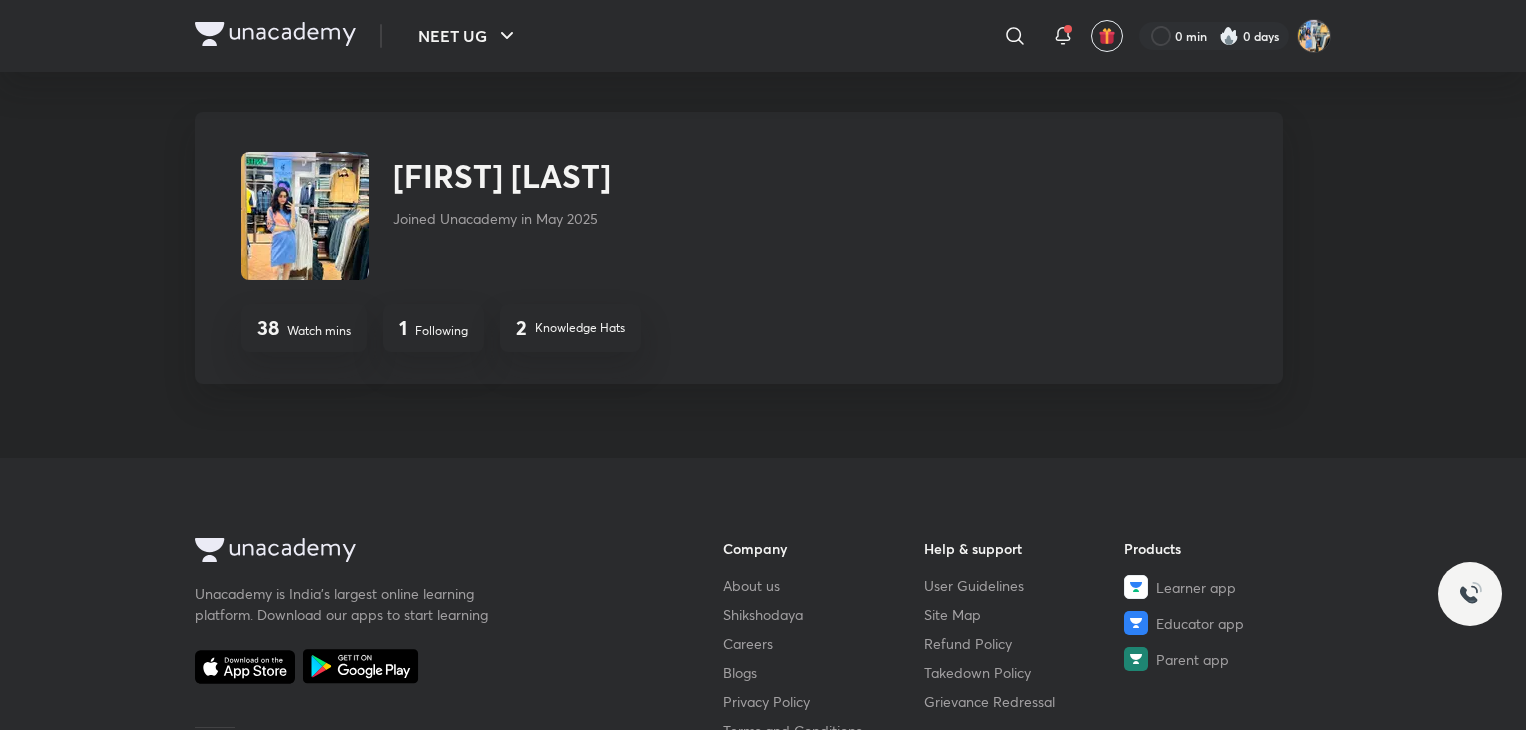 scroll, scrollTop: 0, scrollLeft: 0, axis: both 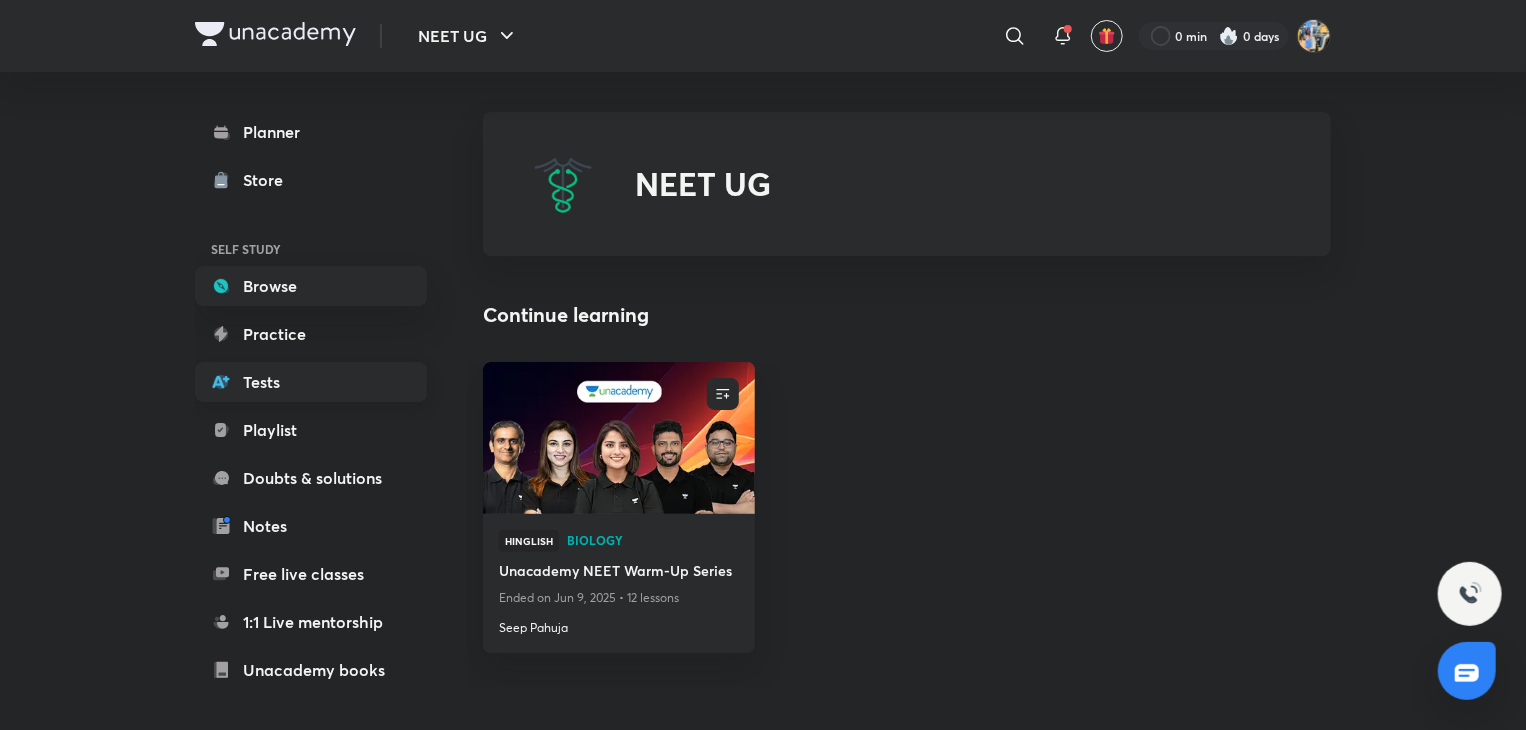 click 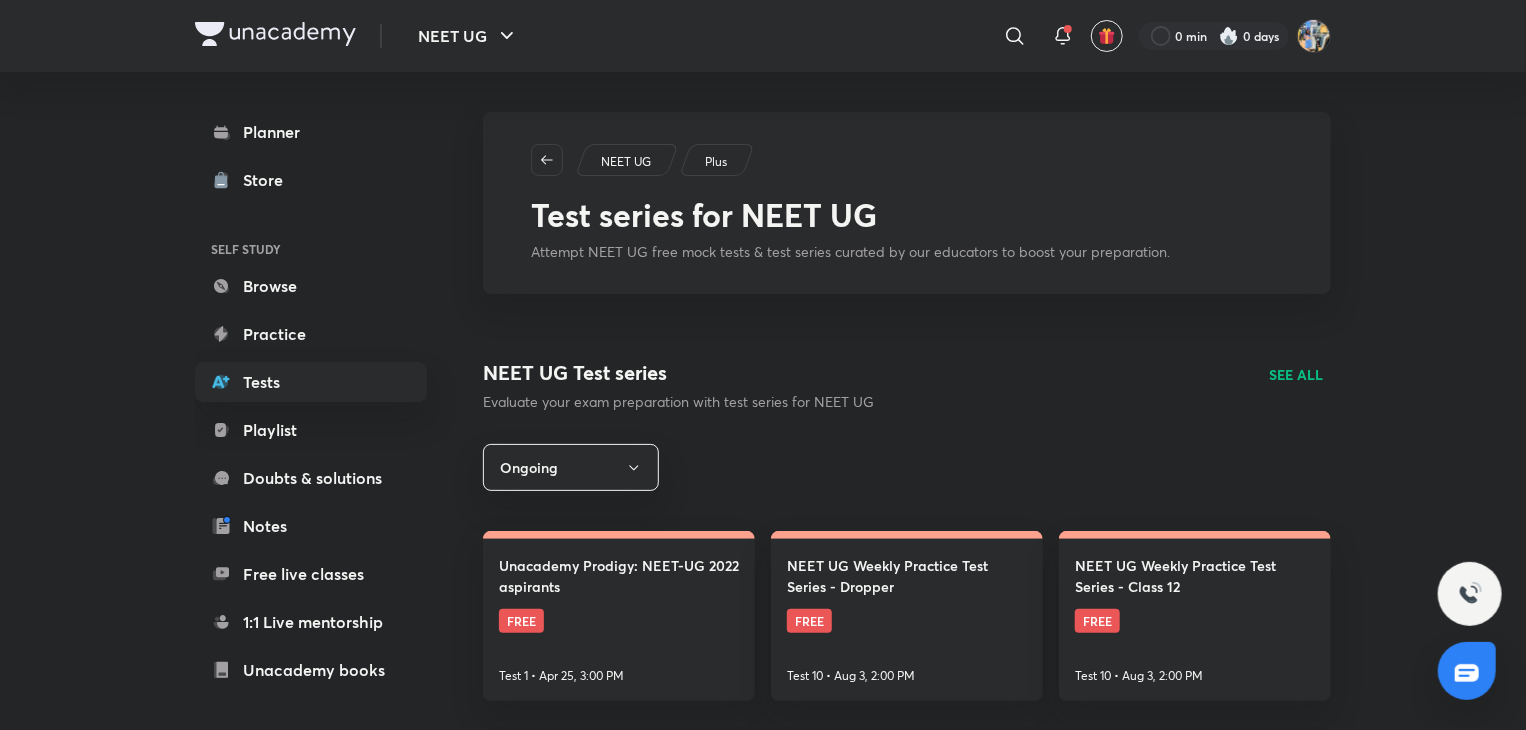 click on "Planner Store SELF STUDY Browse Practice Tests Playlist Doubts & solutions Notes Free live classes 1:1 Live mentorship Unacademy books ME Enrollments Saved" at bounding box center [331, 393] 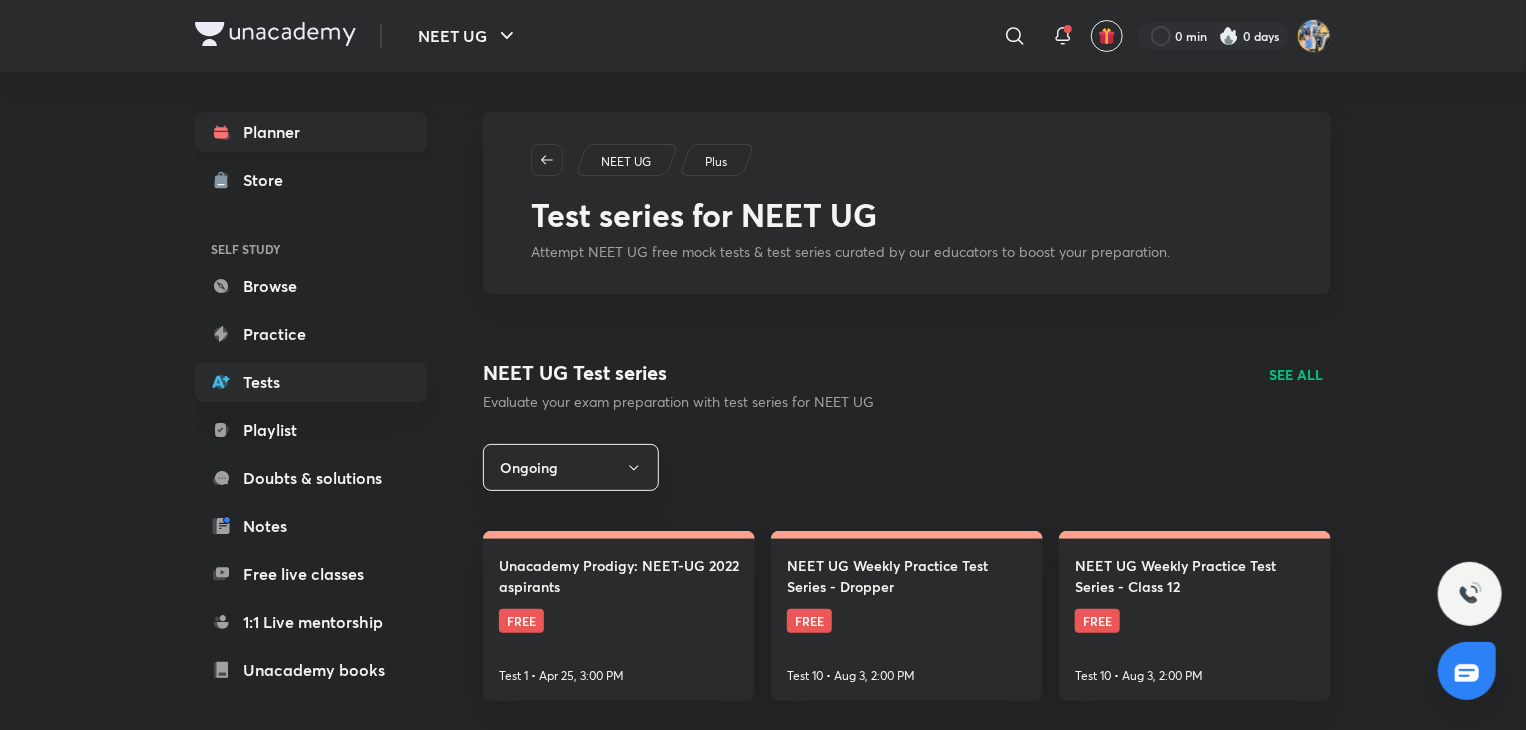 click on "Planner" at bounding box center (311, 132) 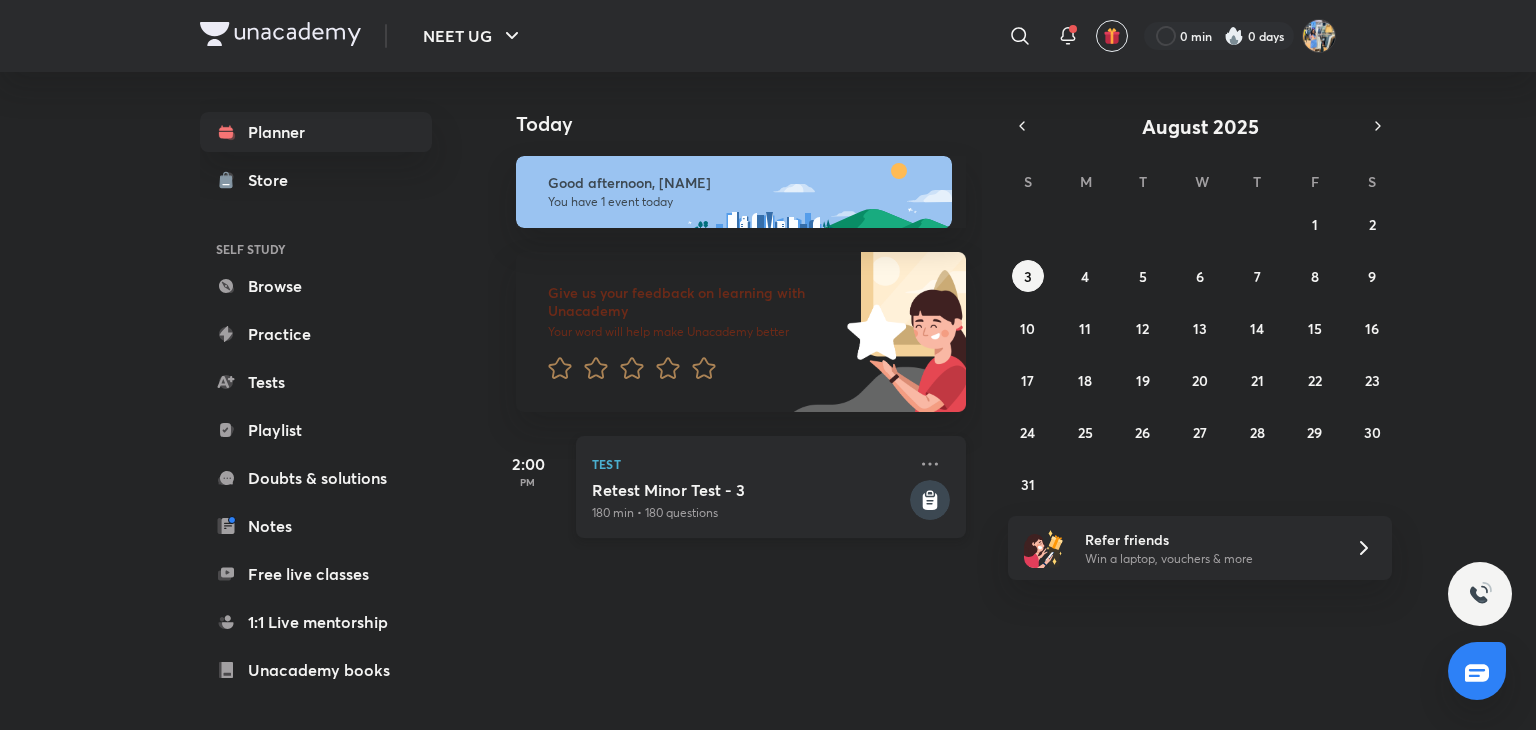 click on "Retest Minor Test - 3" at bounding box center (749, 490) 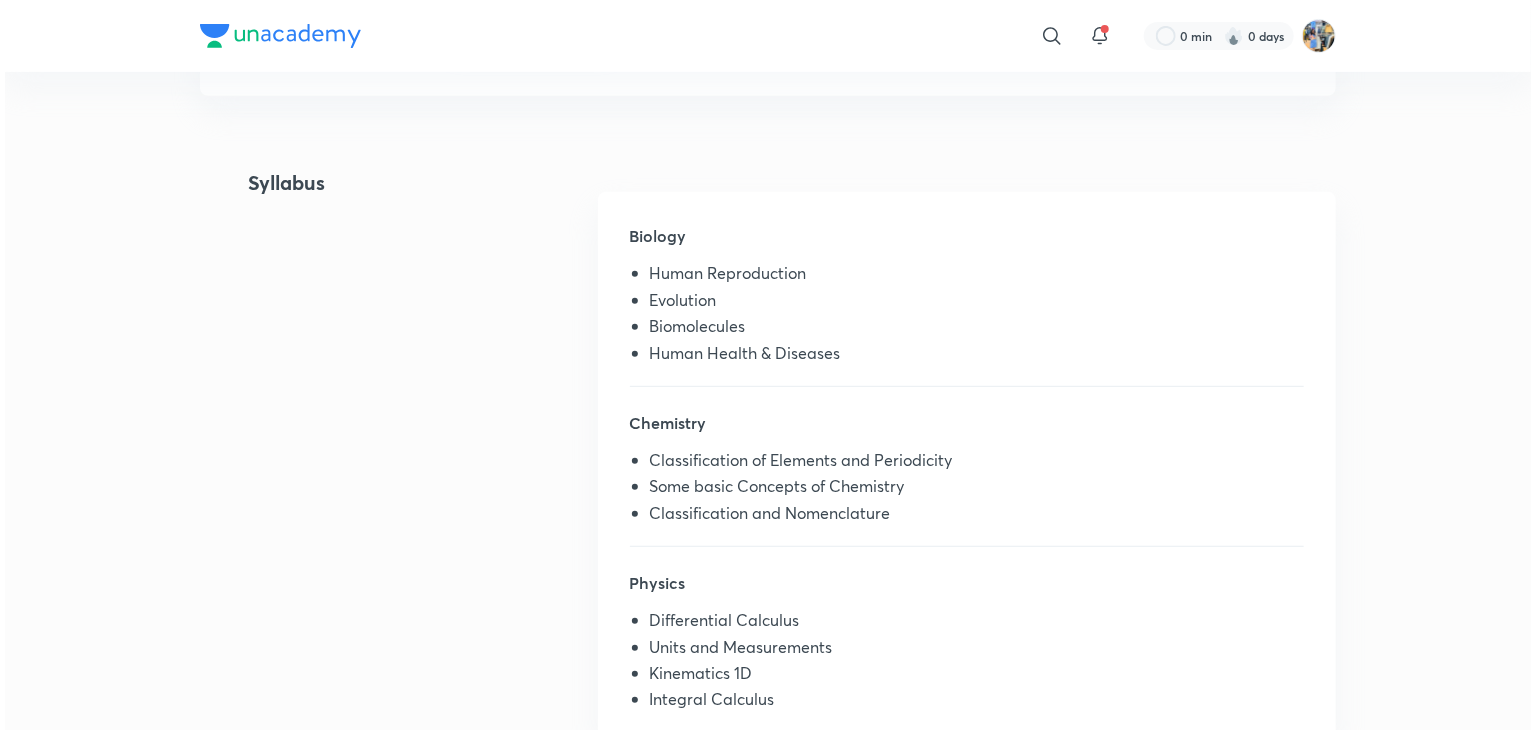 scroll, scrollTop: 0, scrollLeft: 0, axis: both 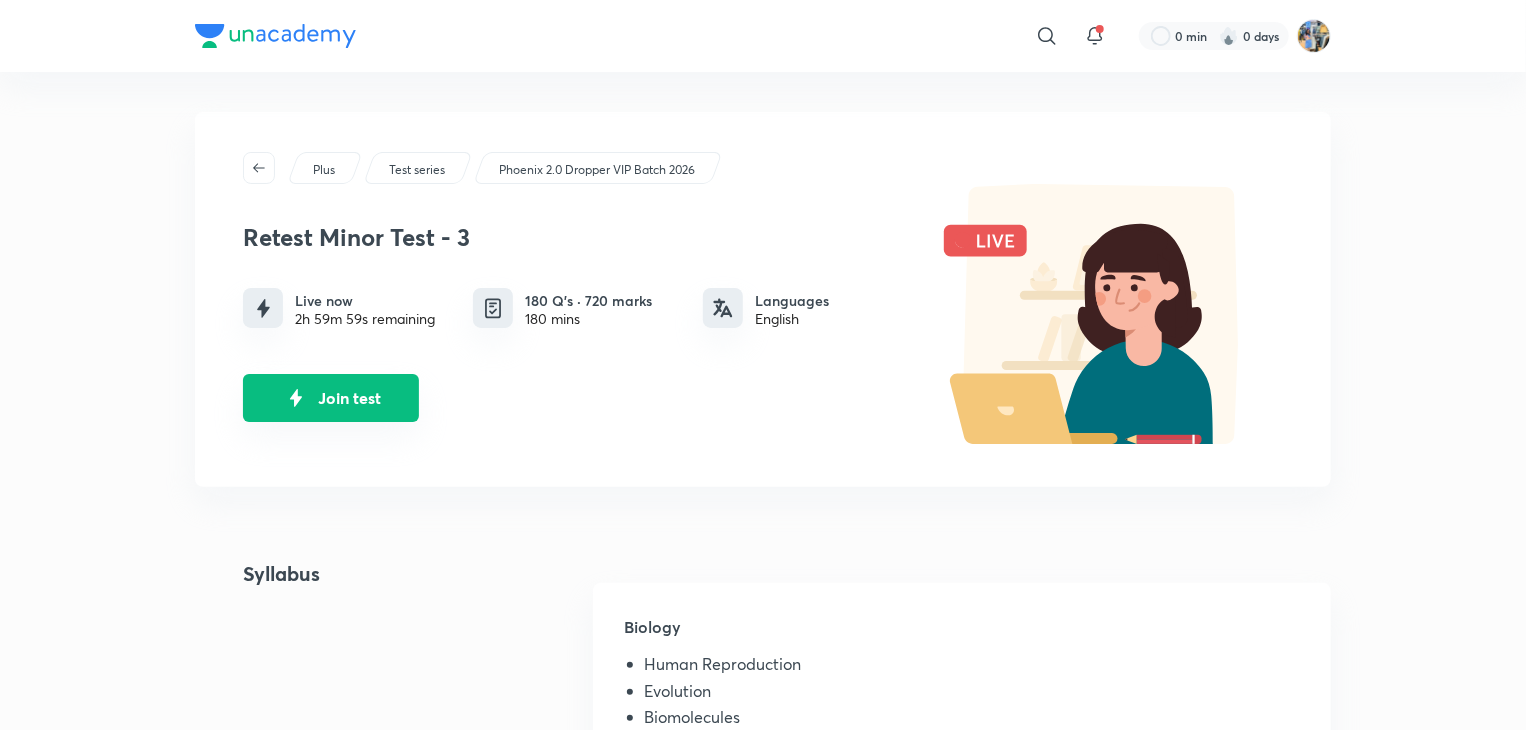 click on "Join test" at bounding box center (331, 398) 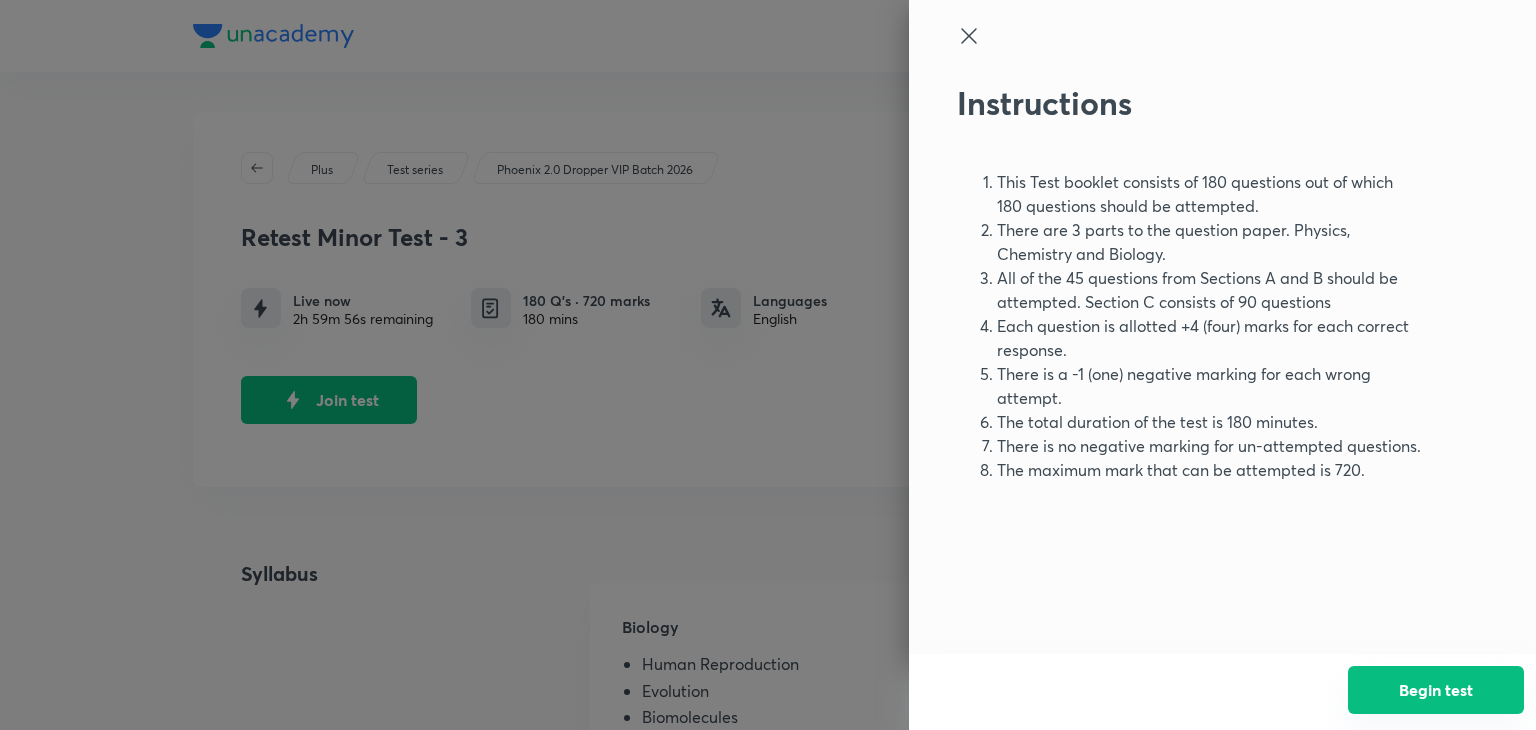 click on "Begin test" at bounding box center [1436, 690] 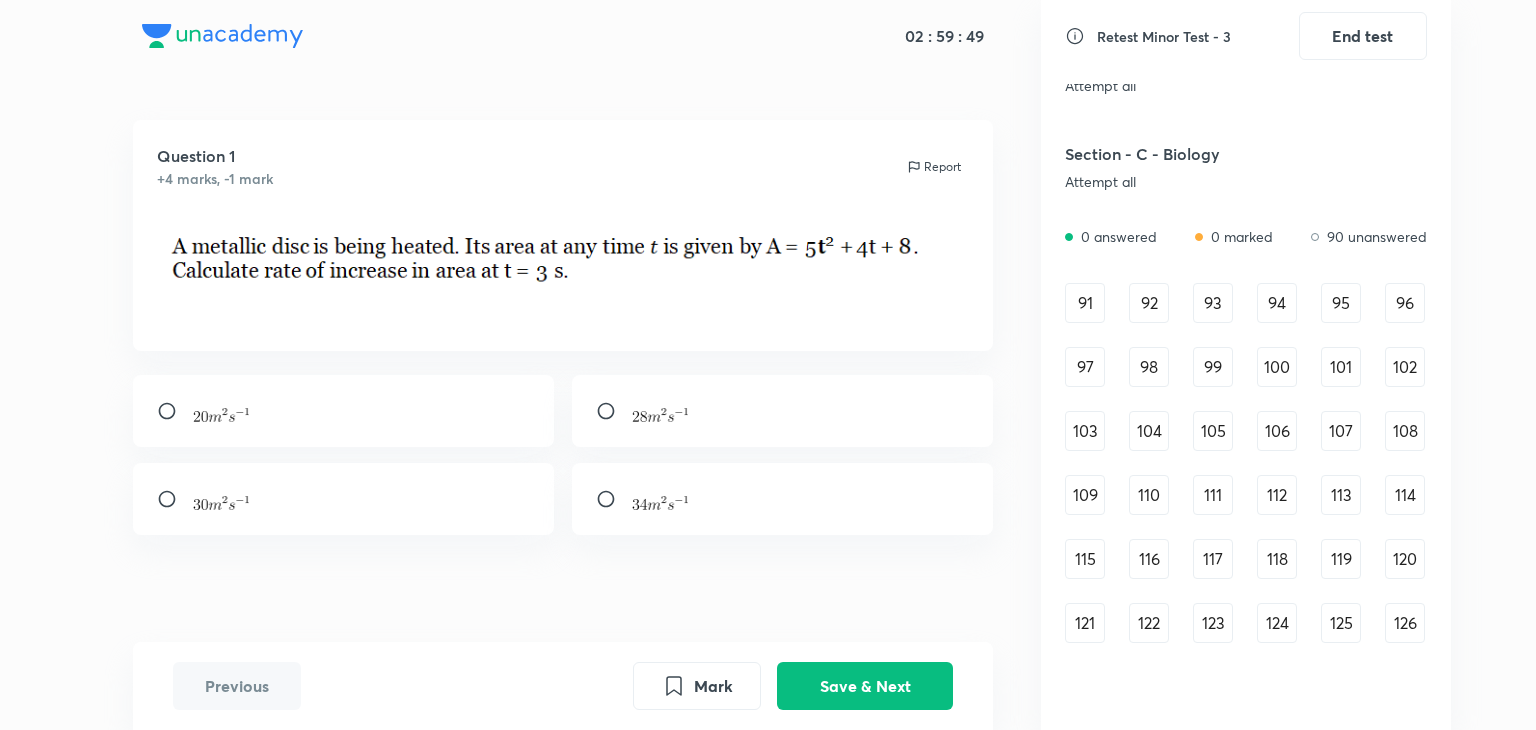 scroll, scrollTop: 1282, scrollLeft: 0, axis: vertical 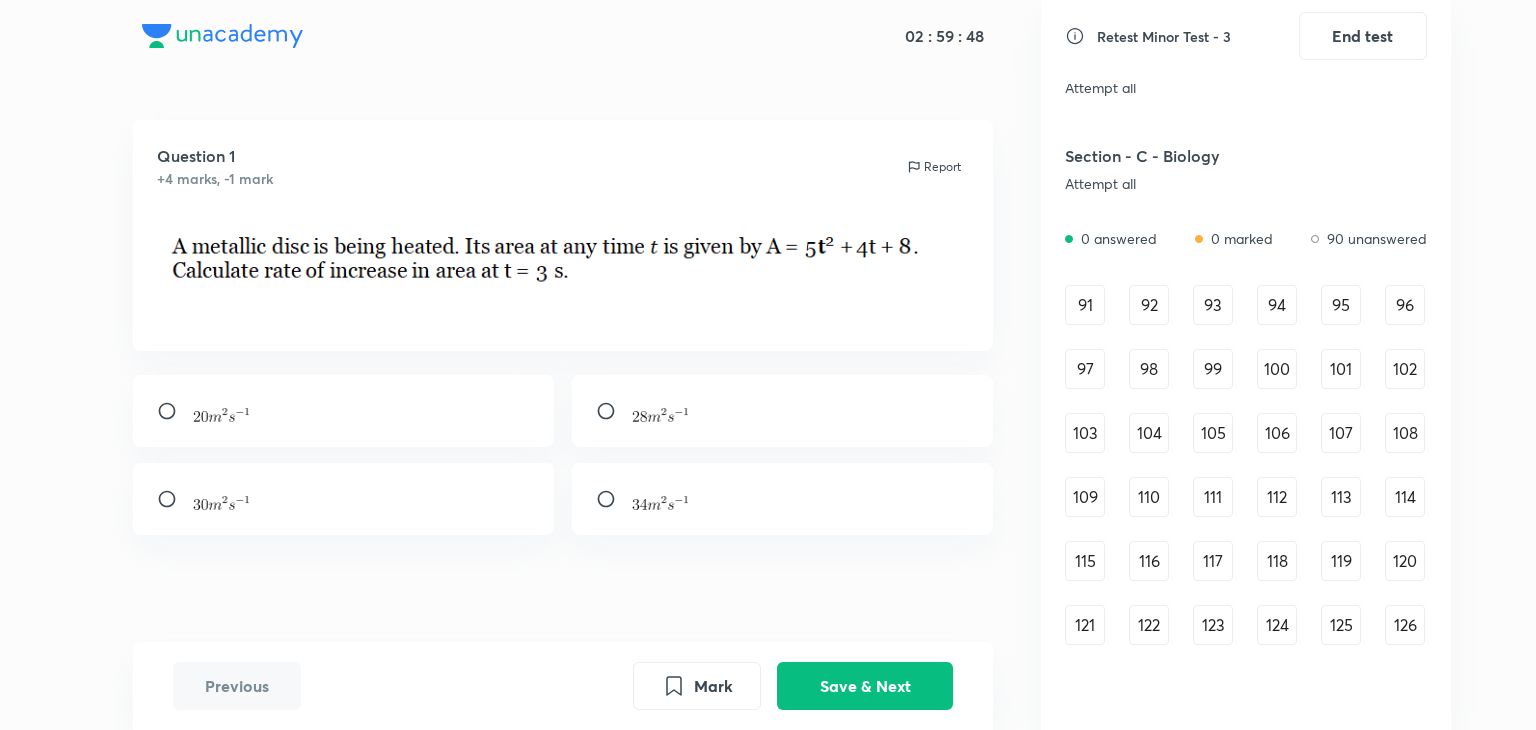 click on "91" at bounding box center (1085, 305) 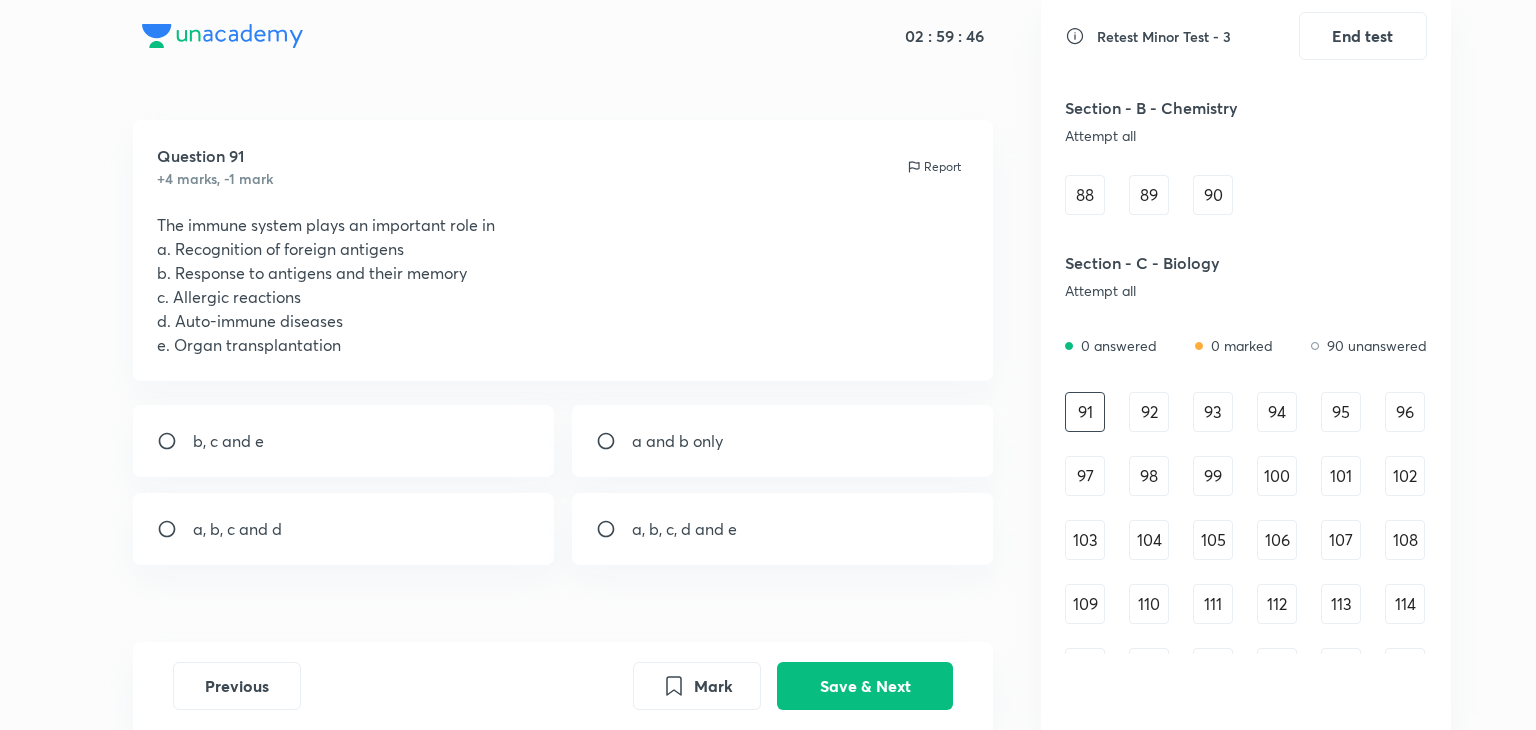 scroll, scrollTop: 1178, scrollLeft: 0, axis: vertical 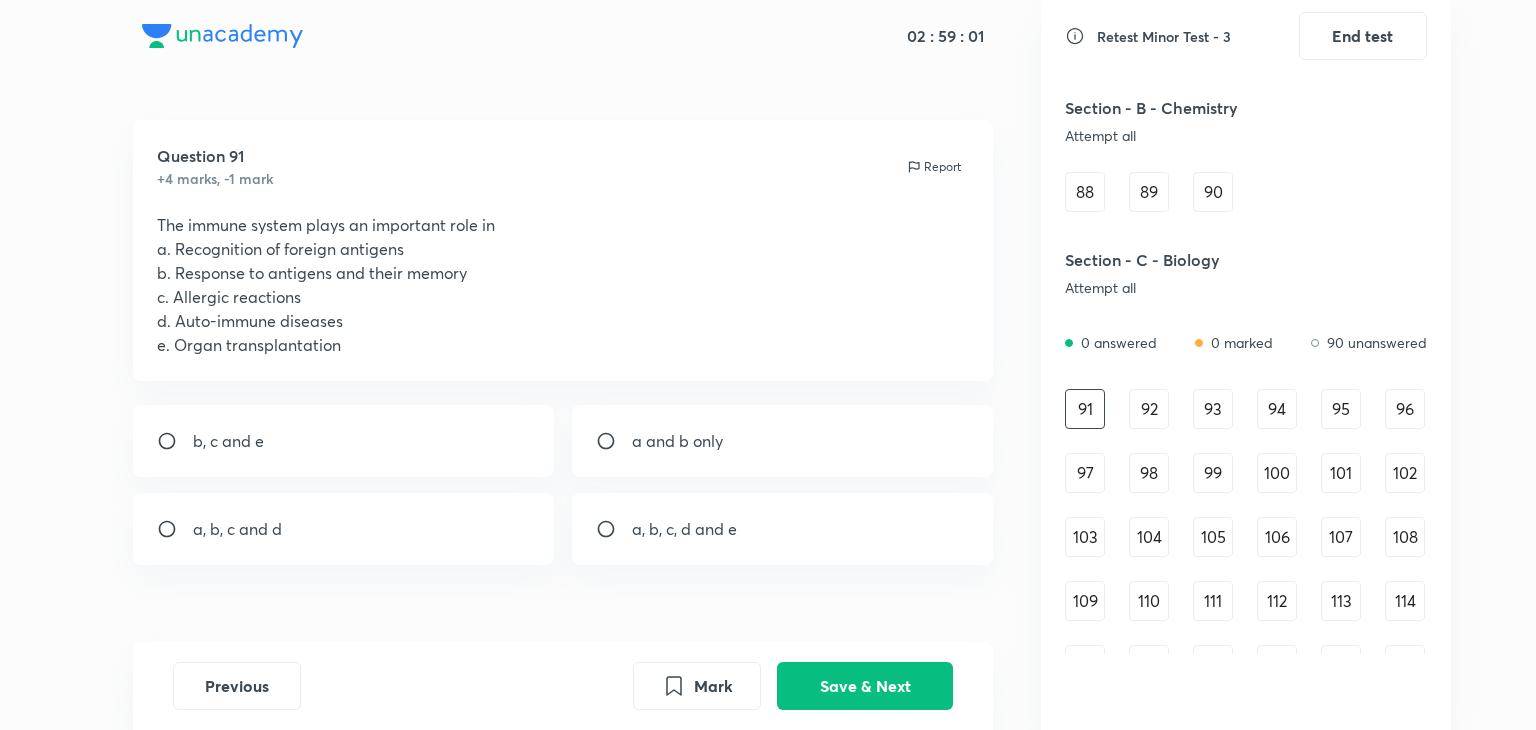 click on "a, b, c, d and e" at bounding box center (684, 529) 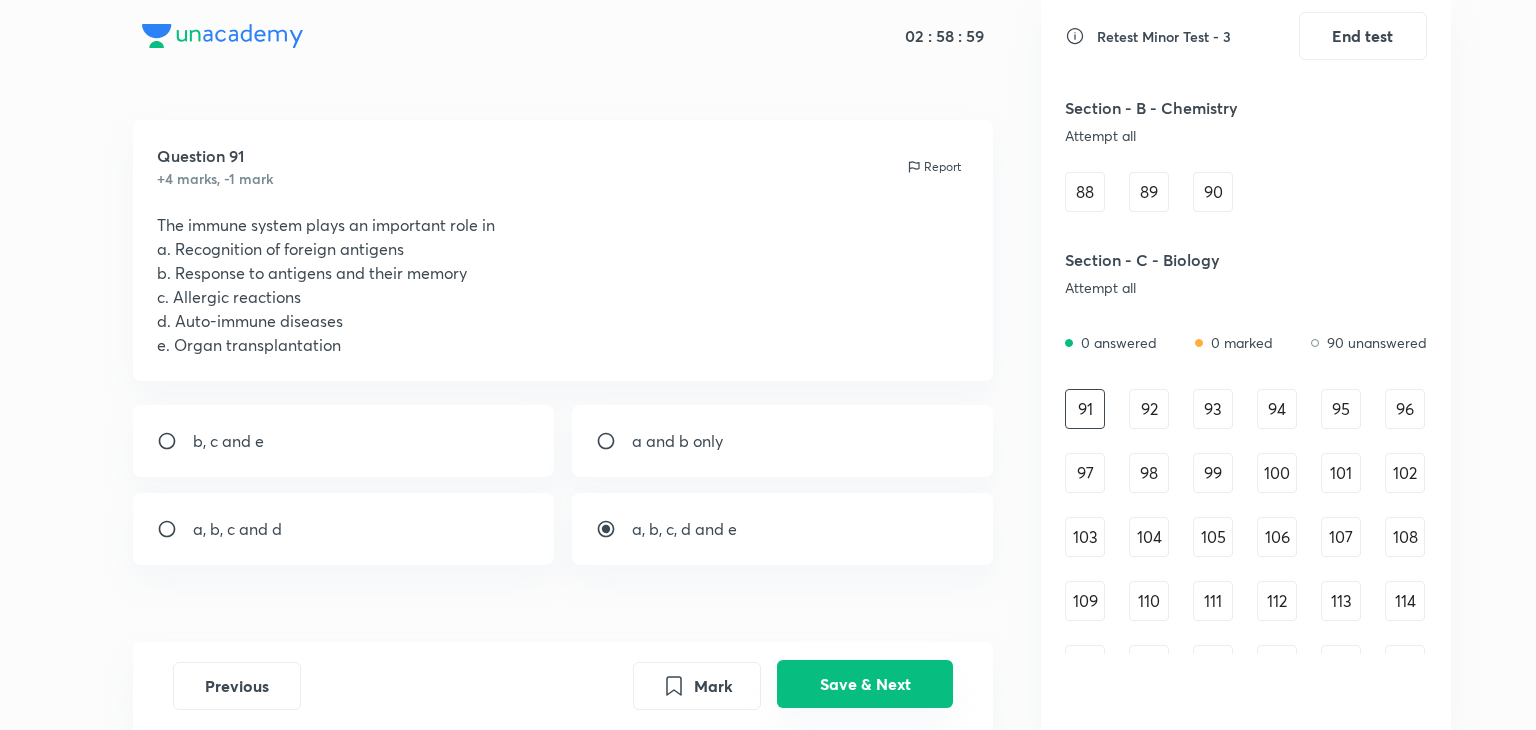 click on "Save & Next" at bounding box center (865, 684) 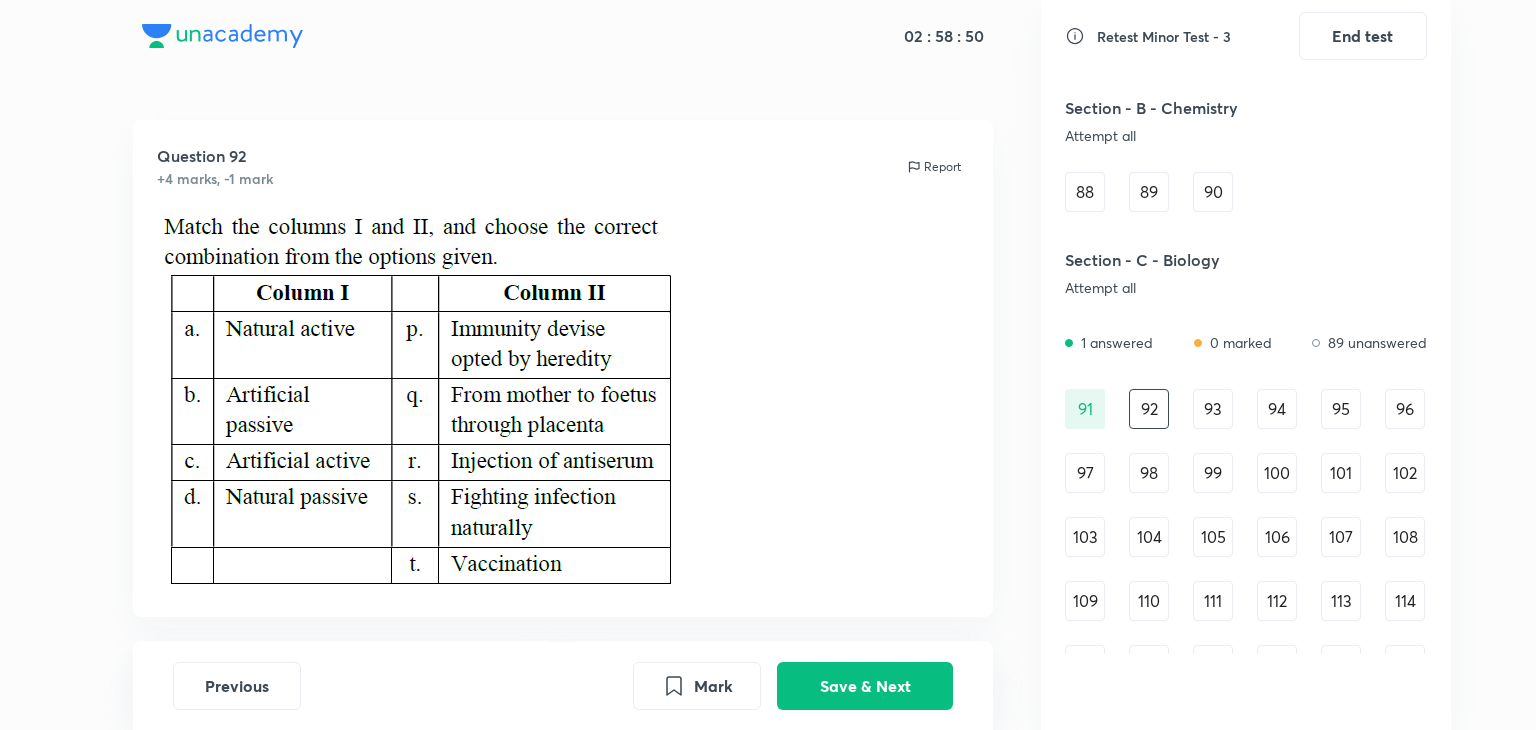 scroll, scrollTop: 196, scrollLeft: 0, axis: vertical 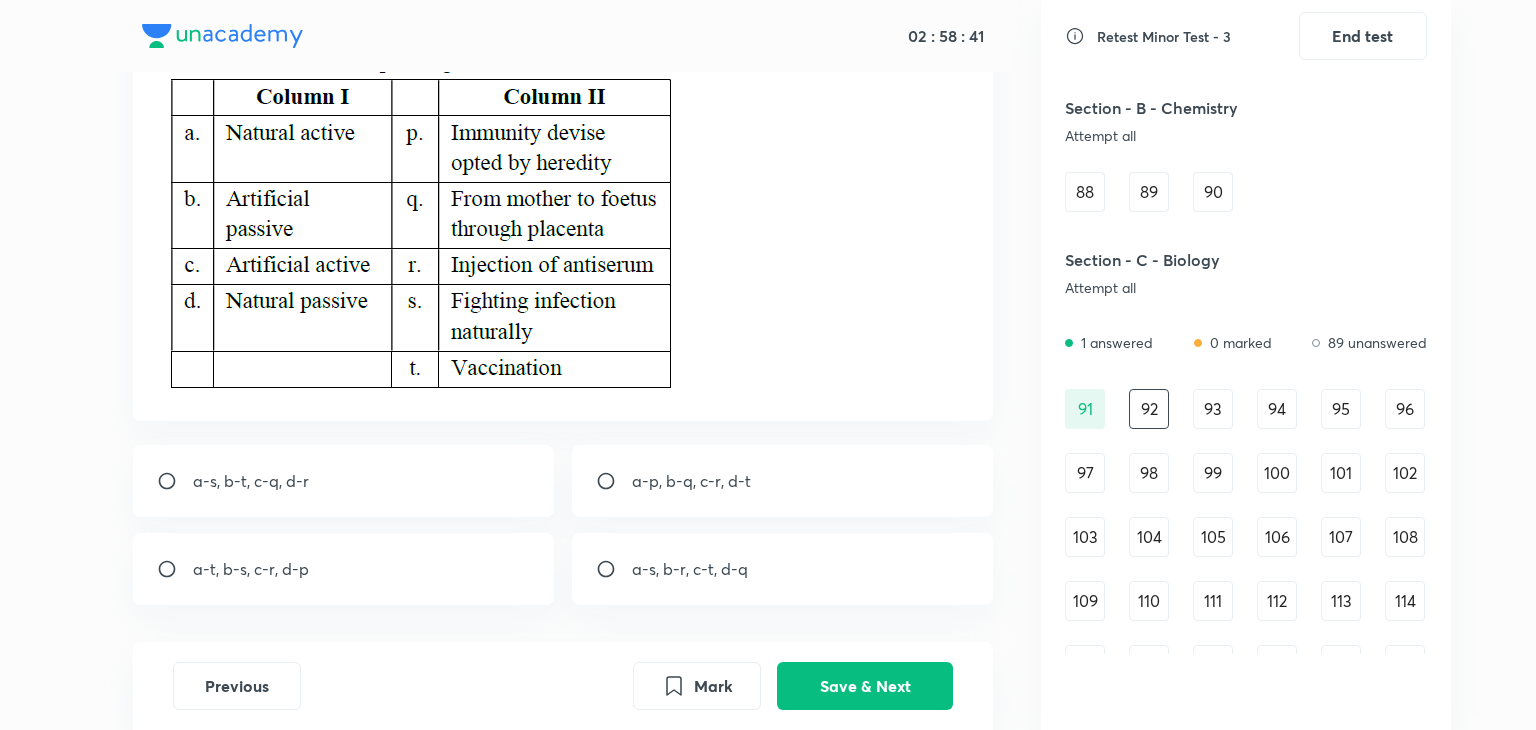 click on "a-s, b-r, c-t, d-q" at bounding box center [690, 569] 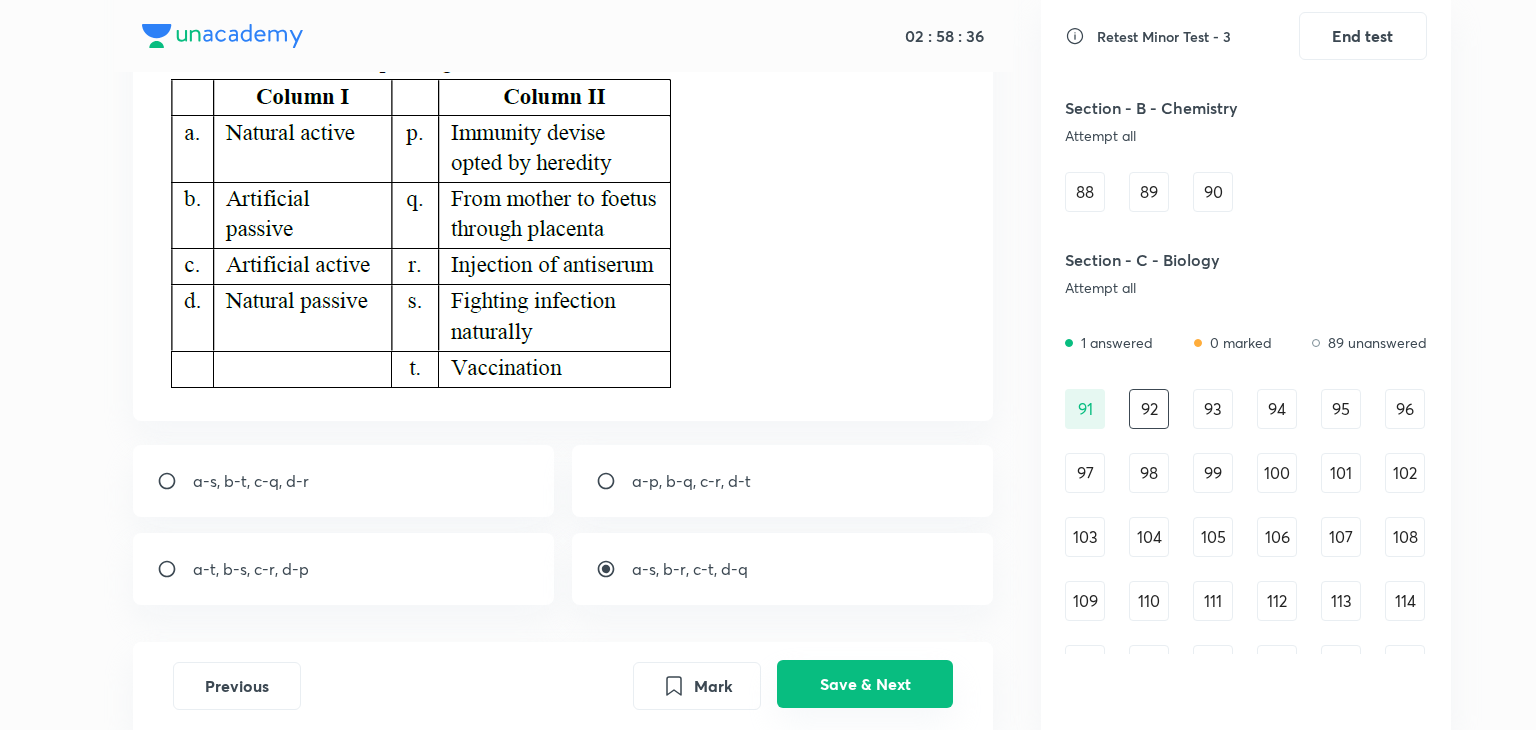 click on "Save & Next" at bounding box center (865, 684) 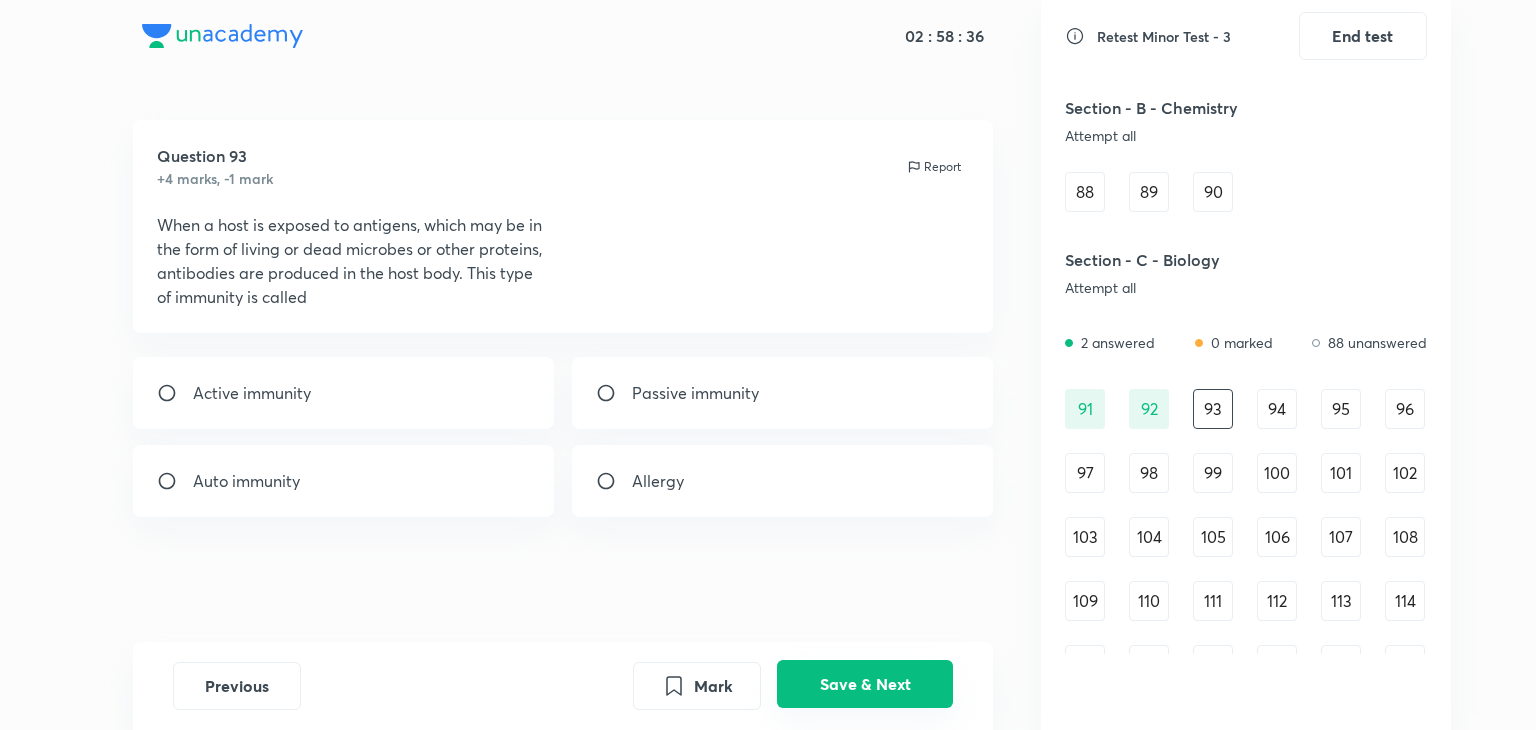 scroll, scrollTop: 0, scrollLeft: 0, axis: both 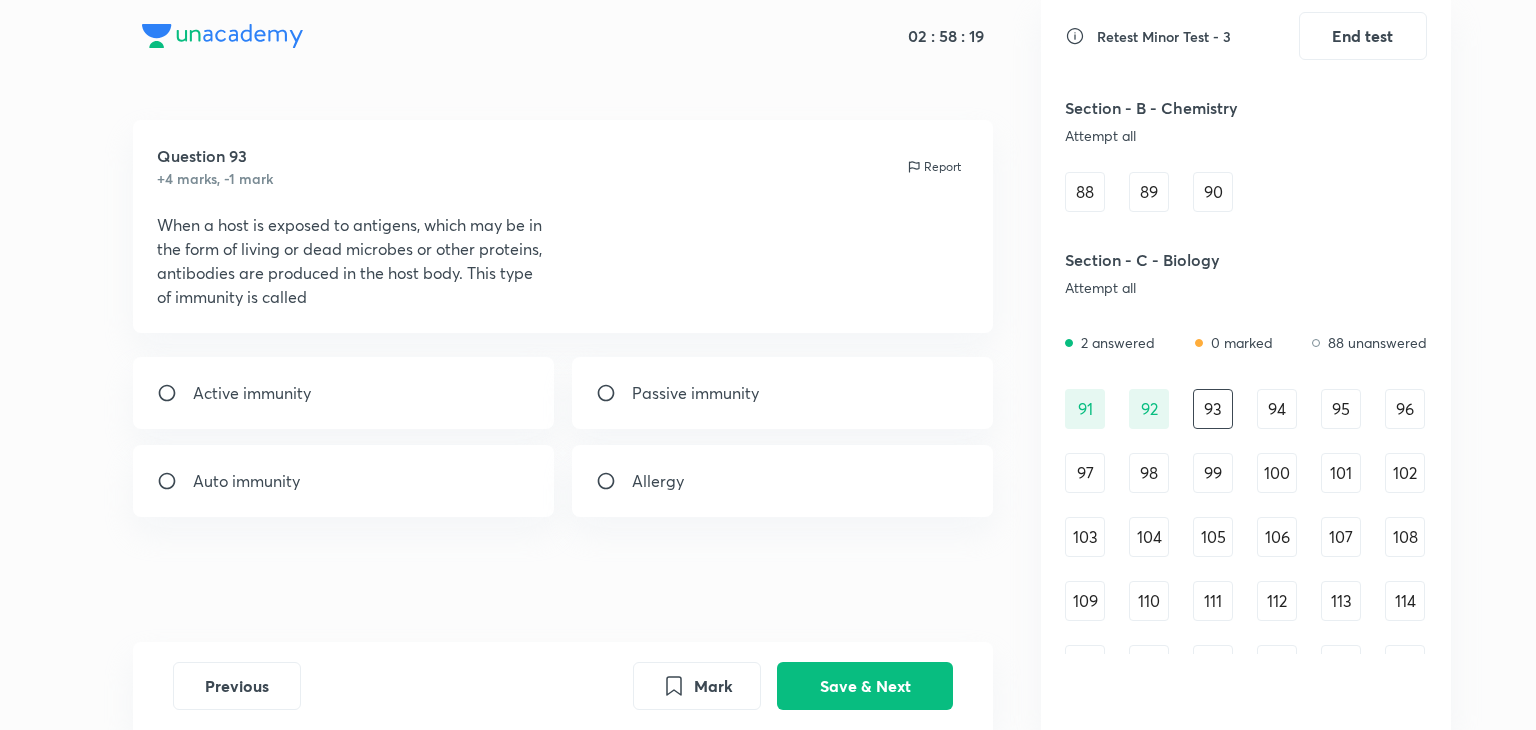 click on "Active immunity" at bounding box center [344, 393] 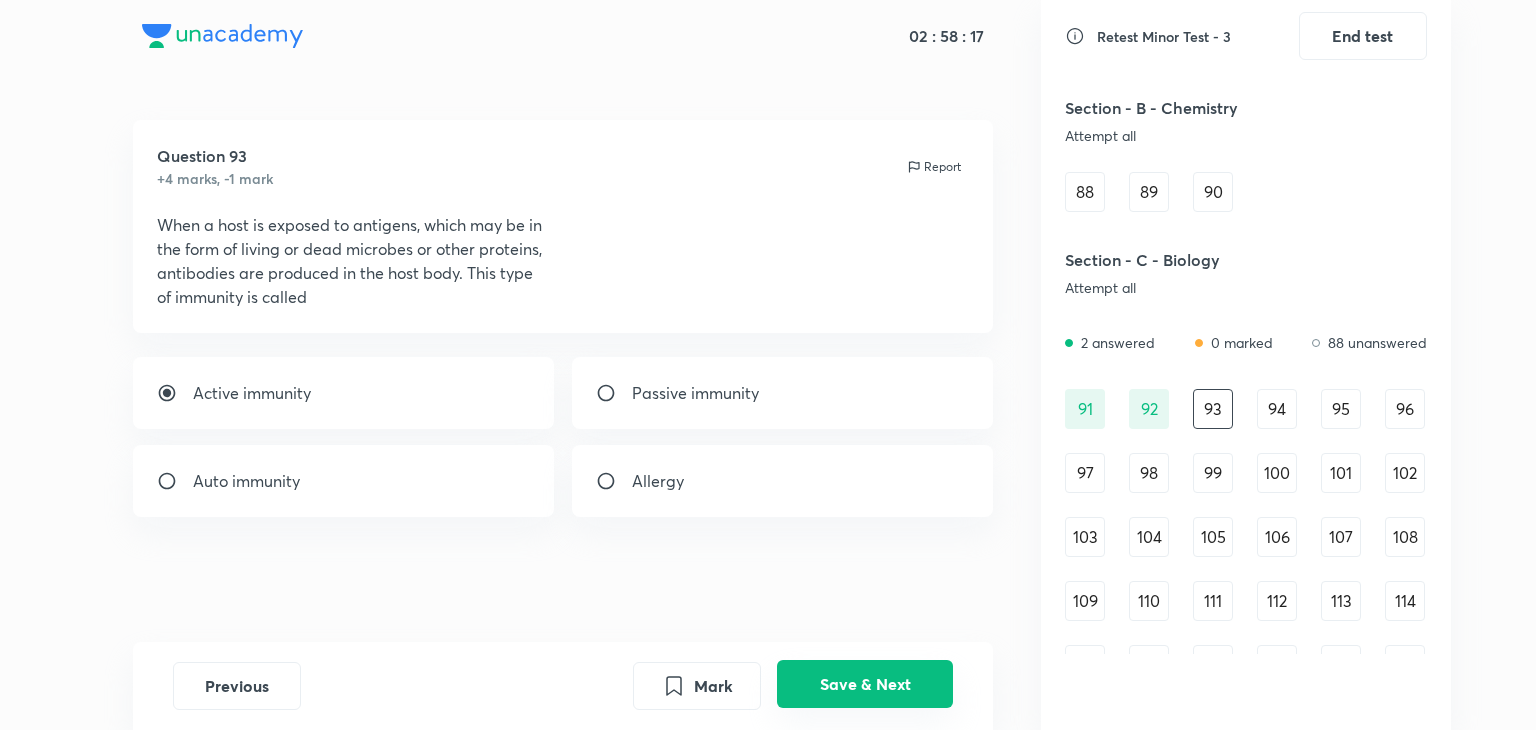 click on "Save & Next" at bounding box center [865, 684] 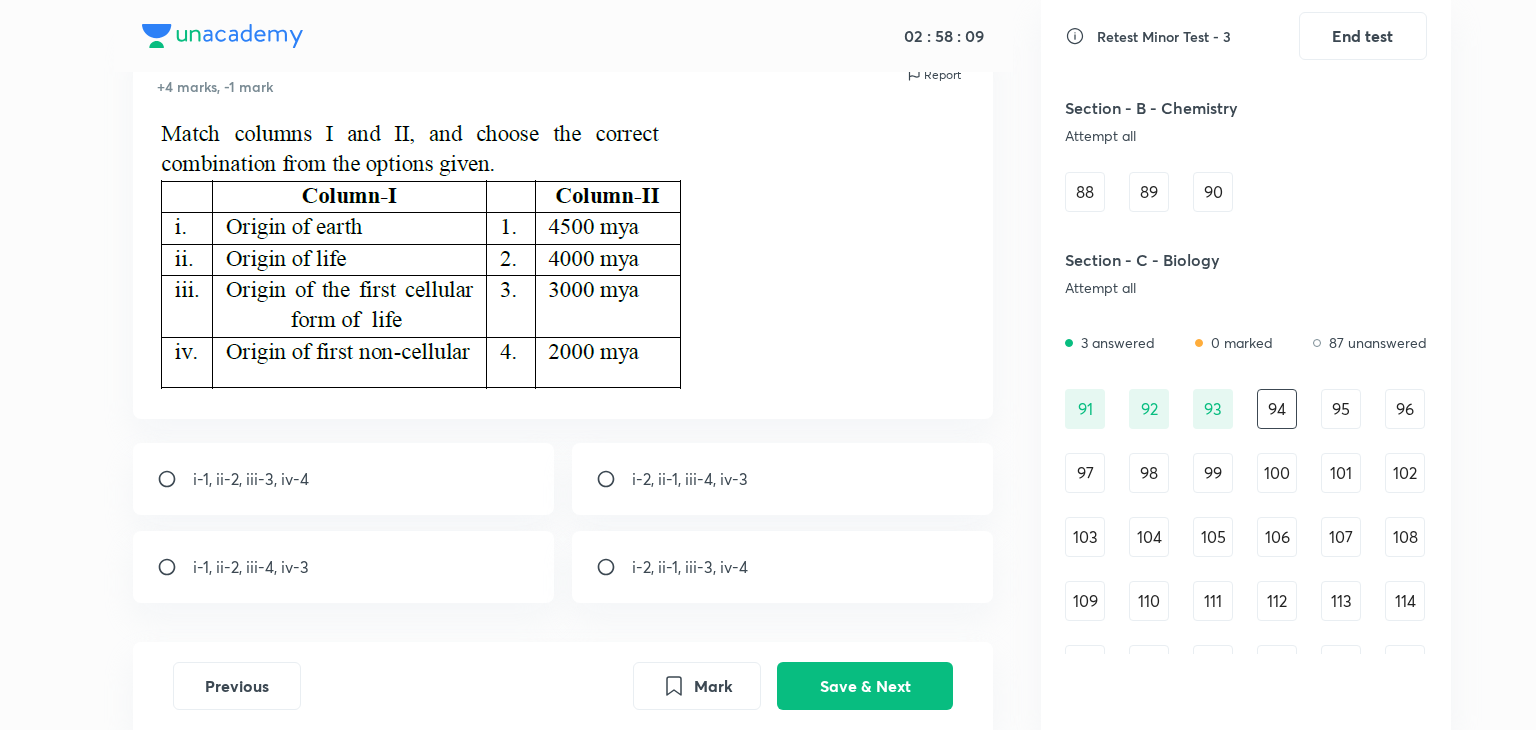 scroll, scrollTop: 103, scrollLeft: 0, axis: vertical 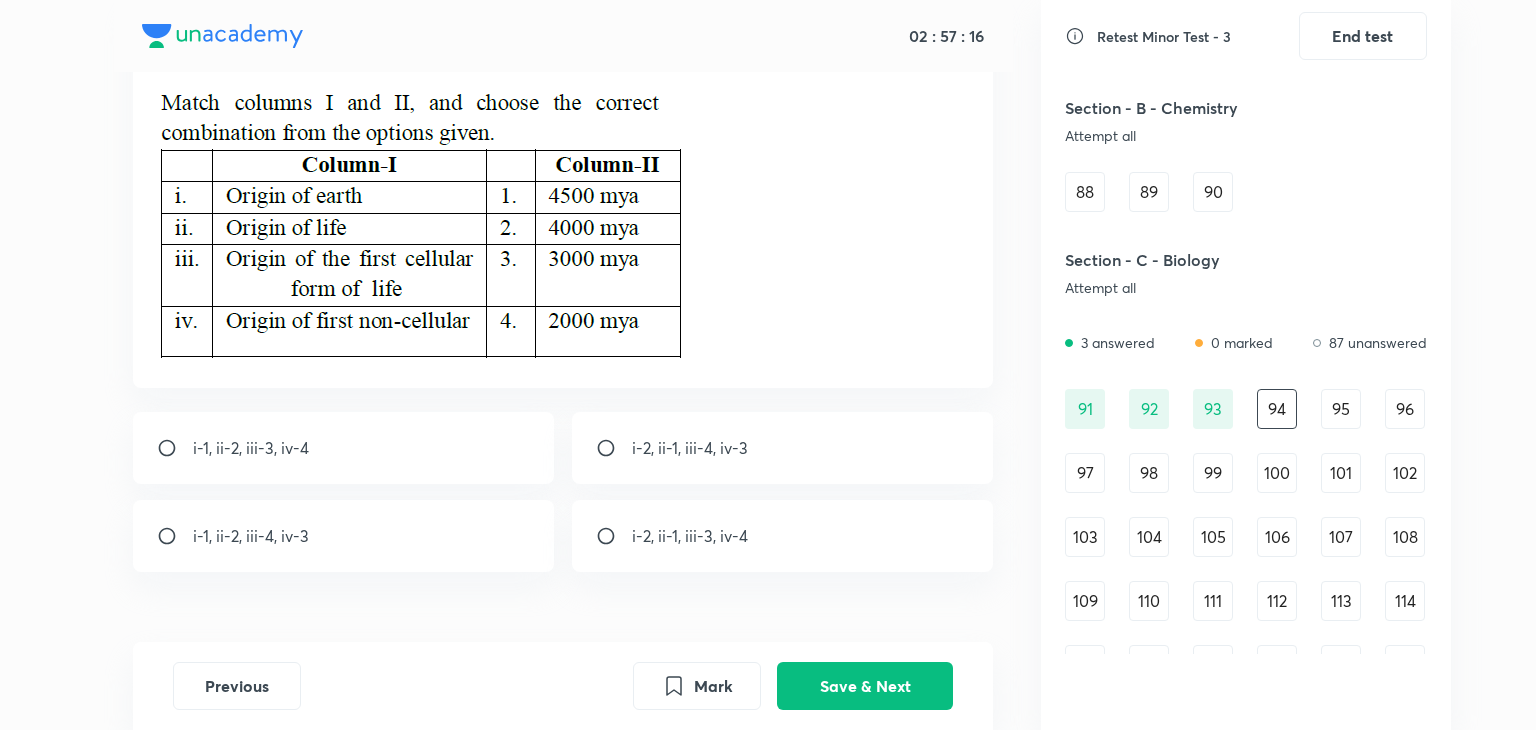 click on "i-1, ii-2, iii-4, iv-3" at bounding box center (344, 536) 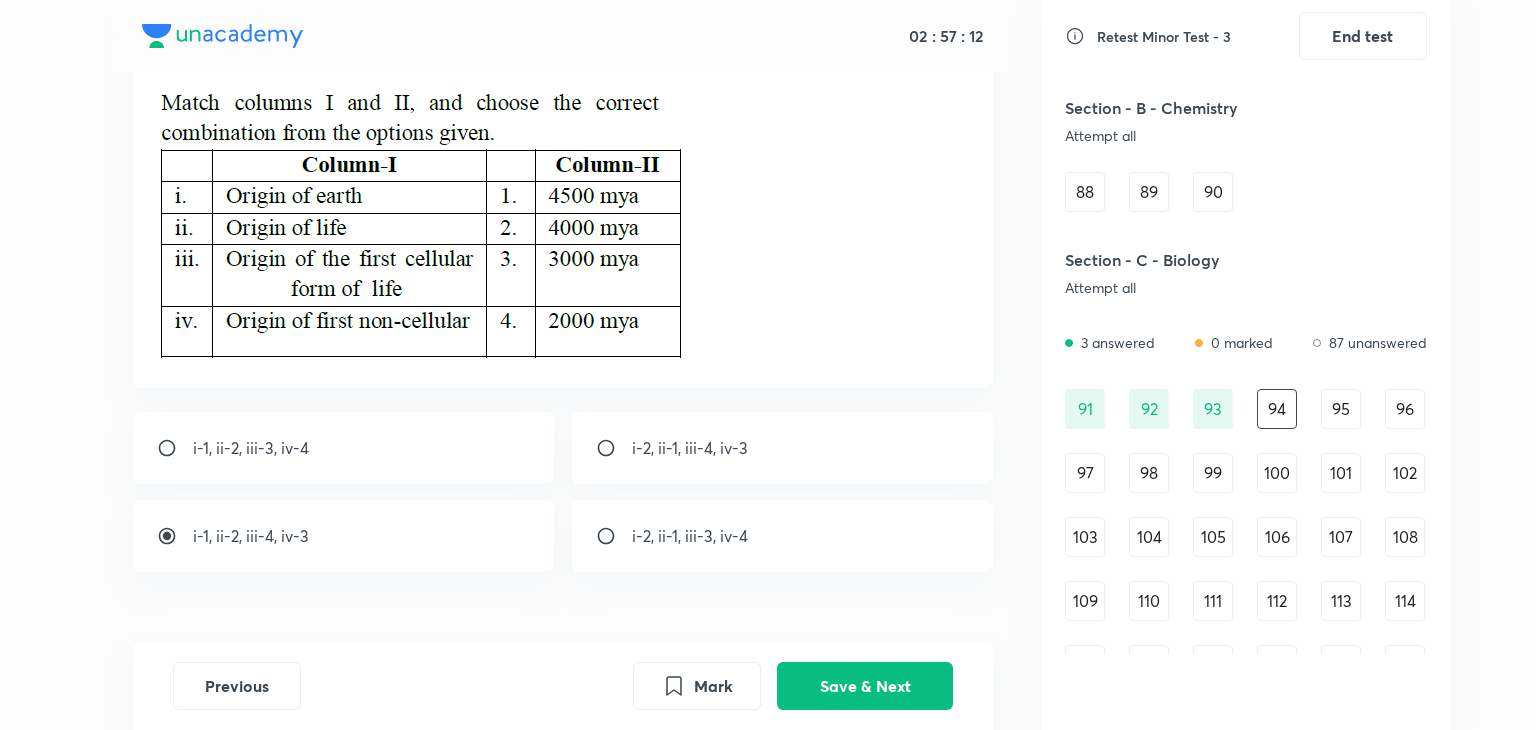scroll, scrollTop: 173, scrollLeft: 0, axis: vertical 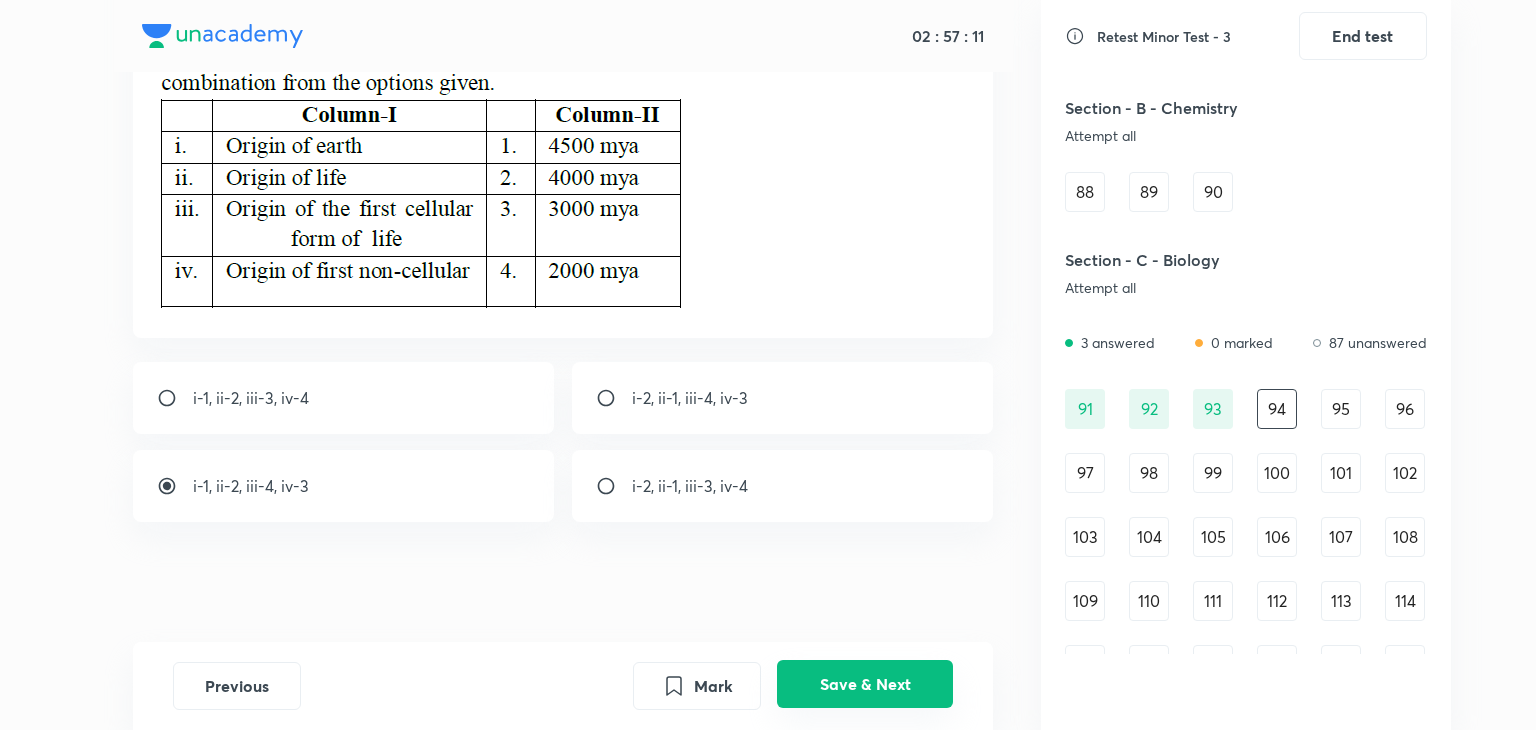 click on "Save & Next" at bounding box center [865, 684] 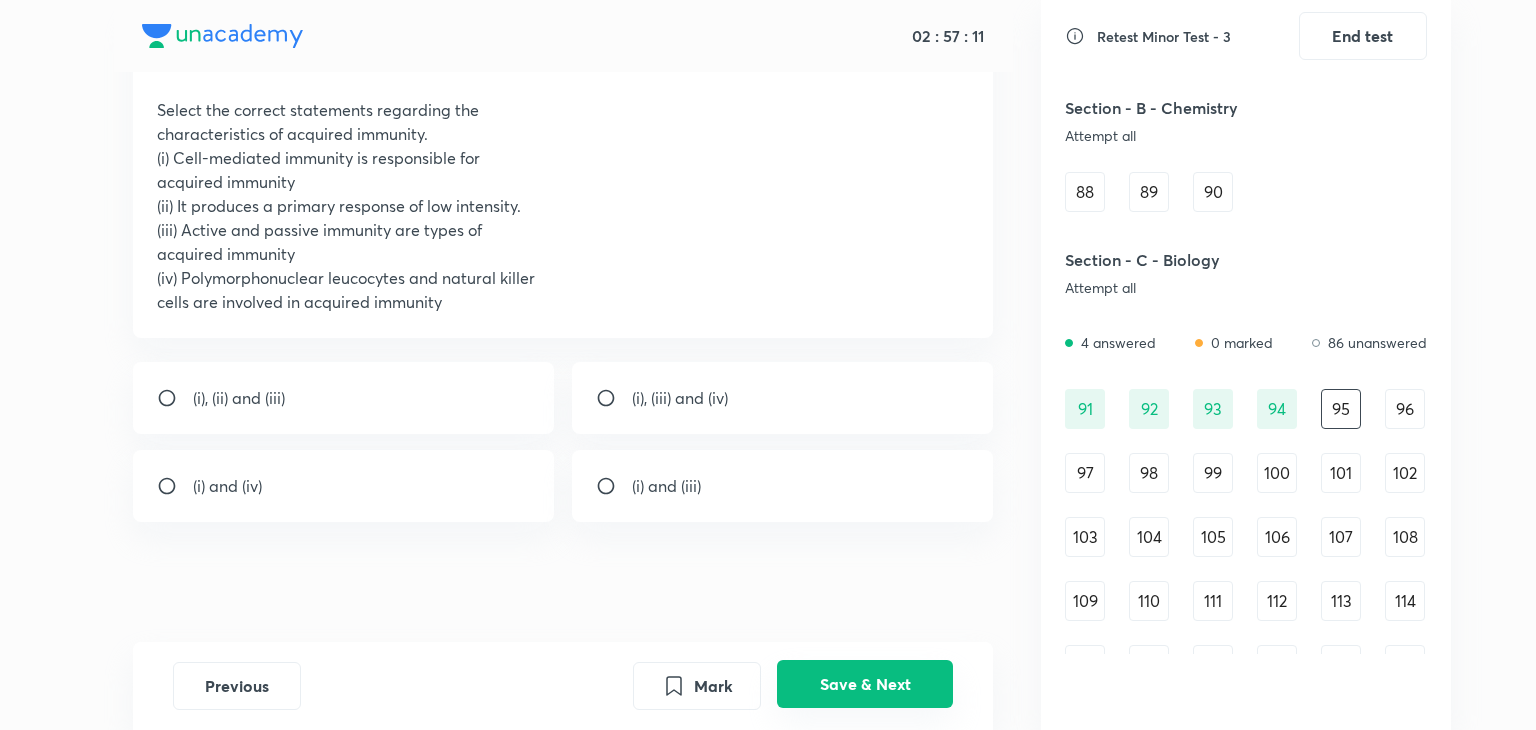 scroll, scrollTop: 115, scrollLeft: 0, axis: vertical 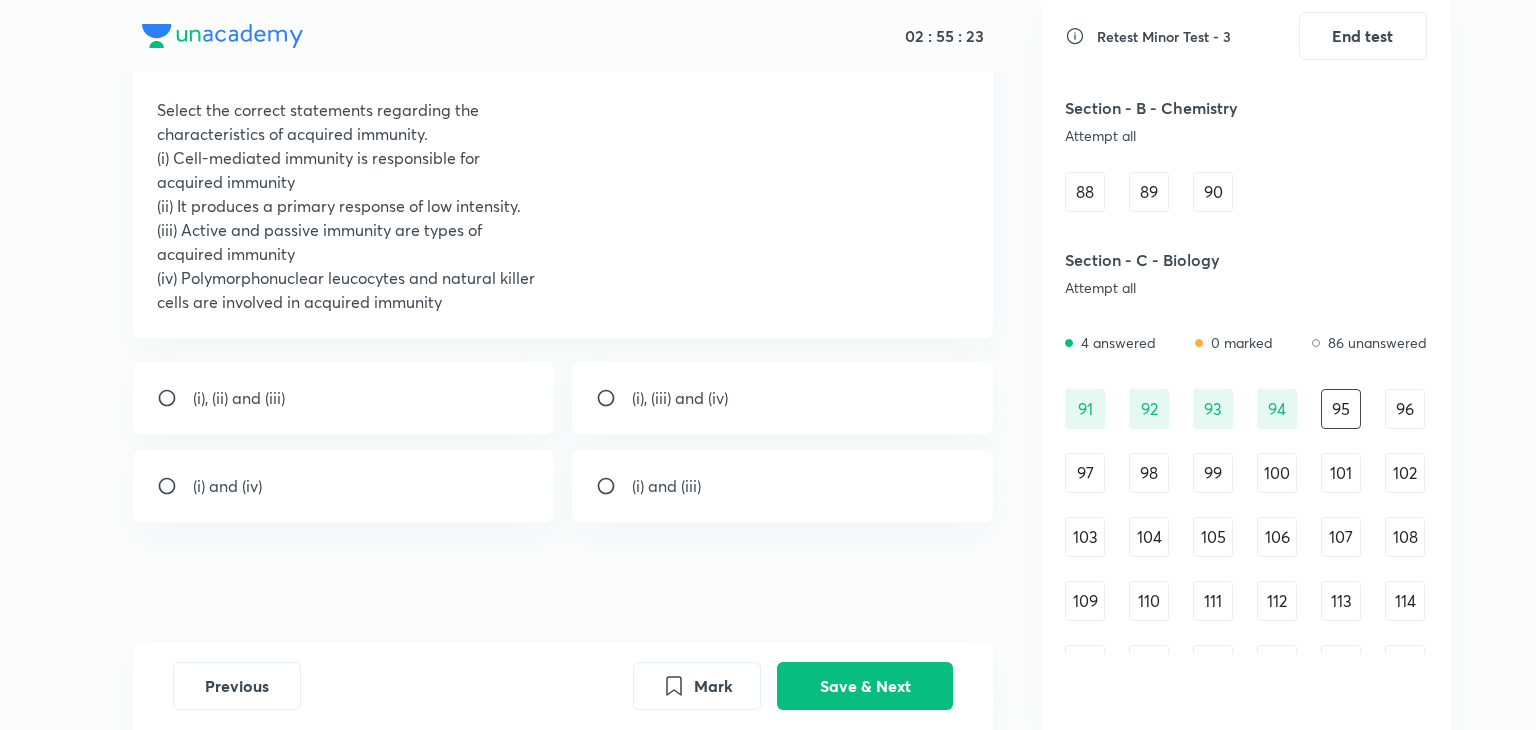 click on "(i), (ii) and (iii)" at bounding box center (344, 398) 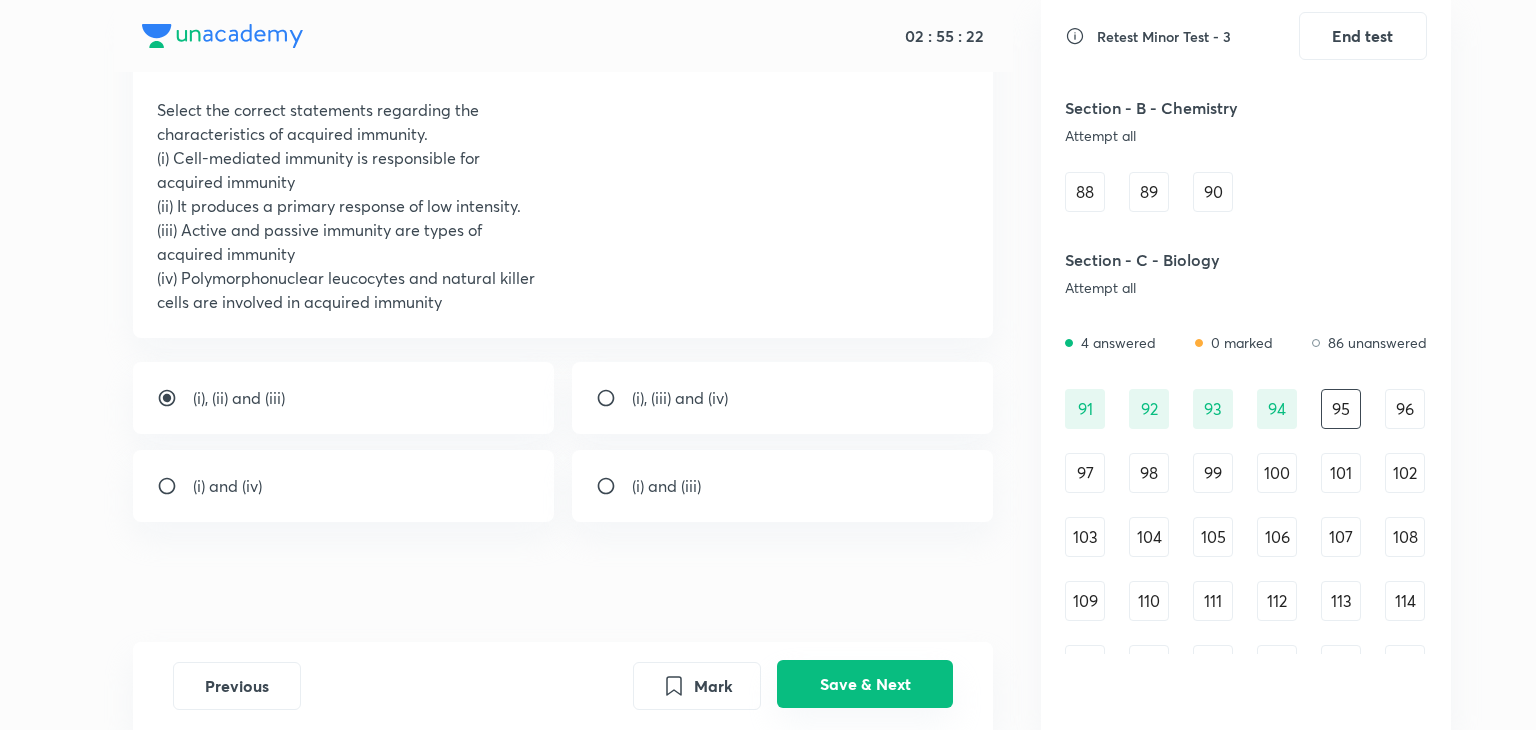 click on "Save & Next" at bounding box center (865, 684) 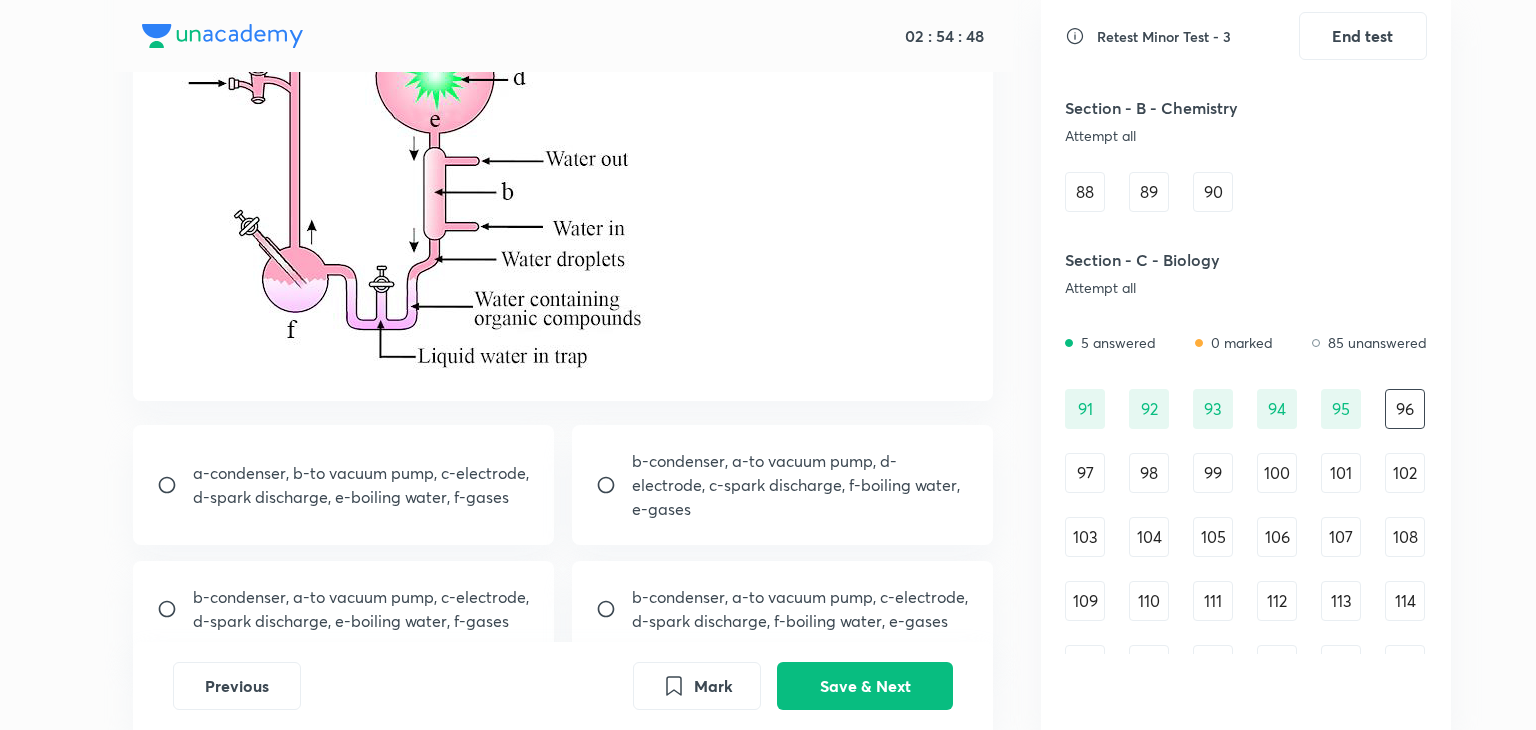 scroll, scrollTop: 280, scrollLeft: 0, axis: vertical 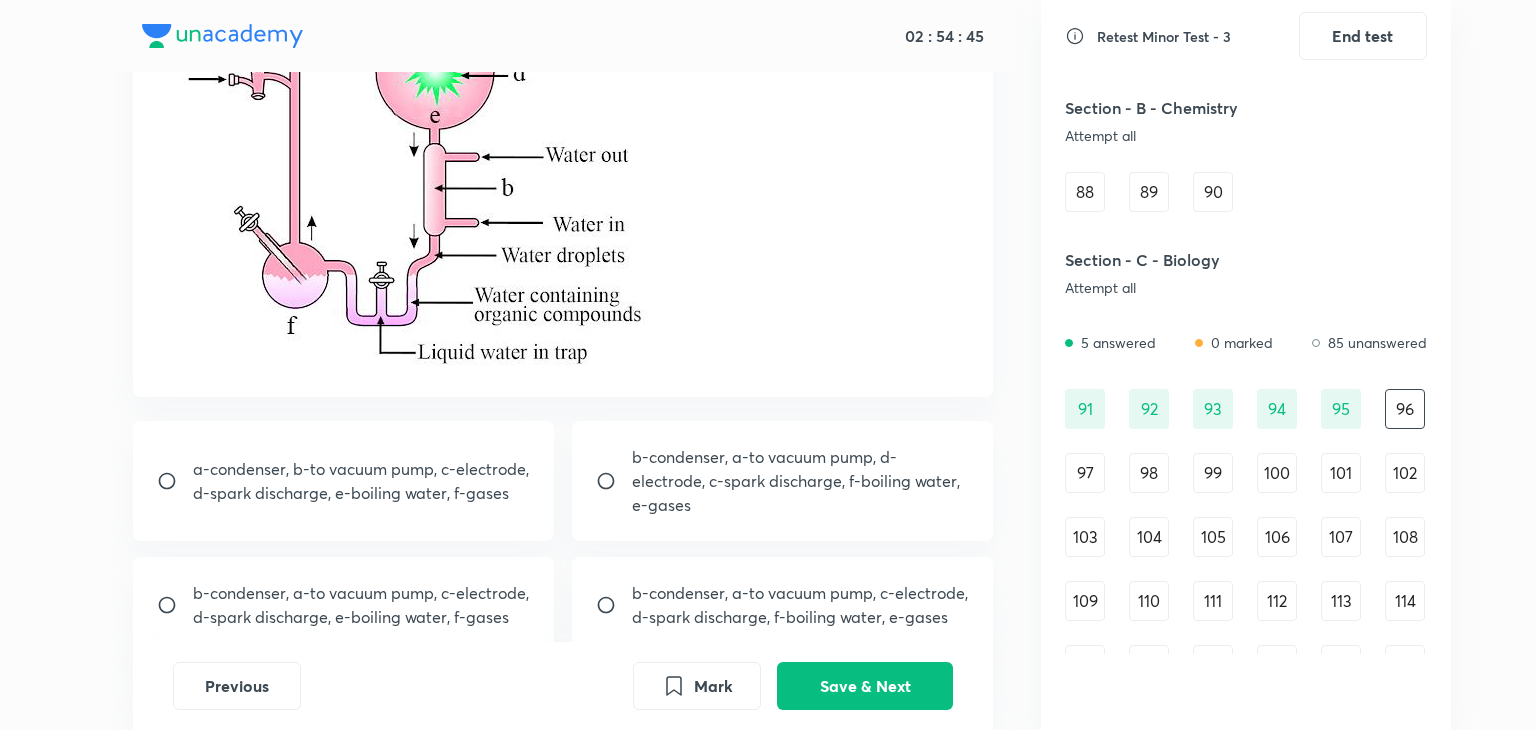 click on "b-condenser, a-to vacuum pump, c-electrode, d-spark discharge, f-boiling water, e-gases" at bounding box center (801, 605) 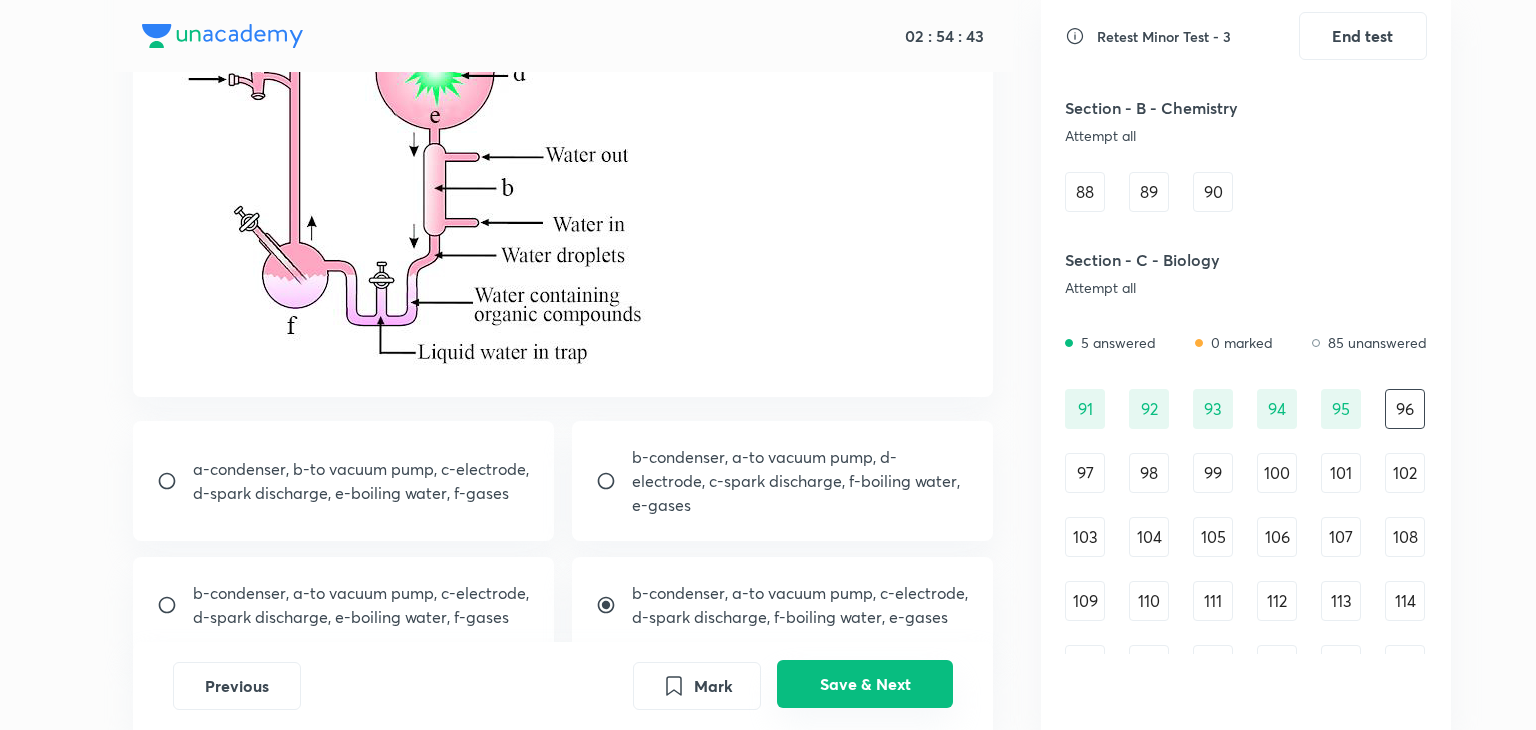 click on "Save & Next" at bounding box center [865, 684] 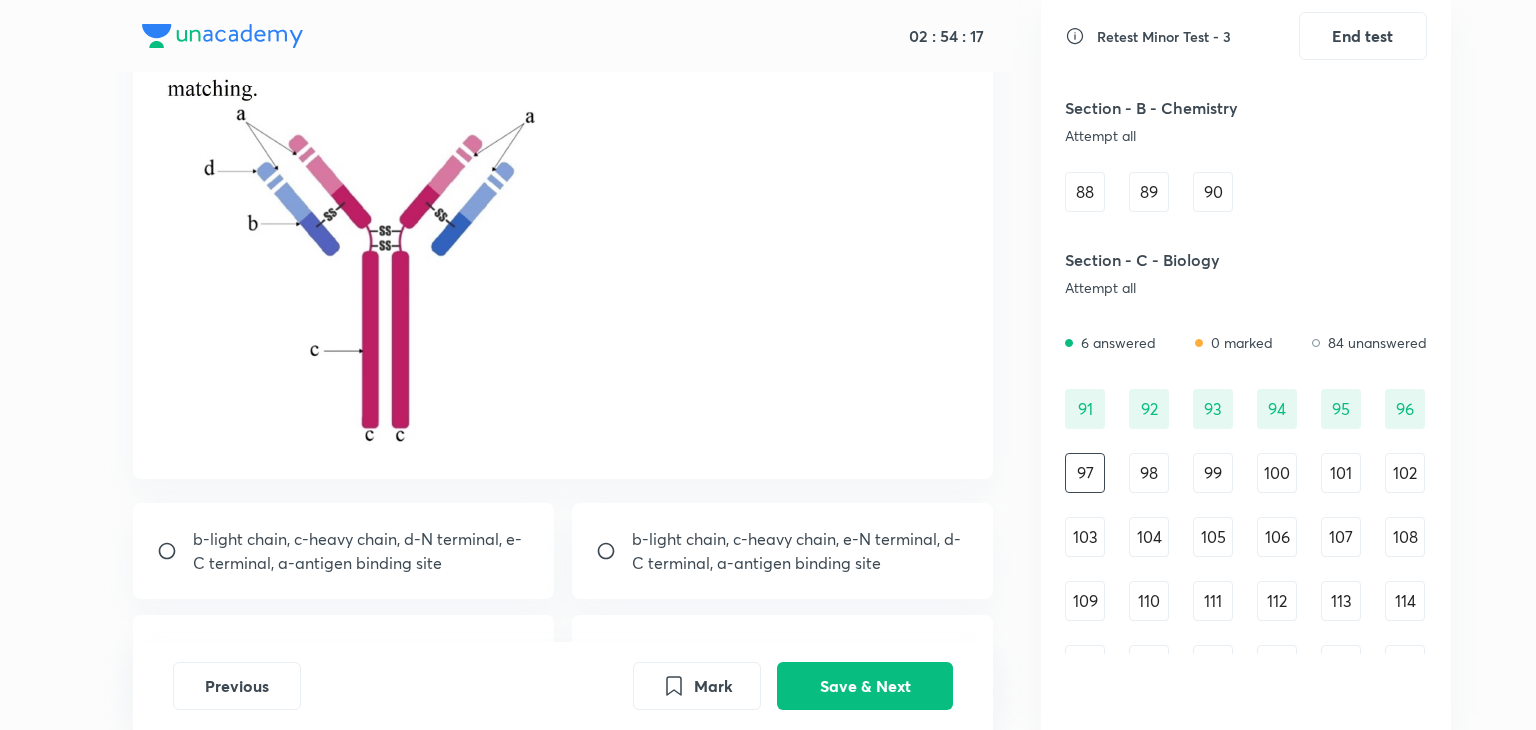 scroll, scrollTop: 174, scrollLeft: 0, axis: vertical 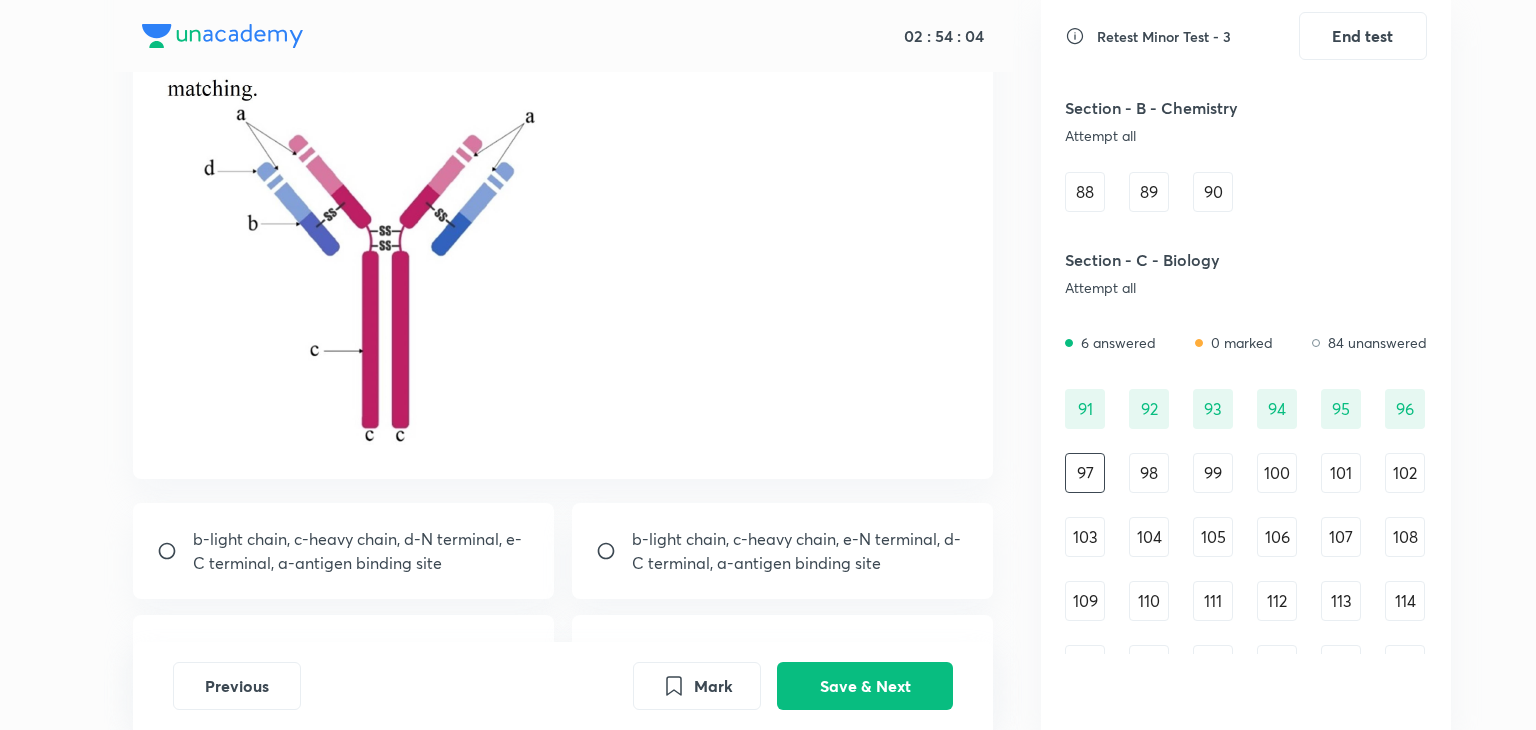 click on "b-light chain, c-heavy chain, d-N terminal, e-C terminal, a-antigen binding site" at bounding box center (362, 551) 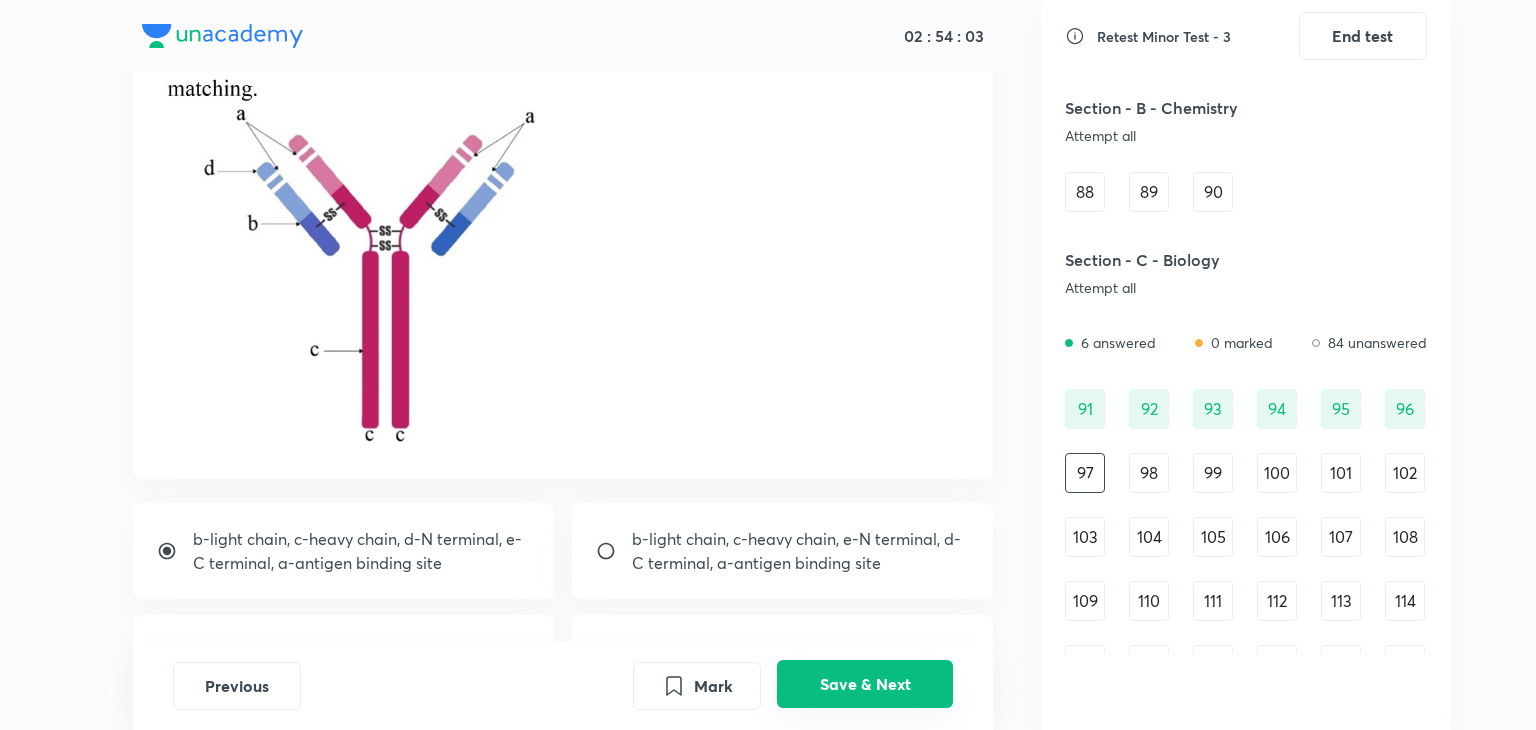 click on "Save & Next" at bounding box center [865, 684] 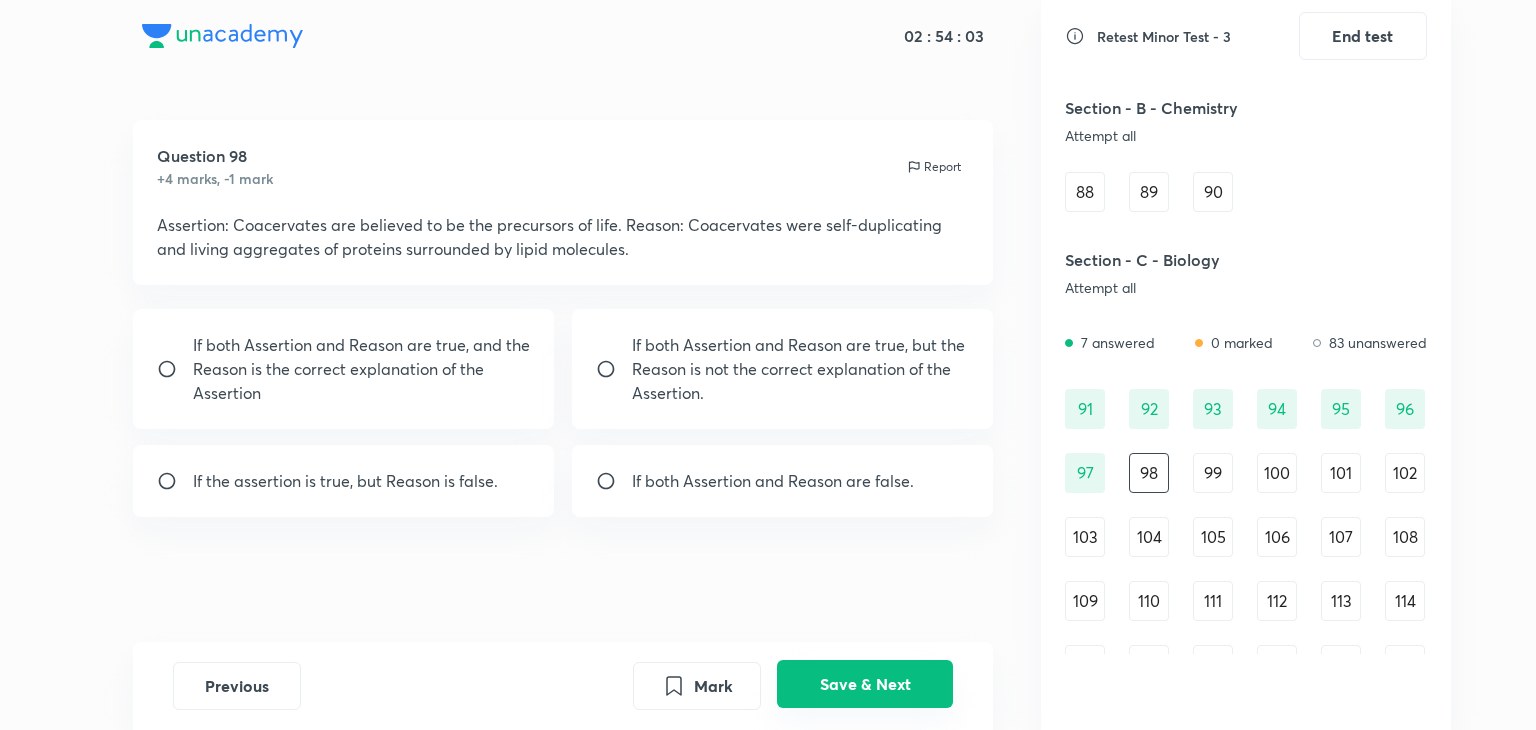 scroll, scrollTop: 0, scrollLeft: 0, axis: both 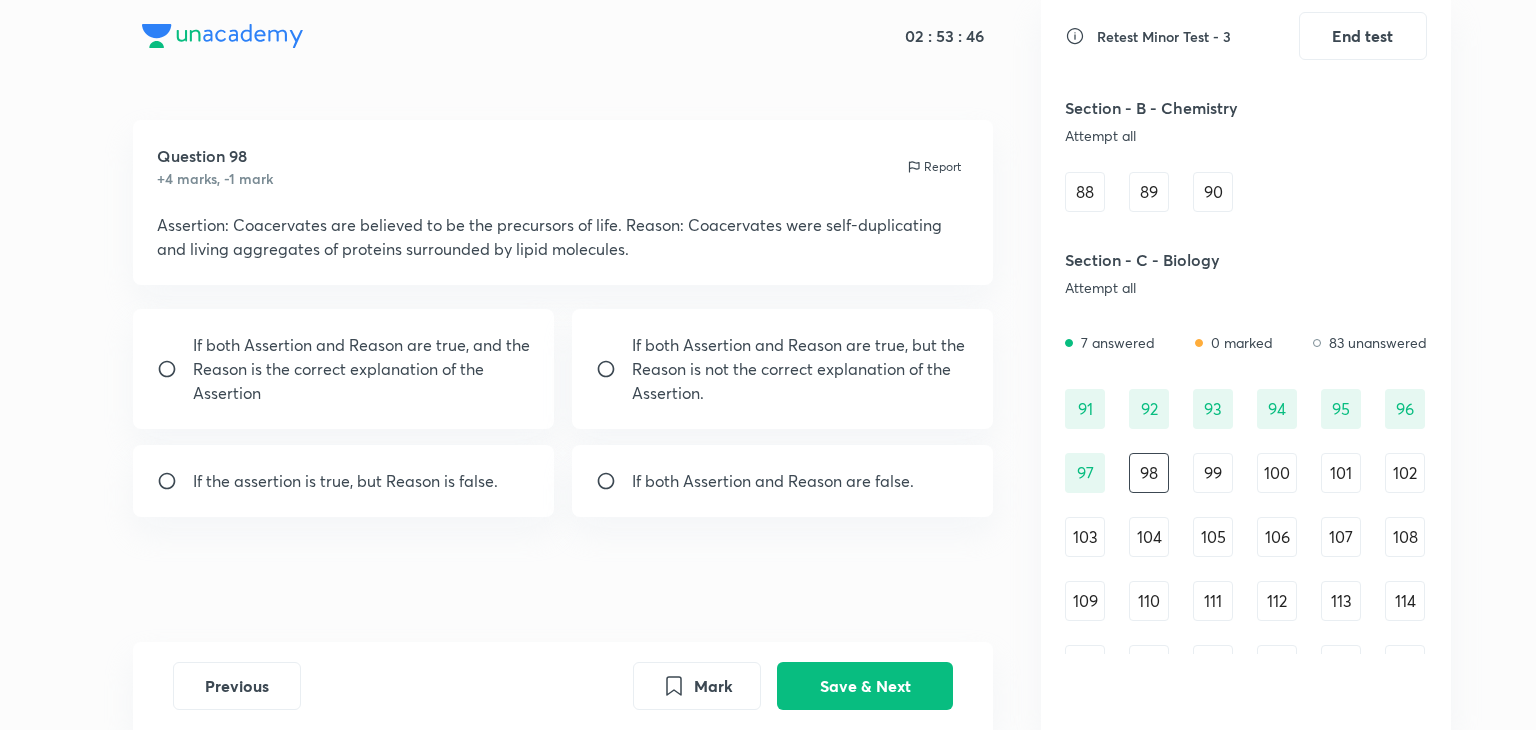 click on "If both Assertion and Reason are false." at bounding box center (783, 481) 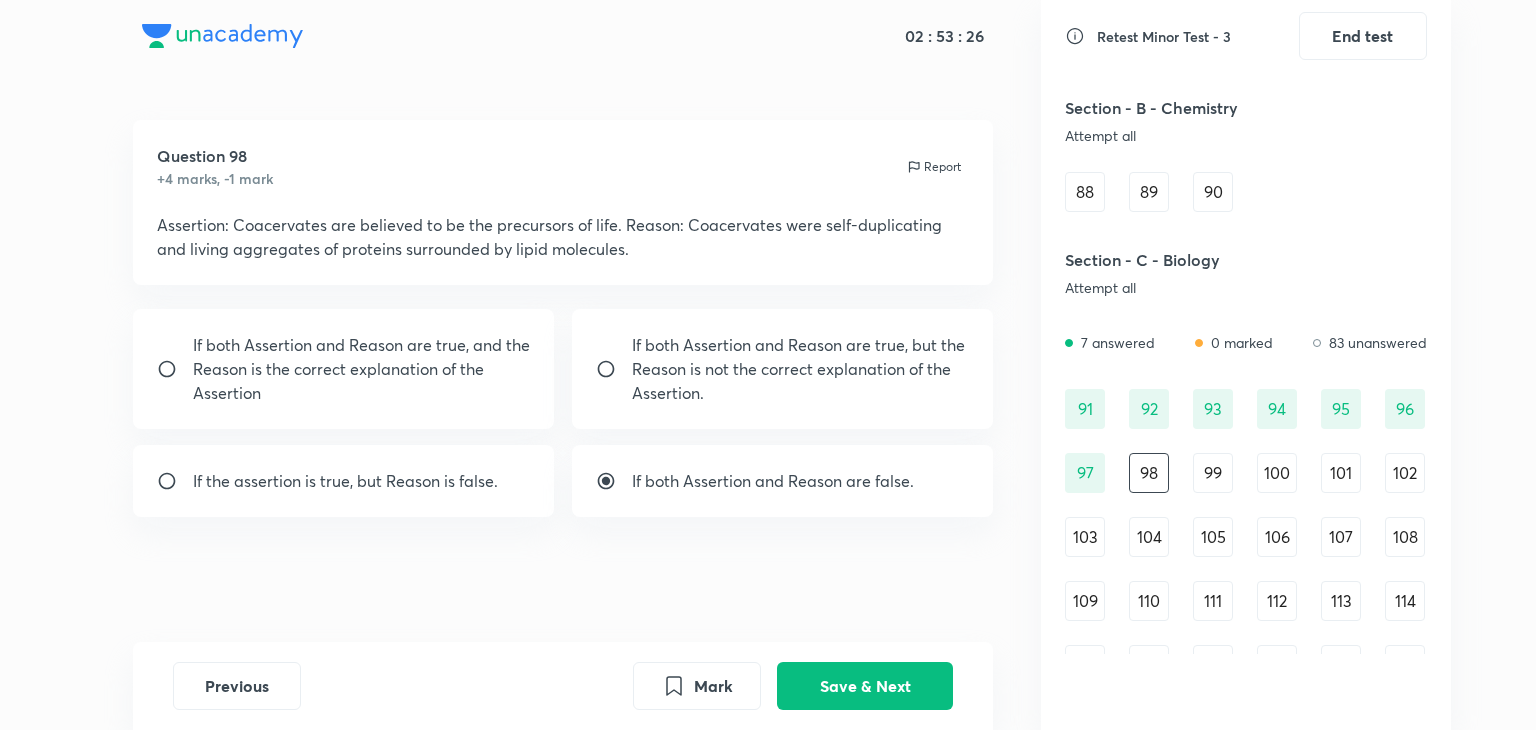 click on "If the assertion is true, but Reason is false." at bounding box center [345, 481] 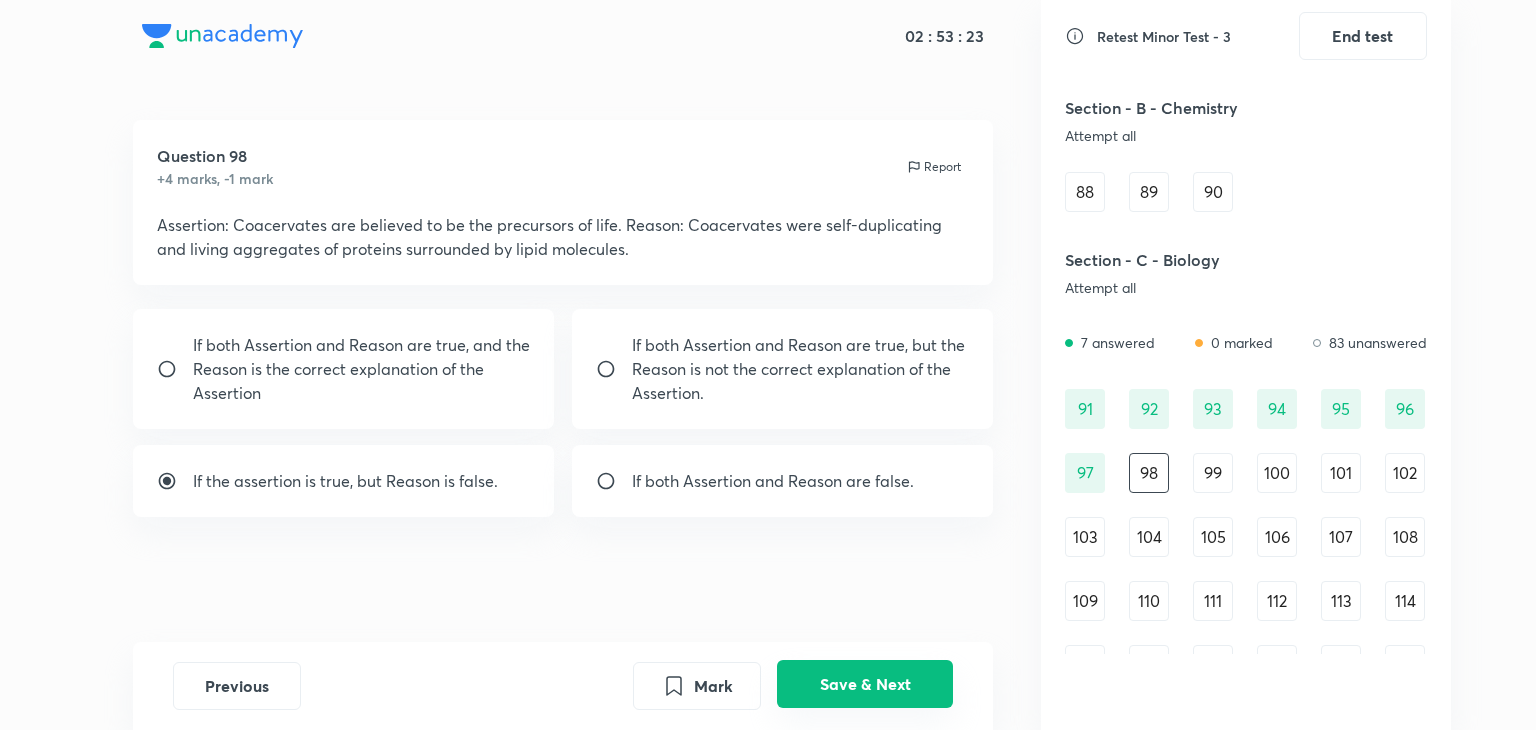 click on "Save & Next" at bounding box center [865, 684] 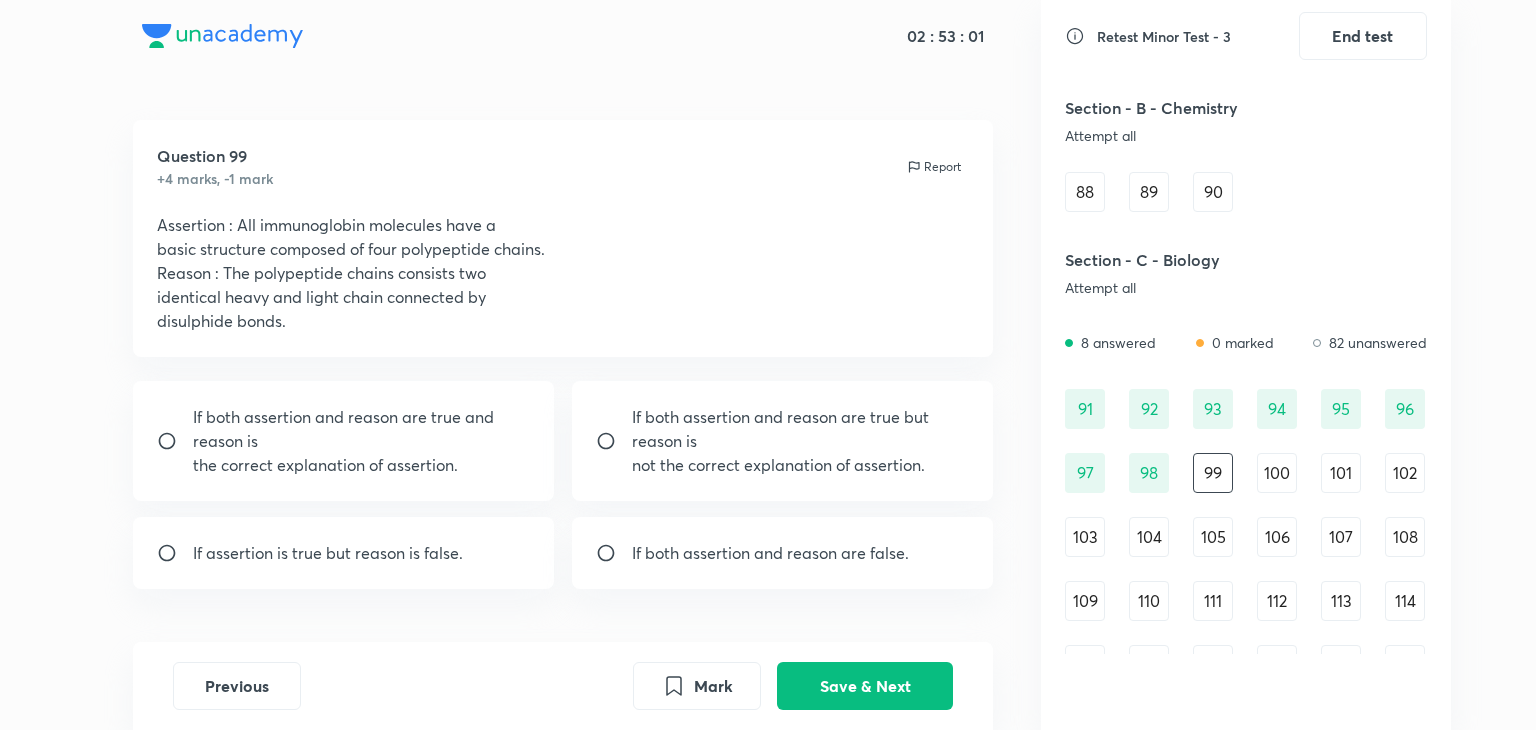 click on "If both assertion and reason are true and reason is" at bounding box center [362, 429] 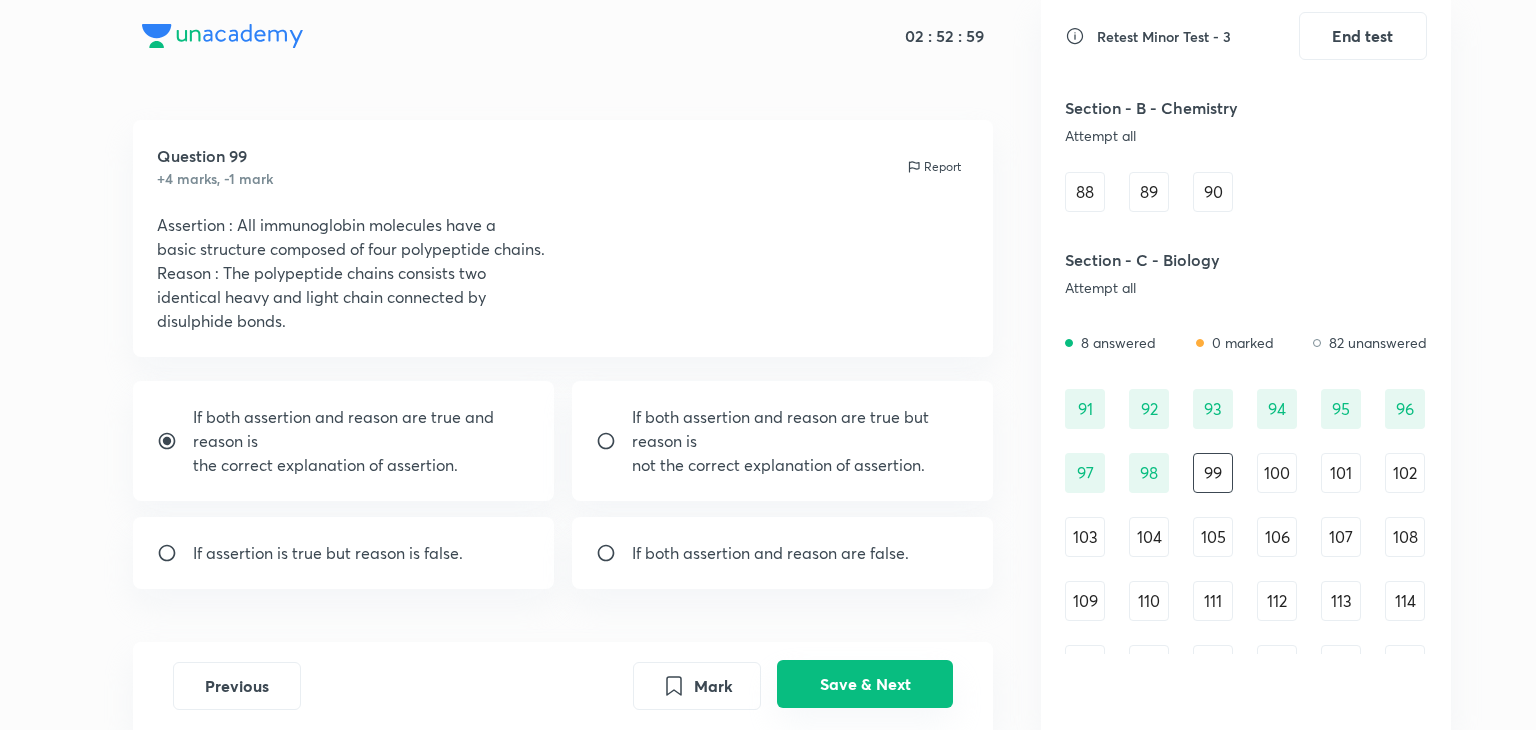 click on "Save & Next" at bounding box center [865, 684] 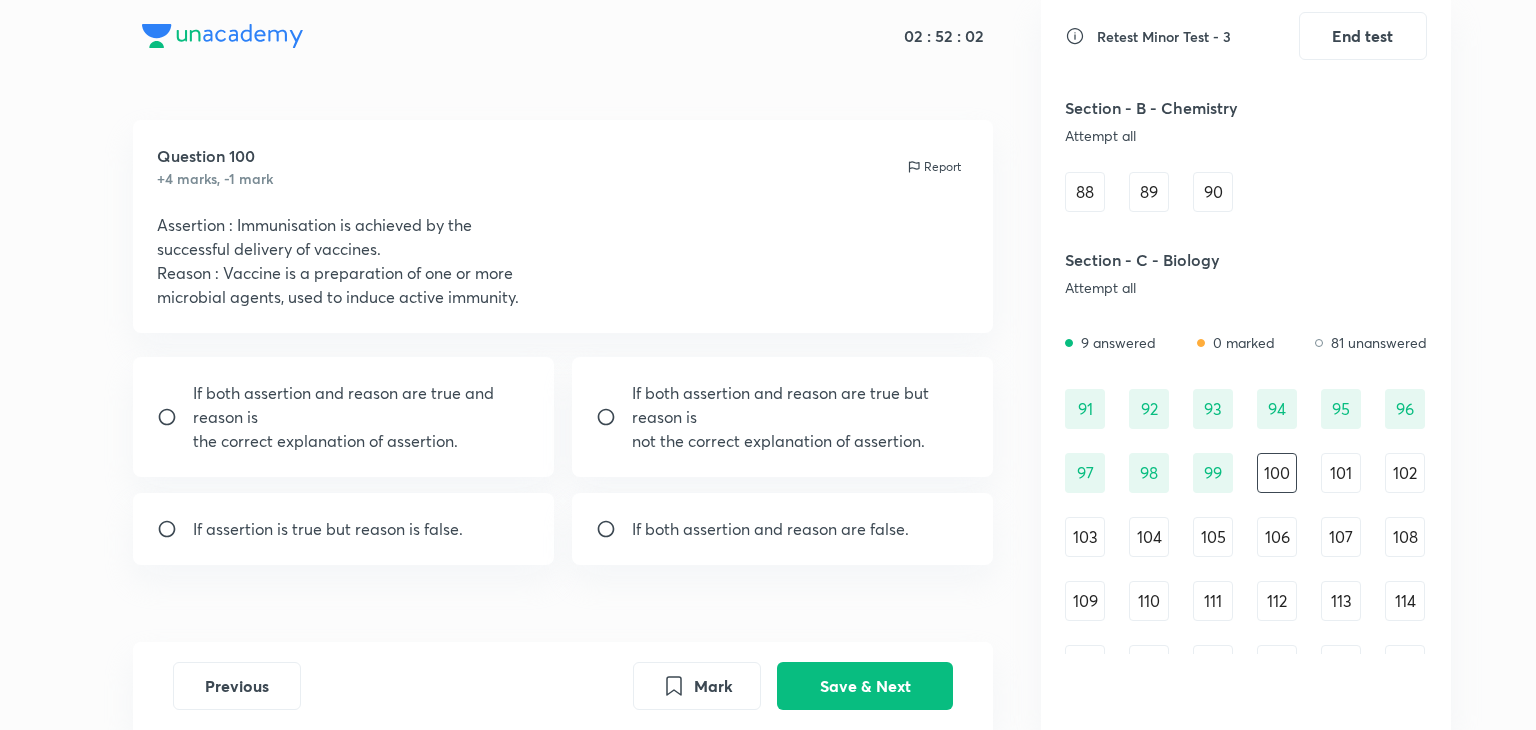 click on "If both assertion and reason are true and reason is" at bounding box center [362, 405] 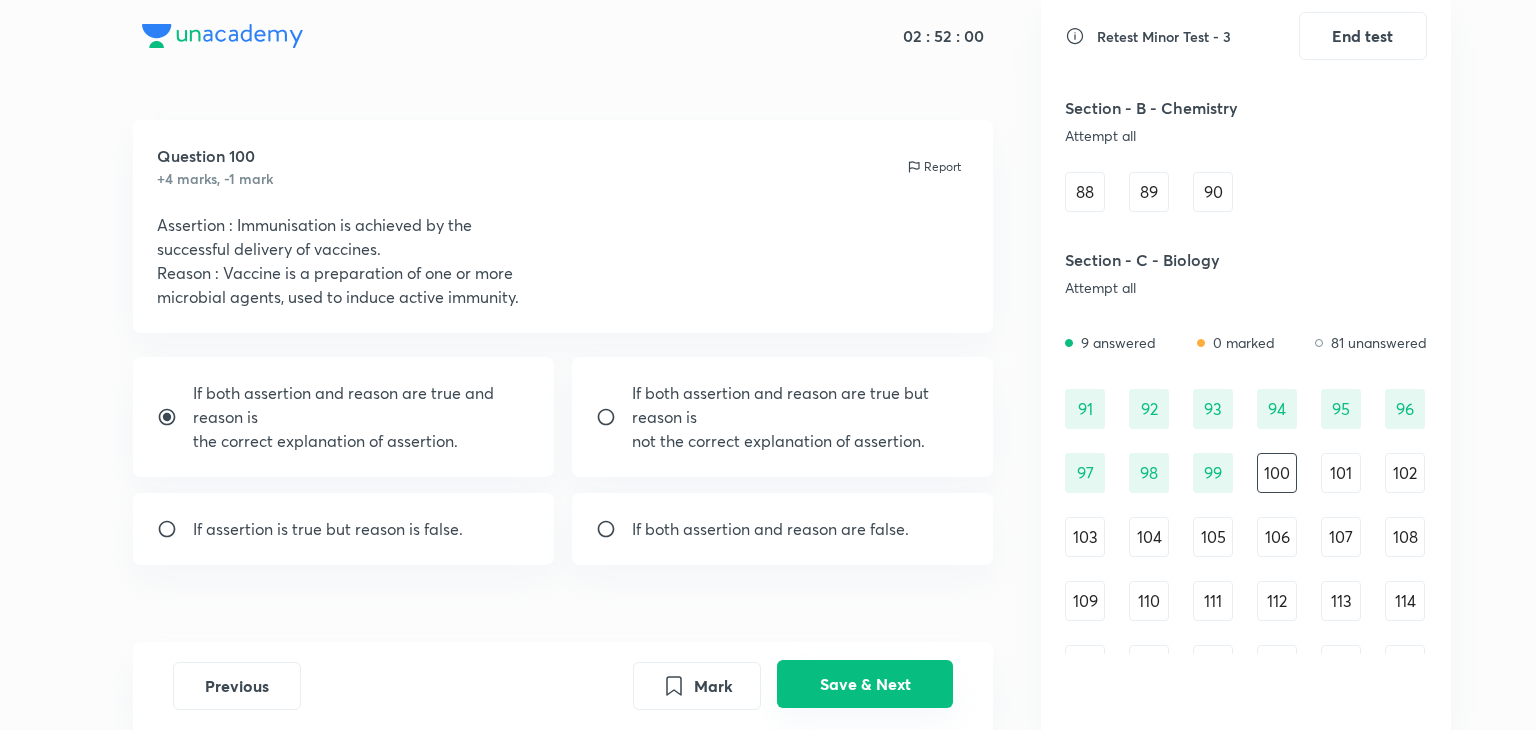 click on "Save & Next" at bounding box center (865, 684) 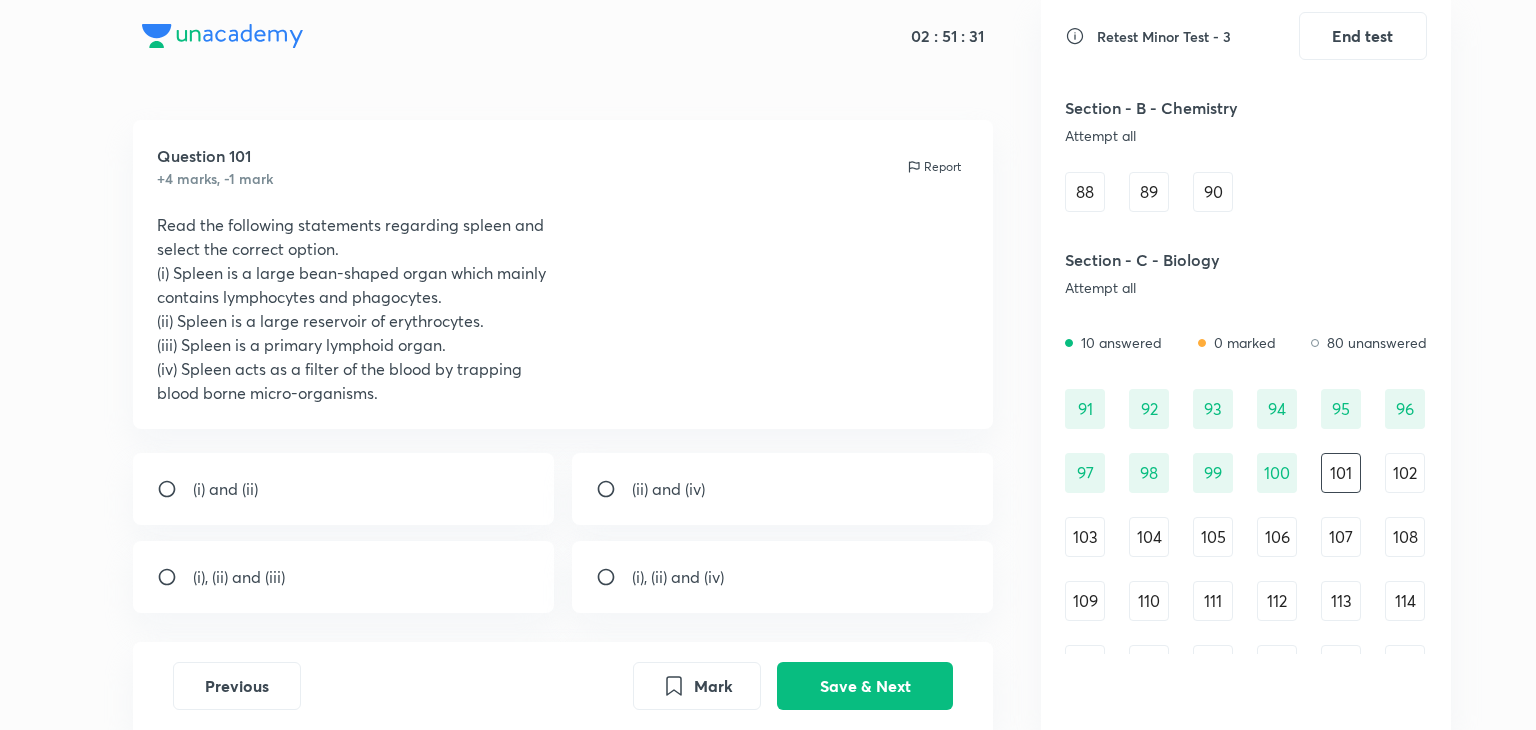 click on "(i), (ii) and (iv)" at bounding box center (678, 577) 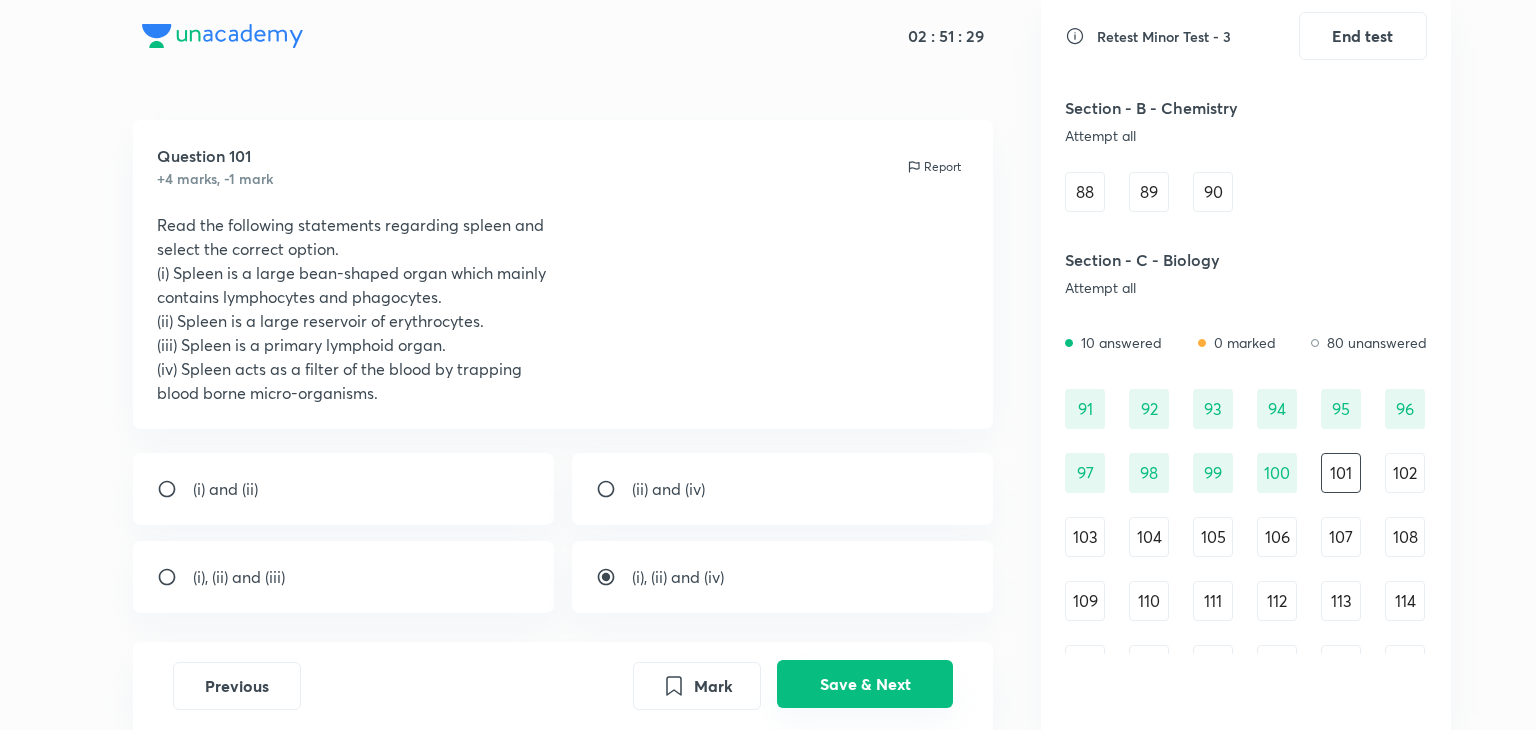 click on "Save & Next" at bounding box center [865, 684] 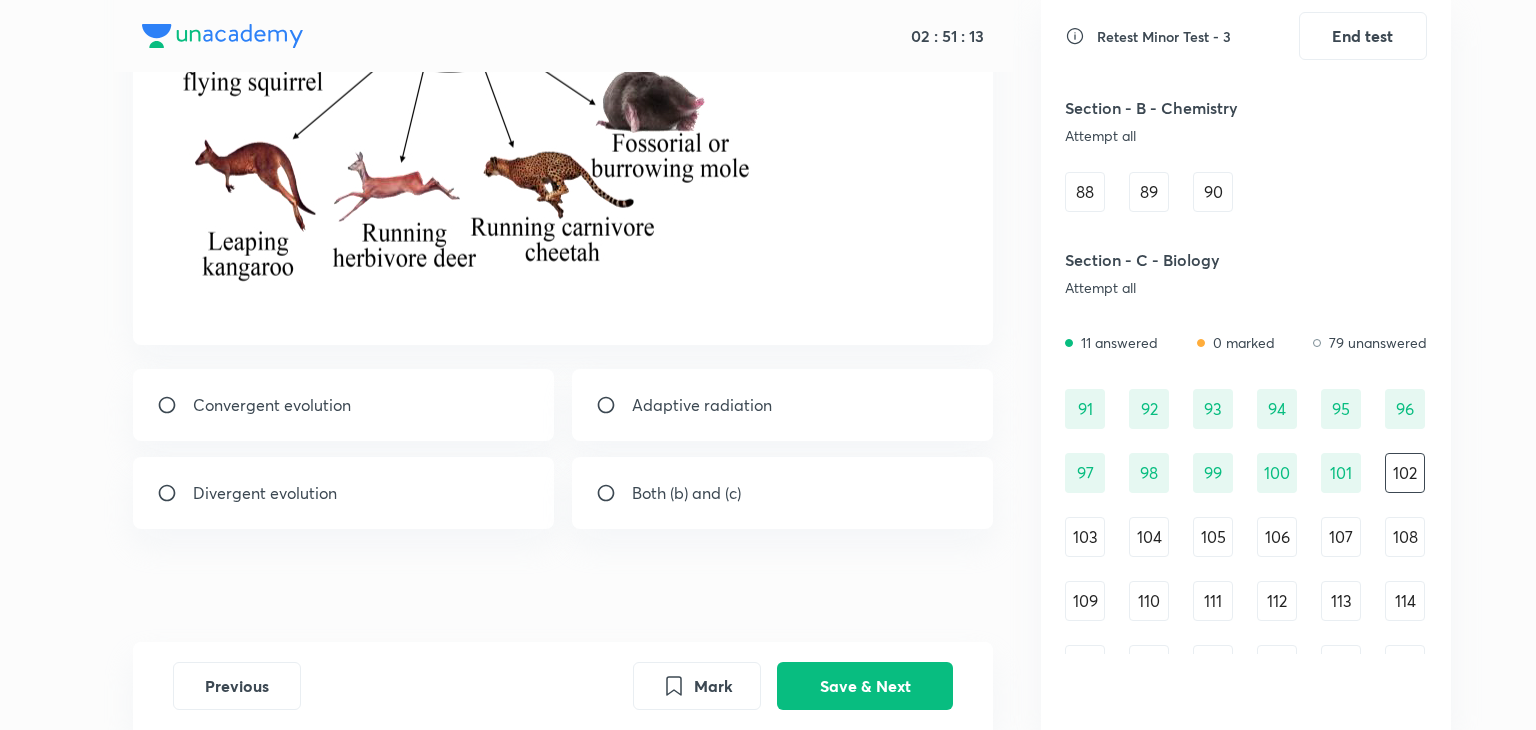 scroll, scrollTop: 438, scrollLeft: 0, axis: vertical 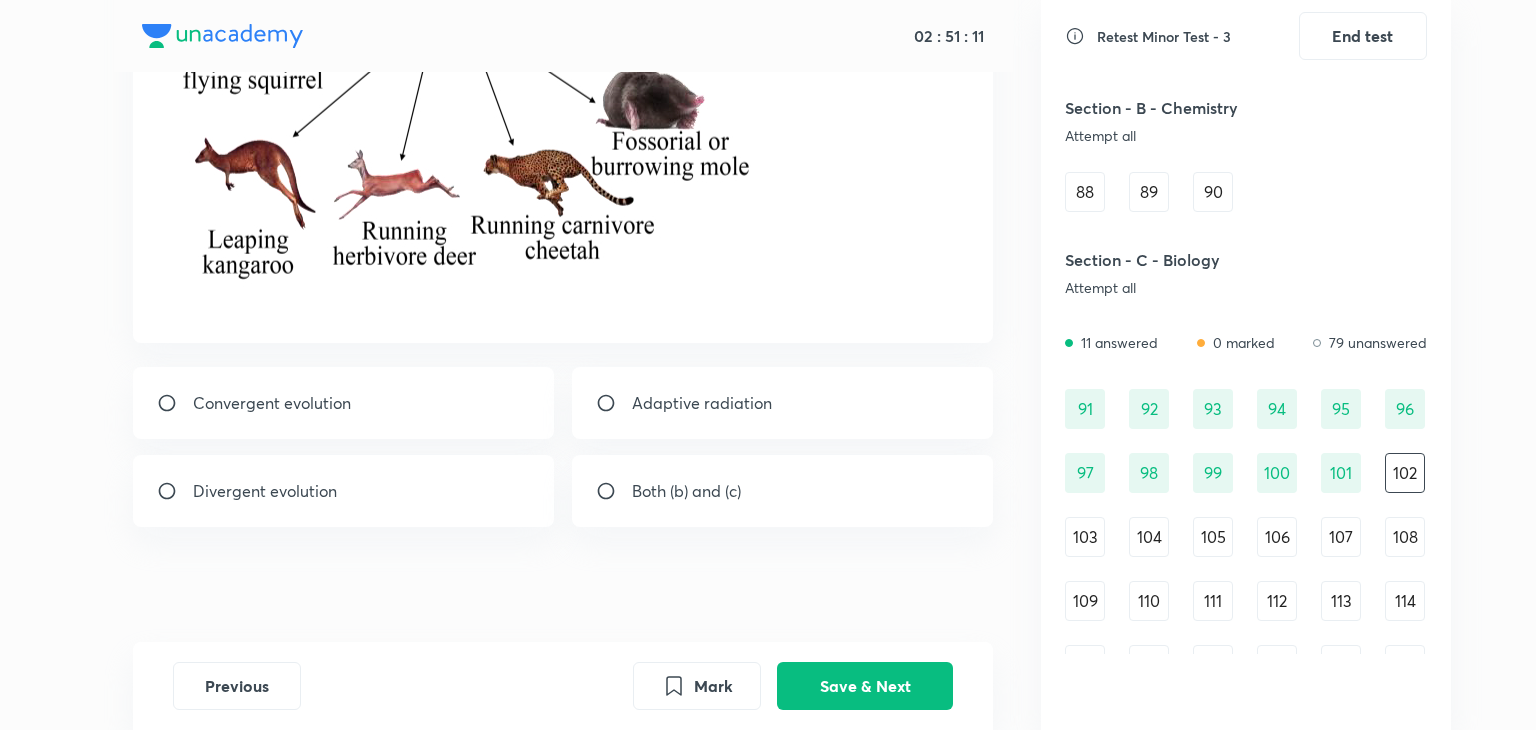 click on "Divergent evolution" at bounding box center (344, 491) 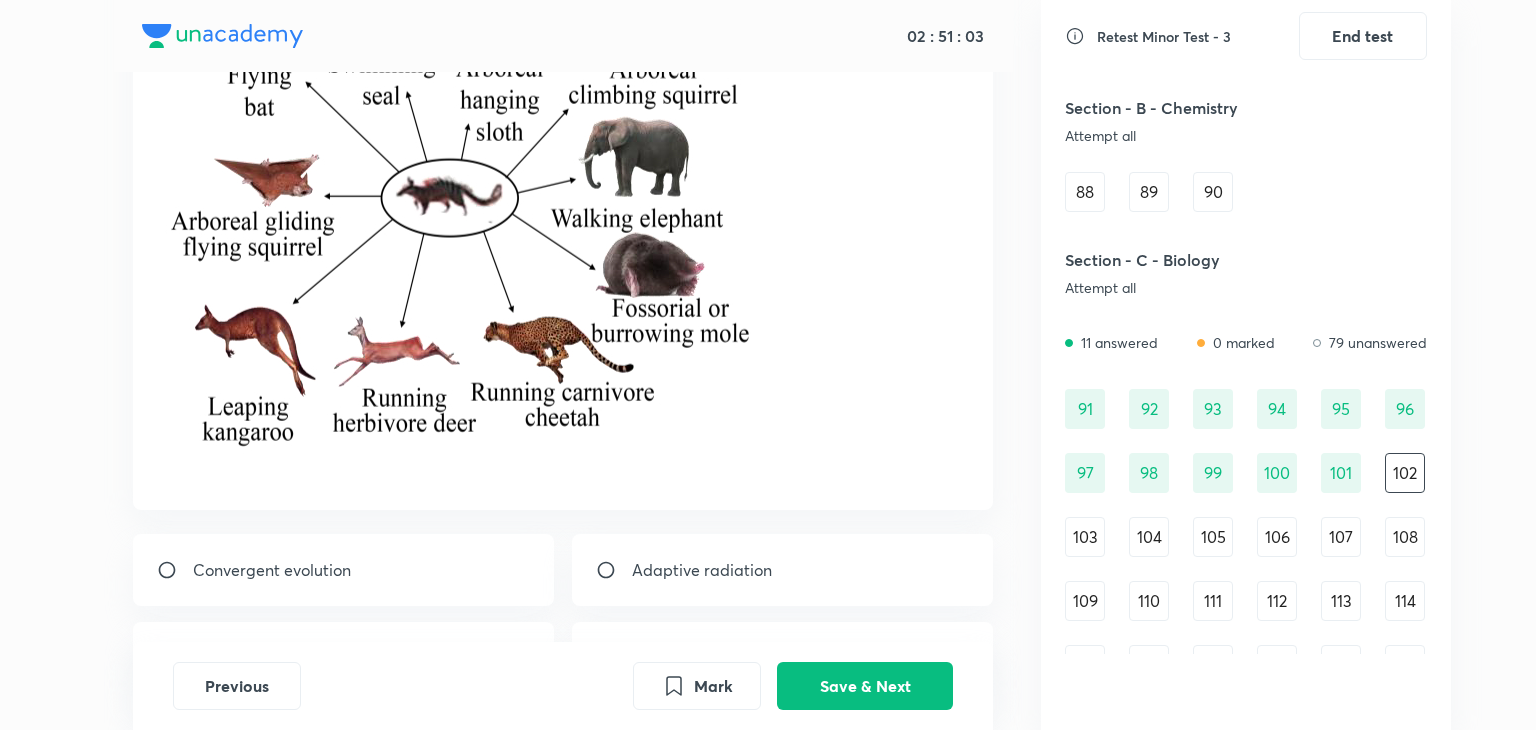 scroll, scrollTop: 283, scrollLeft: 0, axis: vertical 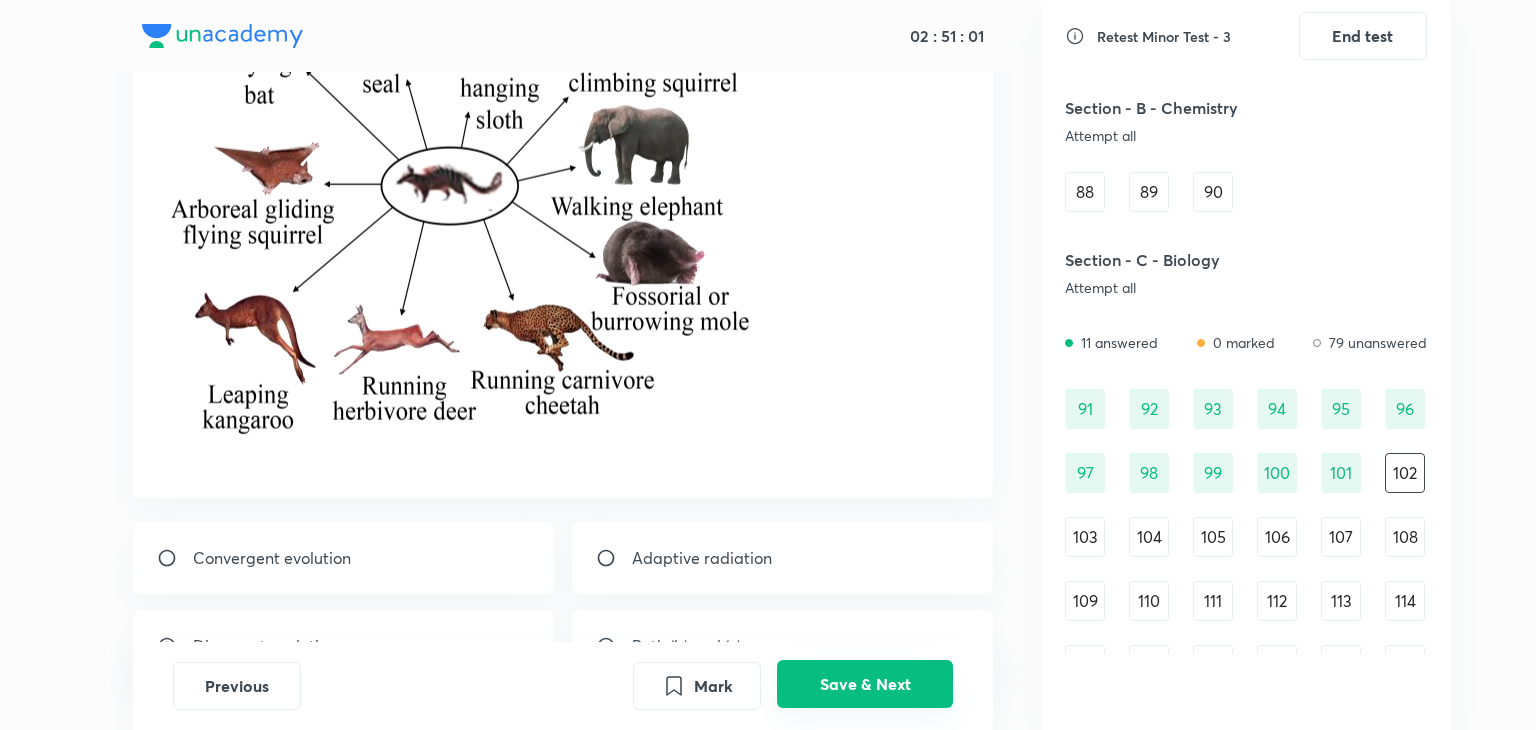 click on "Save & Next" at bounding box center [865, 684] 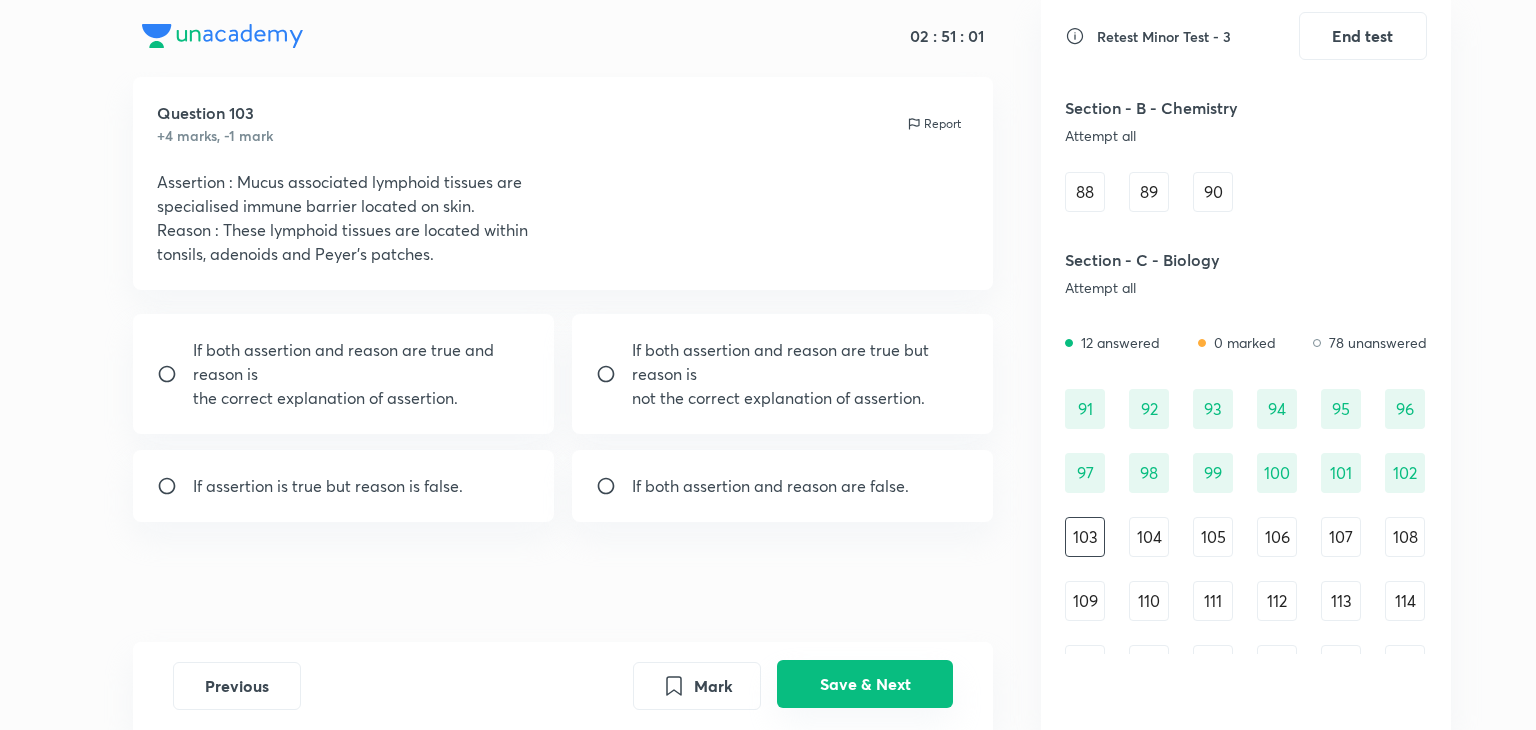 scroll, scrollTop: 43, scrollLeft: 0, axis: vertical 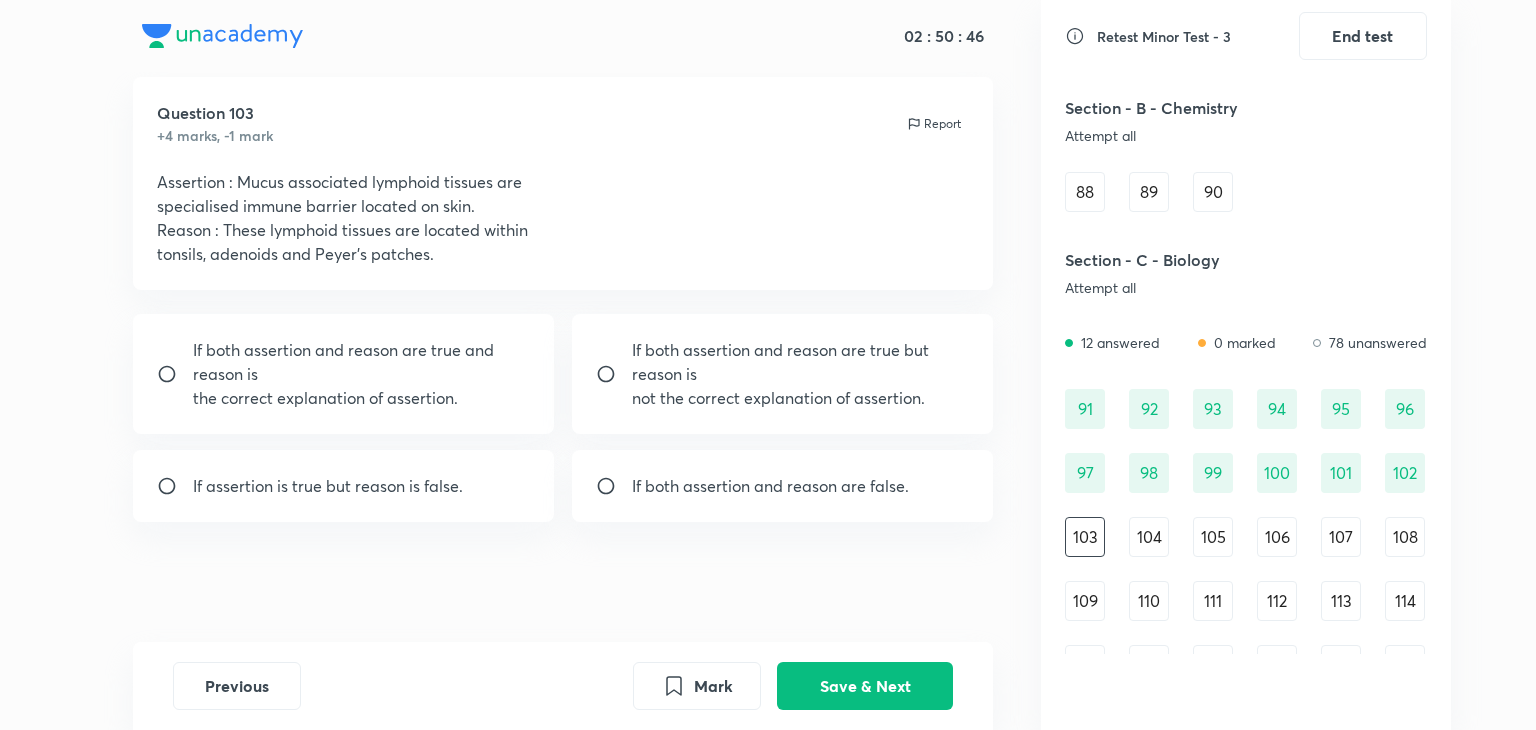 click on "If assertion is true but reason is false." at bounding box center [328, 486] 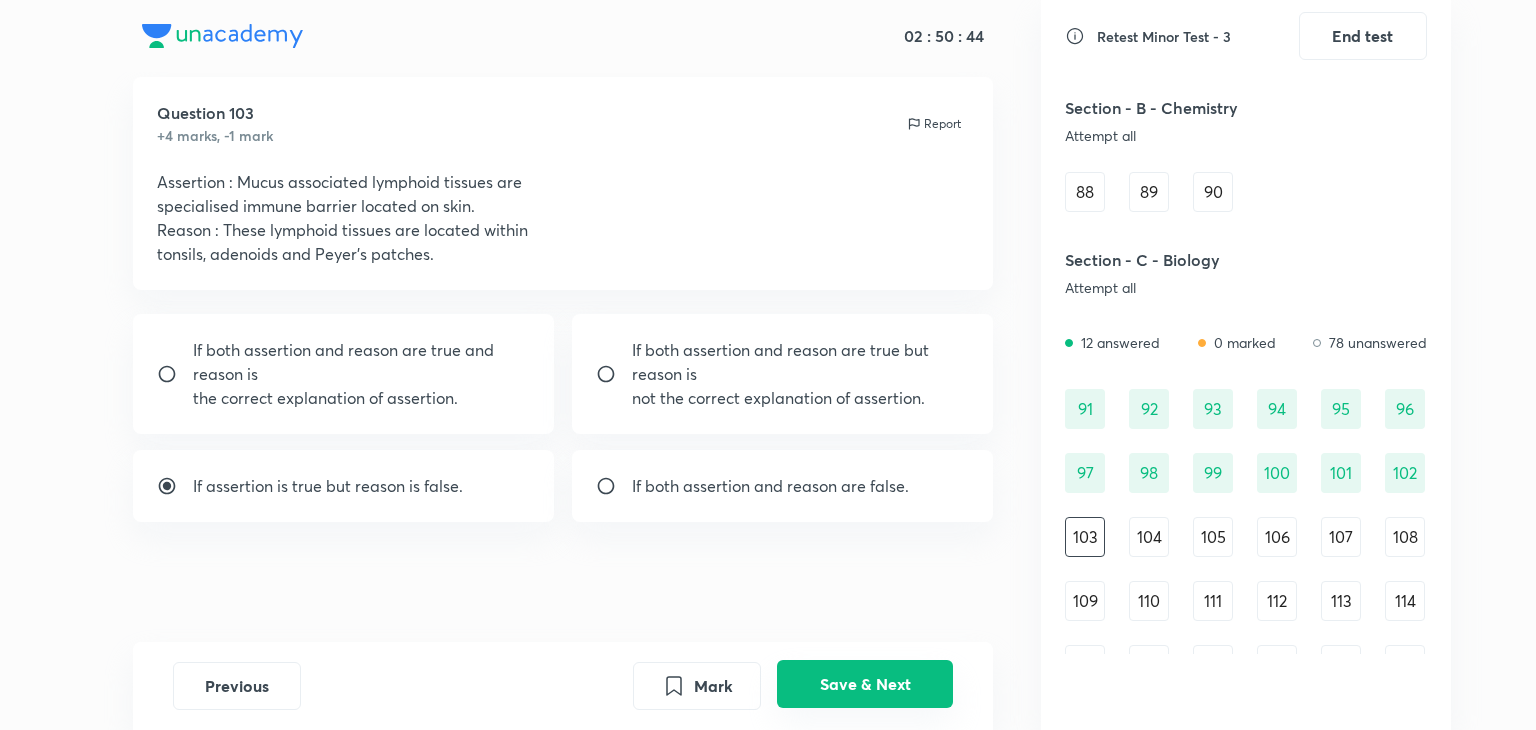 click on "Save & Next" at bounding box center [865, 684] 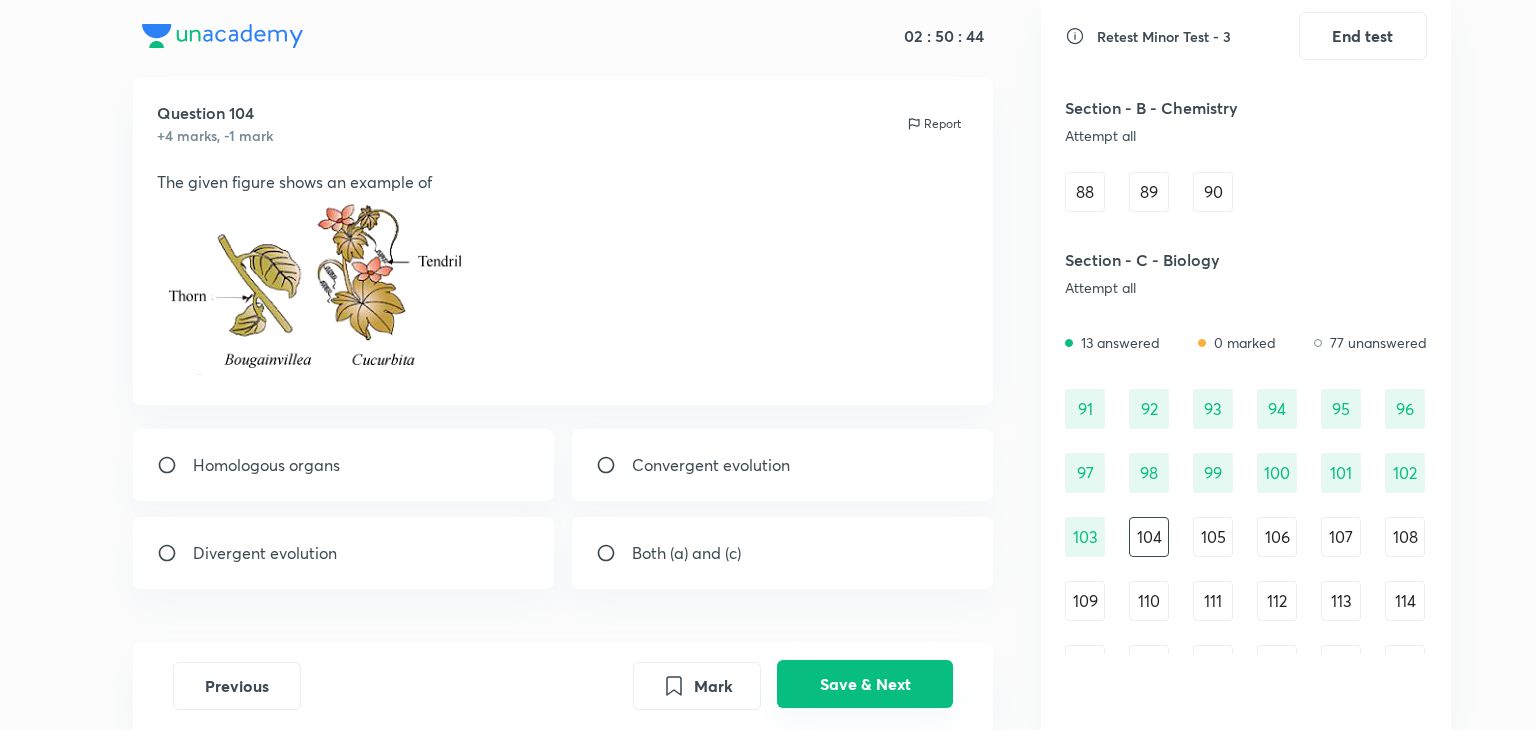 scroll, scrollTop: 0, scrollLeft: 0, axis: both 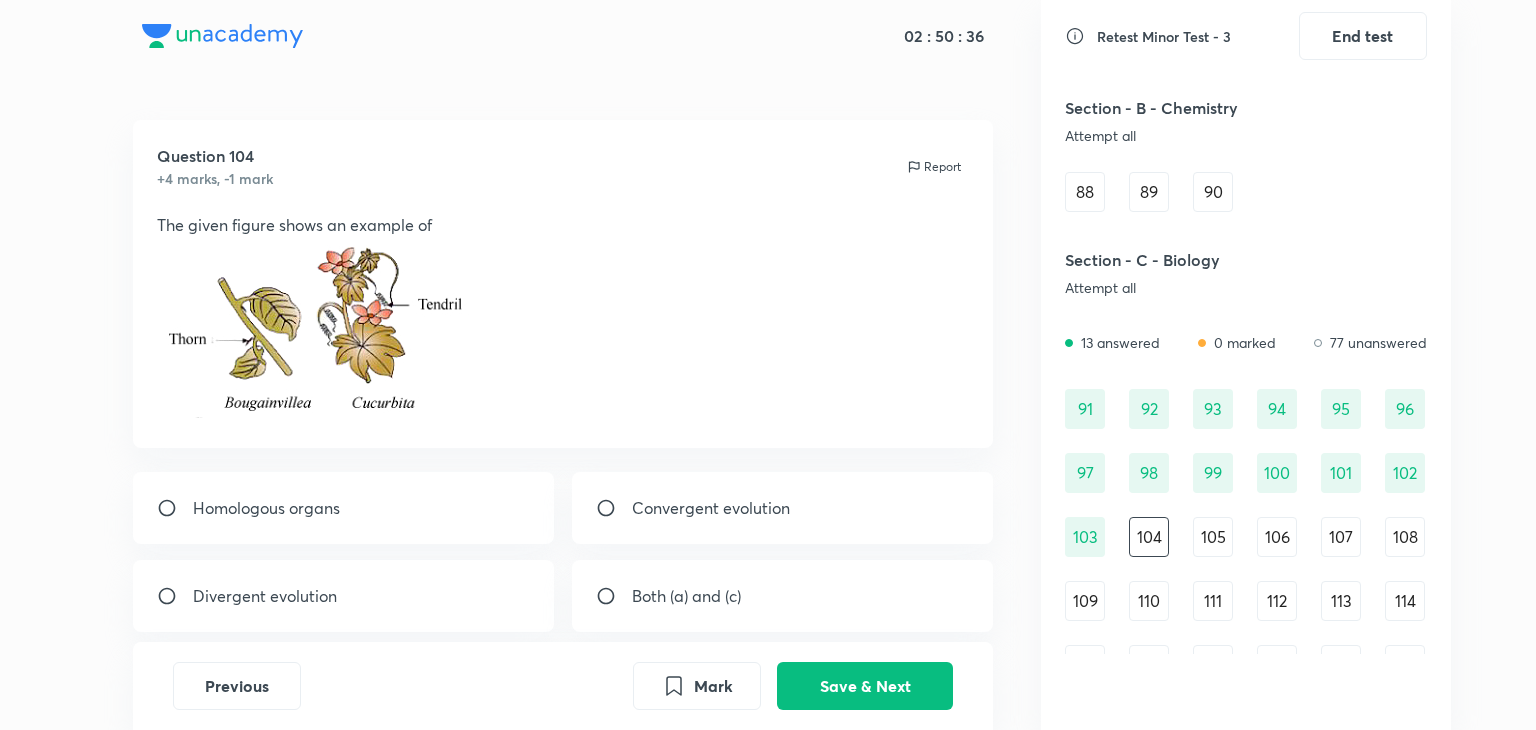 click at bounding box center (614, 596) 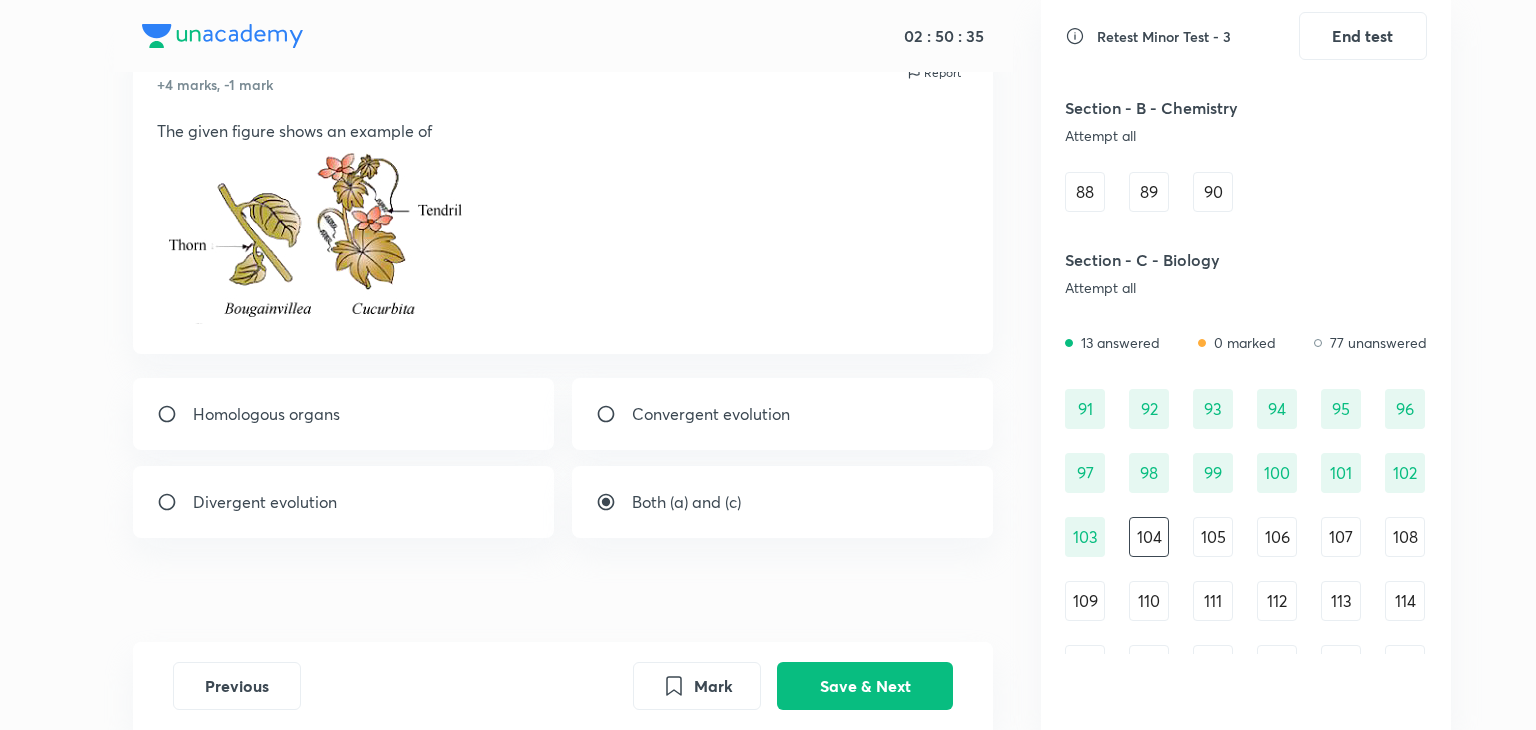 scroll, scrollTop: 100, scrollLeft: 0, axis: vertical 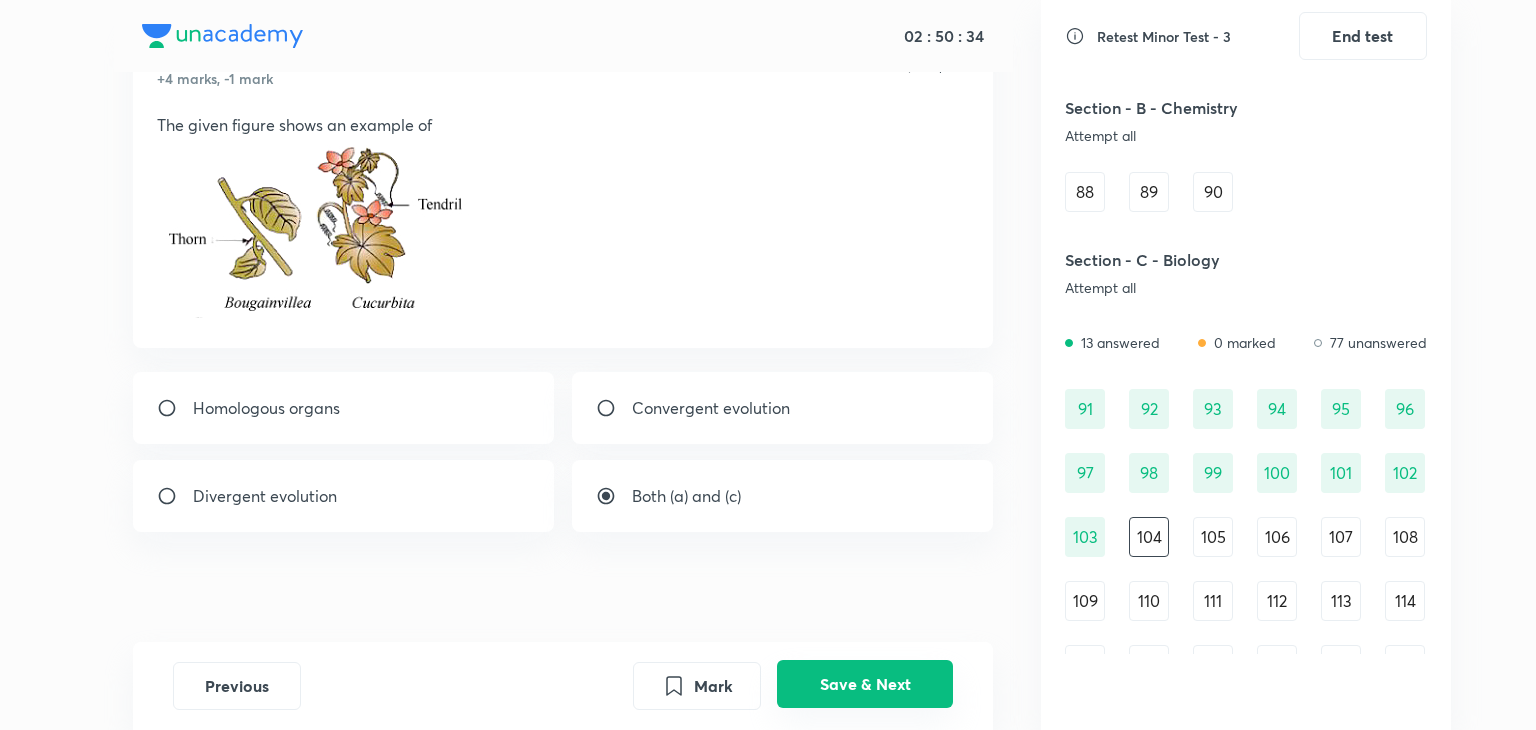 click on "Save & Next" at bounding box center (865, 684) 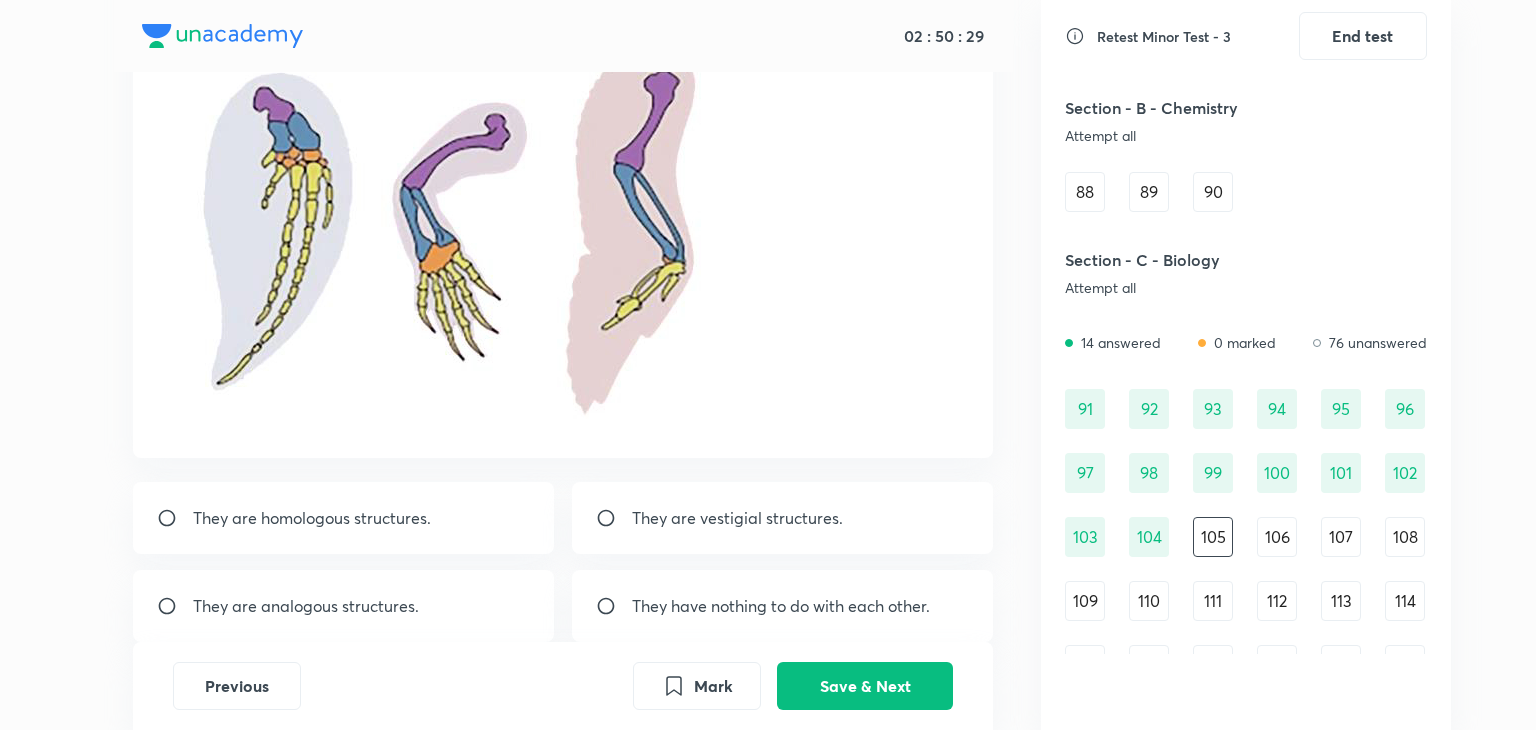 scroll, scrollTop: 204, scrollLeft: 0, axis: vertical 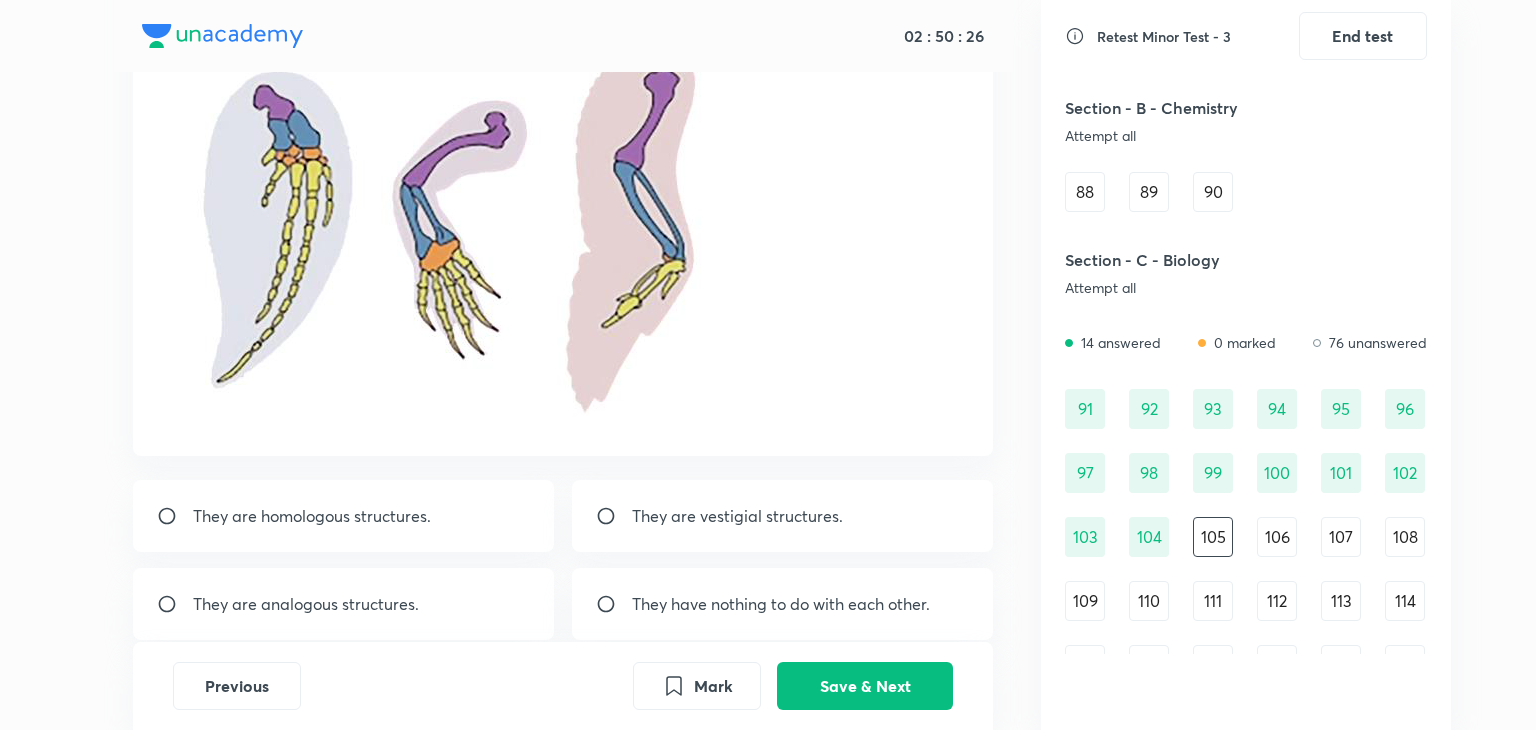 click on "They are homologous structures." at bounding box center (344, 516) 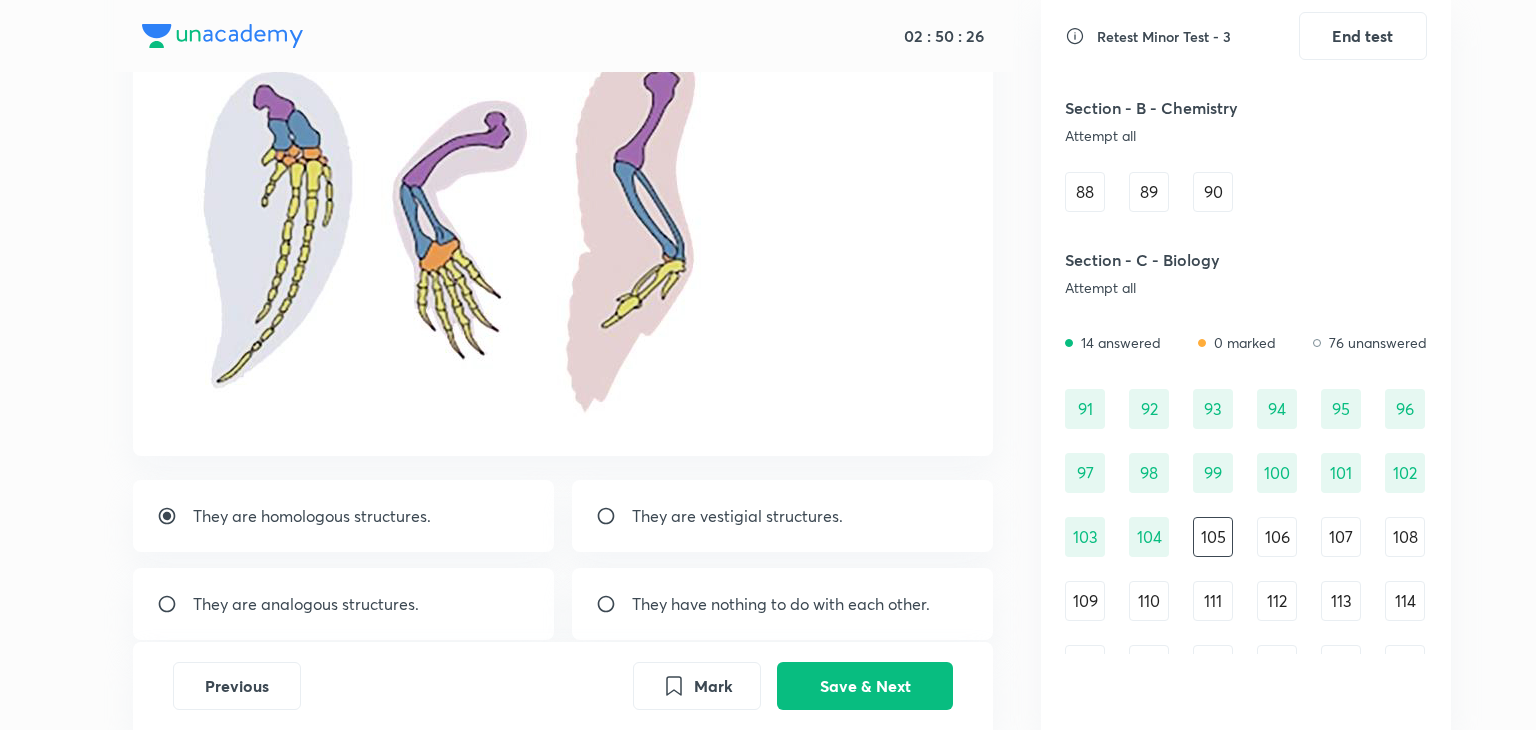 scroll, scrollTop: 274, scrollLeft: 0, axis: vertical 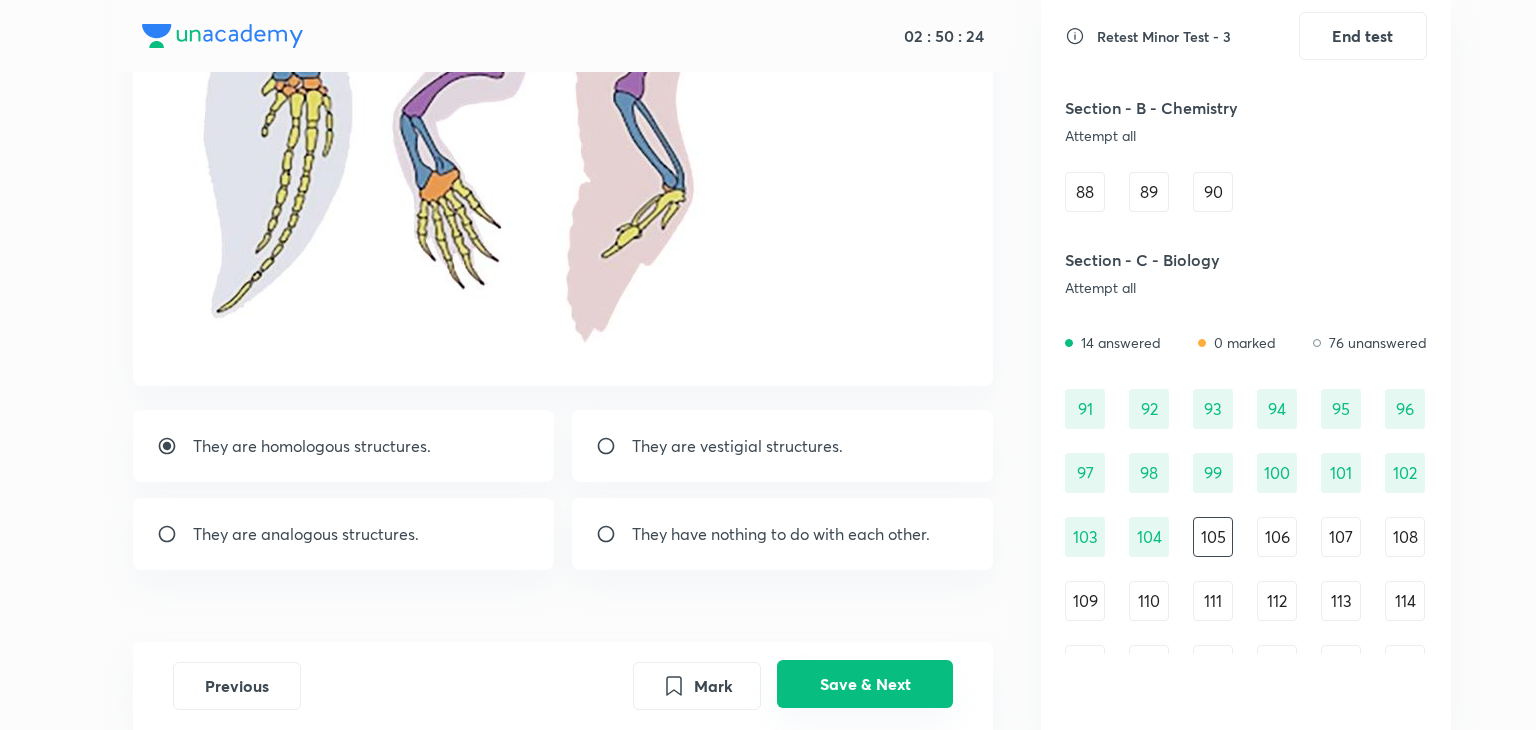 click on "Save & Next" at bounding box center (865, 684) 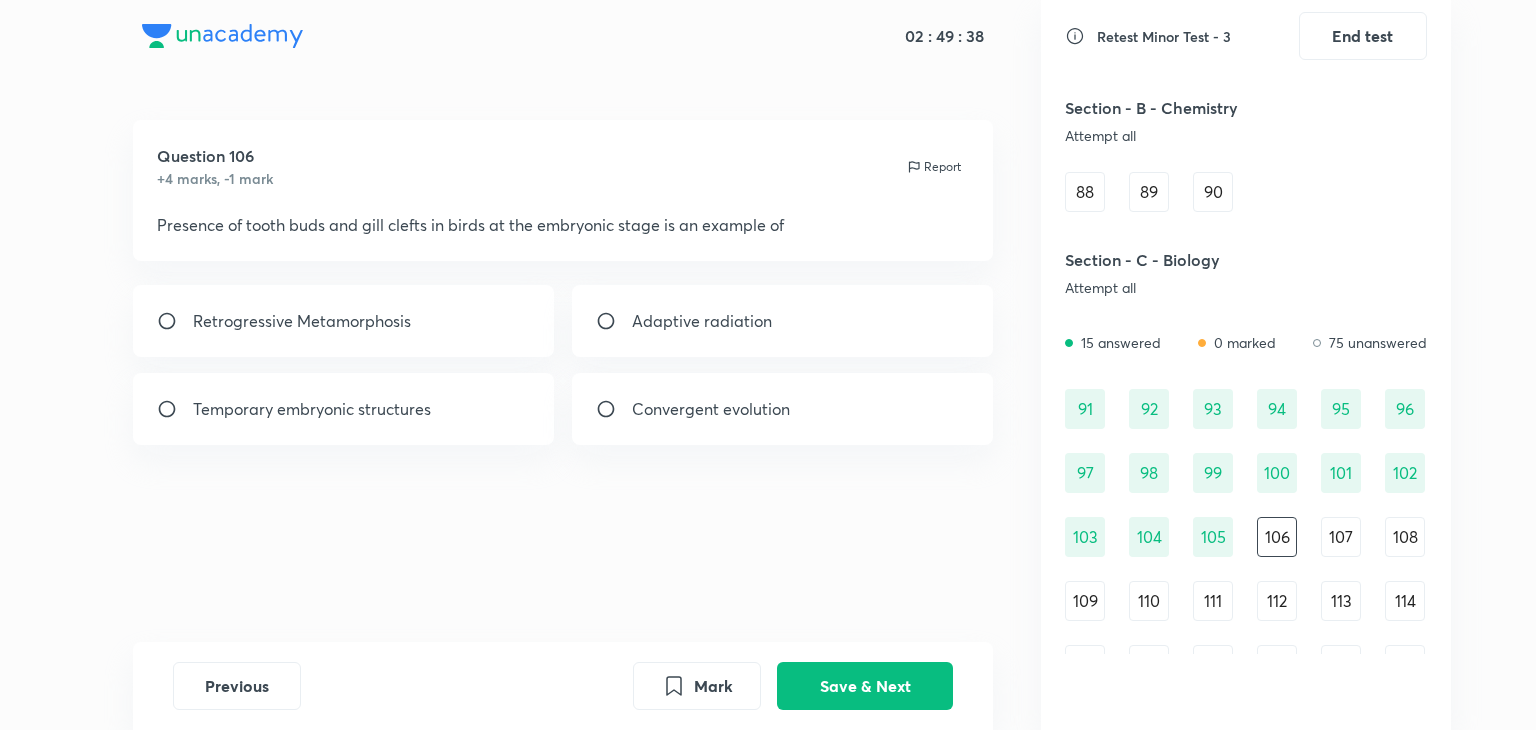 click on "Temporary embryonic structures" at bounding box center (344, 409) 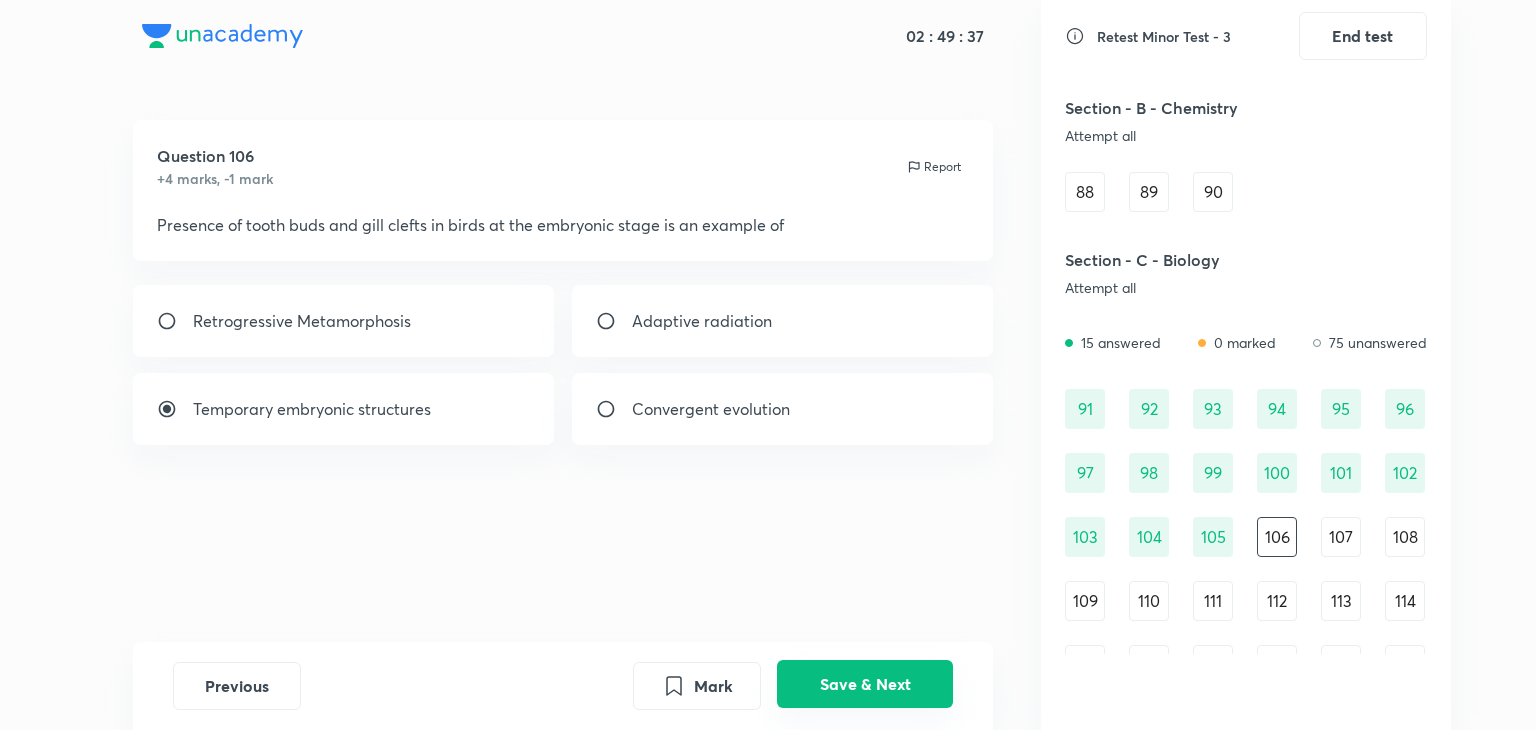 click on "Save & Next" at bounding box center [865, 684] 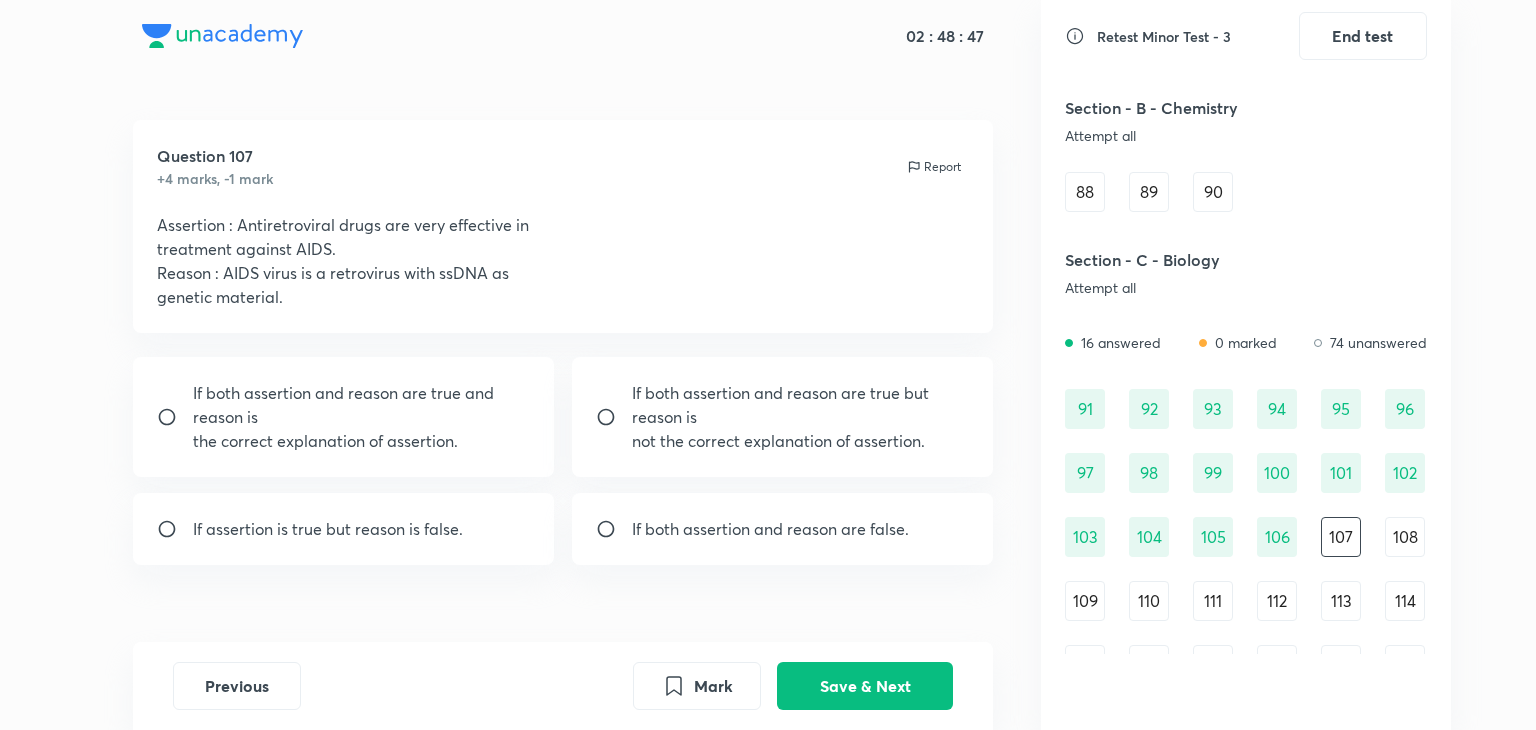 click on "If both assertion and reason are false." at bounding box center (770, 529) 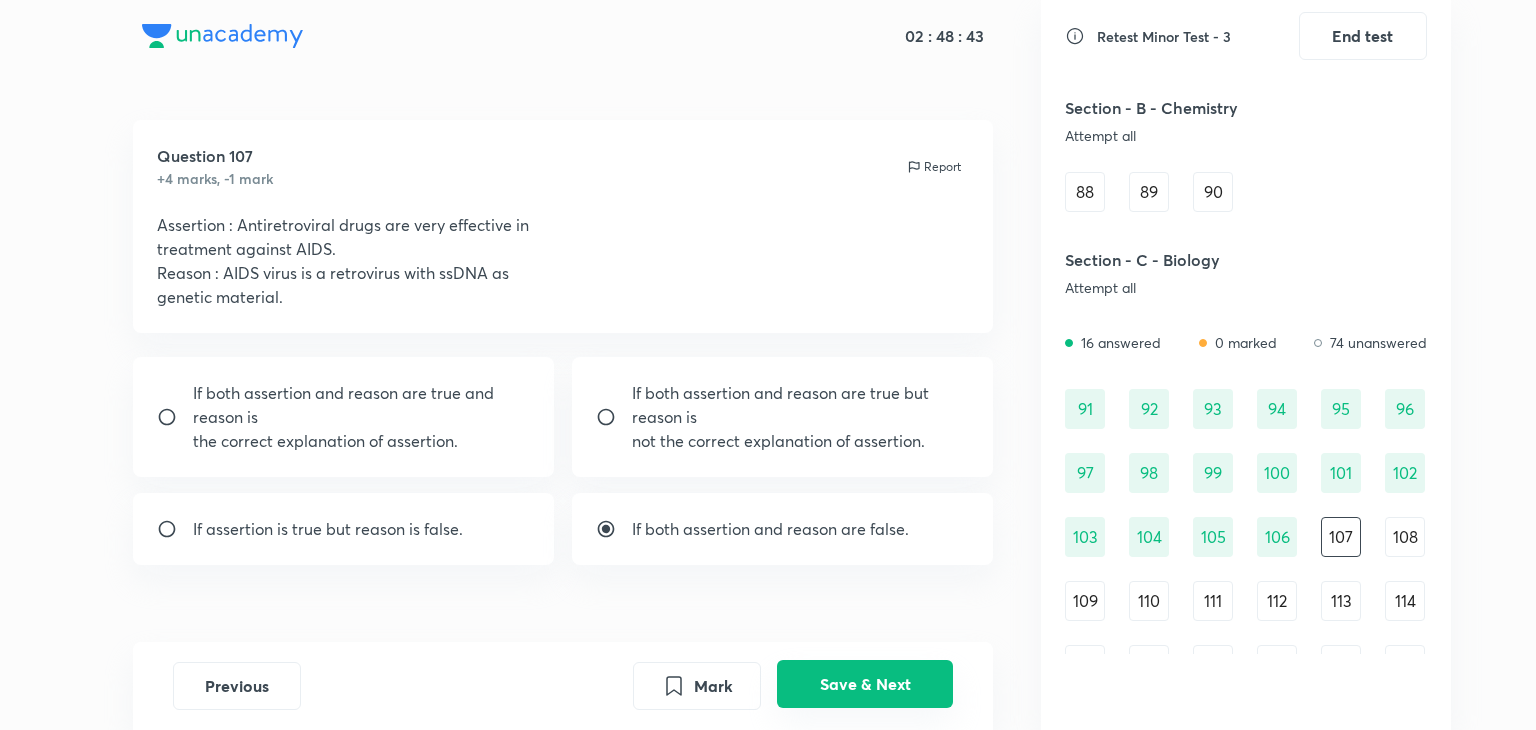 click on "Save & Next" at bounding box center [865, 684] 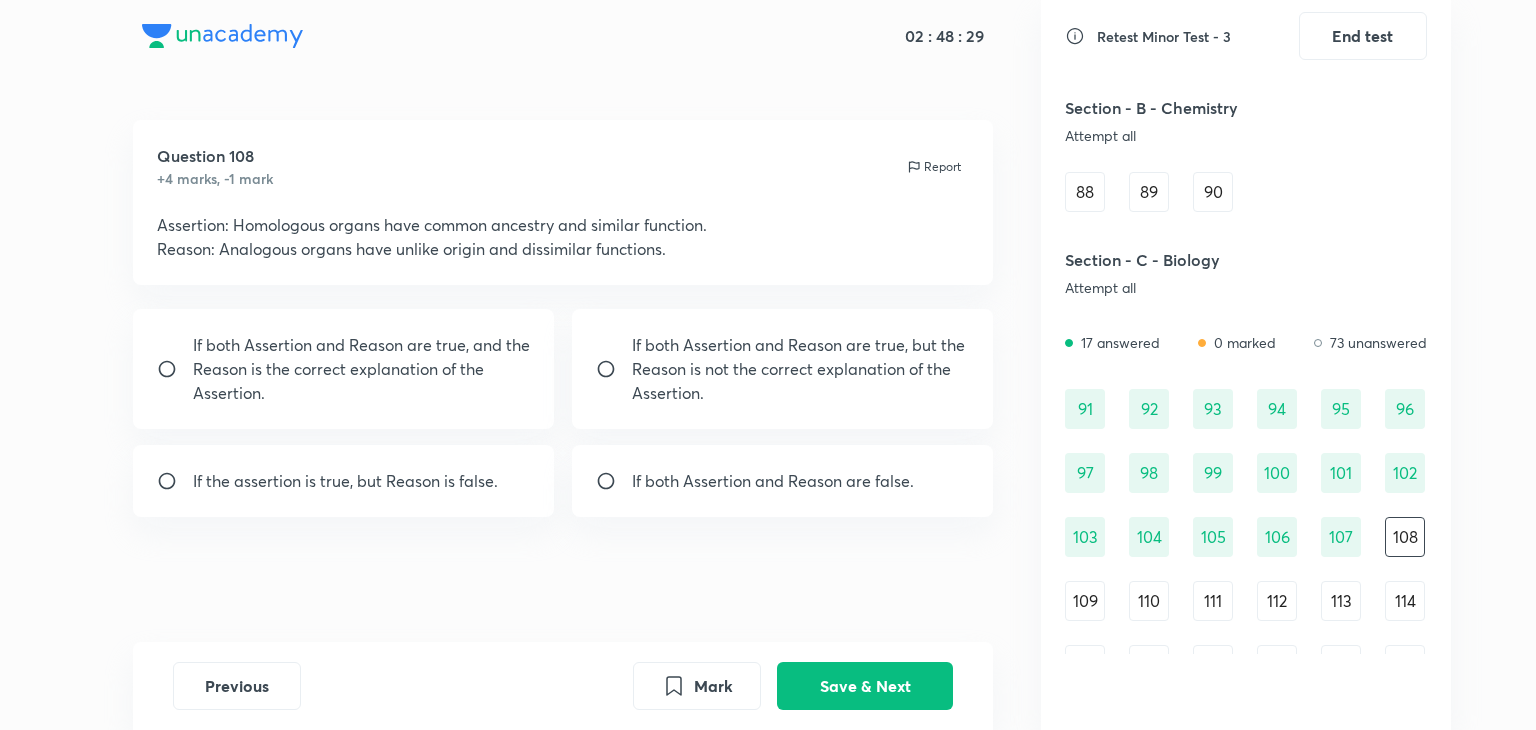 click on "If both Assertion and Reason are false." at bounding box center [773, 481] 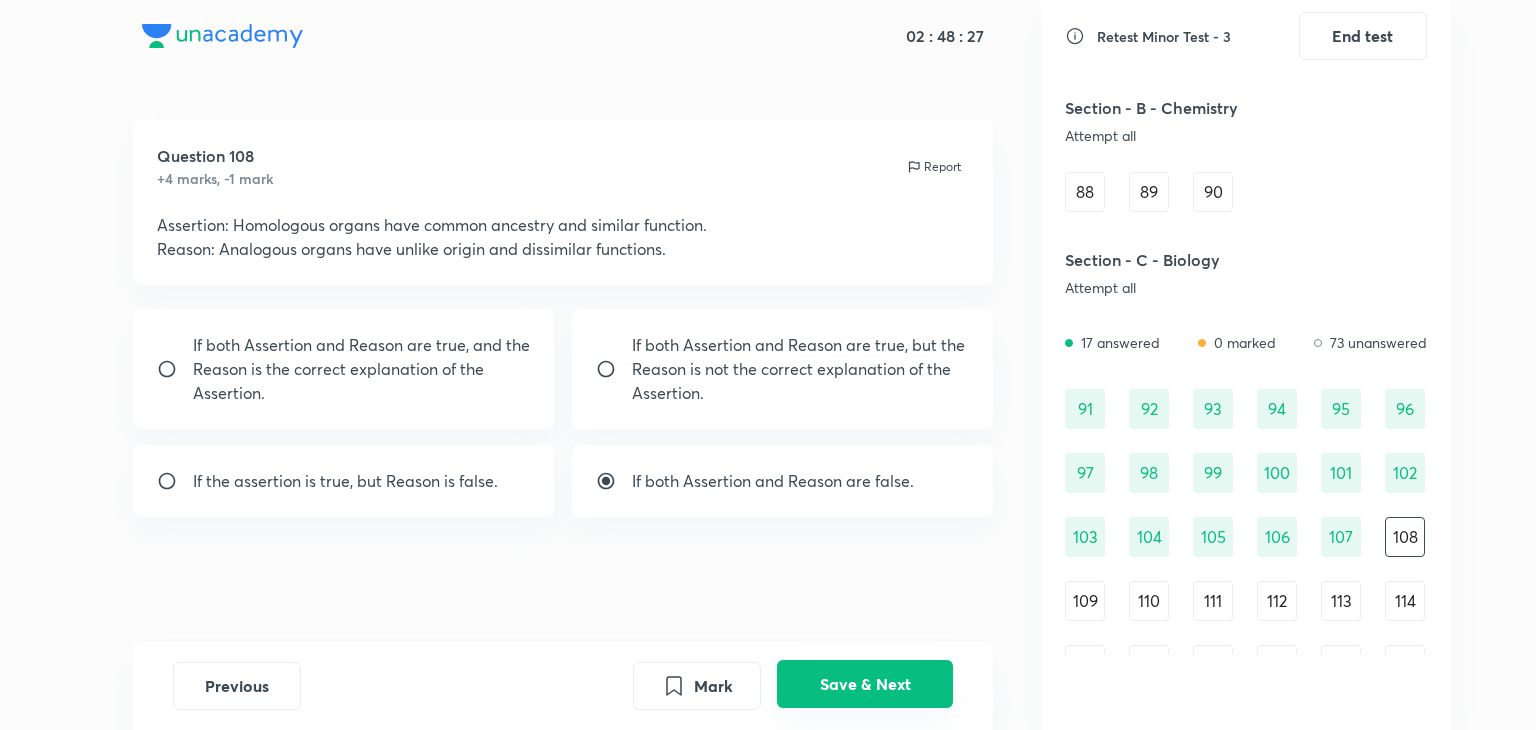 click on "Save & Next" at bounding box center (865, 684) 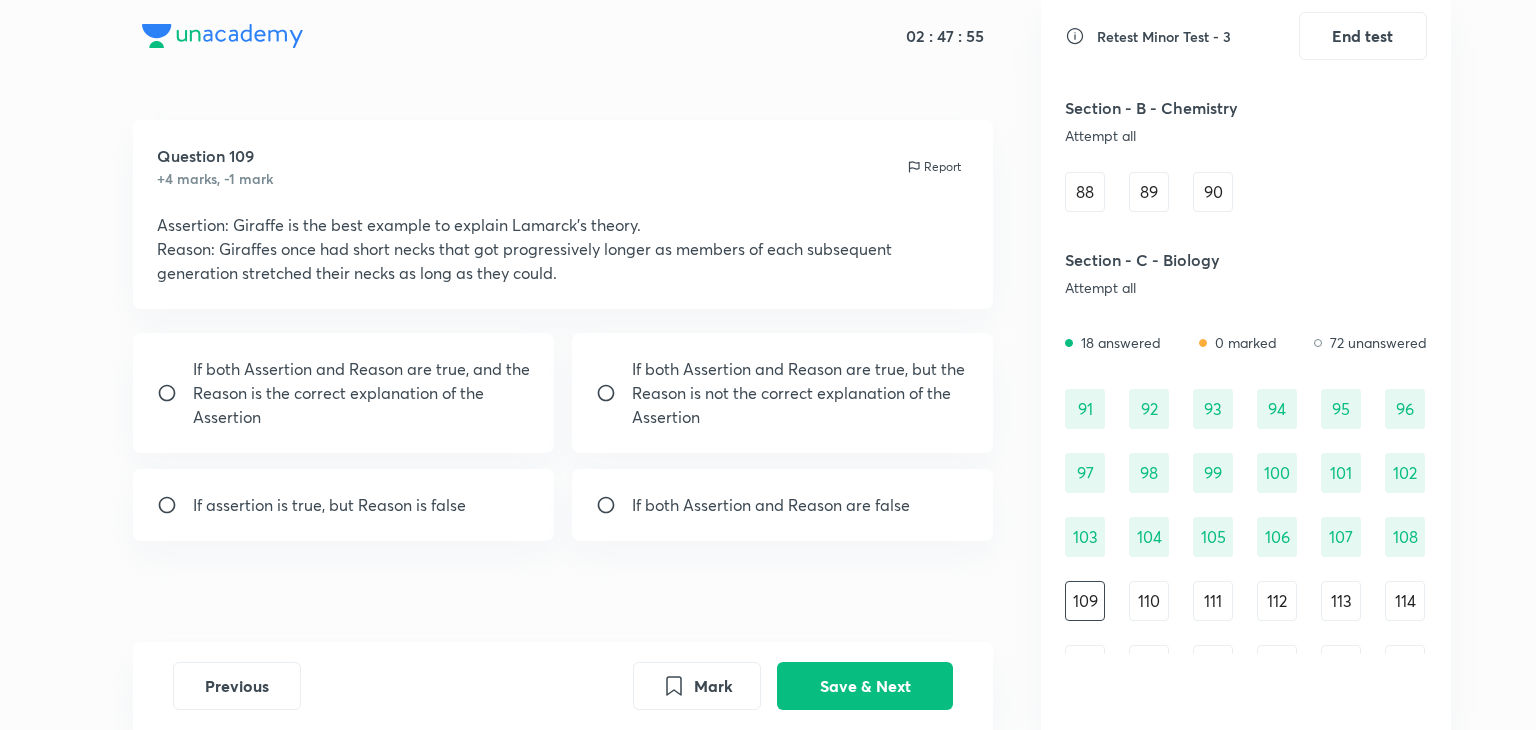 click on "If both Assertion and Reason are true, and the Reason is the correct explanation of the Assertion" at bounding box center (344, 393) 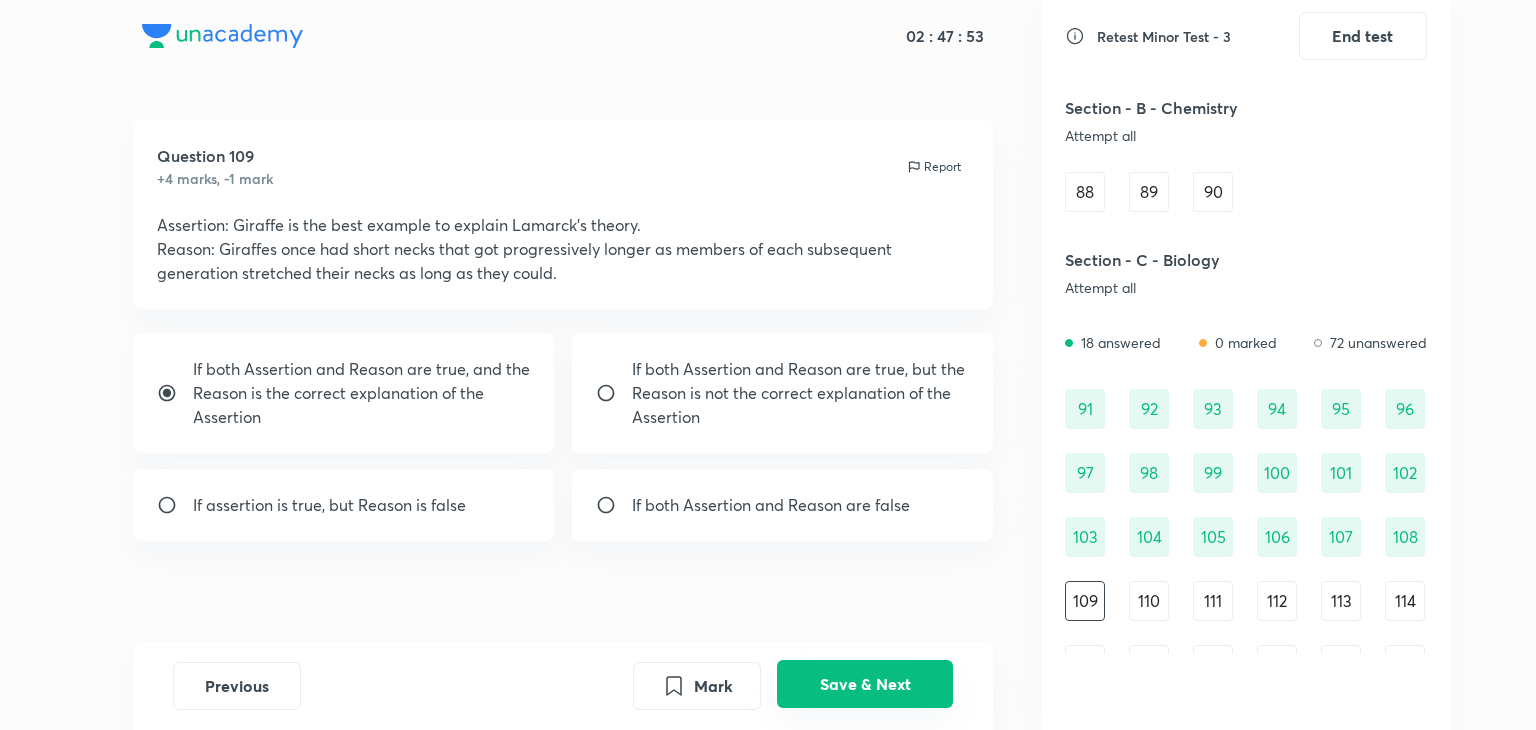 click on "Save & Next" at bounding box center [865, 684] 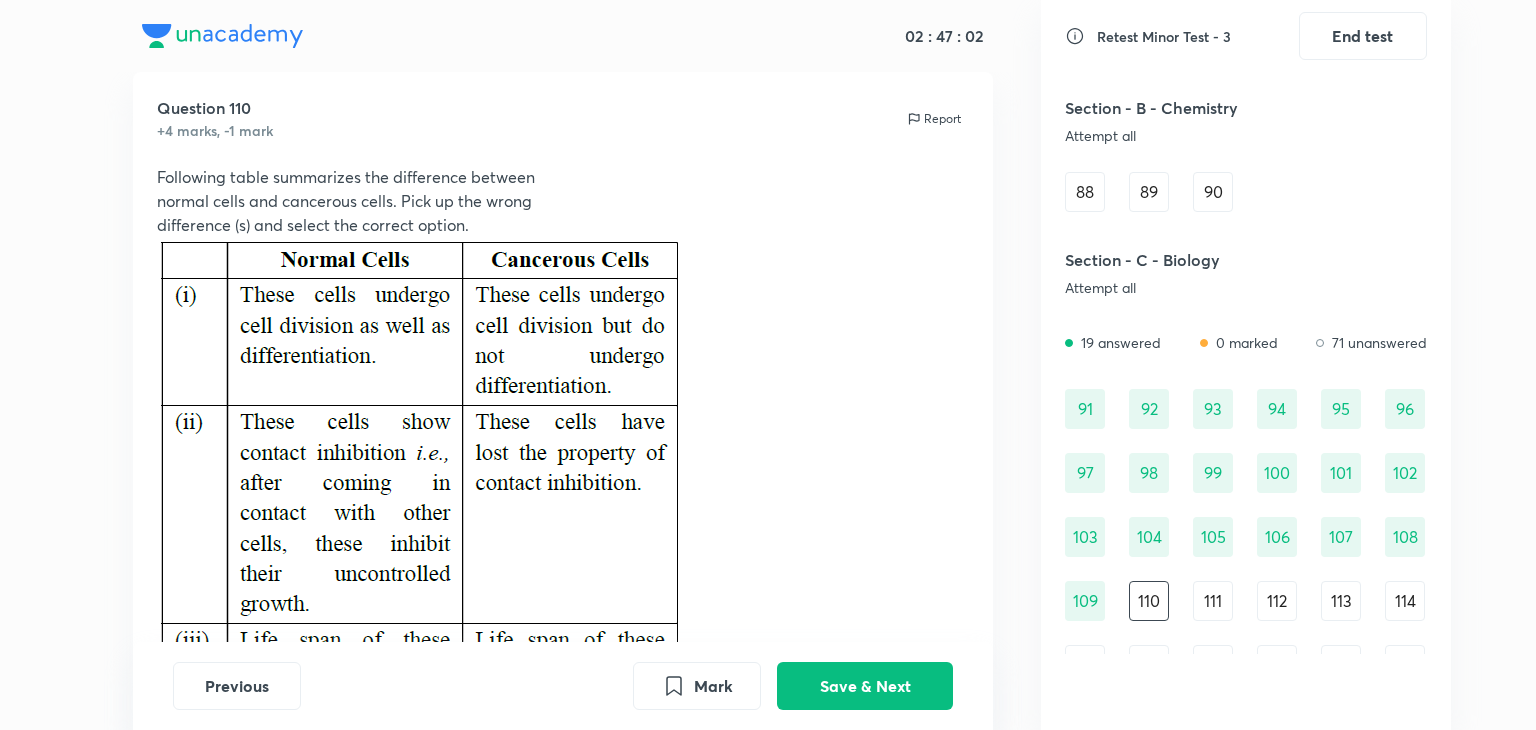 scroll, scrollTop: 0, scrollLeft: 0, axis: both 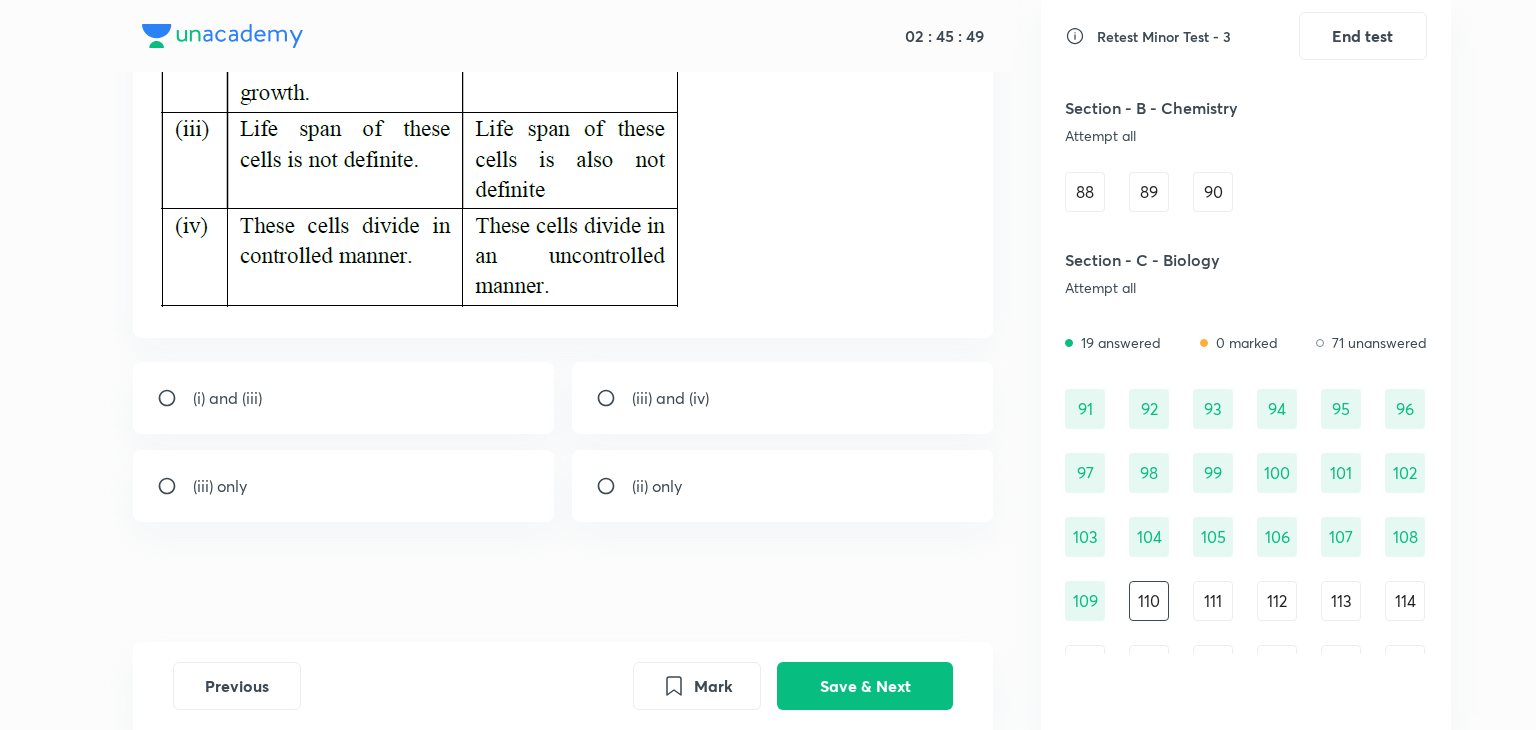 click on "(iii) only" at bounding box center (344, 486) 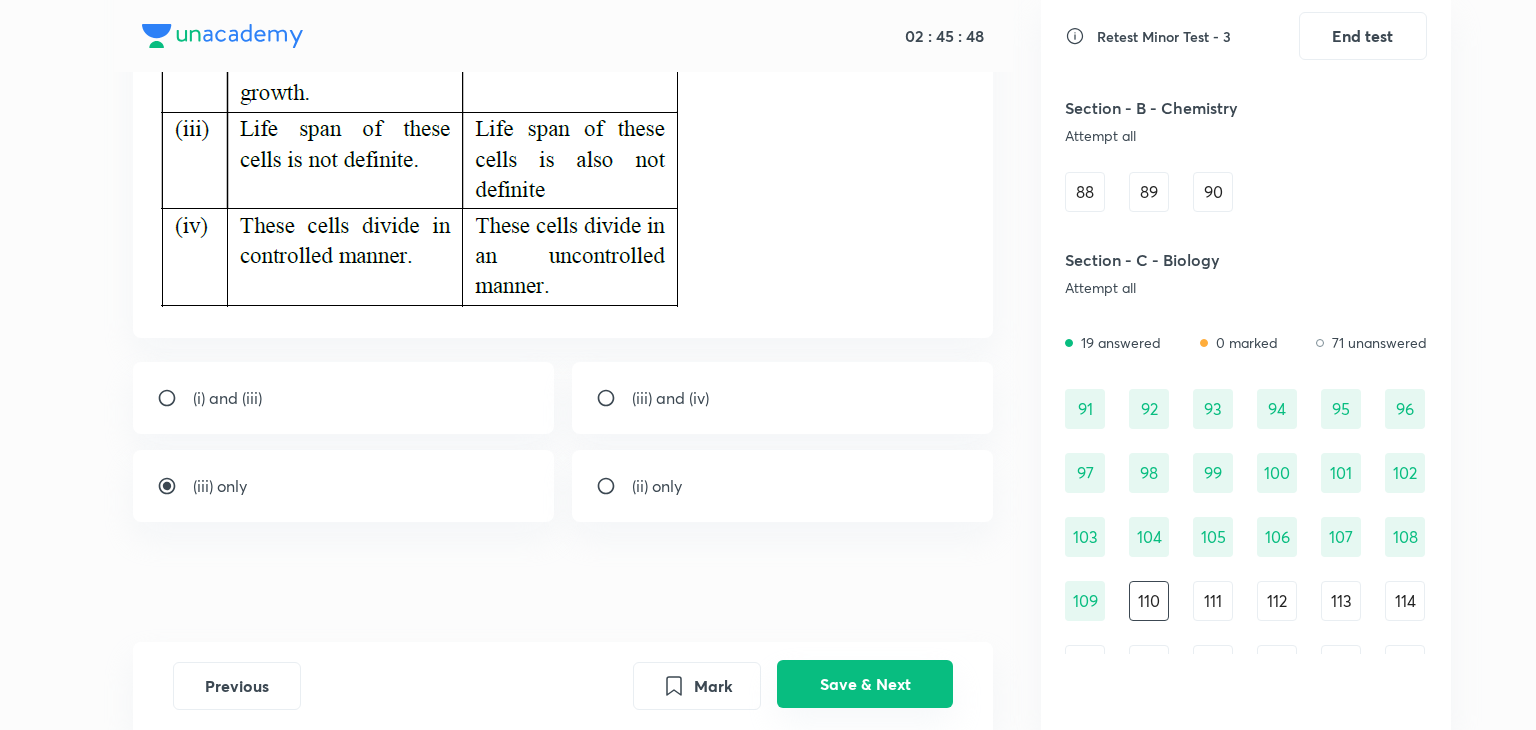 click on "Save & Next" at bounding box center [865, 684] 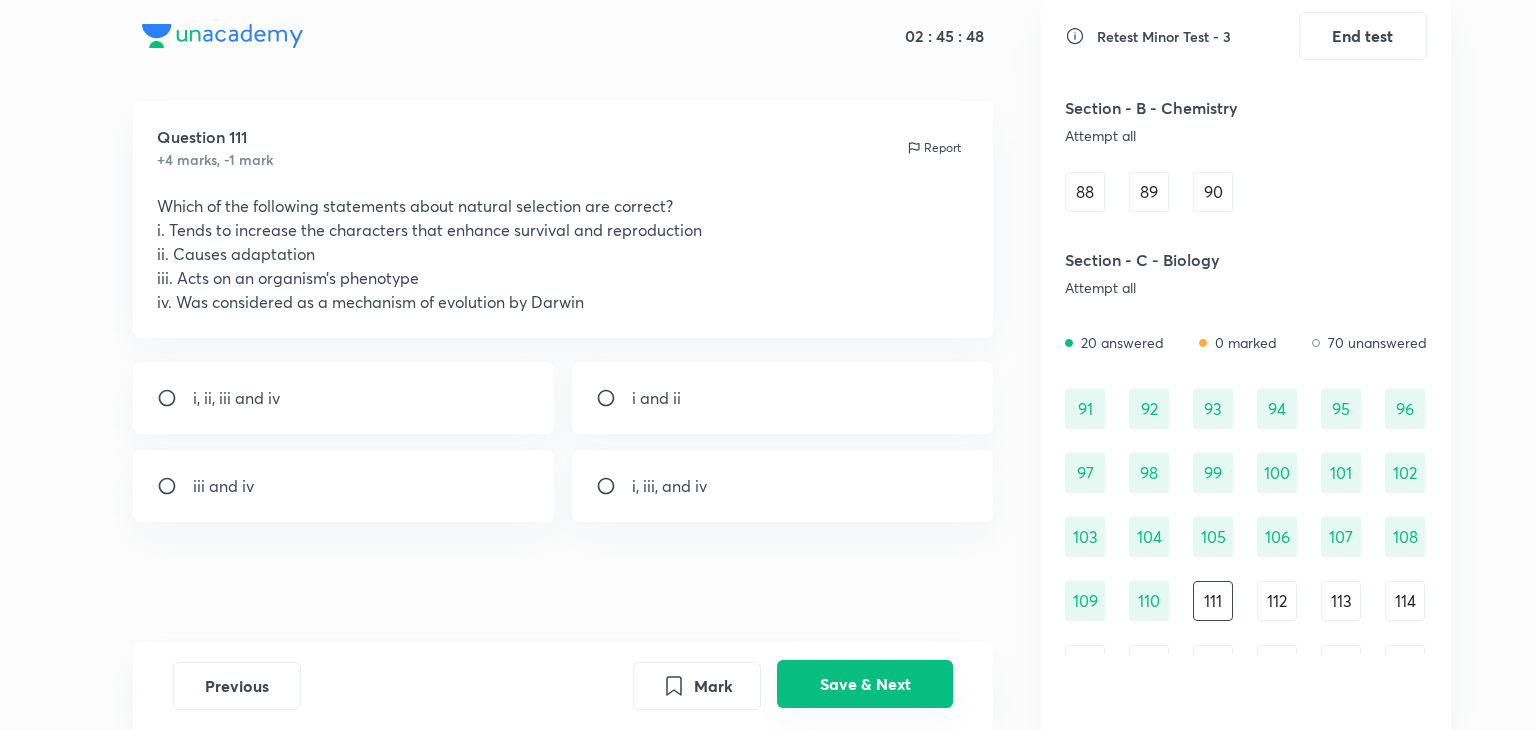 scroll, scrollTop: 19, scrollLeft: 0, axis: vertical 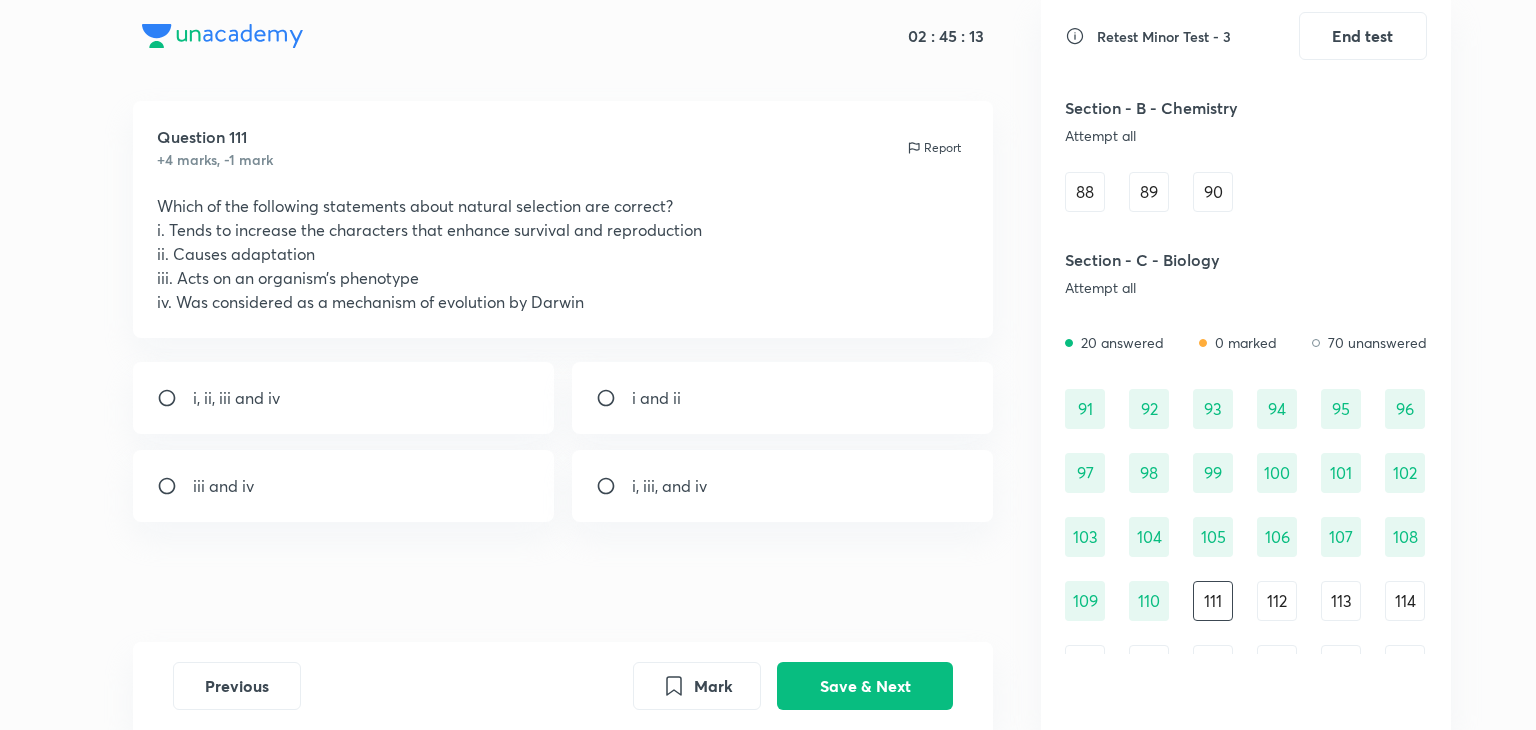 click on "i, ii, iii and iv" at bounding box center (344, 398) 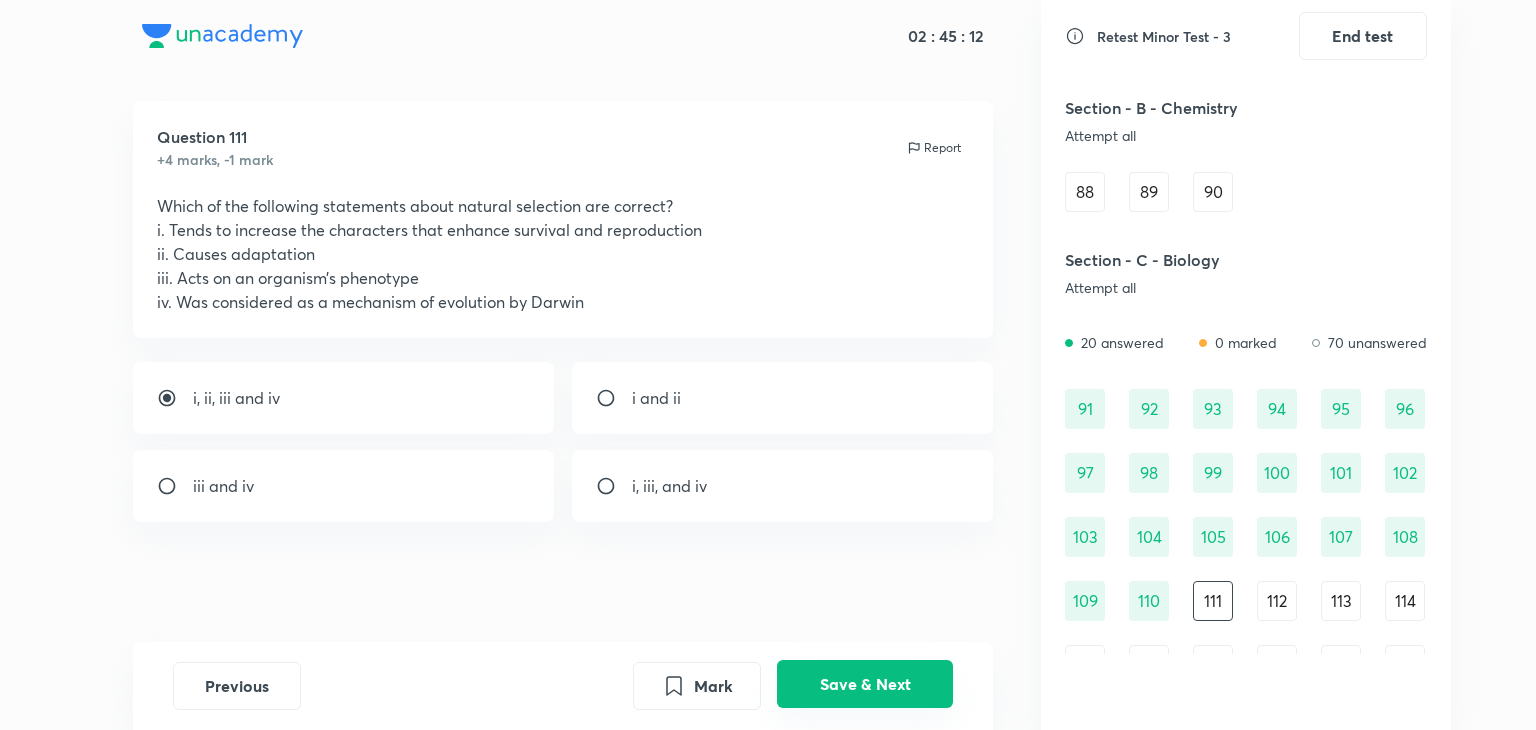 click on "Save & Next" at bounding box center (865, 684) 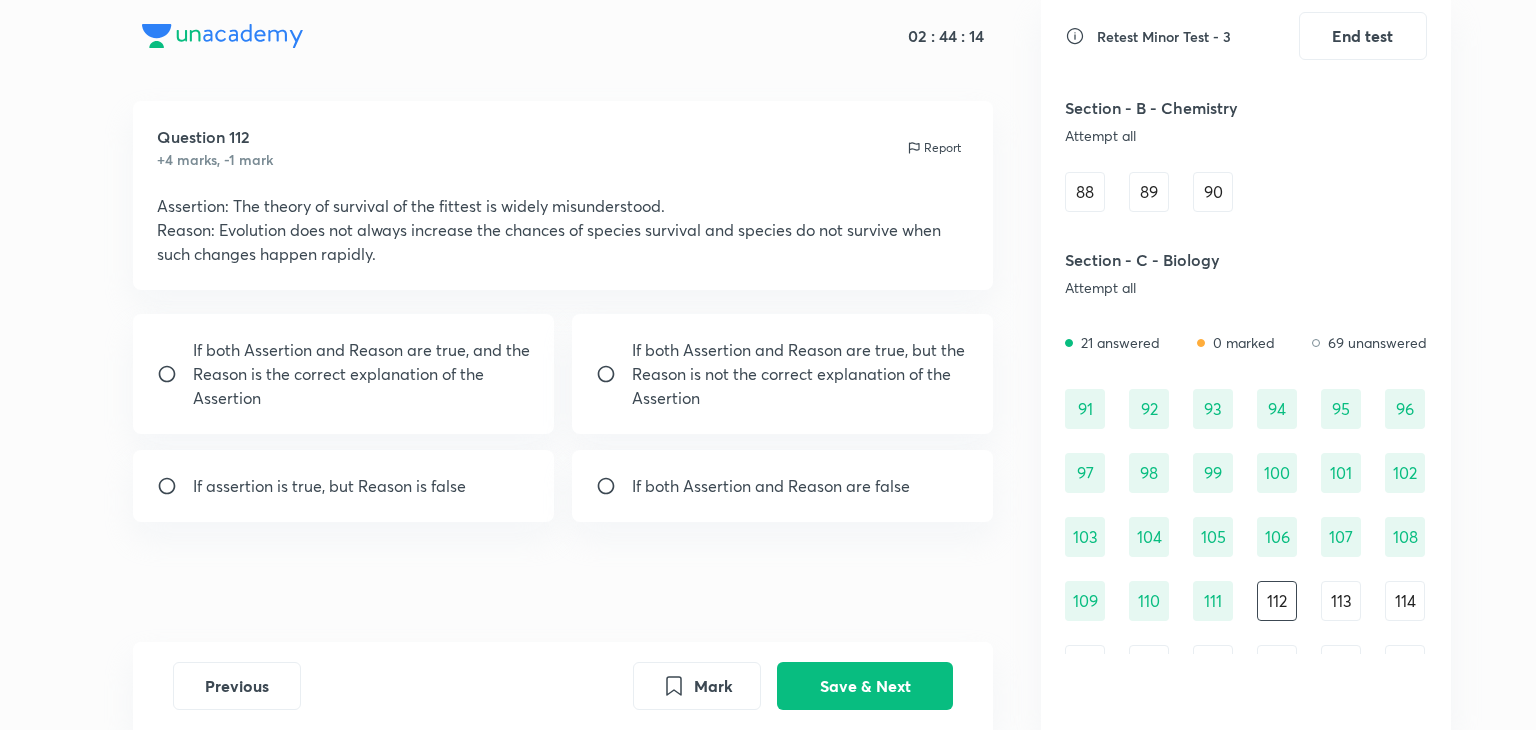 click on "If both Assertion and Reason are true, but the Reason is not the correct explanation of the Assertion" at bounding box center (801, 374) 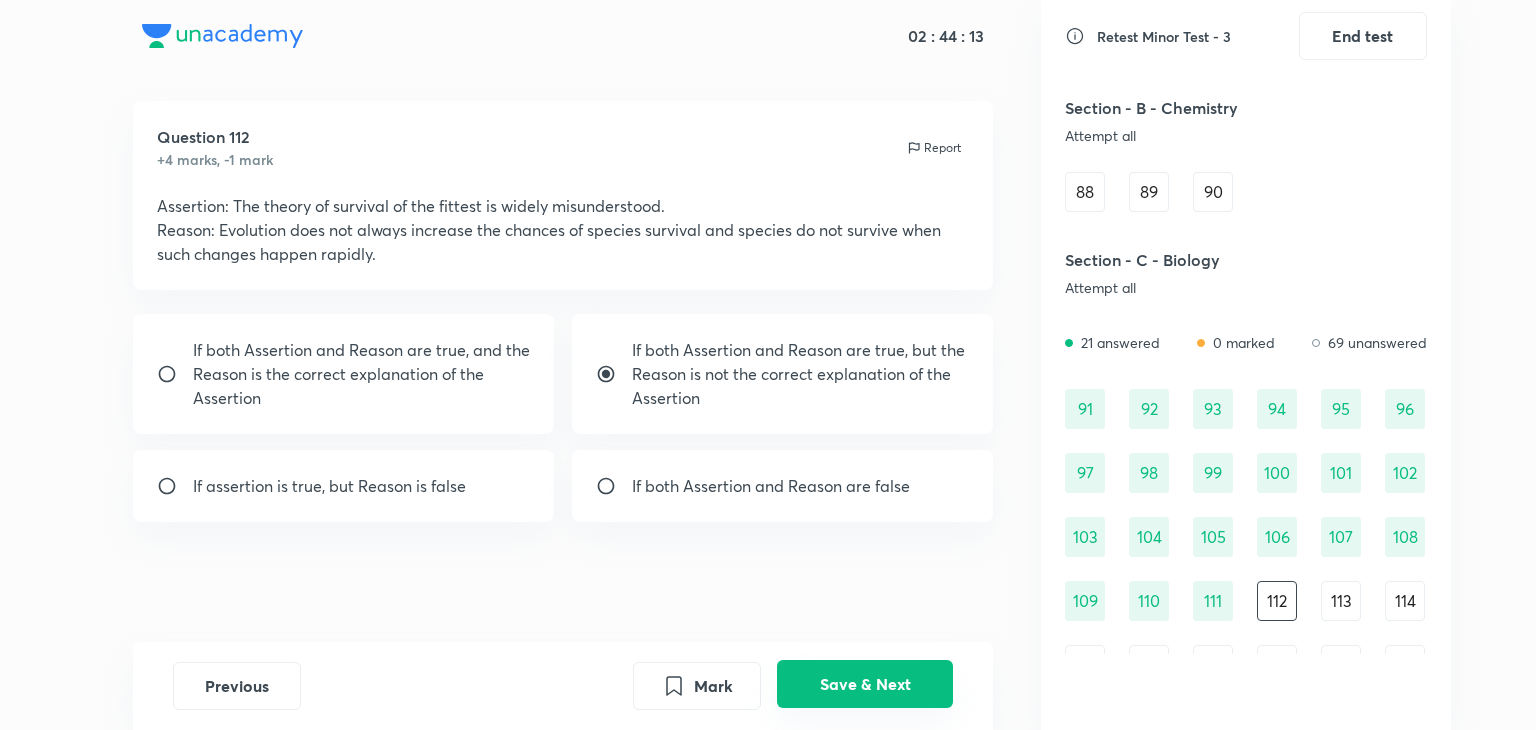 click on "Save & Next" at bounding box center [865, 684] 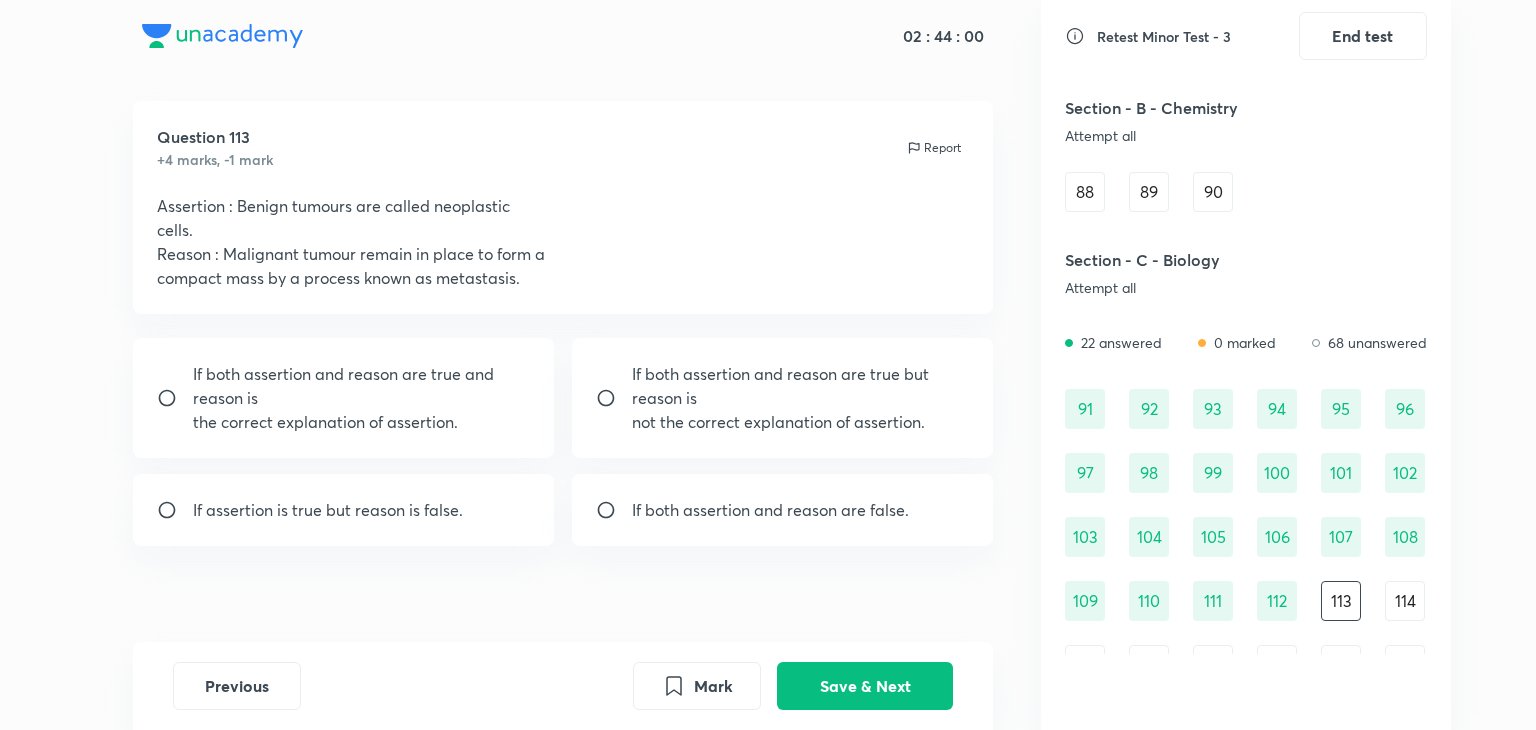 click on "If both assertion and reason are false." at bounding box center [770, 510] 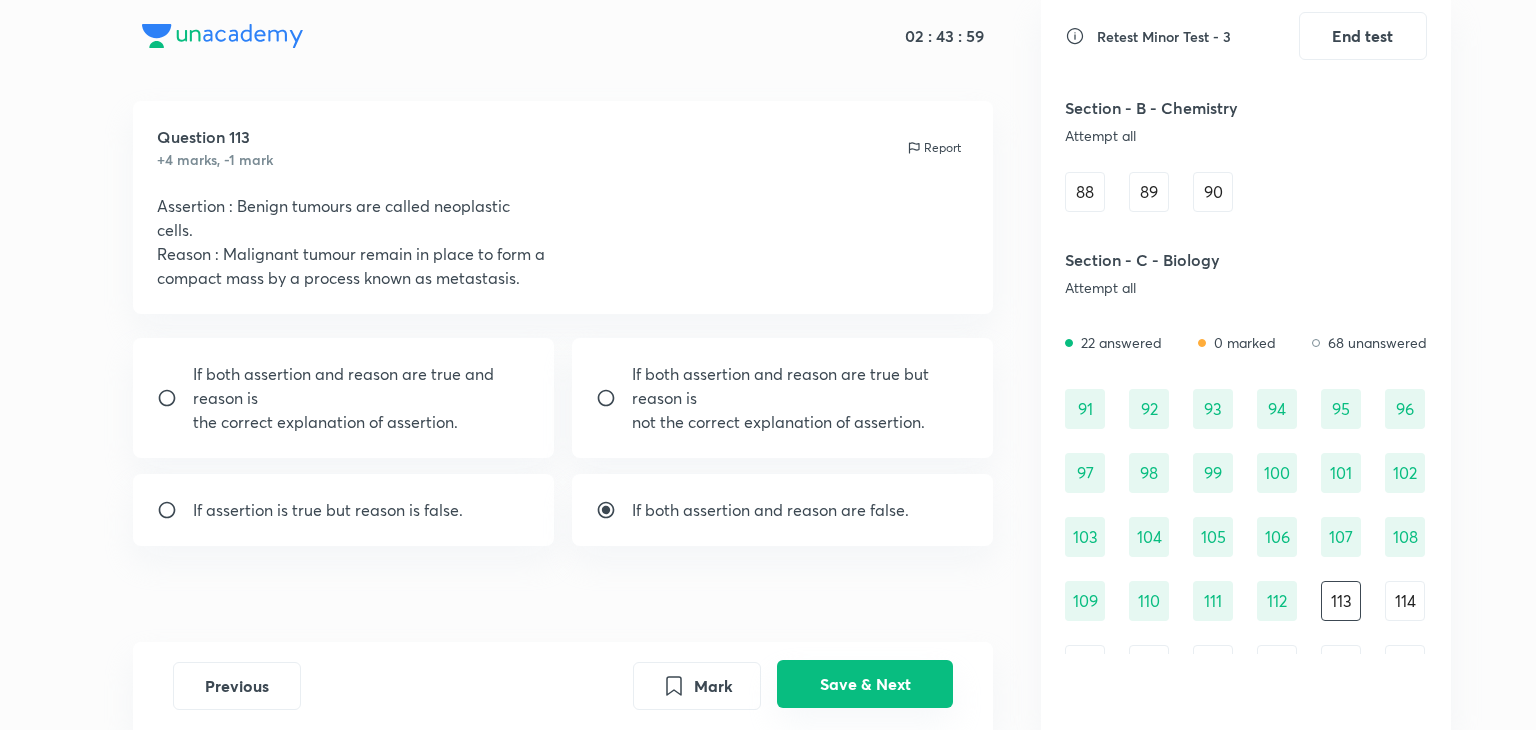 click on "Save & Next" at bounding box center [865, 684] 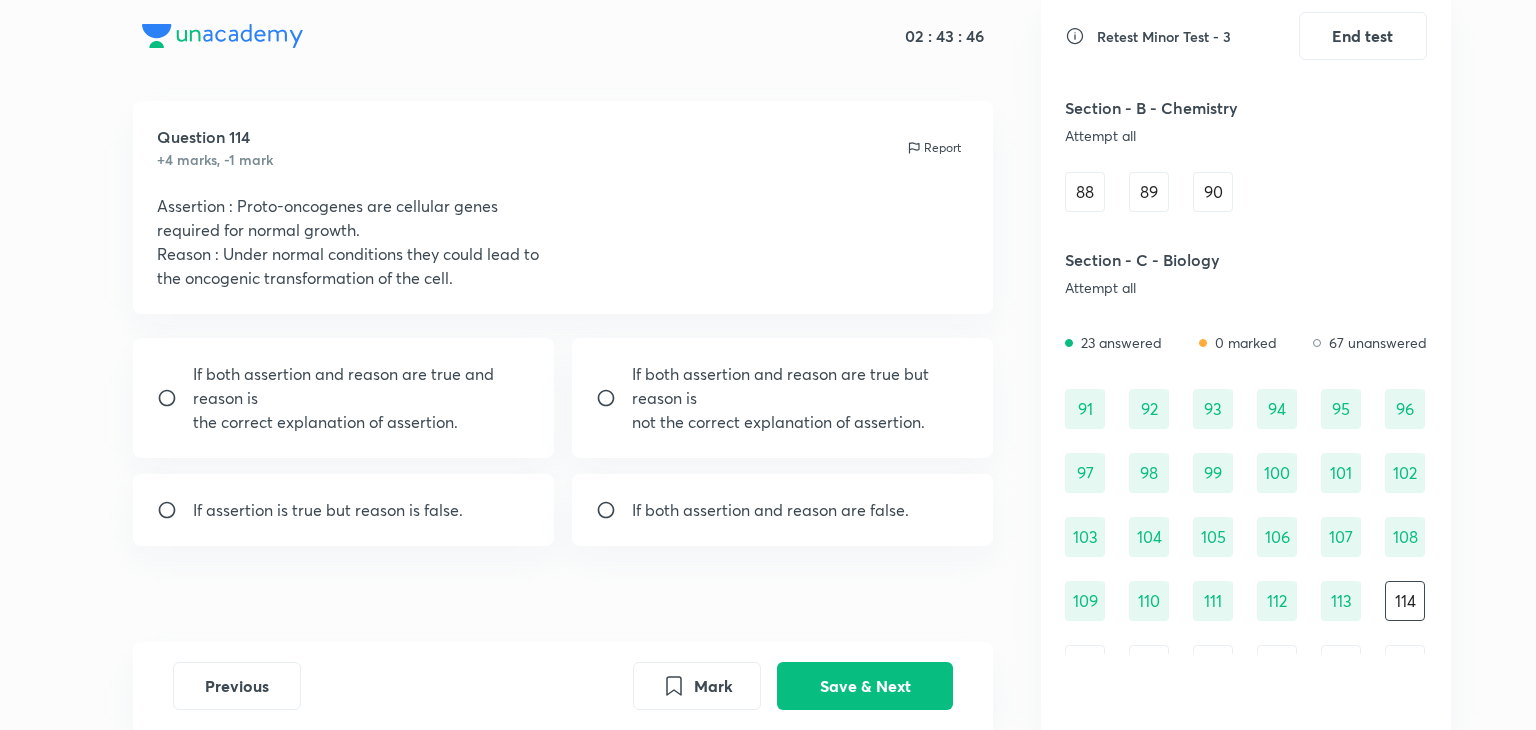 click on "If assertion is true but reason is false." at bounding box center [344, 510] 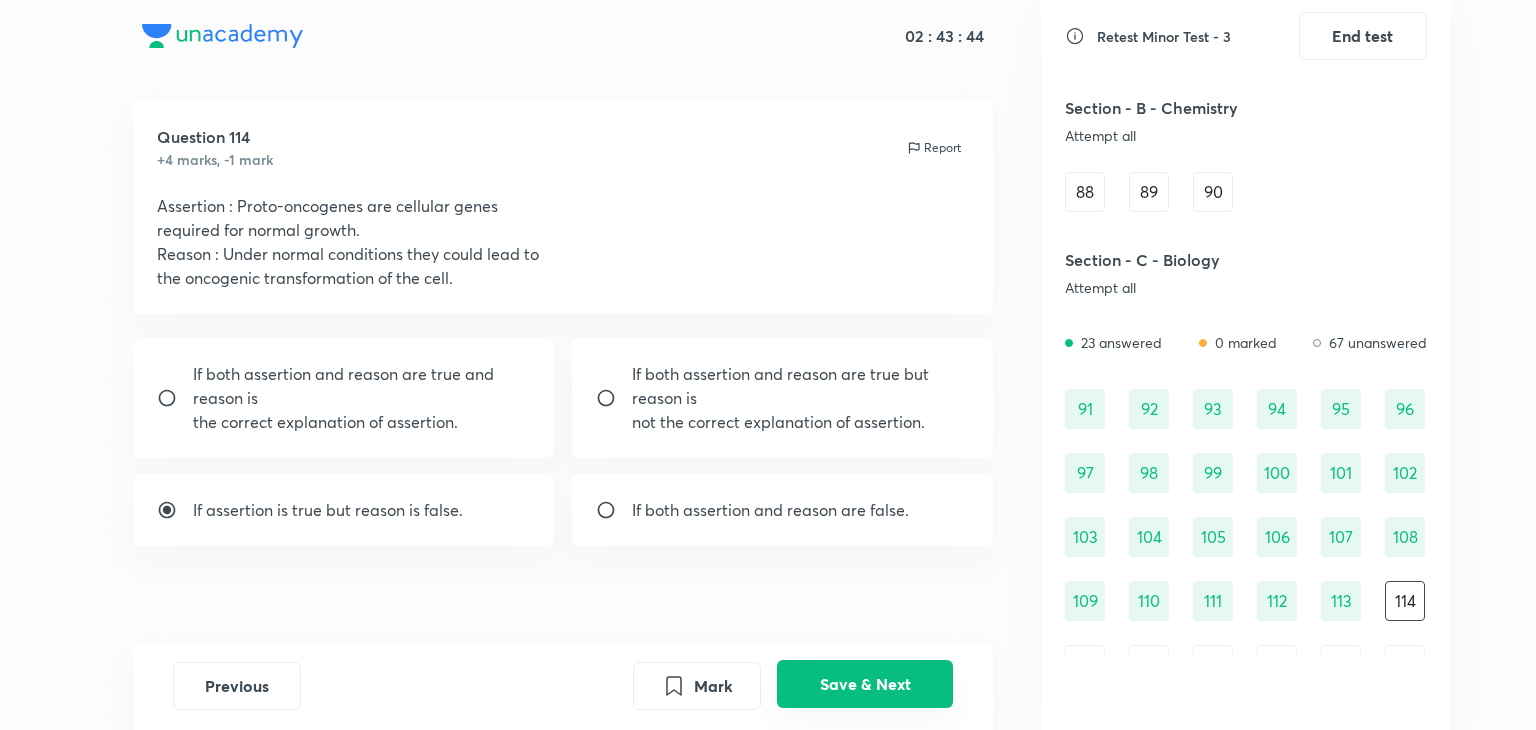 click on "Save & Next" at bounding box center [865, 684] 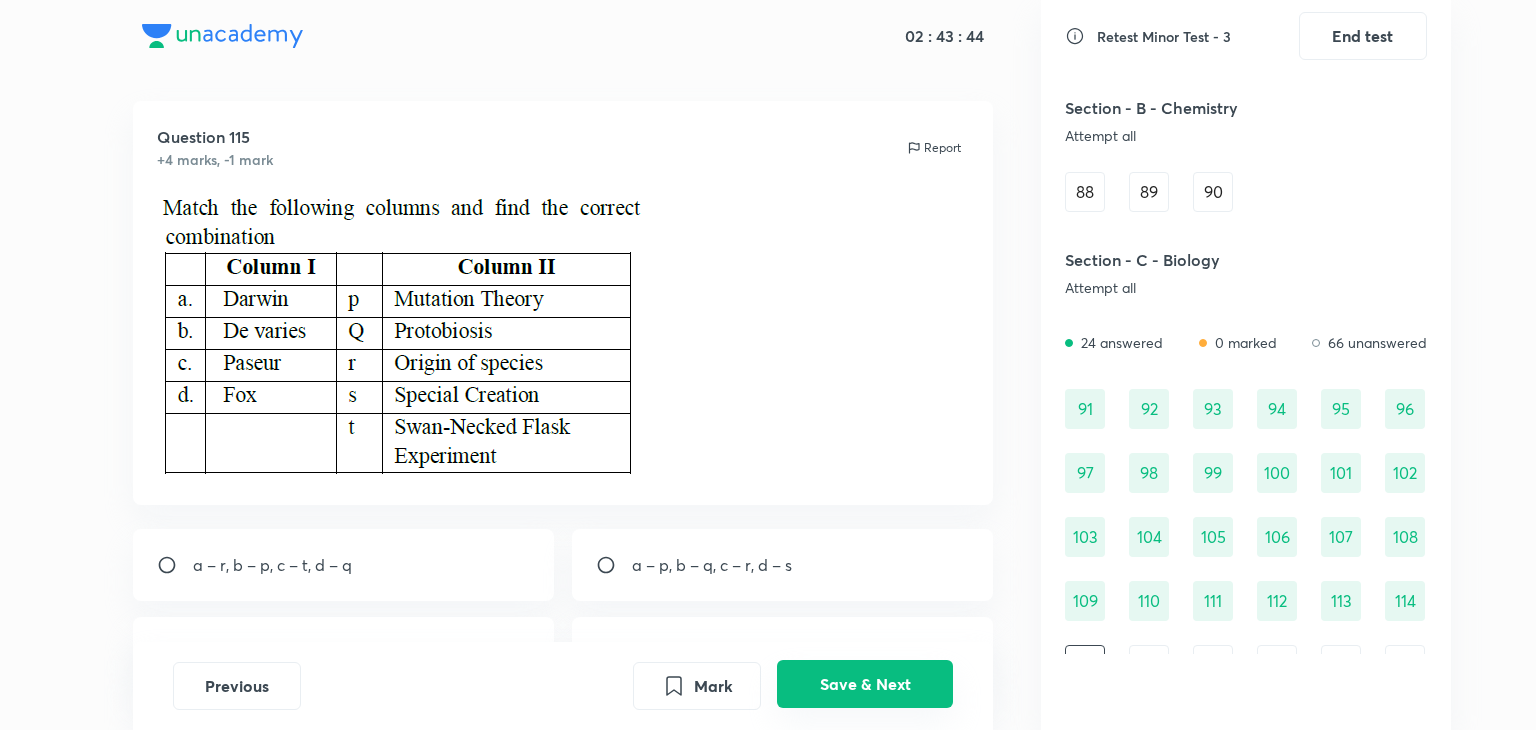 scroll, scrollTop: 0, scrollLeft: 0, axis: both 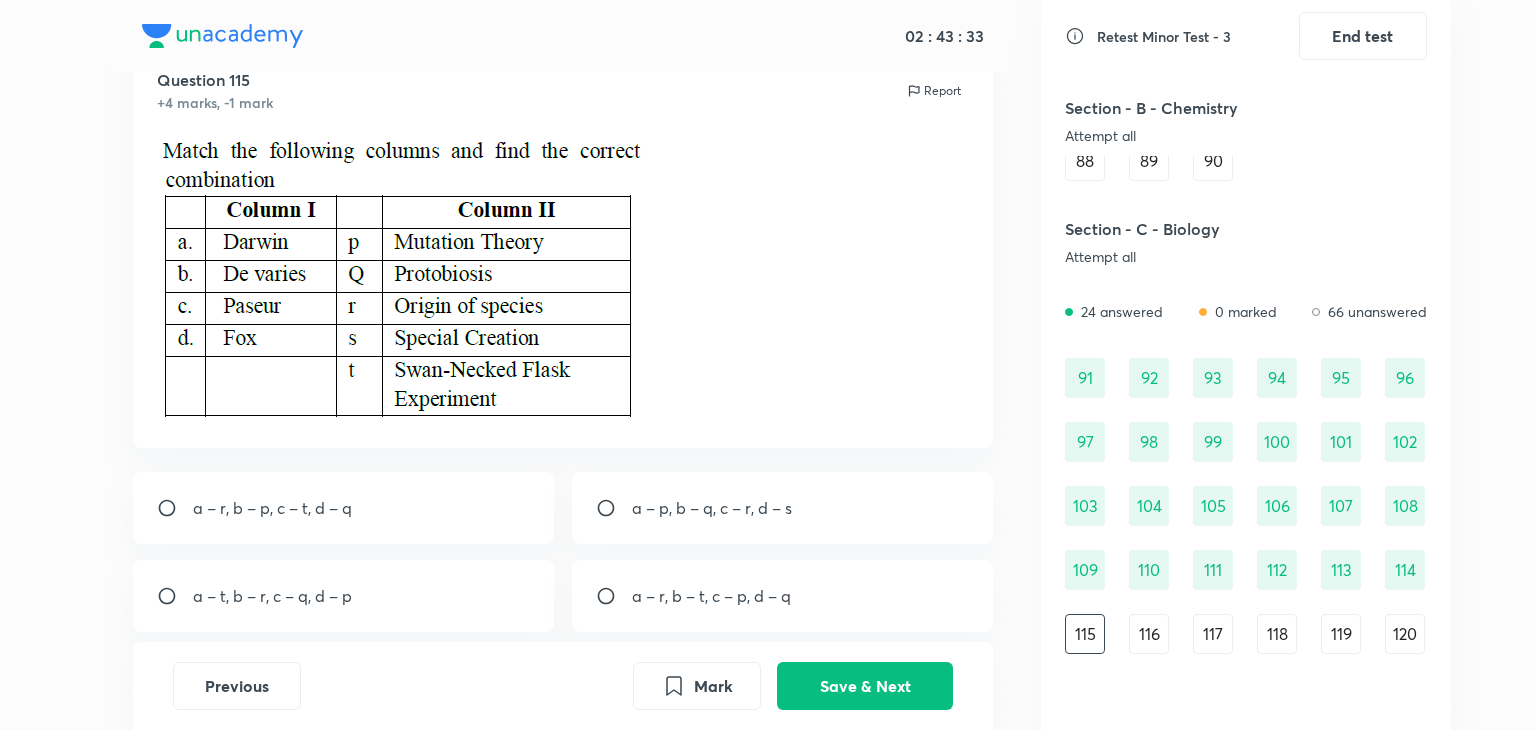 click on "a – r, b – p, c – t, d – q" at bounding box center (344, 508) 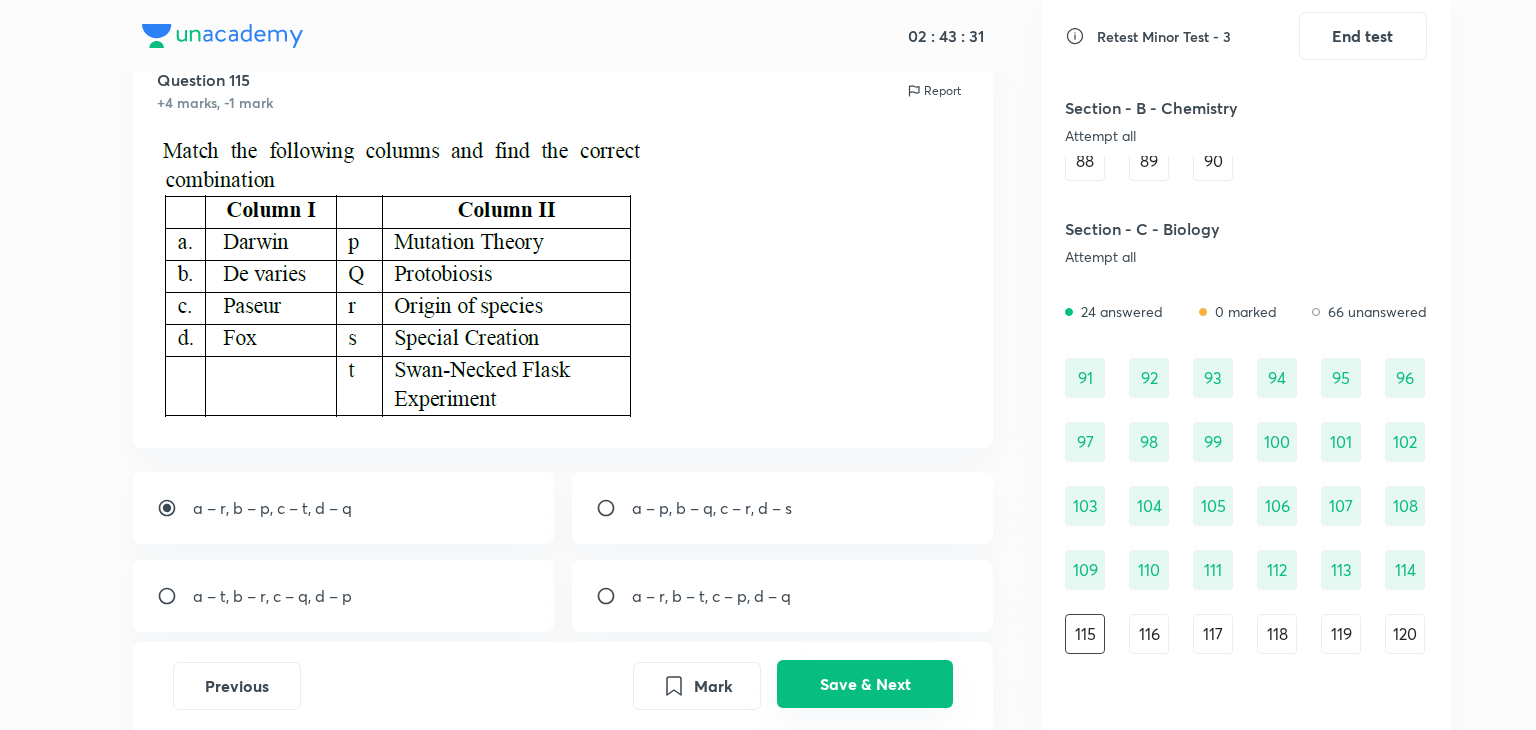 click on "Save & Next" at bounding box center (865, 684) 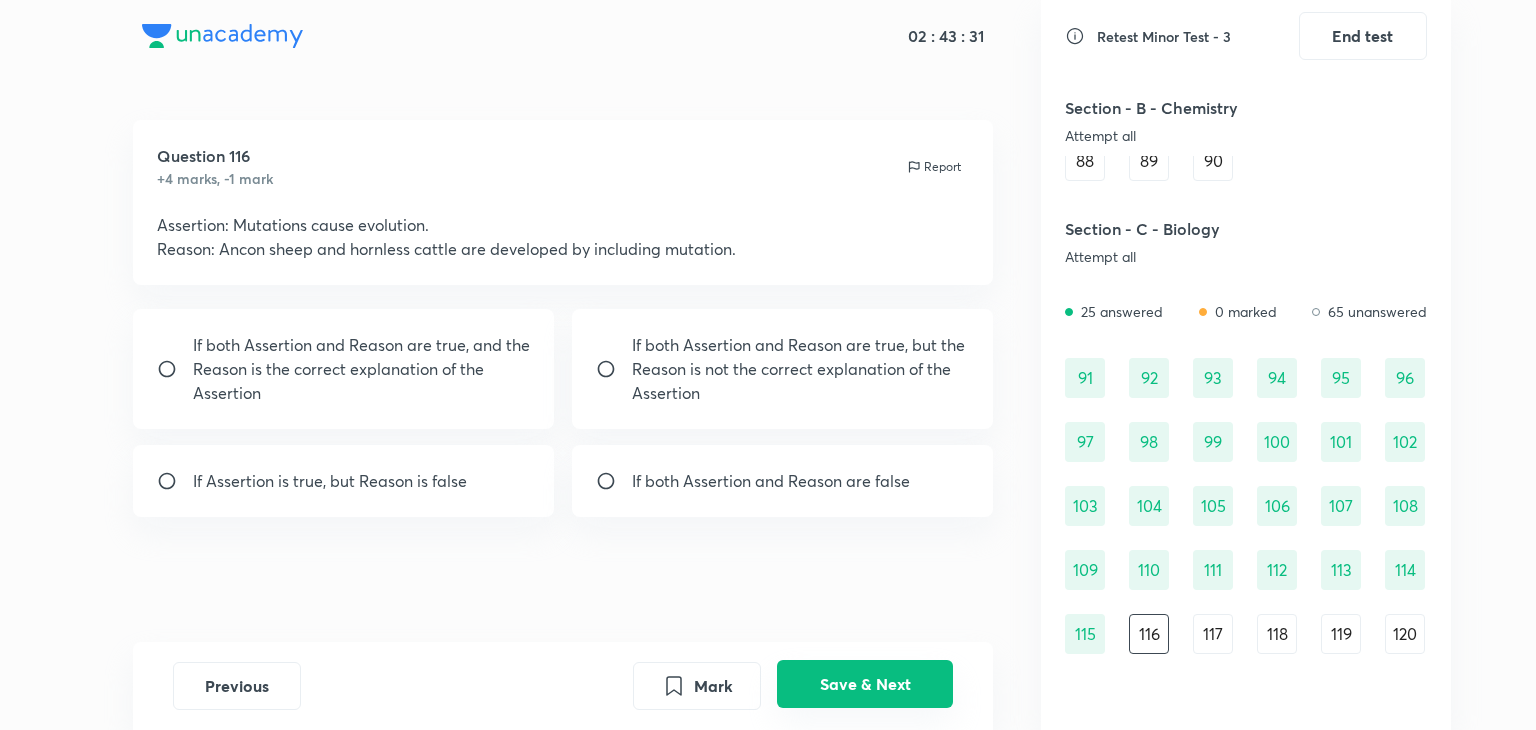 scroll, scrollTop: 0, scrollLeft: 0, axis: both 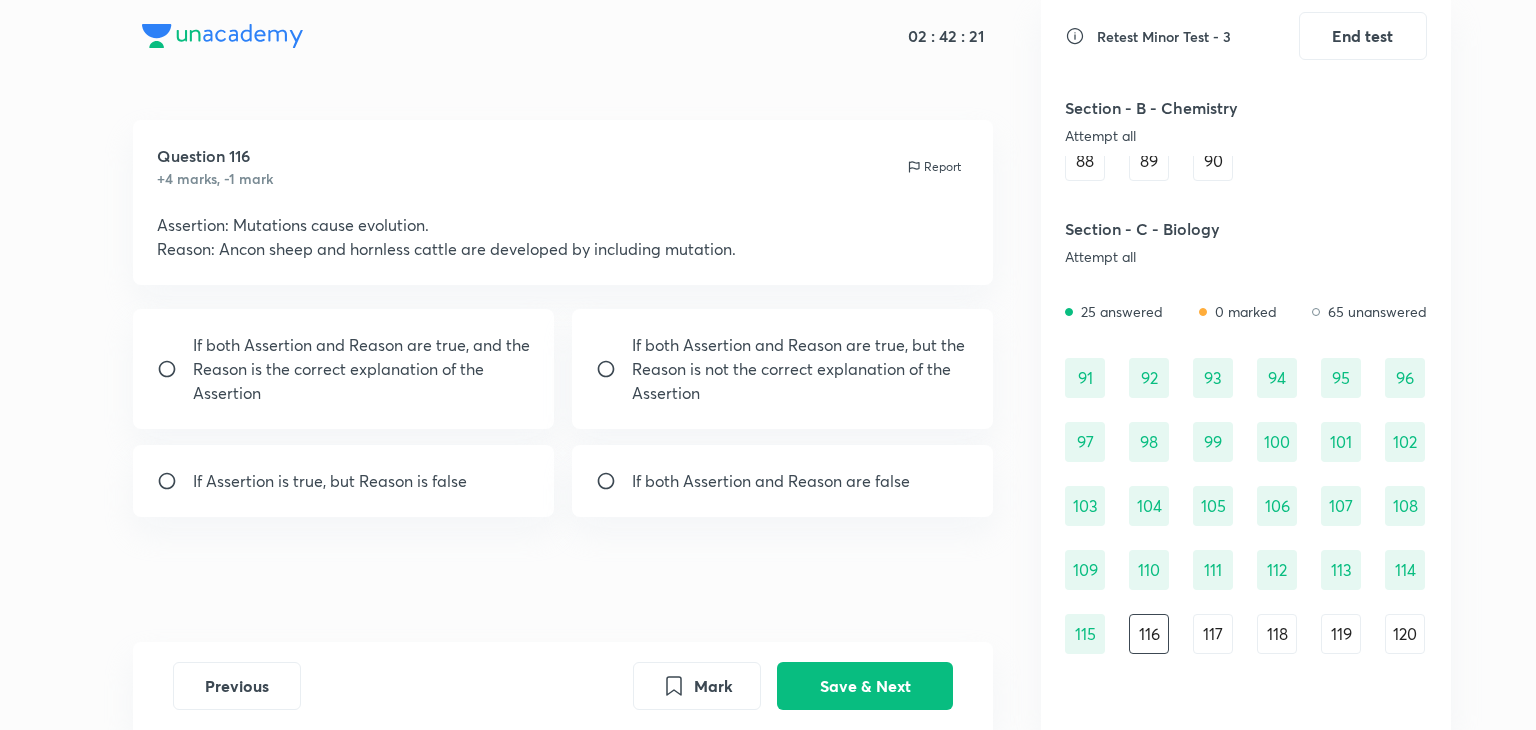 click on "117" at bounding box center (1213, 634) 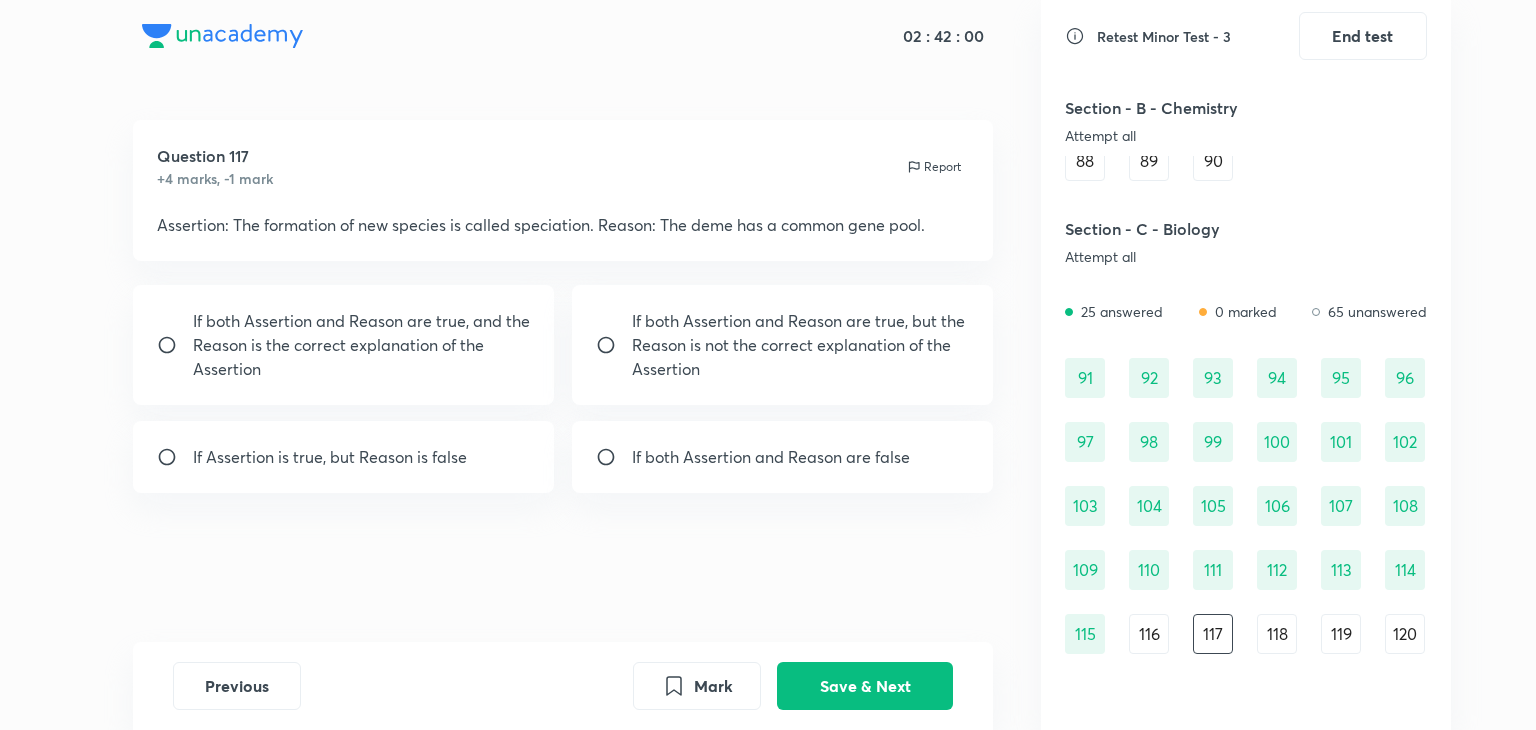 click on "118" at bounding box center (1277, 634) 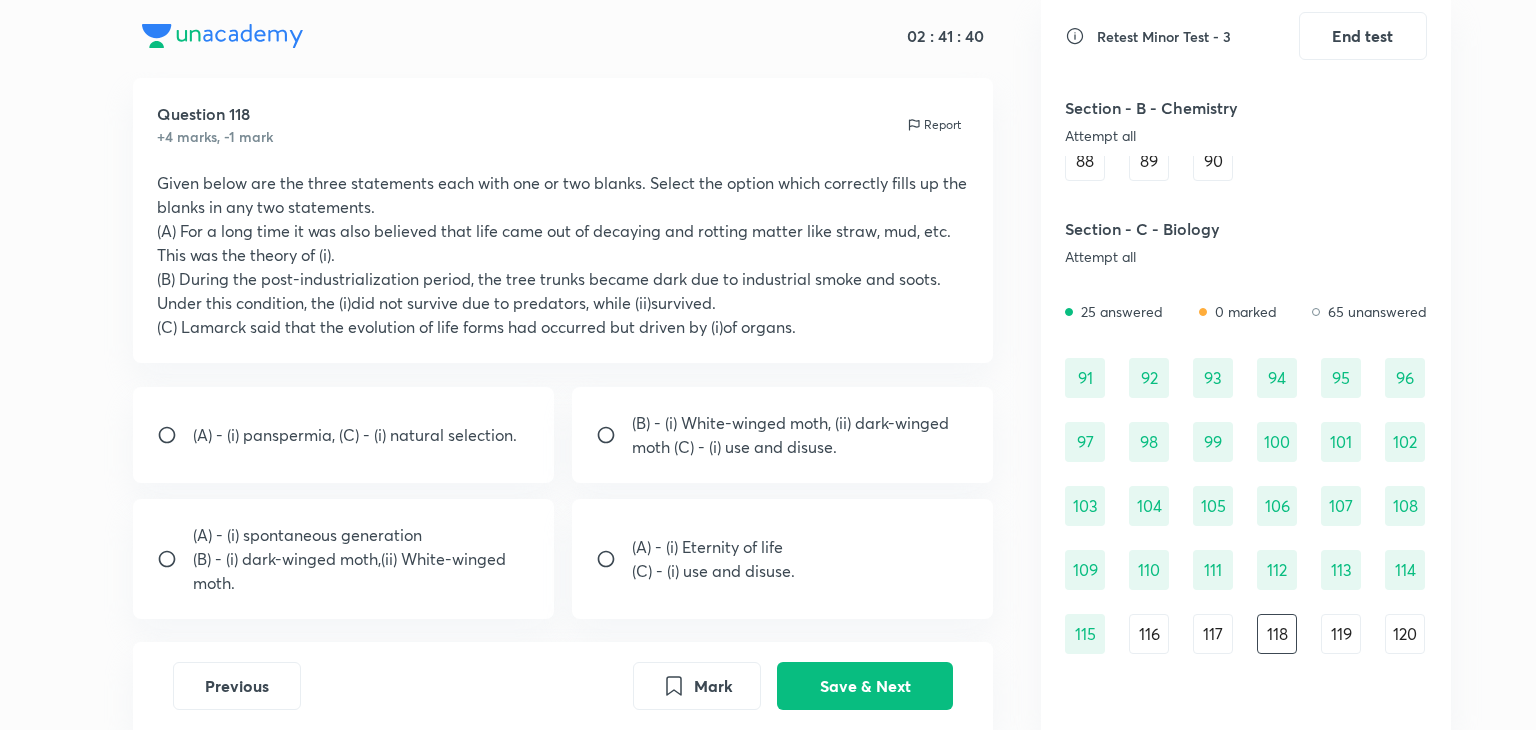 scroll, scrollTop: 44, scrollLeft: 0, axis: vertical 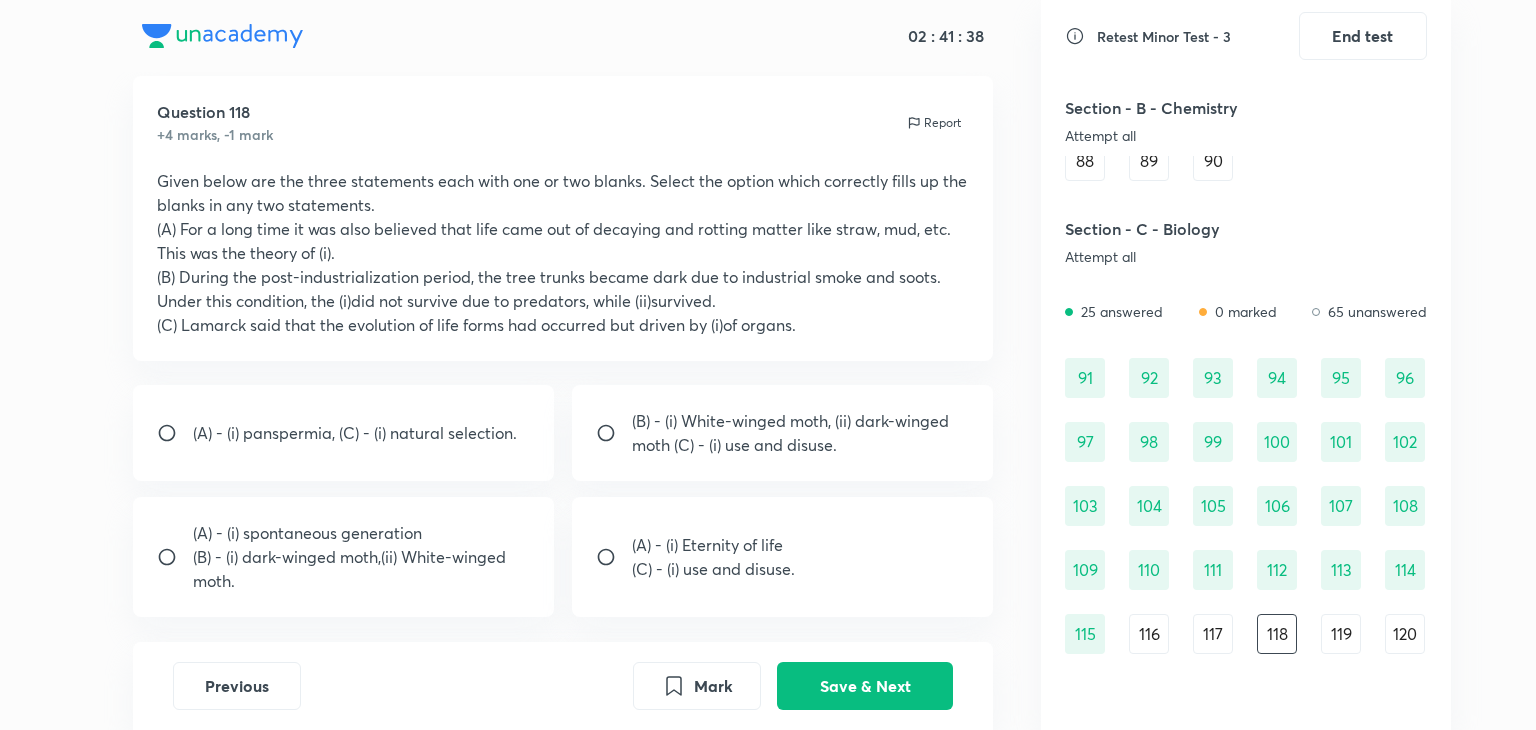 click on "(A) - (i) spontaneous generation" at bounding box center (362, 533) 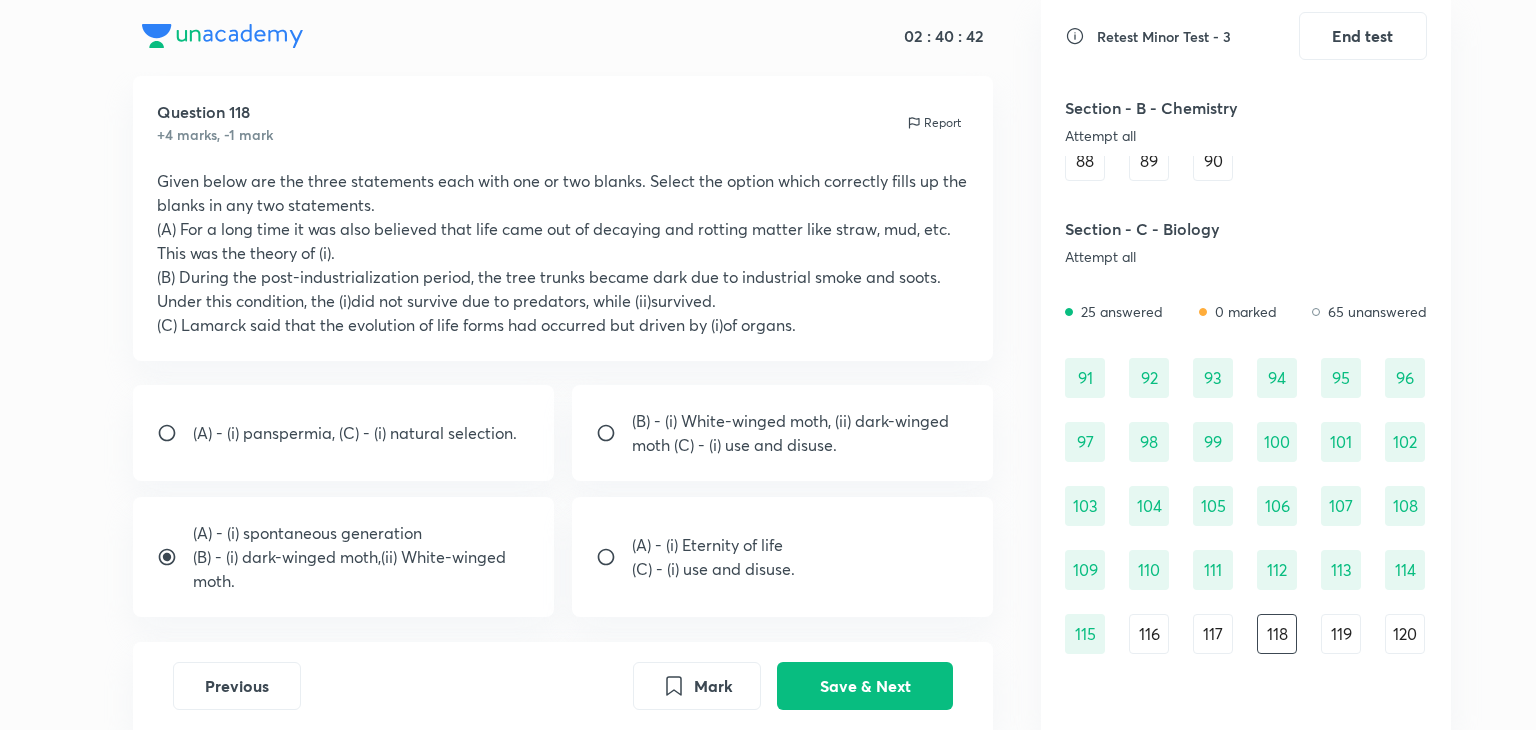 click on "(B) - (i) White-winged moth, (ii) dark-winged moth (C) - (i) use and disuse." at bounding box center (801, 433) 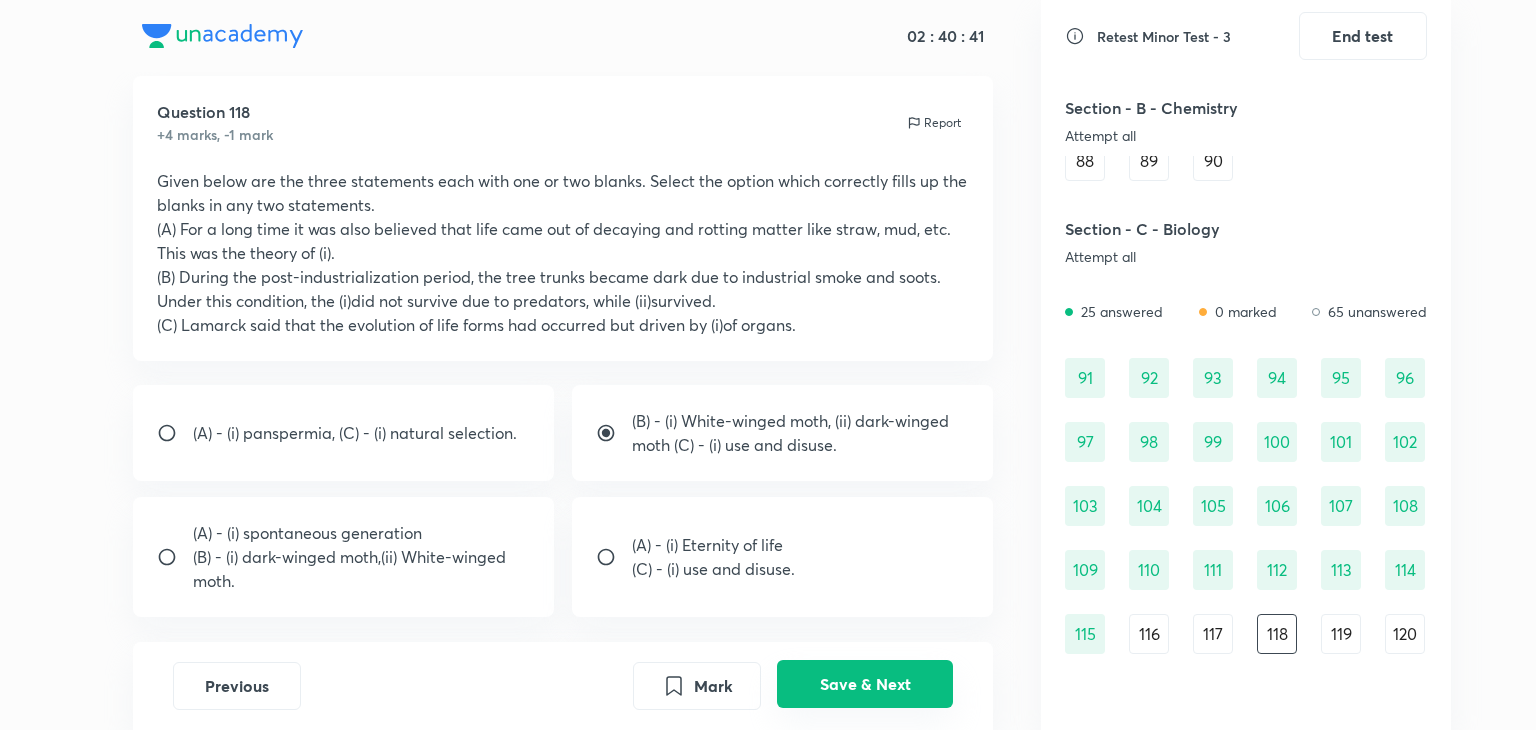 click on "Save & Next" at bounding box center (865, 684) 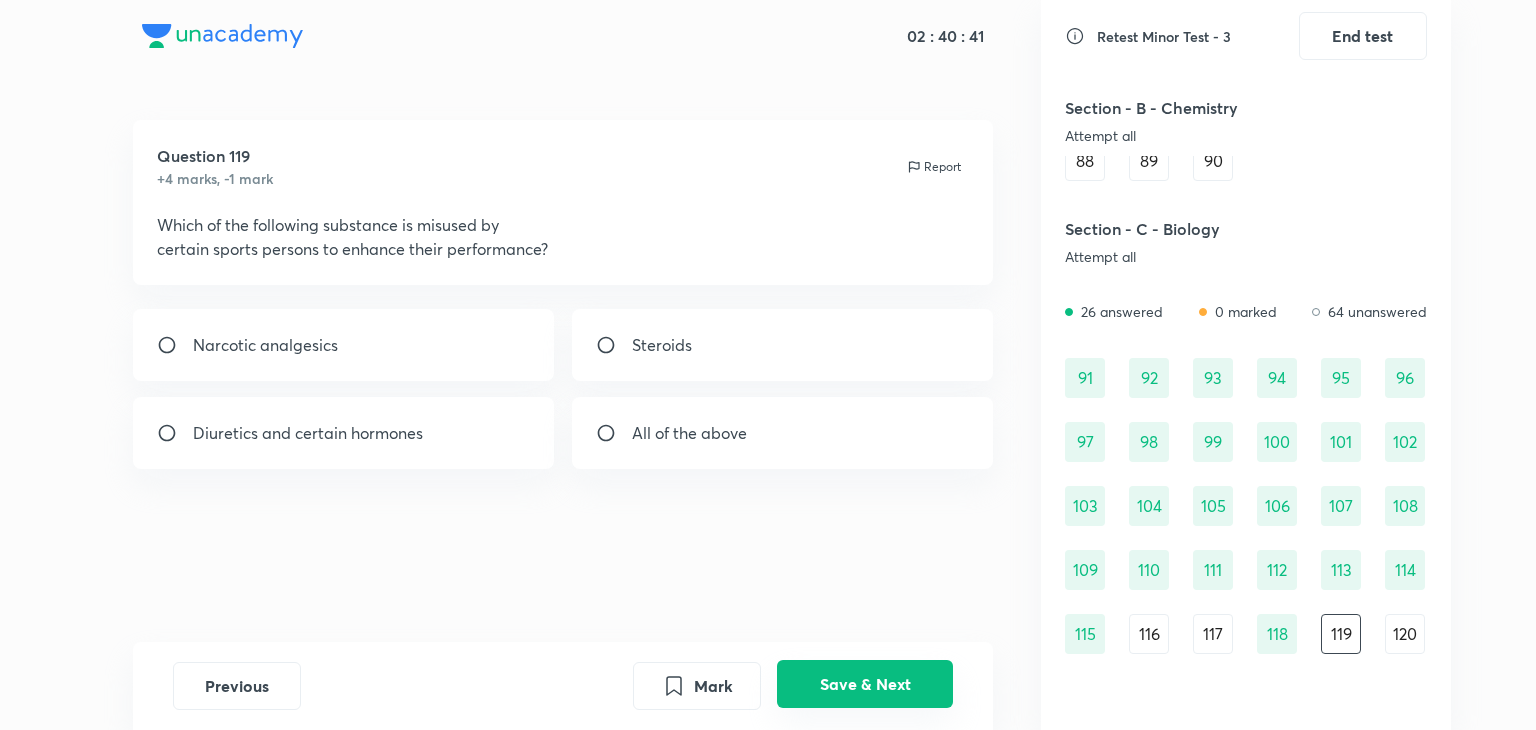 scroll, scrollTop: 0, scrollLeft: 0, axis: both 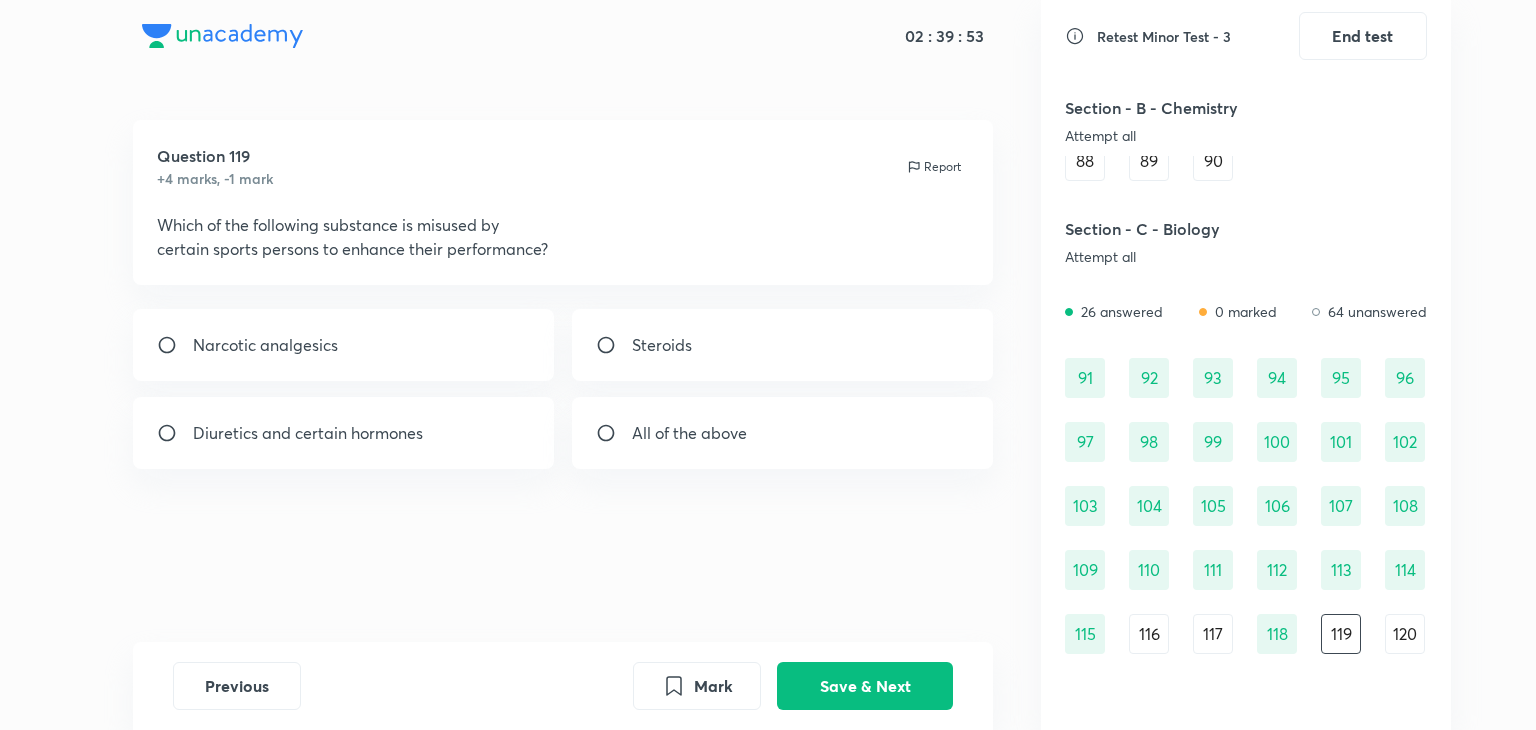 click on "Steroids" at bounding box center [783, 345] 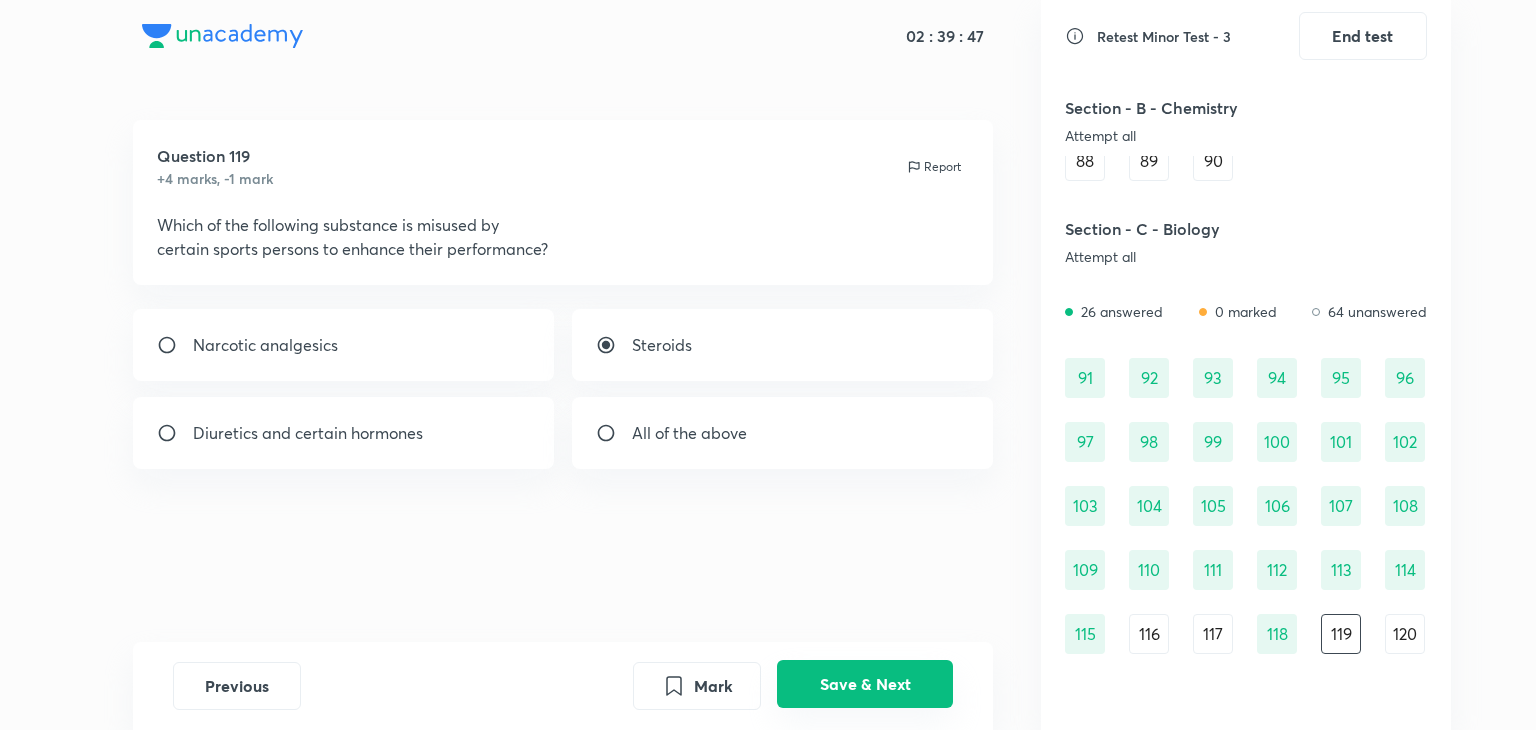 click on "Save & Next" at bounding box center (865, 684) 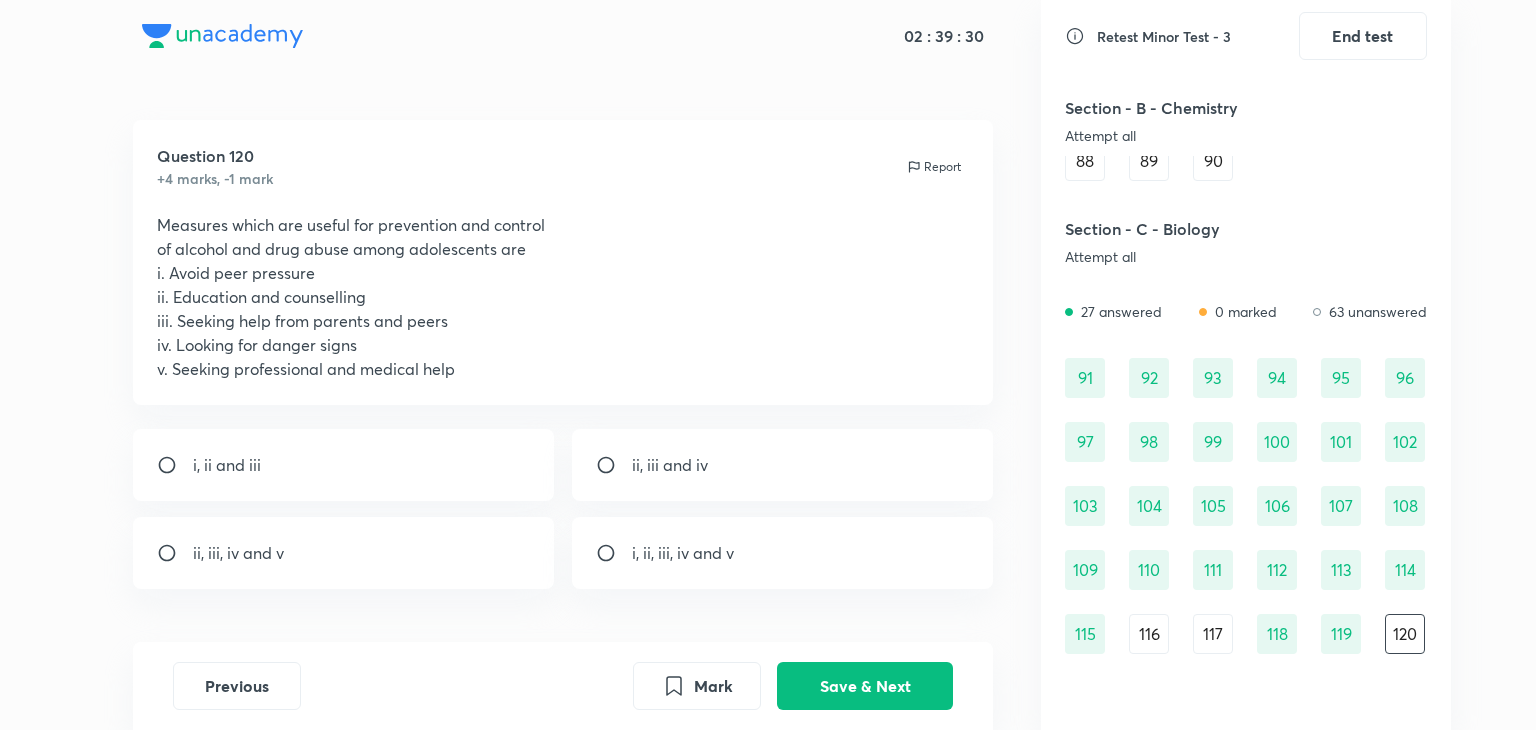 click on "i, ii, iii, iv and v" at bounding box center [683, 553] 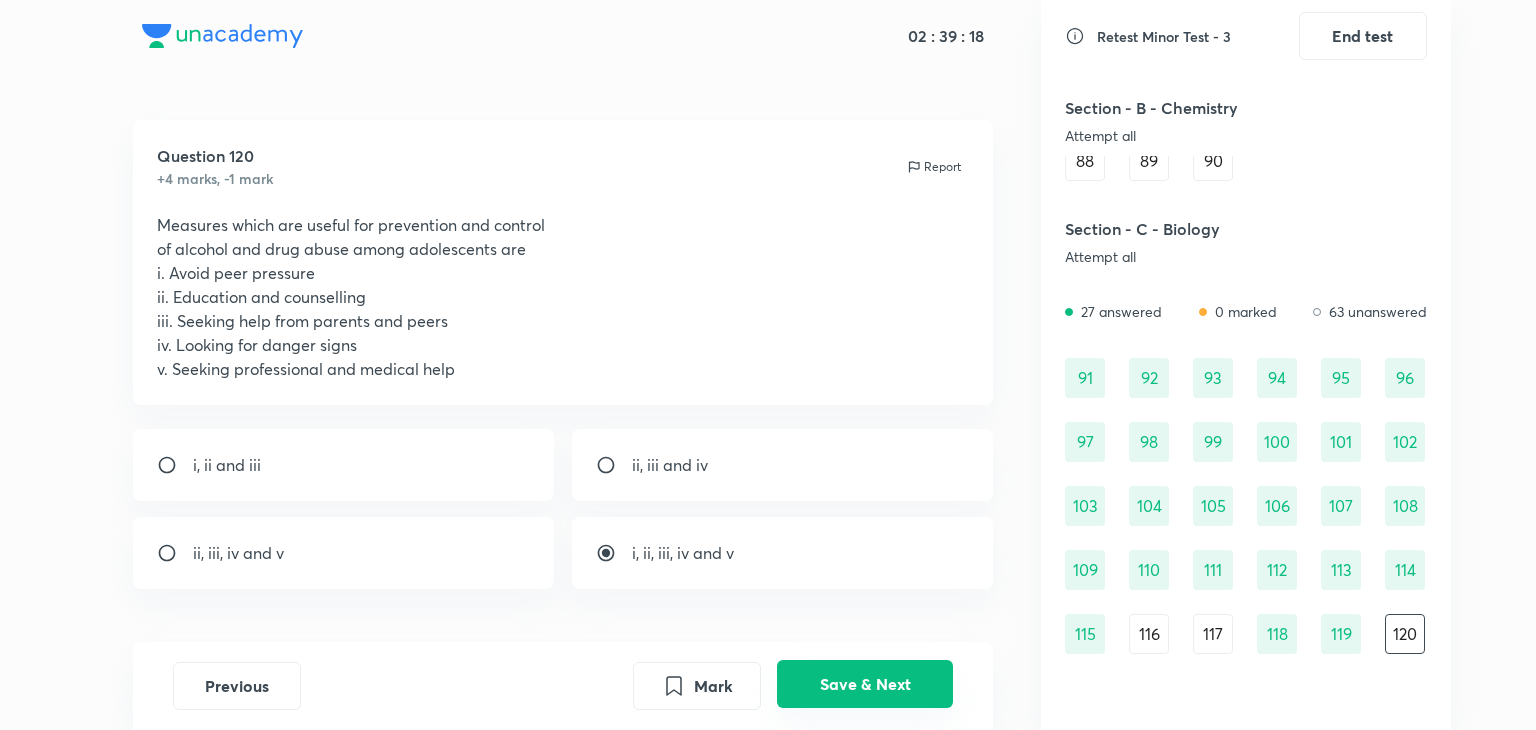 click on "Save & Next" at bounding box center [865, 684] 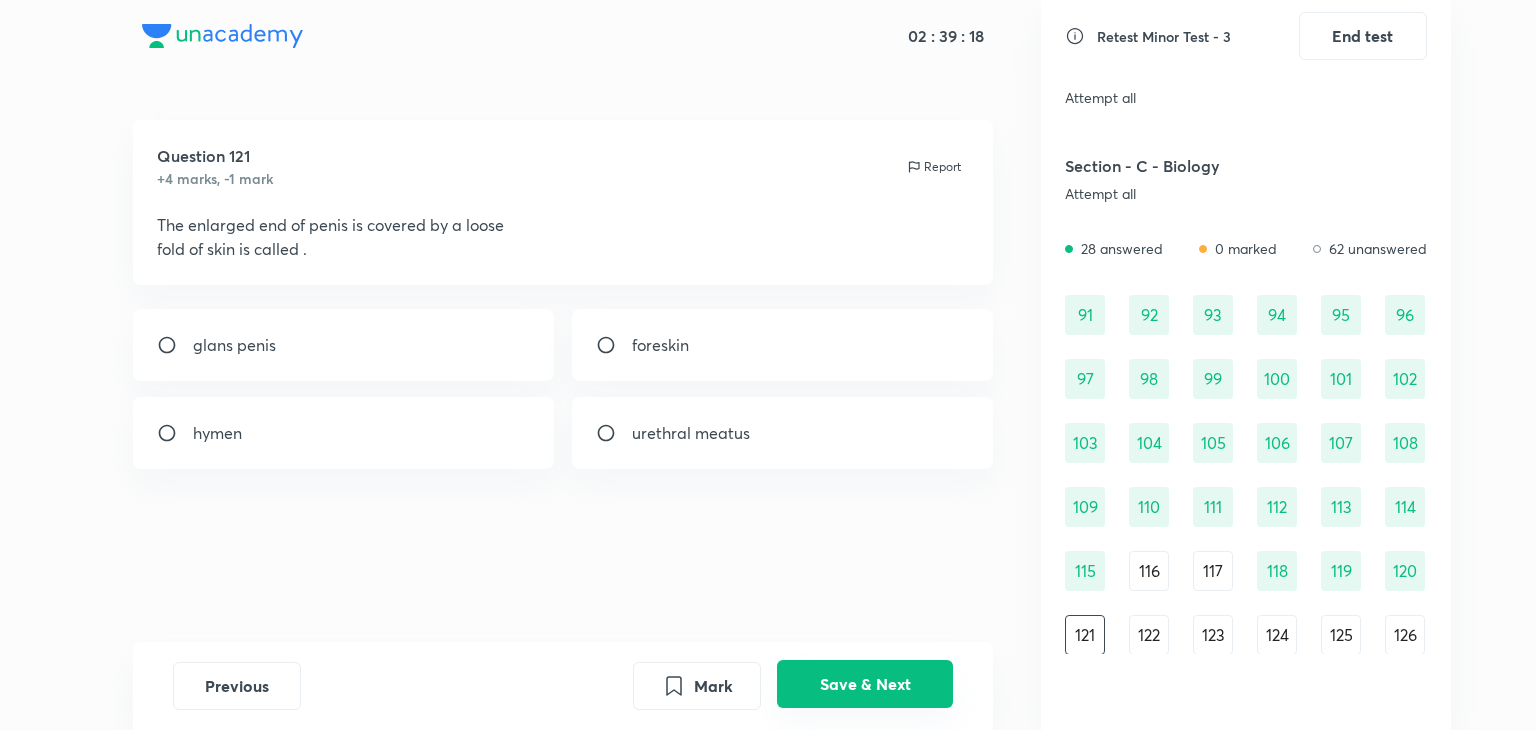 scroll, scrollTop: 1273, scrollLeft: 0, axis: vertical 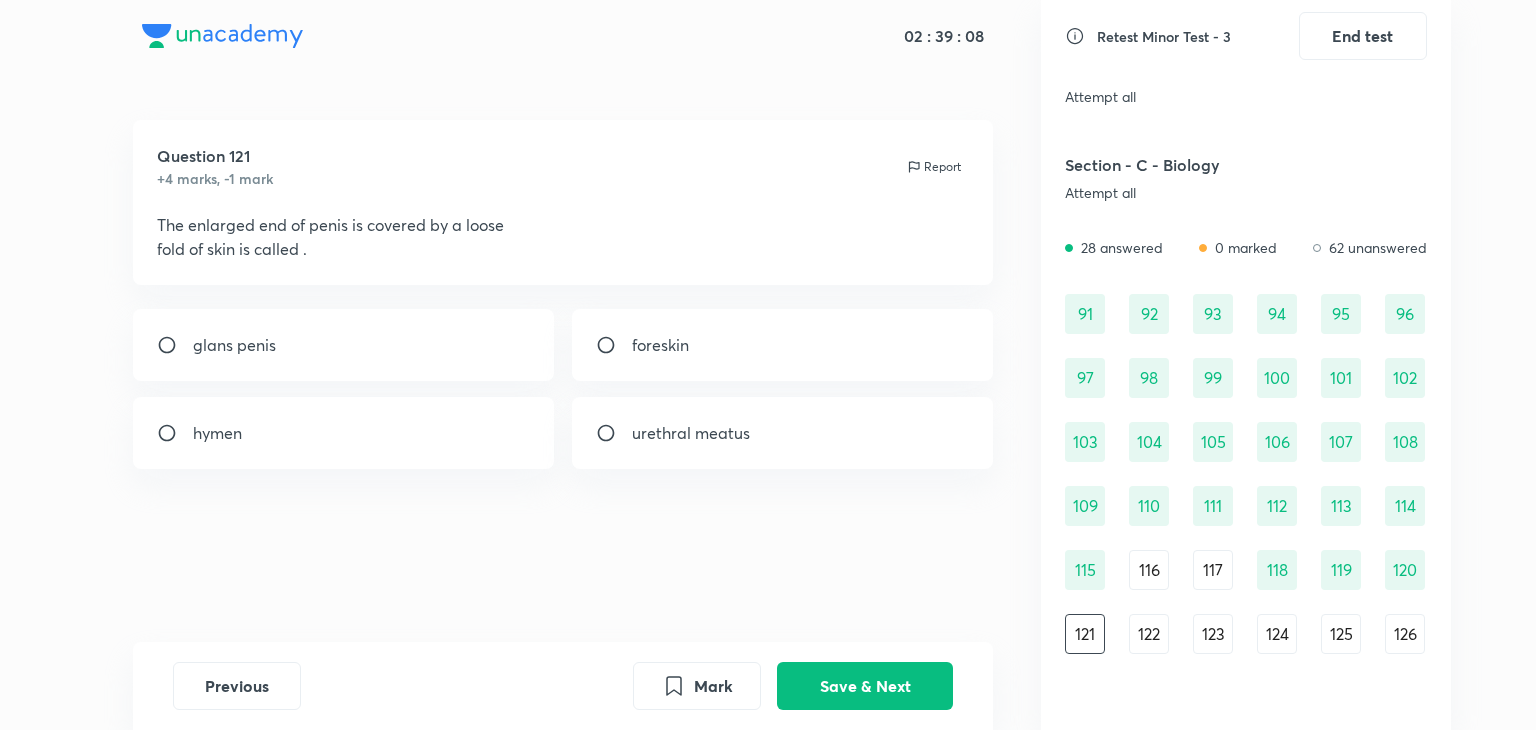 click on "foreskin" at bounding box center [783, 345] 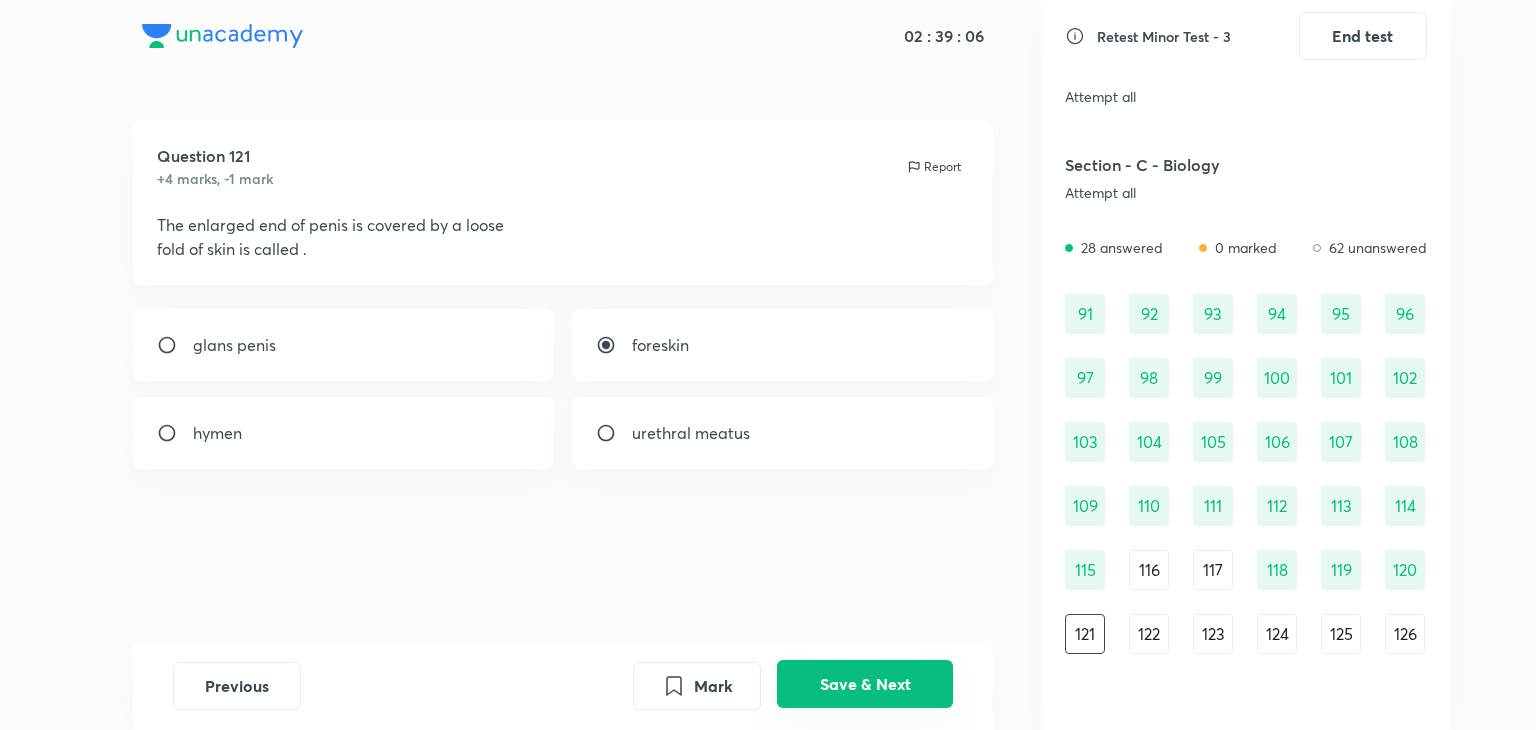click on "Save & Next" at bounding box center (865, 684) 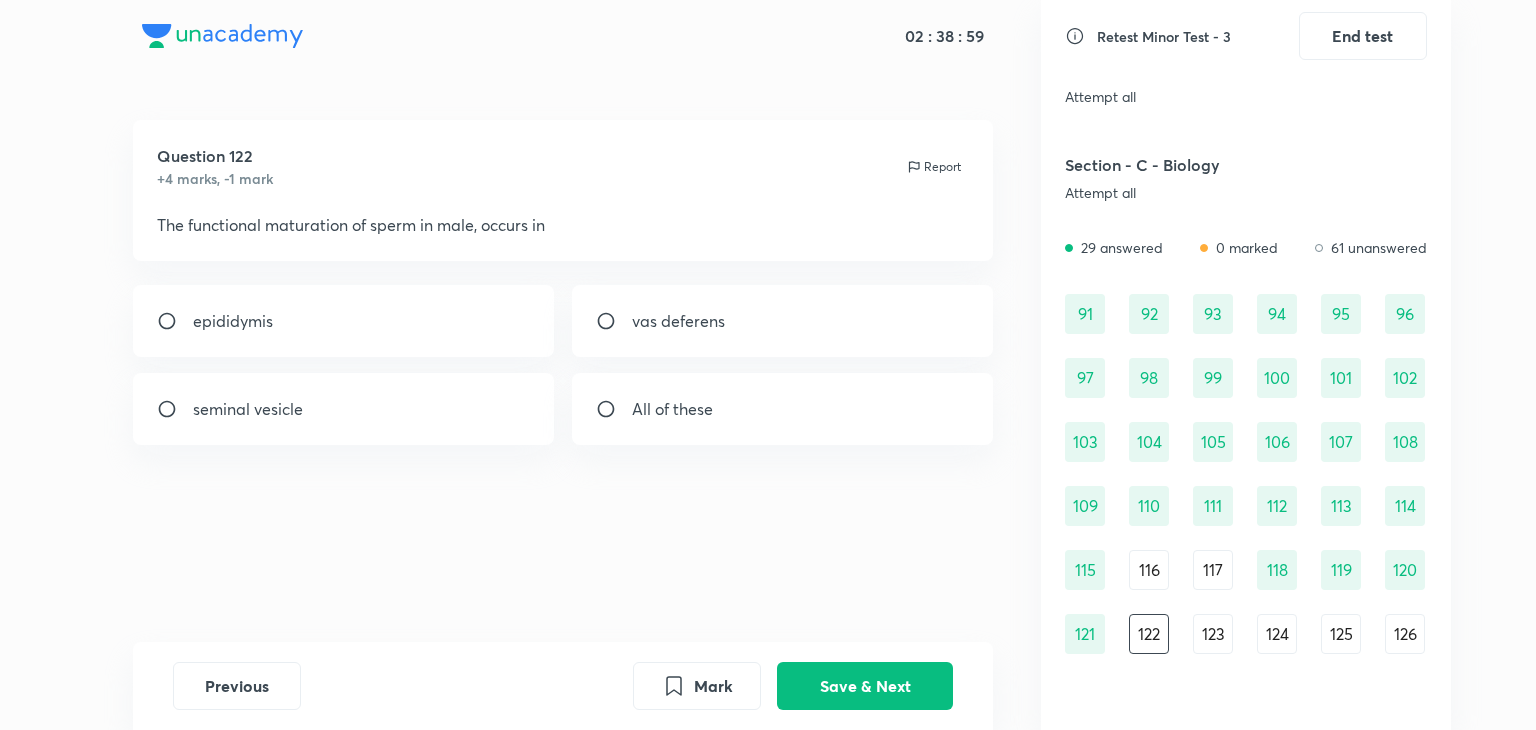 click on "epididymis" at bounding box center [344, 321] 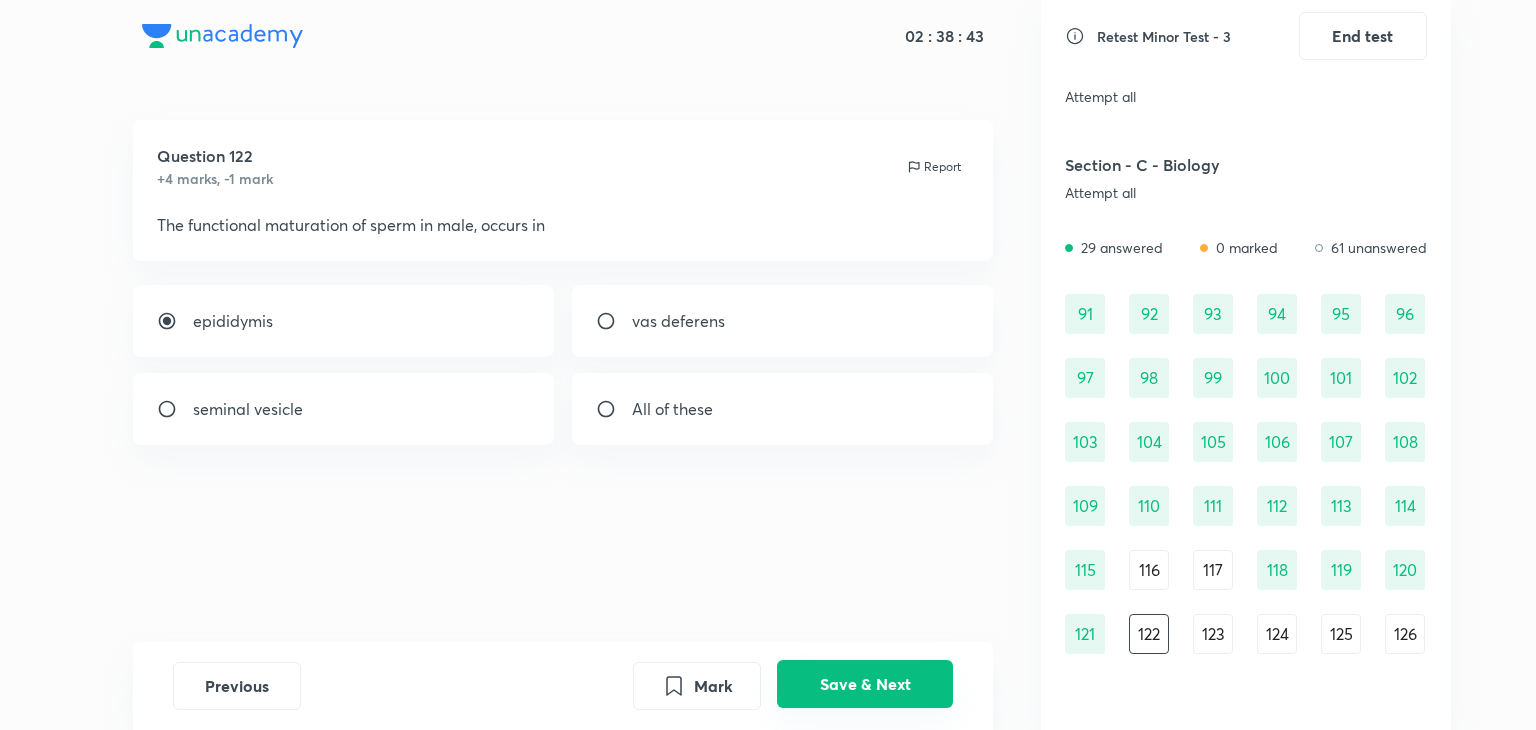 click on "Save & Next" at bounding box center (865, 684) 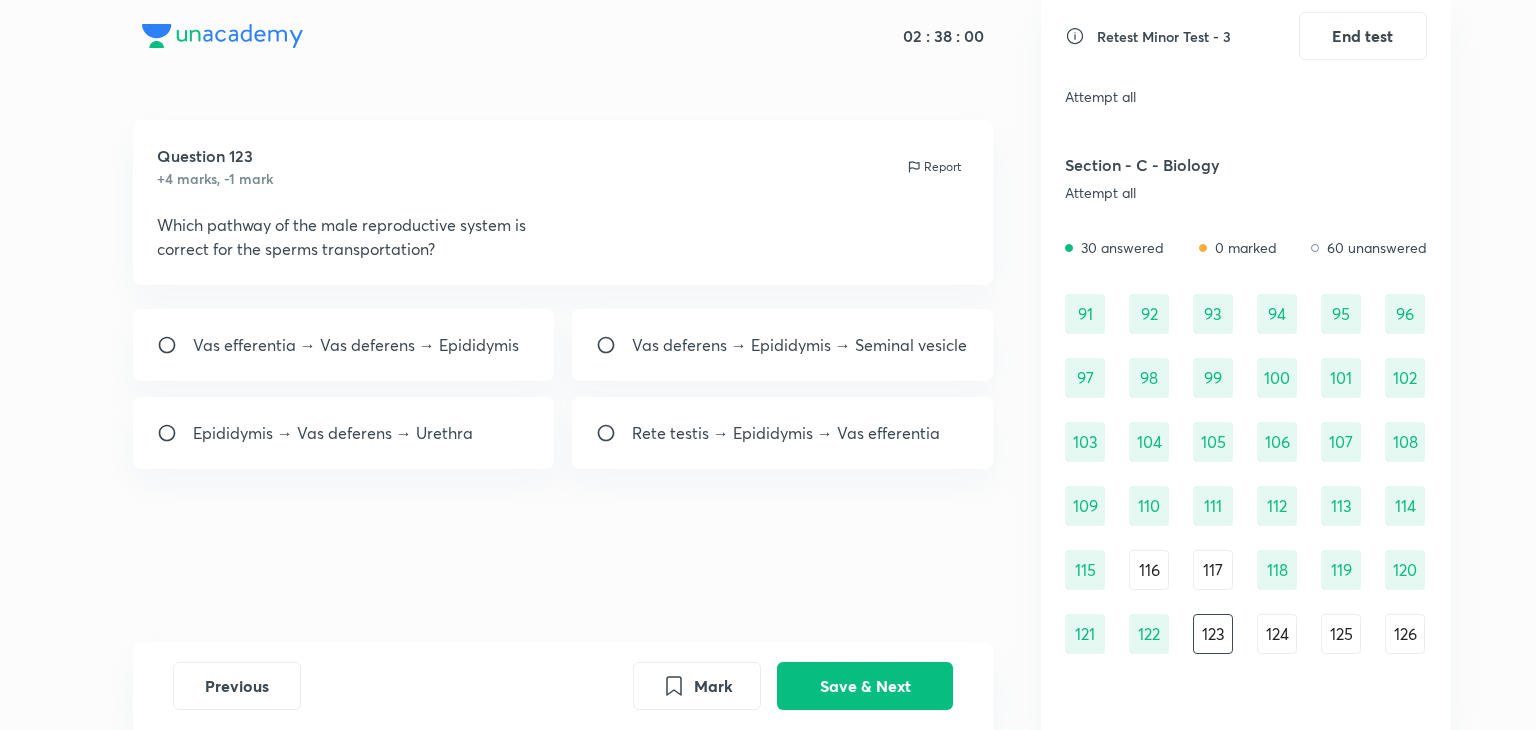 click on "Epididymis → Vas deferens → Urethra" at bounding box center [344, 433] 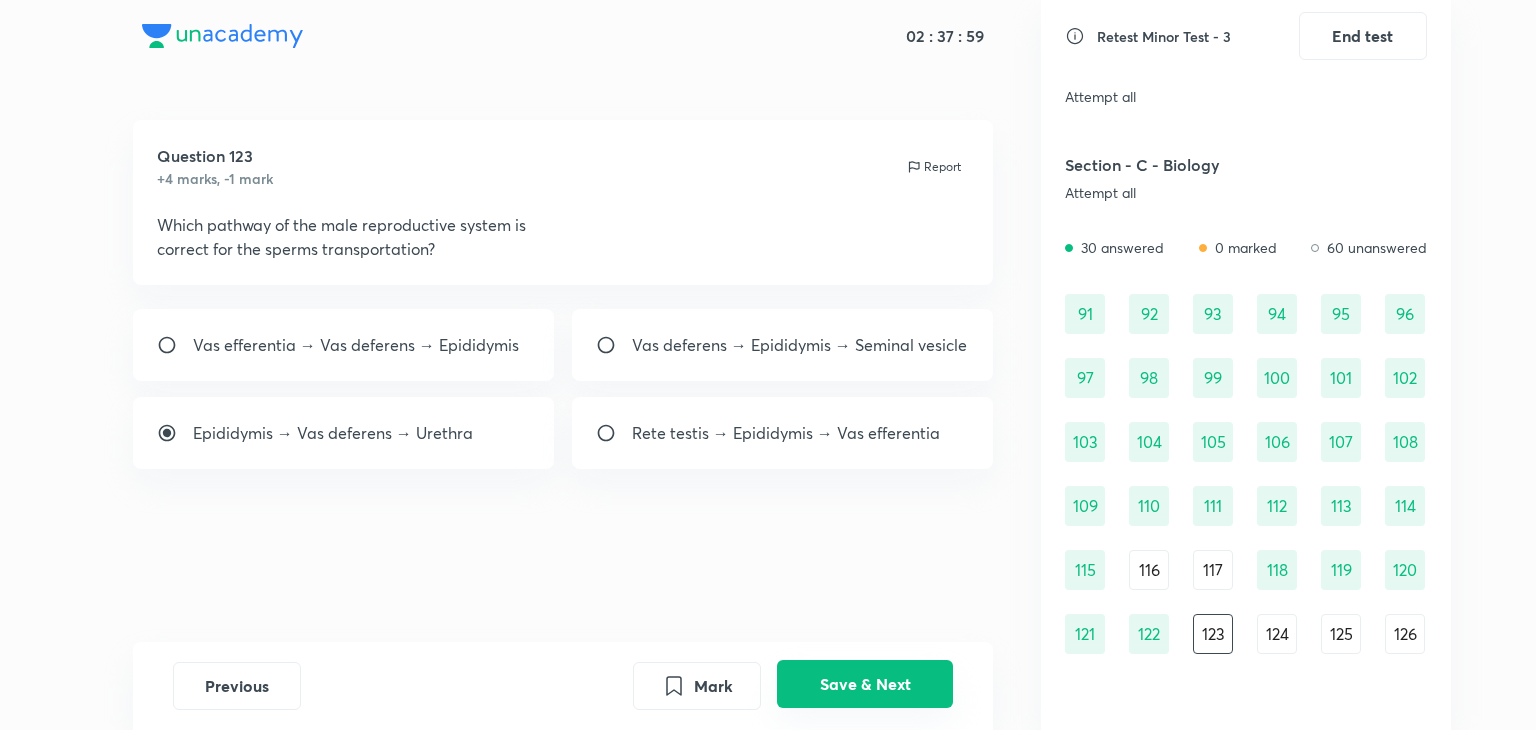 click on "Save & Next" at bounding box center (865, 684) 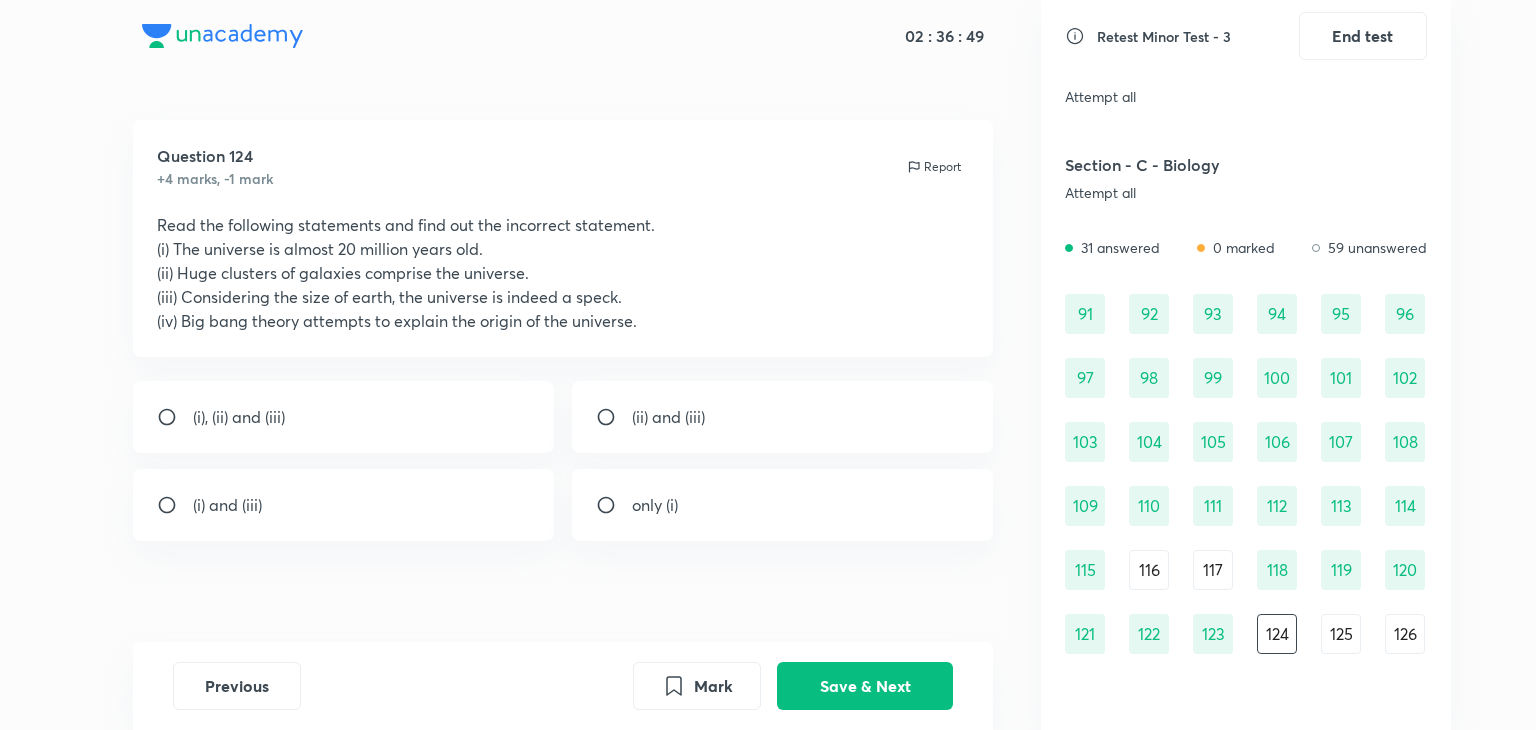 click on "(i) and (iii)" at bounding box center [227, 505] 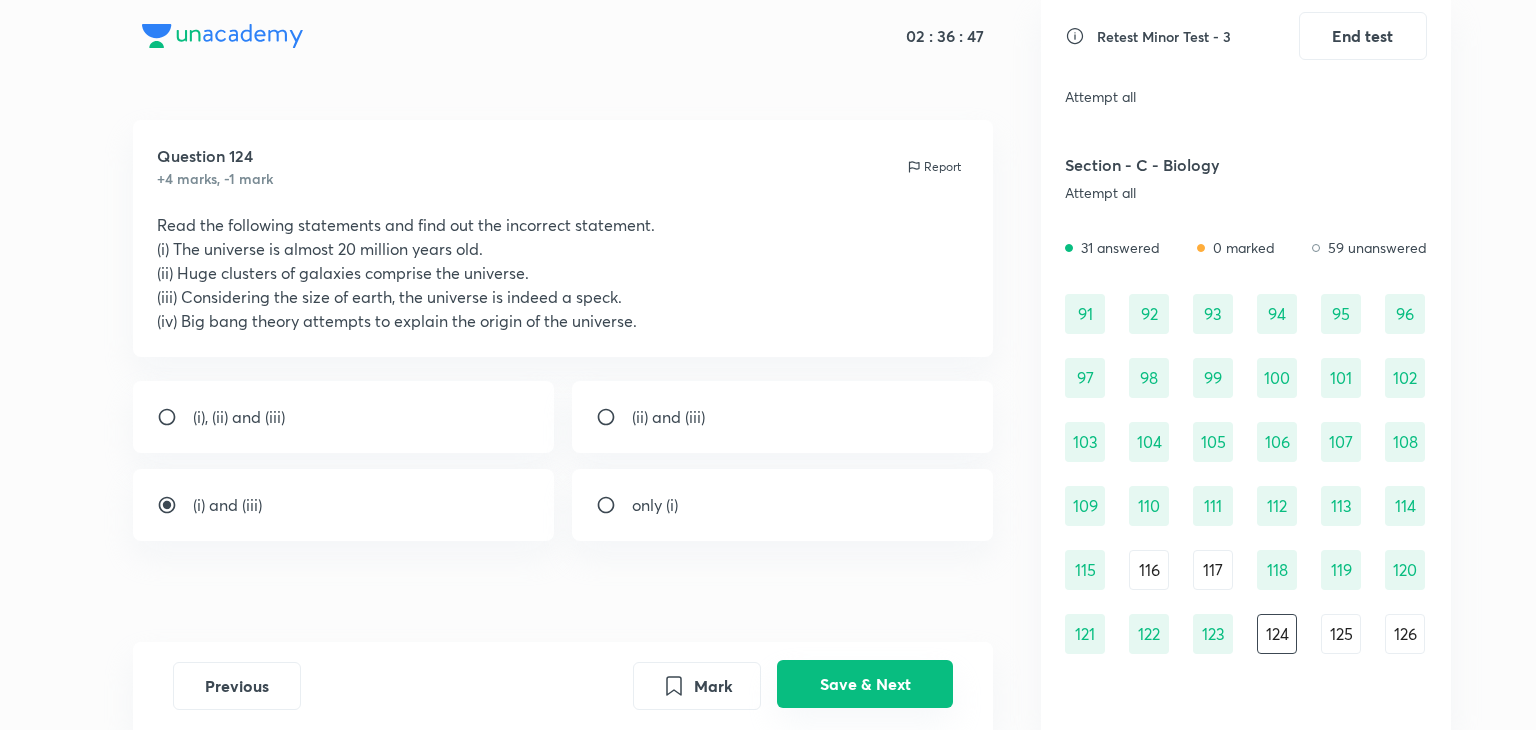 click on "Save & Next" at bounding box center [865, 684] 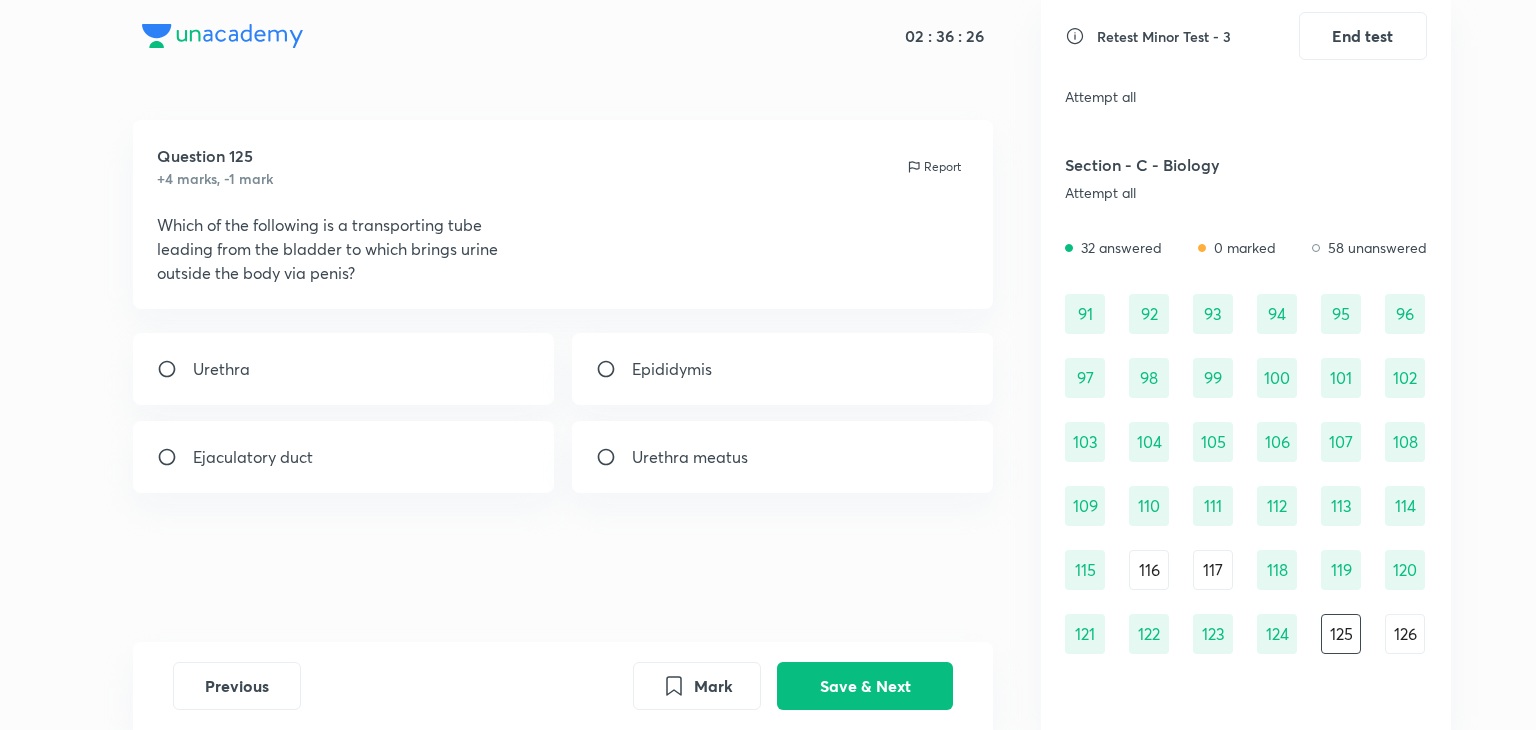 click on "Urethra" at bounding box center [344, 369] 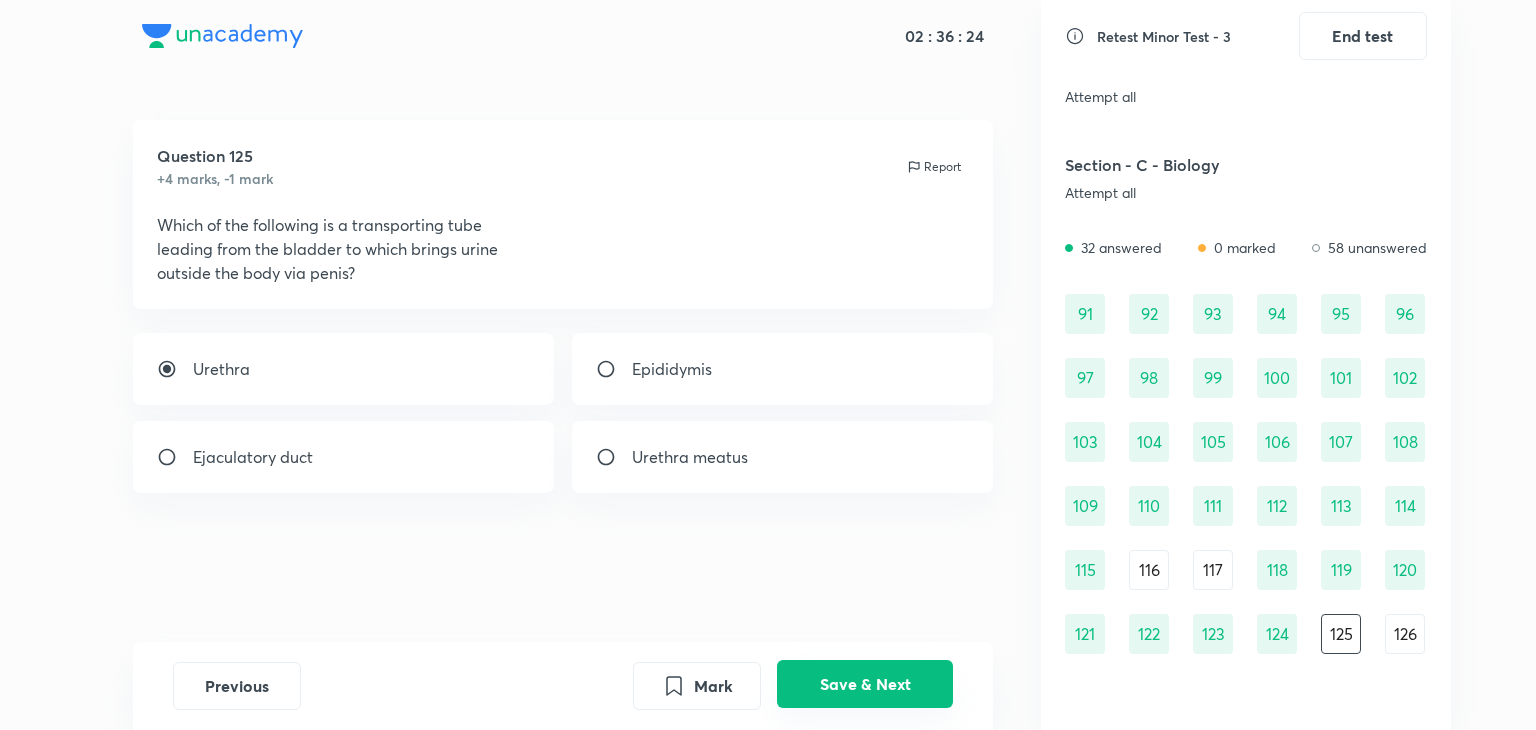 click on "Save & Next" at bounding box center (865, 684) 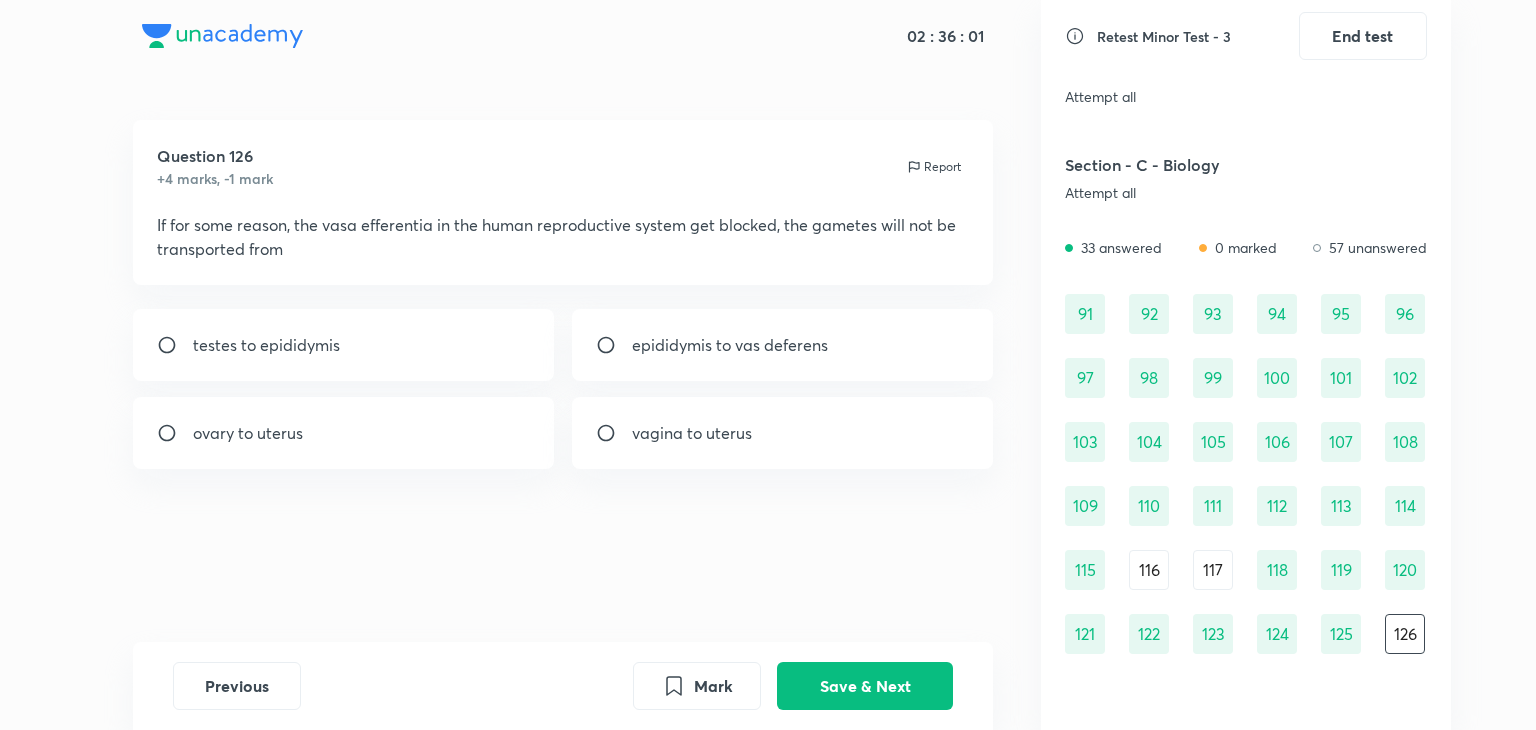 click on "testes to epididymis" at bounding box center (344, 345) 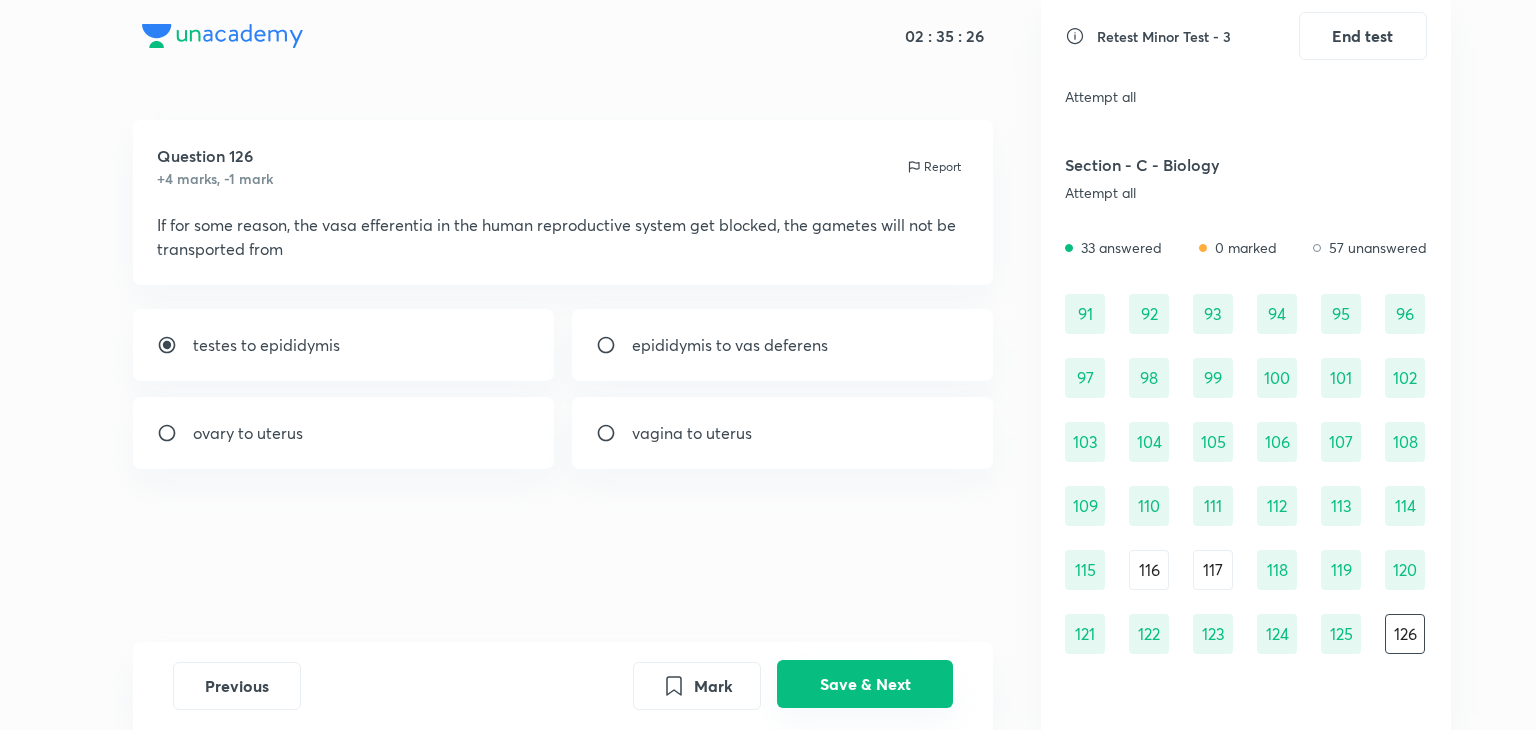 click on "Save & Next" at bounding box center (865, 684) 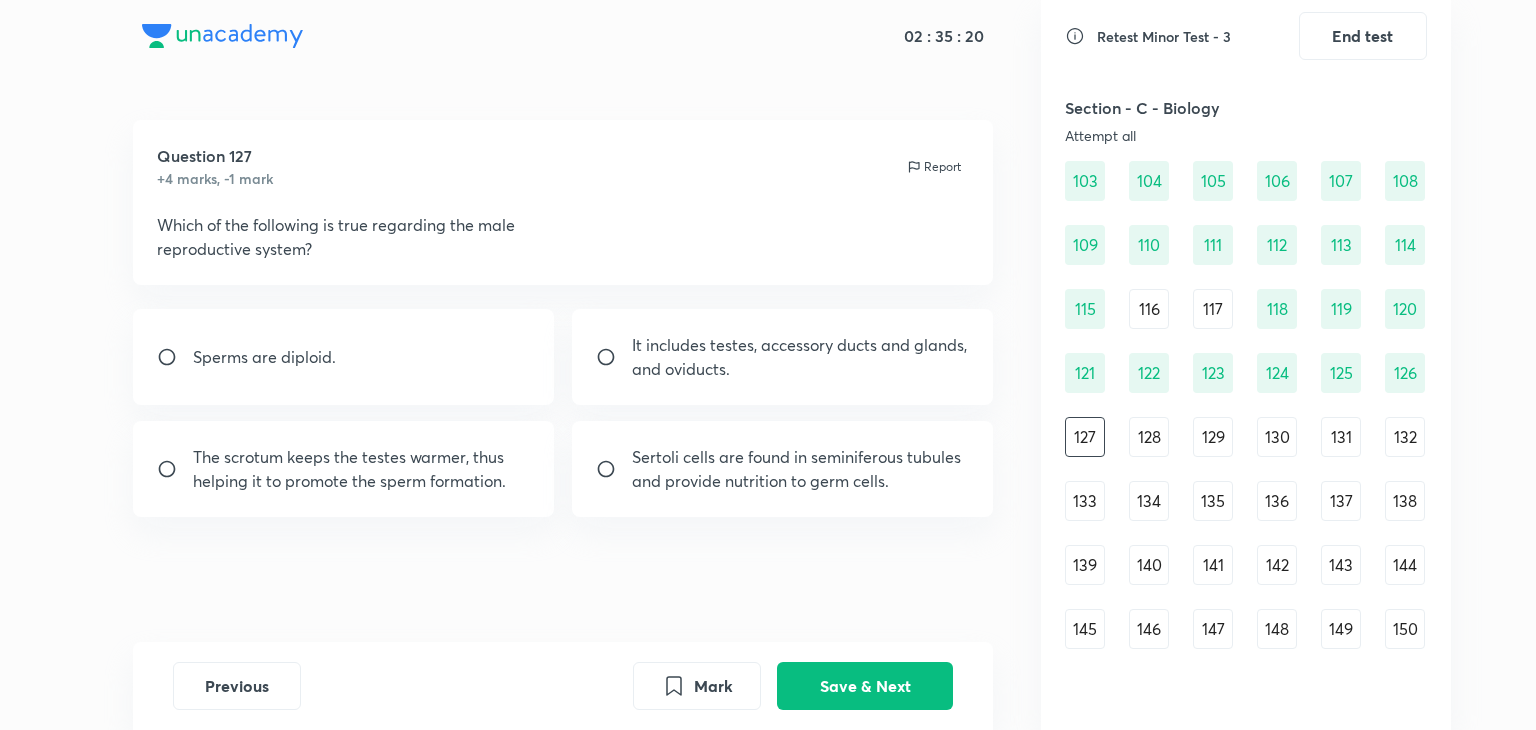 scroll, scrollTop: 1537, scrollLeft: 0, axis: vertical 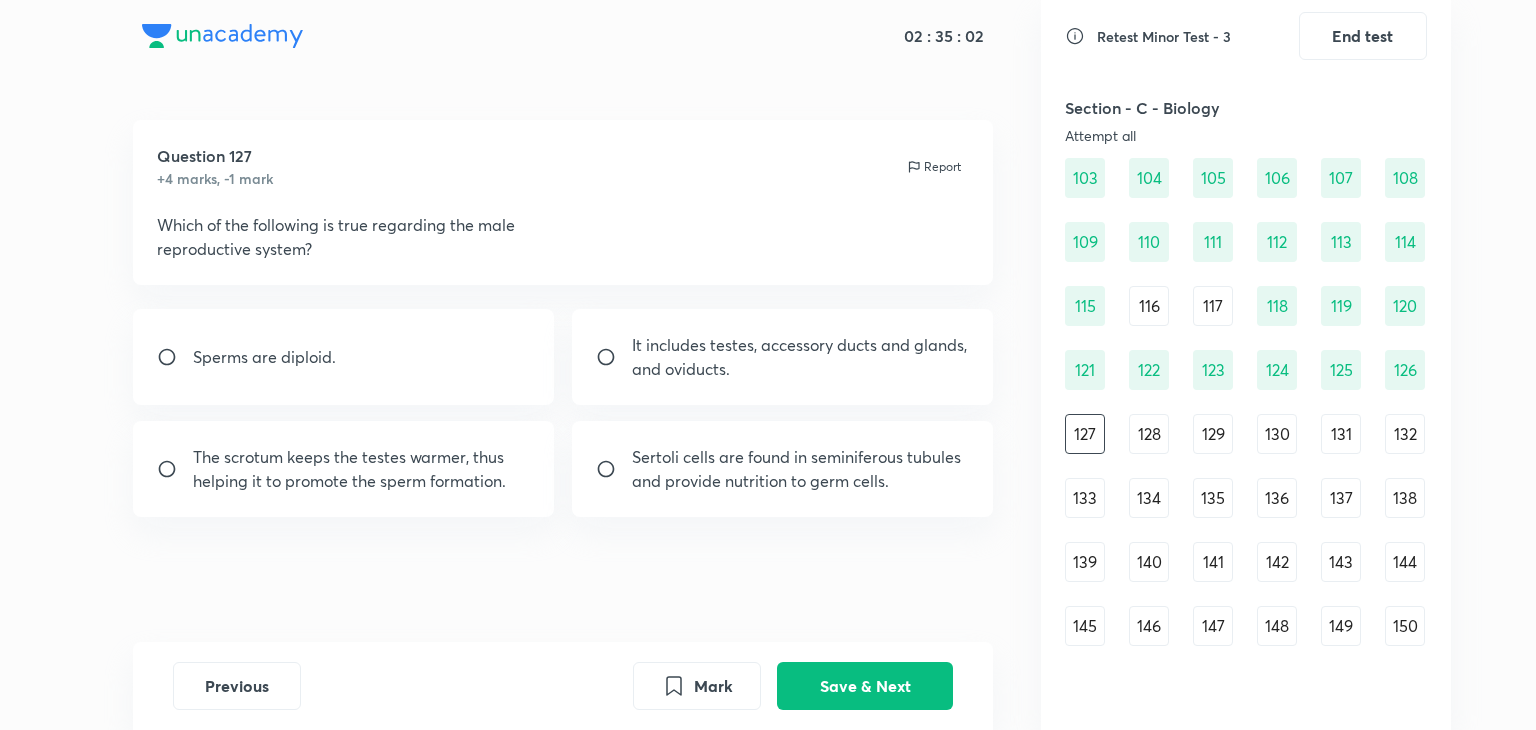 click on "It includes testes, accessory ducts and glands, and oviducts." at bounding box center (783, 357) 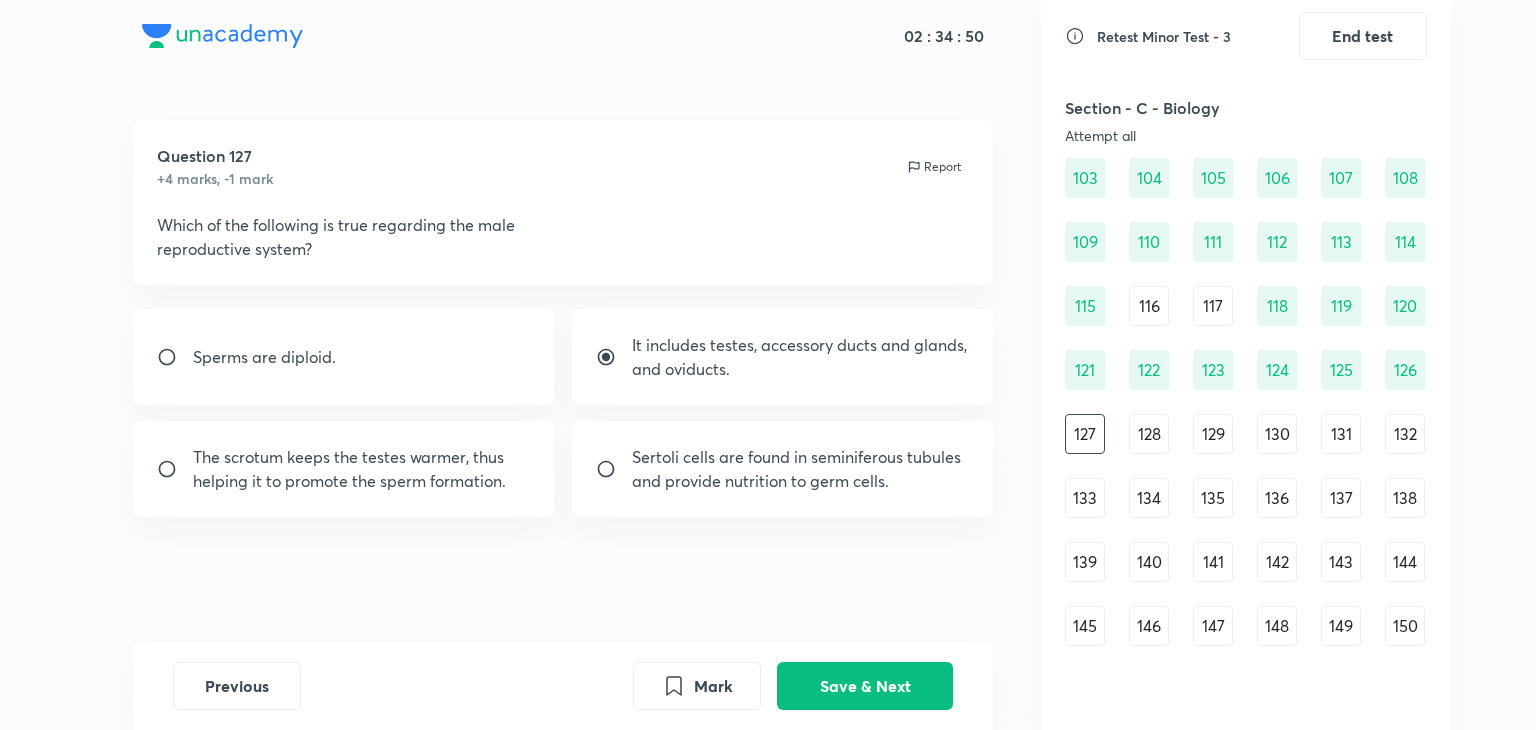 click on "Sertoli cells are found in seminiferous tubules" at bounding box center [796, 457] 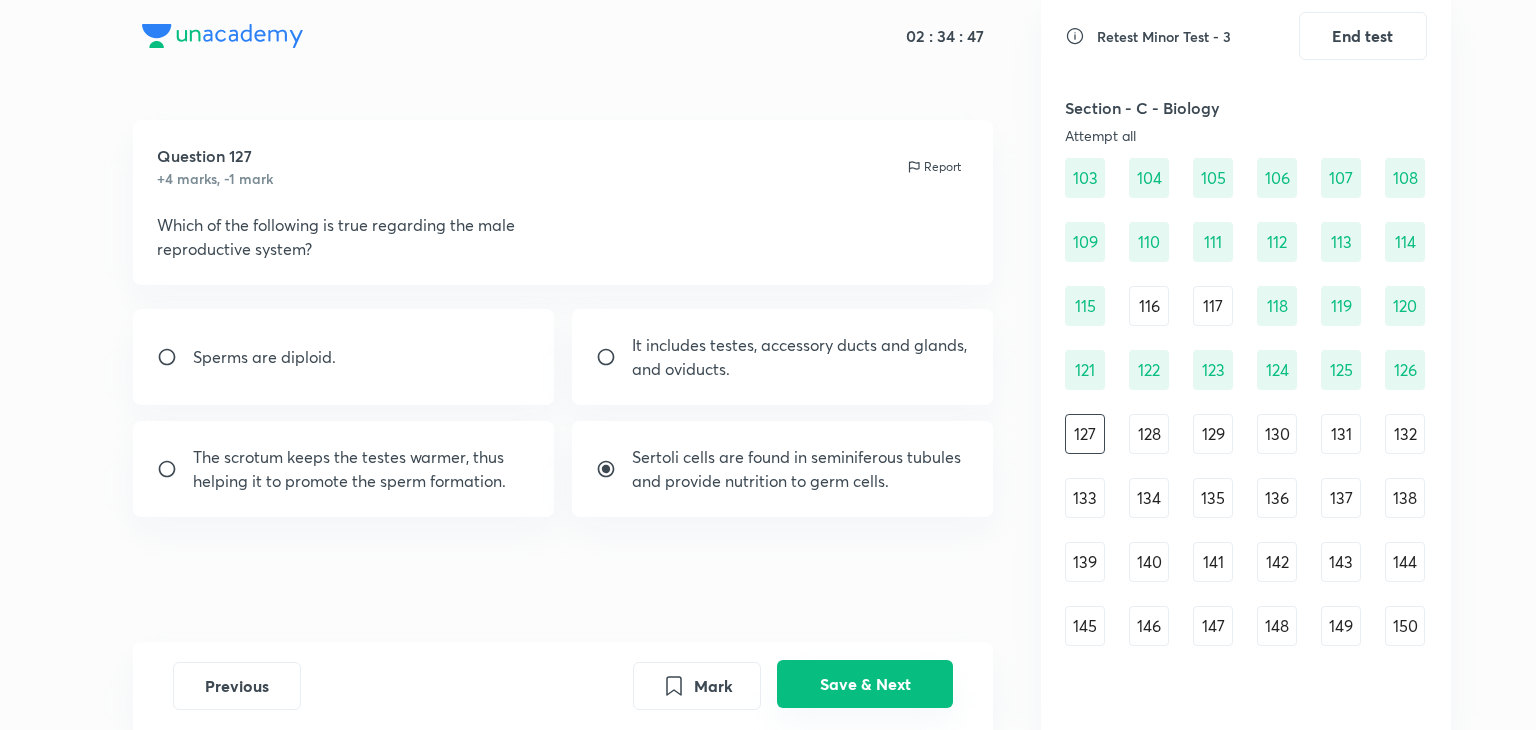 click on "Save & Next" at bounding box center [865, 684] 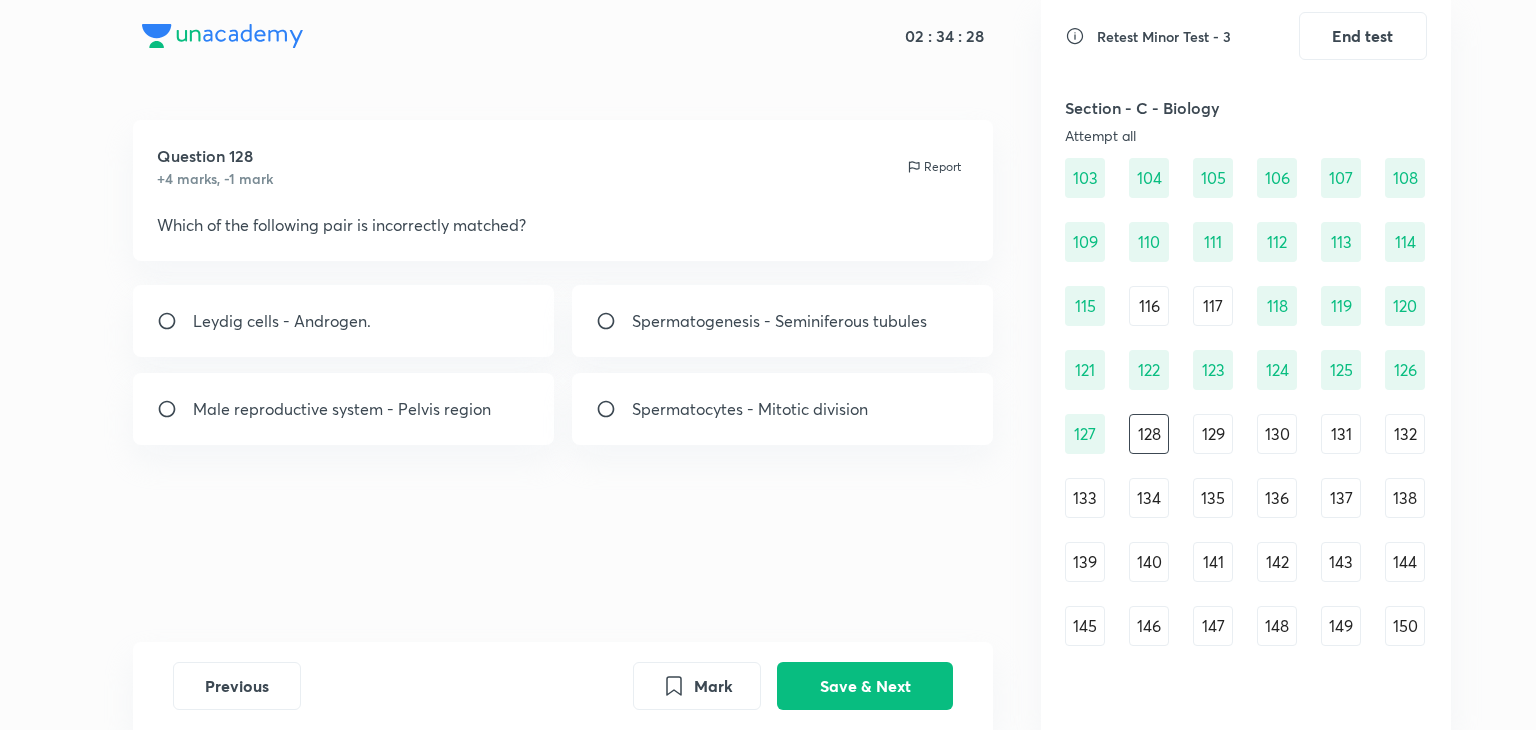 click on "Spermatocytes - Mitotic division" at bounding box center [750, 409] 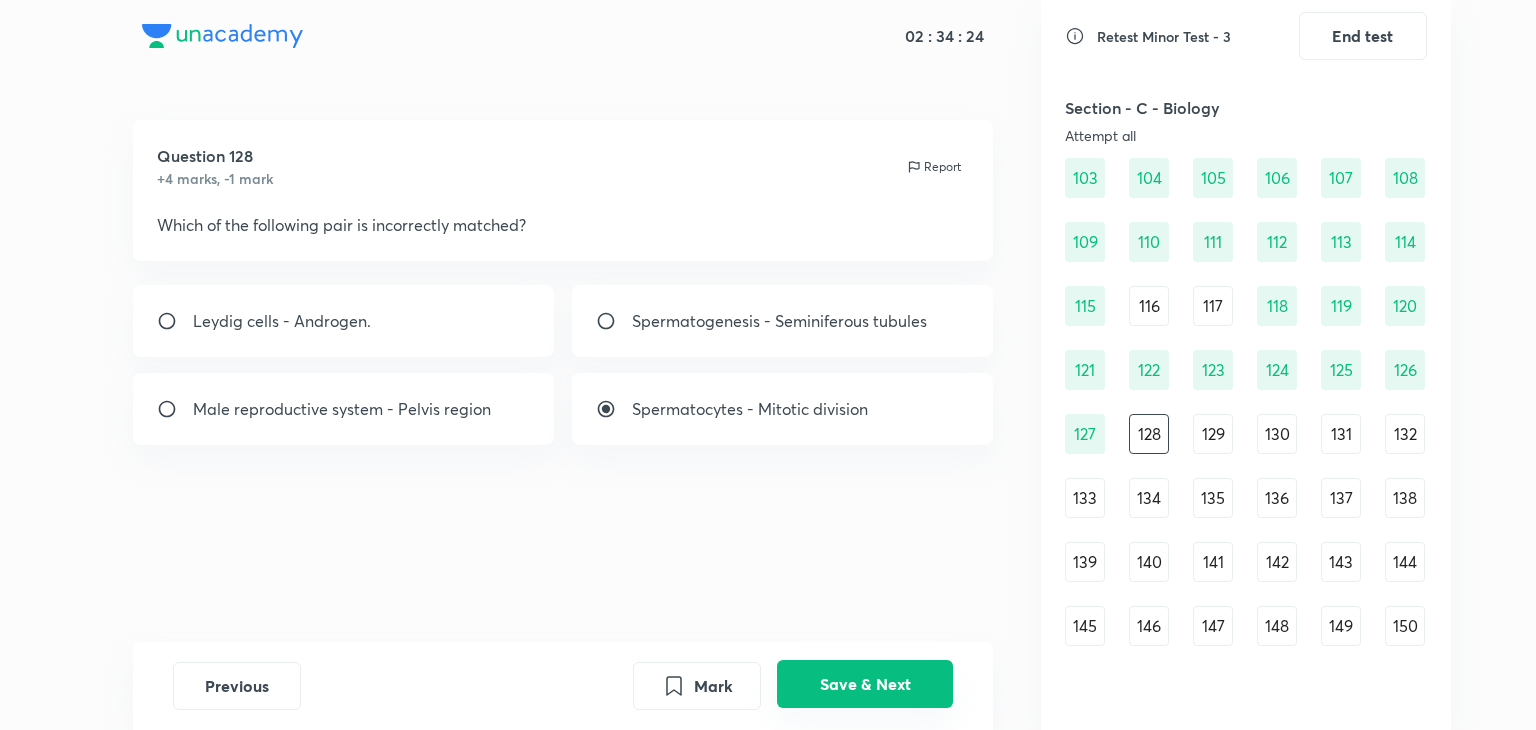 click on "Save & Next" at bounding box center (865, 684) 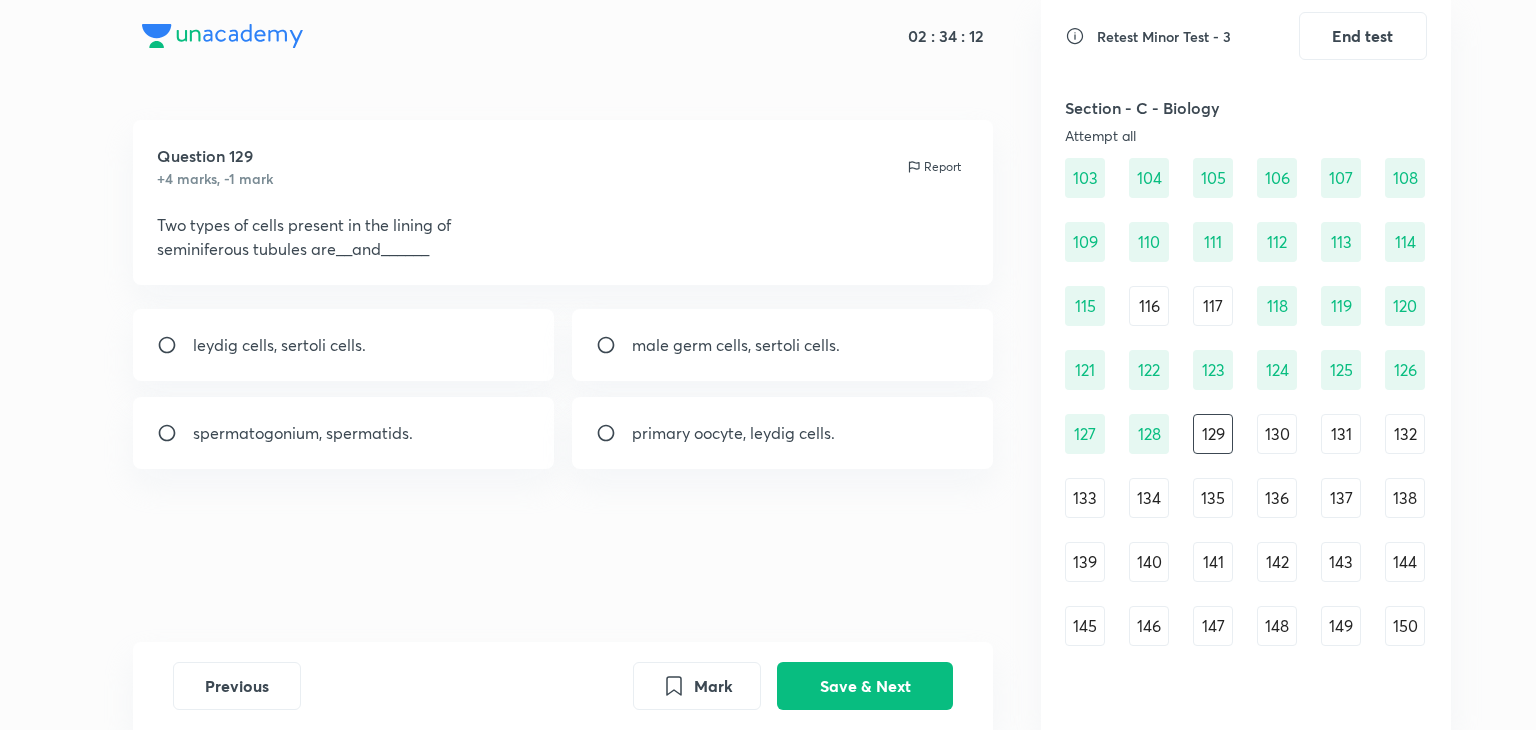 click on "leydig cells, sertoli cells." at bounding box center (344, 345) 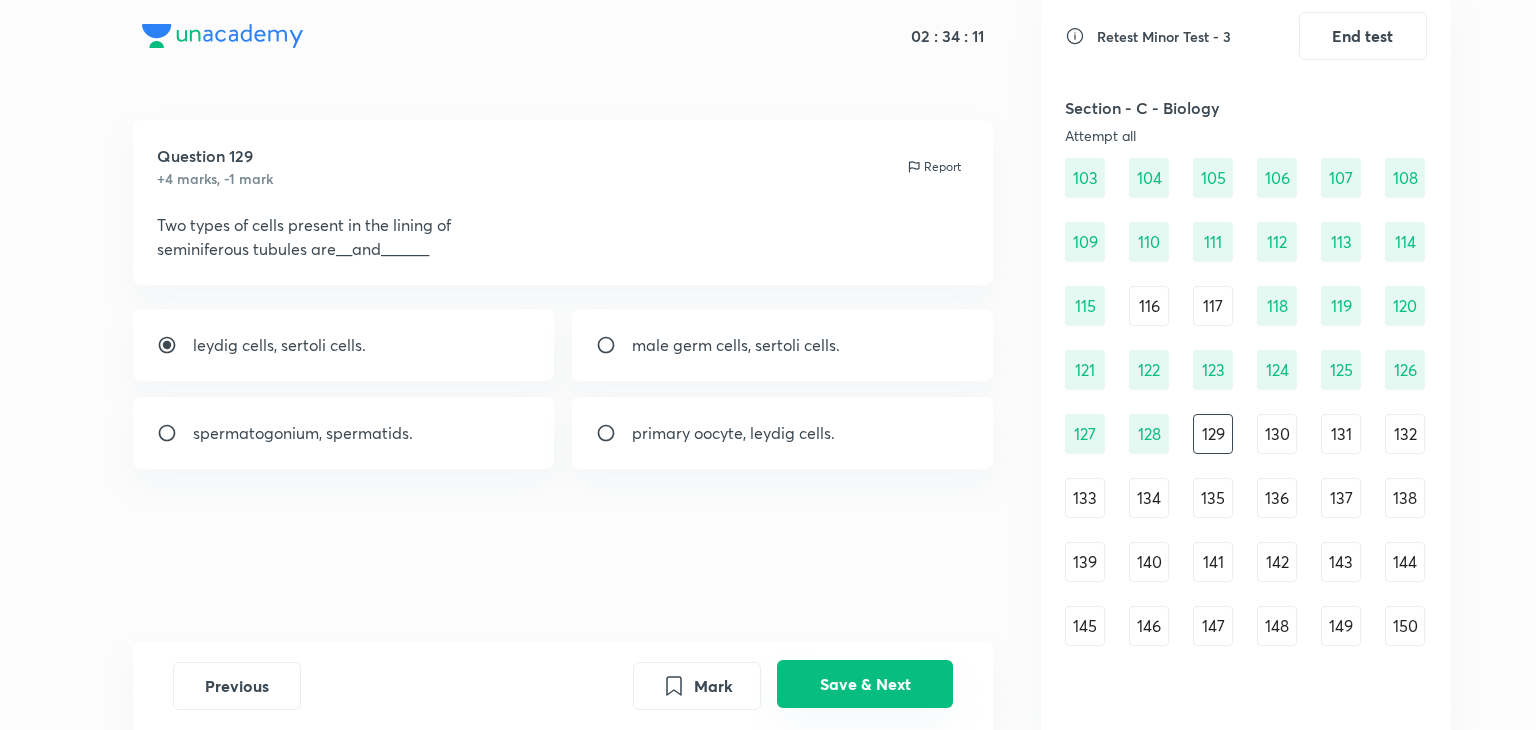 click on "Save & Next" at bounding box center [865, 684] 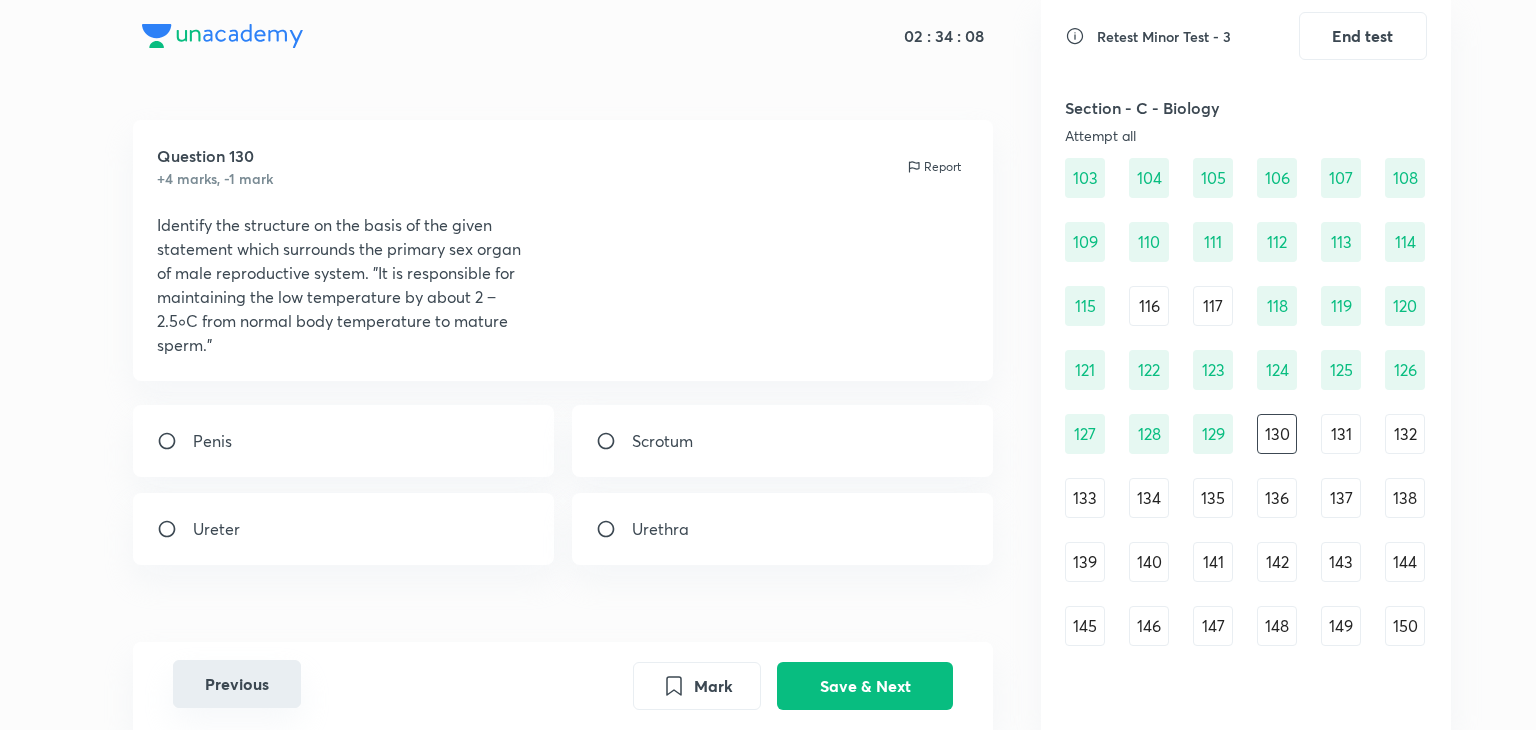 click on "Previous" at bounding box center [237, 684] 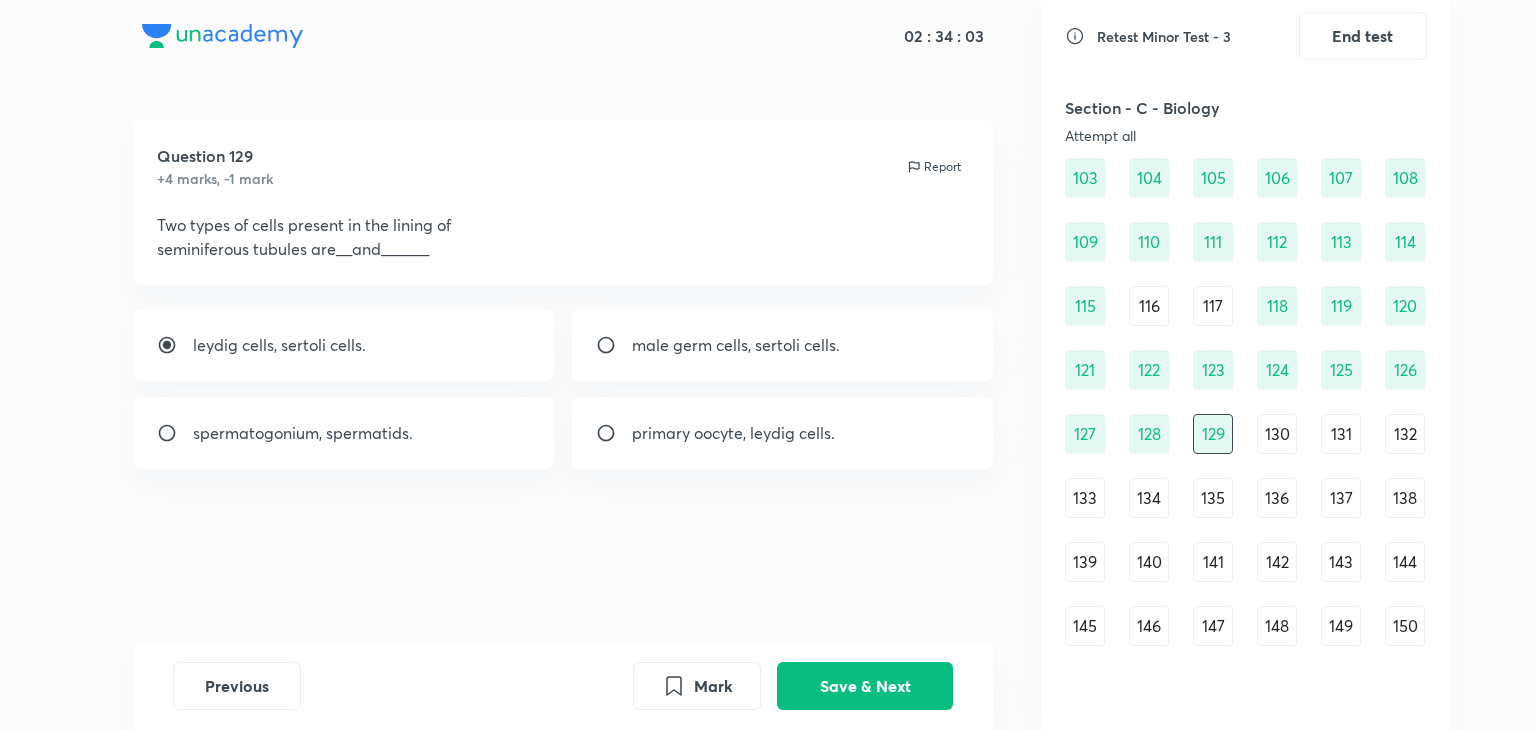 click on "male germ cells, sertoli cells." at bounding box center [783, 345] 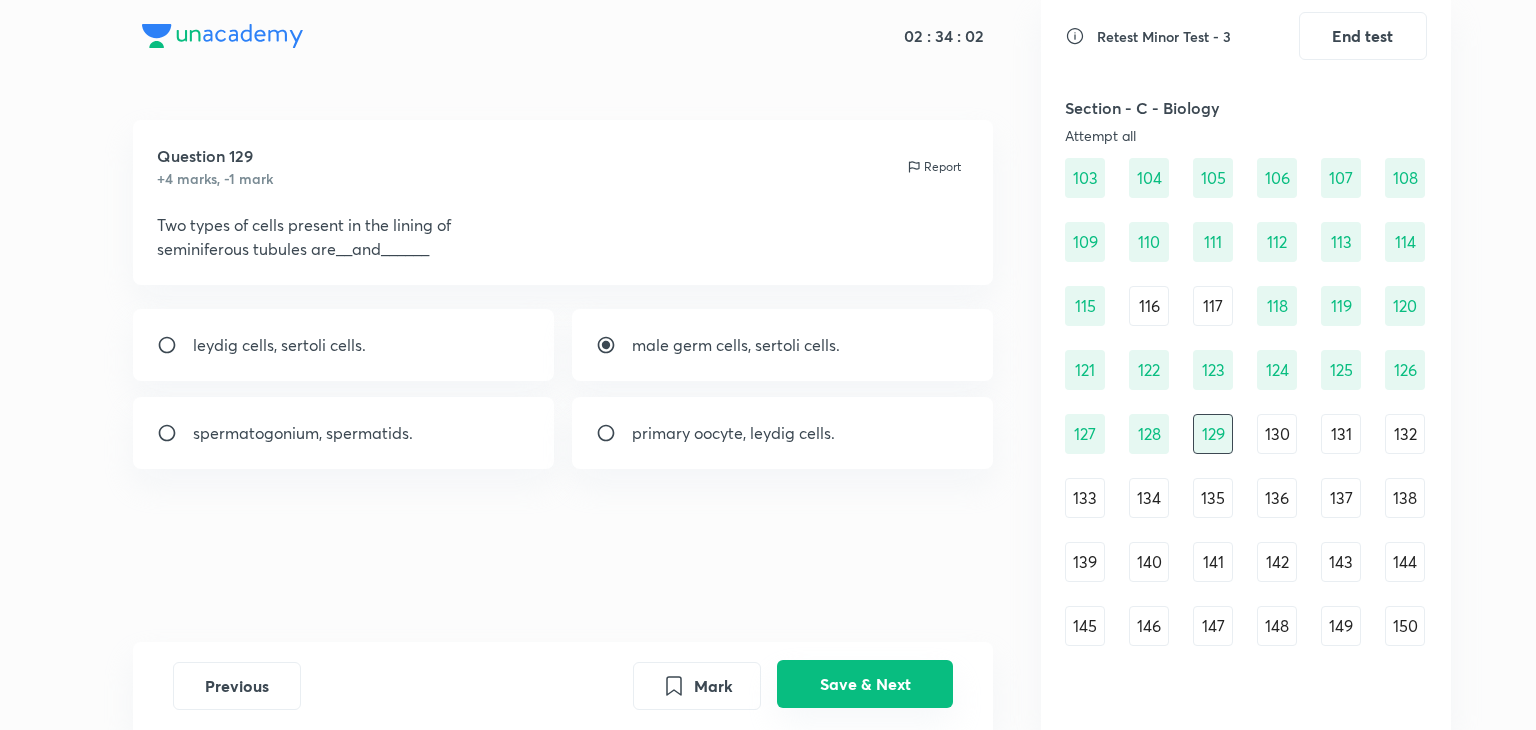 click on "Save & Next" at bounding box center [865, 684] 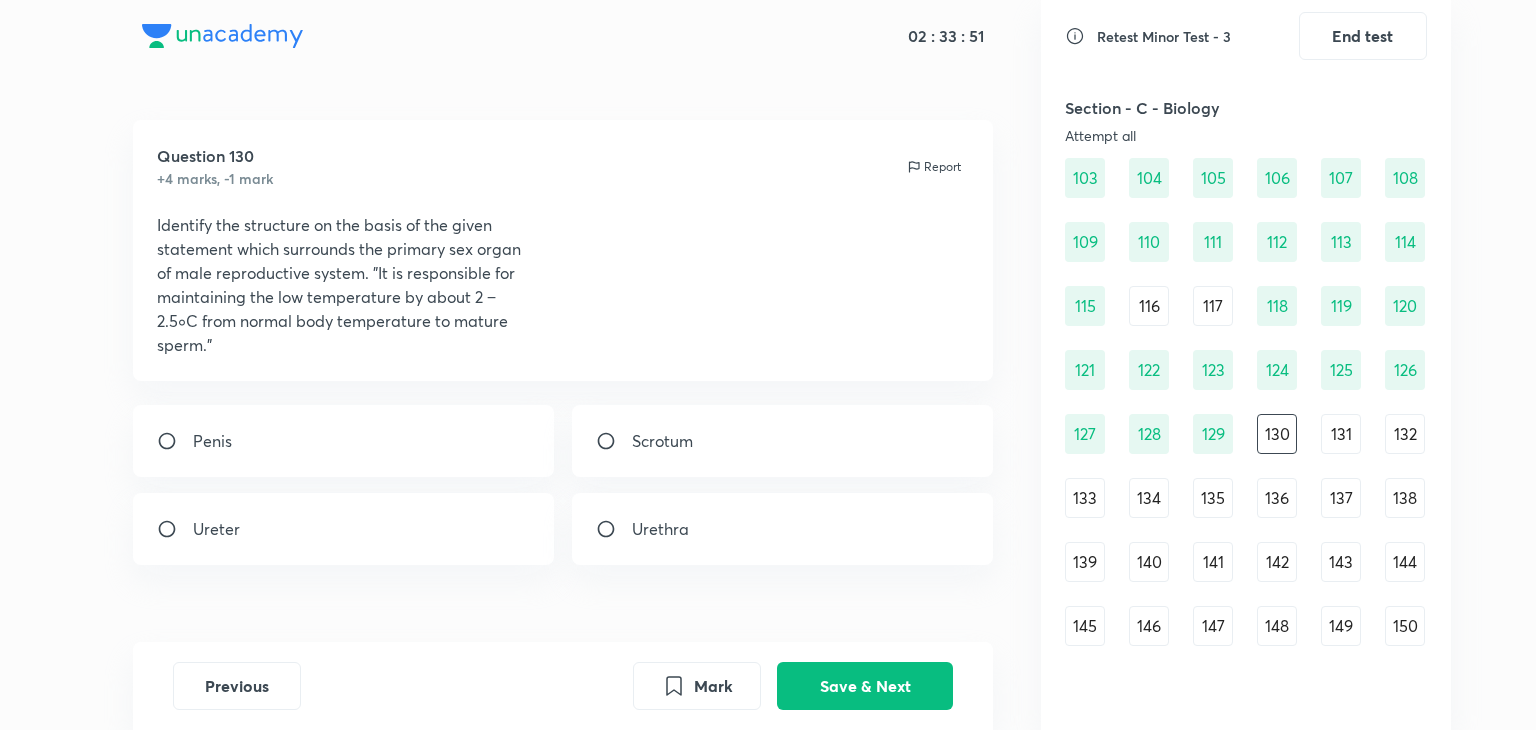 click on "Scrotum" at bounding box center [662, 441] 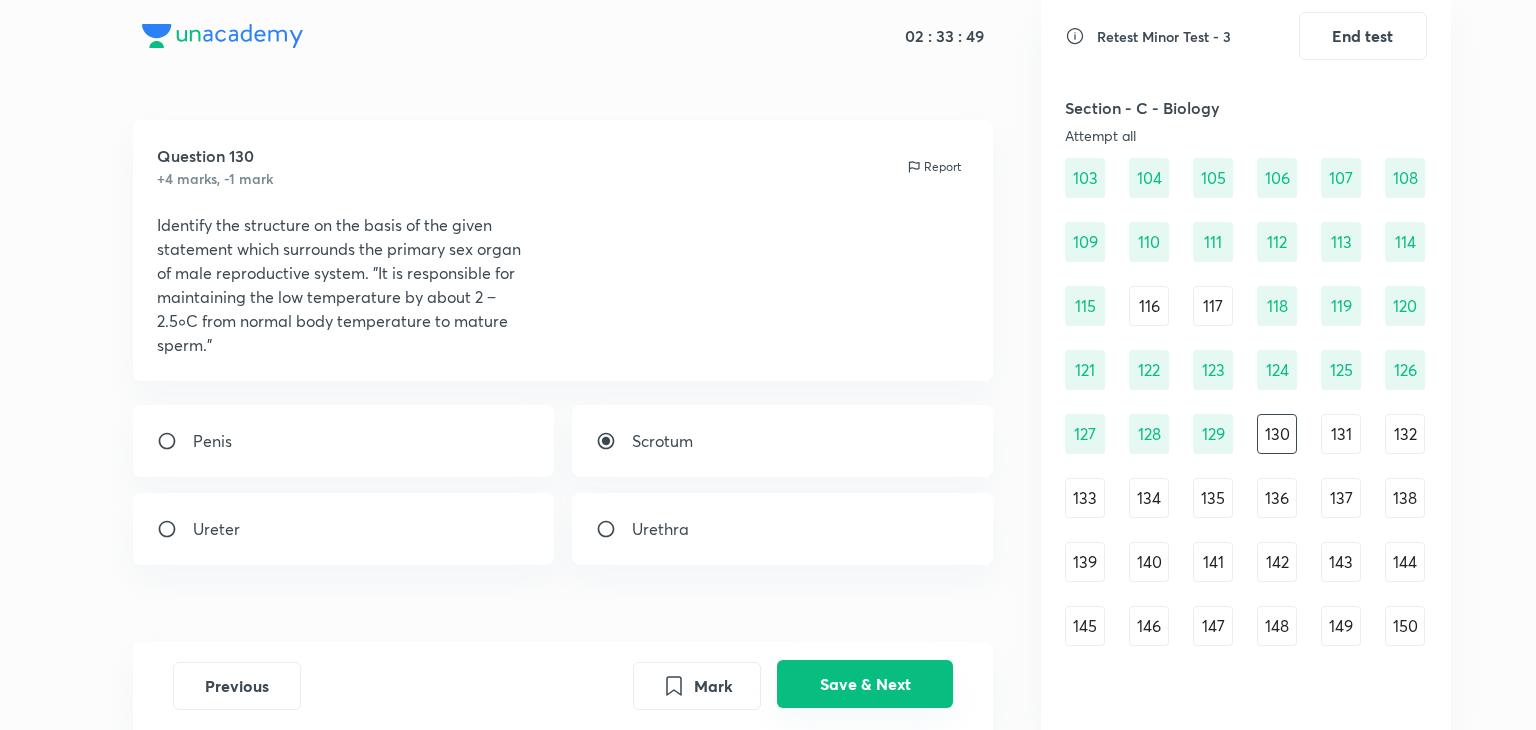 click on "Save & Next" at bounding box center (865, 684) 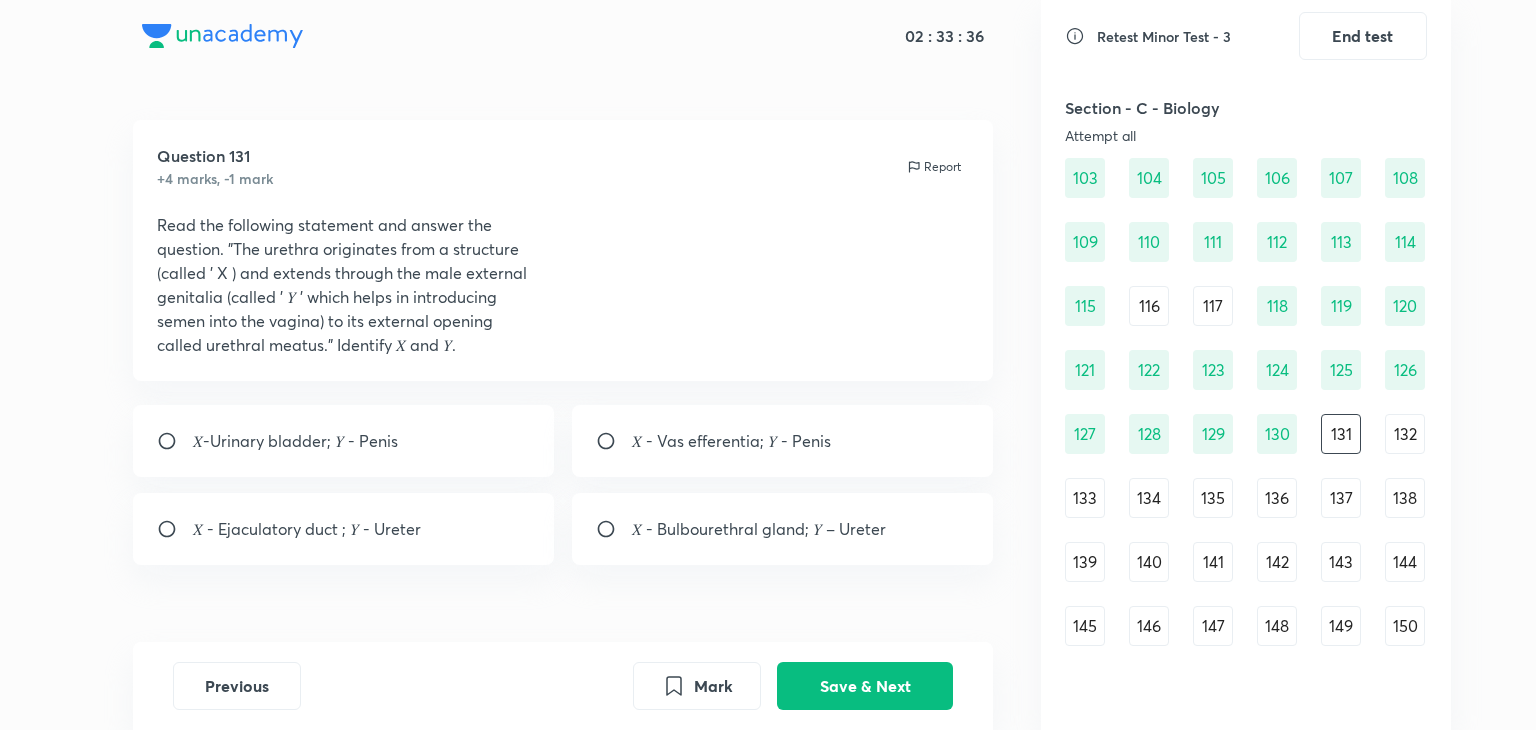 click on "𝑋-Urinary bladder; 𝑌 - Penis" at bounding box center [344, 441] 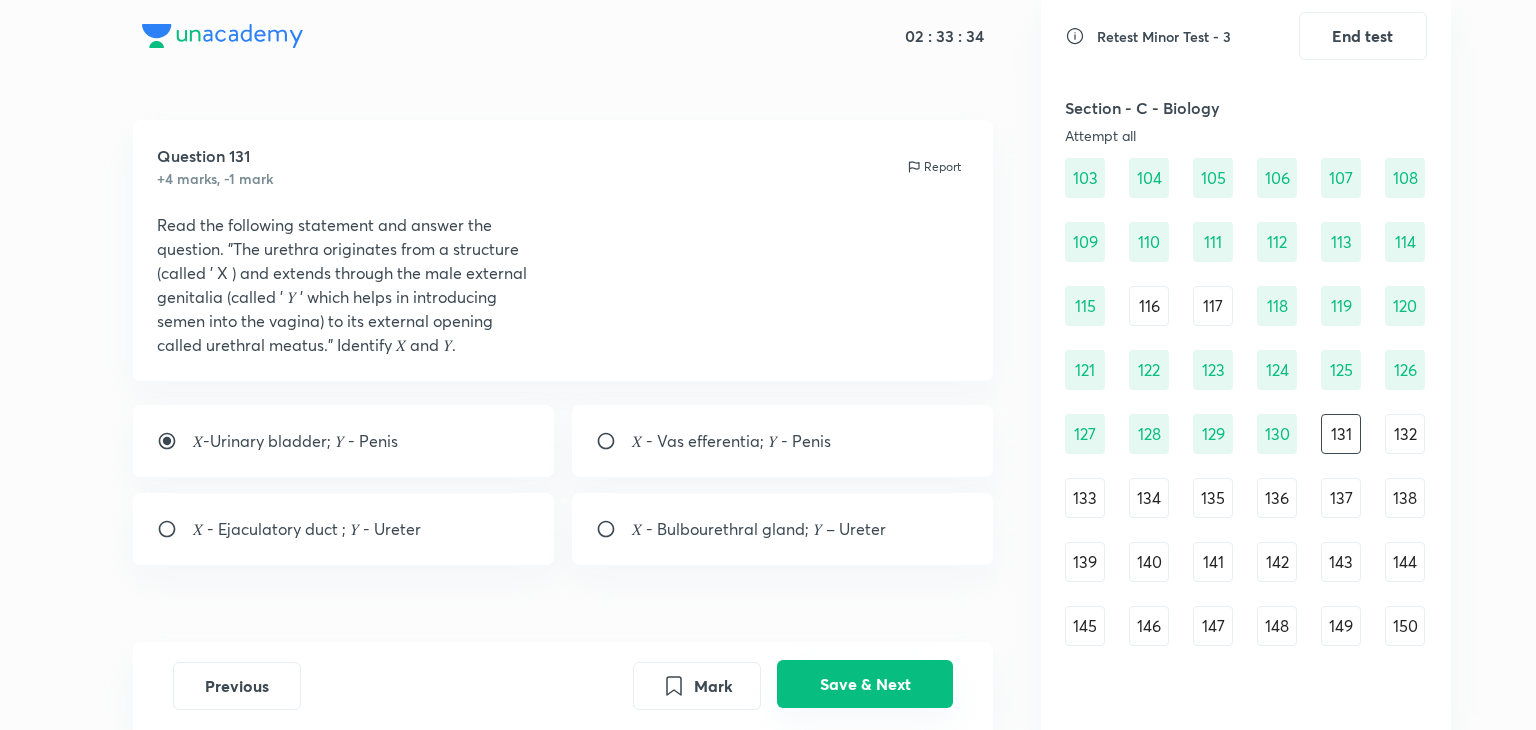 click on "Save & Next" at bounding box center (865, 684) 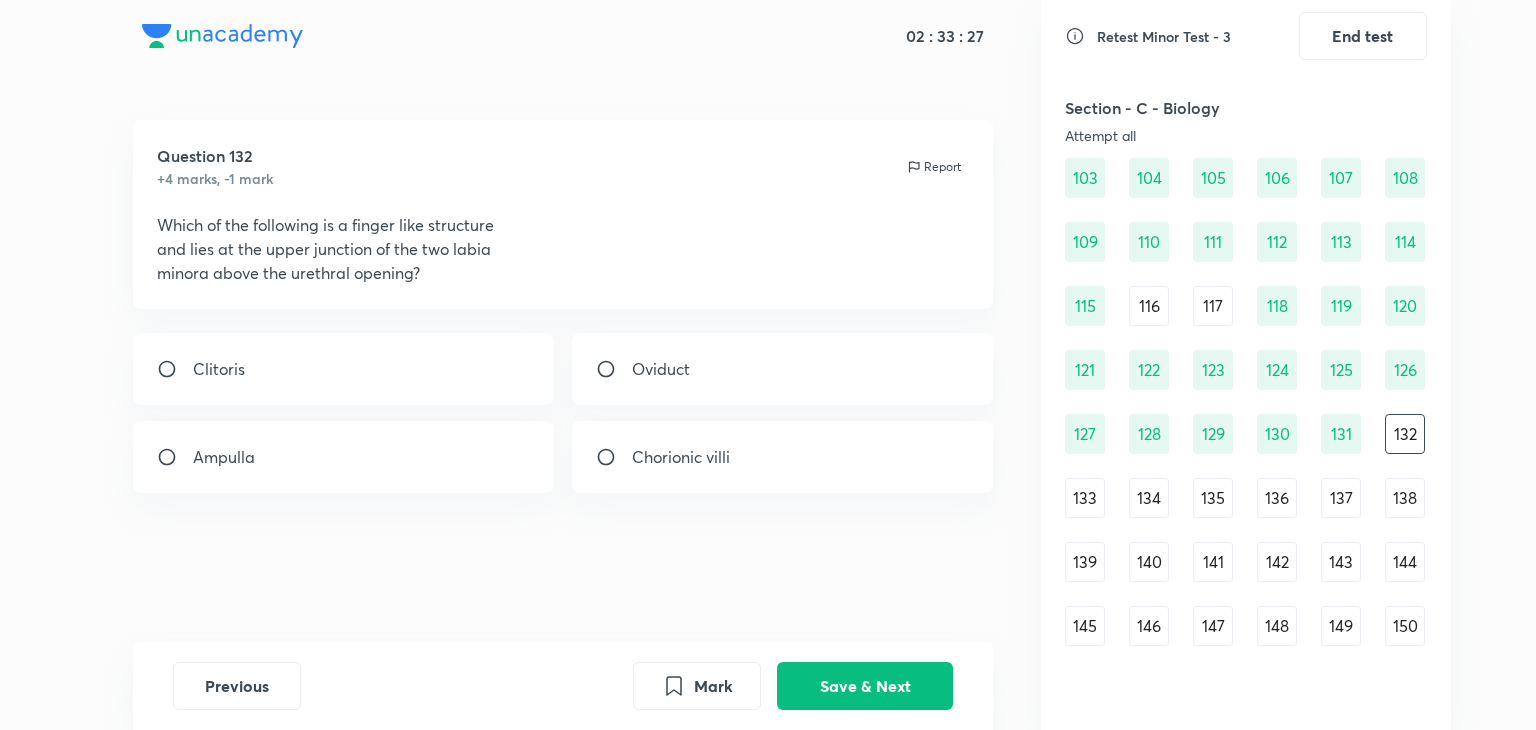 click on "Clitoris" at bounding box center [344, 369] 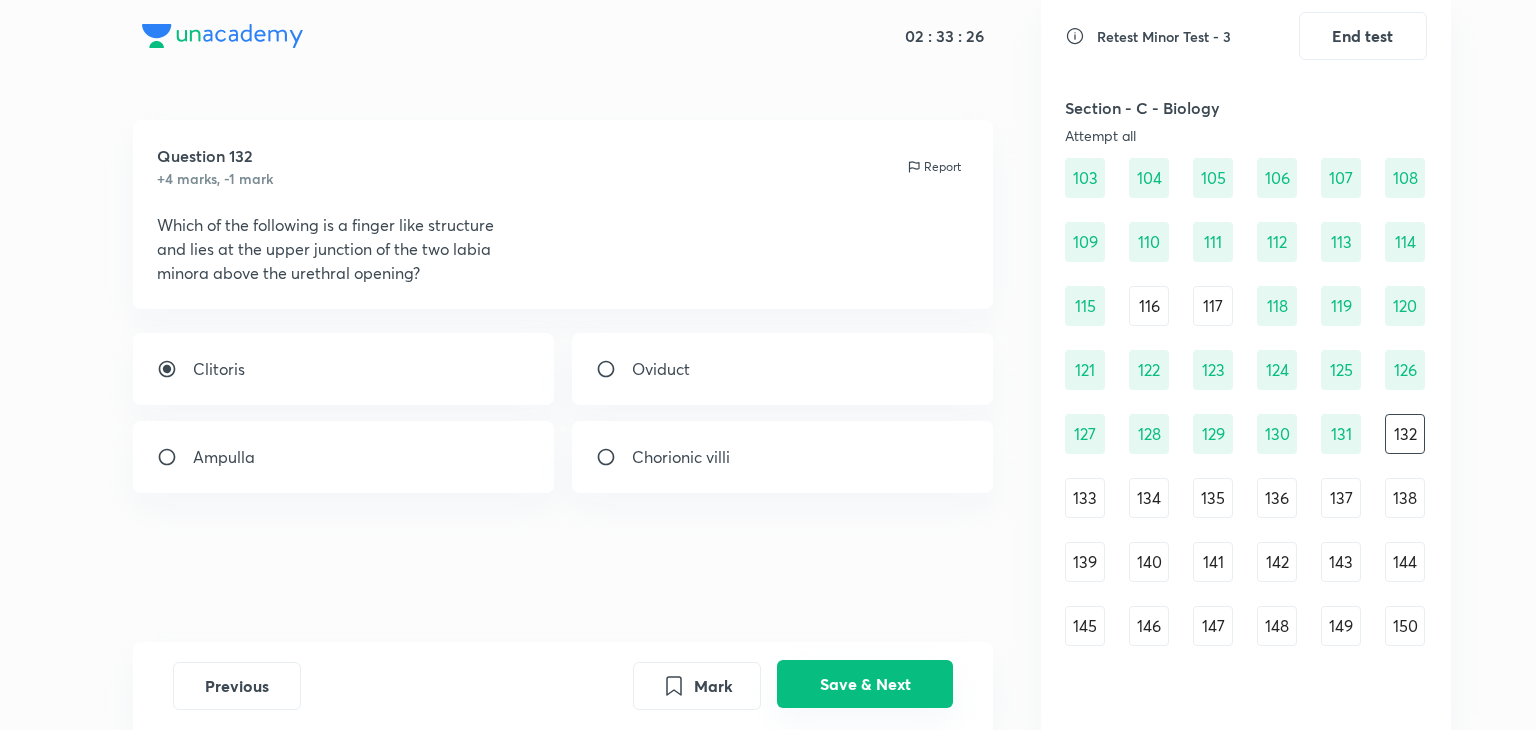 click on "Save & Next" at bounding box center (865, 684) 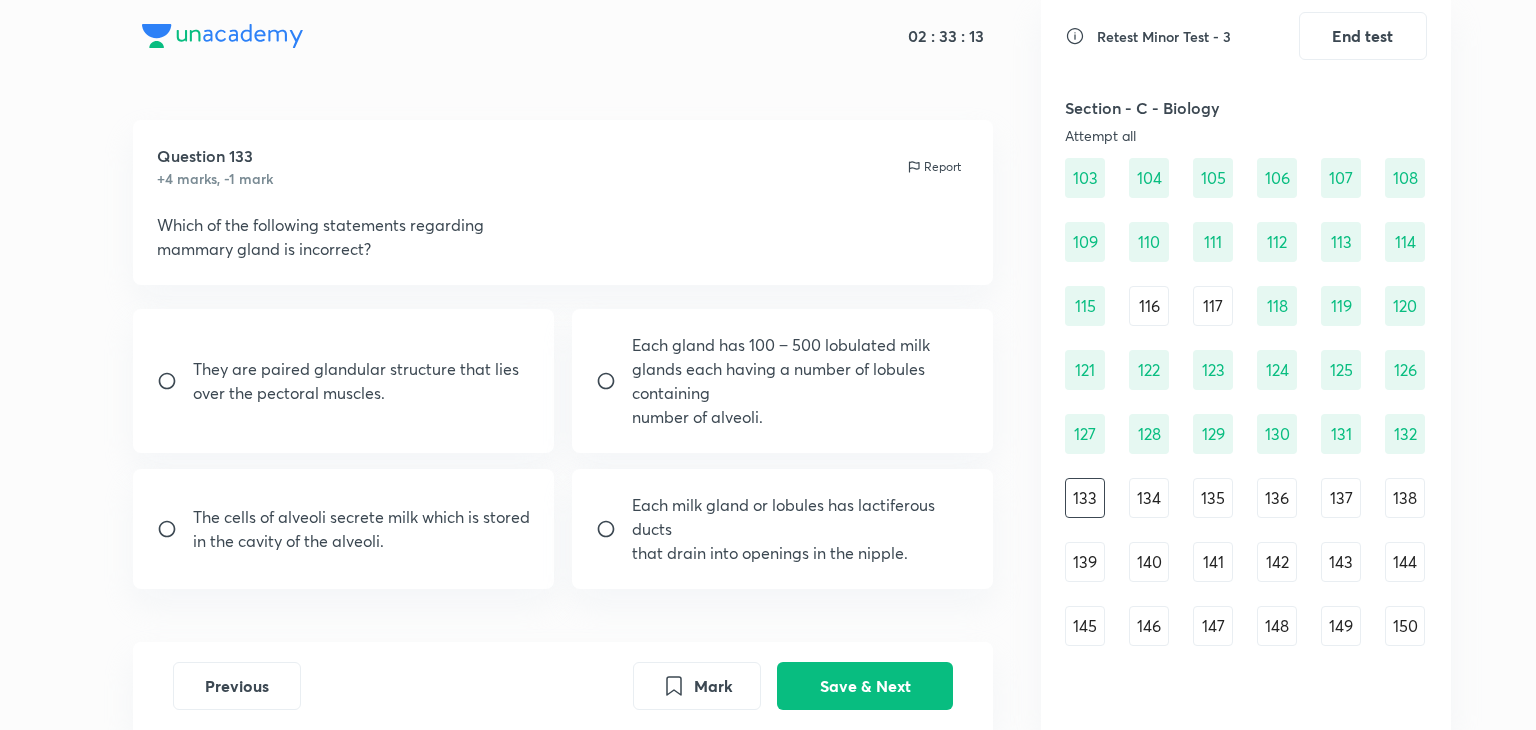click on "glands each having a number of lobules containing" at bounding box center [801, 381] 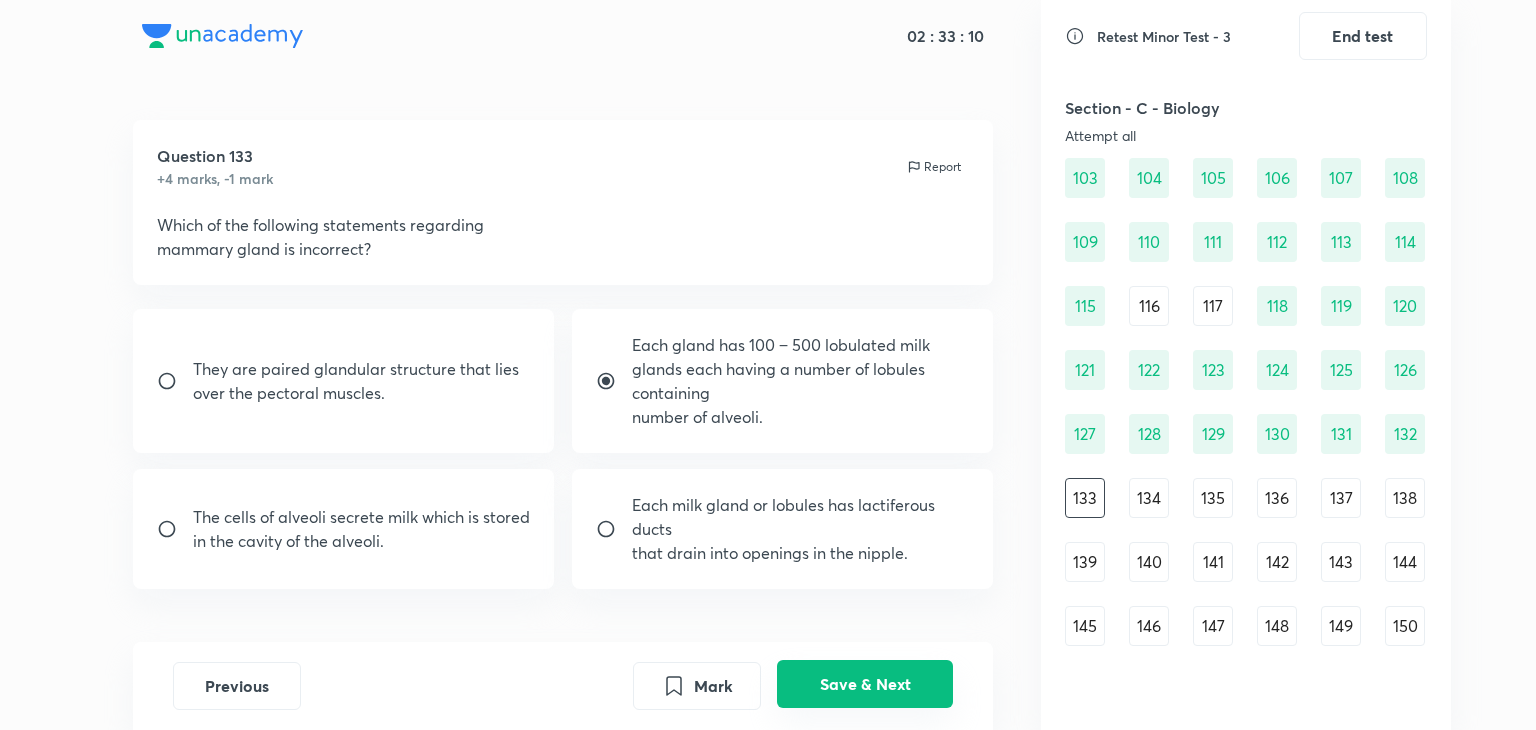 click on "Save & Next" at bounding box center (865, 684) 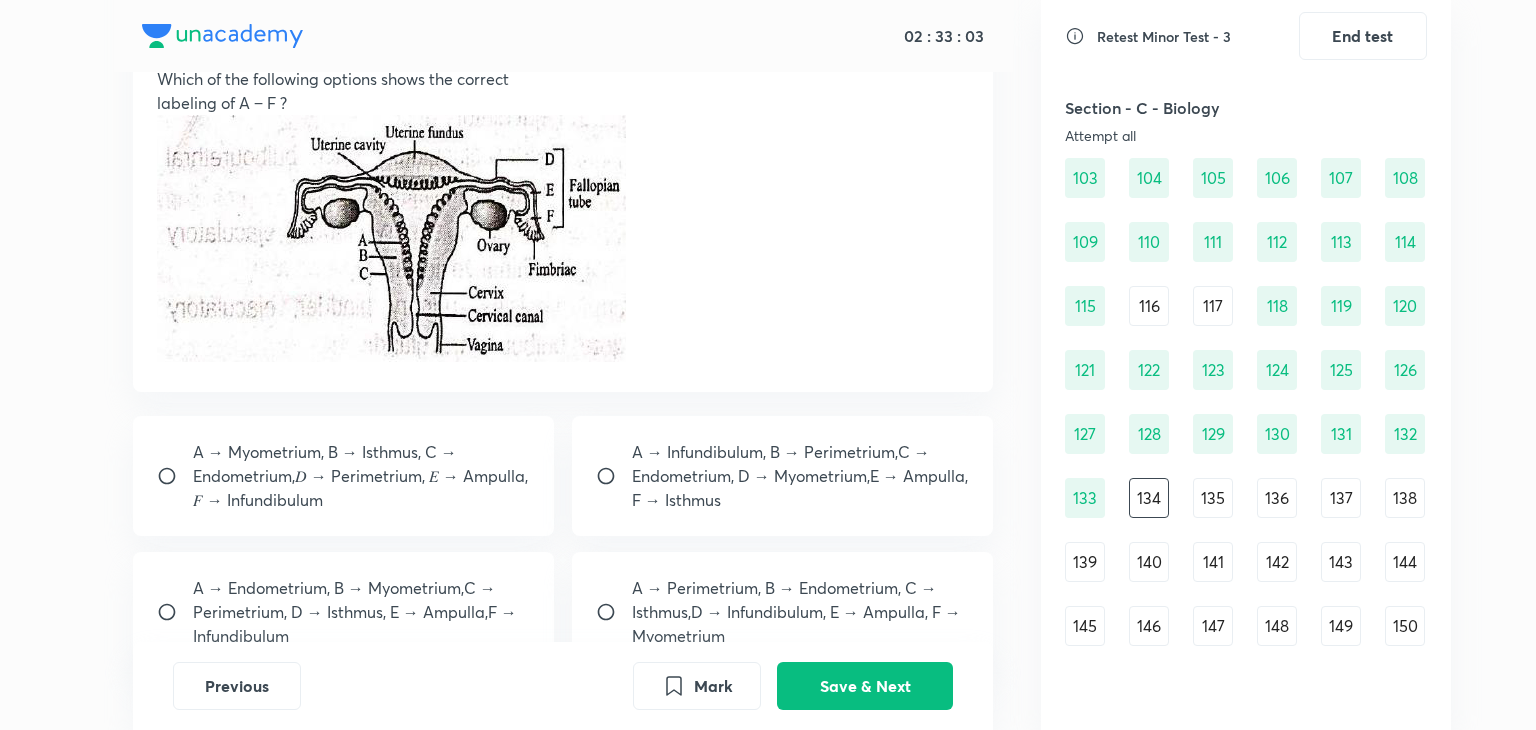 scroll, scrollTop: 256, scrollLeft: 0, axis: vertical 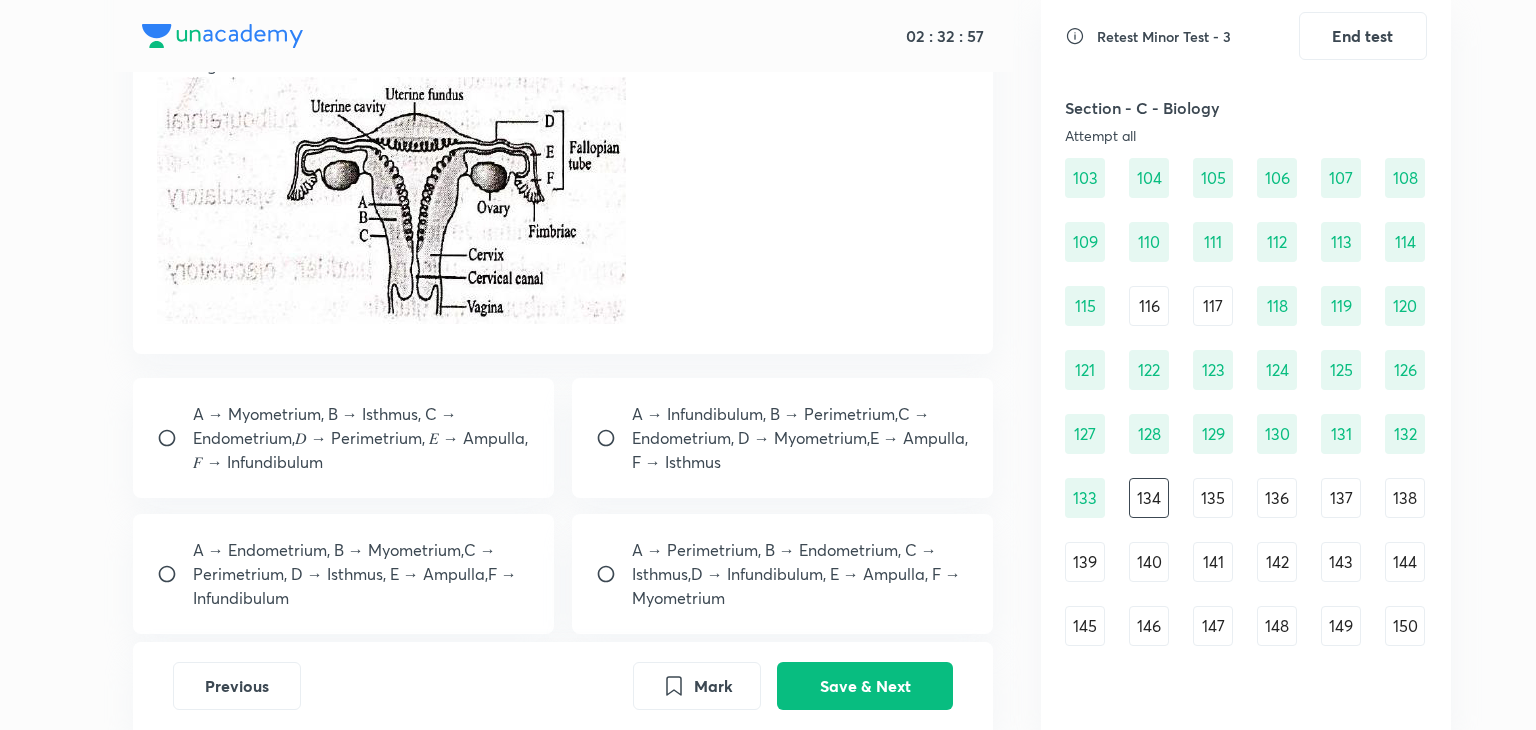 click on "Perimetrium, D → Isthmus, E → Ampulla,F →" at bounding box center (355, 574) 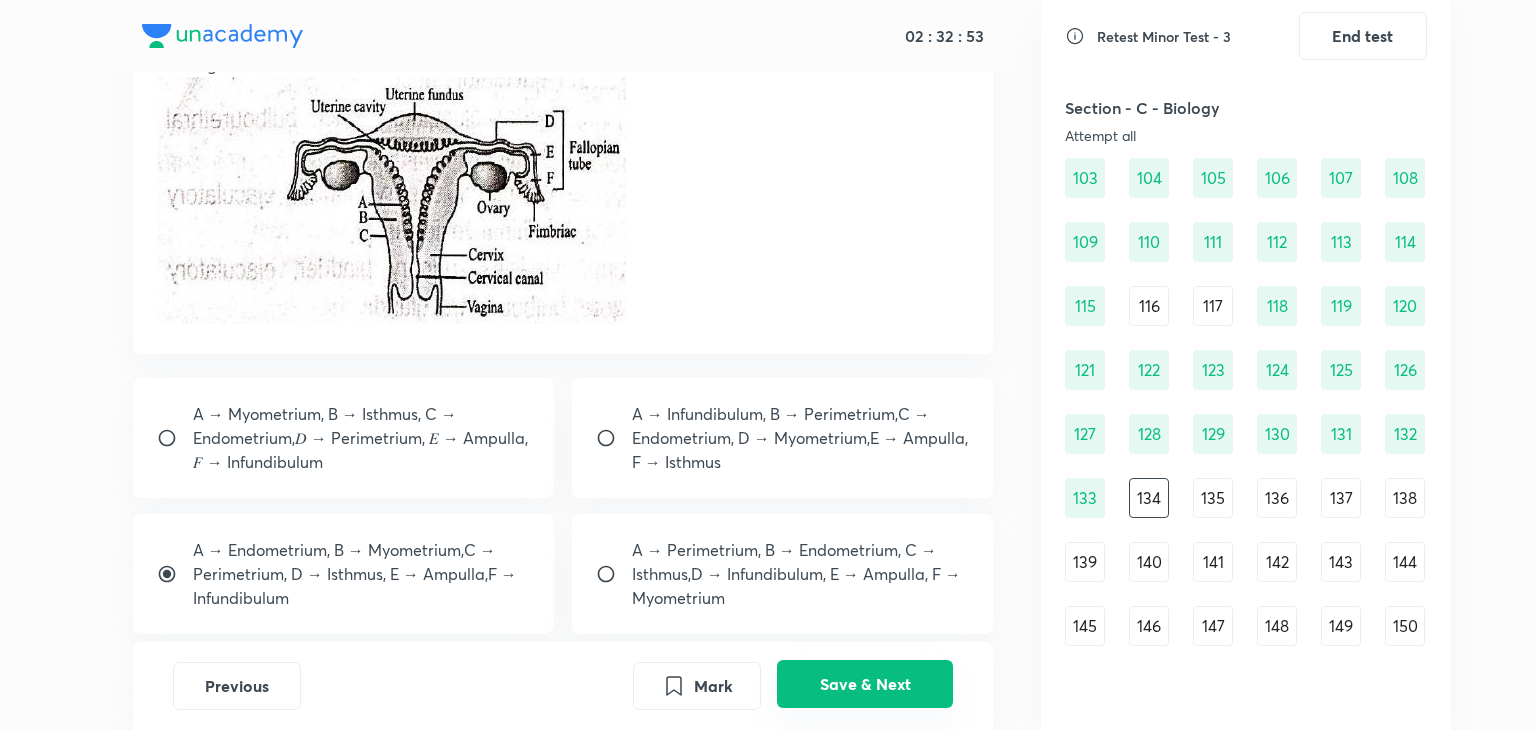 click on "Save & Next" at bounding box center [865, 684] 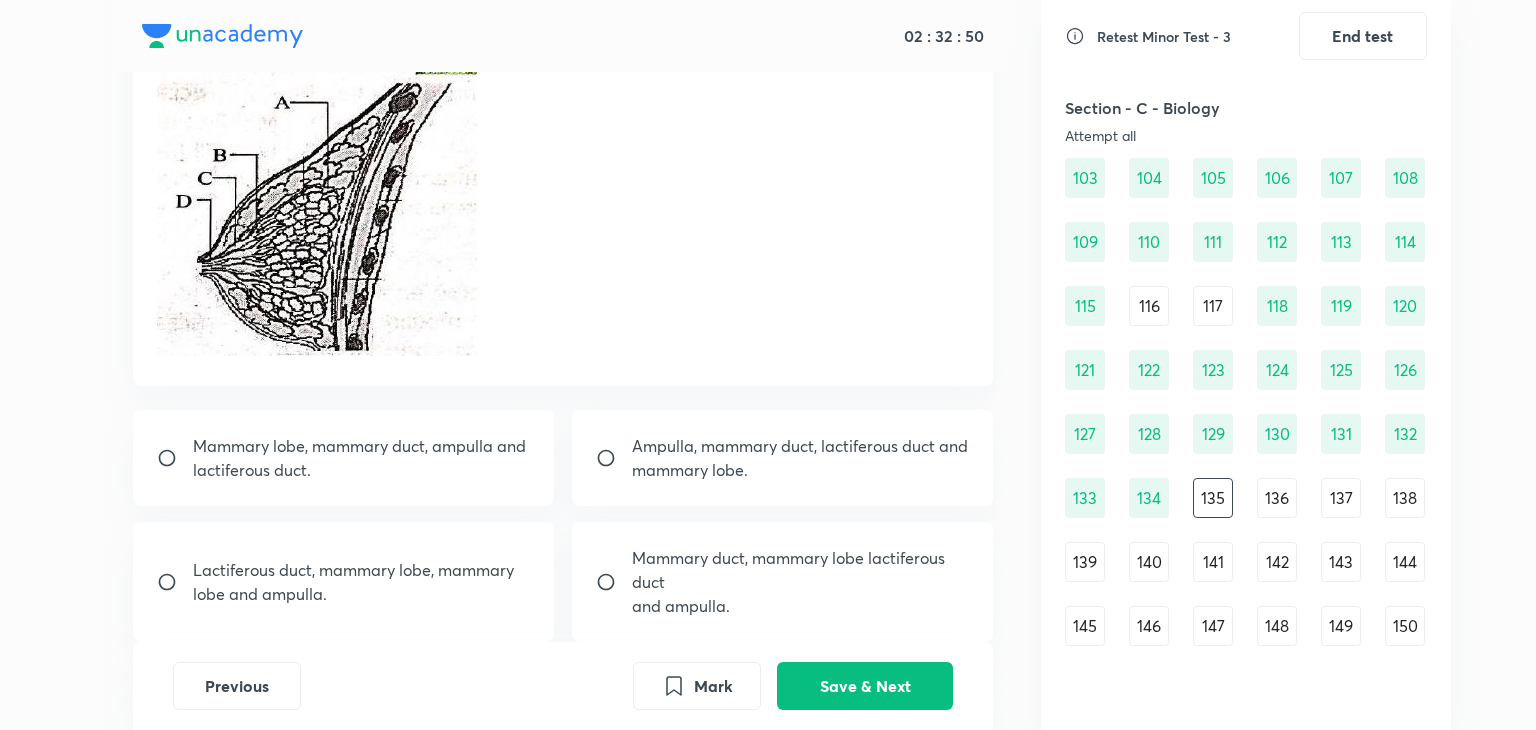 scroll, scrollTop: 256, scrollLeft: 0, axis: vertical 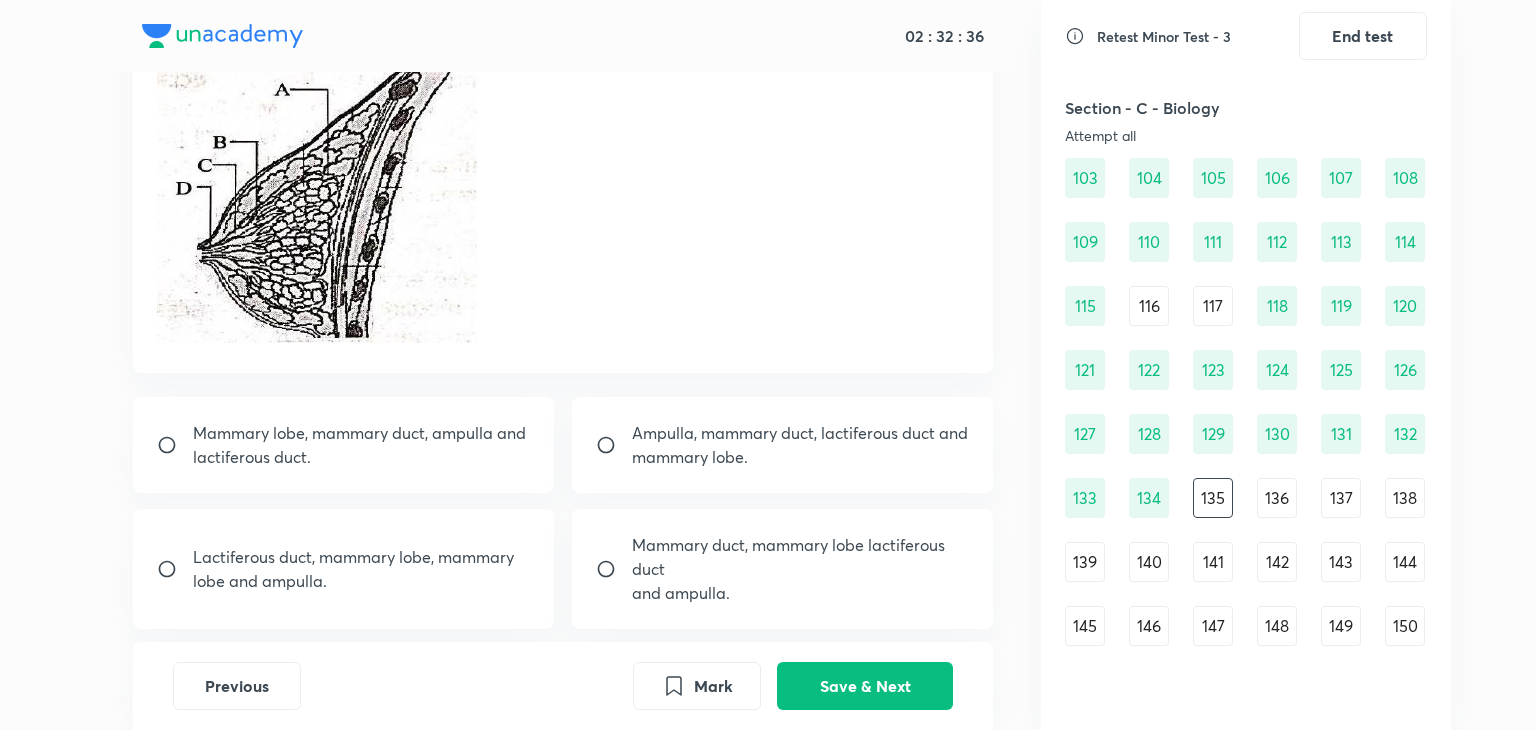 click on "lactiferous duct." at bounding box center (359, 457) 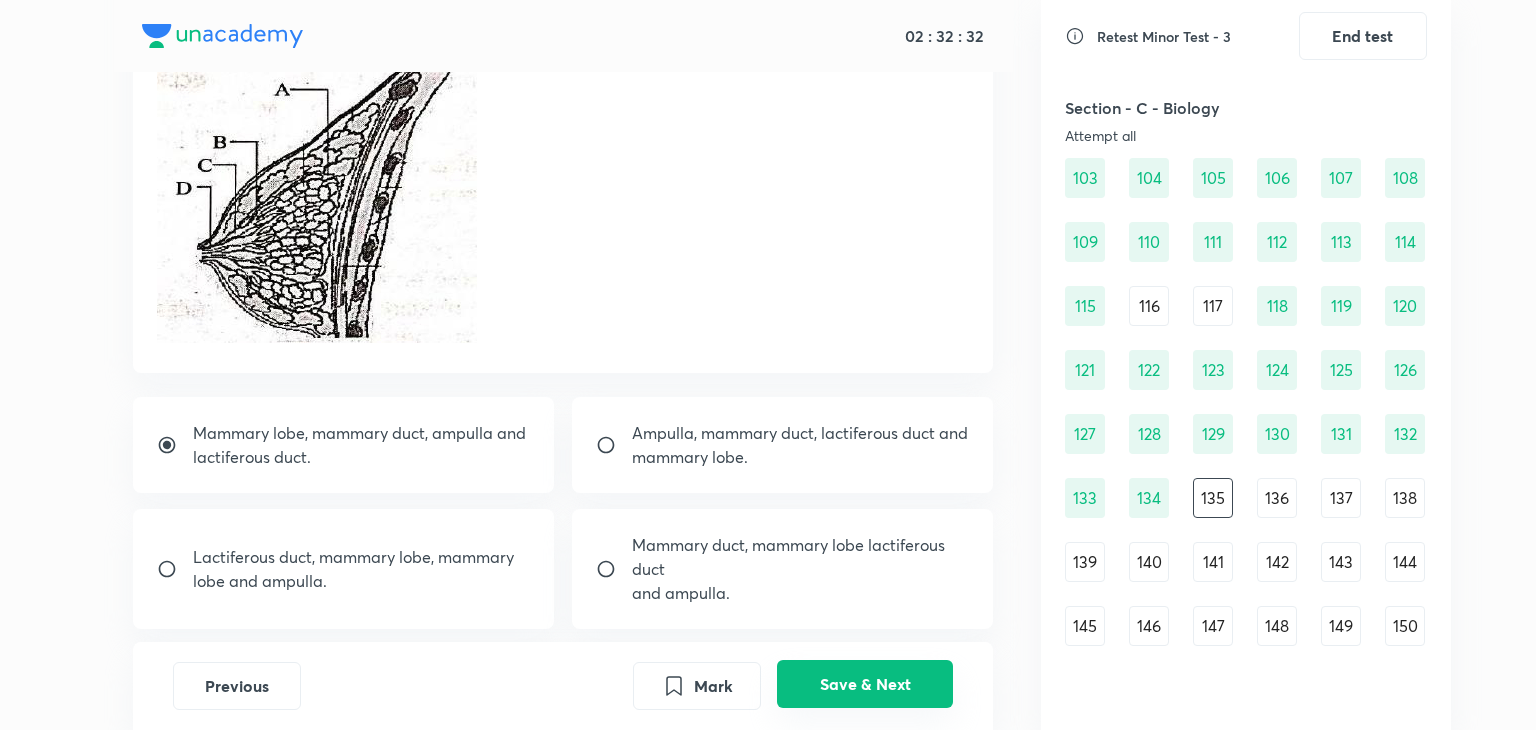 click on "Save & Next" at bounding box center [865, 684] 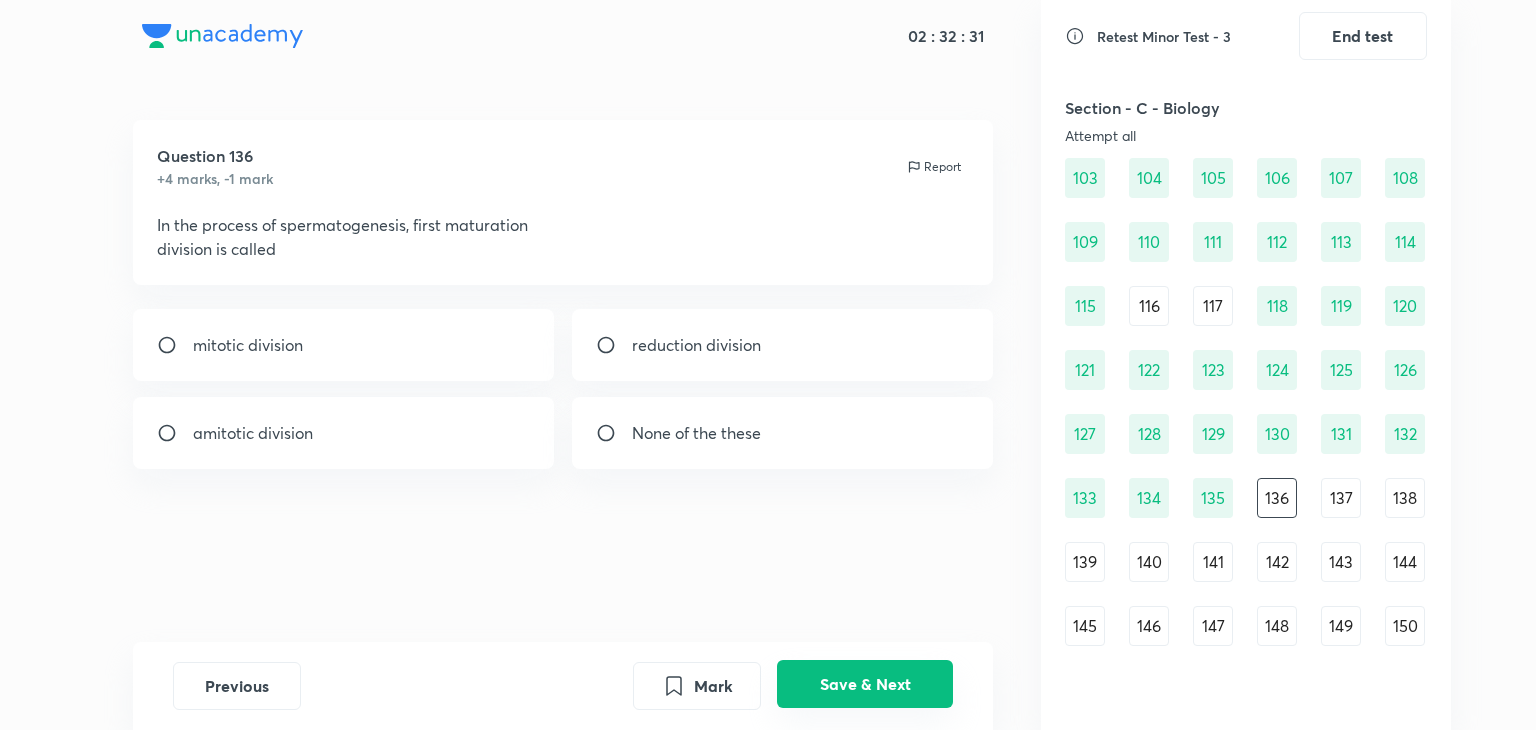 scroll, scrollTop: 0, scrollLeft: 0, axis: both 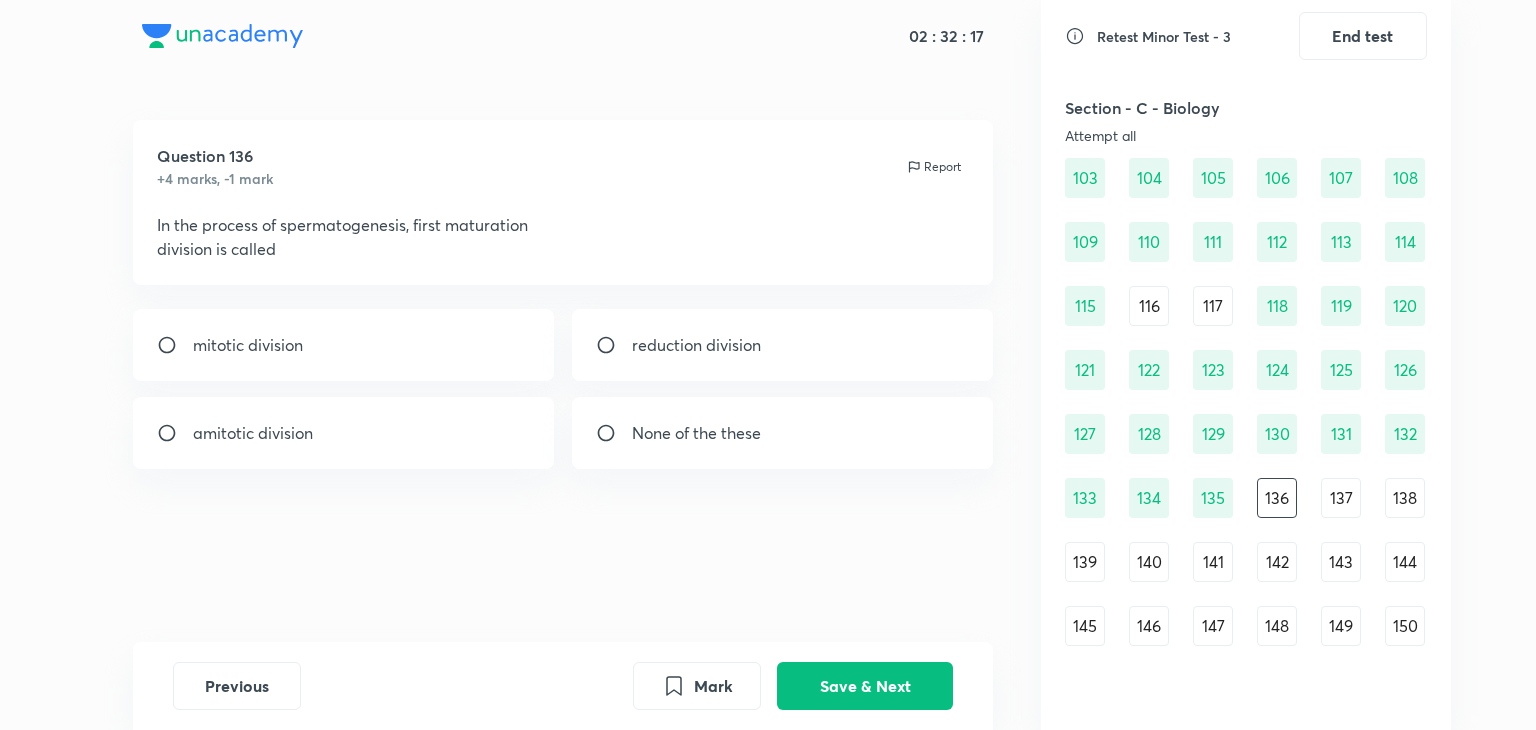 click on "reduction division" at bounding box center (696, 345) 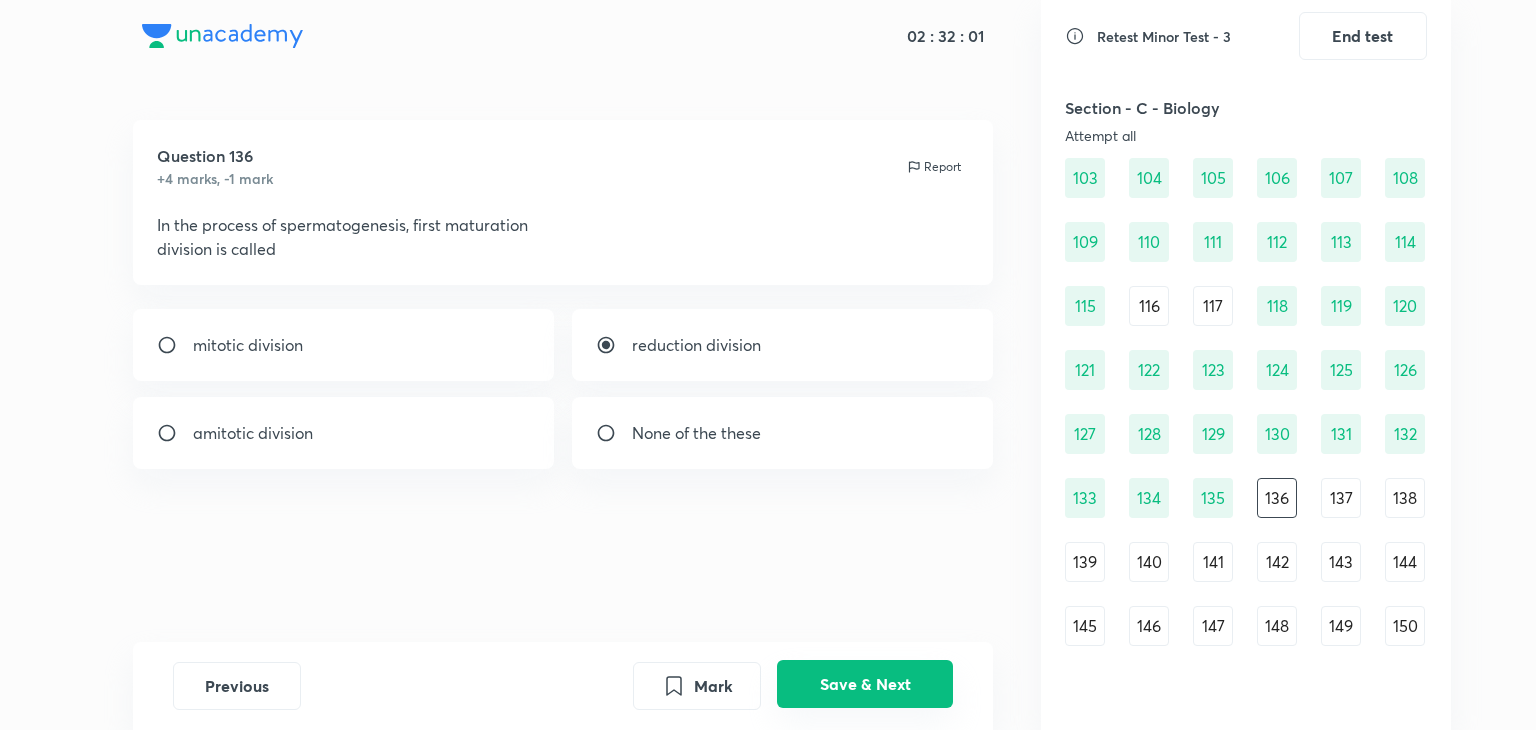 click on "Save & Next" at bounding box center [865, 684] 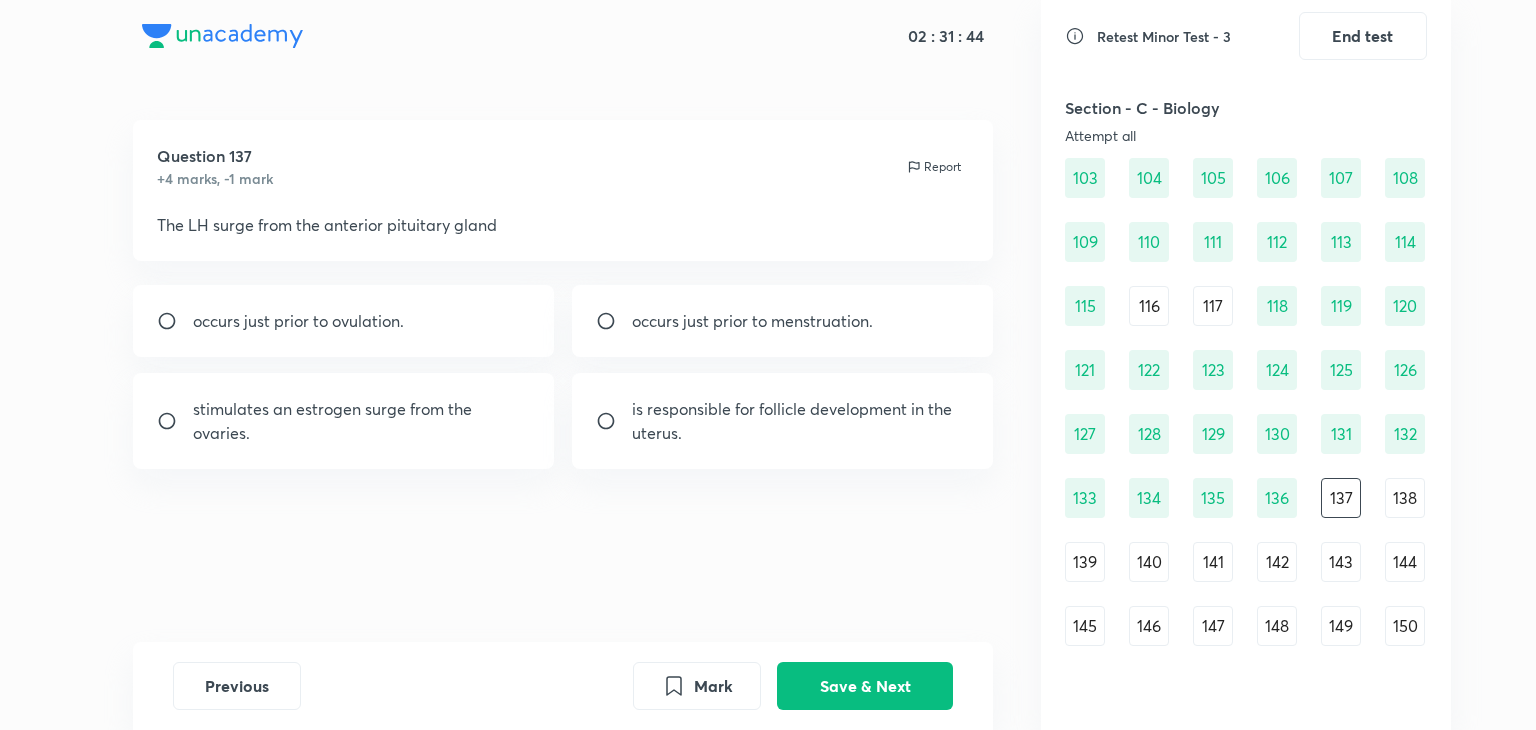 click on "occurs just prior to ovulation." at bounding box center [344, 321] 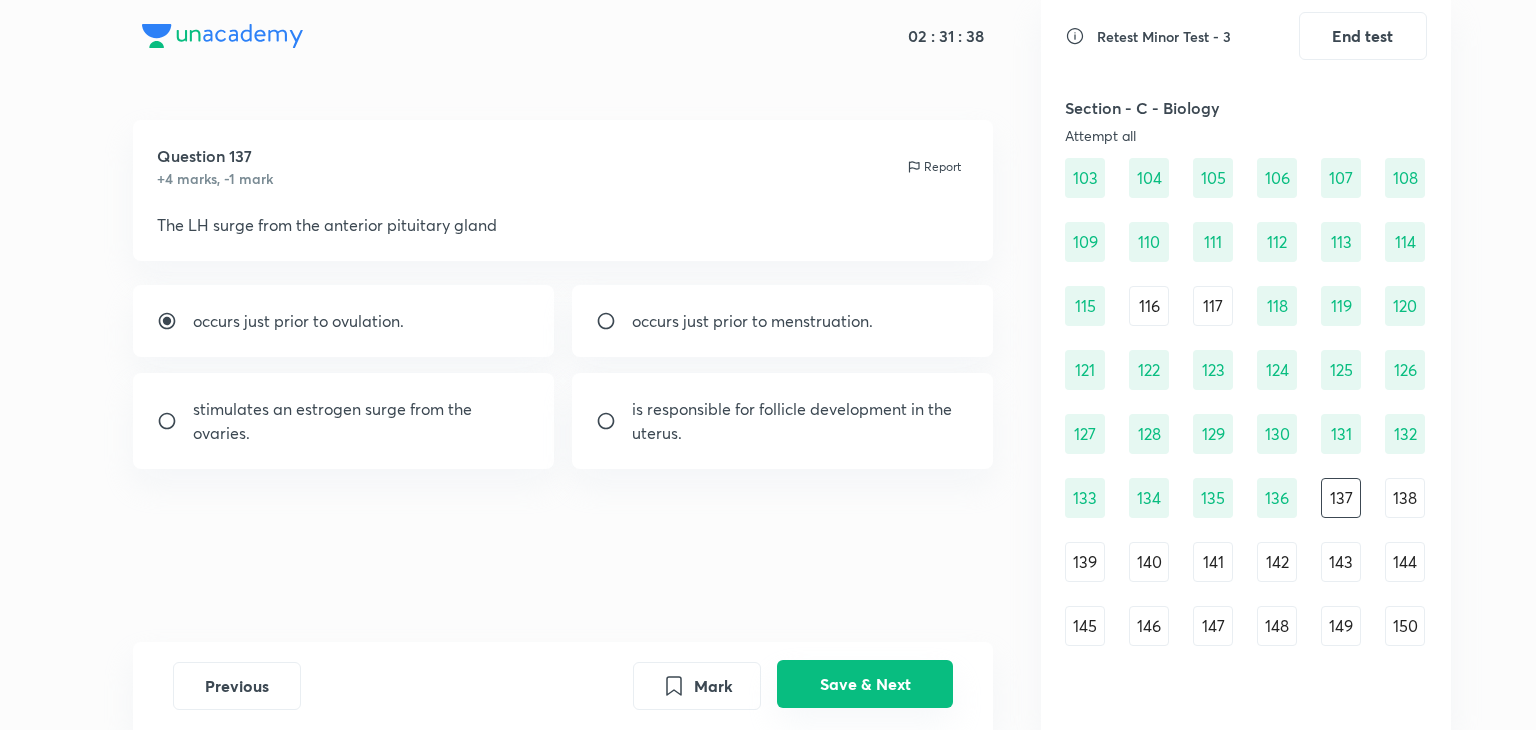 click on "Save & Next" at bounding box center [865, 684] 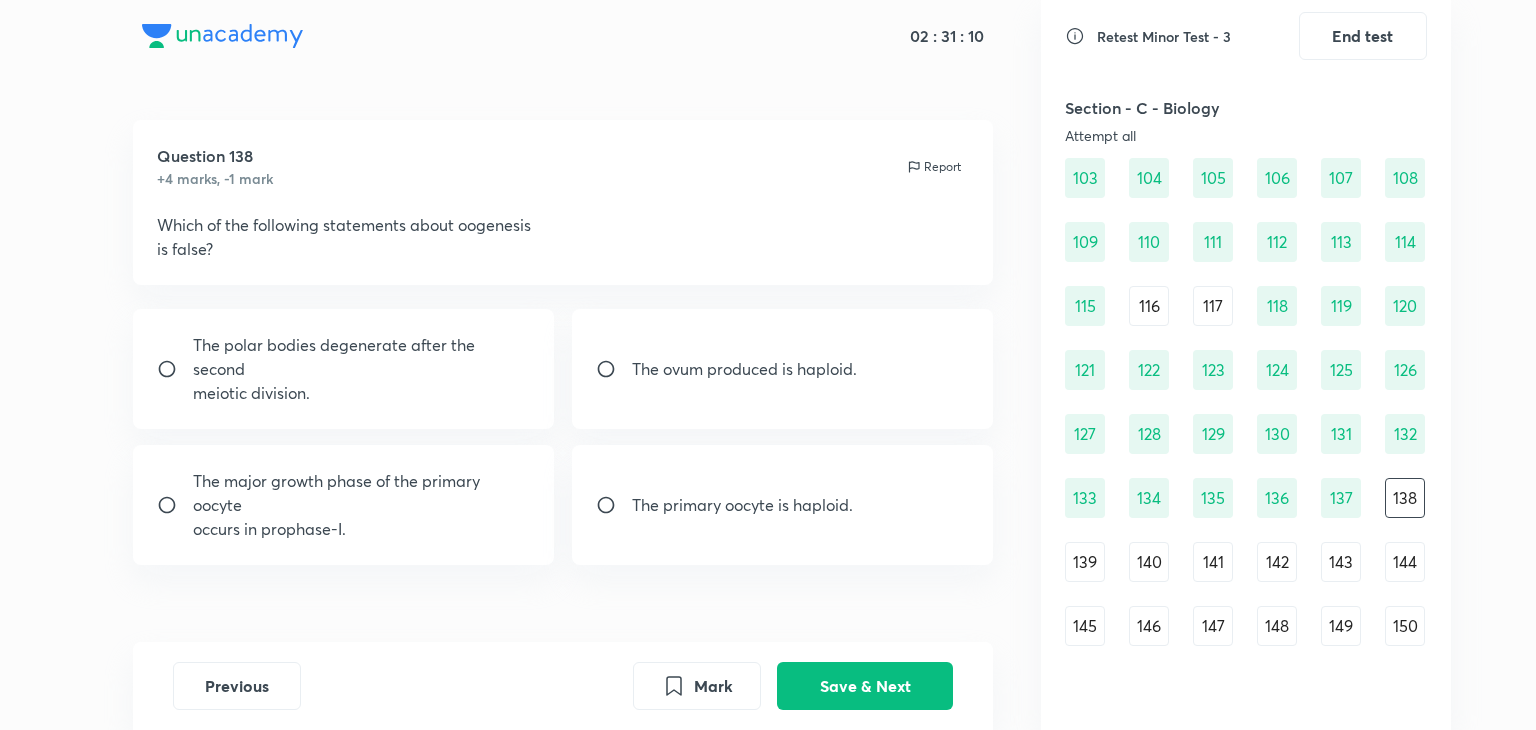 click on "The primary oocyte is haploid." at bounding box center [742, 505] 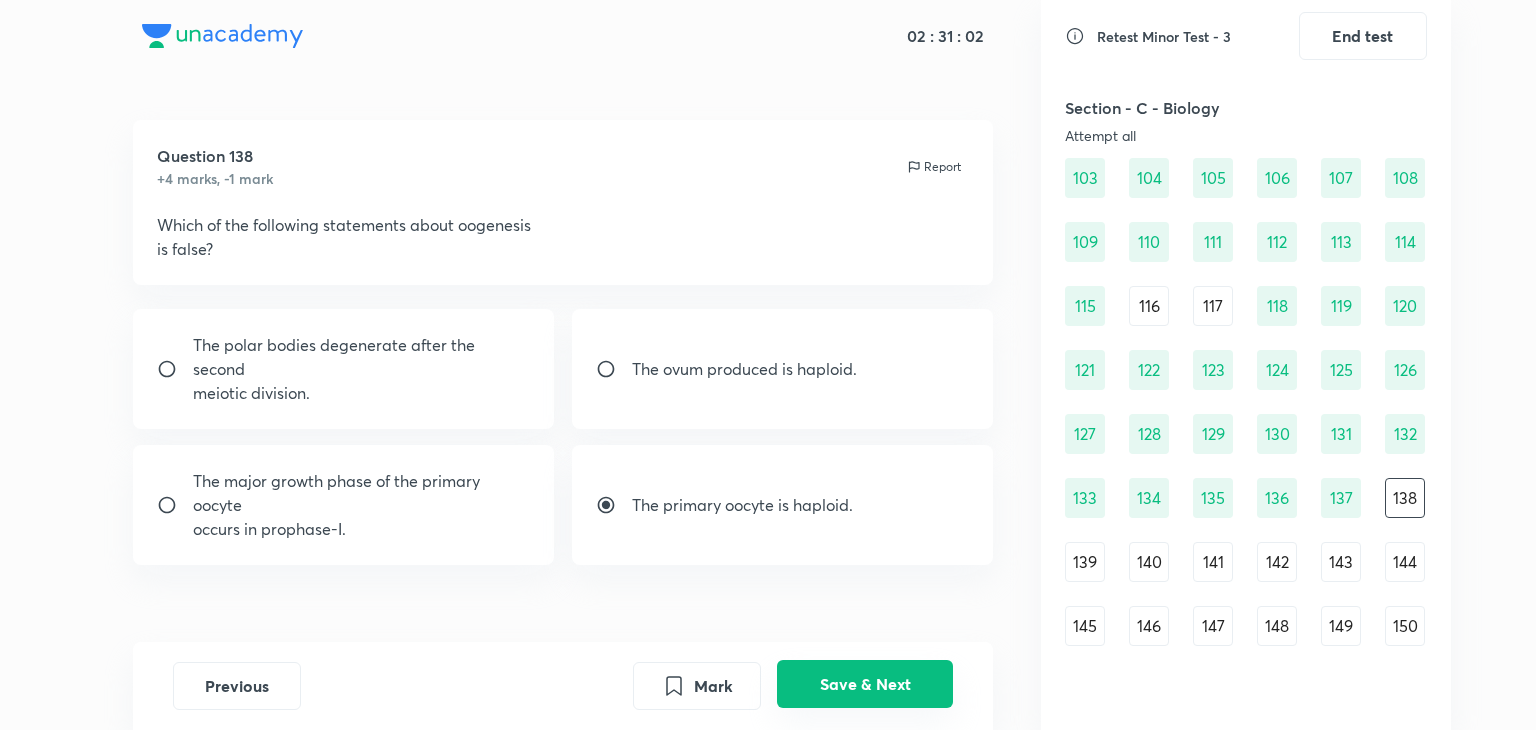 click on "Save & Next" at bounding box center [865, 684] 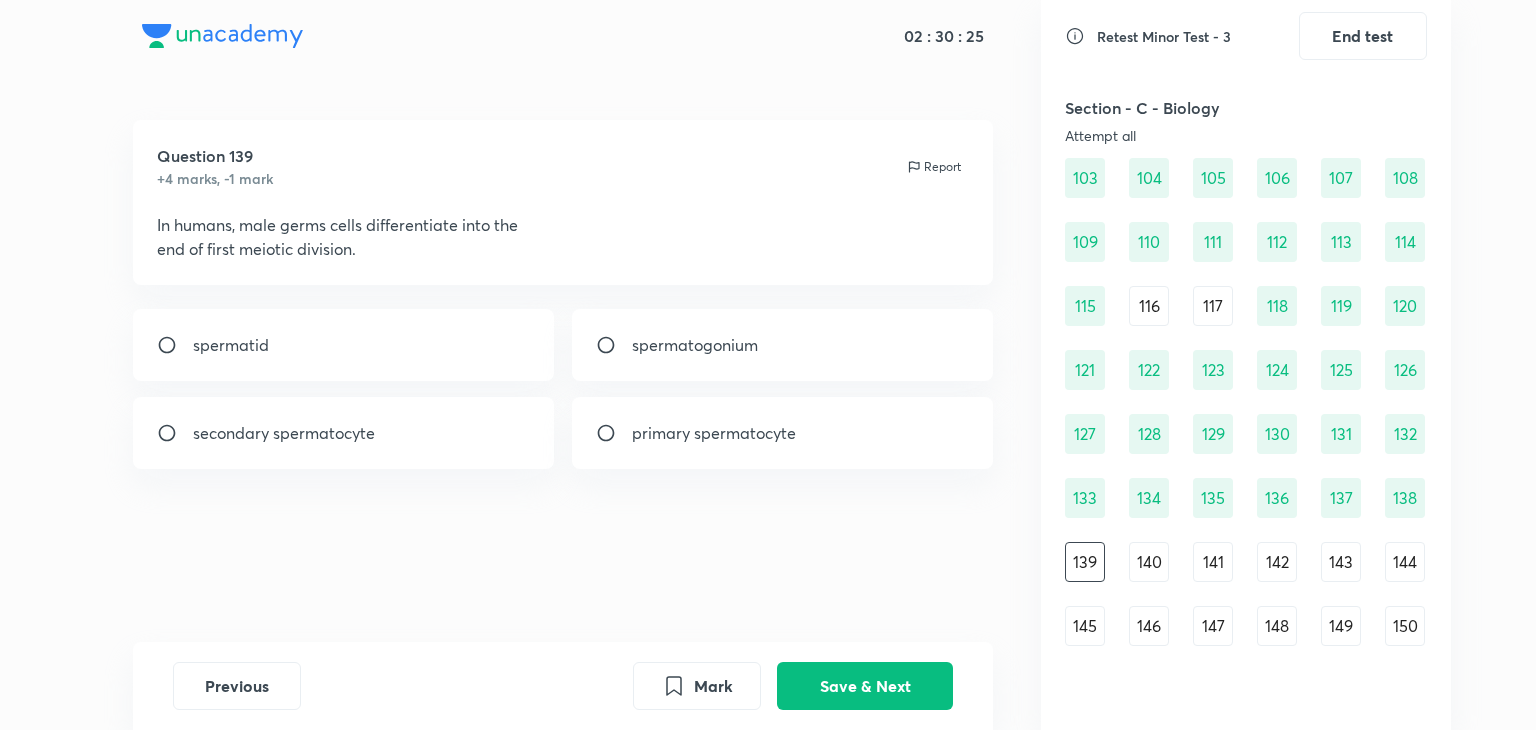 click on "secondary spermatocyte" at bounding box center [344, 433] 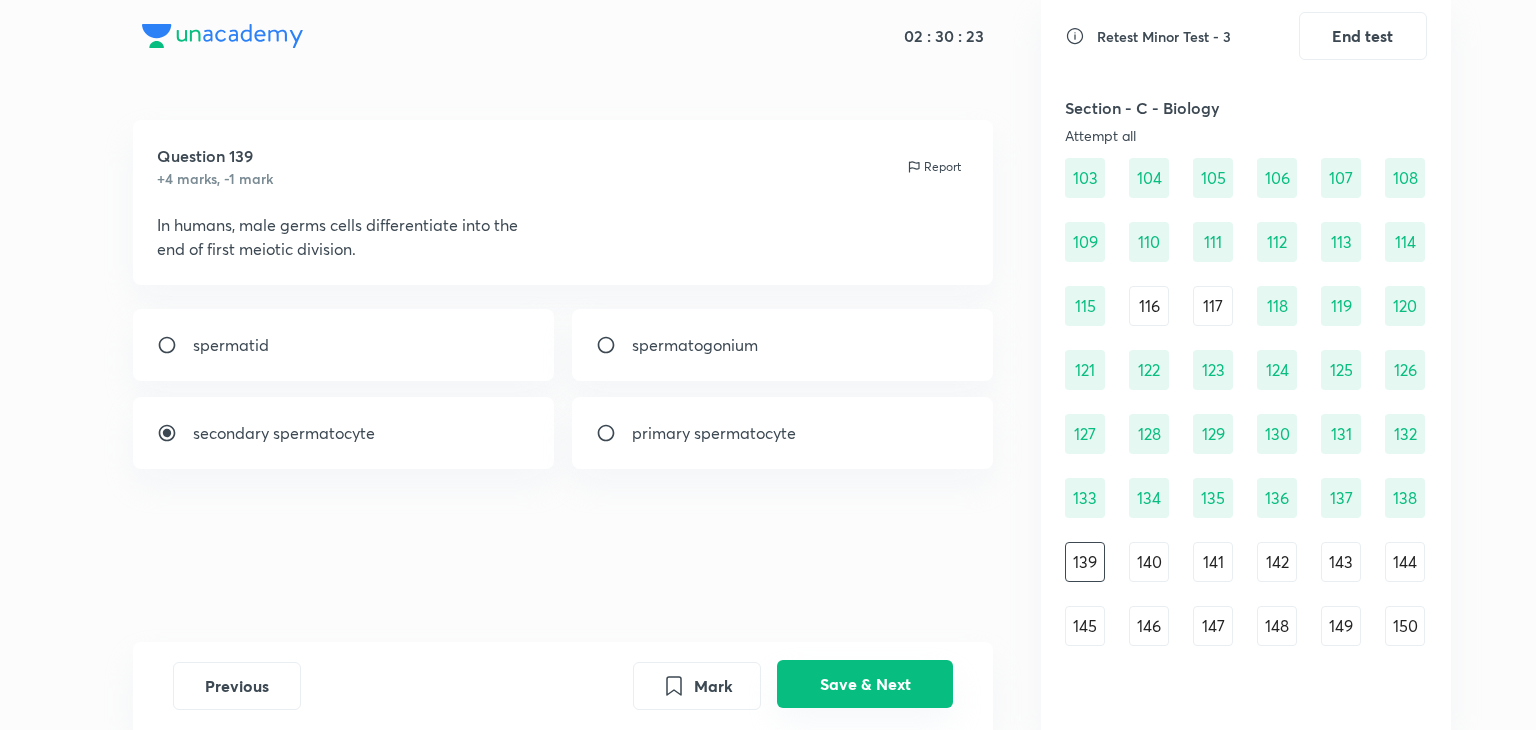click on "Save & Next" at bounding box center (865, 684) 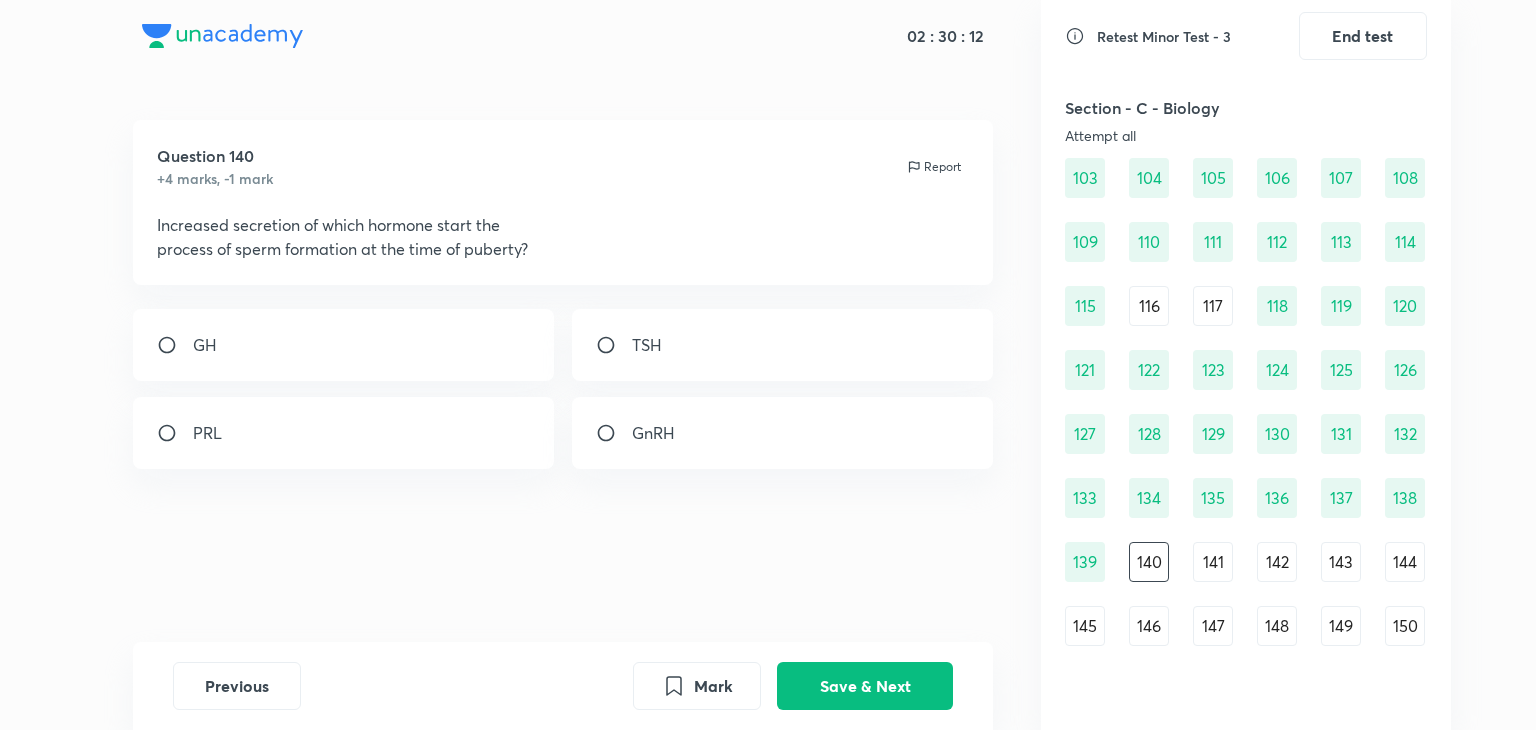 click on "GnRH" at bounding box center [653, 433] 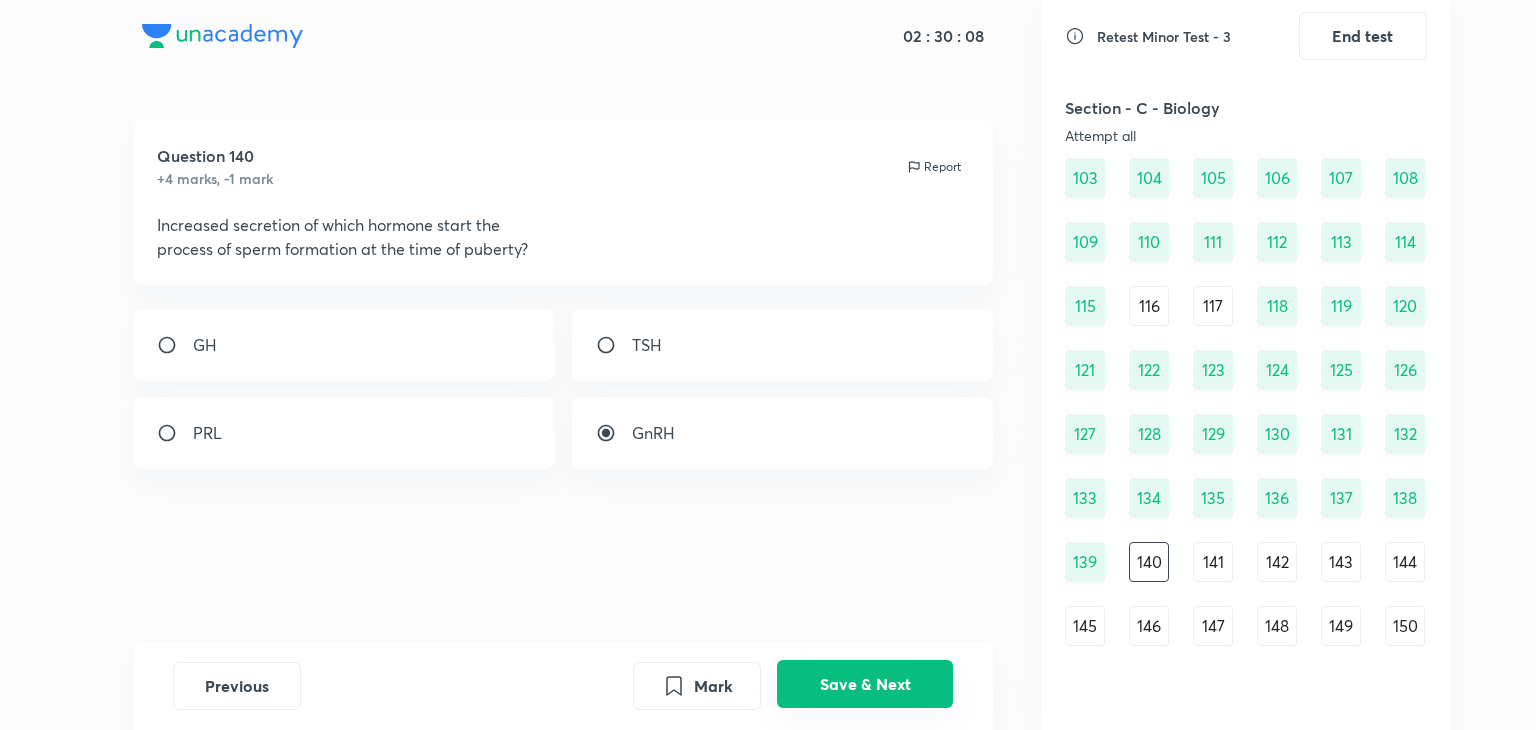 click on "Save & Next" at bounding box center (865, 684) 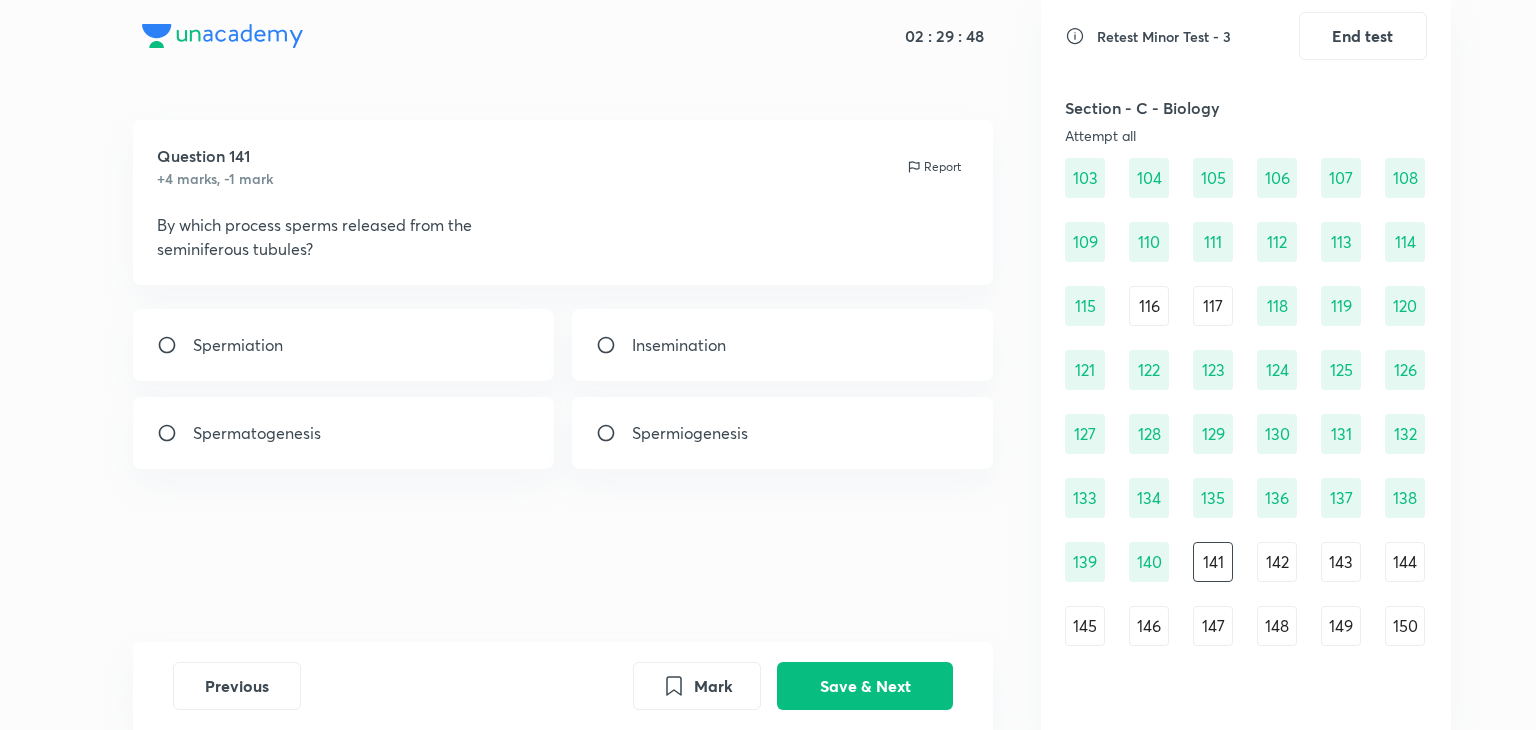 click on "Spermiation" at bounding box center [344, 345] 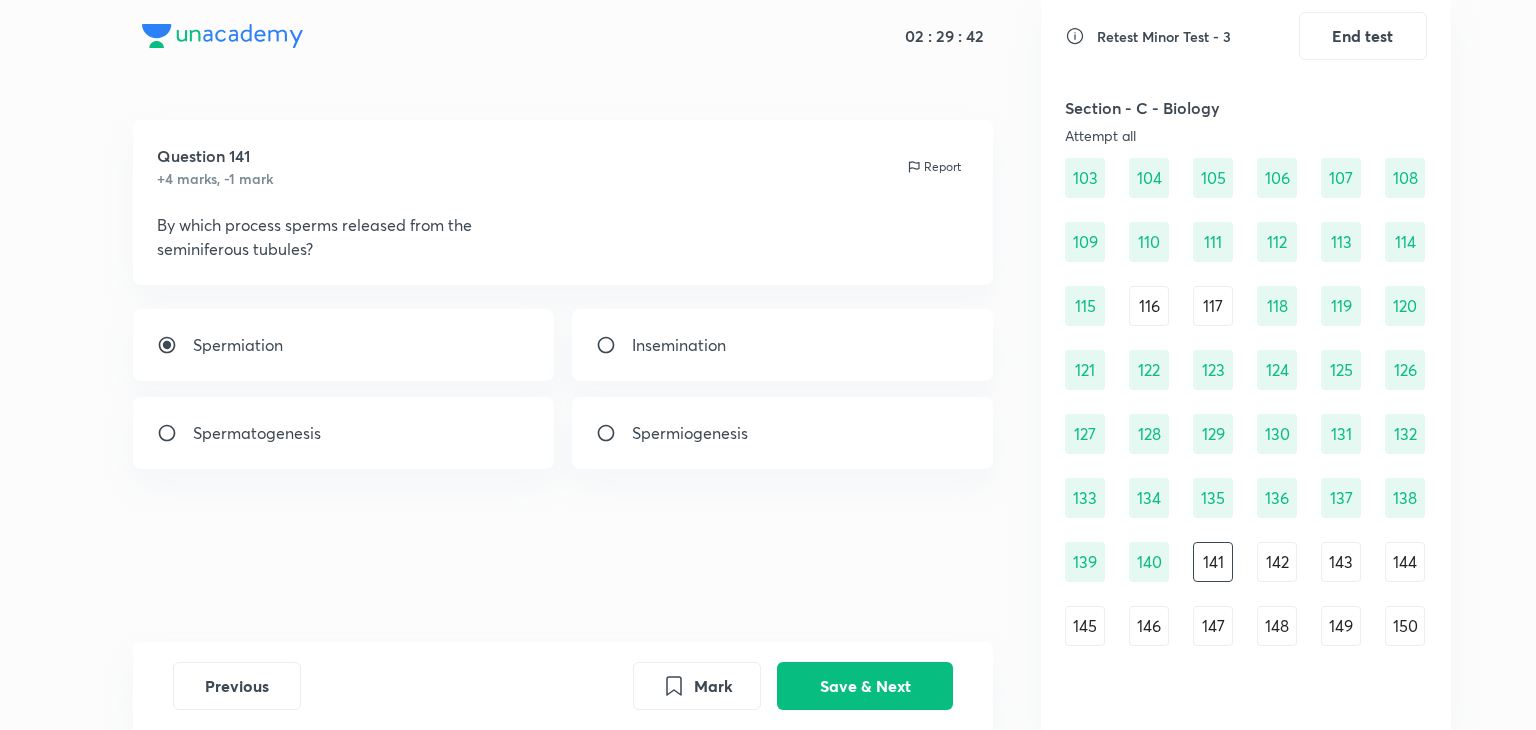 click on "Previous Mark Save & Next" at bounding box center (563, 686) 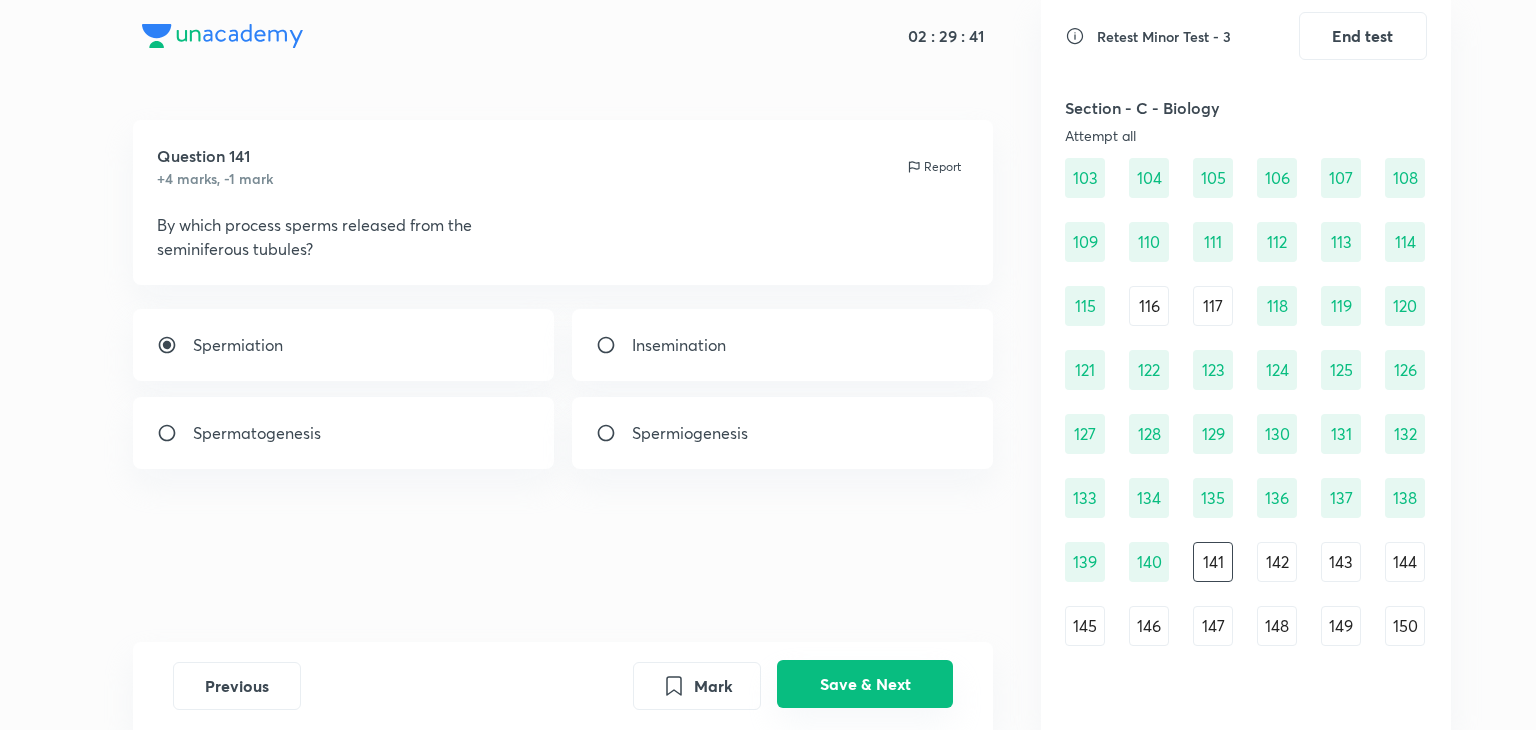 click on "Save & Next" at bounding box center [865, 684] 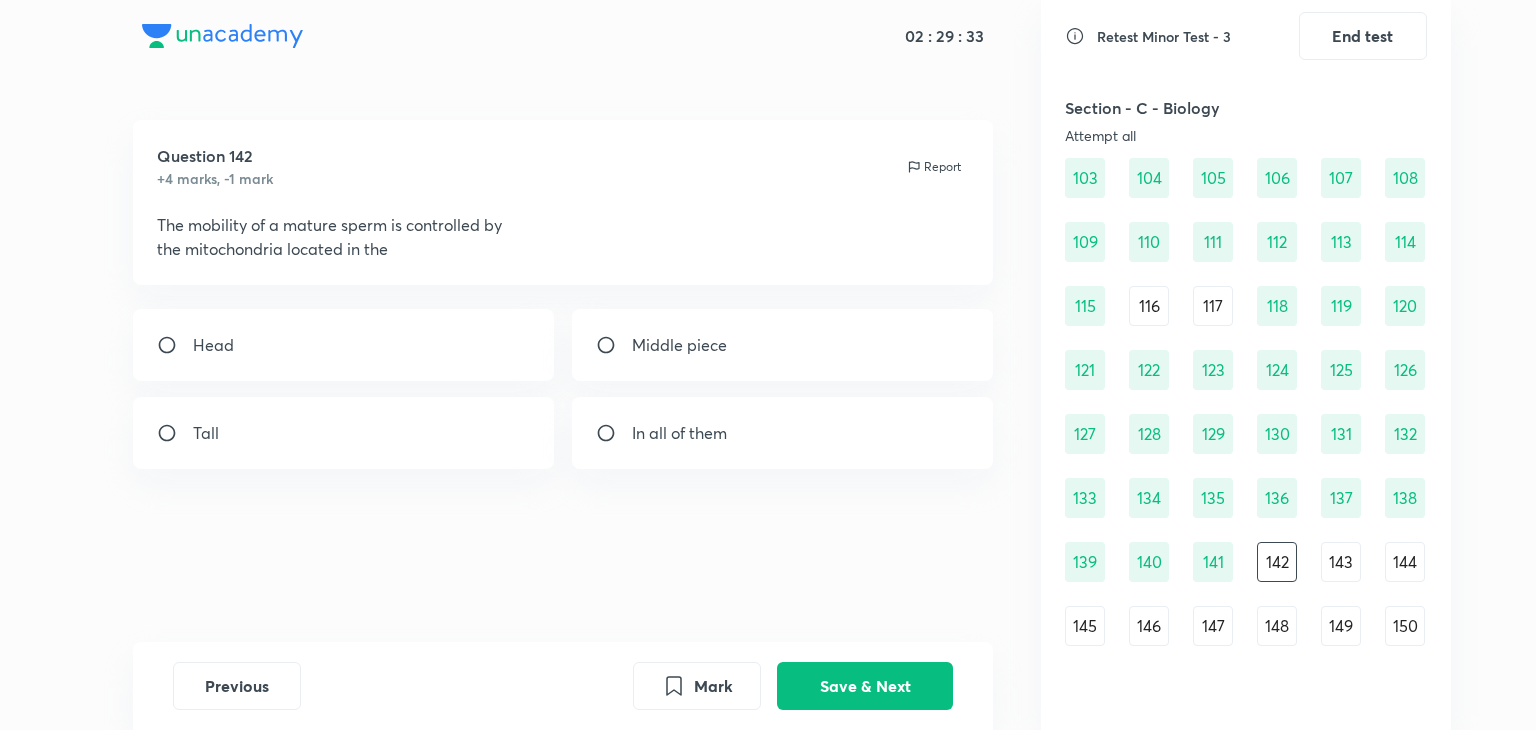 click on "Middle piece" at bounding box center (679, 345) 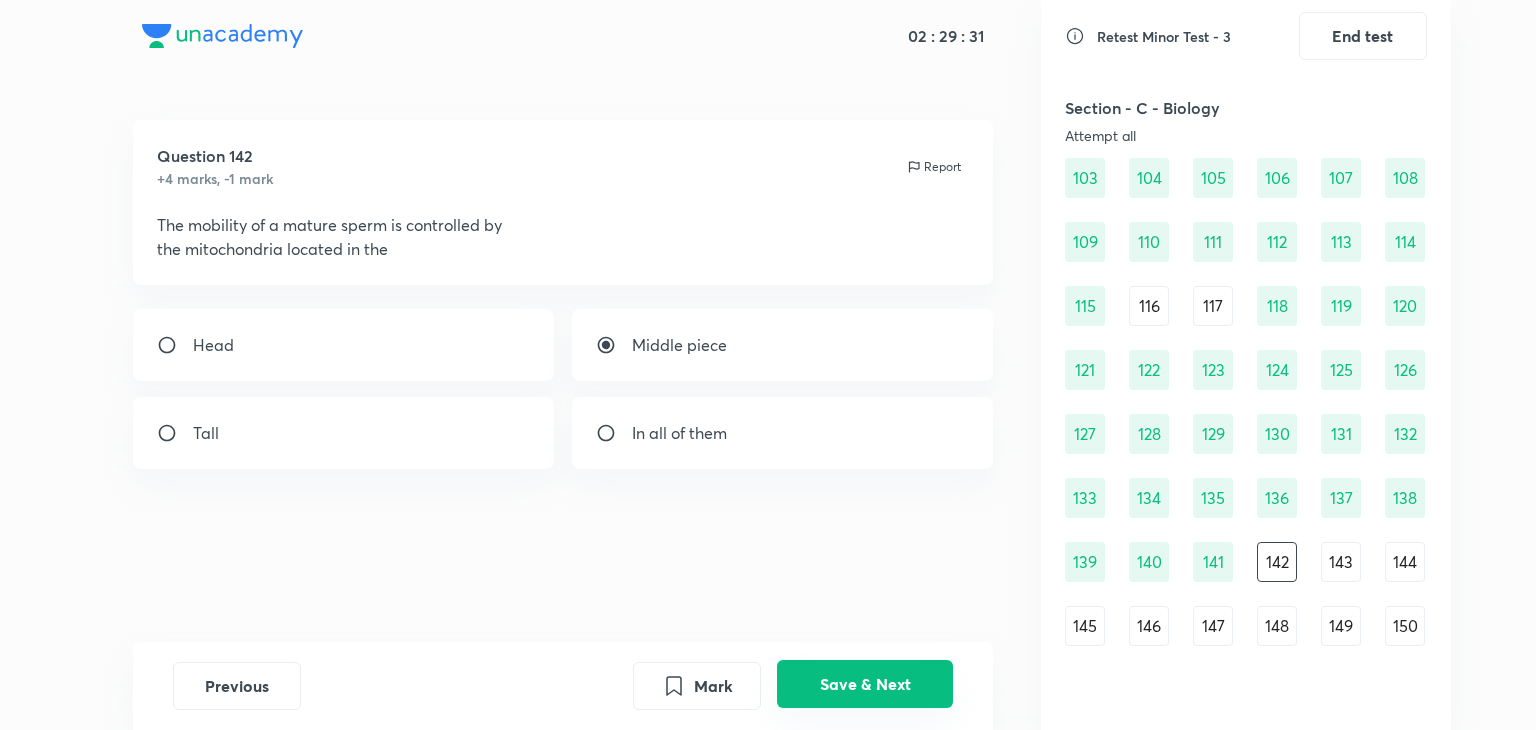 click on "Save & Next" at bounding box center (865, 684) 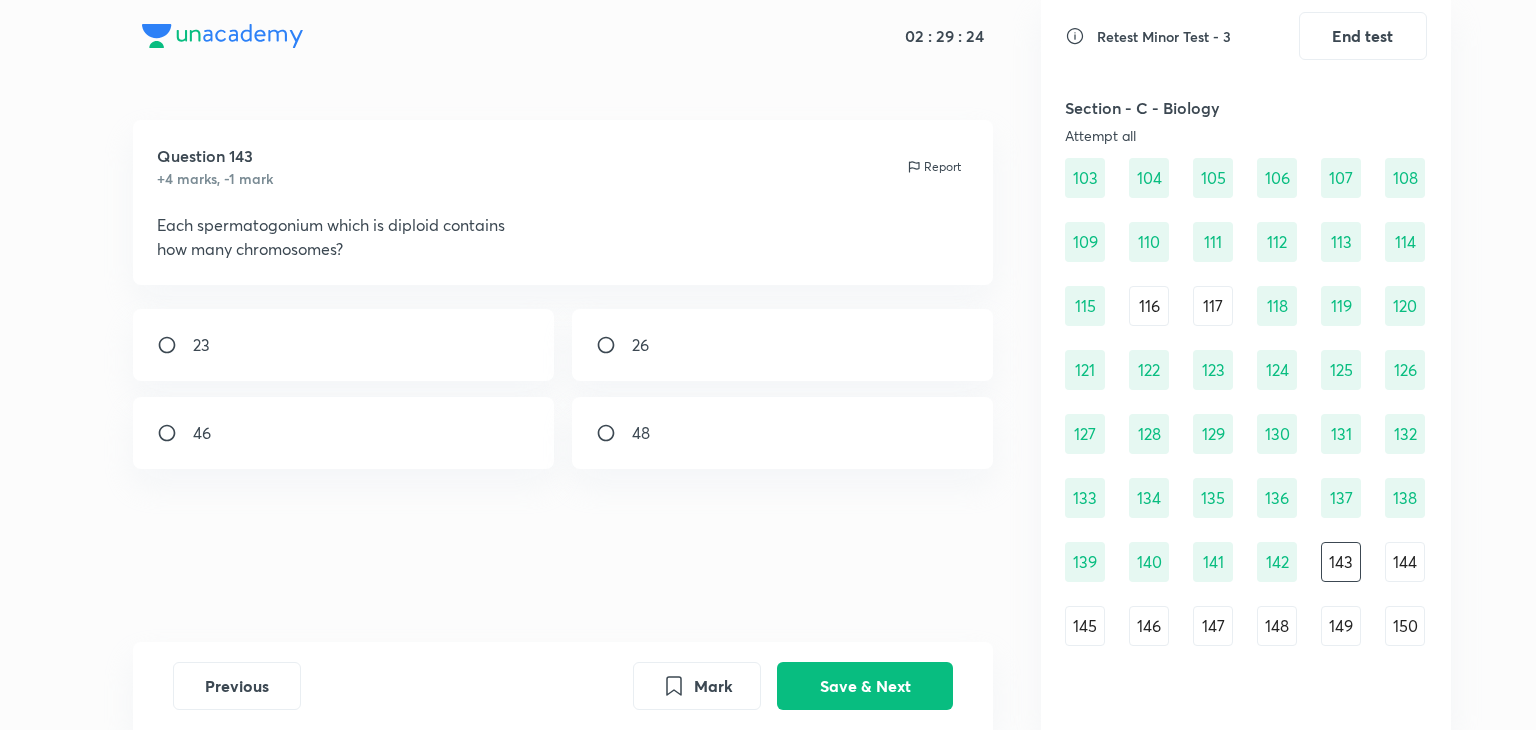 click on "46" at bounding box center (344, 433) 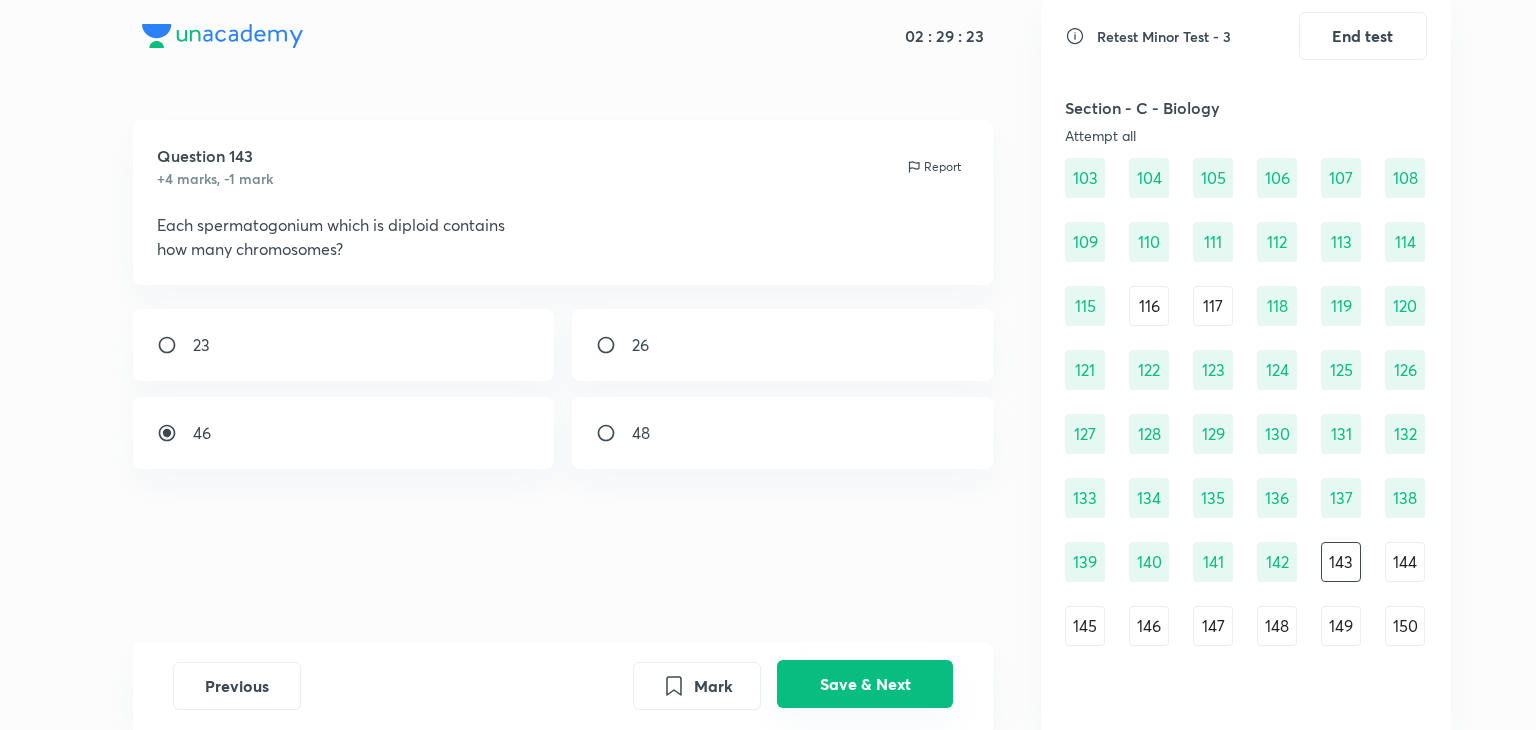 click on "Save & Next" at bounding box center [865, 684] 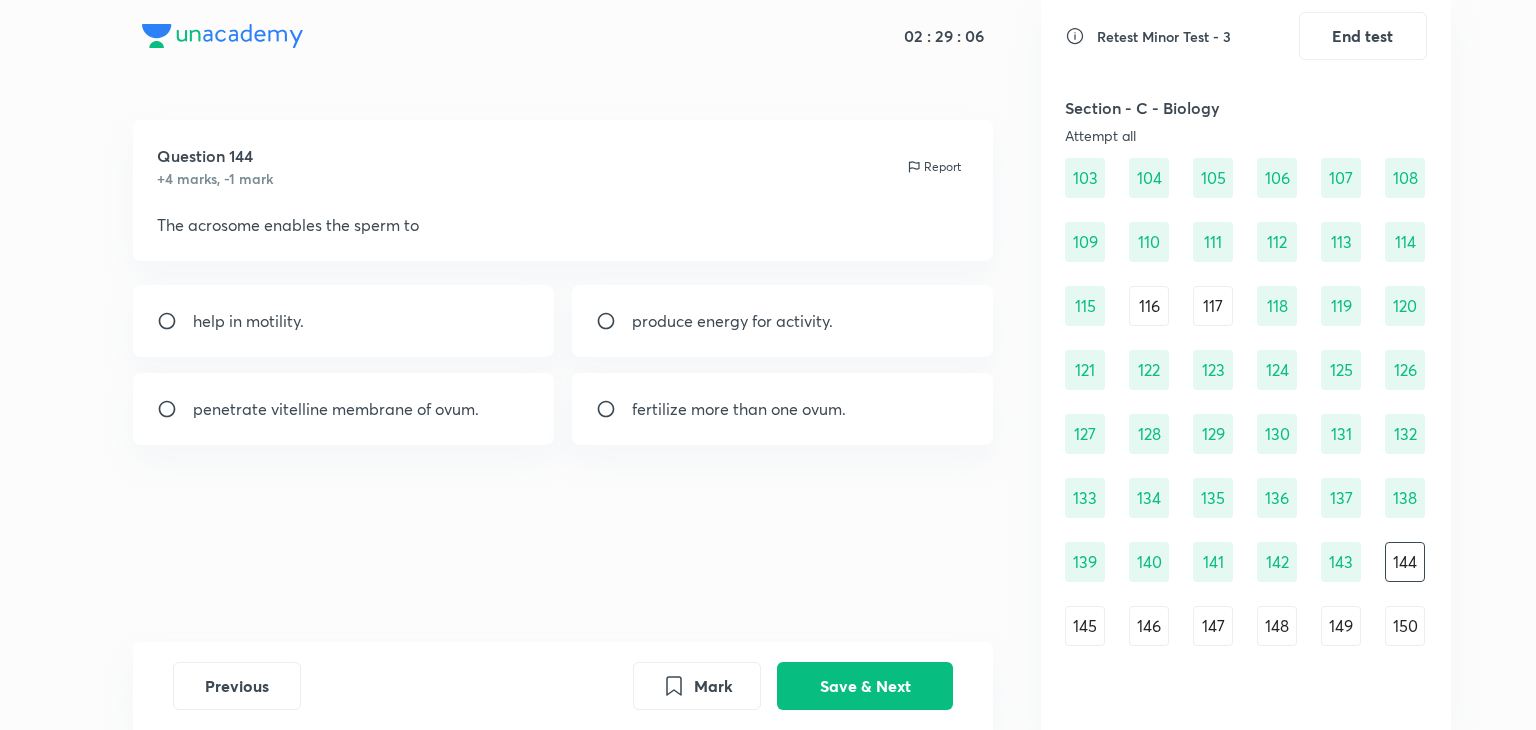 click on "penetrate vitelline membrane of ovum." at bounding box center [336, 409] 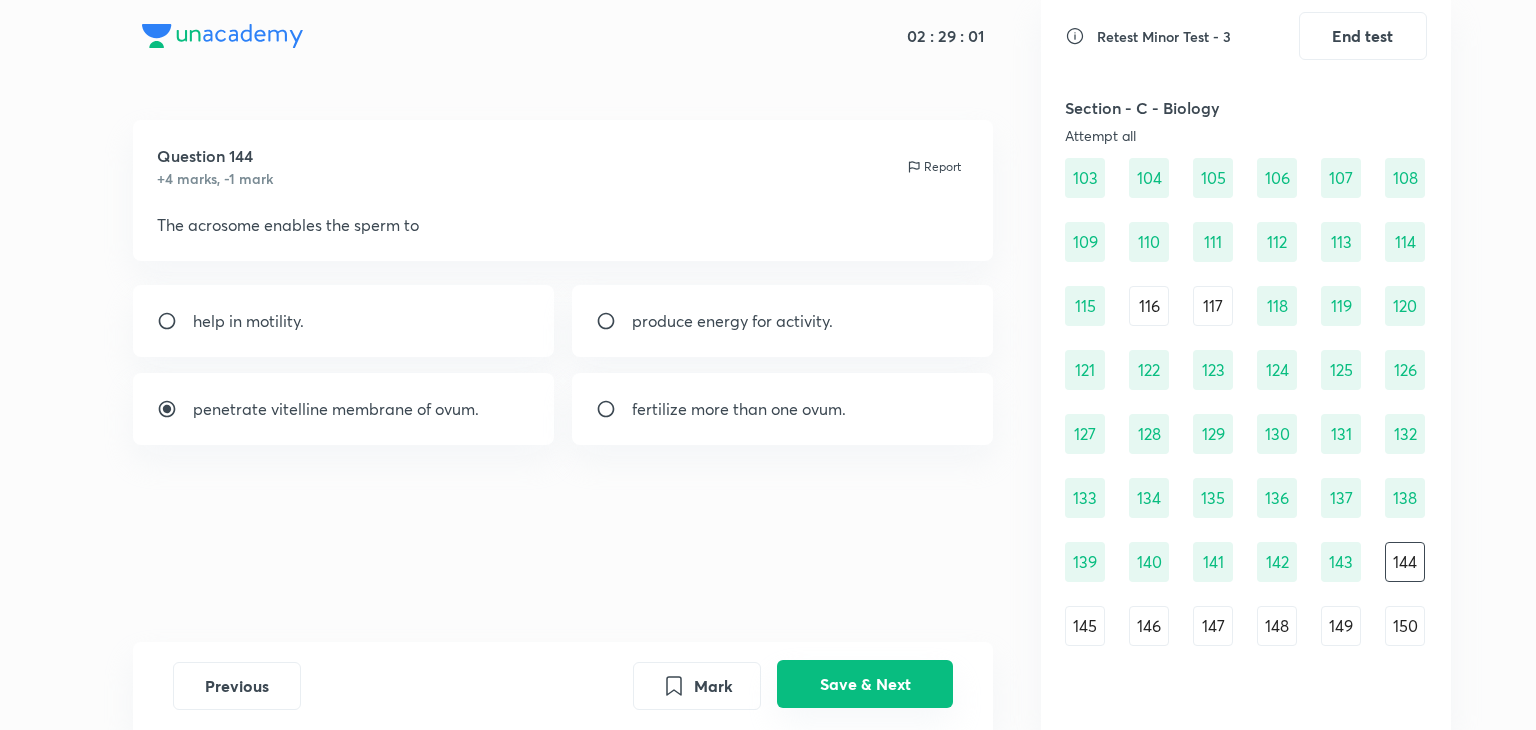 click on "Save & Next" at bounding box center (865, 684) 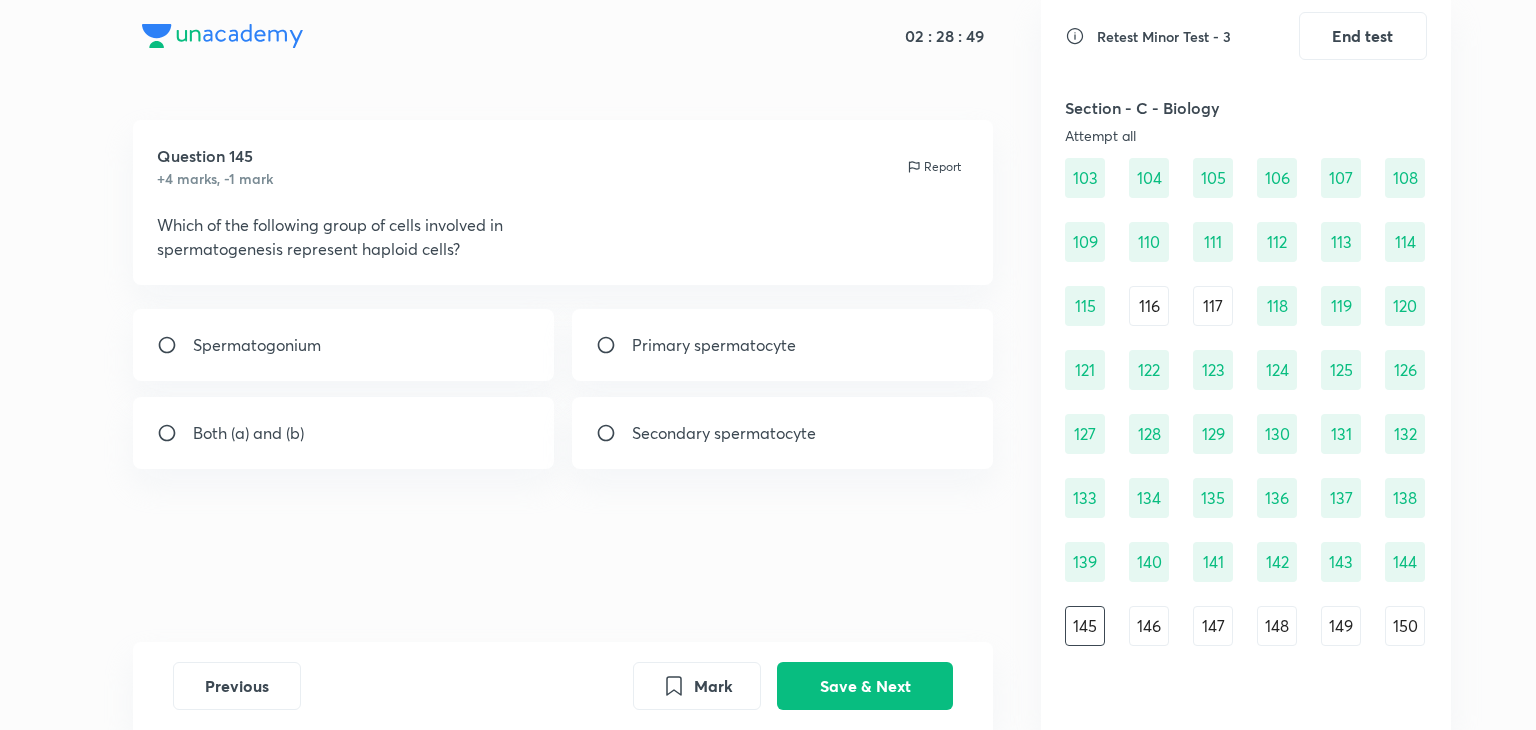 click on "Secondary spermatocyte" at bounding box center (724, 433) 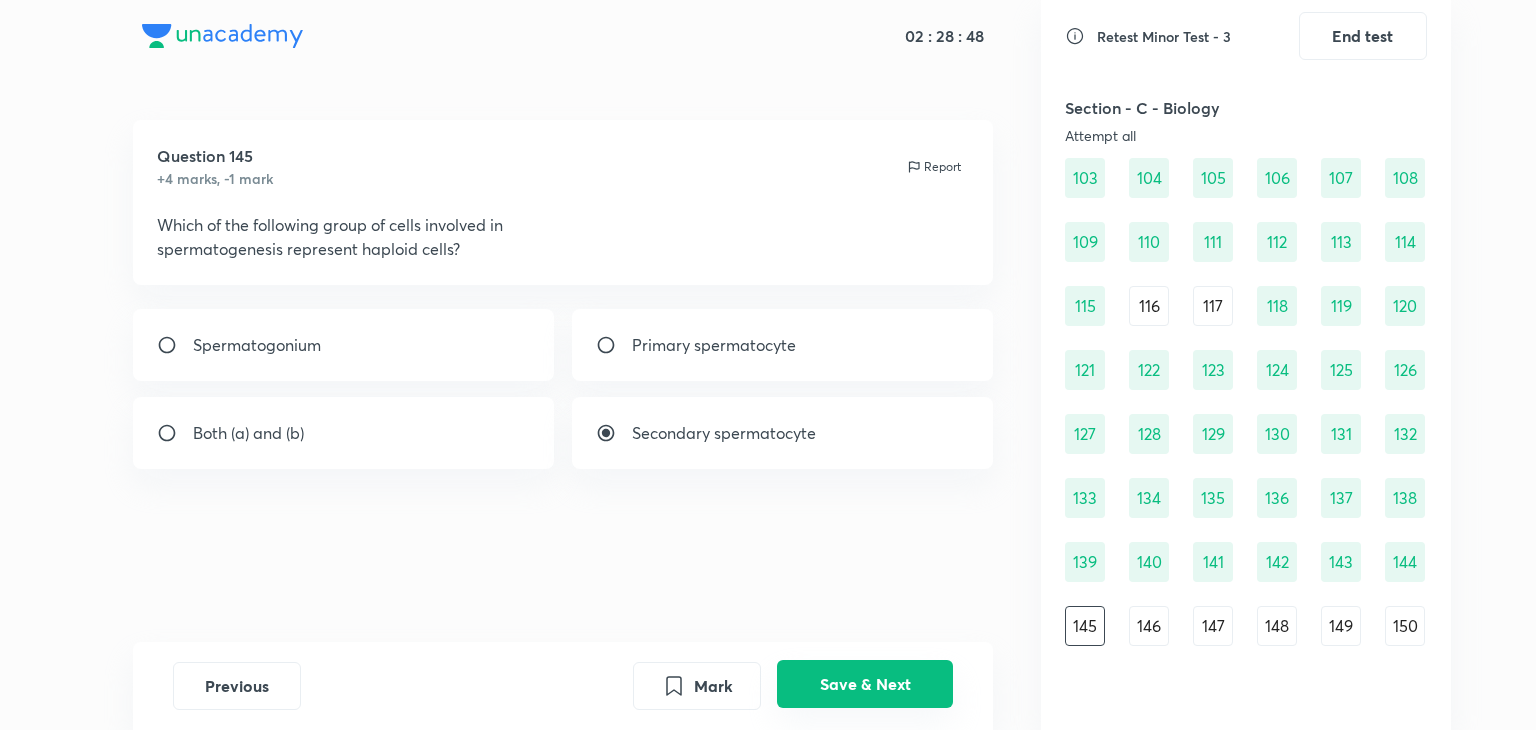 click on "Save & Next" at bounding box center (865, 684) 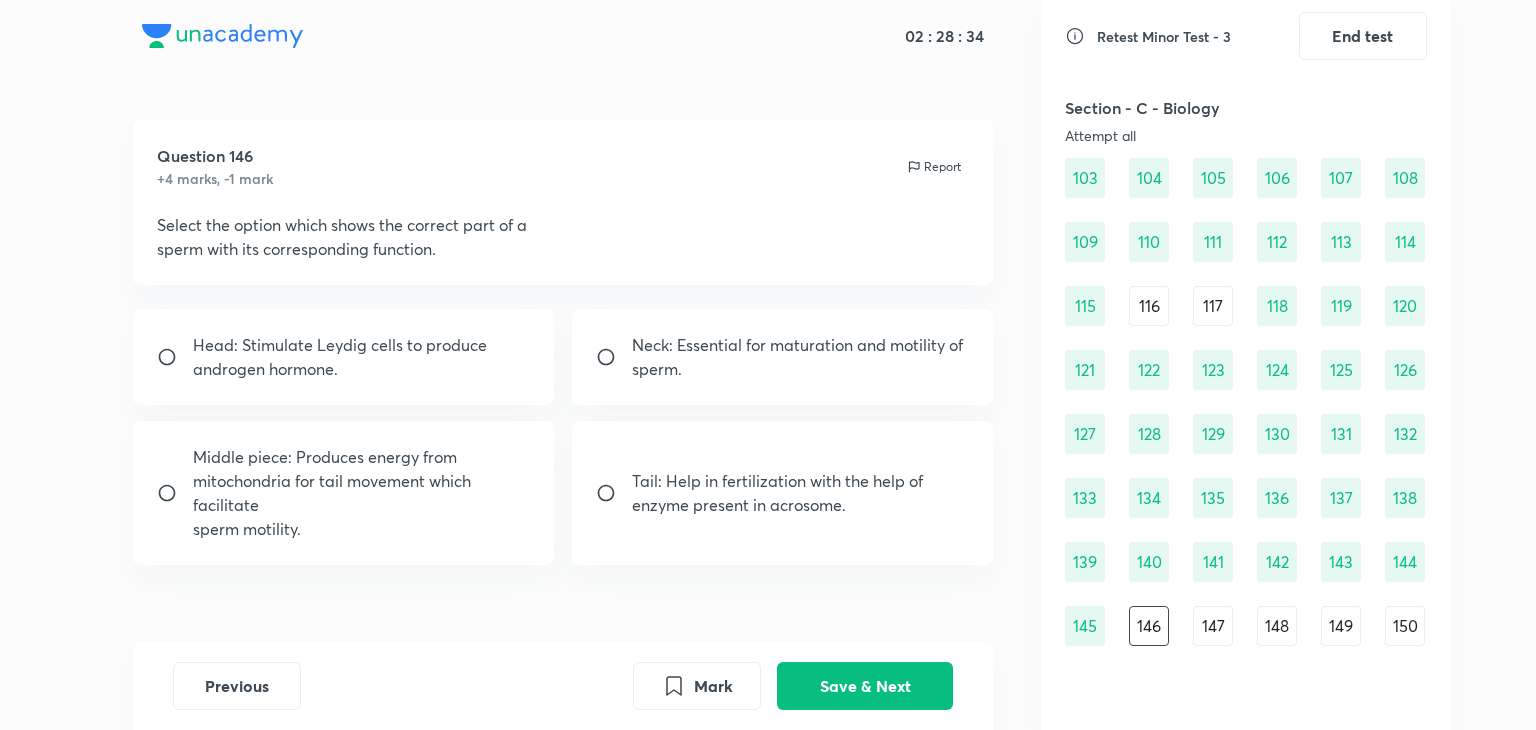 click on "mitochondria for tail movement which facilitate" at bounding box center [362, 493] 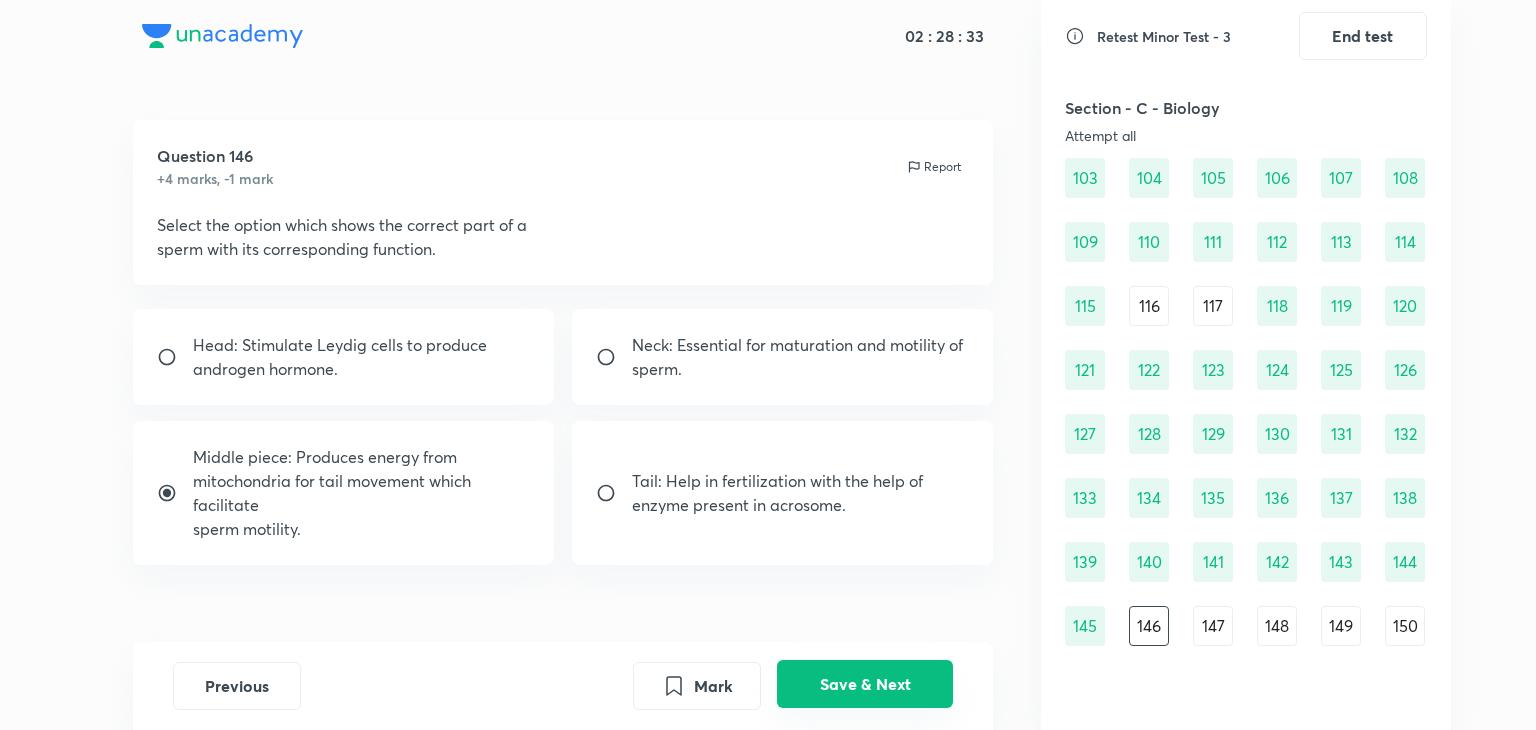 click on "Save & Next" at bounding box center [865, 684] 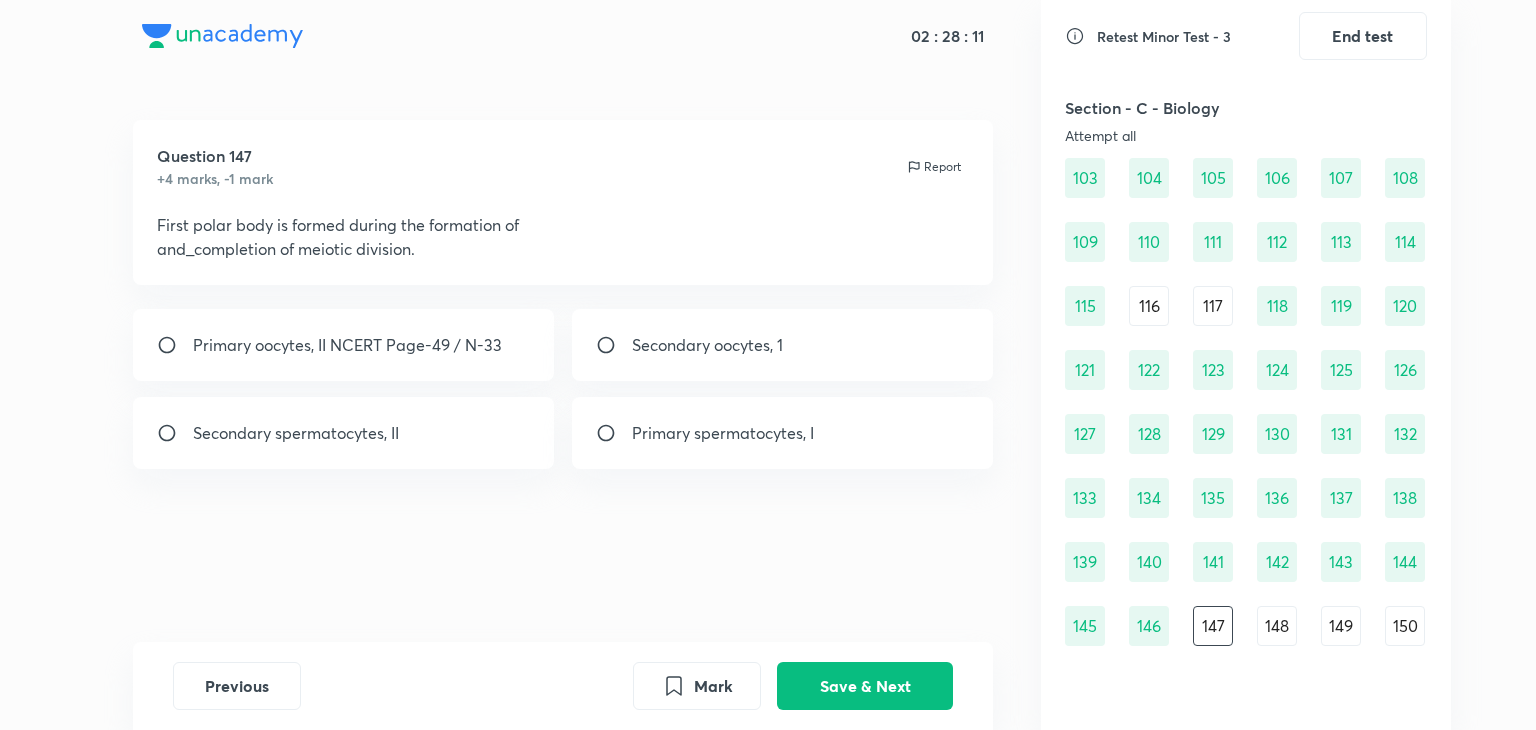 click on "Secondary spermatocytes, II" at bounding box center [344, 433] 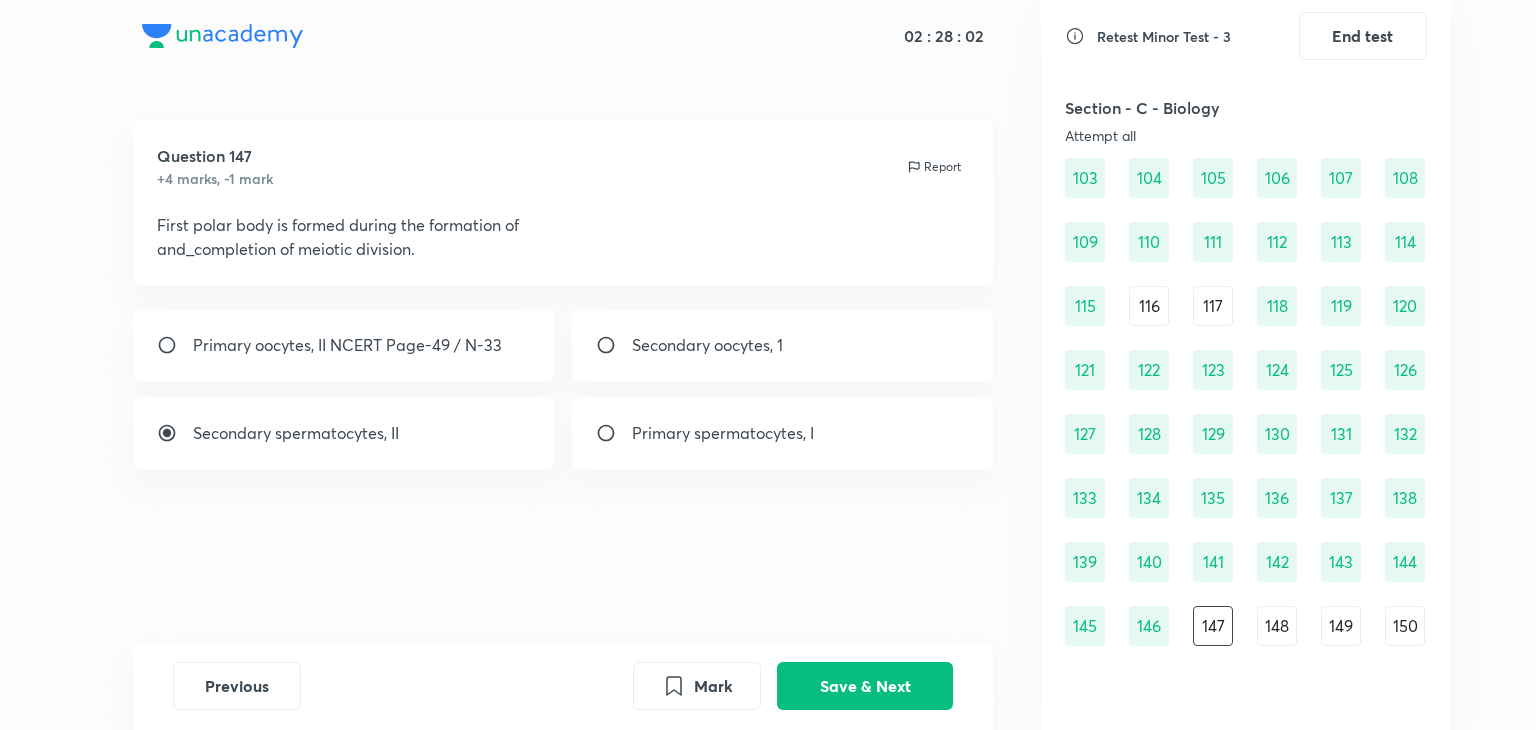 click on "Secondary oocytes, 1" at bounding box center [707, 345] 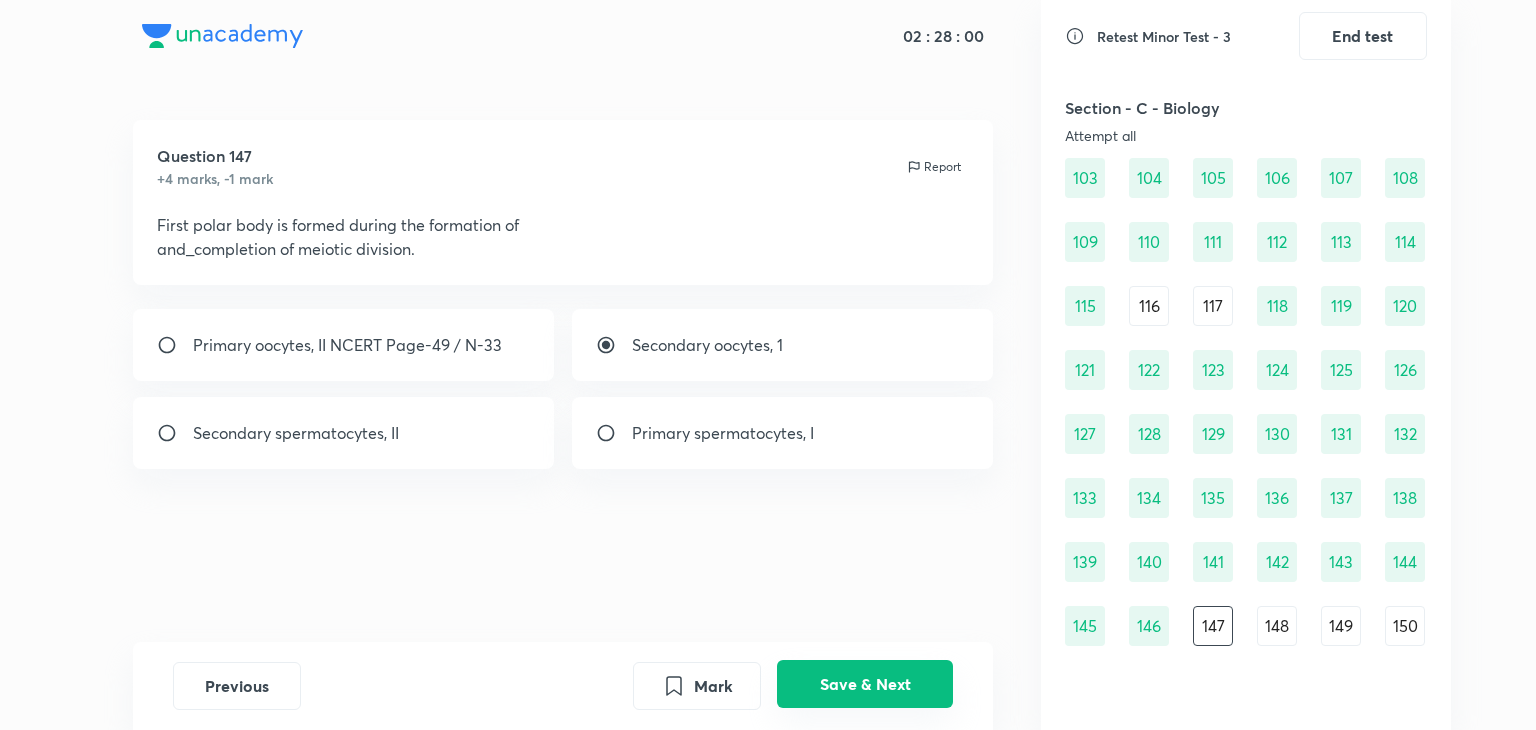 click on "Save & Next" at bounding box center [865, 684] 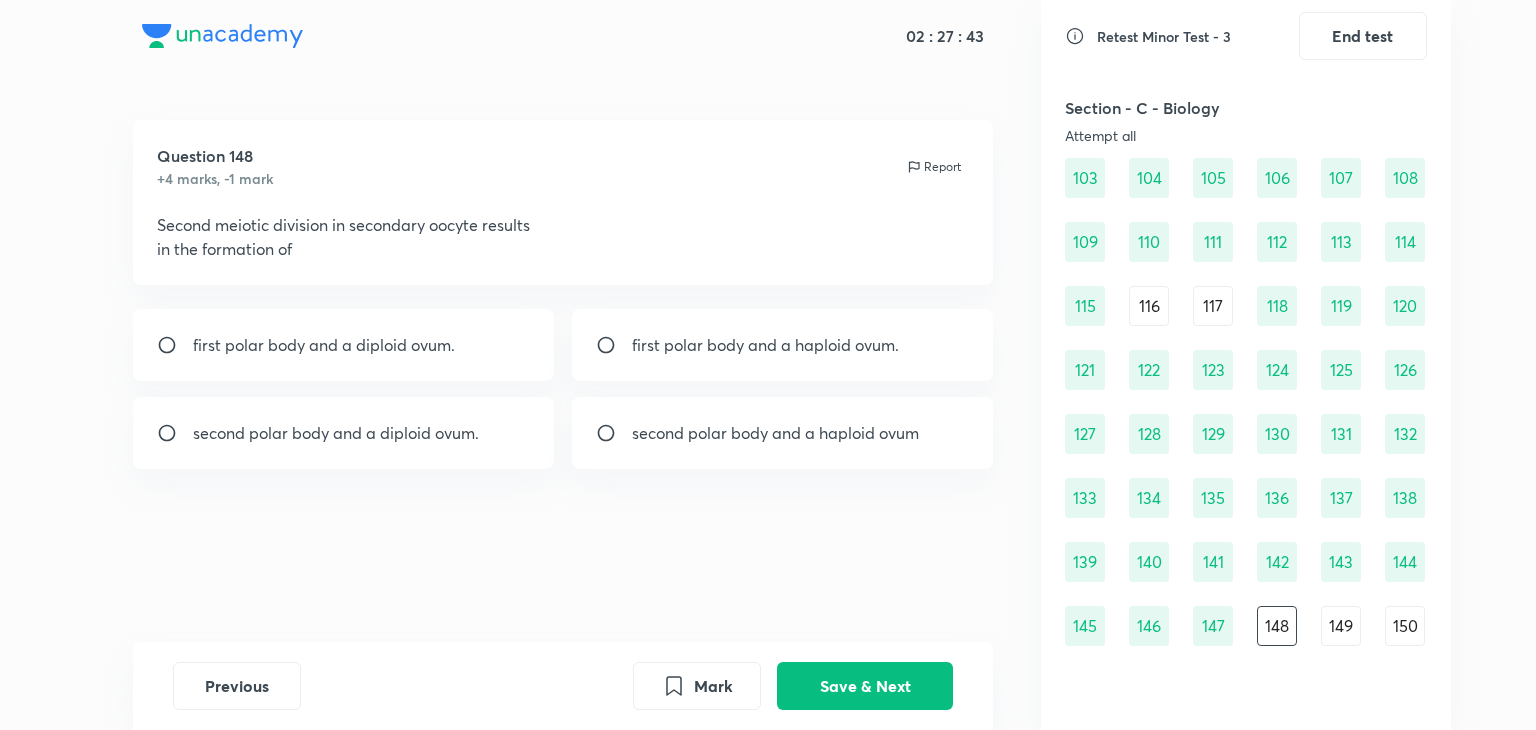 click on "second polar body and a diploid ovum." at bounding box center (344, 433) 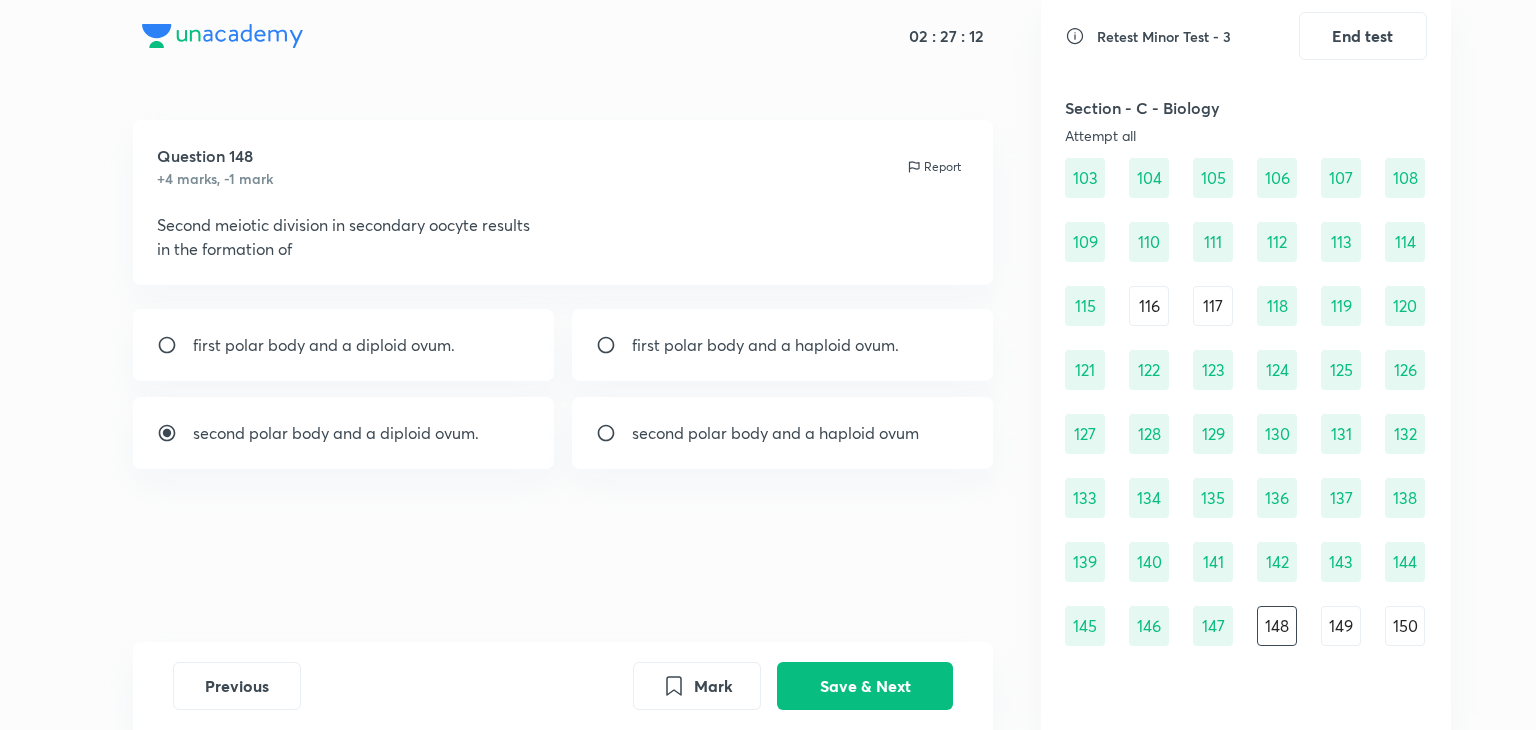 click on "second polar body and a haploid ovum" at bounding box center (783, 433) 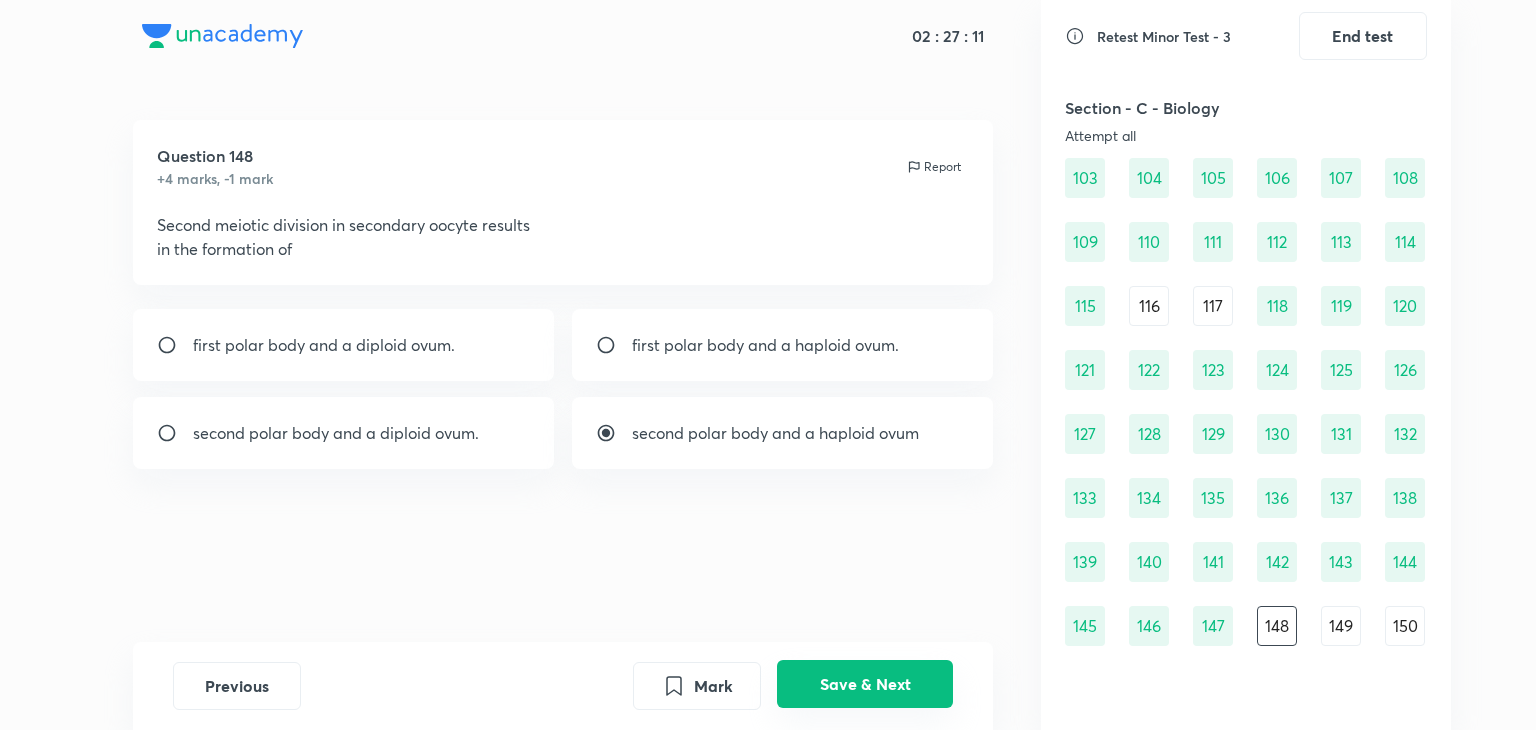 click on "Save & Next" at bounding box center (865, 684) 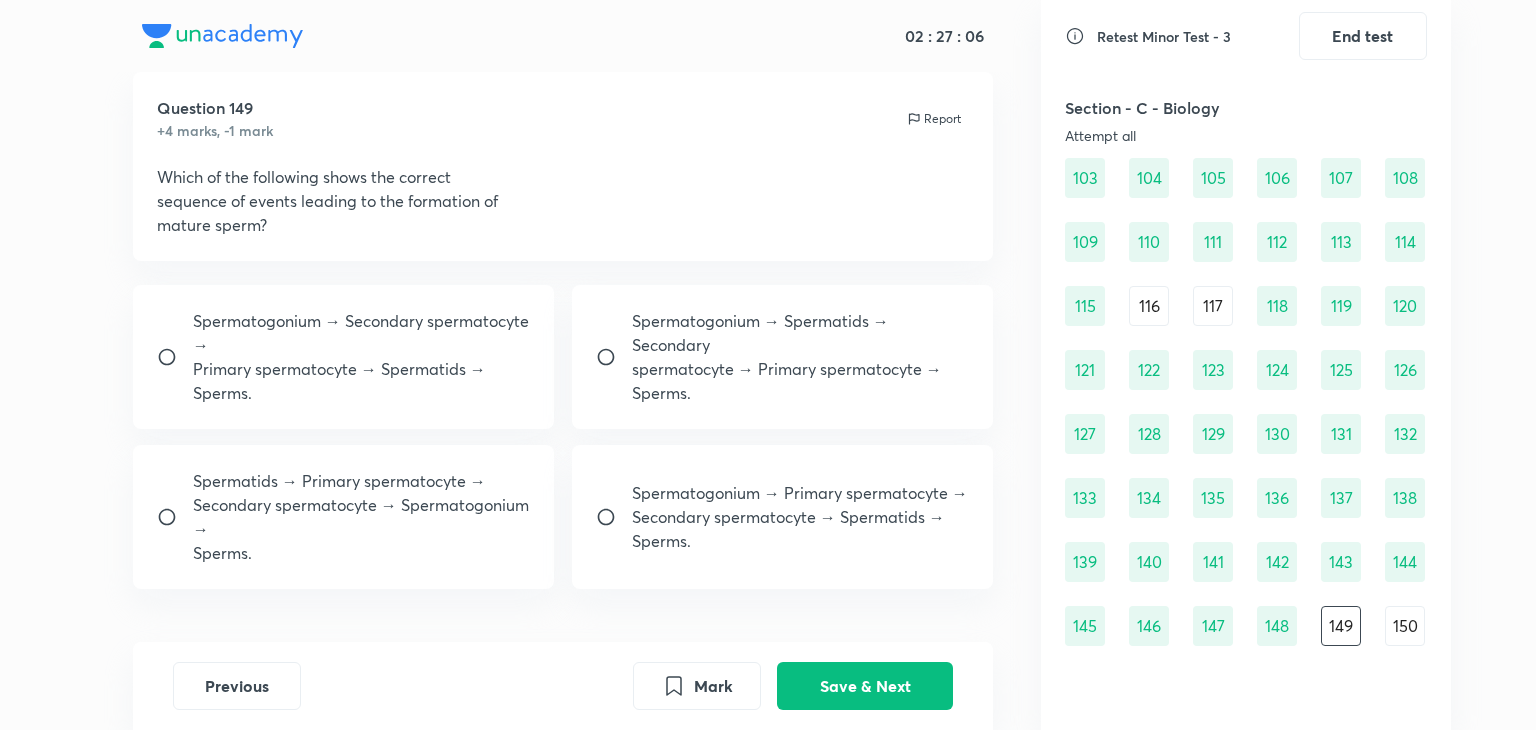 scroll, scrollTop: 51, scrollLeft: 0, axis: vertical 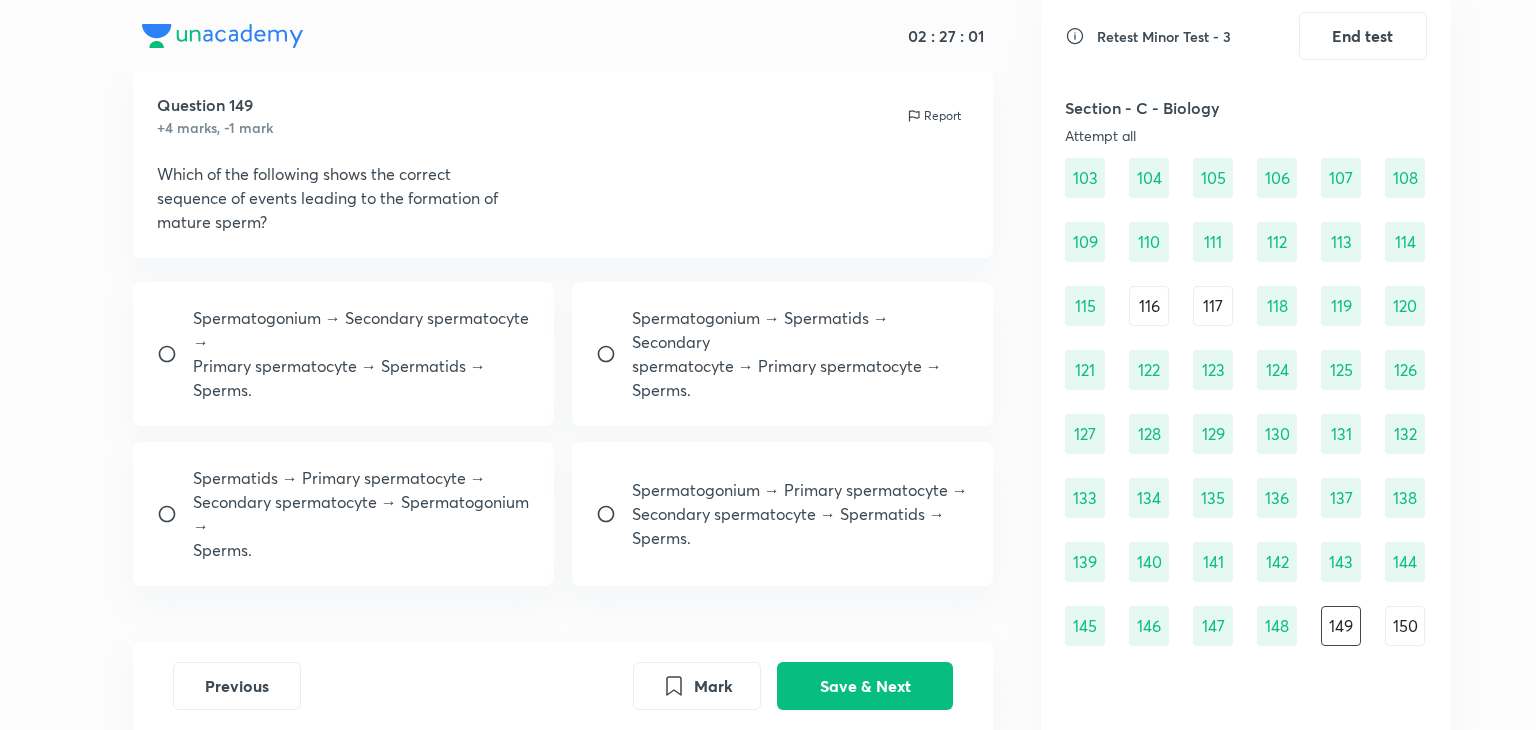 click on "Secondary spermatocyte → Spermatids → Sperms." at bounding box center (801, 526) 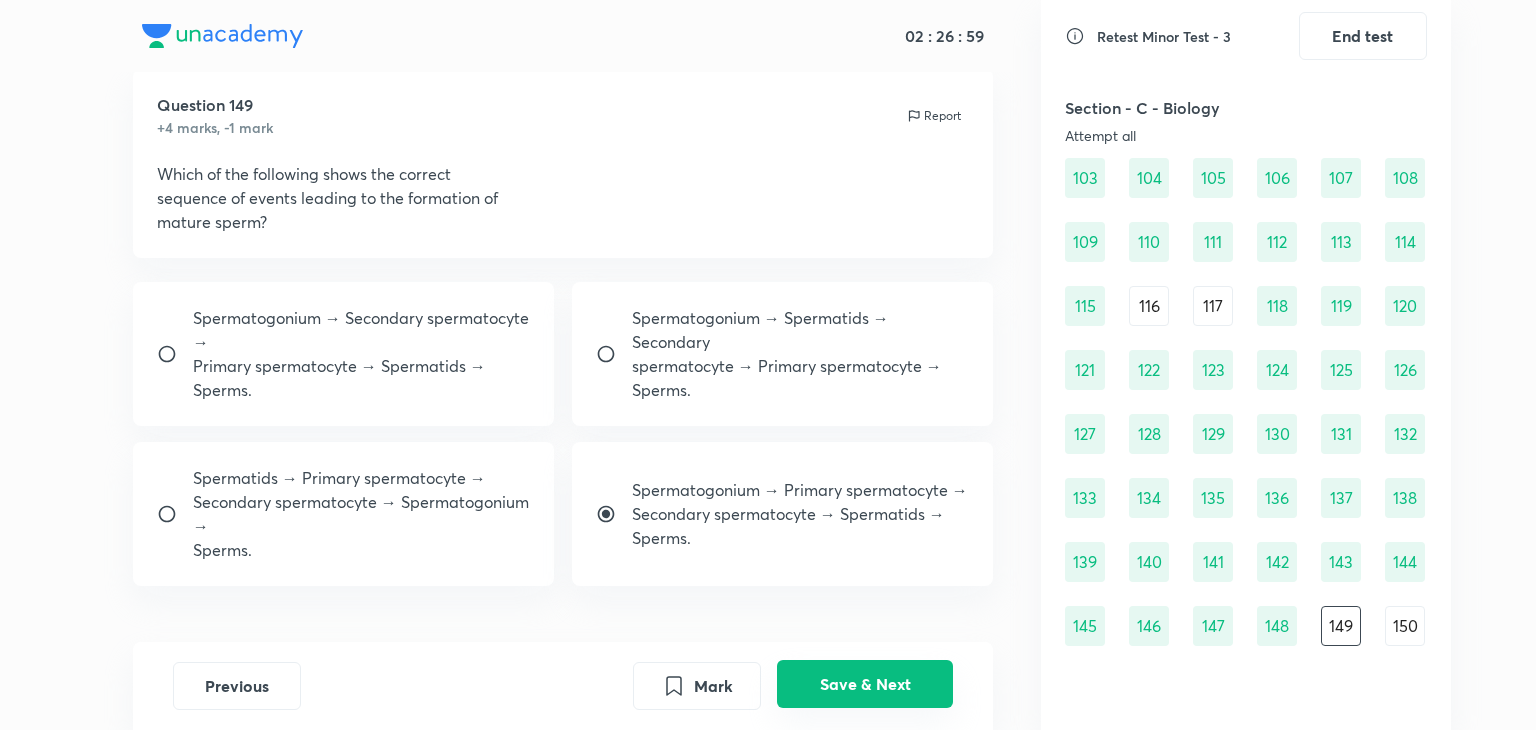 click on "Save & Next" at bounding box center [865, 684] 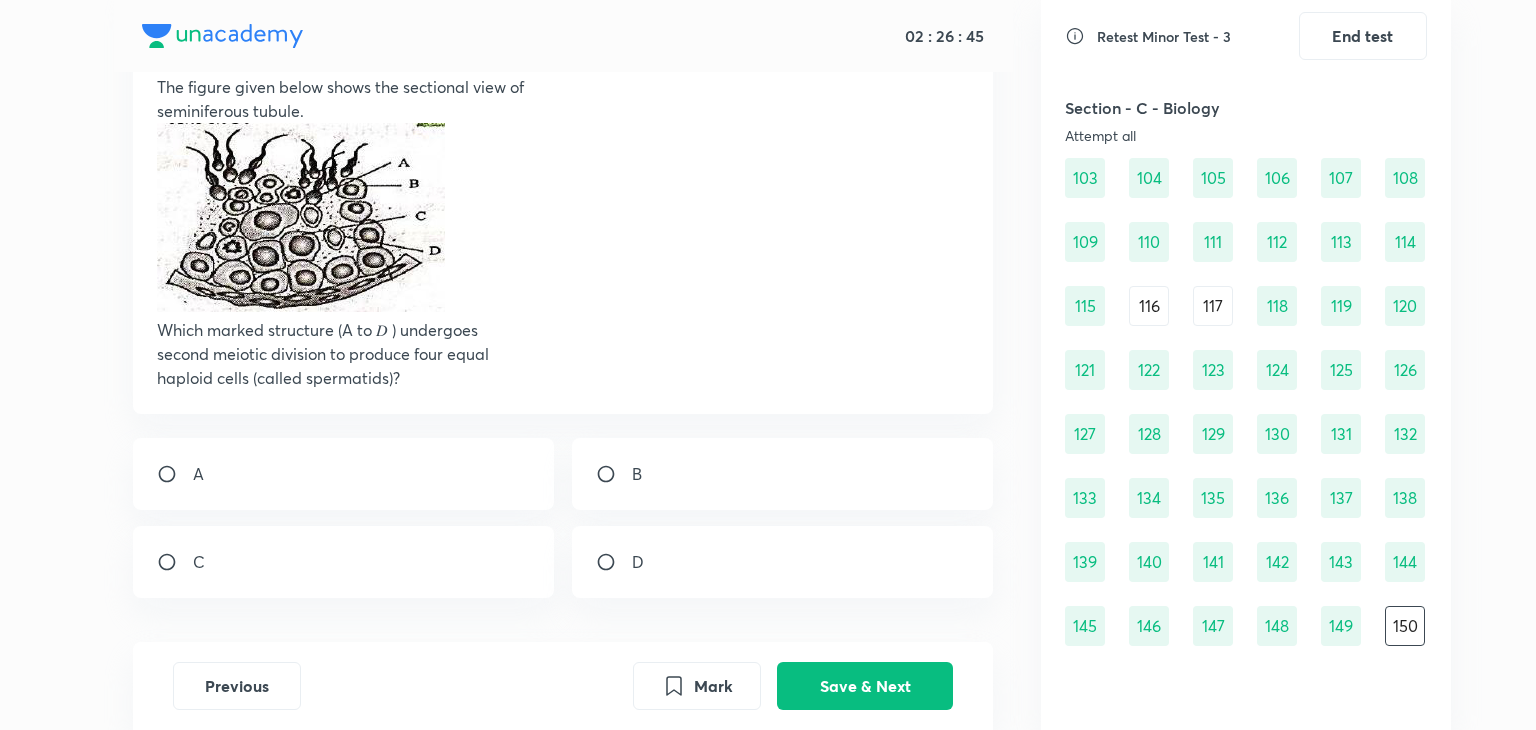 scroll, scrollTop: 140, scrollLeft: 0, axis: vertical 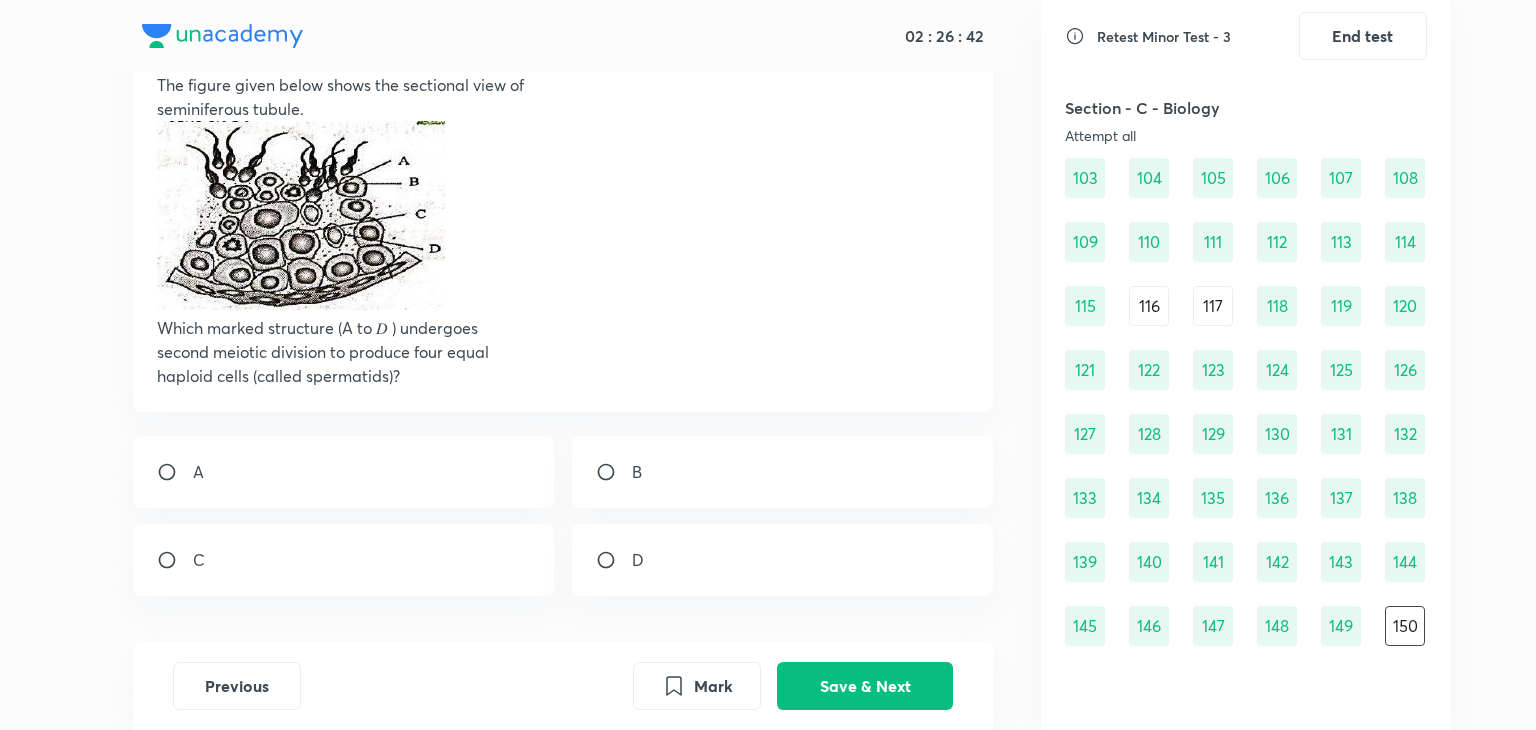 click on "A" at bounding box center [344, 472] 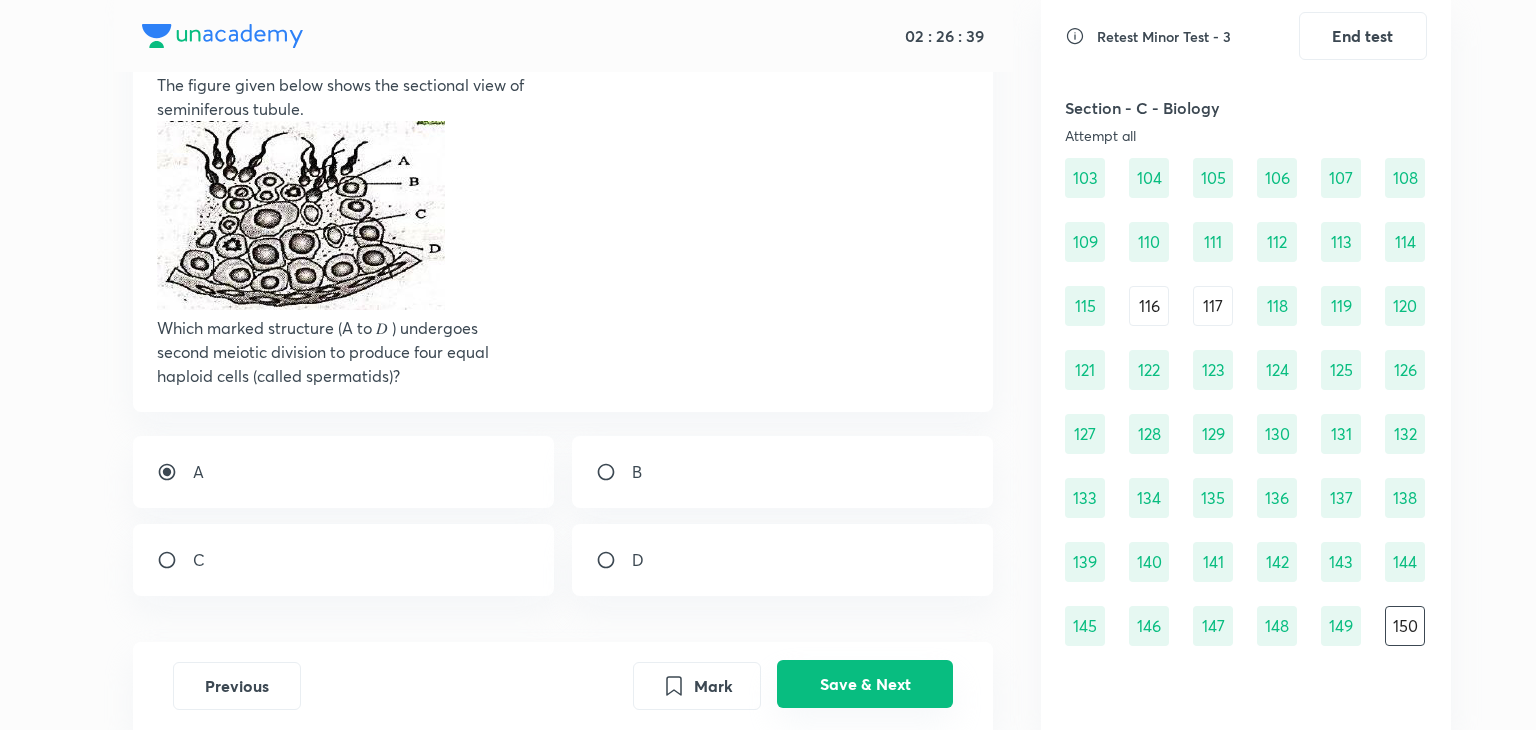 click on "Save & Next" at bounding box center (865, 684) 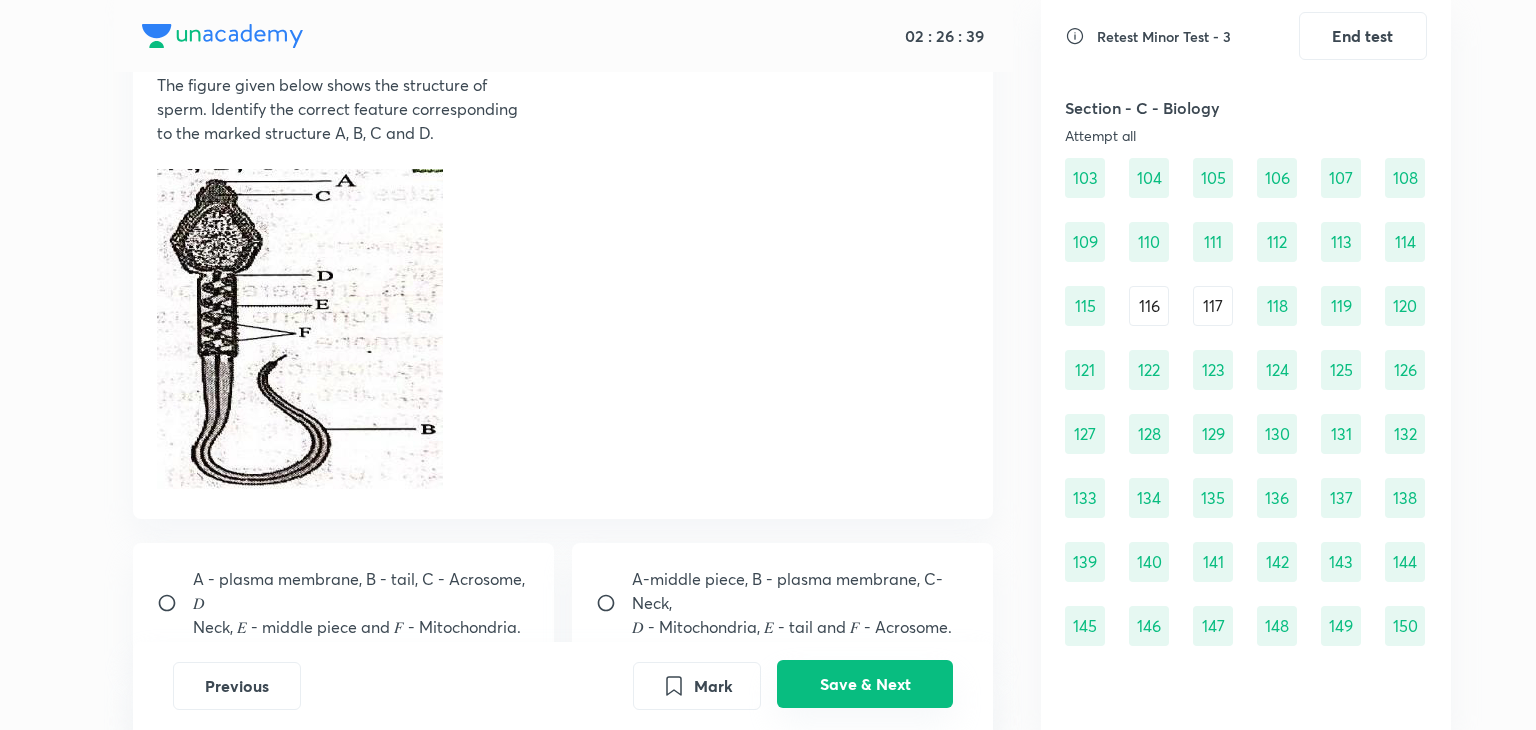 scroll, scrollTop: 140, scrollLeft: 0, axis: vertical 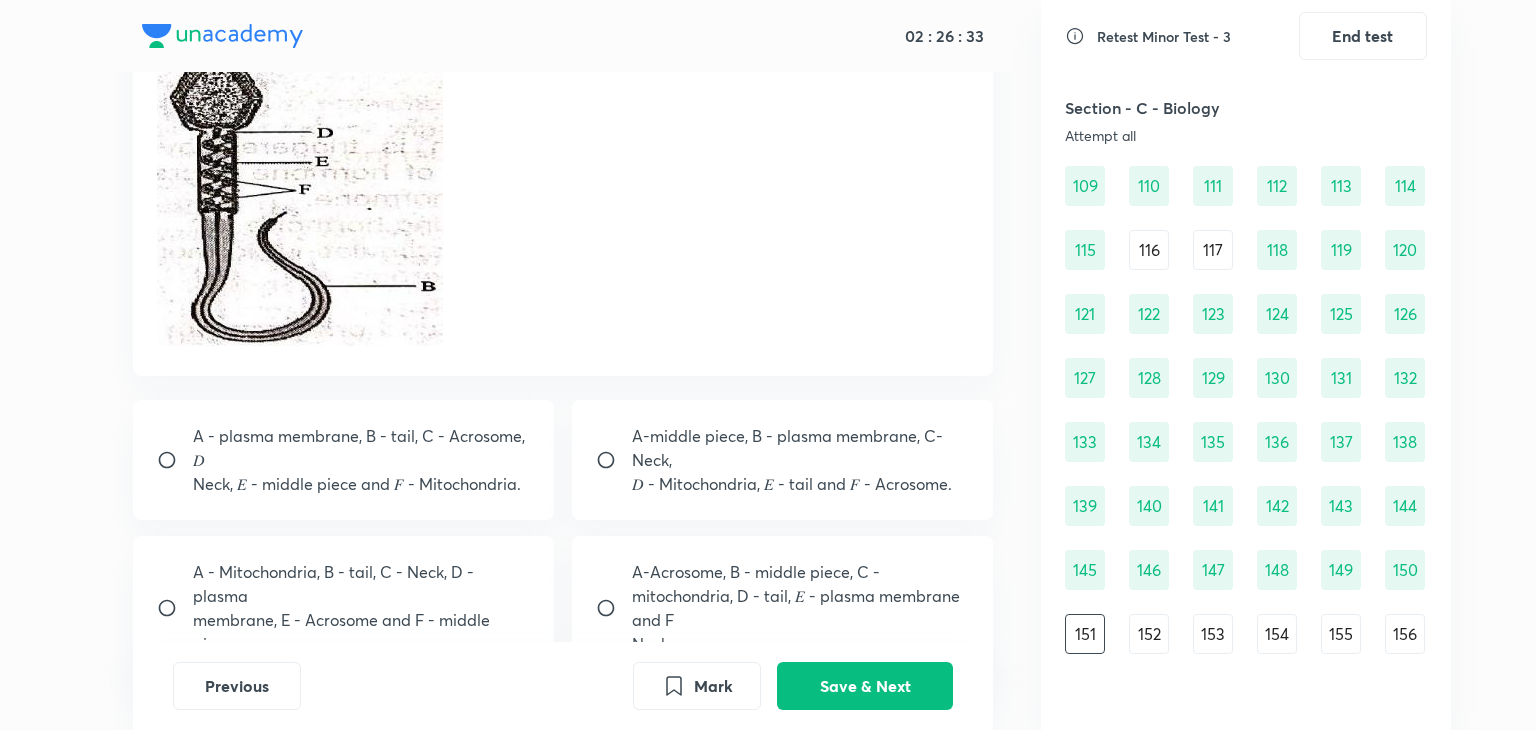 click on "A-Acrosome, B - middle piece, C -" at bounding box center (801, 572) 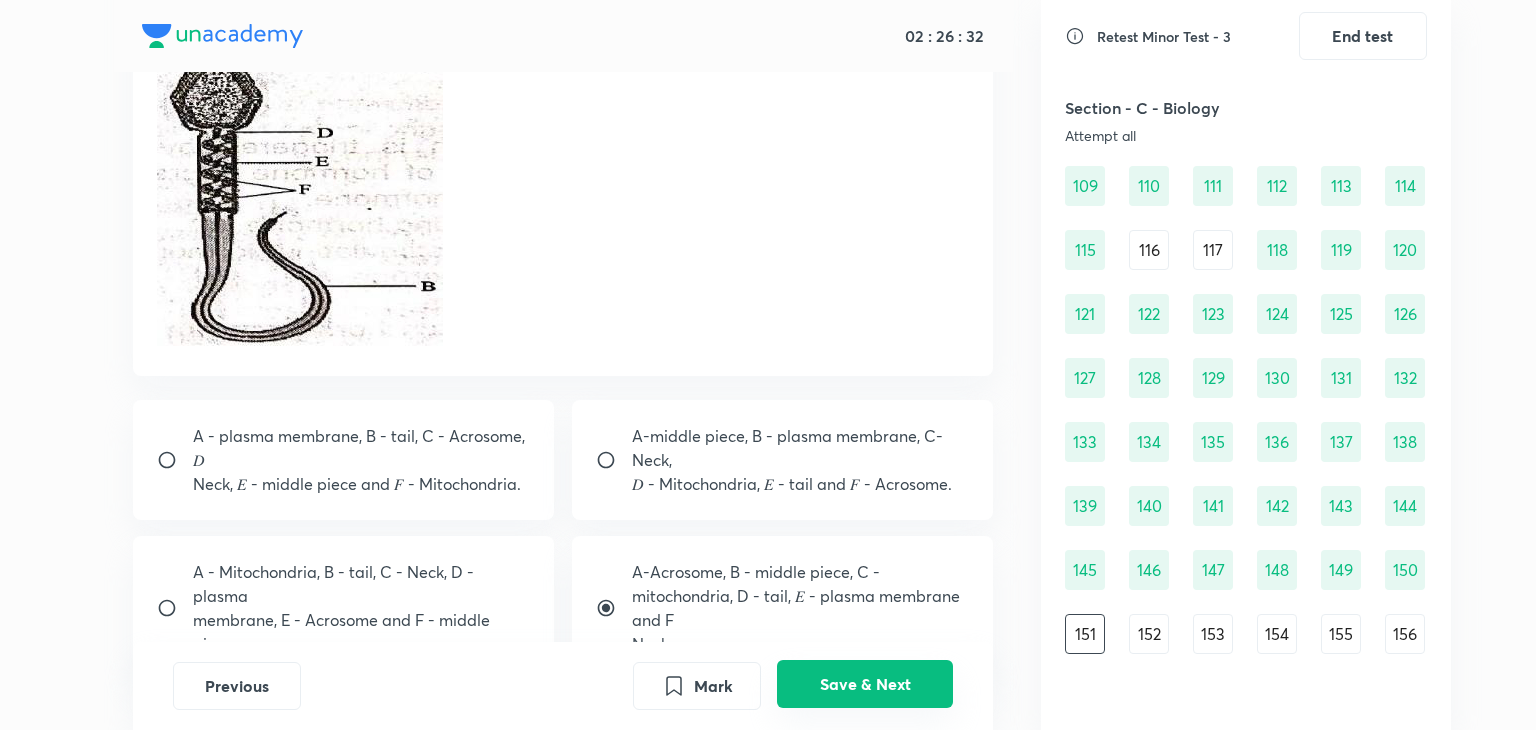 click on "Save & Next" at bounding box center (865, 684) 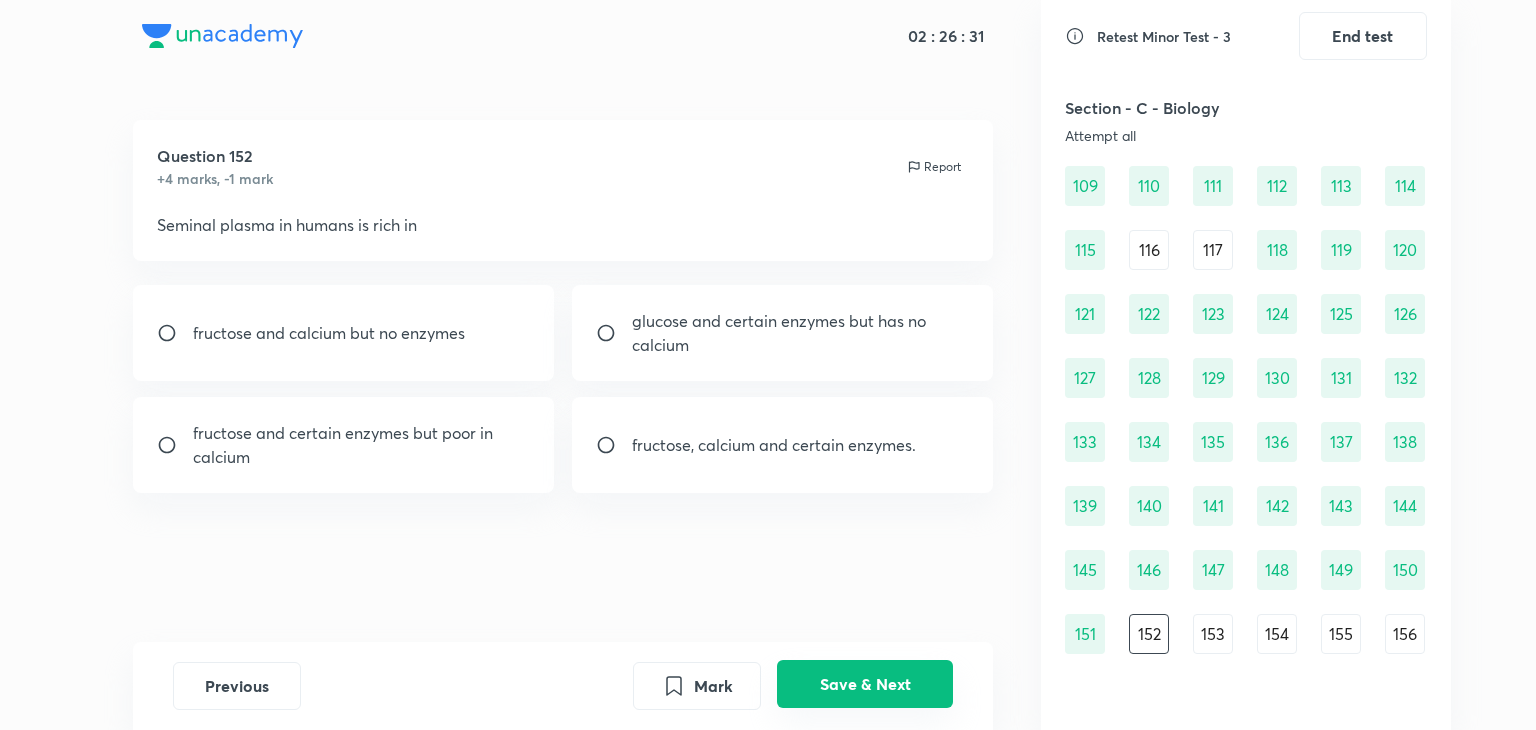 scroll, scrollTop: 0, scrollLeft: 0, axis: both 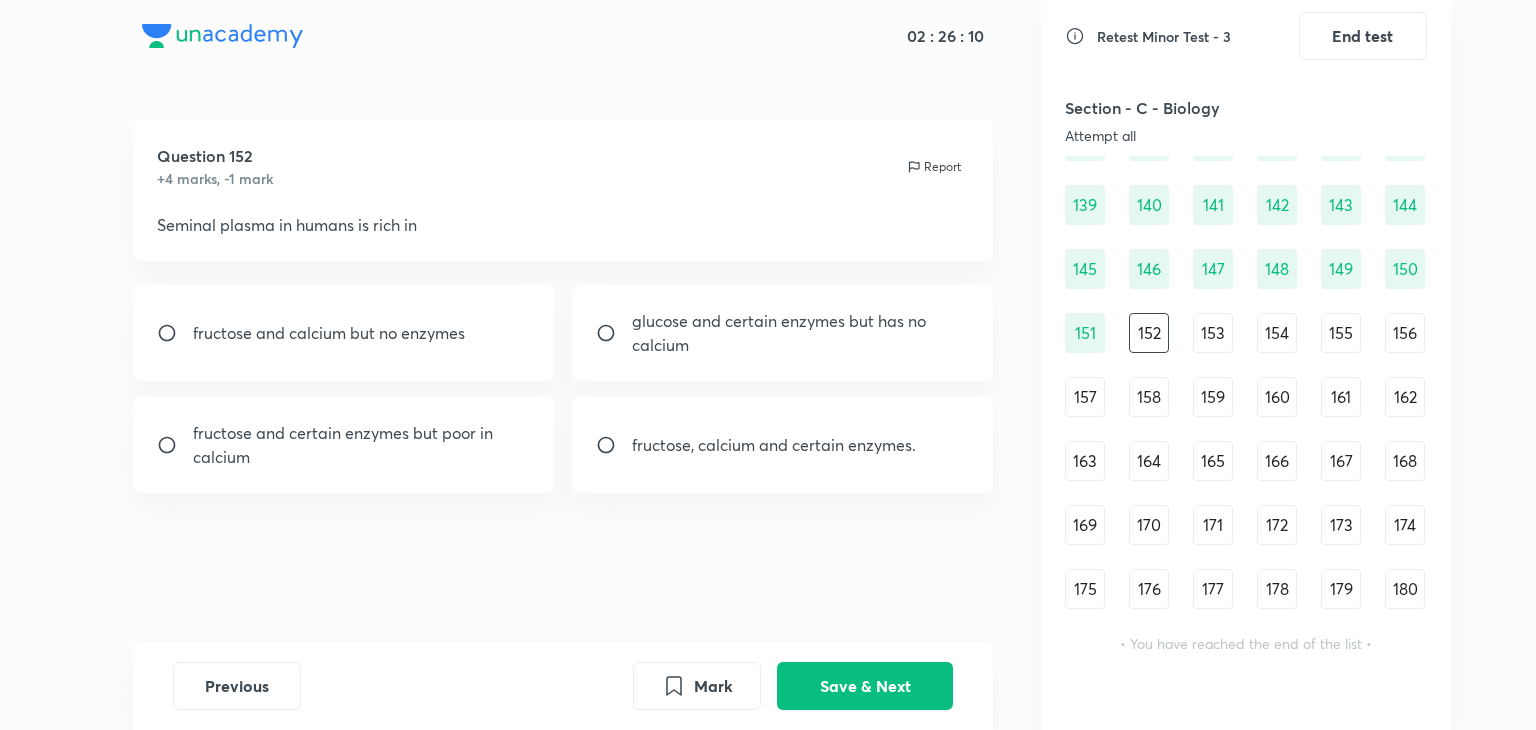 click on "fructose, calcium and certain enzymes." at bounding box center (774, 445) 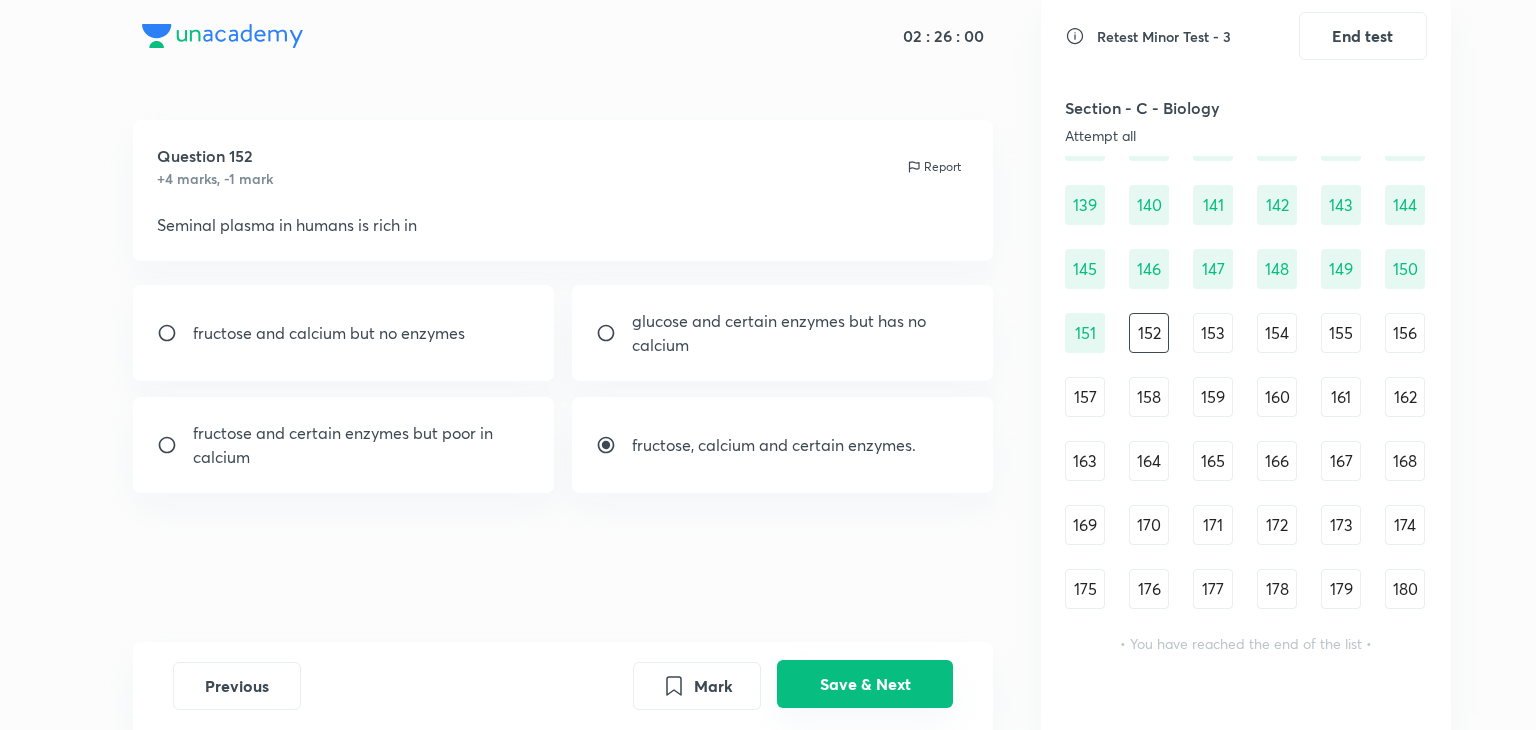 click on "Save & Next" at bounding box center [865, 684] 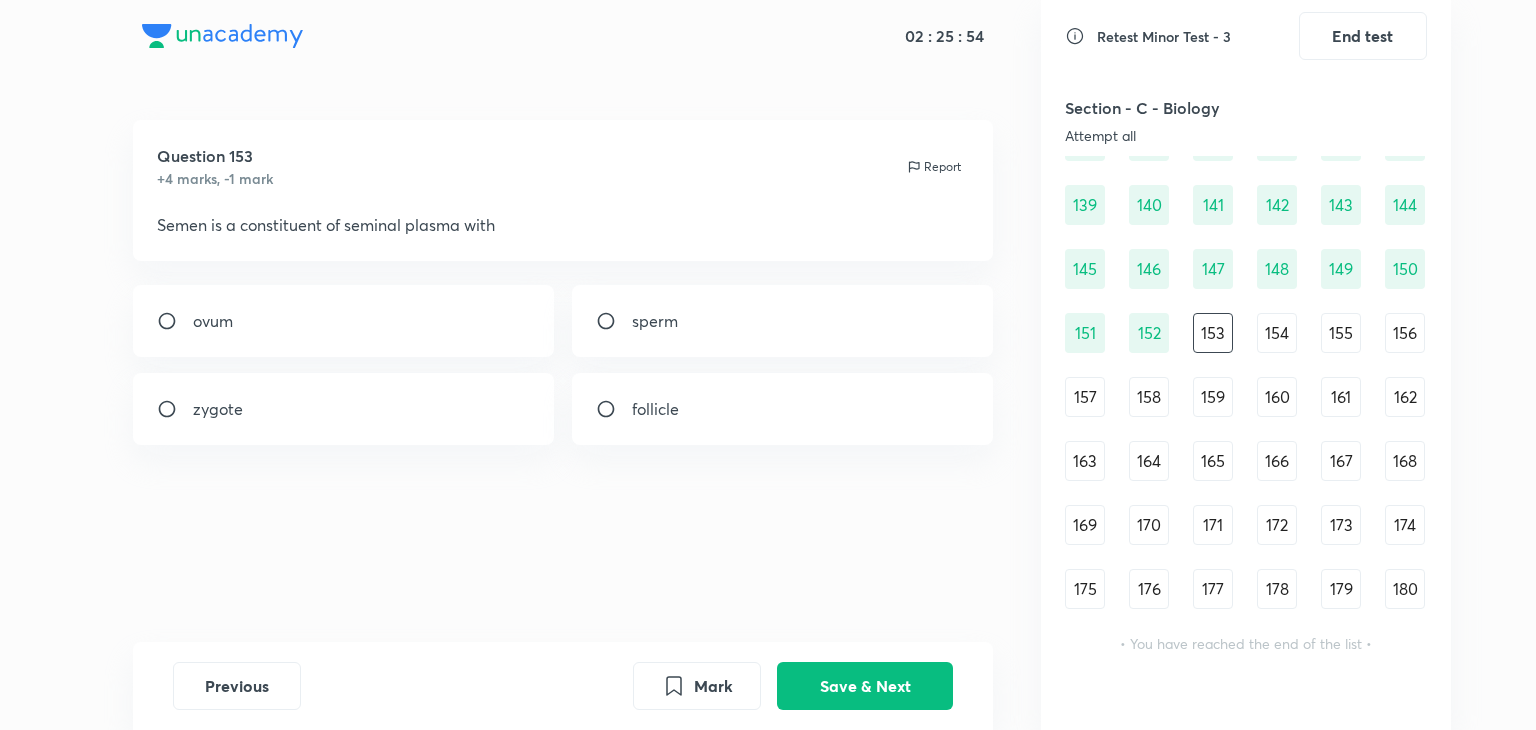 click on "sperm" at bounding box center [783, 321] 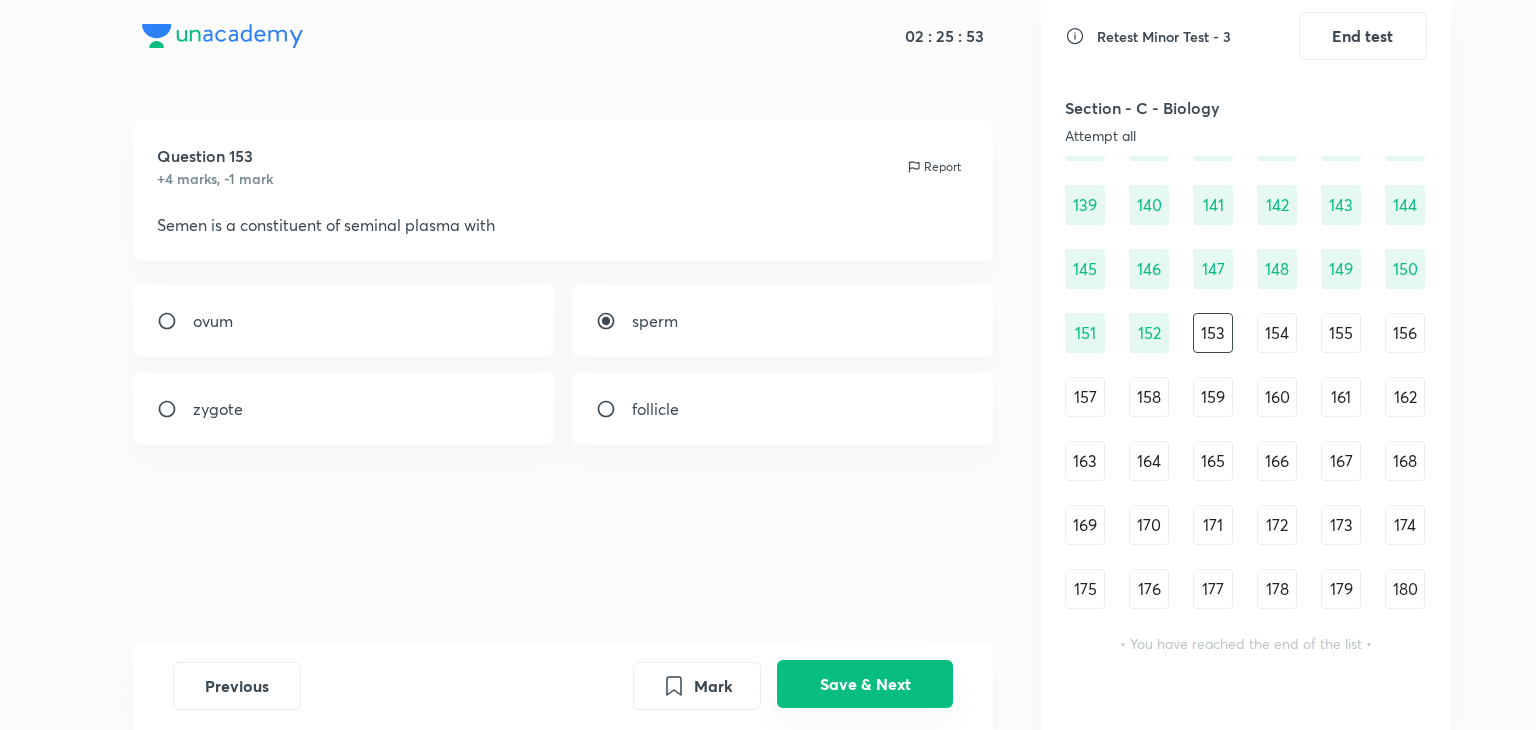 click on "Save & Next" at bounding box center [865, 684] 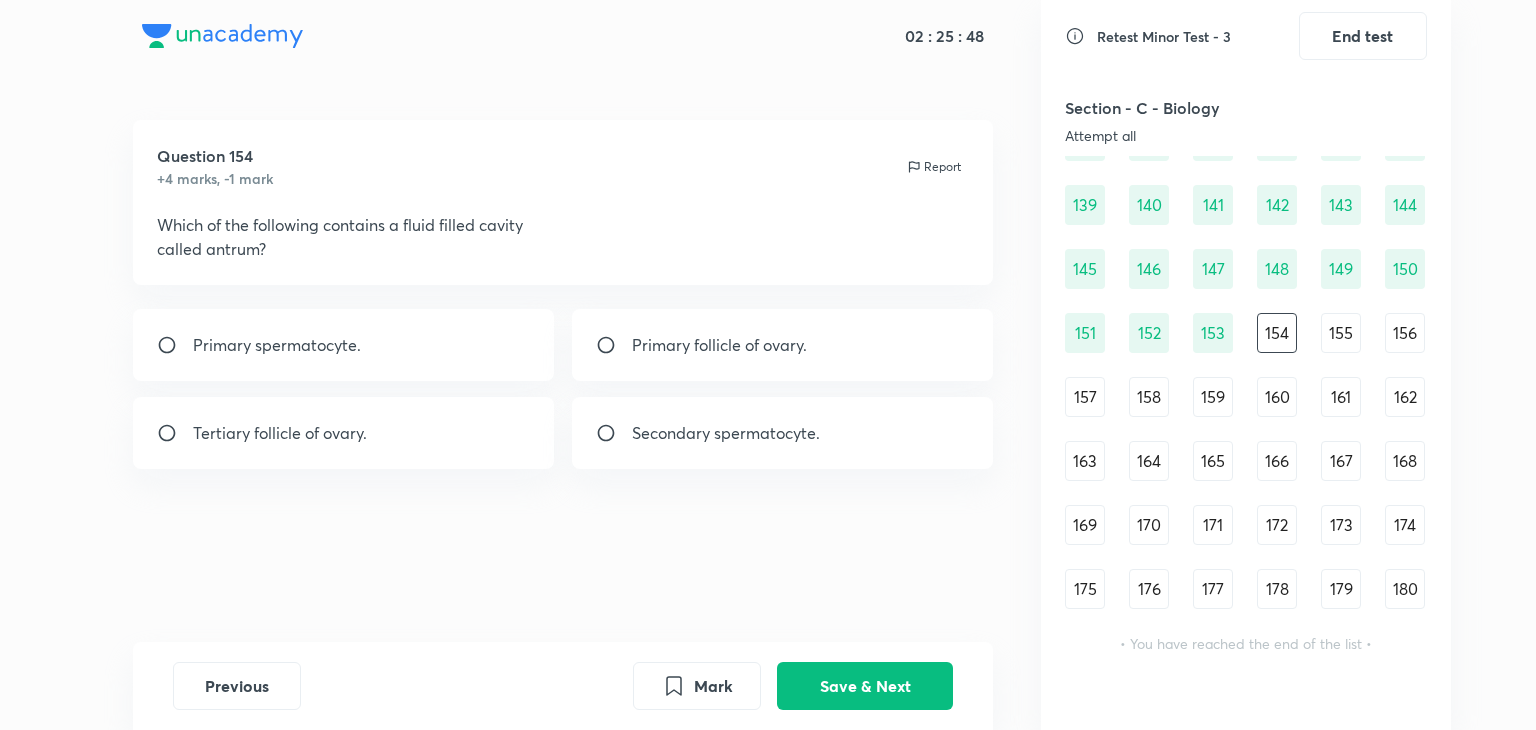 click on "Tertiary follicle of ovary." at bounding box center (344, 433) 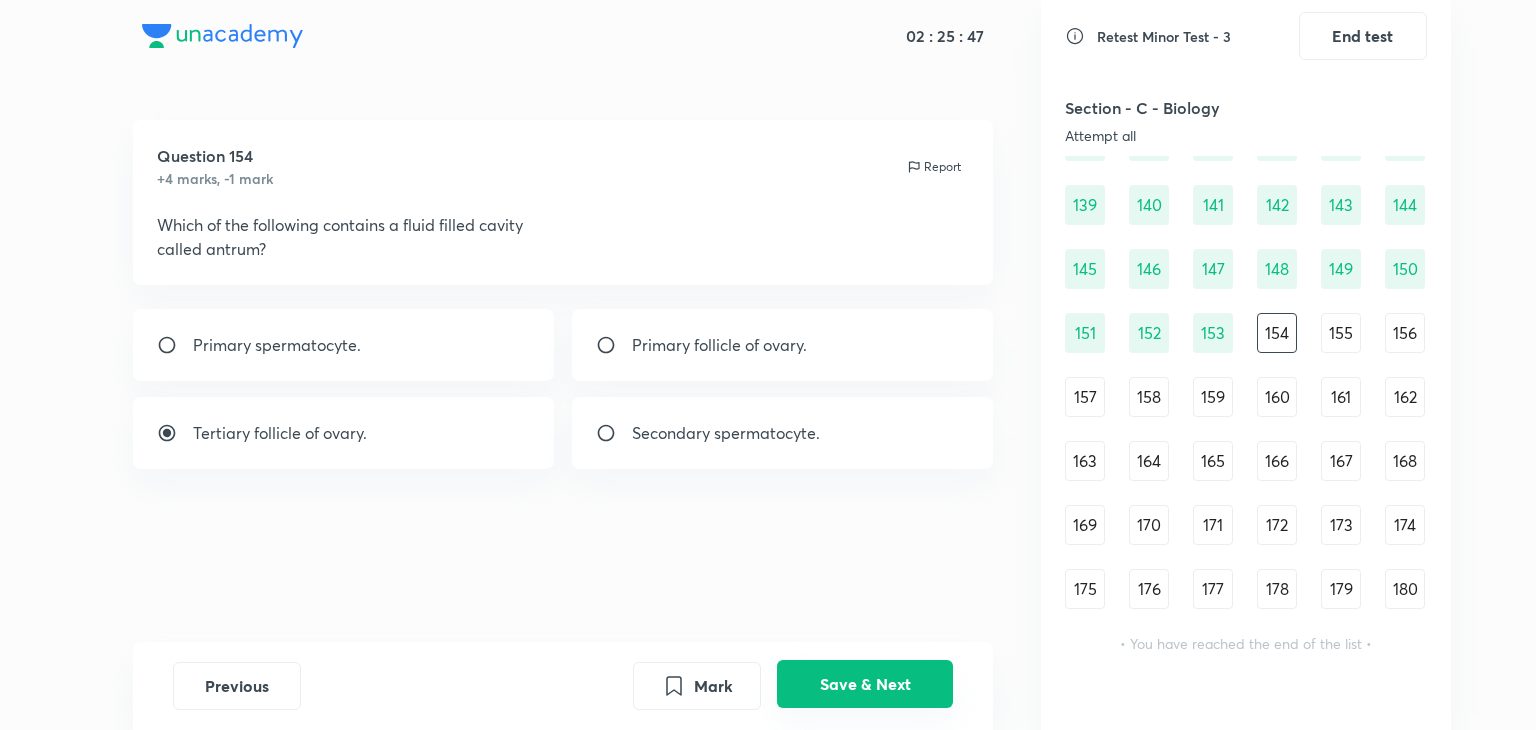 click on "Save & Next" at bounding box center (865, 684) 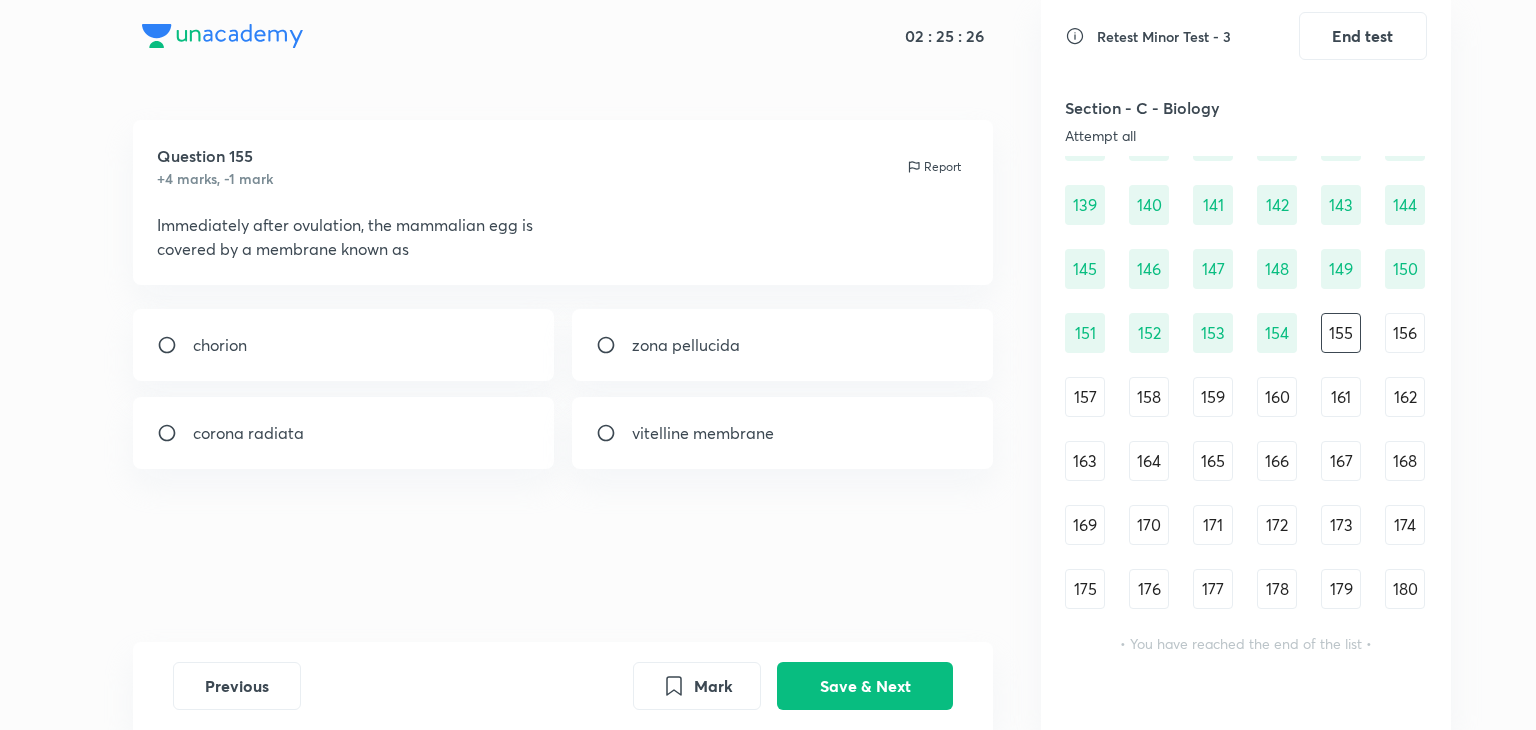 click on "zona pellucida" at bounding box center (783, 345) 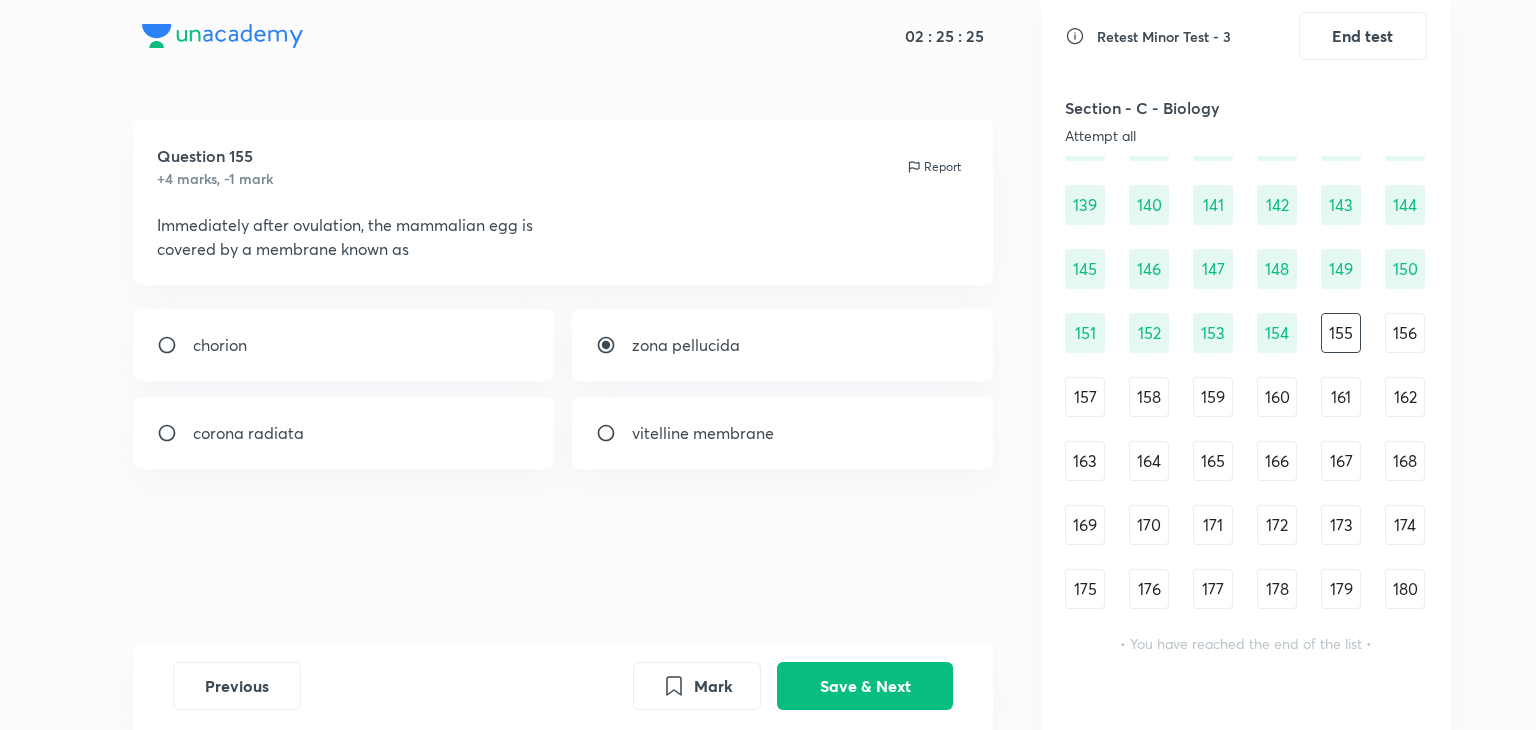 radio on "true" 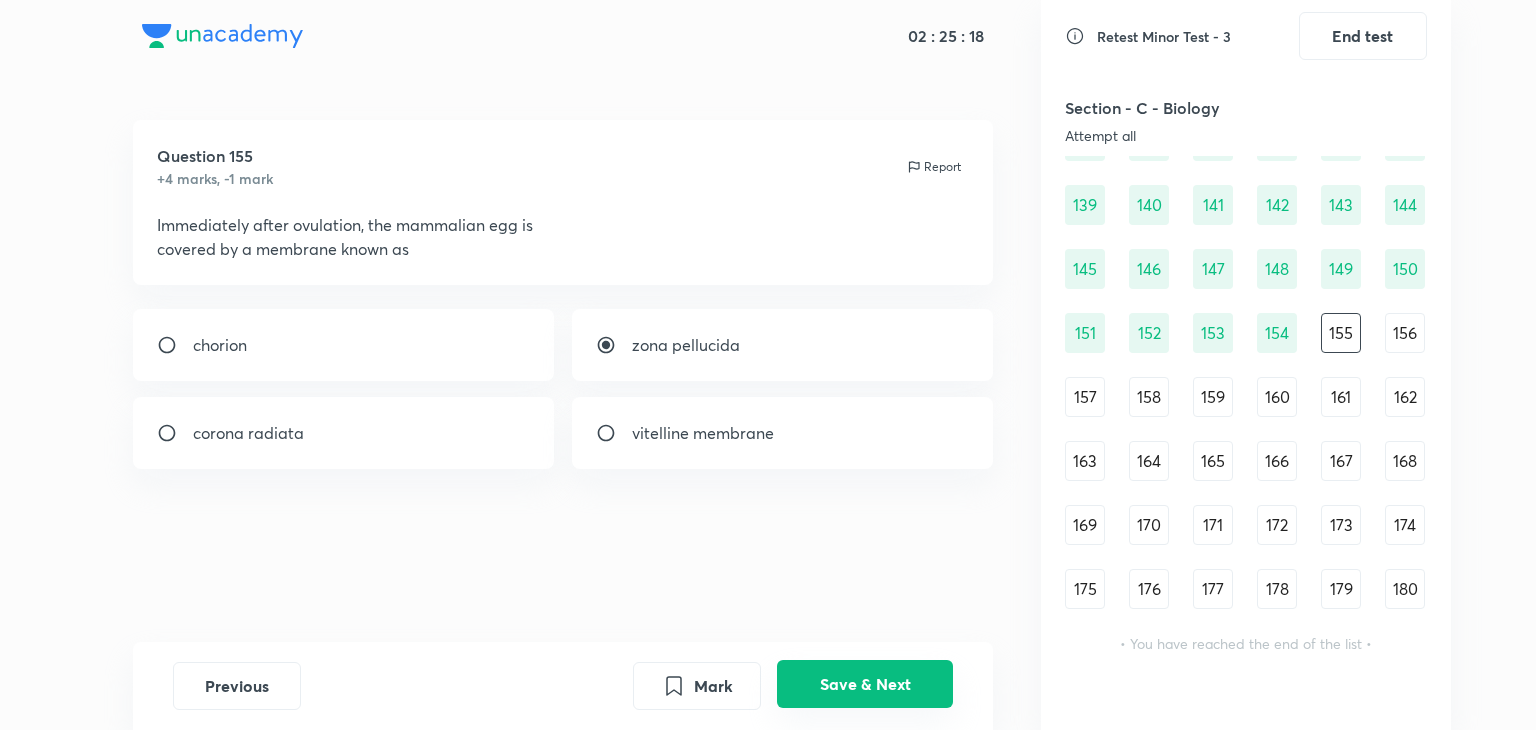 click on "Save & Next" at bounding box center [865, 684] 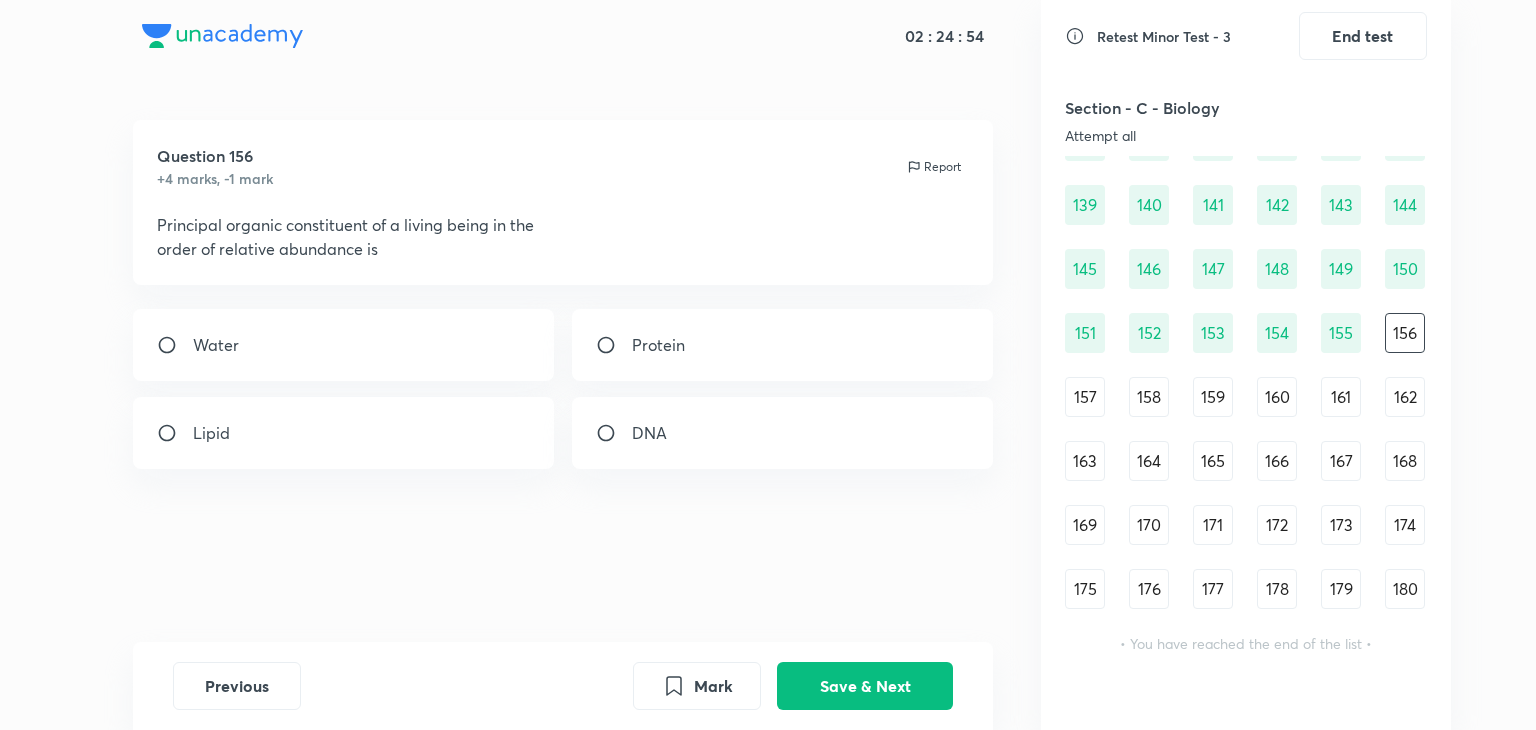 click on "Protein" at bounding box center [783, 345] 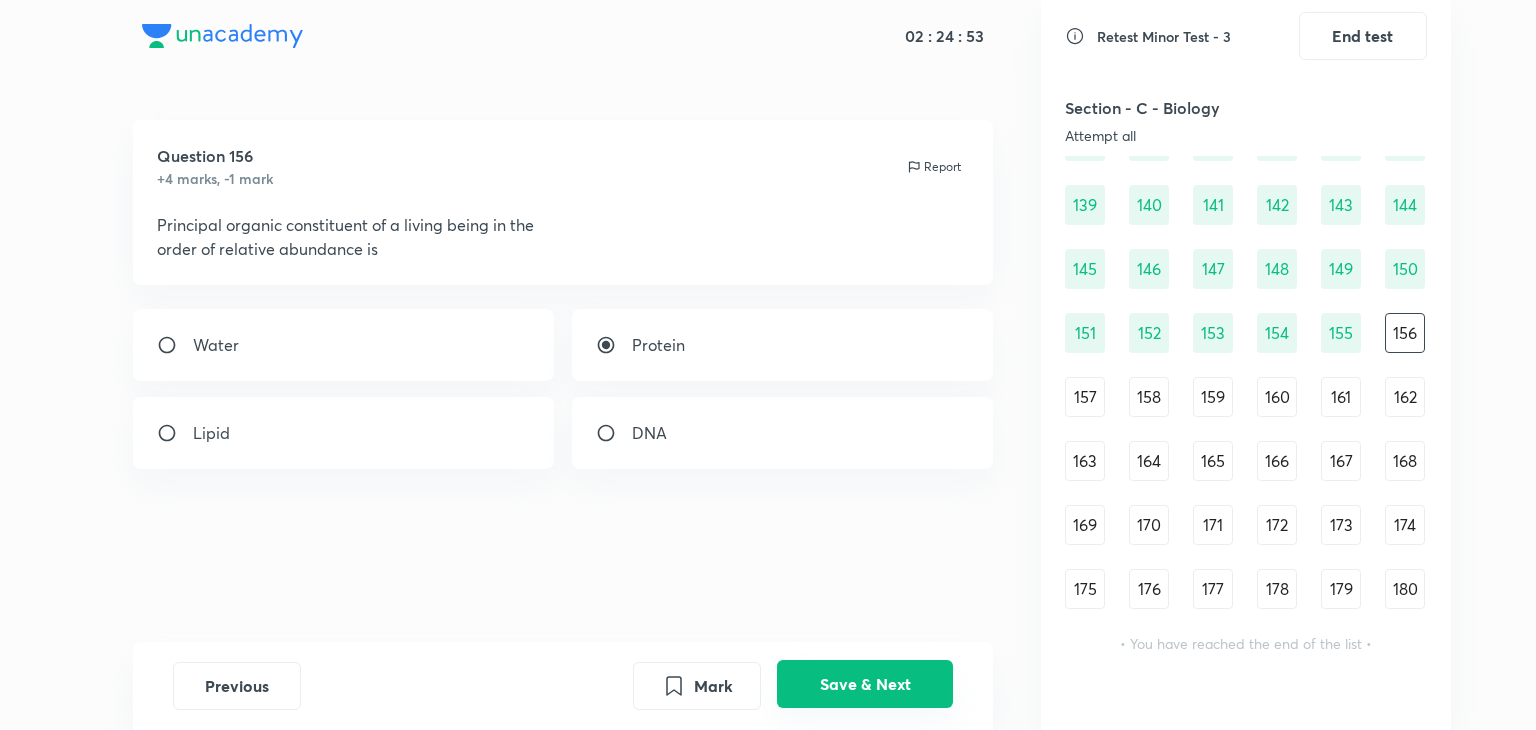 click on "Save & Next" at bounding box center (865, 684) 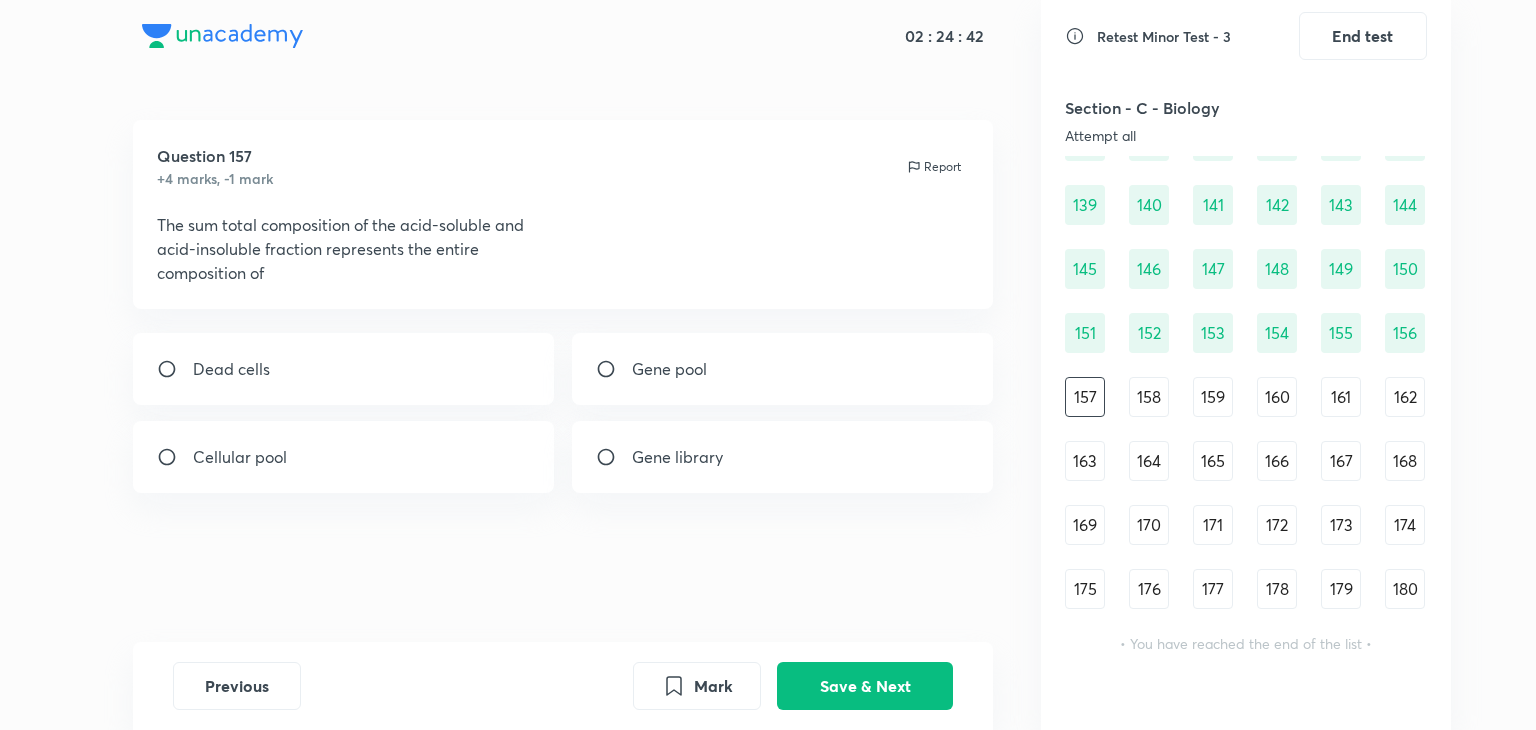 click on "Gene pool" at bounding box center (669, 369) 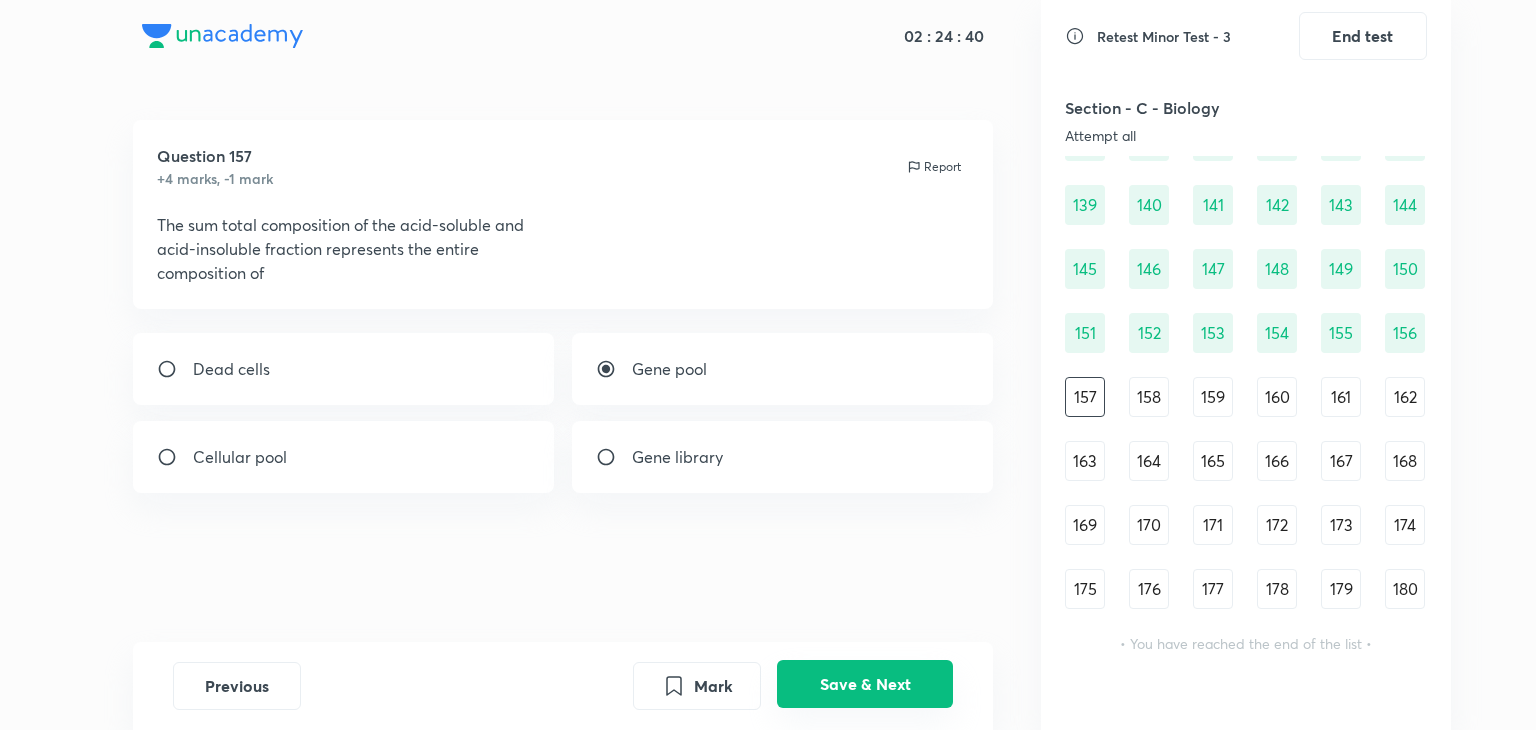 click on "Save & Next" at bounding box center [865, 684] 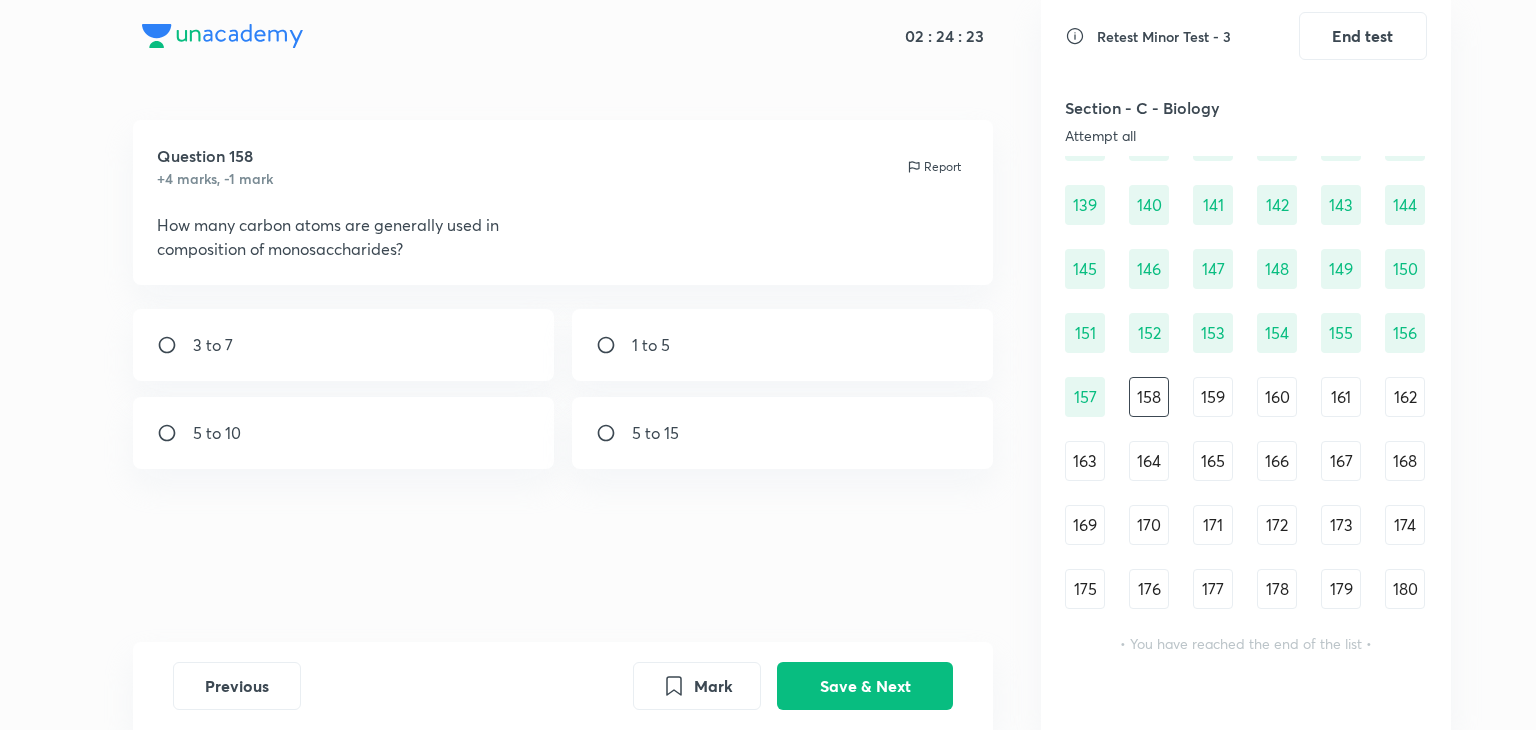 click on "3 to 7" at bounding box center [344, 345] 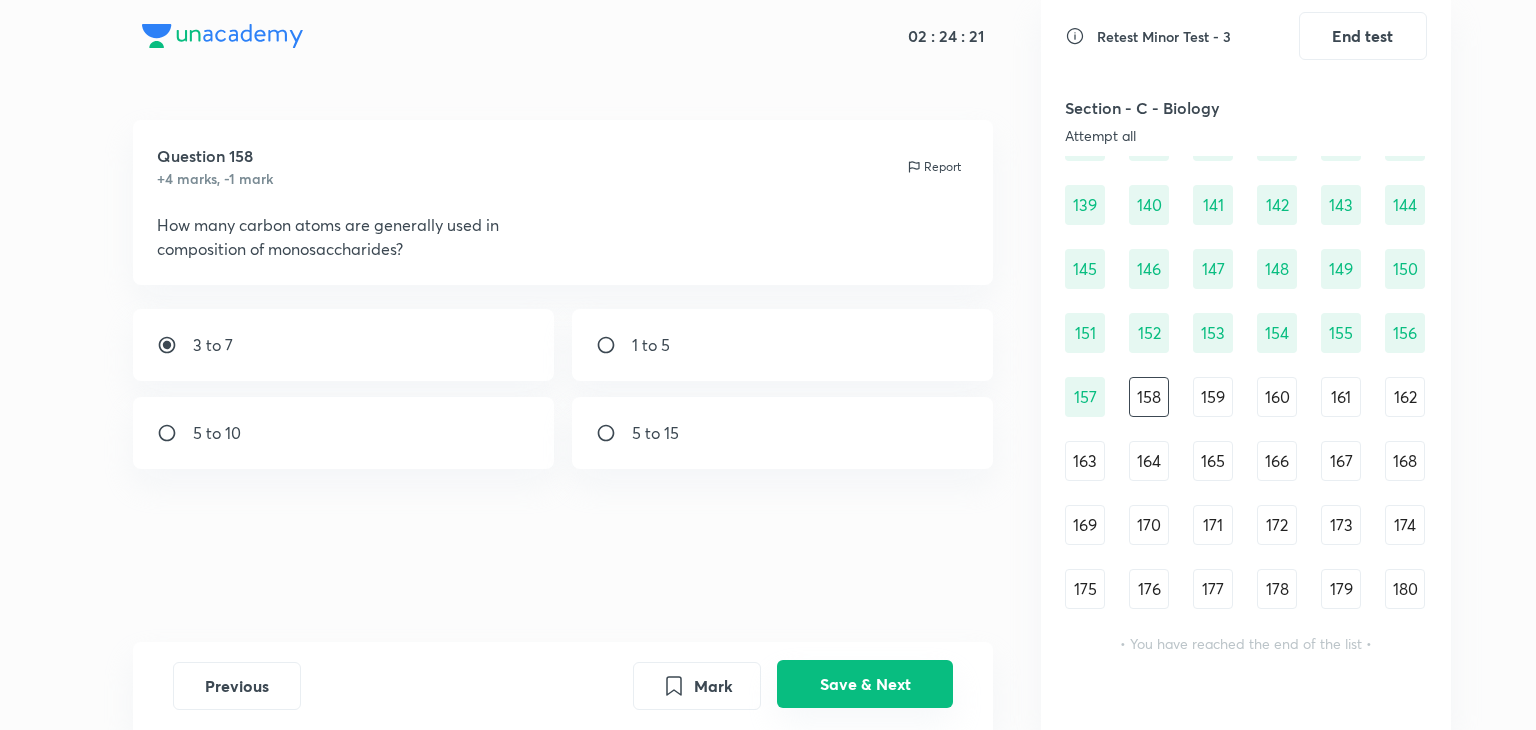 click on "Save & Next" at bounding box center [865, 684] 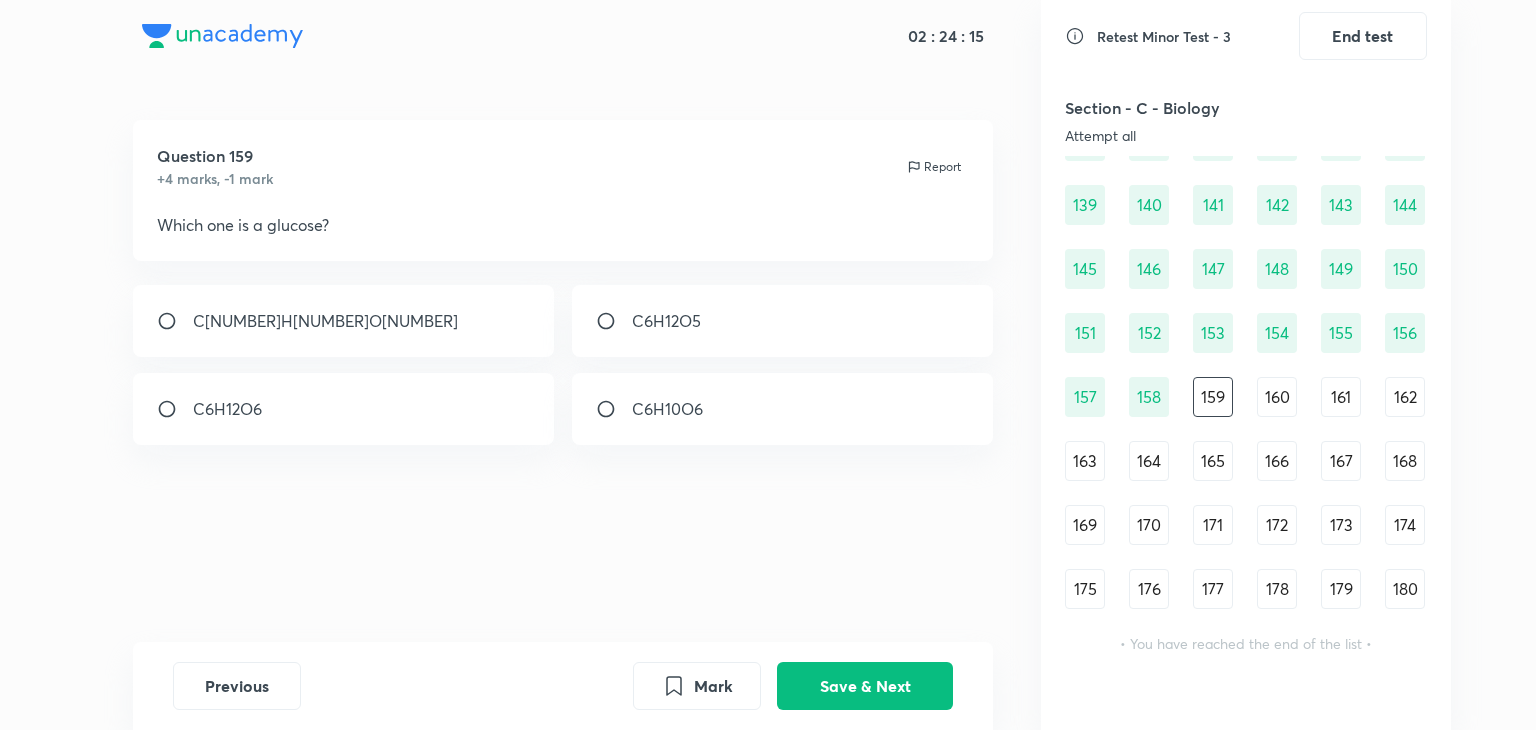click on "C6H12O6" at bounding box center (344, 409) 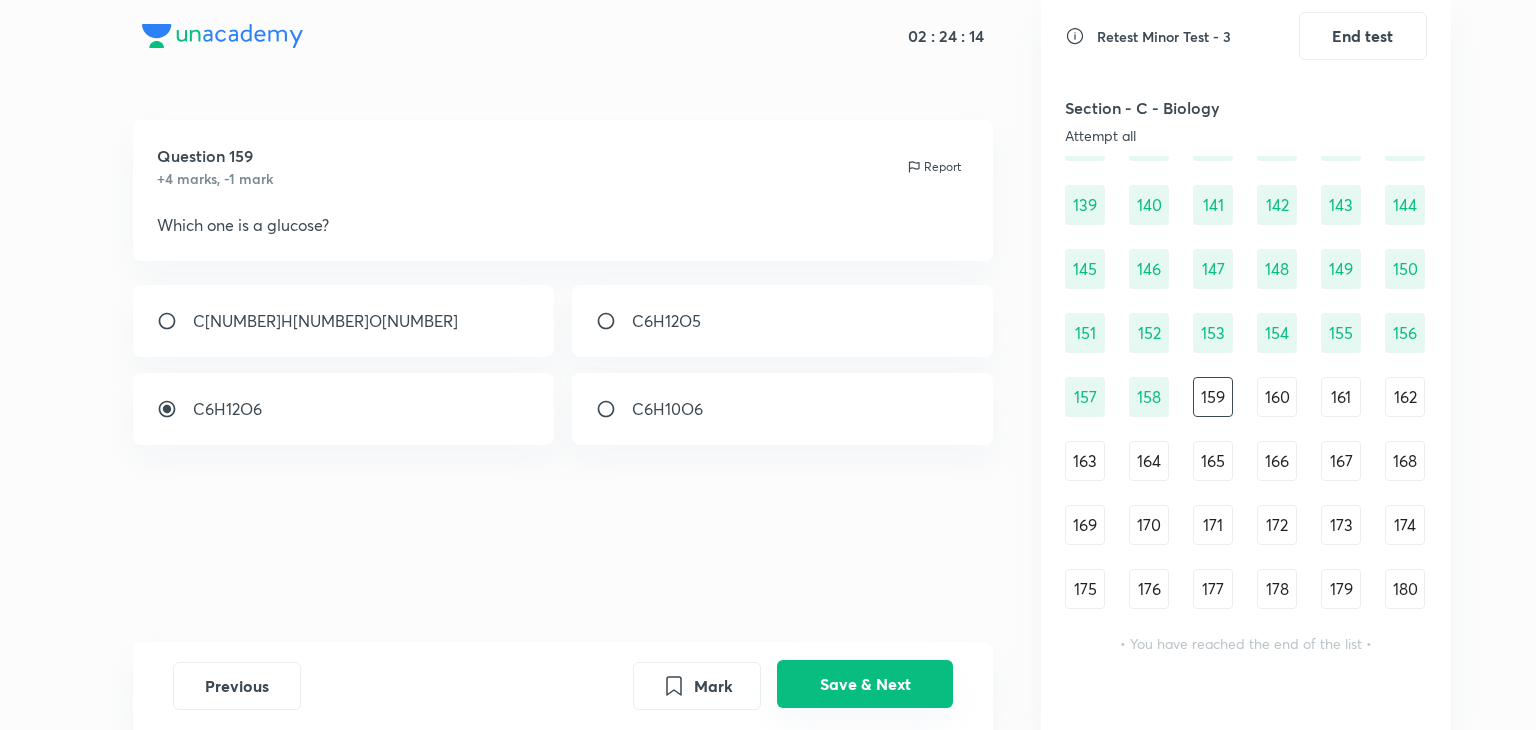 click on "Save & Next" at bounding box center [865, 684] 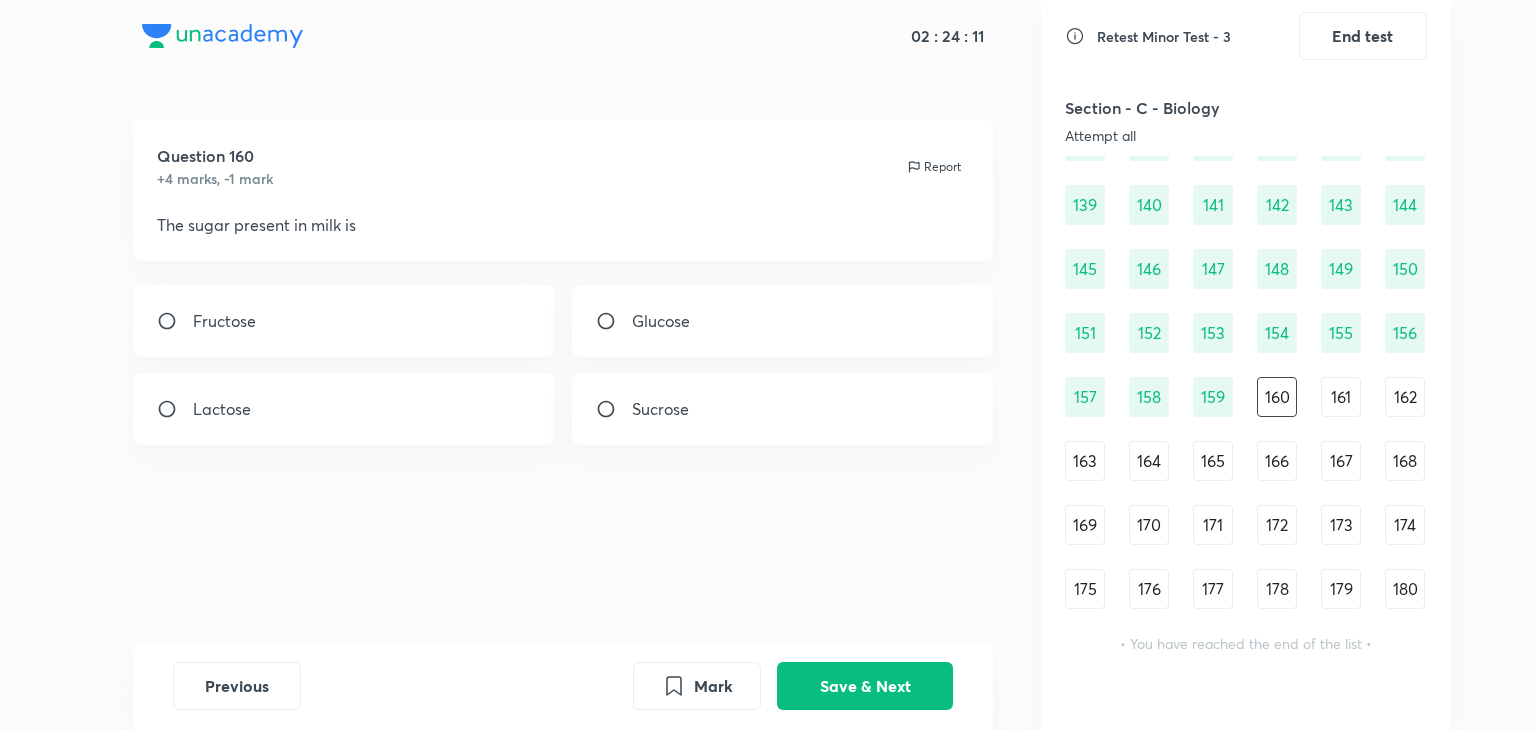 click on "Lactose" at bounding box center [344, 409] 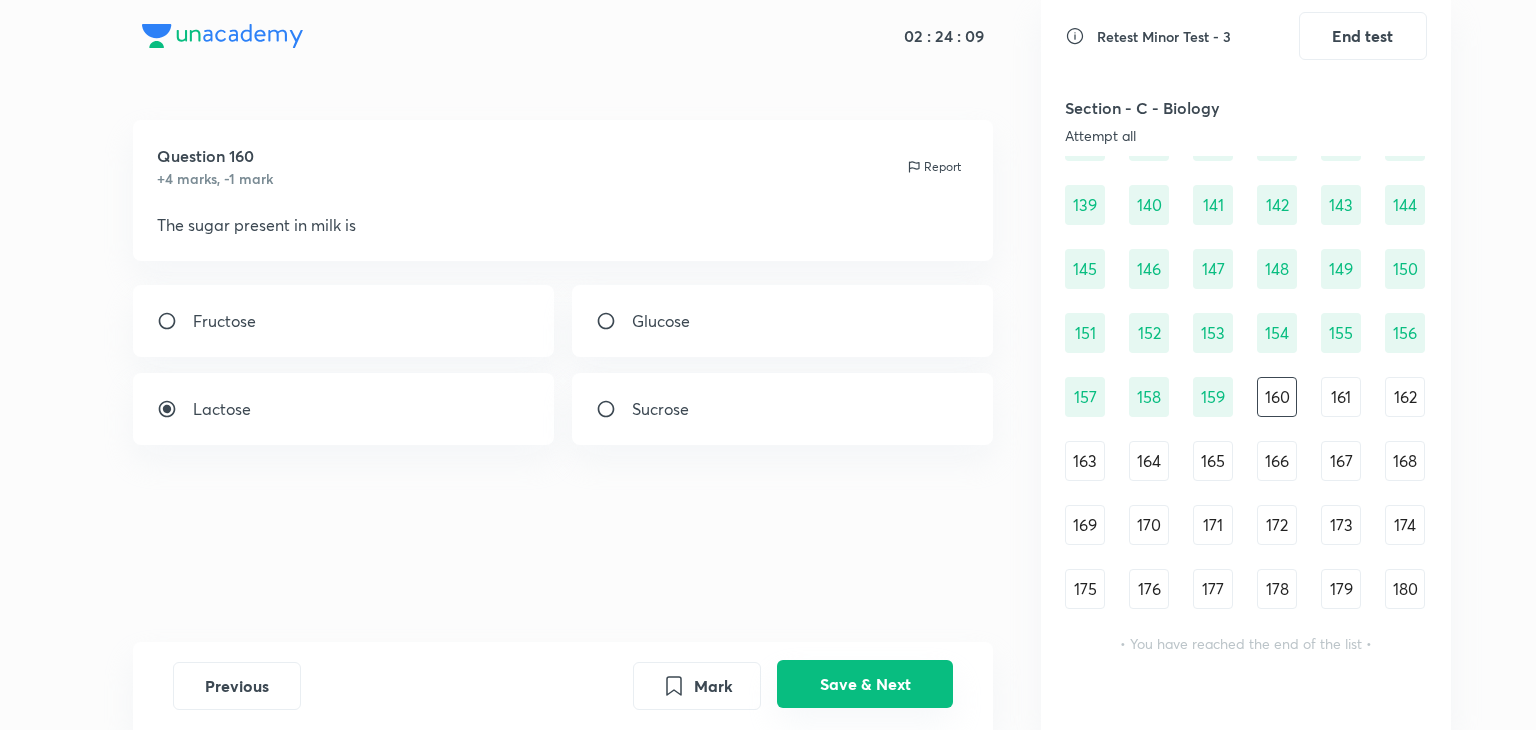 click on "Save & Next" at bounding box center (865, 684) 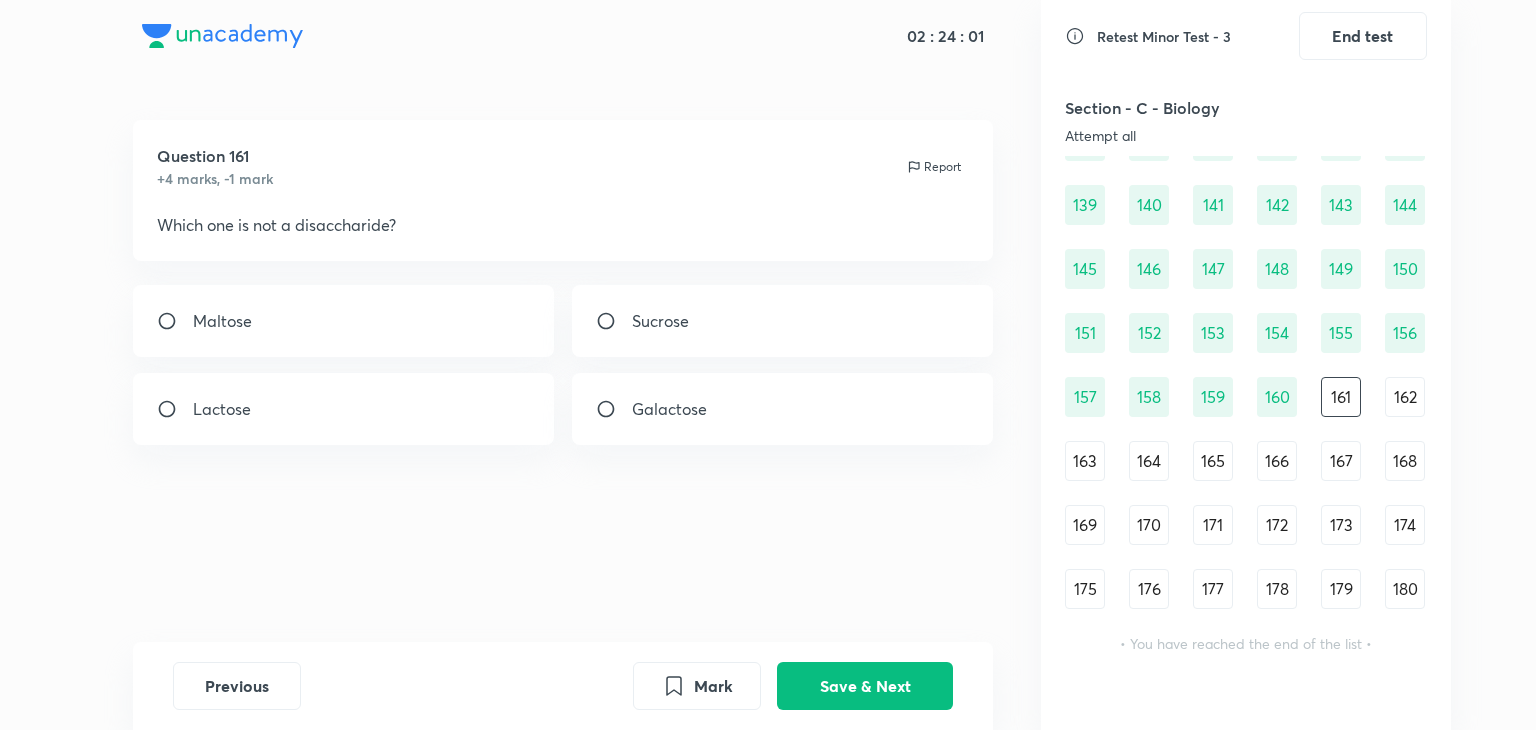click on "Galactose" at bounding box center [783, 409] 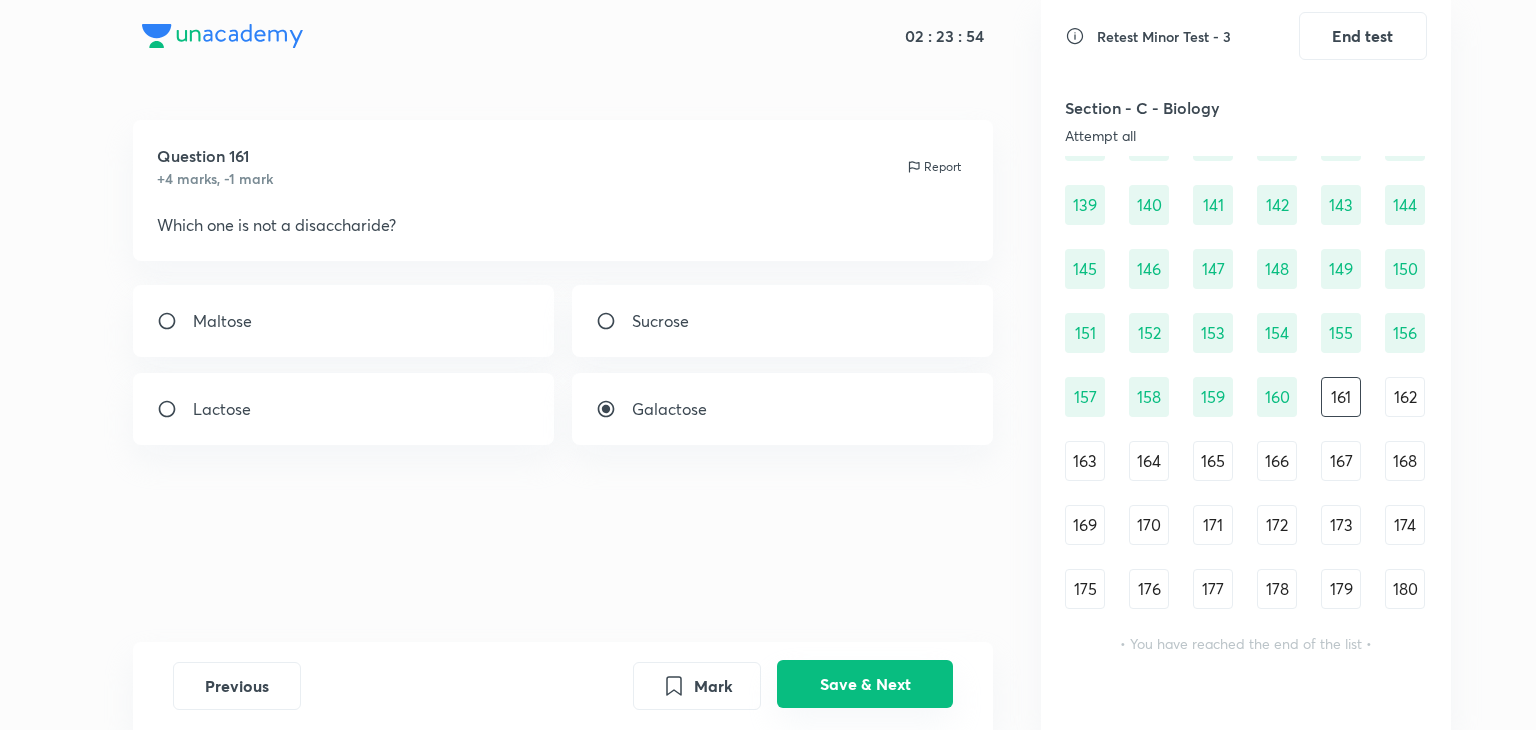 click on "Save & Next" at bounding box center (865, 684) 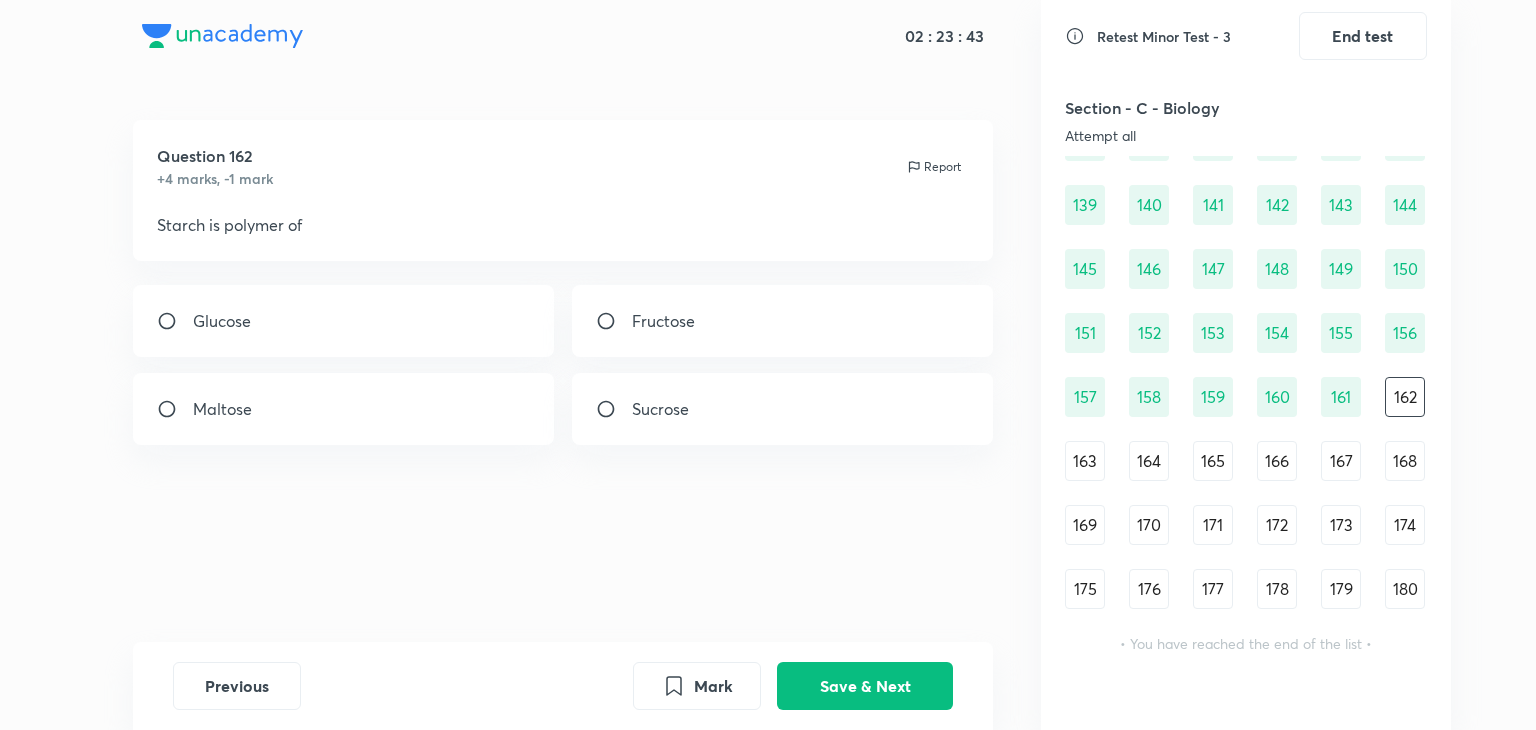 click on "Glucose" at bounding box center (344, 321) 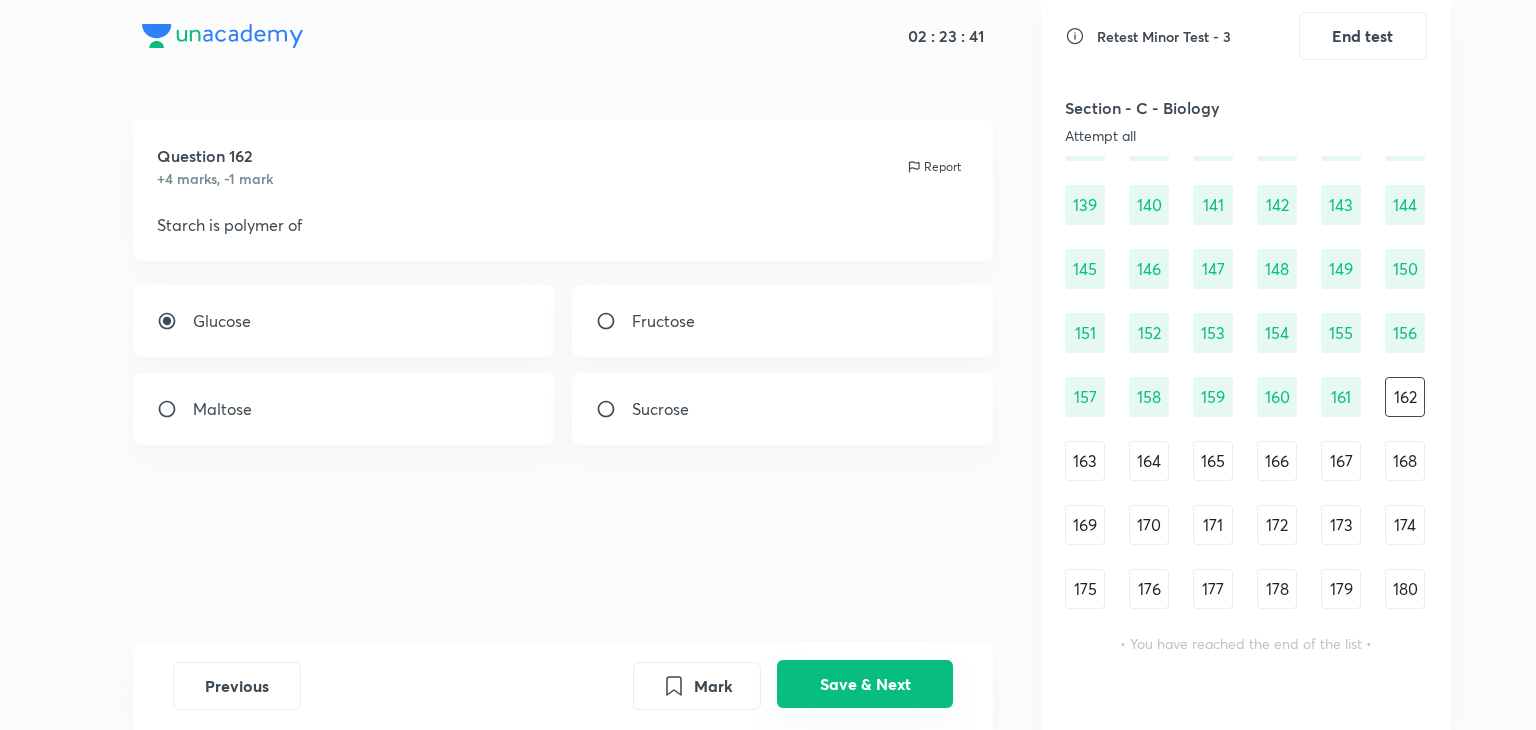 click on "Save & Next" at bounding box center [865, 684] 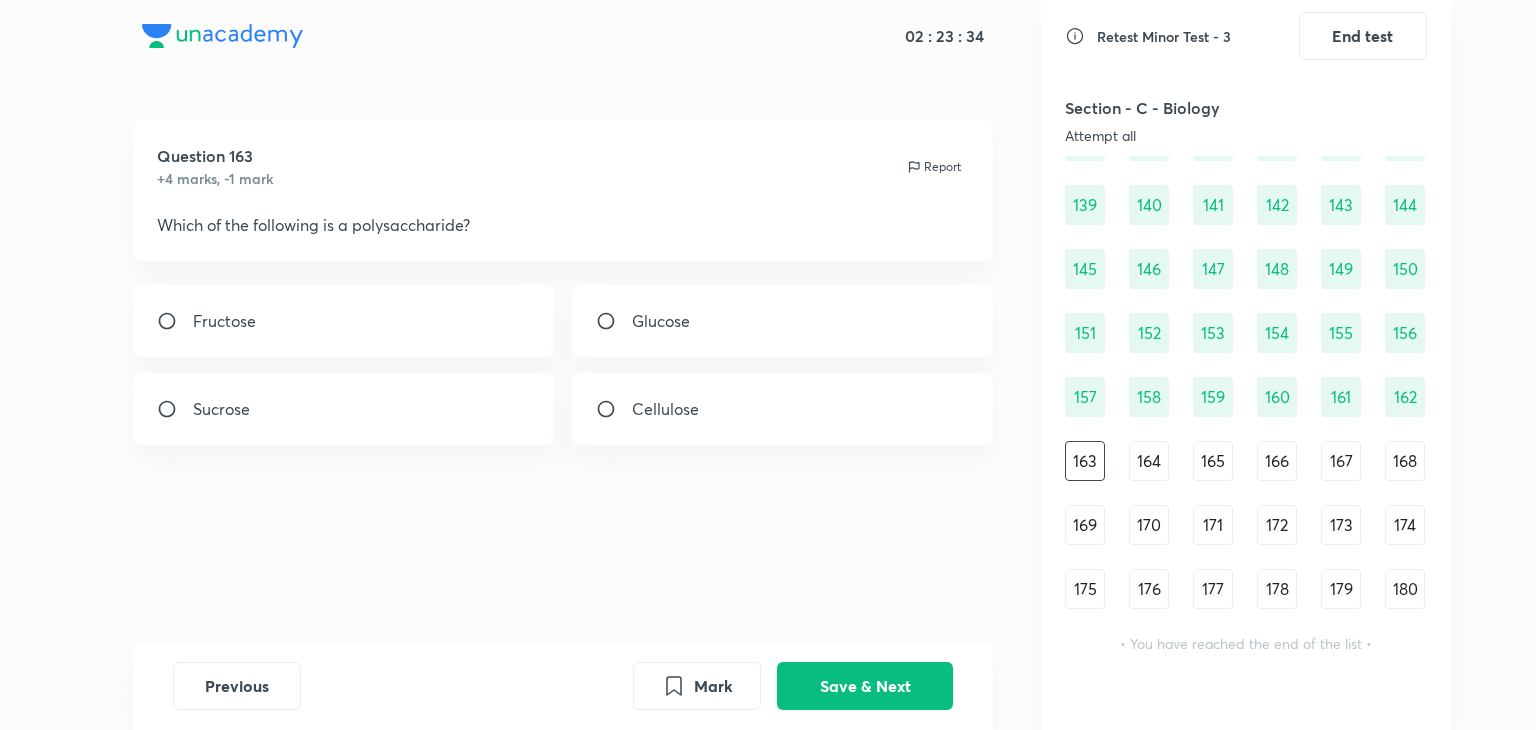 click on "Cellulose" at bounding box center [783, 409] 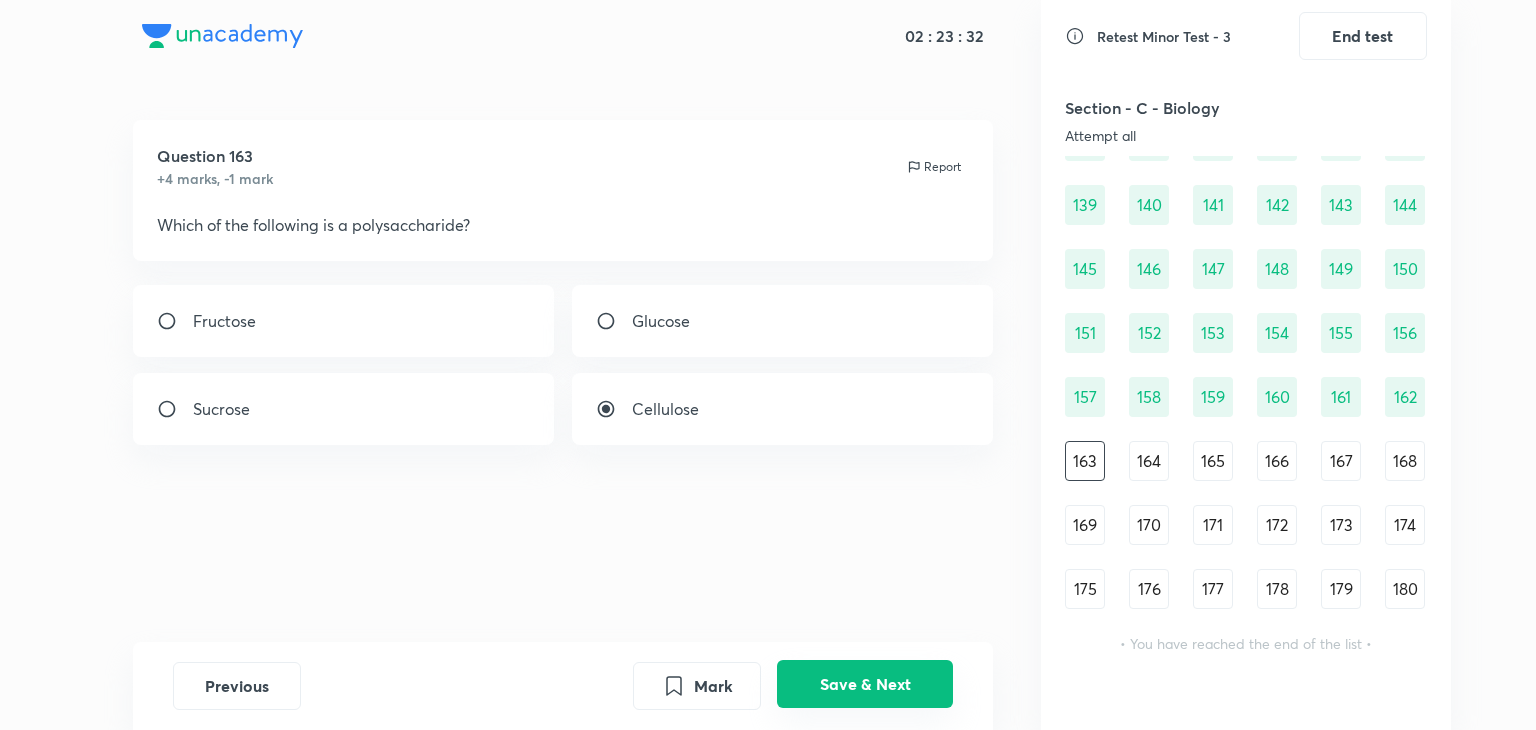 click on "Save & Next" at bounding box center [865, 684] 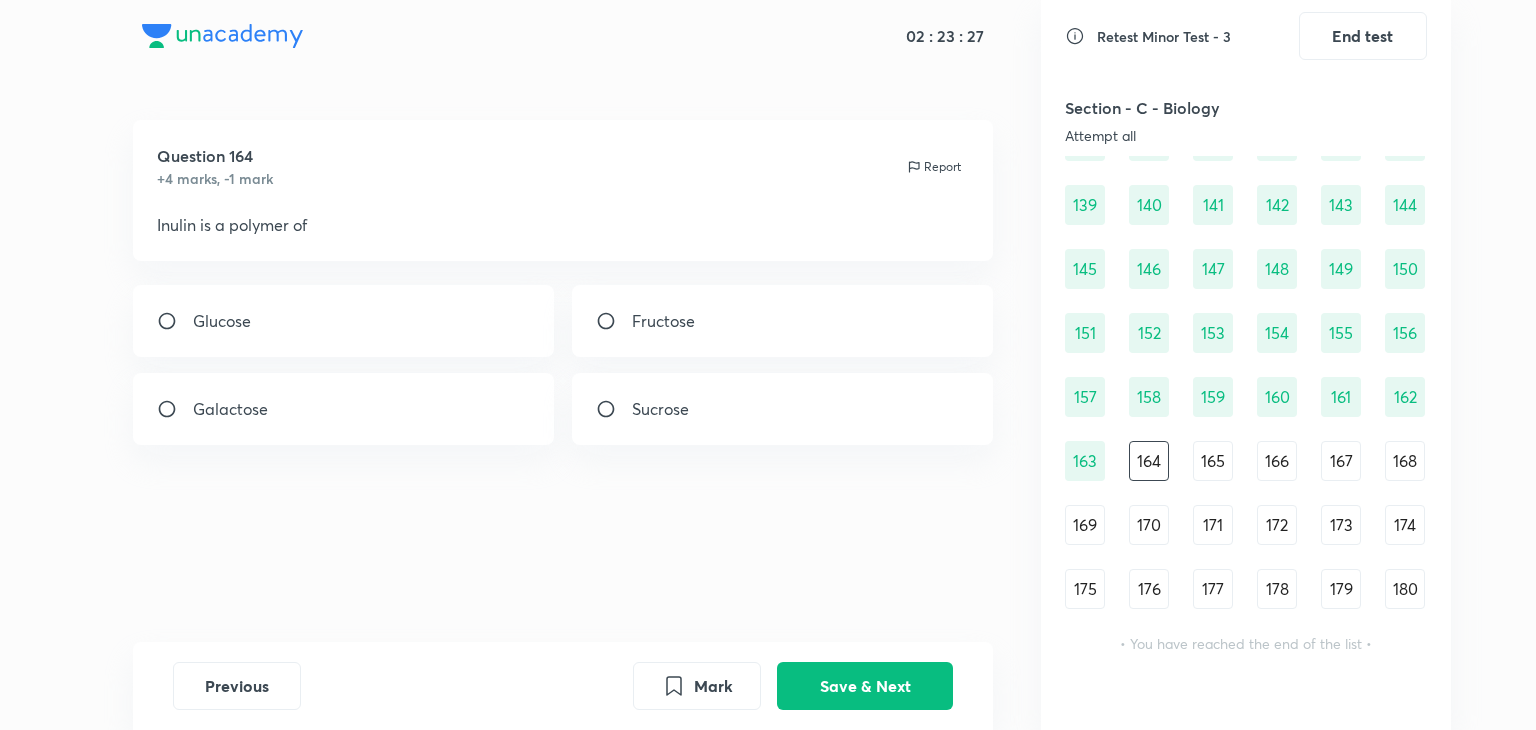 click at bounding box center [614, 321] 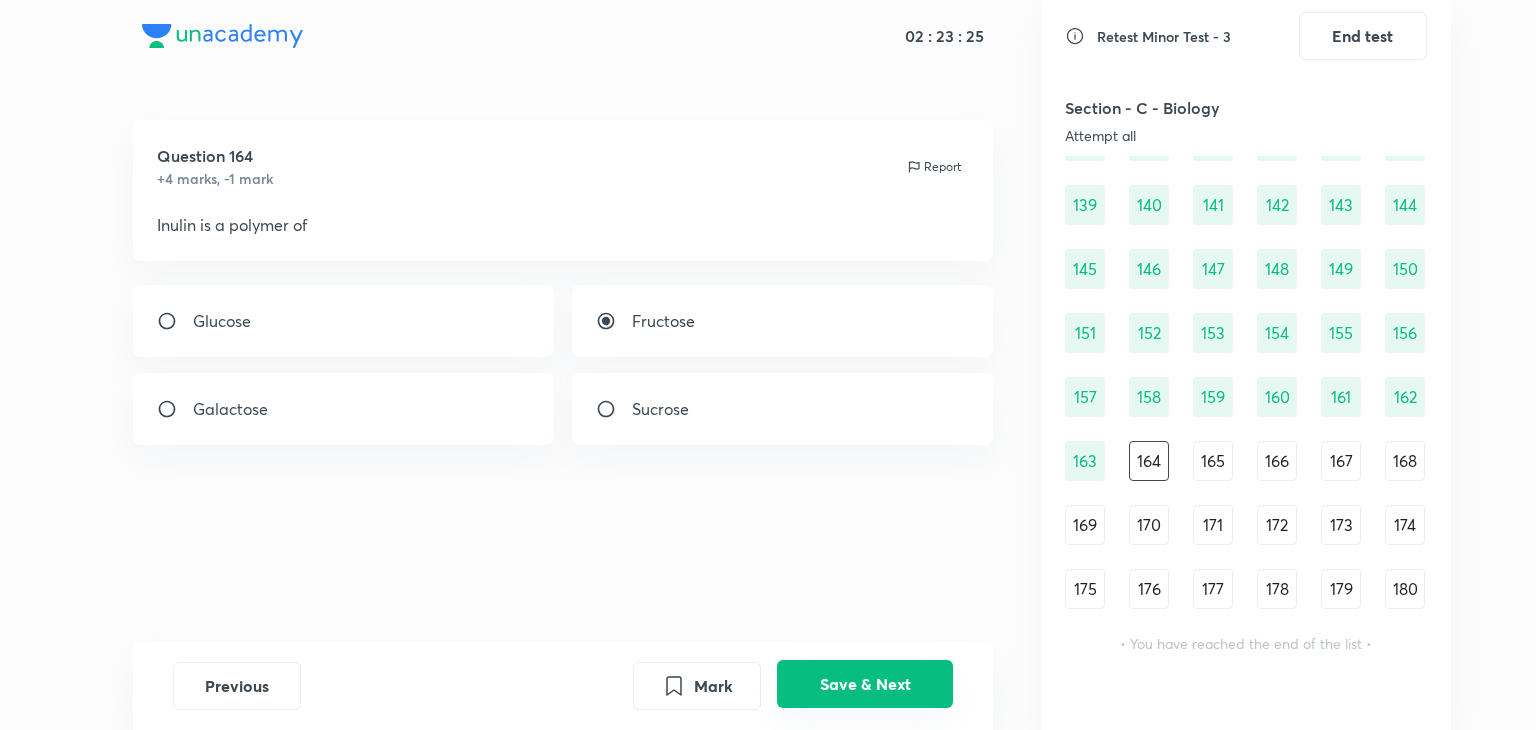 click on "Save & Next" at bounding box center [865, 684] 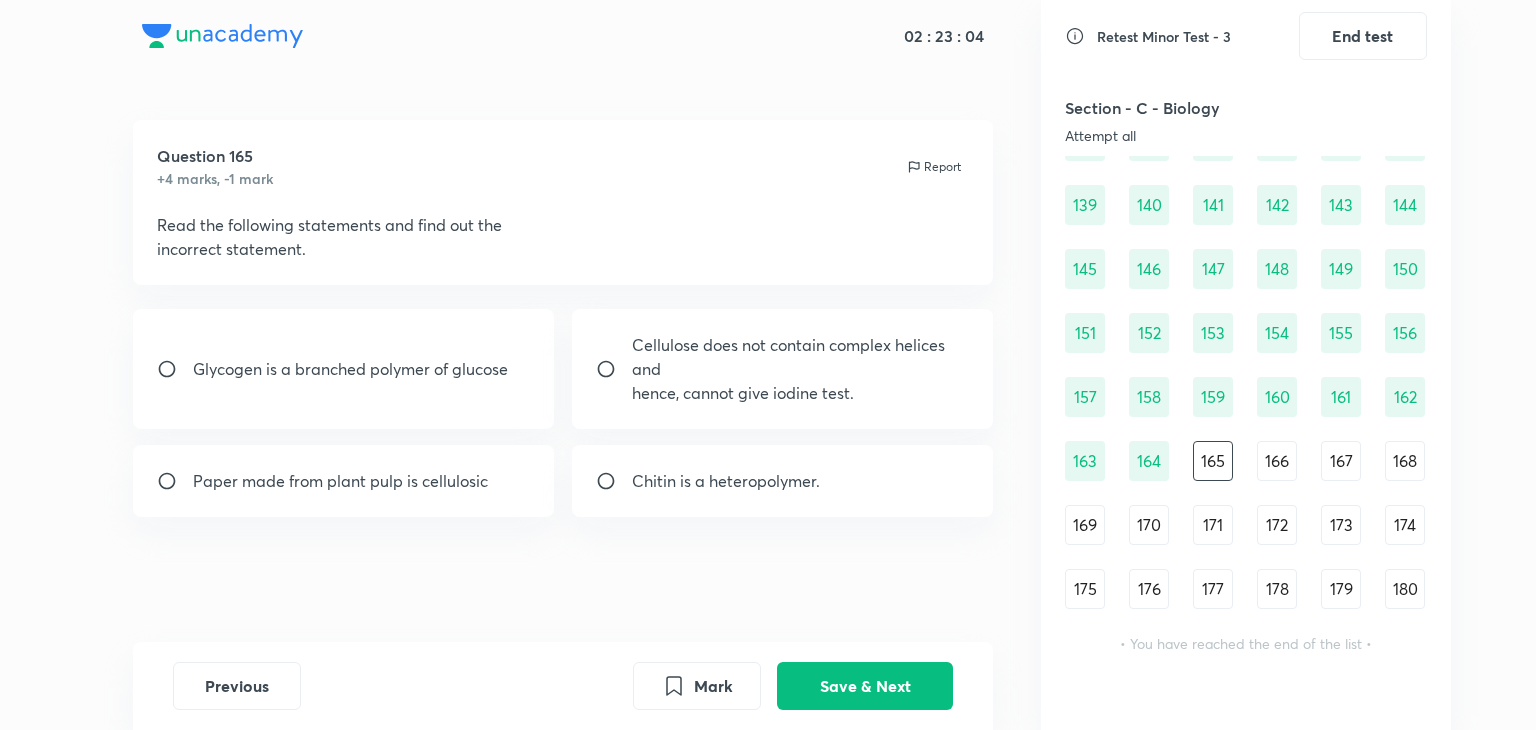 click on "hence, cannot give iodine test." at bounding box center (801, 393) 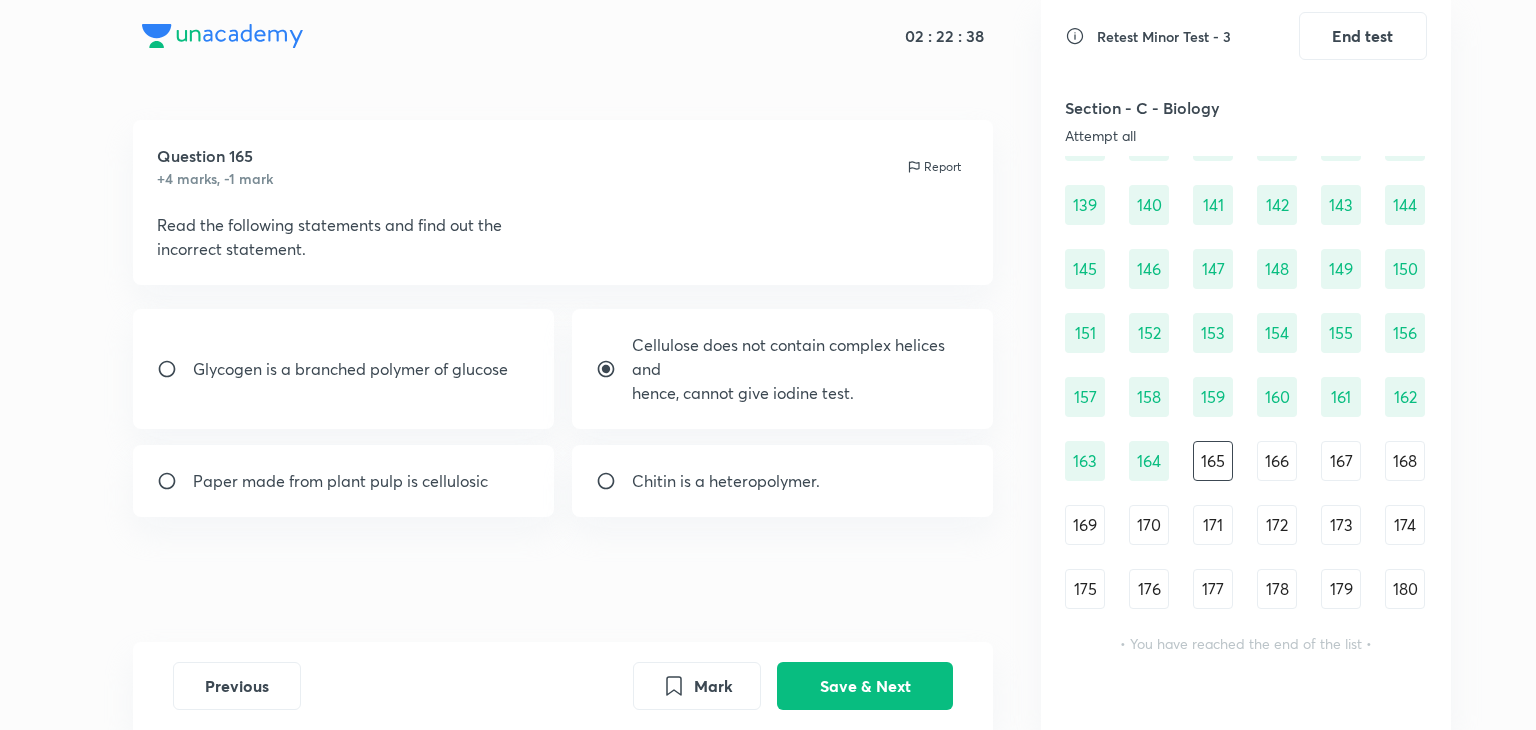 click on "Chitin is a heteropolymer." at bounding box center (726, 481) 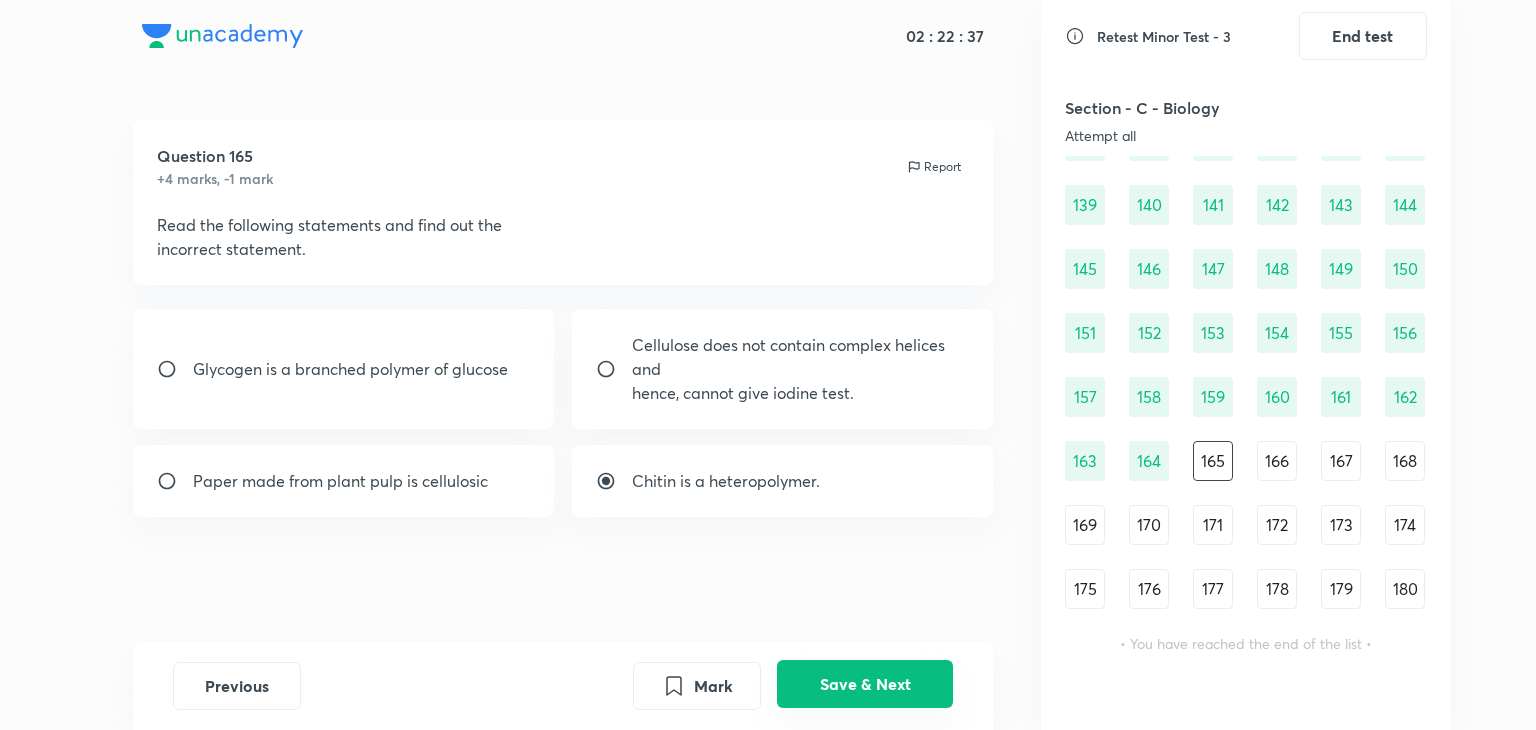 click on "Save & Next" at bounding box center [865, 684] 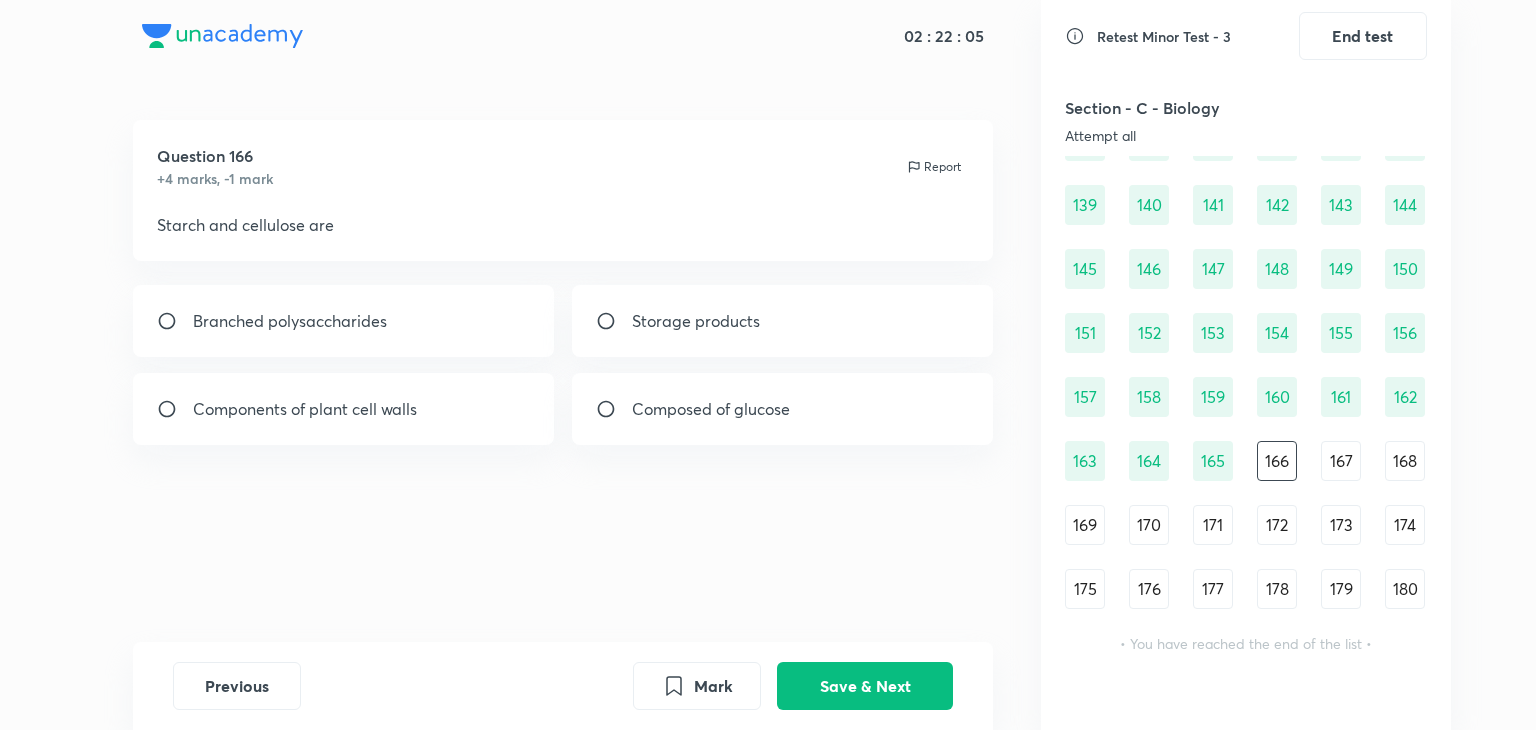 click on "Composed of glucose" at bounding box center [711, 409] 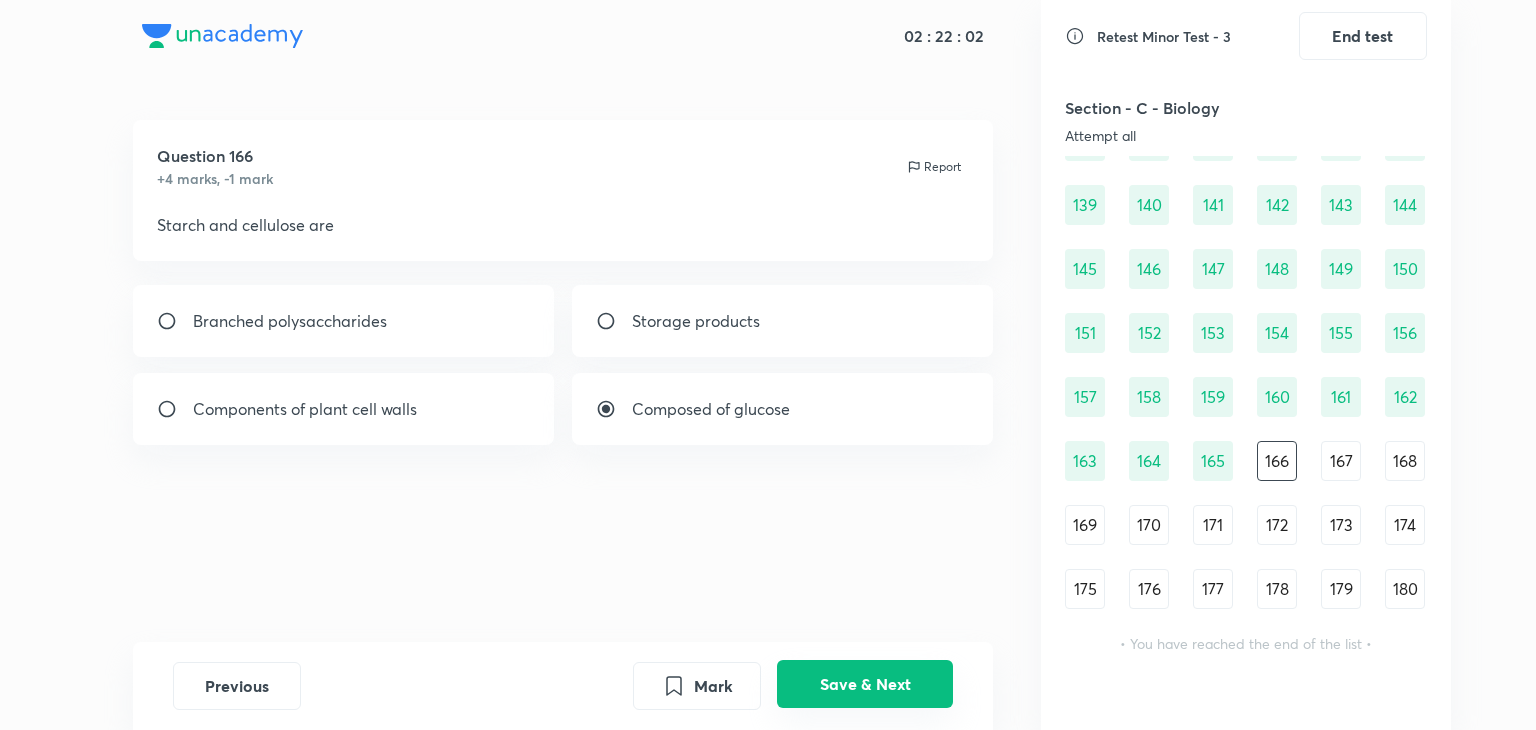 click on "Save & Next" at bounding box center (865, 684) 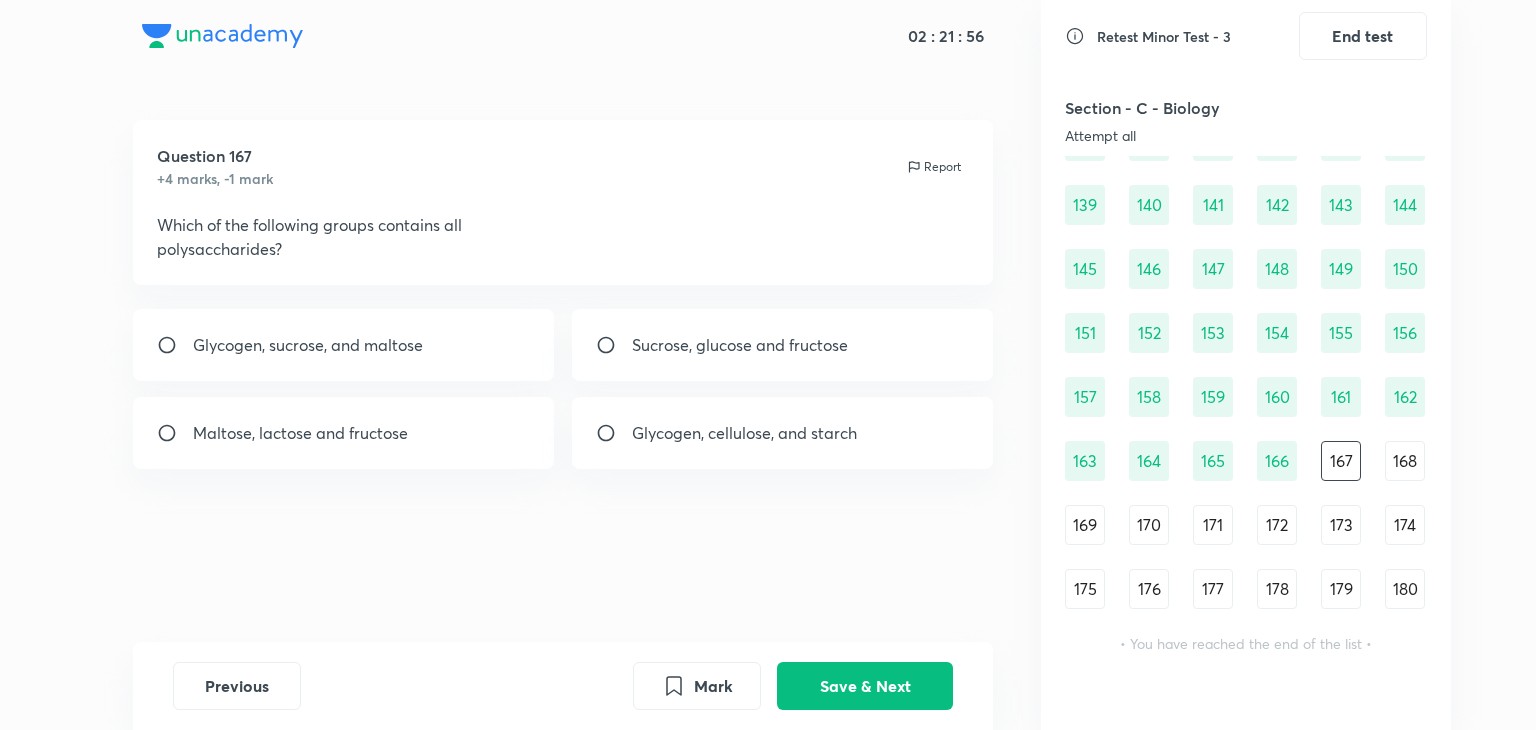 click on "Glycogen, cellulose, and starch" at bounding box center (744, 433) 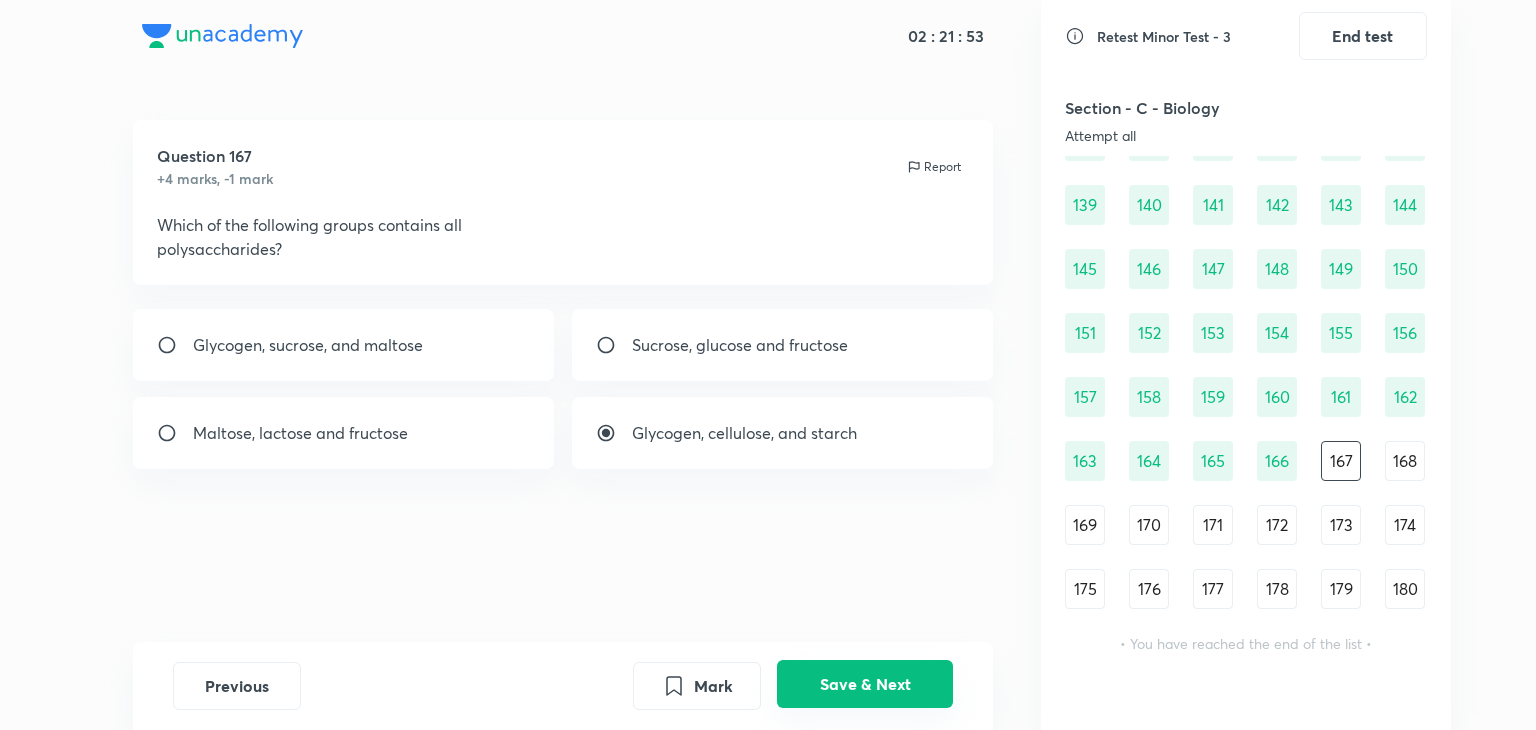 click on "Save & Next" at bounding box center [865, 684] 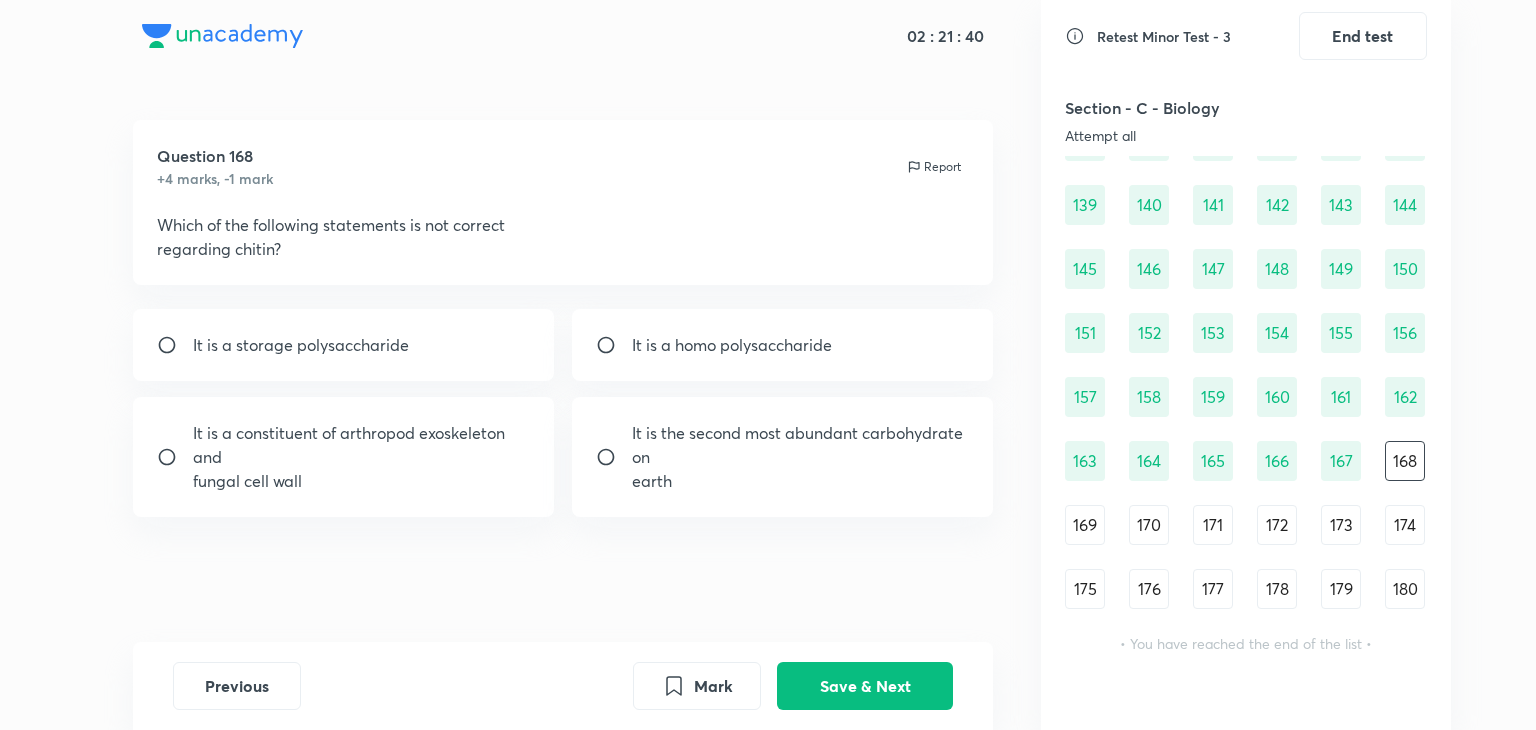 click on "It is a storage polysaccharide" at bounding box center [344, 345] 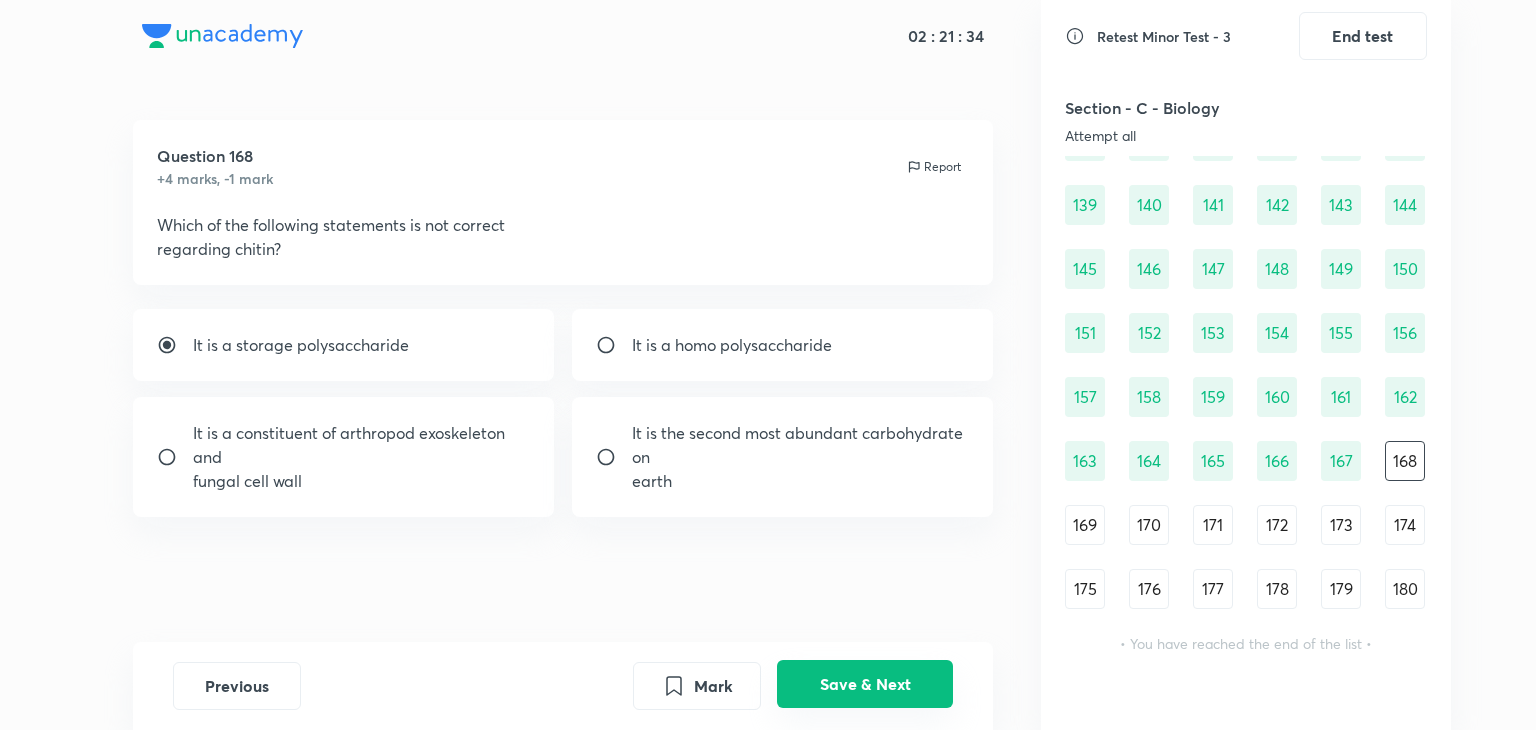 click on "Save & Next" at bounding box center (865, 684) 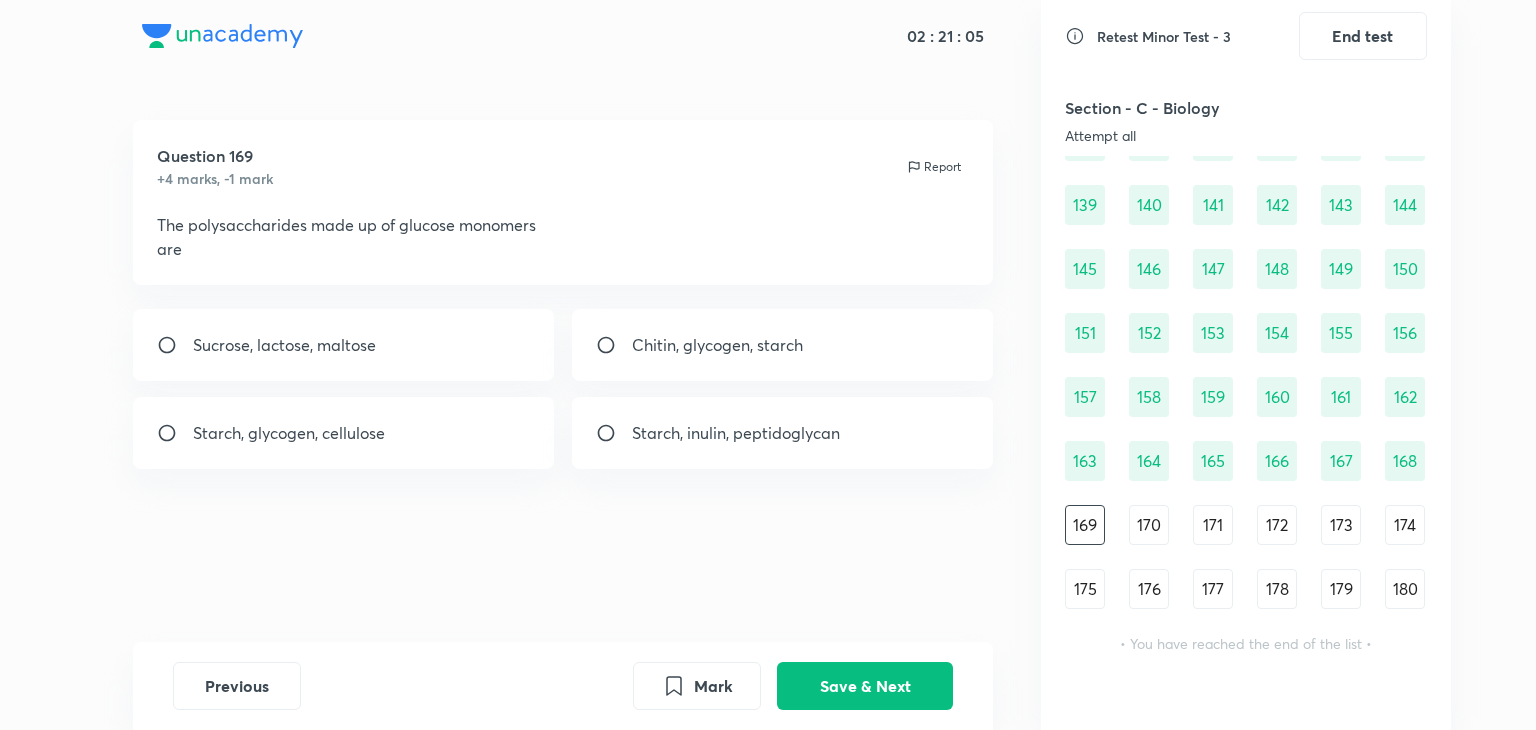 click on "Starch, glycogen, cellulose" at bounding box center [344, 433] 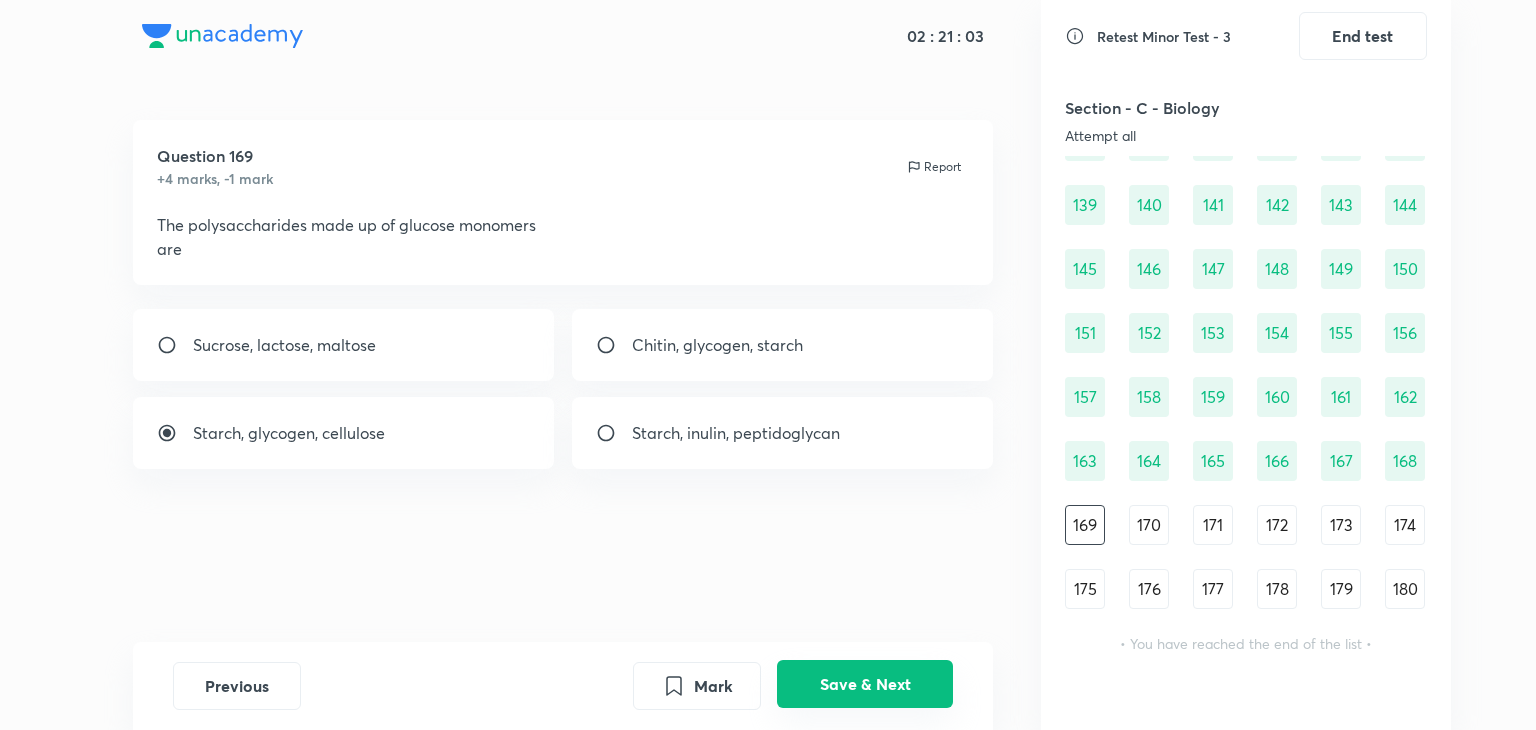 click on "Save & Next" at bounding box center (865, 684) 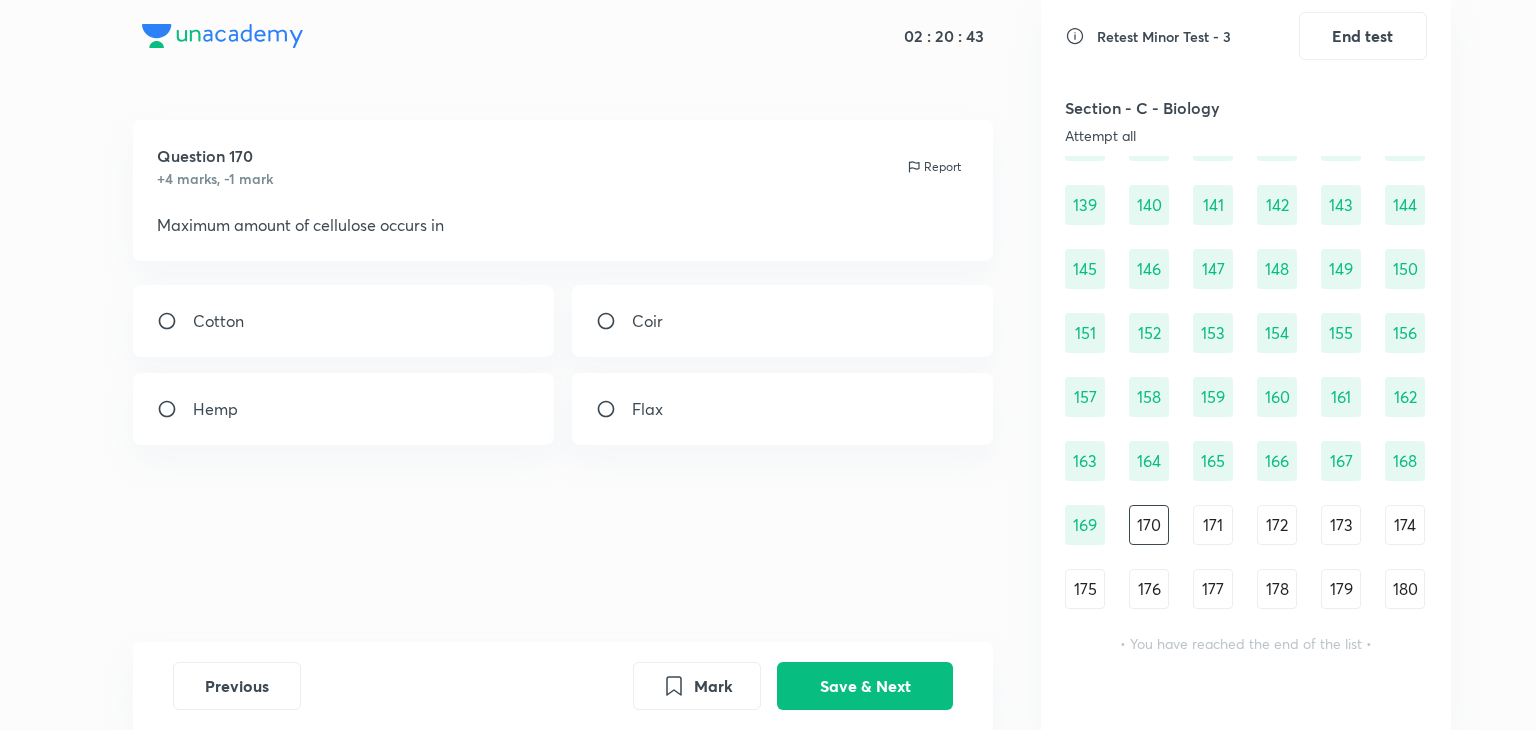 click on "Cotton" at bounding box center (344, 321) 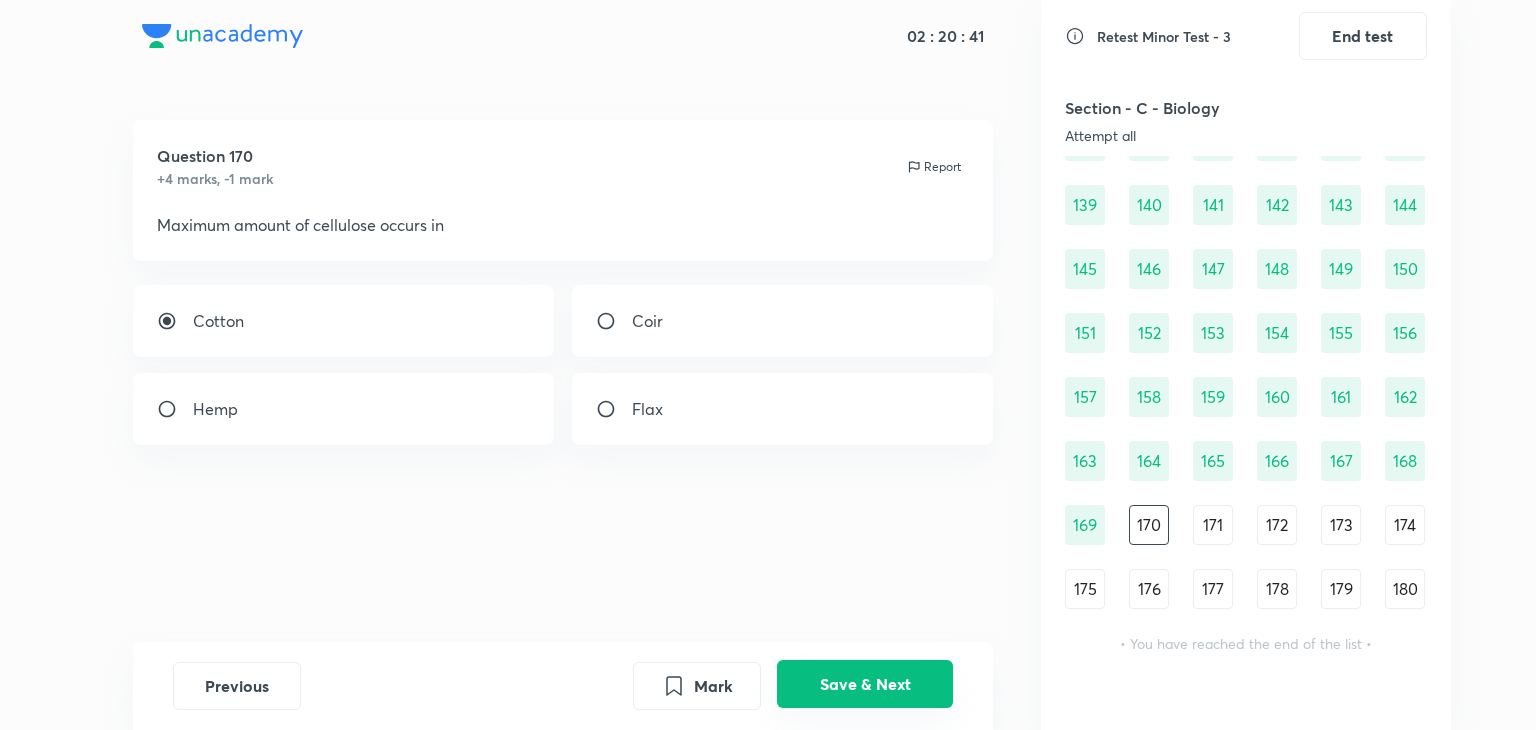 click on "Save & Next" at bounding box center (865, 684) 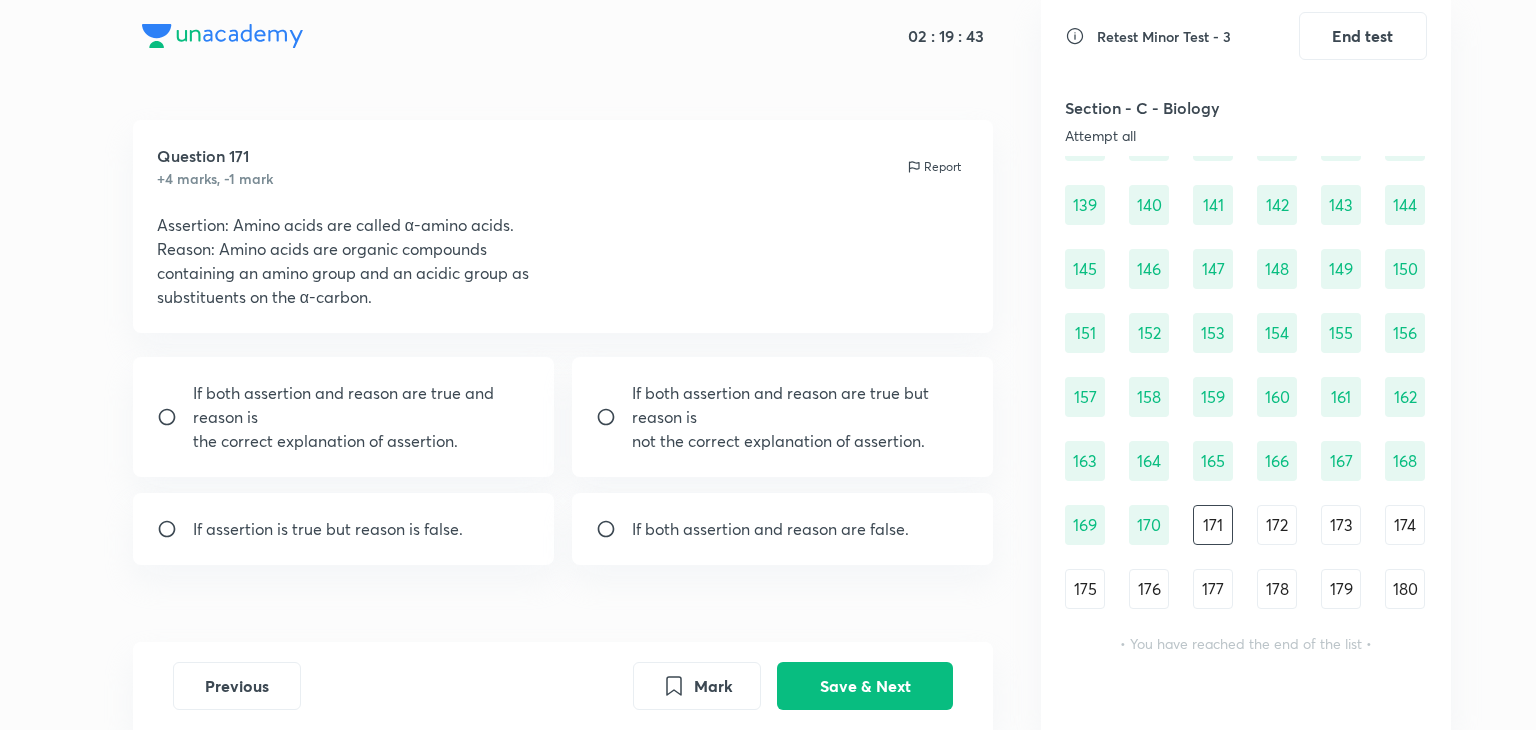 click on "172" at bounding box center (1277, 525) 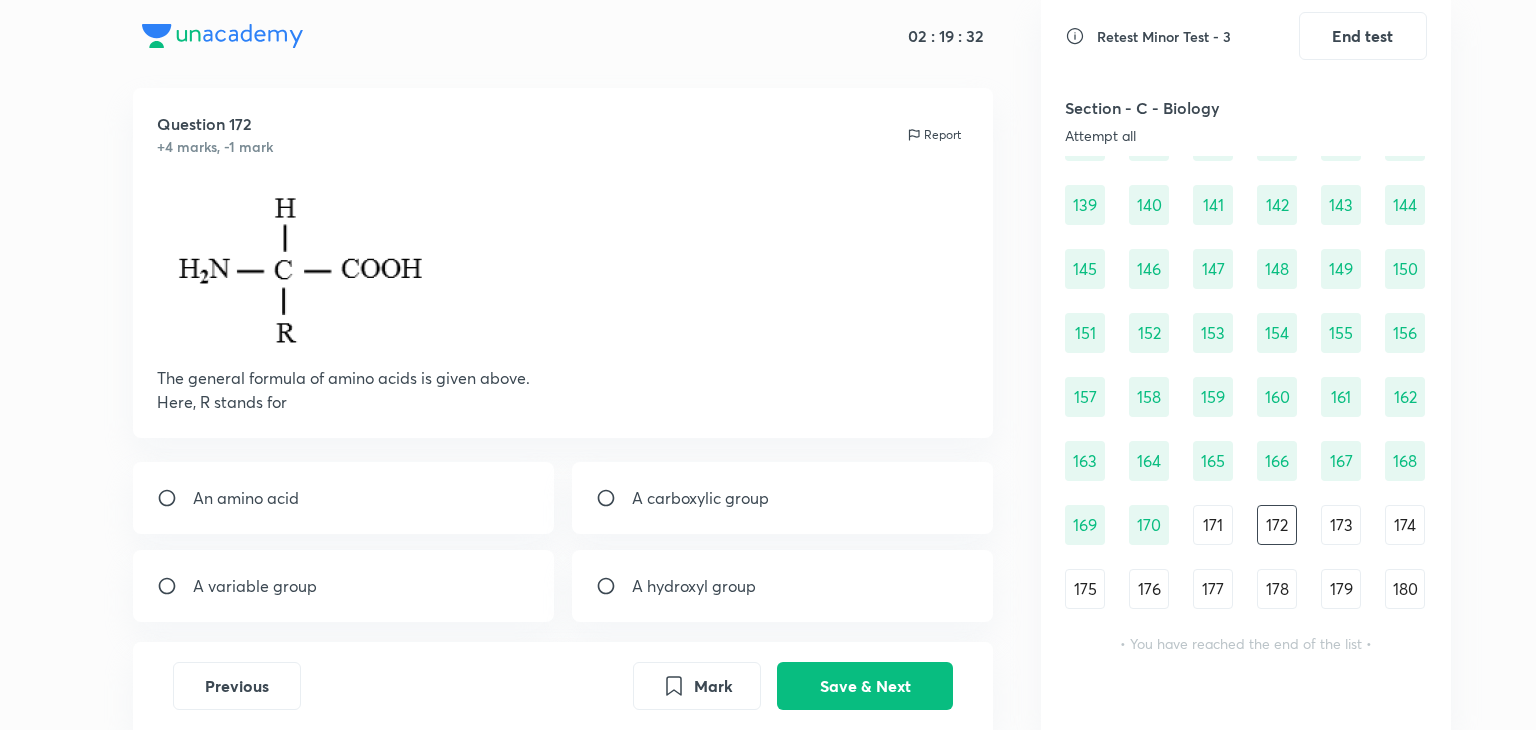 scroll, scrollTop: 34, scrollLeft: 0, axis: vertical 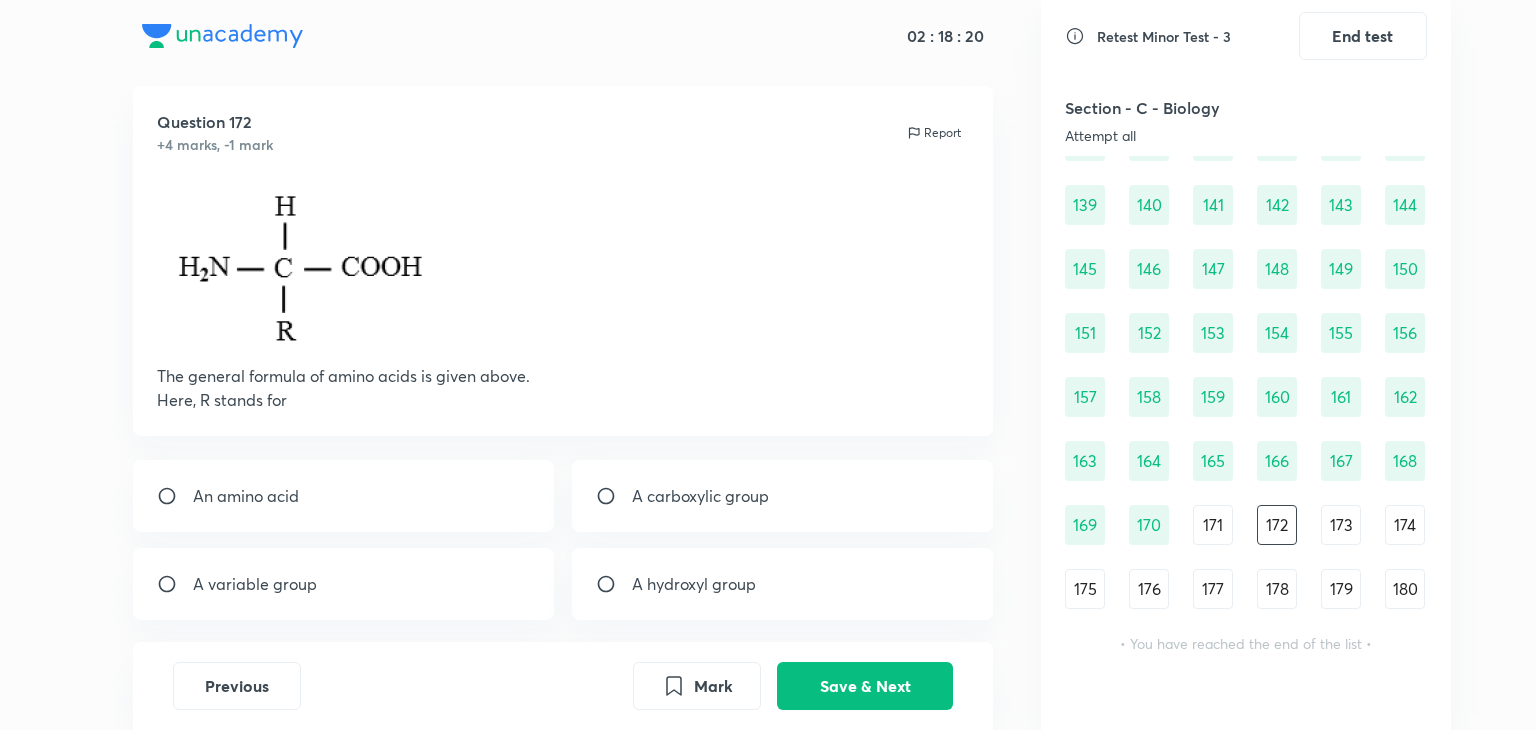 click on "A variable group" at bounding box center [255, 584] 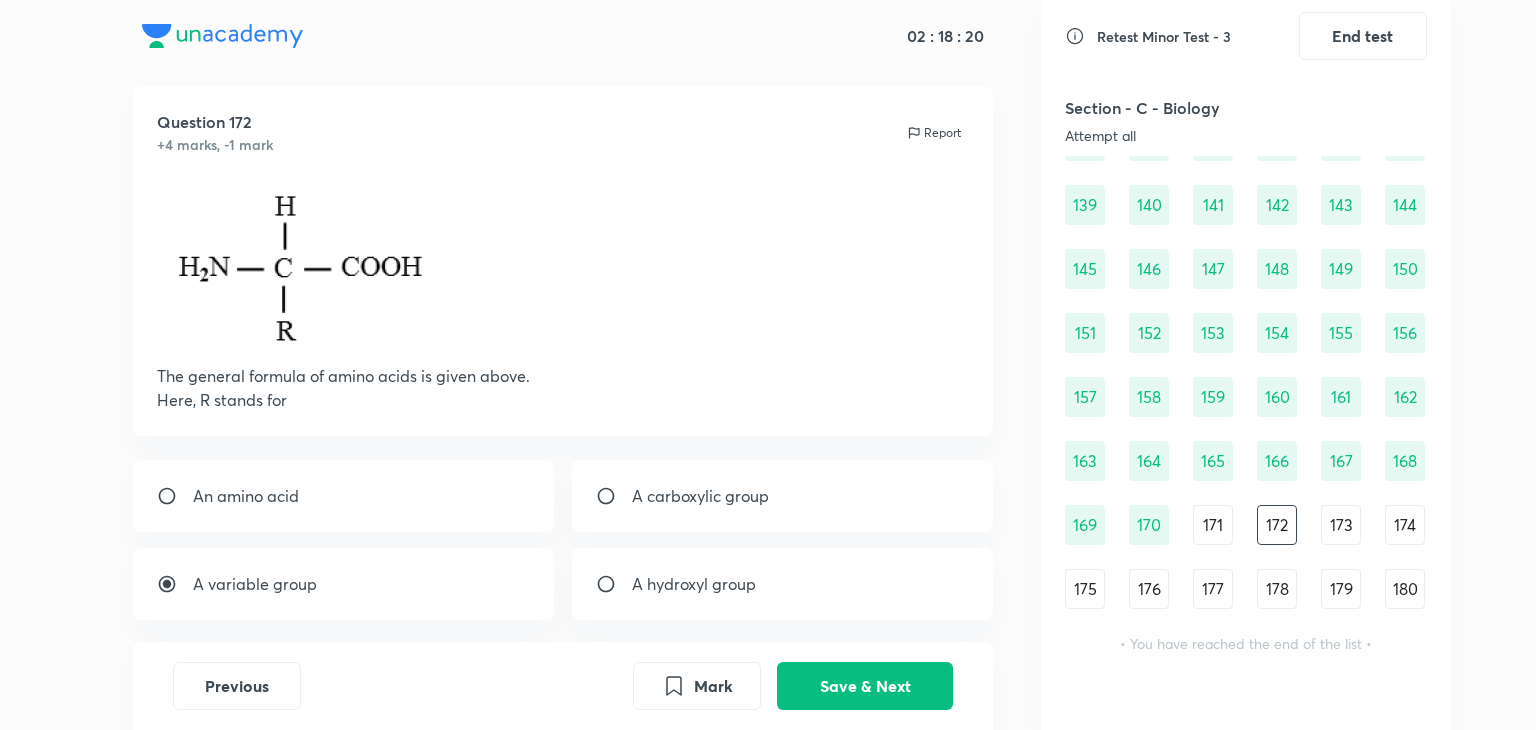 scroll, scrollTop: 132, scrollLeft: 0, axis: vertical 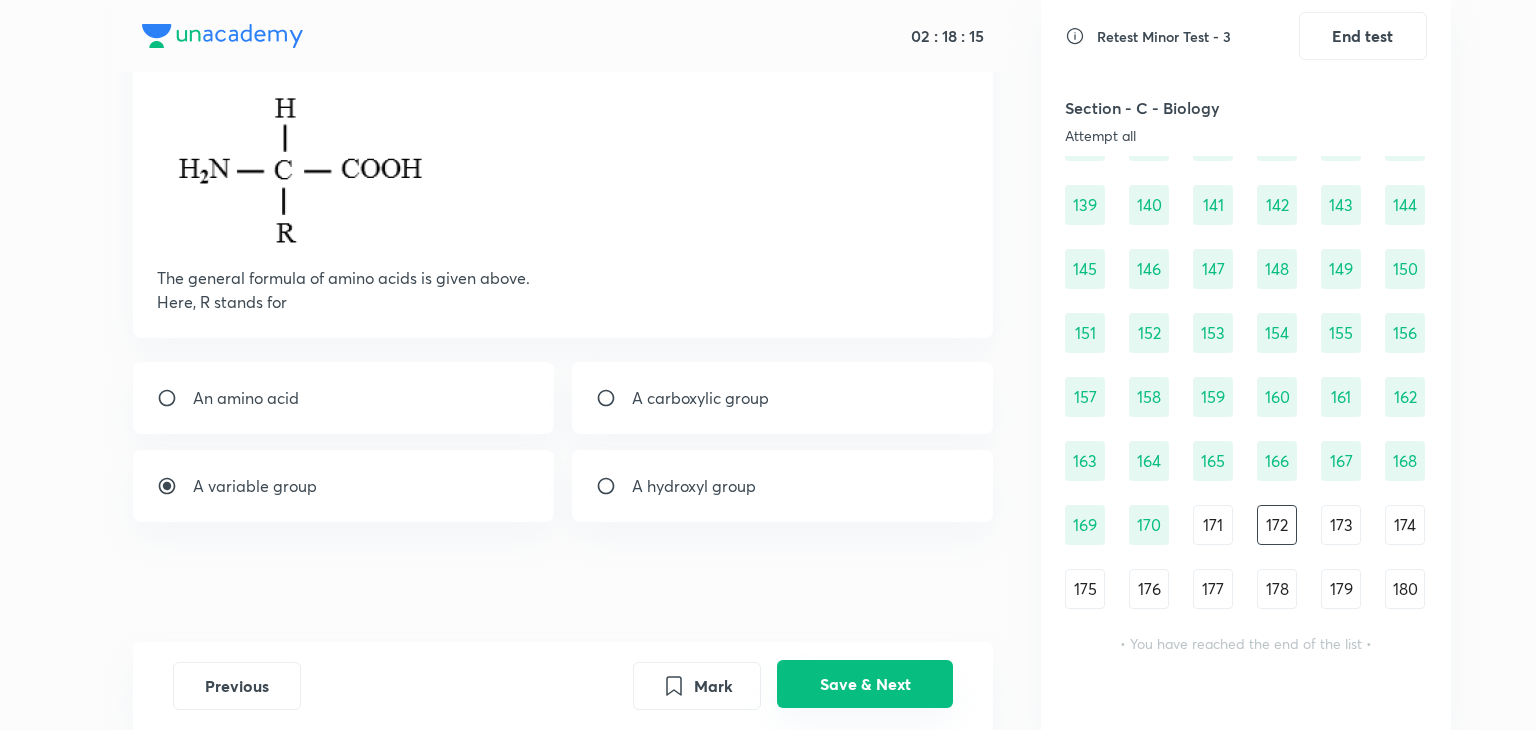 click on "Save & Next" at bounding box center (865, 684) 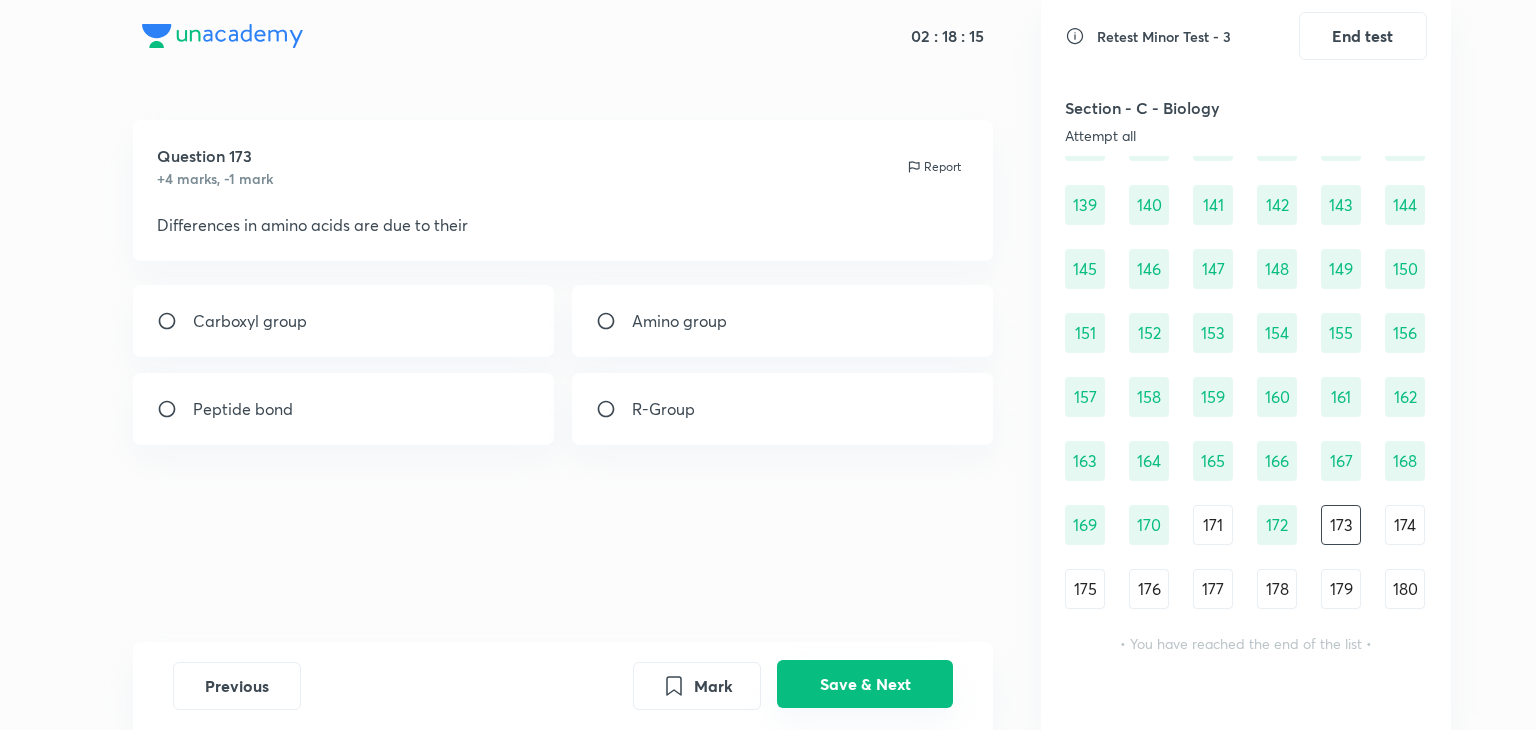 scroll, scrollTop: 0, scrollLeft: 0, axis: both 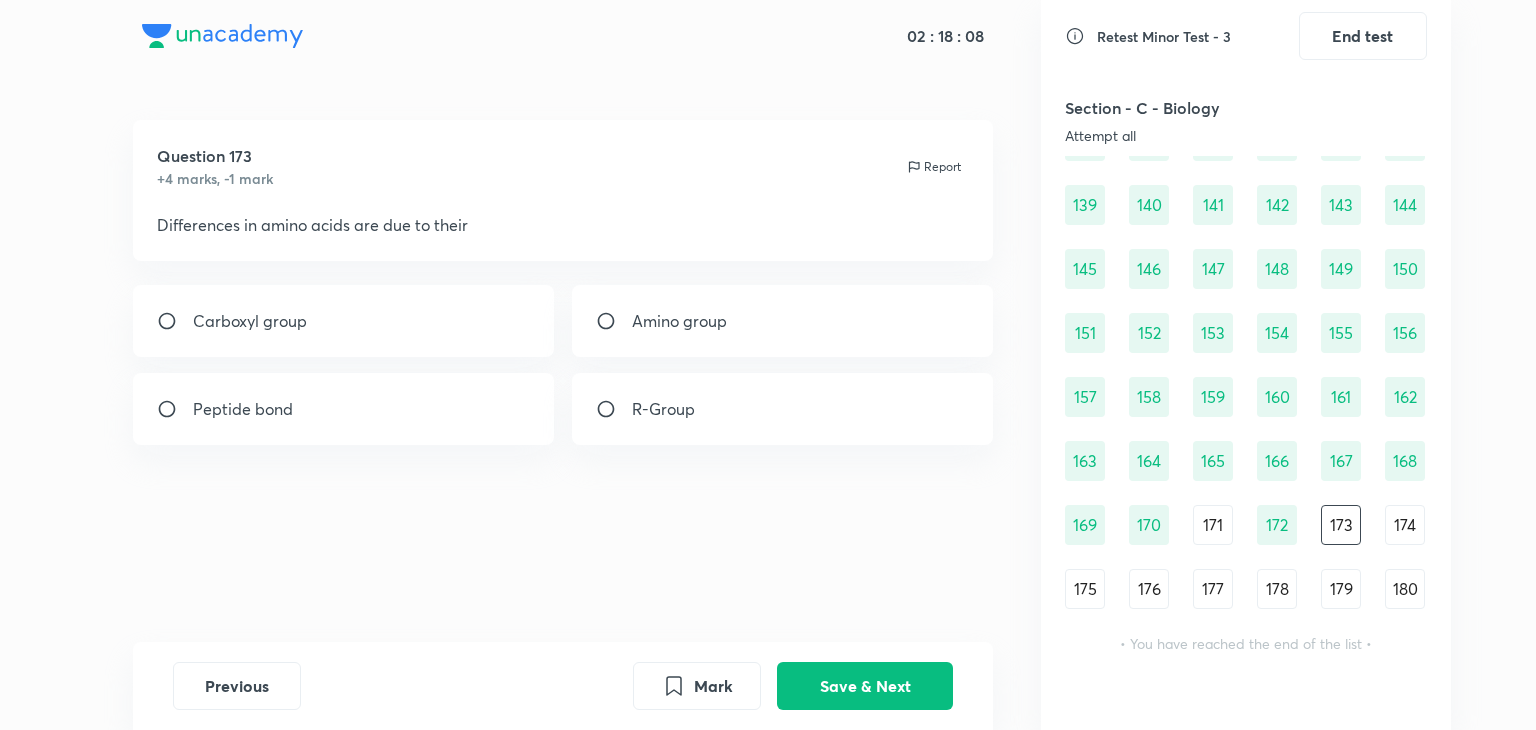 click on "R-Group" at bounding box center (663, 409) 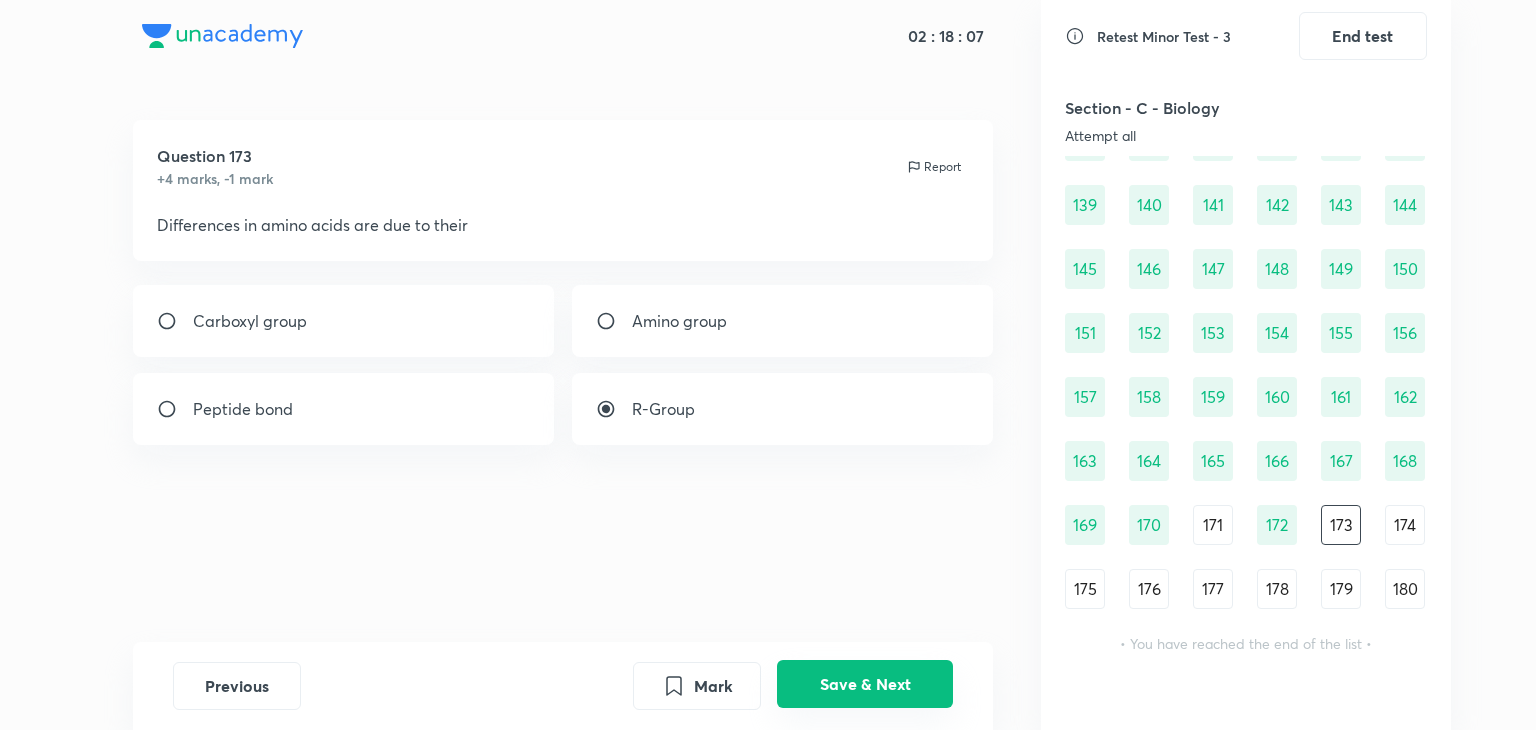 click on "Save & Next" at bounding box center [865, 684] 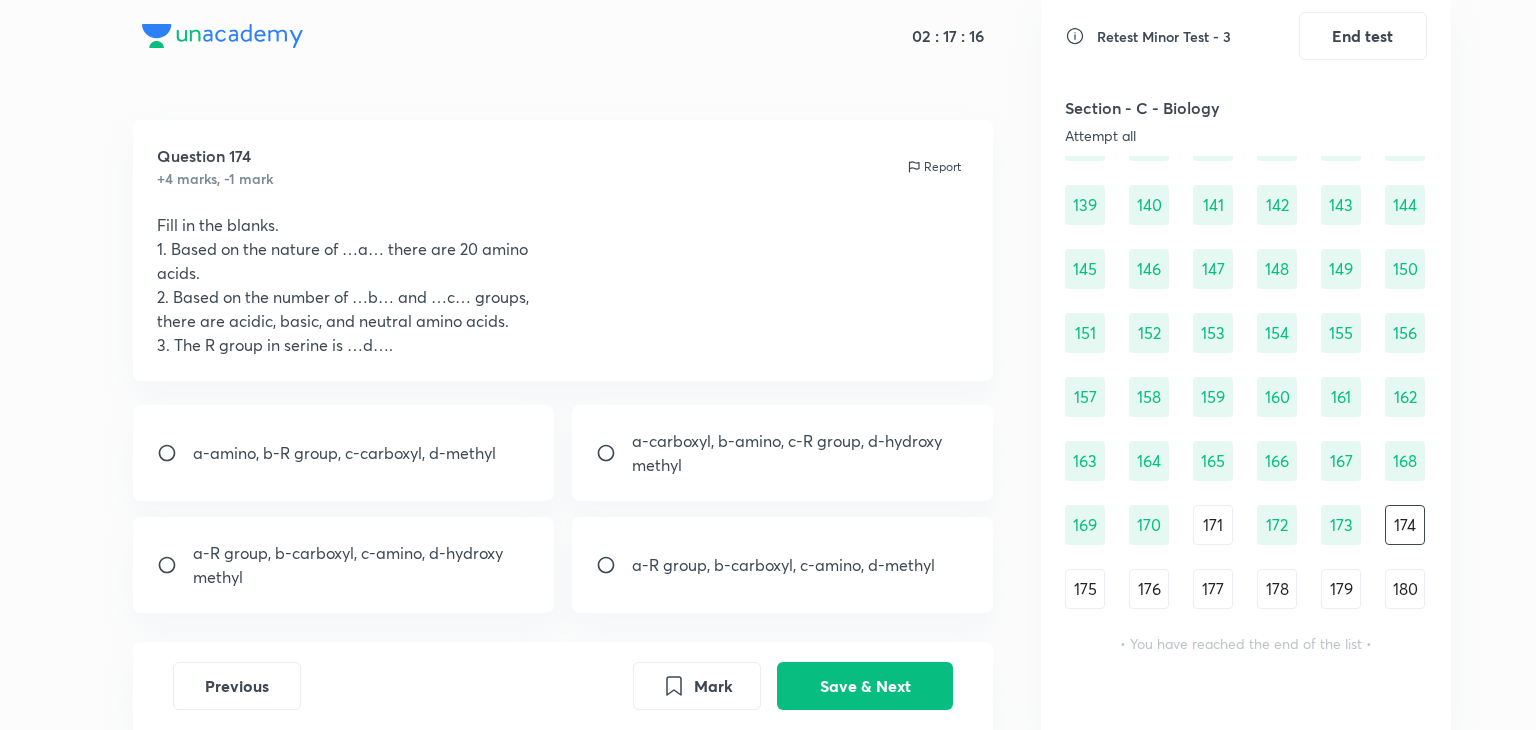 click on "methyl" at bounding box center [348, 577] 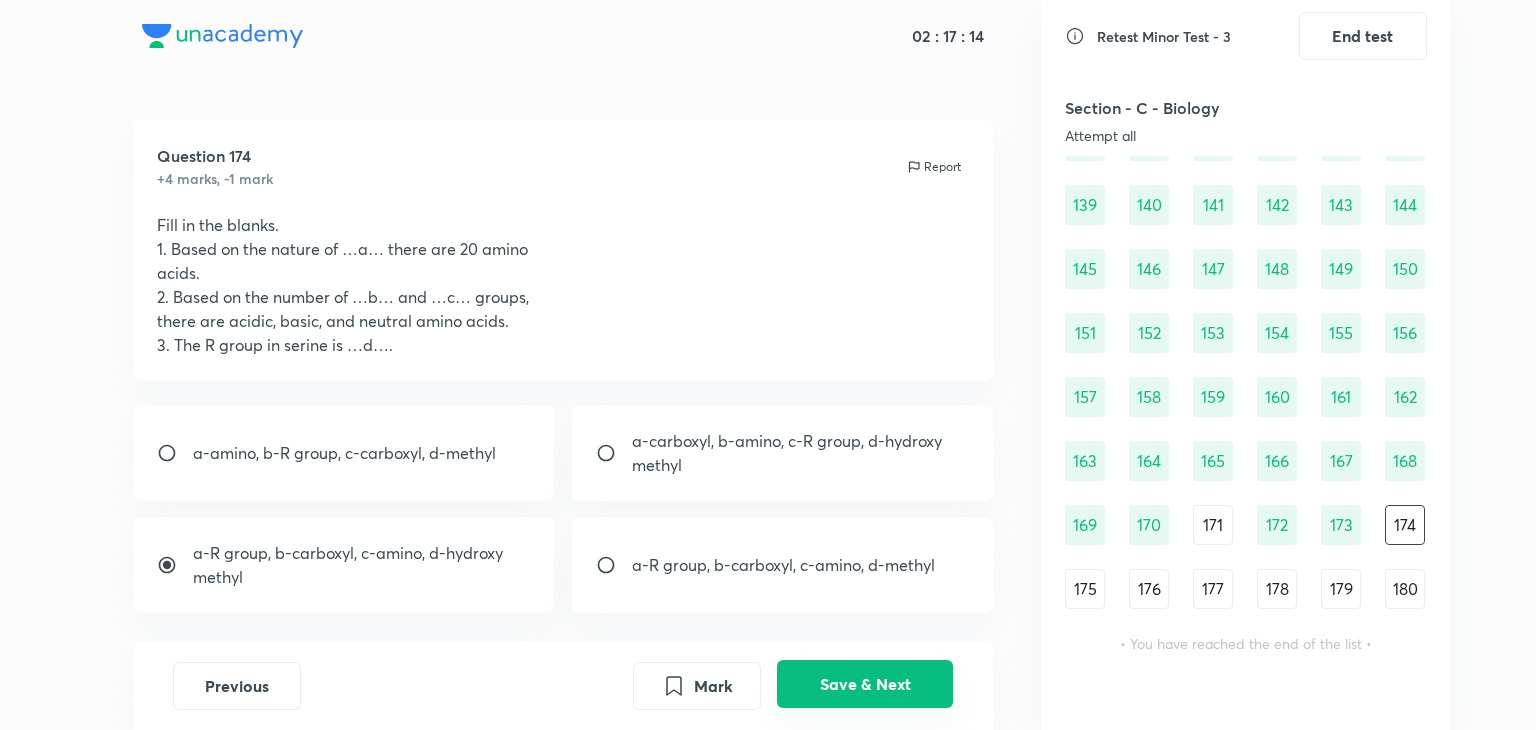 click on "Save & Next" at bounding box center (865, 684) 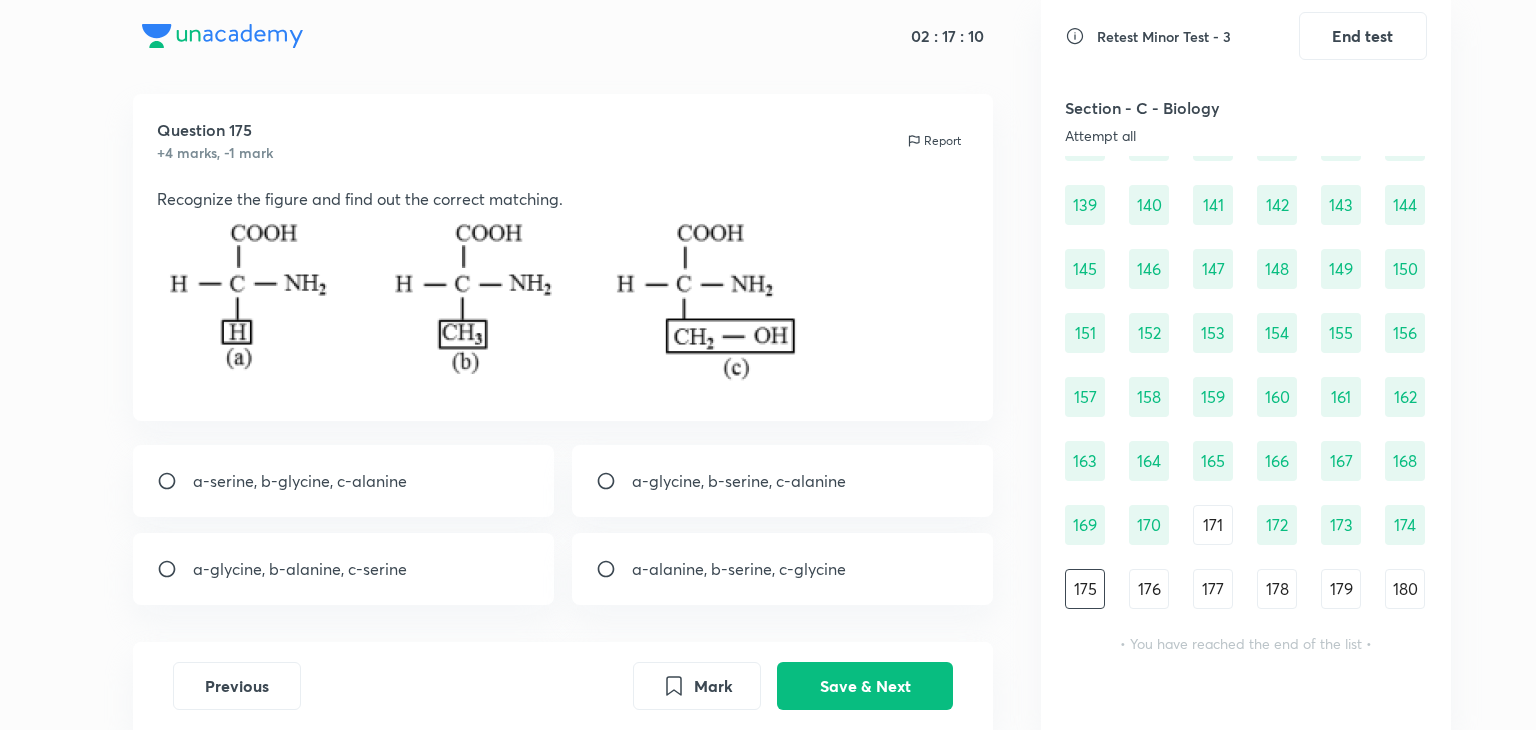 scroll, scrollTop: 32, scrollLeft: 0, axis: vertical 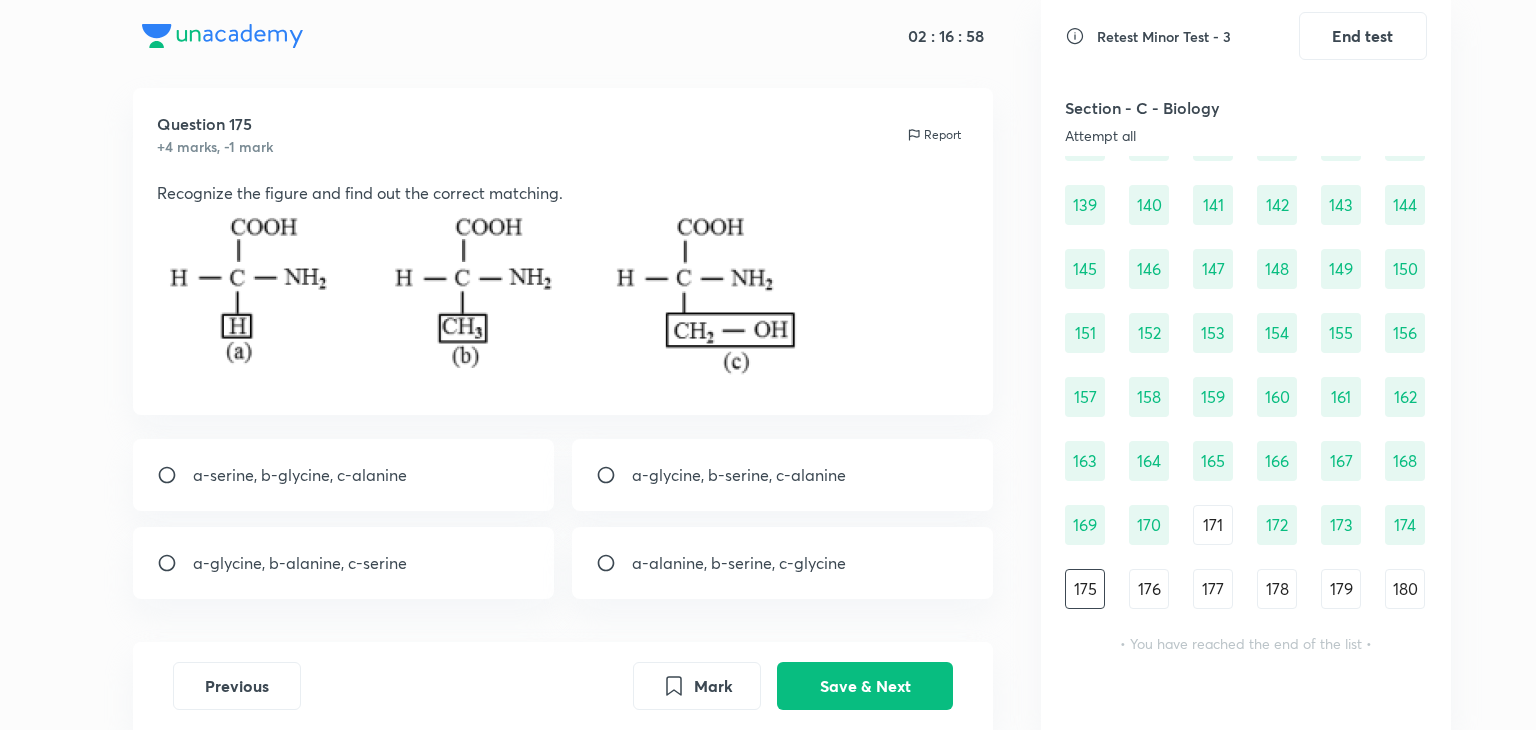 click on "a-glycine, b-alanine, c-serine" at bounding box center [300, 563] 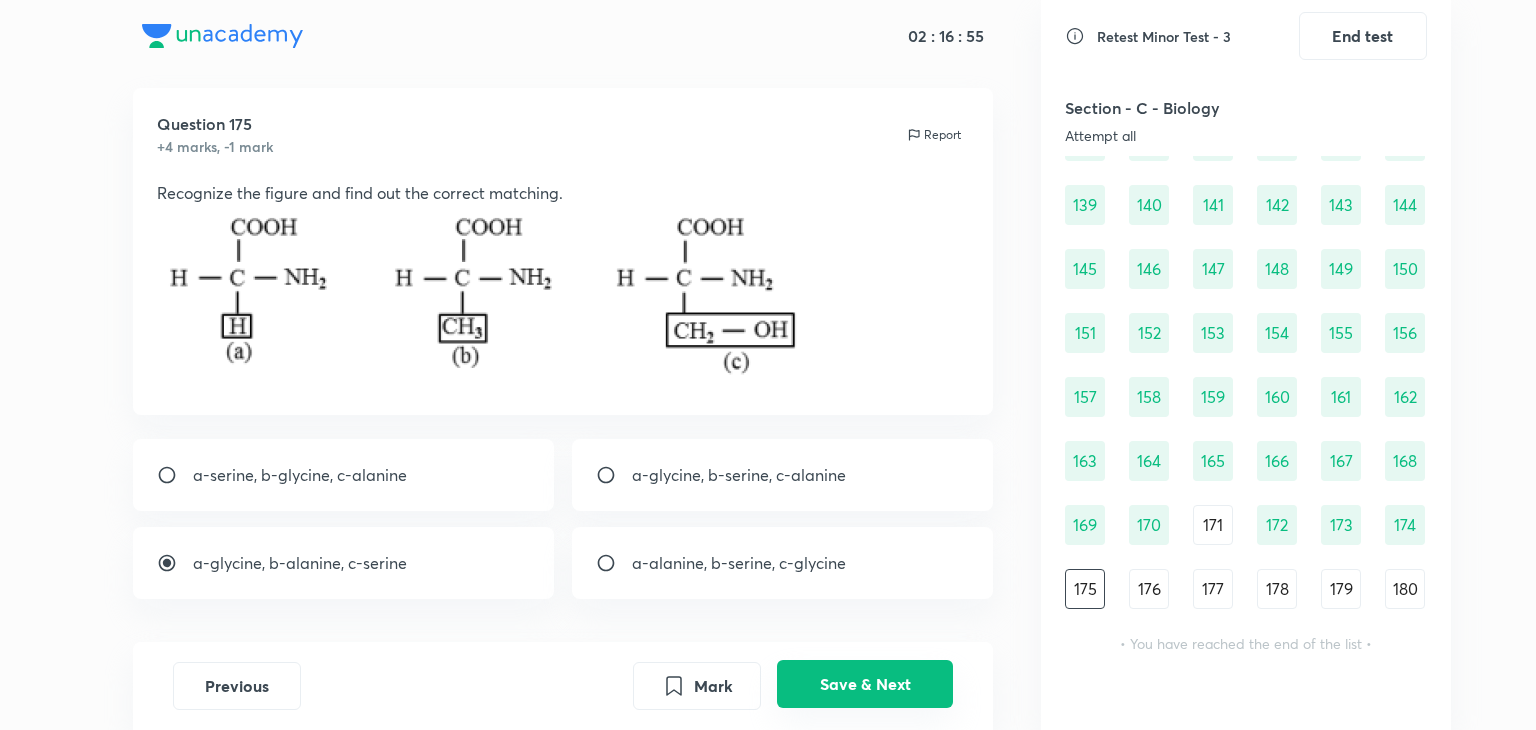 click on "Save & Next" at bounding box center (865, 684) 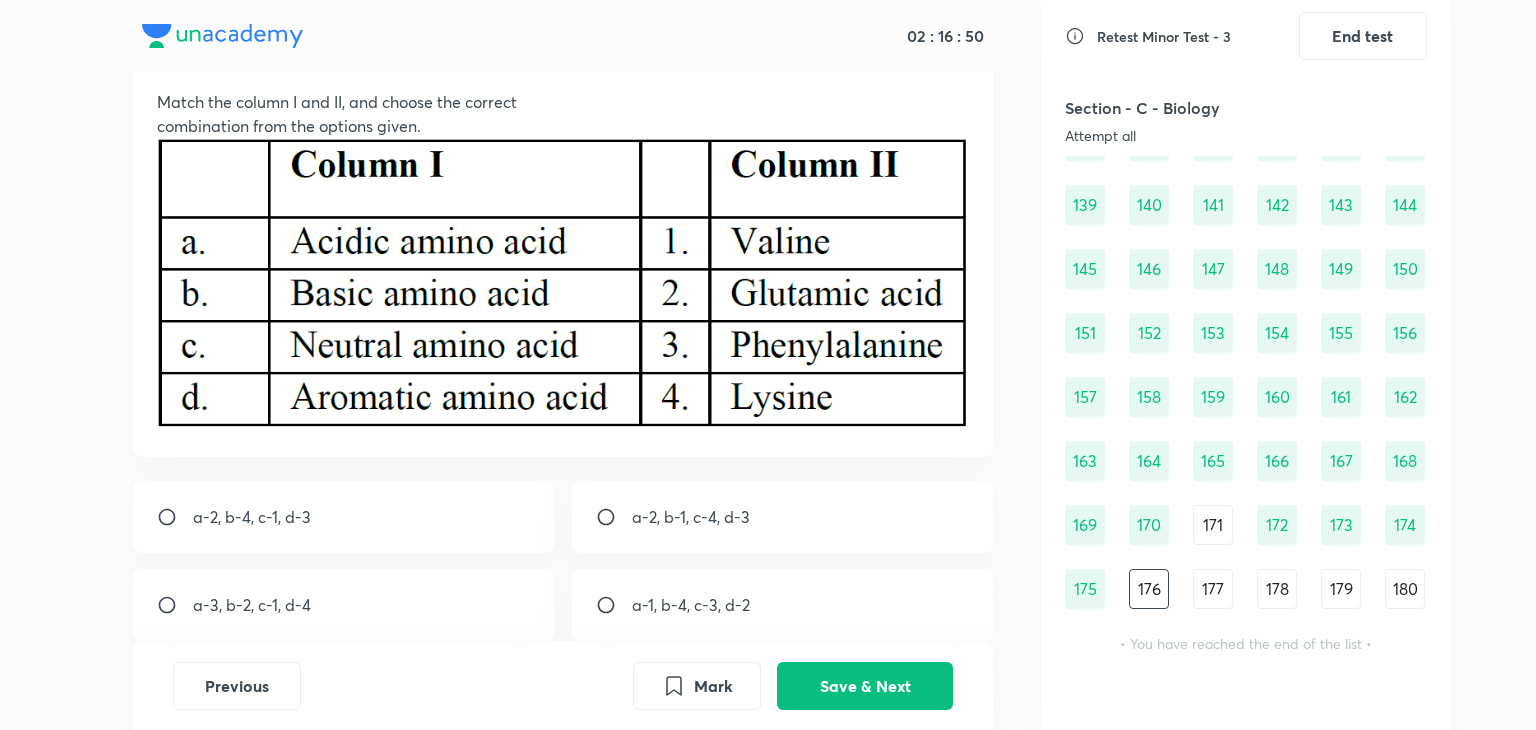 scroll, scrollTop: 128, scrollLeft: 0, axis: vertical 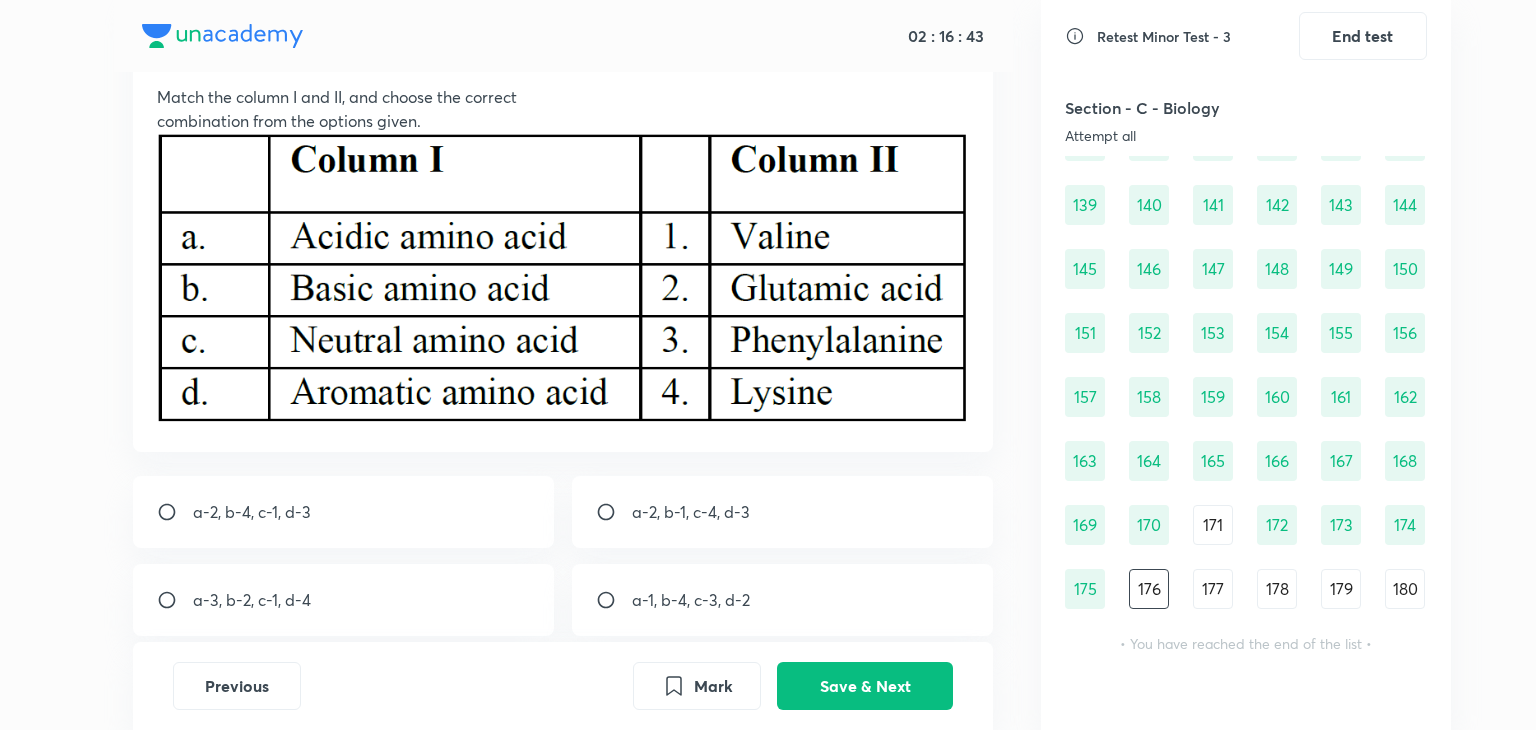 click on "a-2, b-4, c-1, d-3" at bounding box center (344, 512) 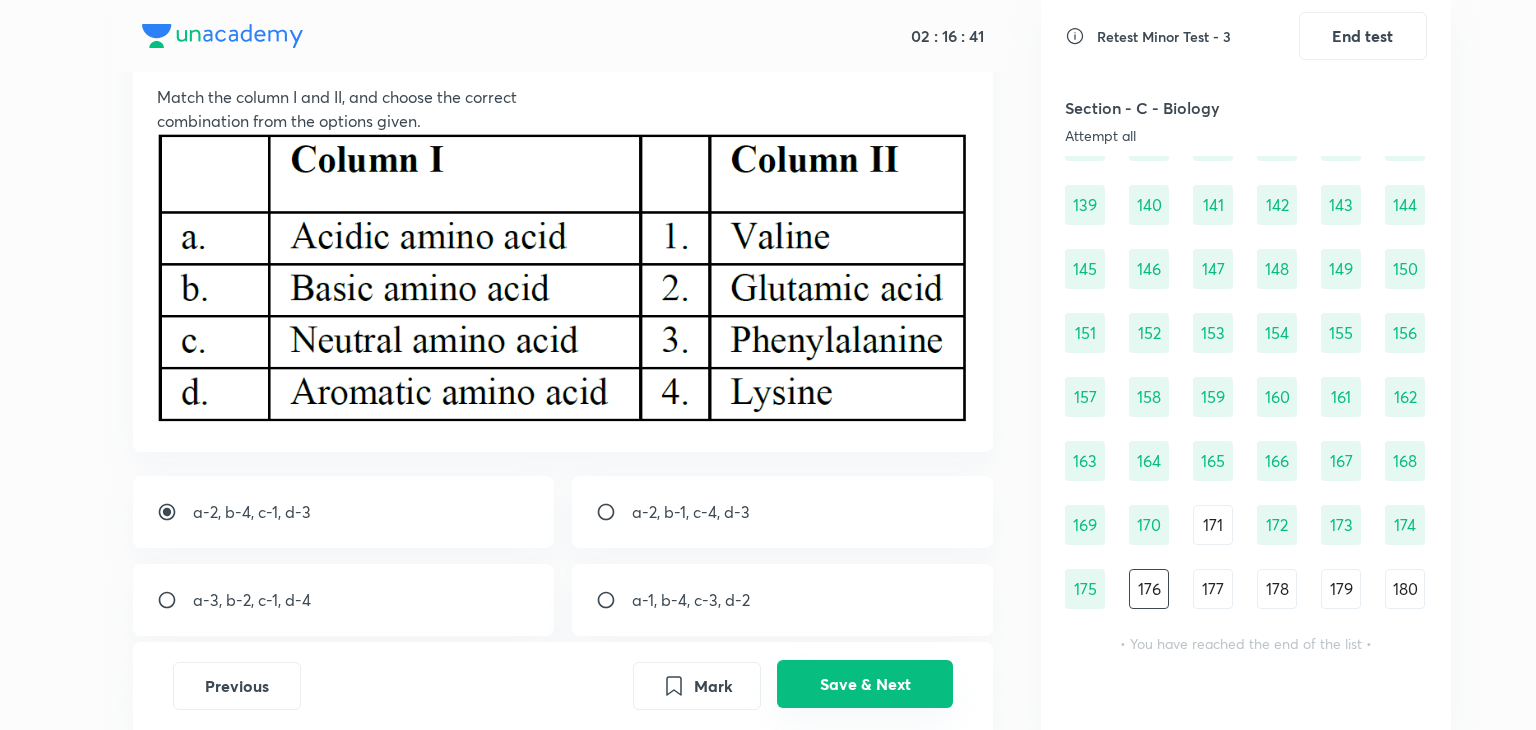 click on "Save & Next" at bounding box center (865, 684) 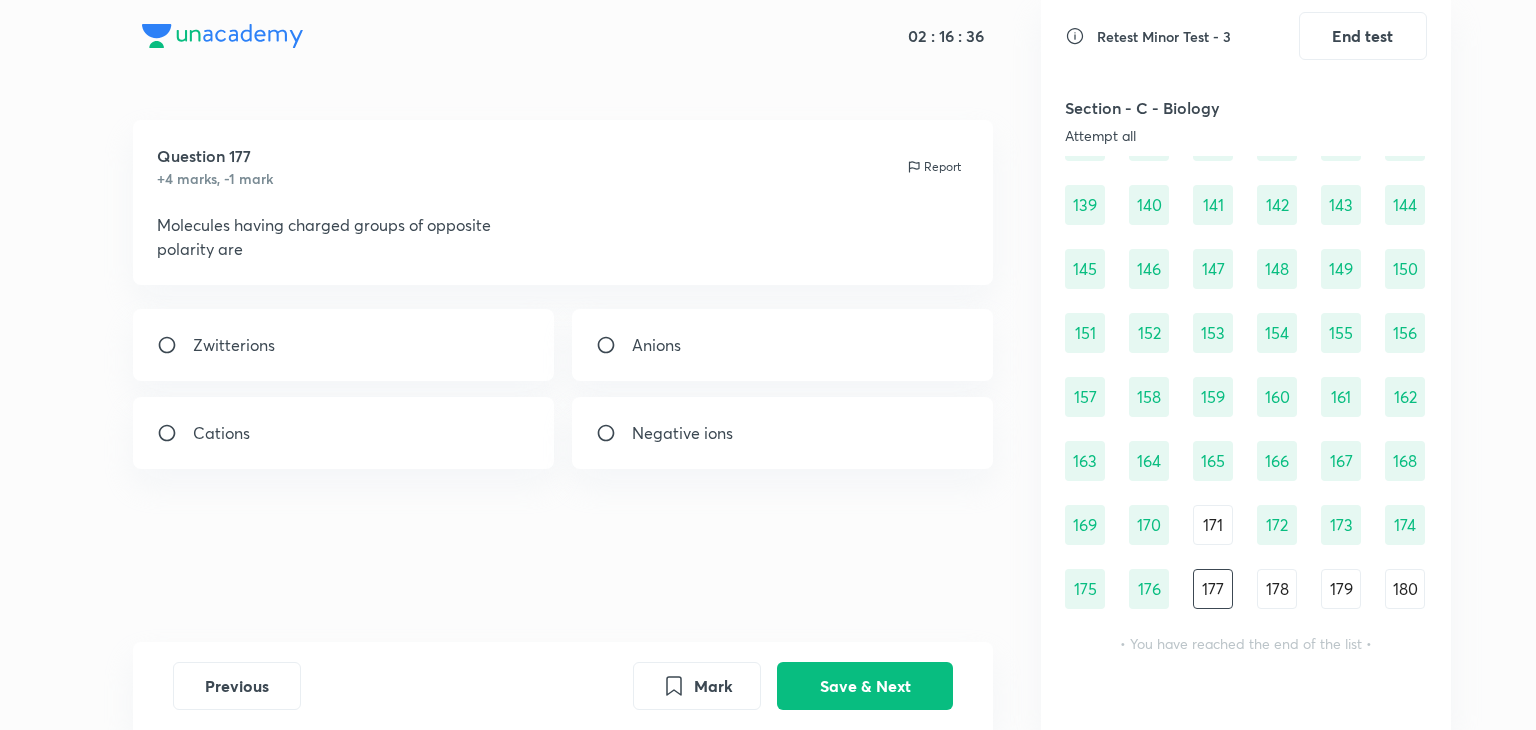 click on "Zwitterions" at bounding box center (344, 345) 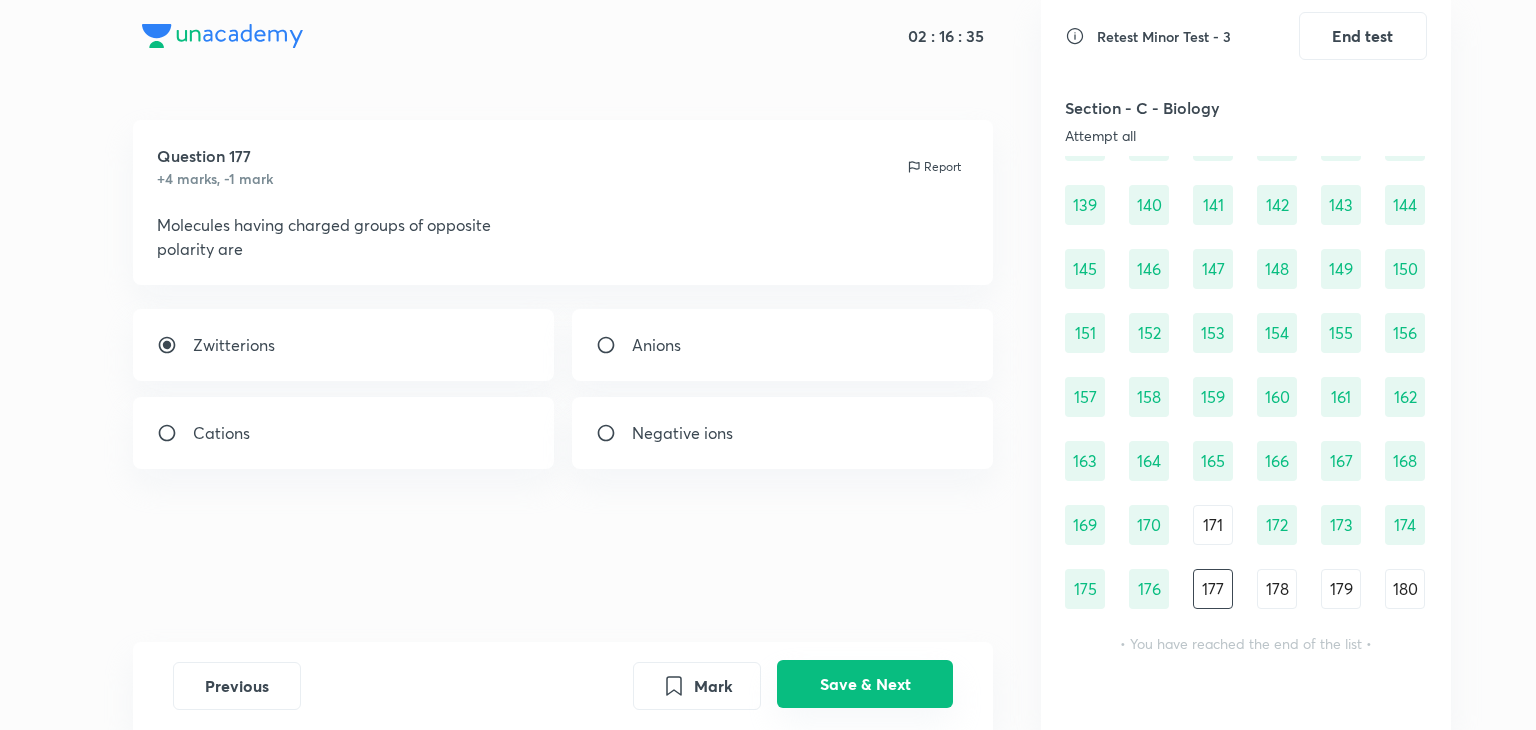 click on "Save & Next" at bounding box center (865, 684) 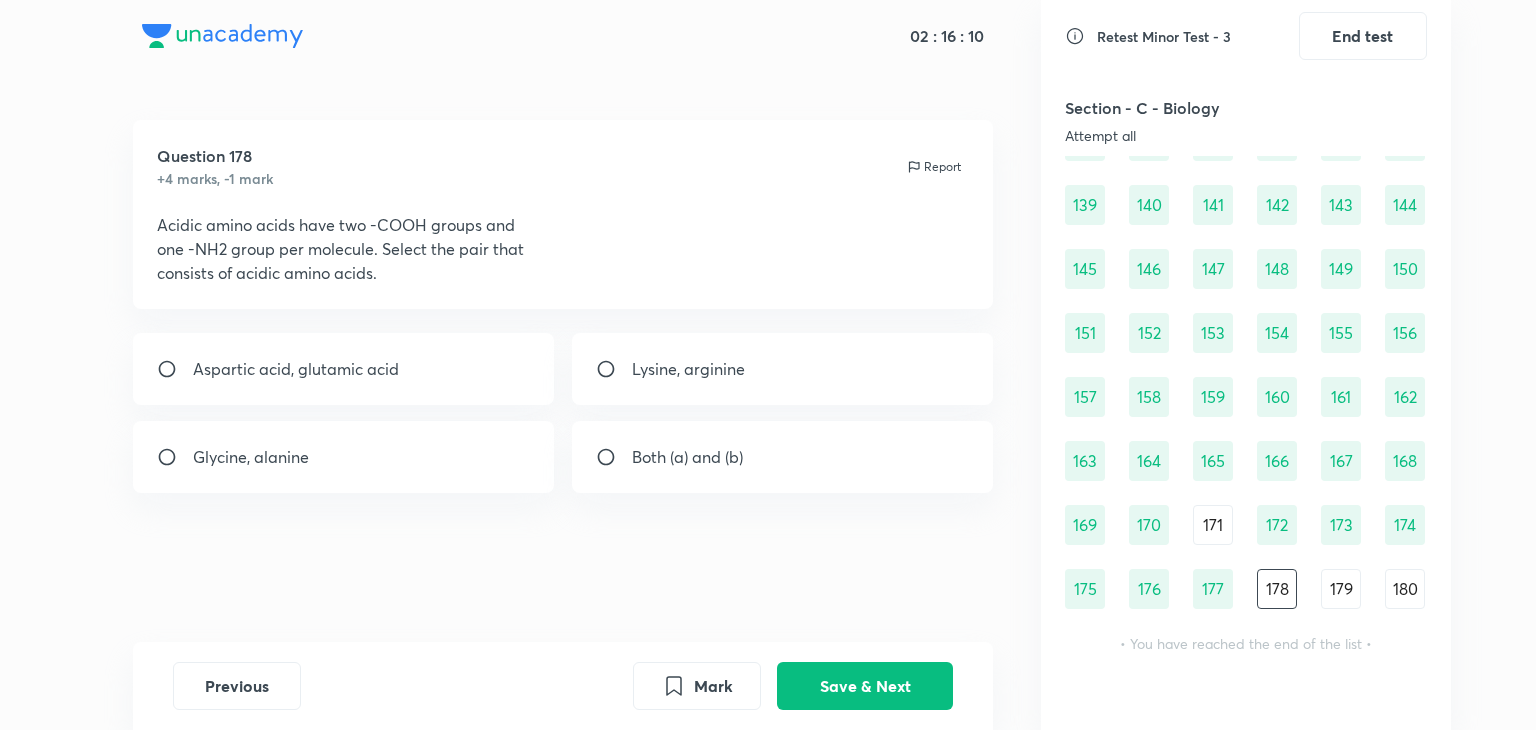 click on "Aspartic acid, glutamic acid" at bounding box center (344, 369) 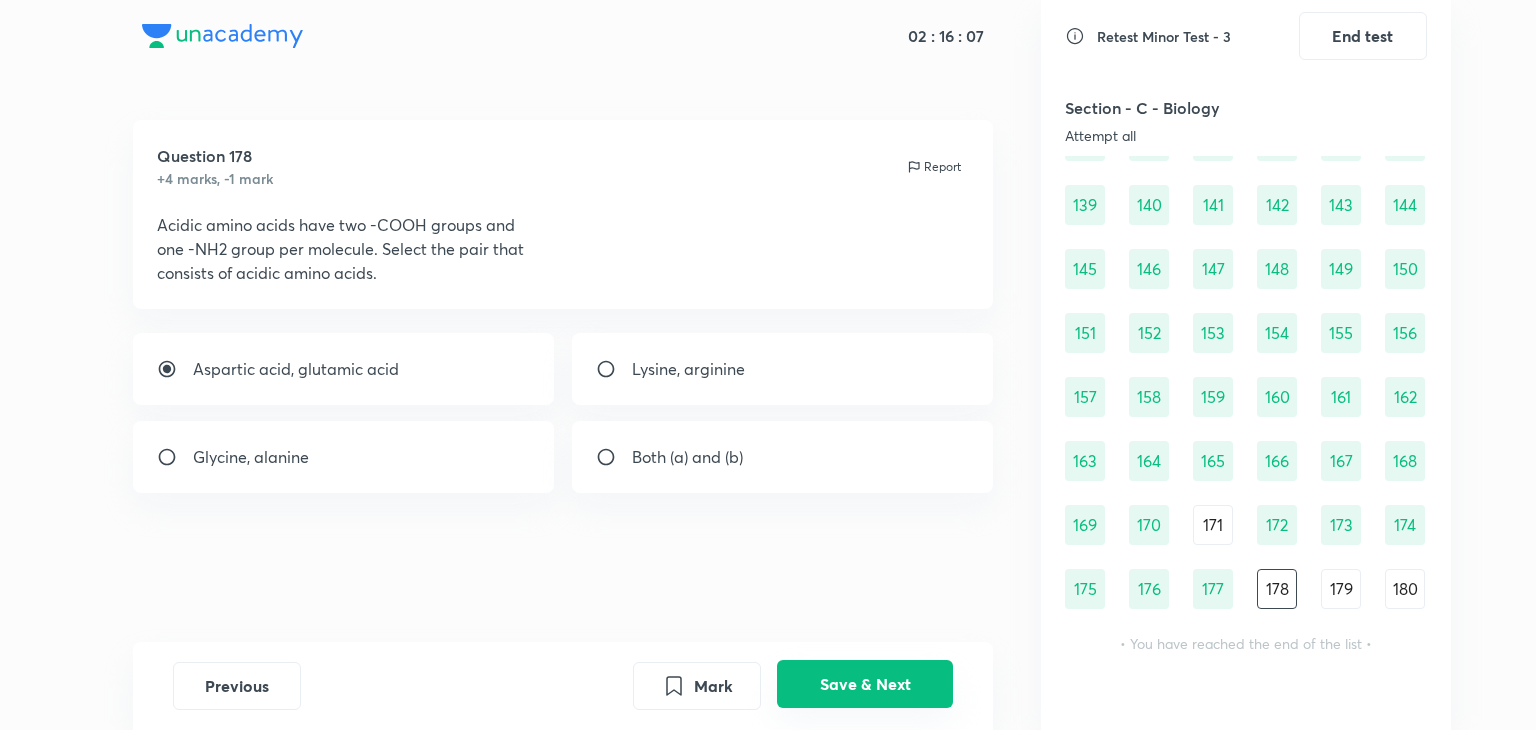 click on "Save & Next" at bounding box center [865, 684] 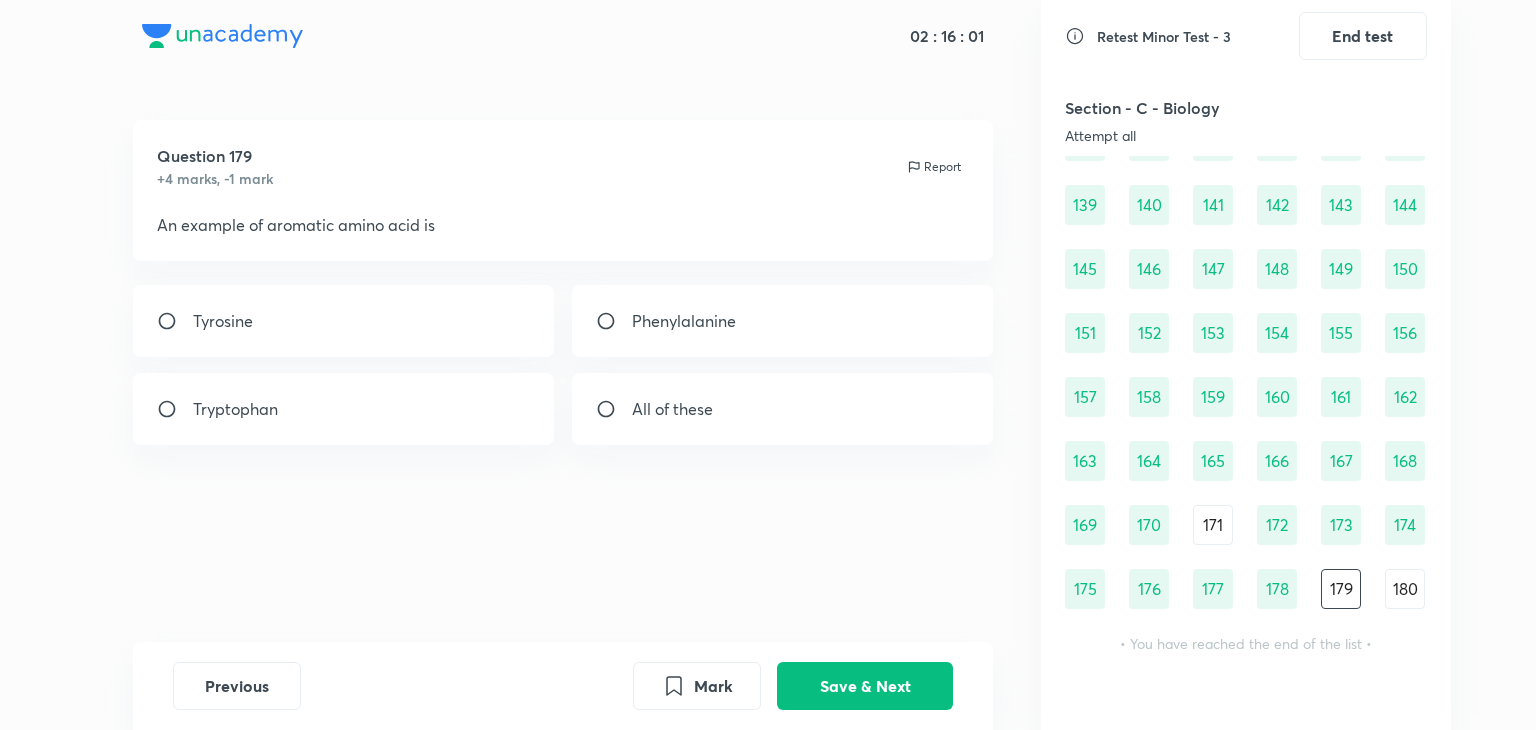 click on "All of these" at bounding box center [783, 409] 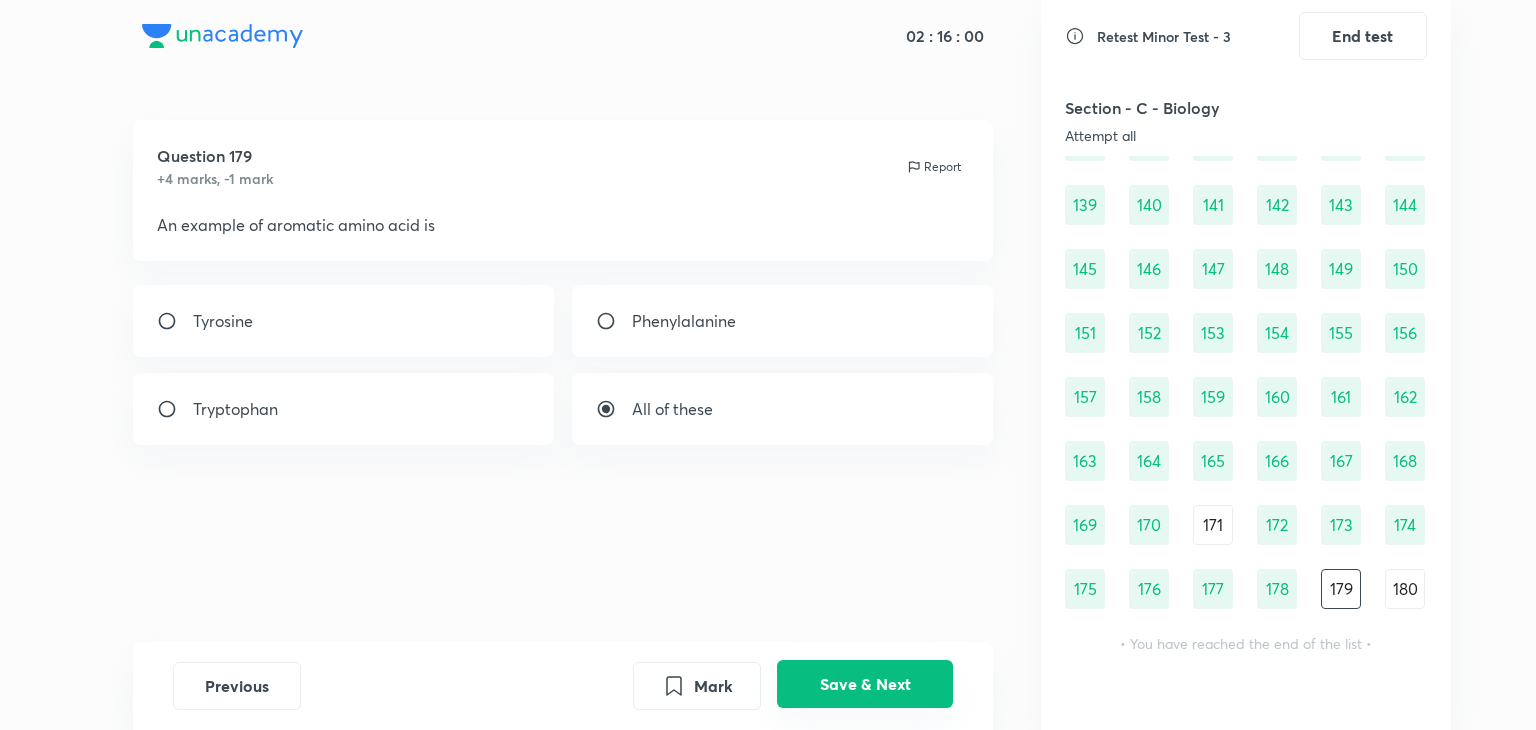 click on "Save & Next" at bounding box center (865, 684) 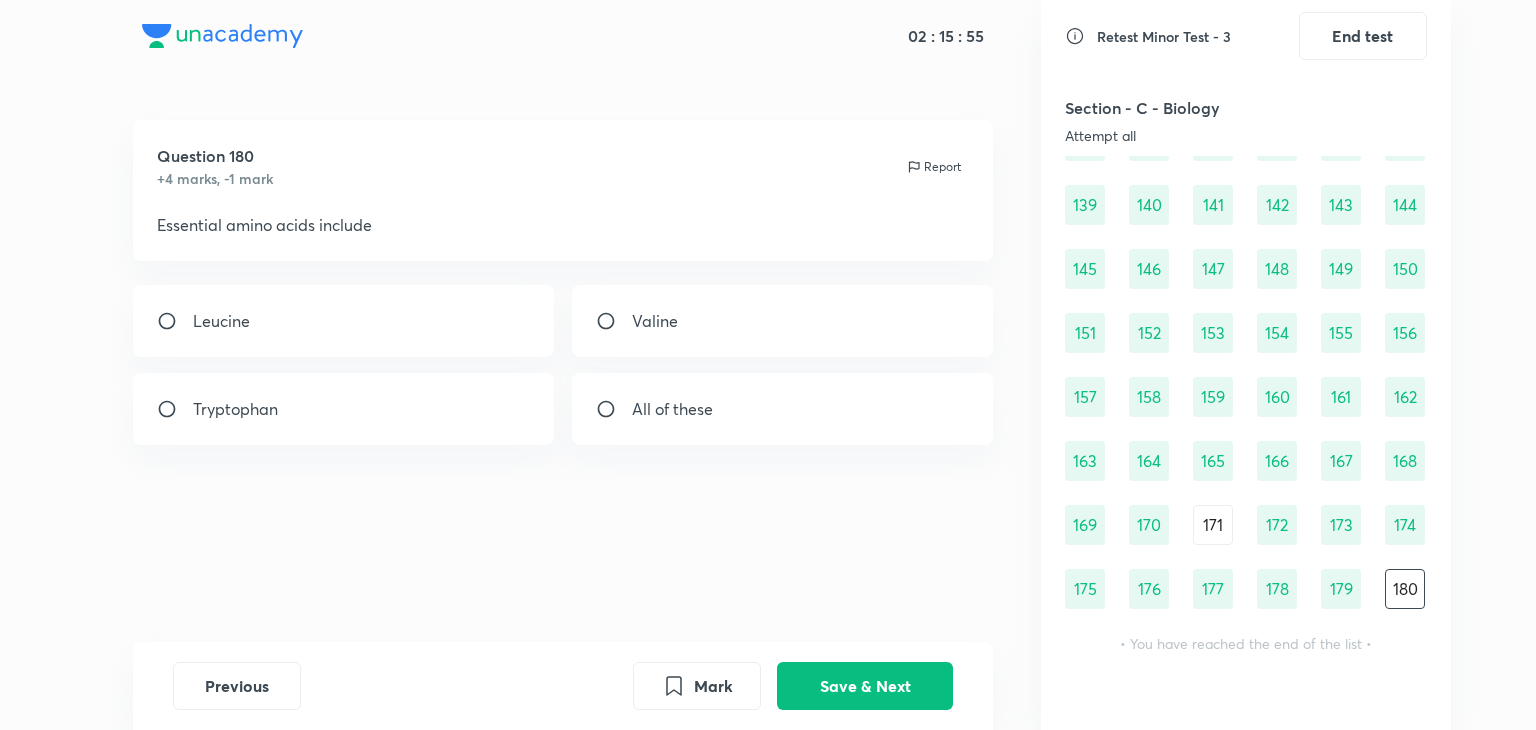 click on "All of these" at bounding box center (672, 409) 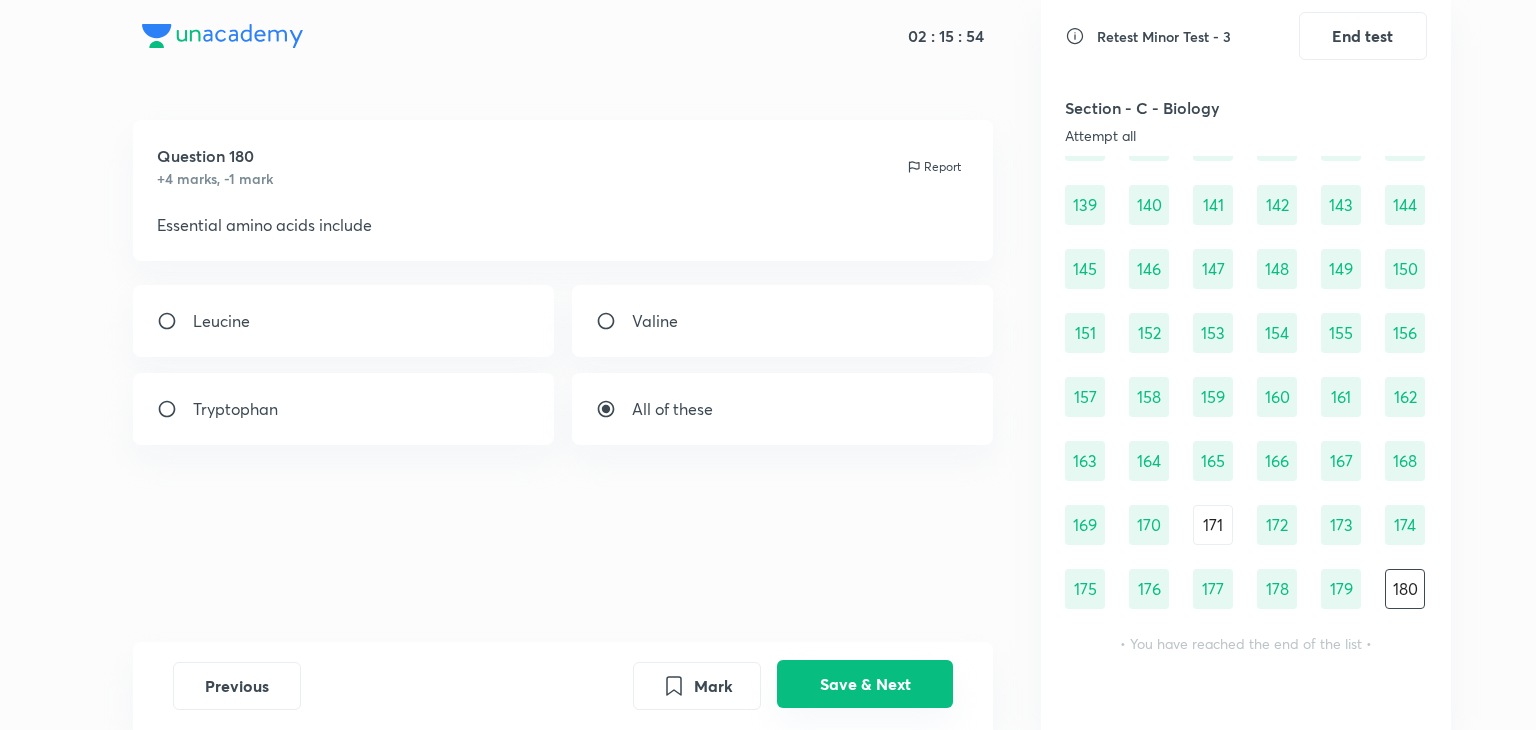 click on "Save & Next" at bounding box center (865, 684) 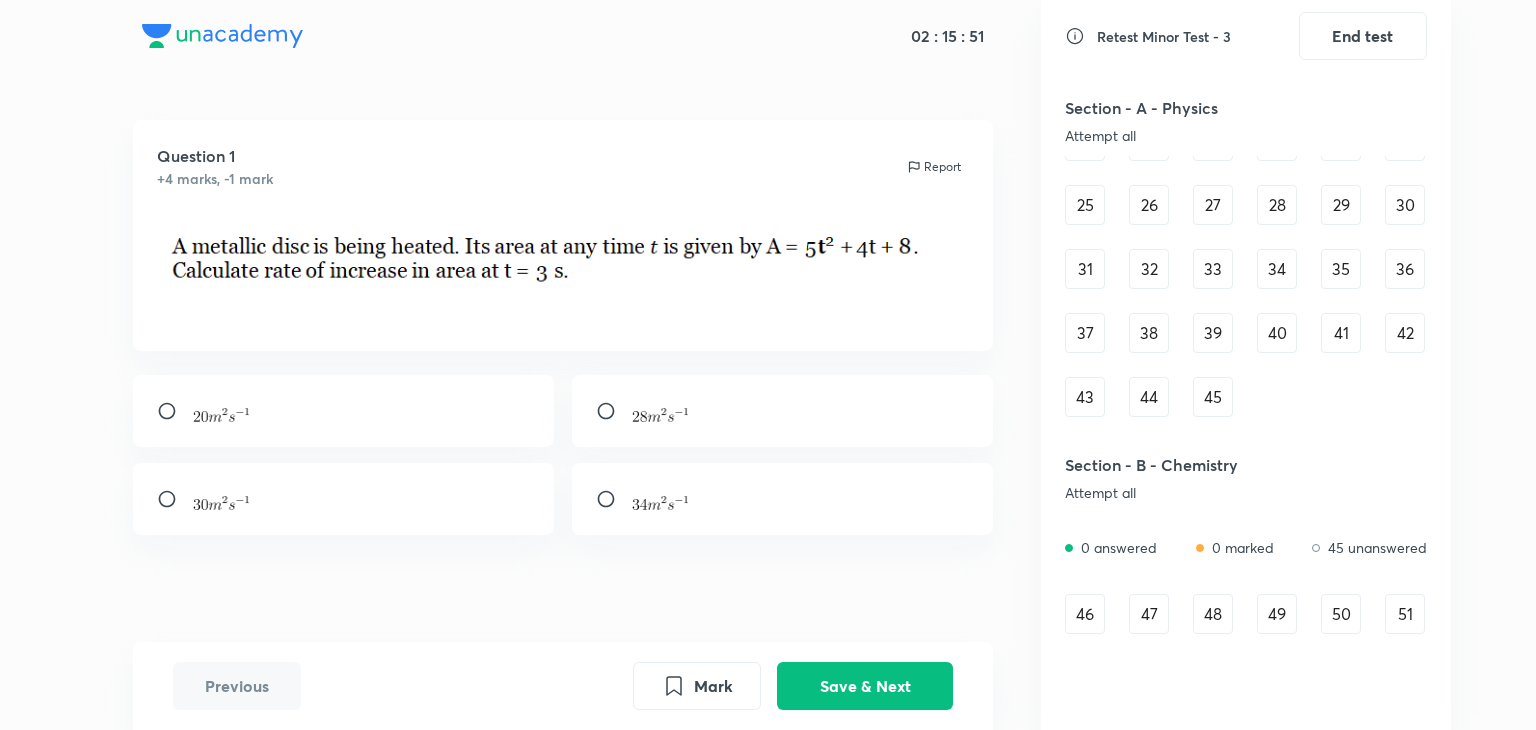 scroll, scrollTop: 504, scrollLeft: 0, axis: vertical 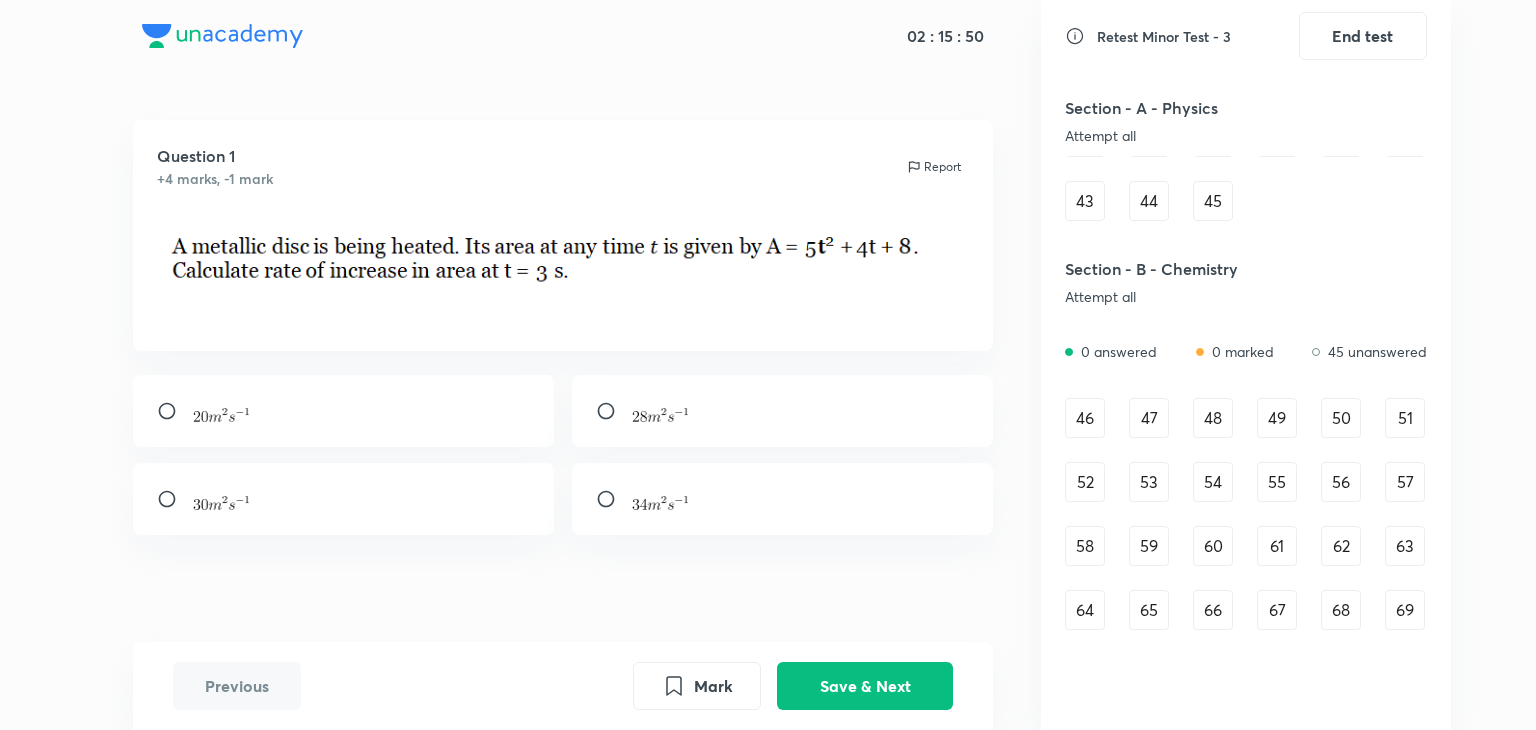 click on "46" at bounding box center (1085, 418) 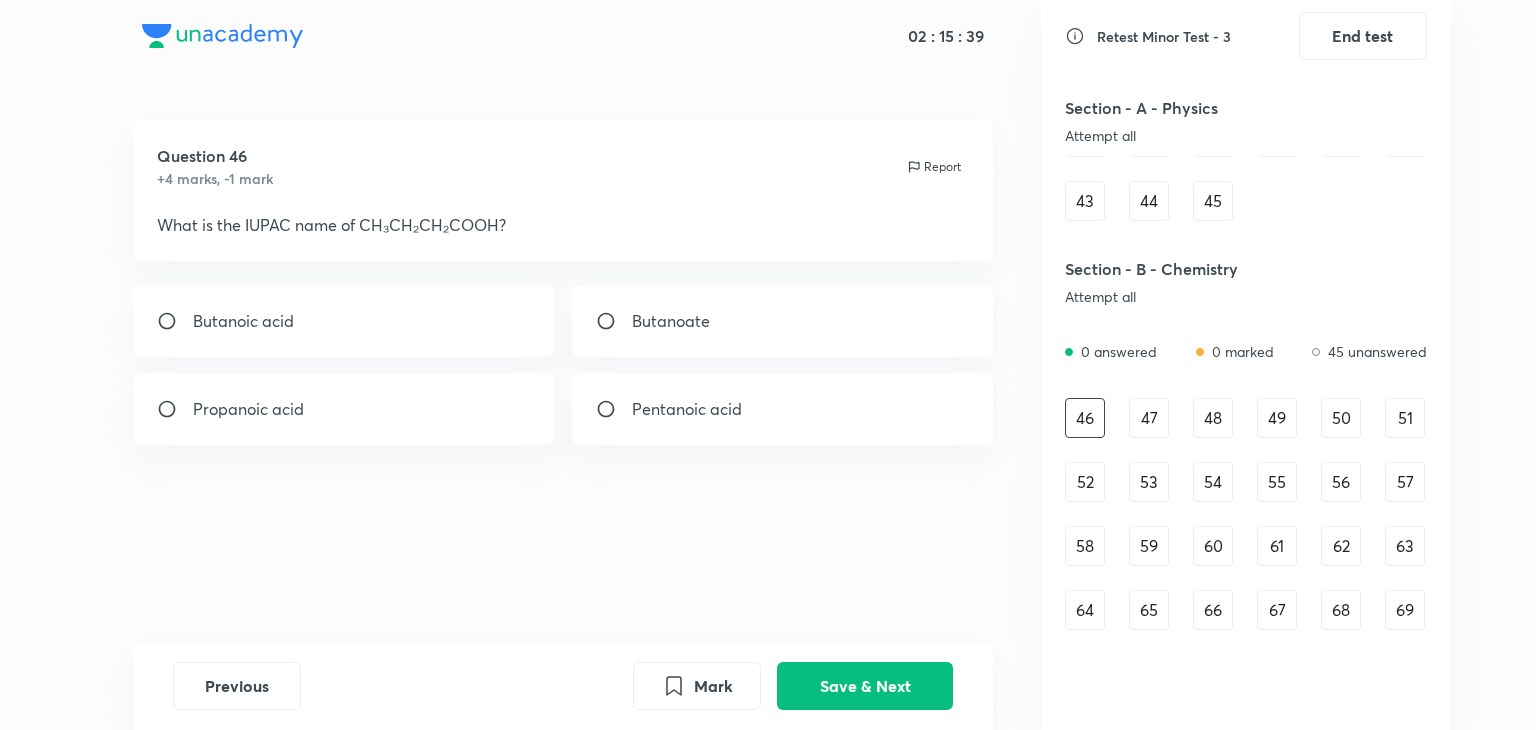 click on "Butanoic acid" at bounding box center [344, 321] 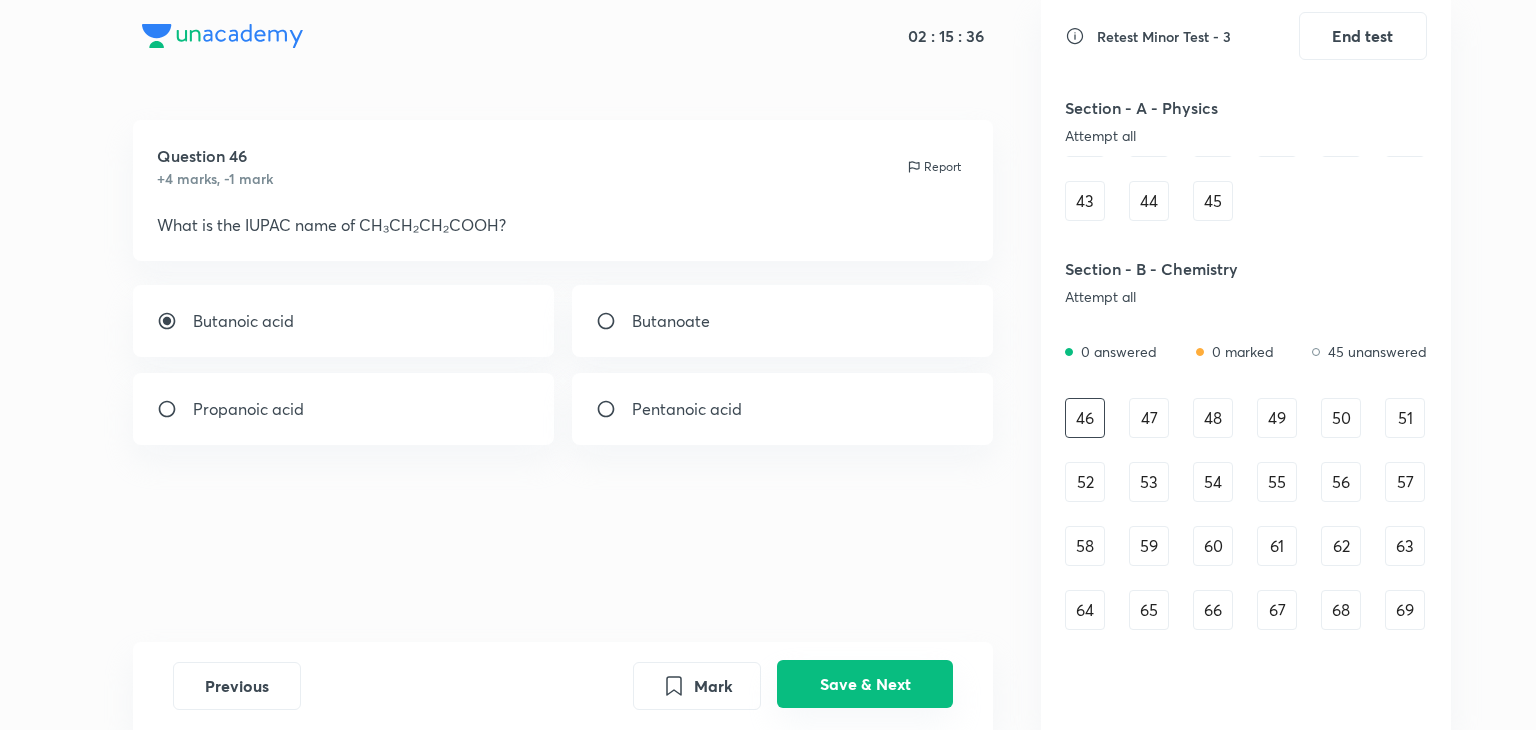 click on "Save & Next" at bounding box center (865, 684) 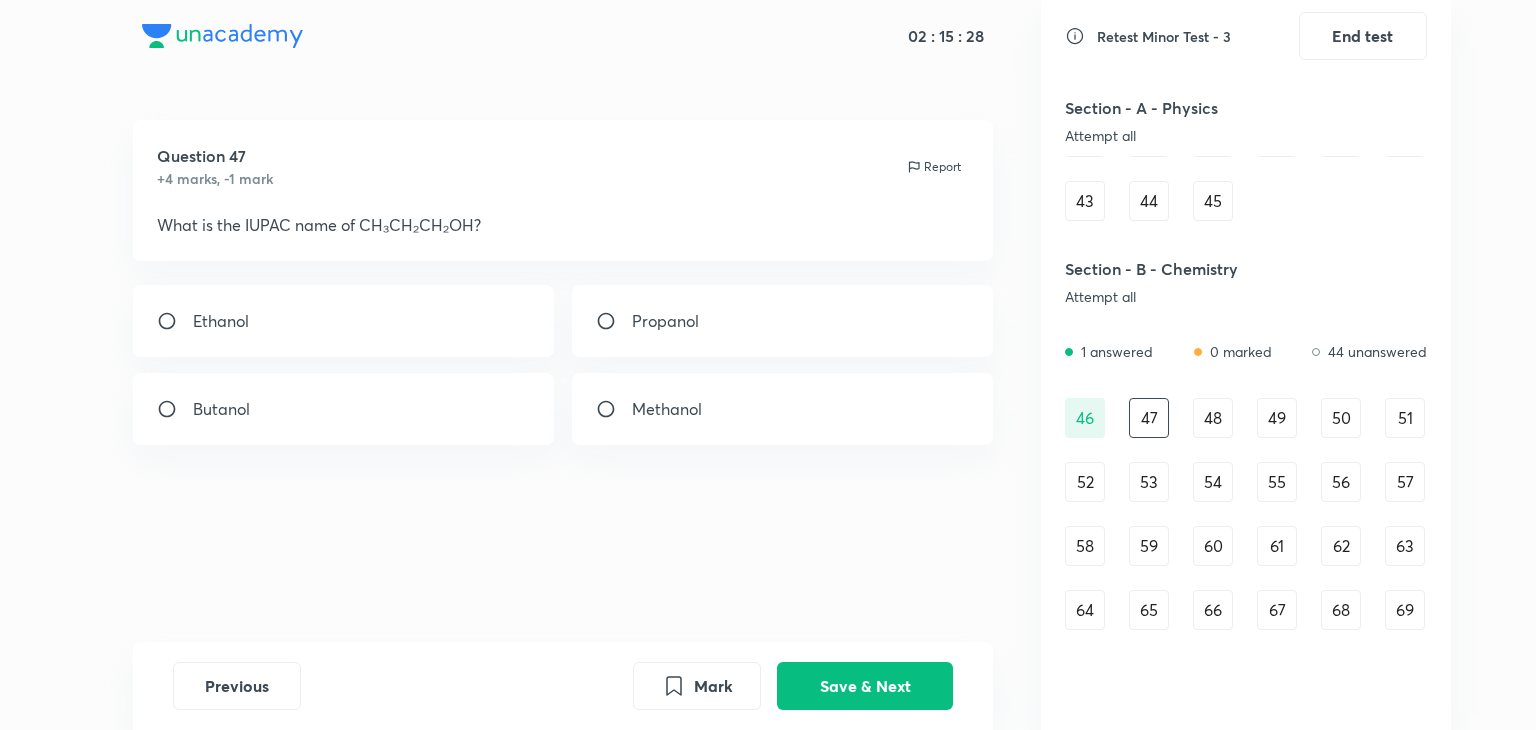 click on "Propanol" at bounding box center (783, 321) 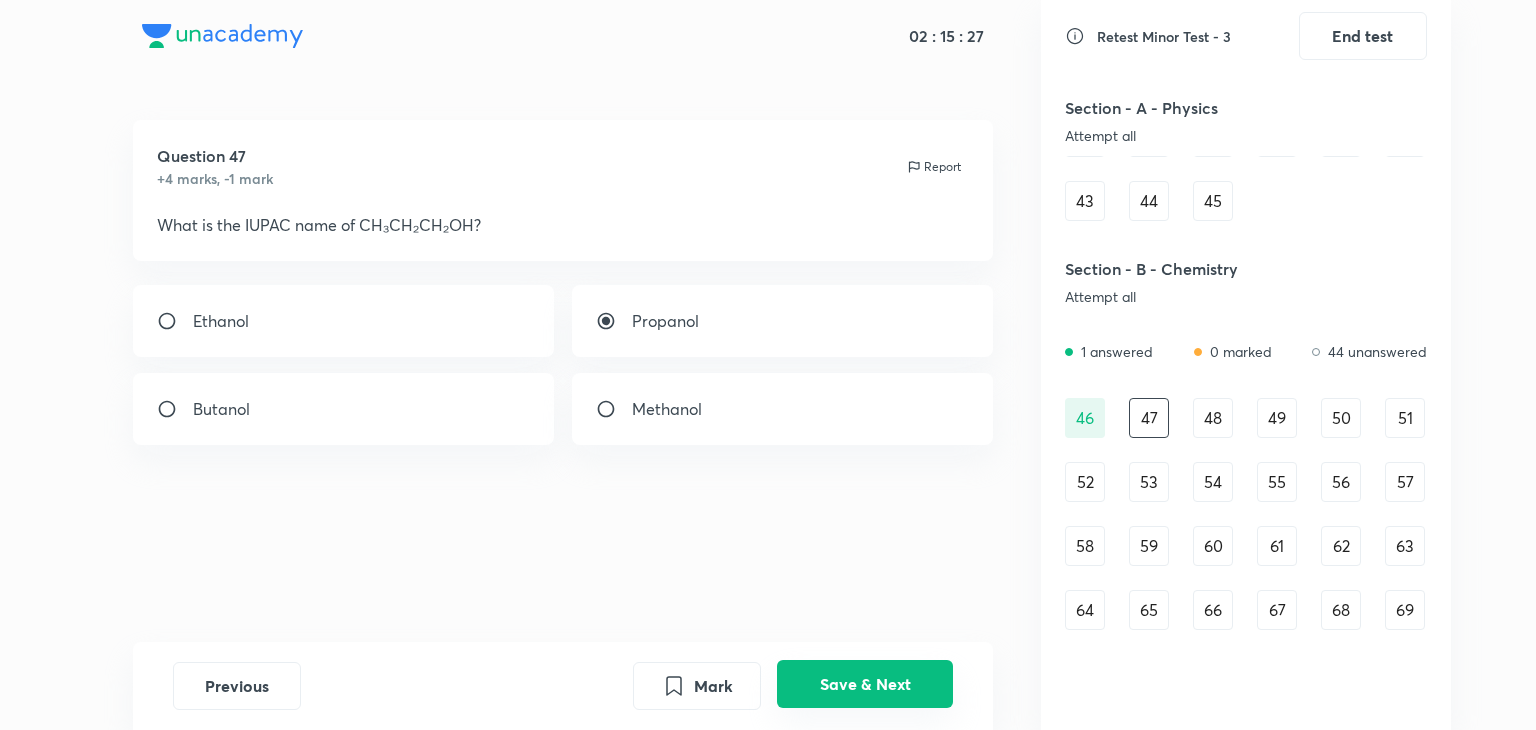 click on "Save & Next" at bounding box center (865, 684) 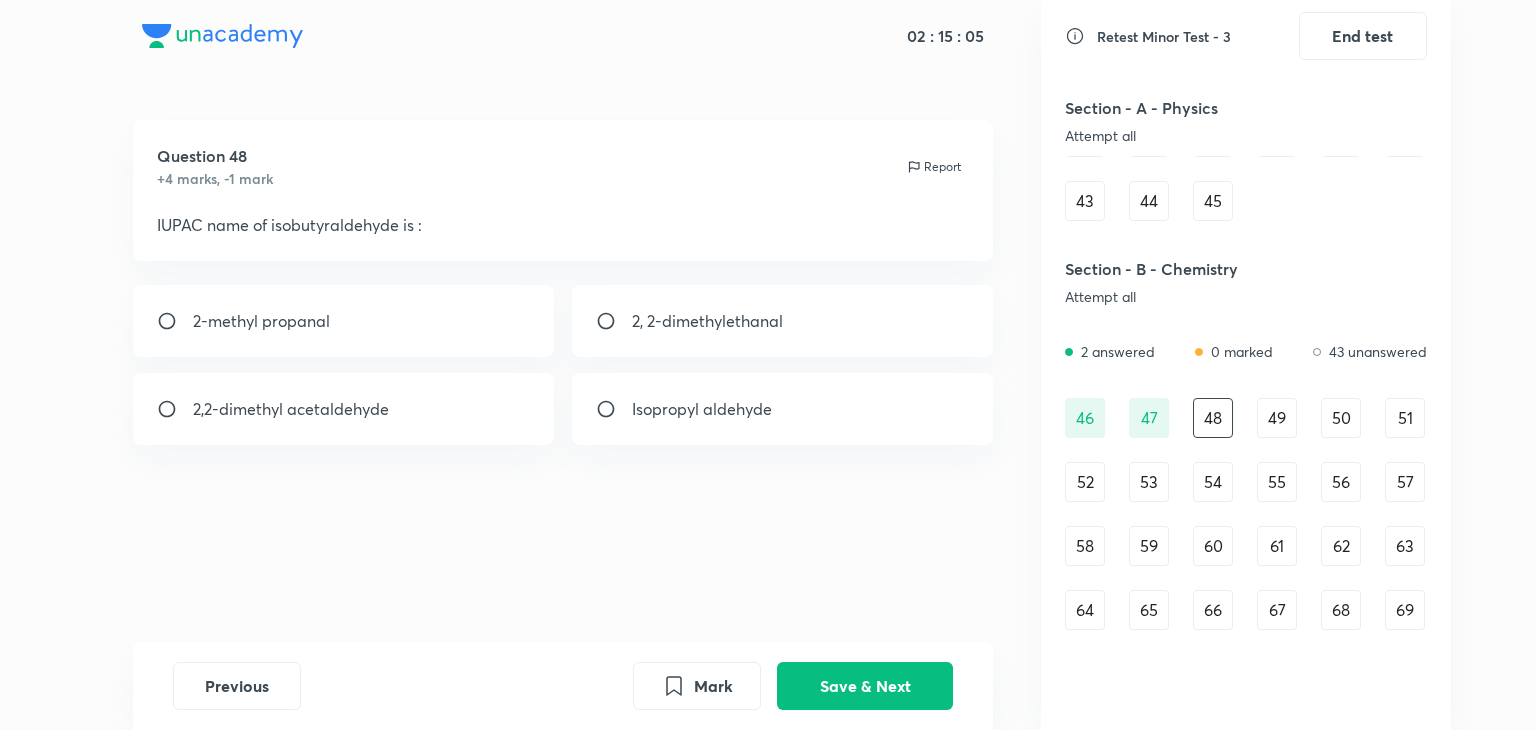 click on "2-methyl propanal" at bounding box center (344, 321) 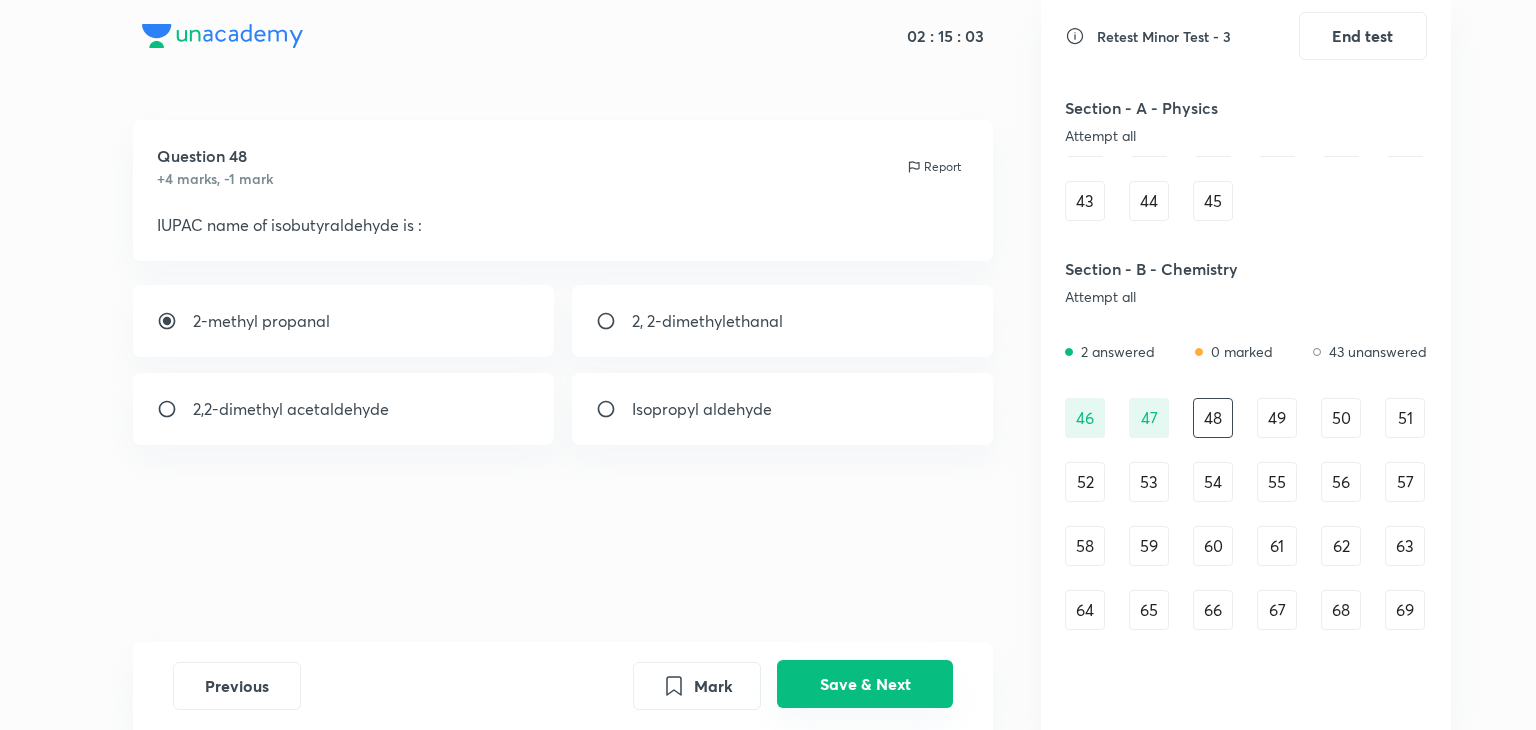 click on "Save & Next" at bounding box center (865, 684) 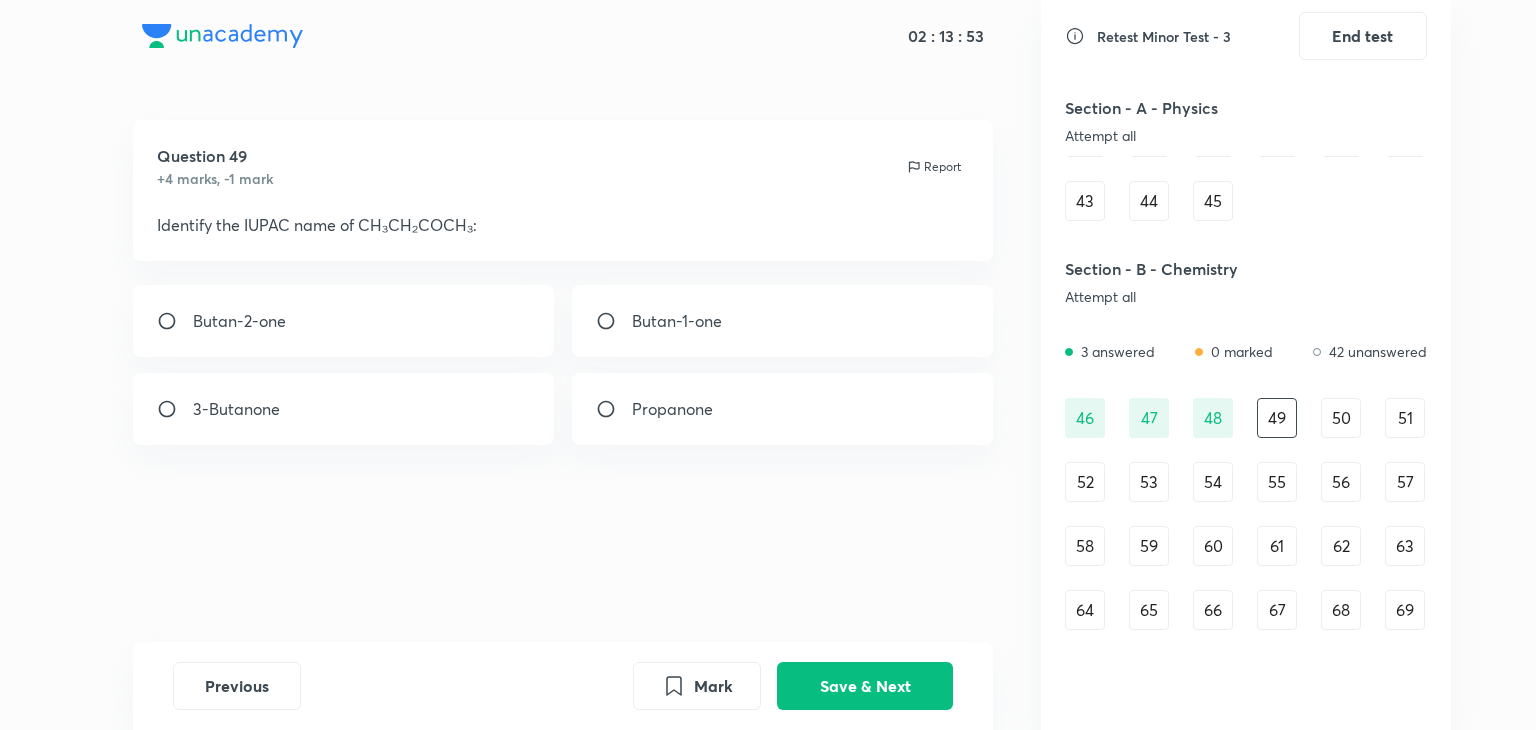 click on "Butan-2-one" at bounding box center (344, 321) 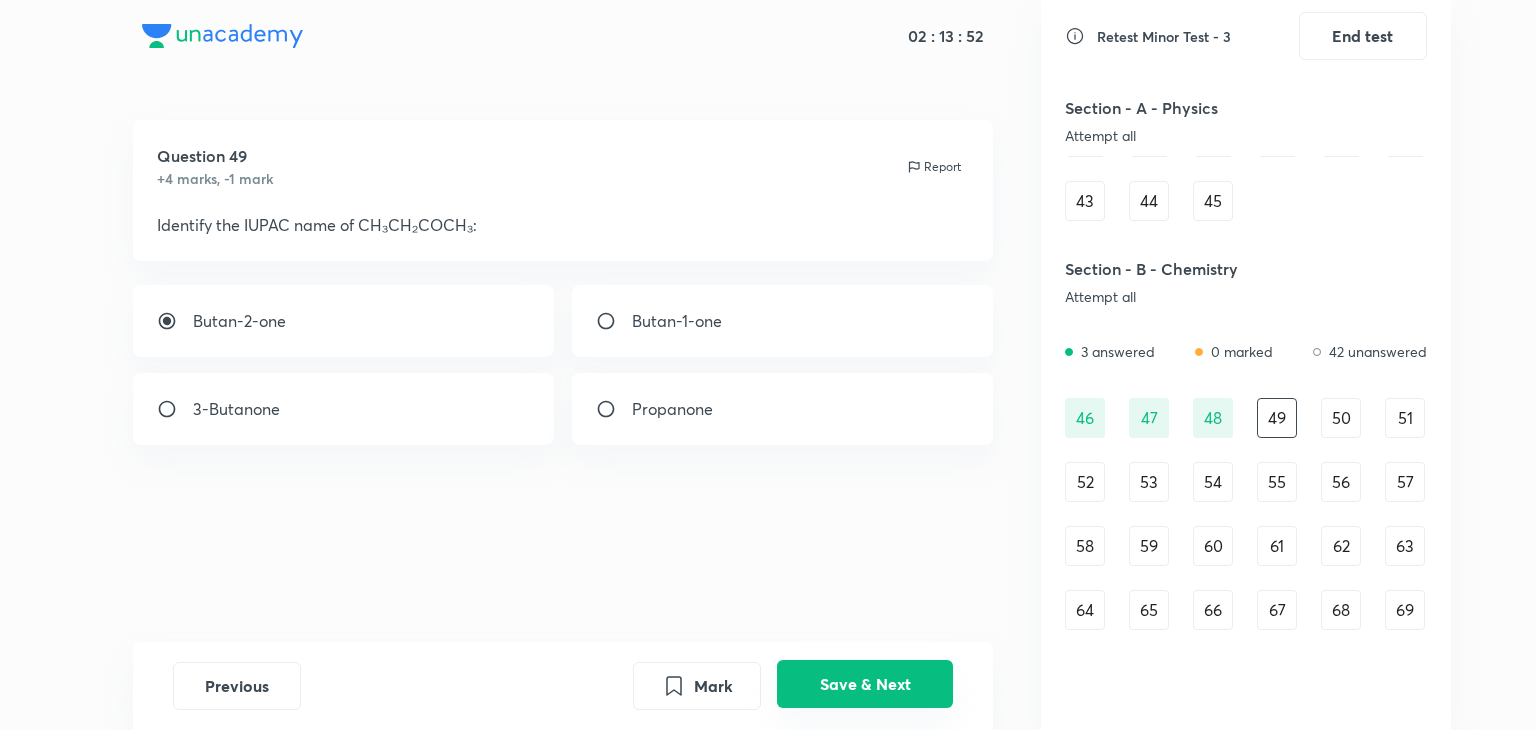 click on "Save & Next" at bounding box center (865, 684) 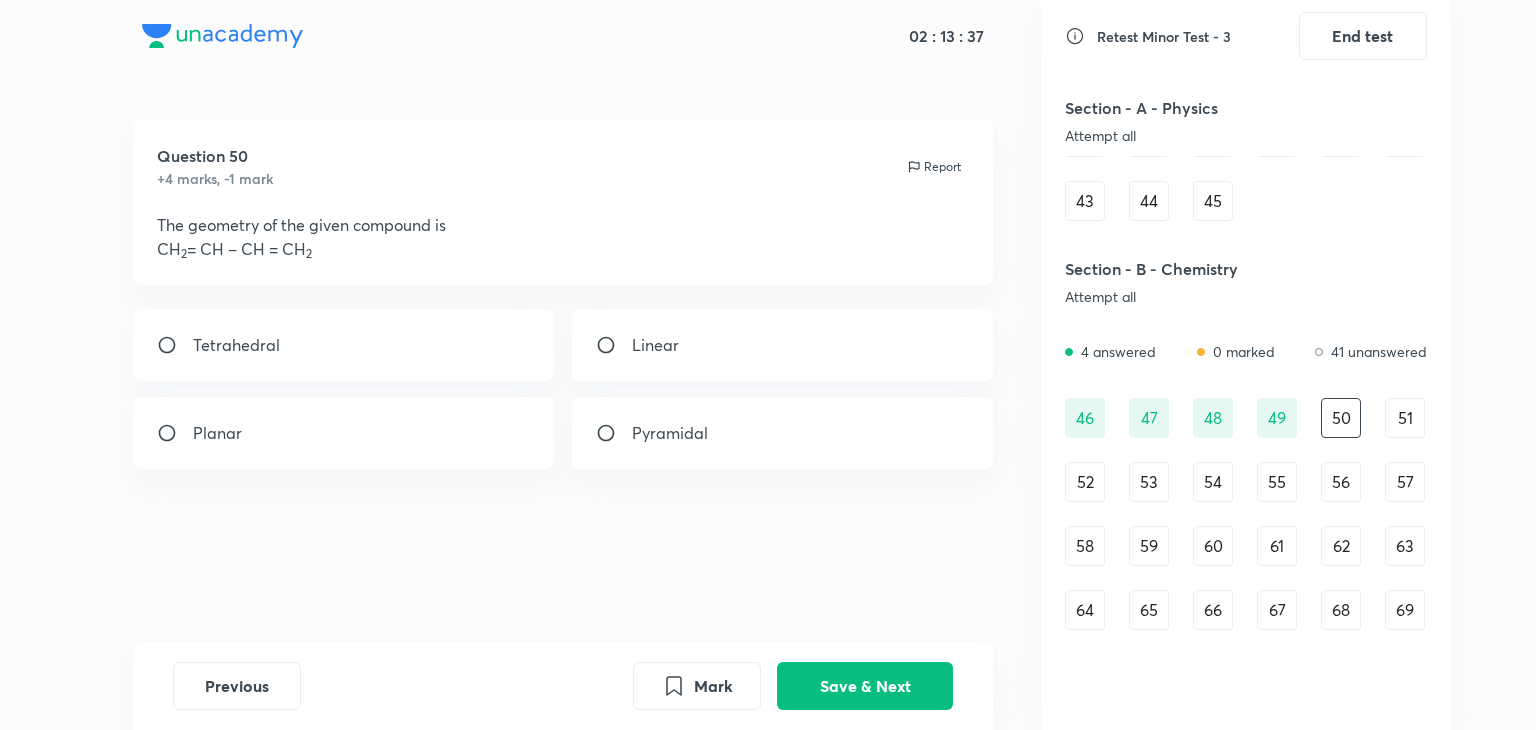 drag, startPoint x: 320, startPoint y: 250, endPoint x: 162, endPoint y: 245, distance: 158.0791 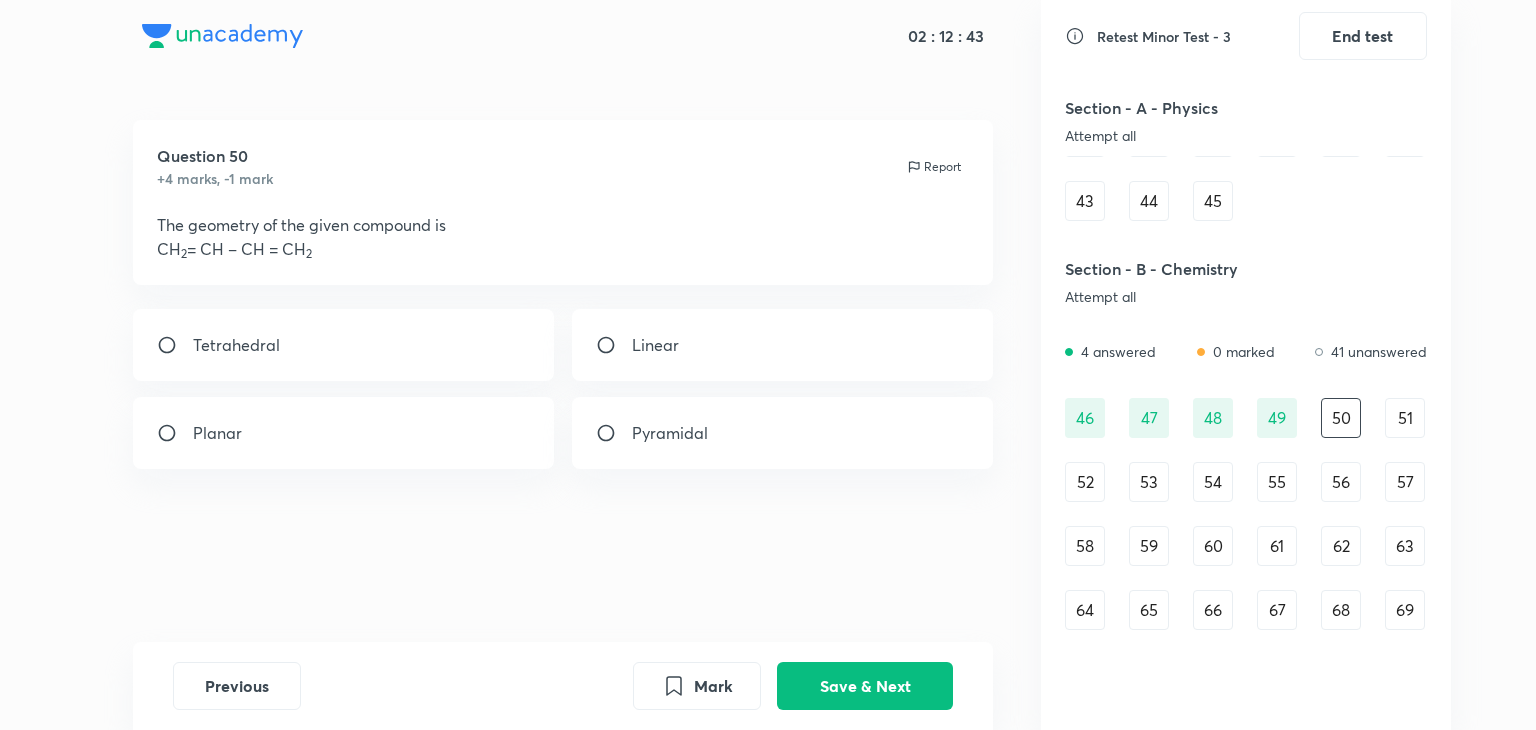 click on "Planar" at bounding box center [344, 433] 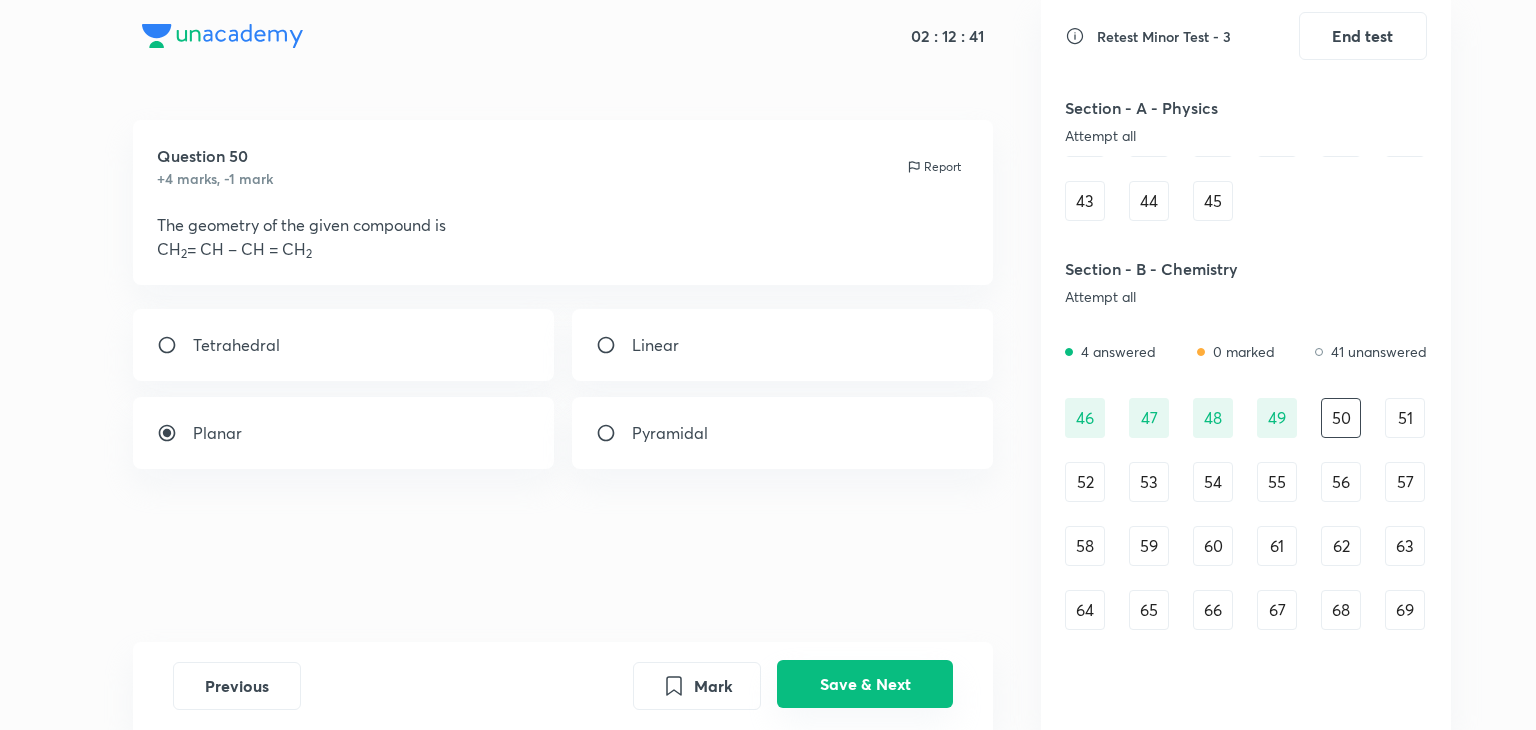 click on "Save & Next" at bounding box center [865, 684] 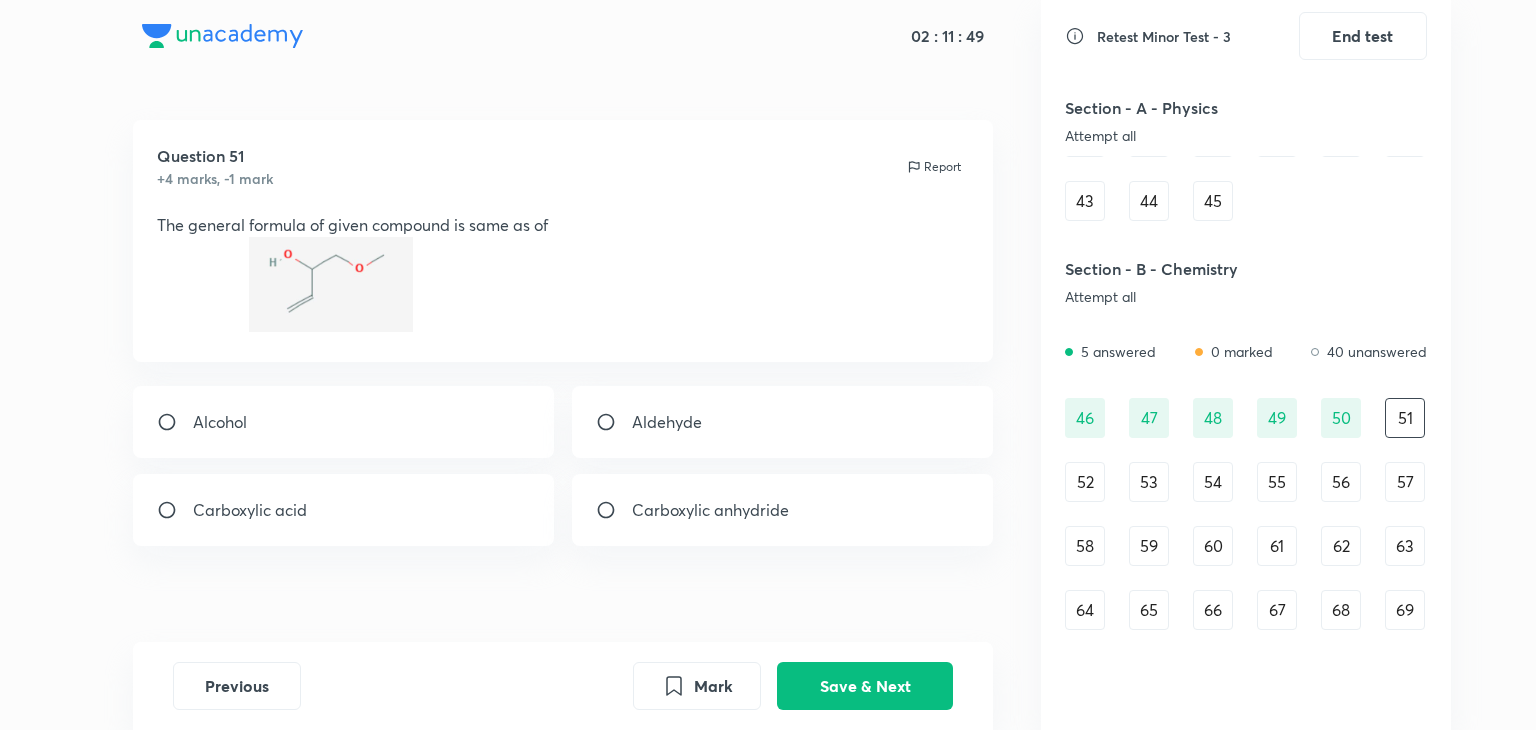 click on "52" at bounding box center (1085, 482) 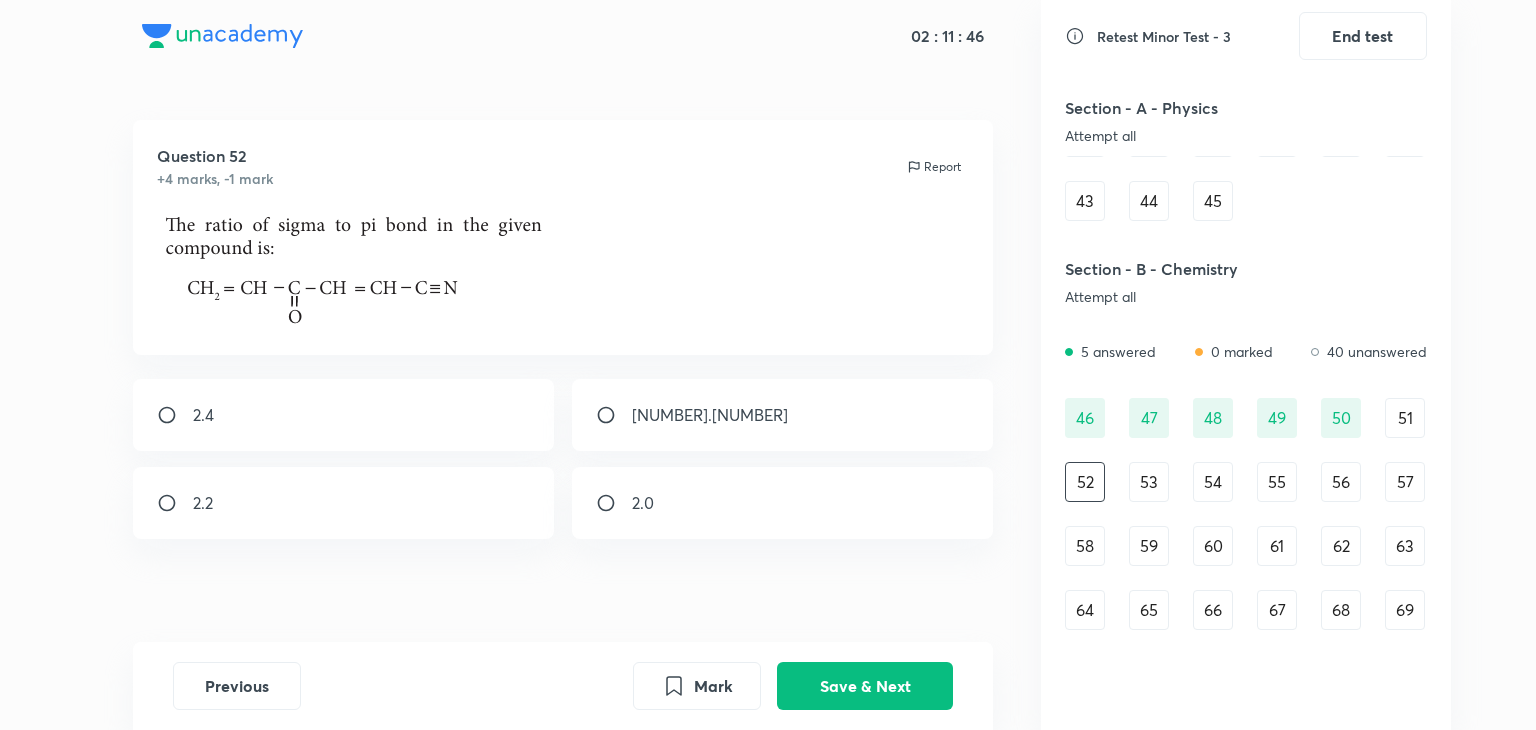 click on "51" at bounding box center [1405, 418] 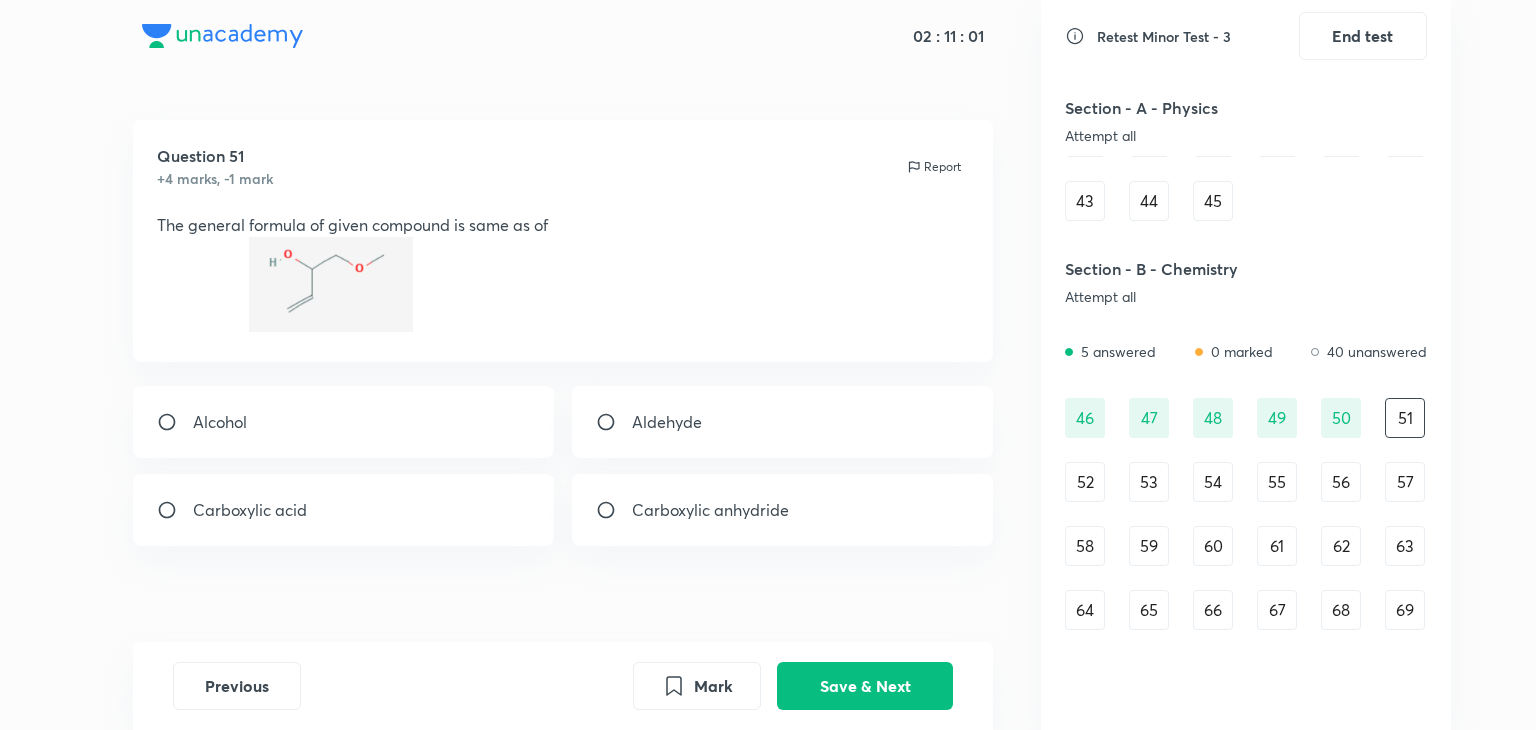 click on "52" at bounding box center [1085, 482] 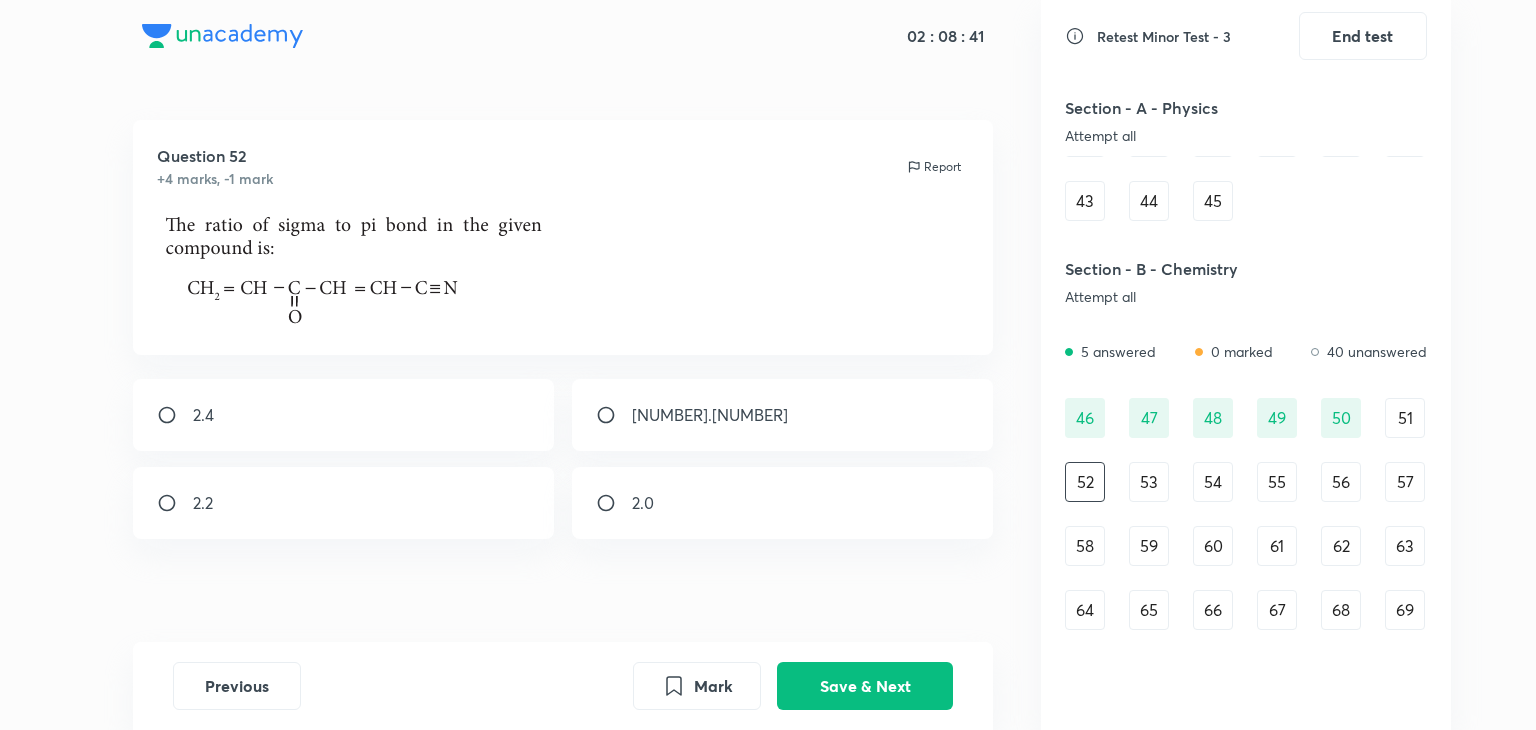 click on "53" at bounding box center [1149, 482] 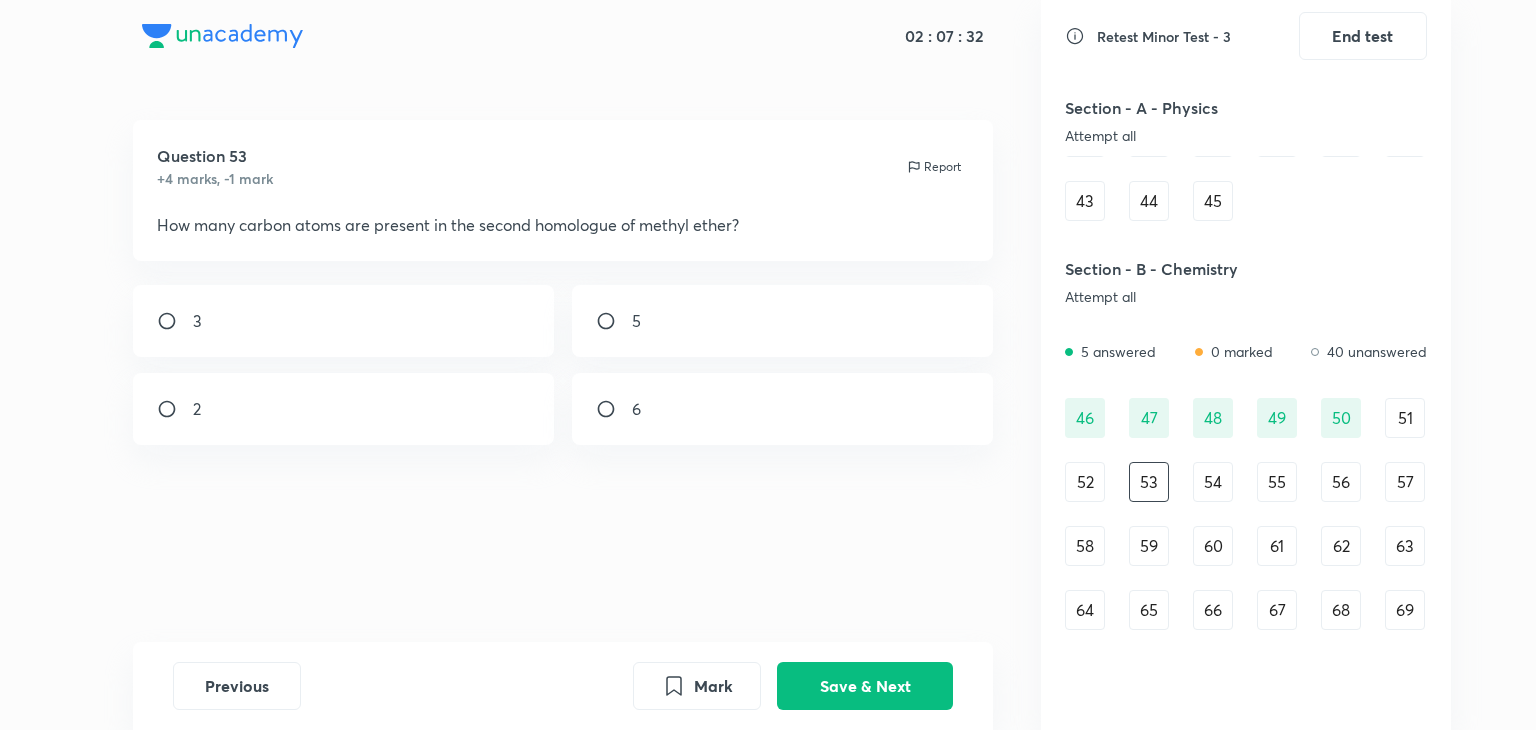 click on "3" at bounding box center (344, 321) 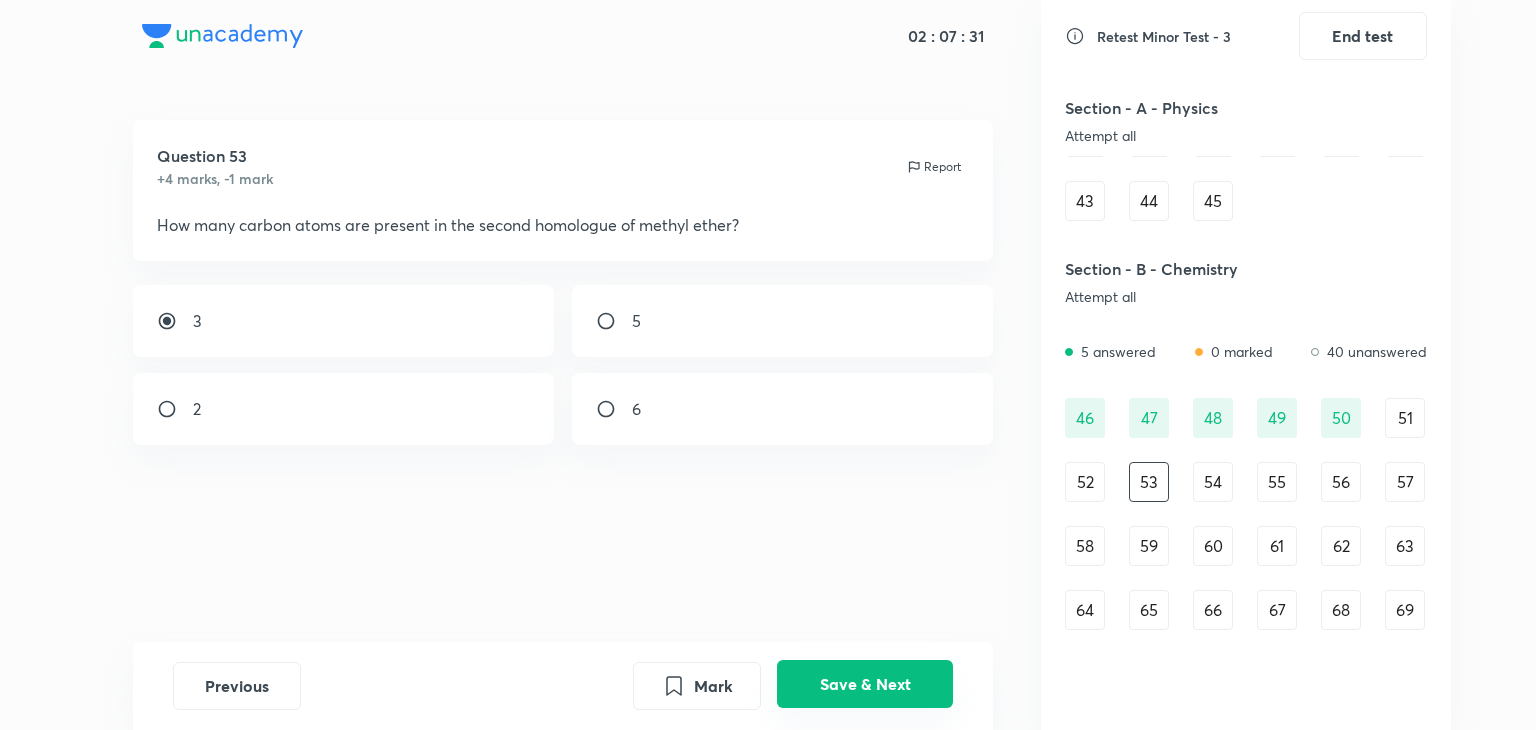 click on "Save & Next" at bounding box center [865, 684] 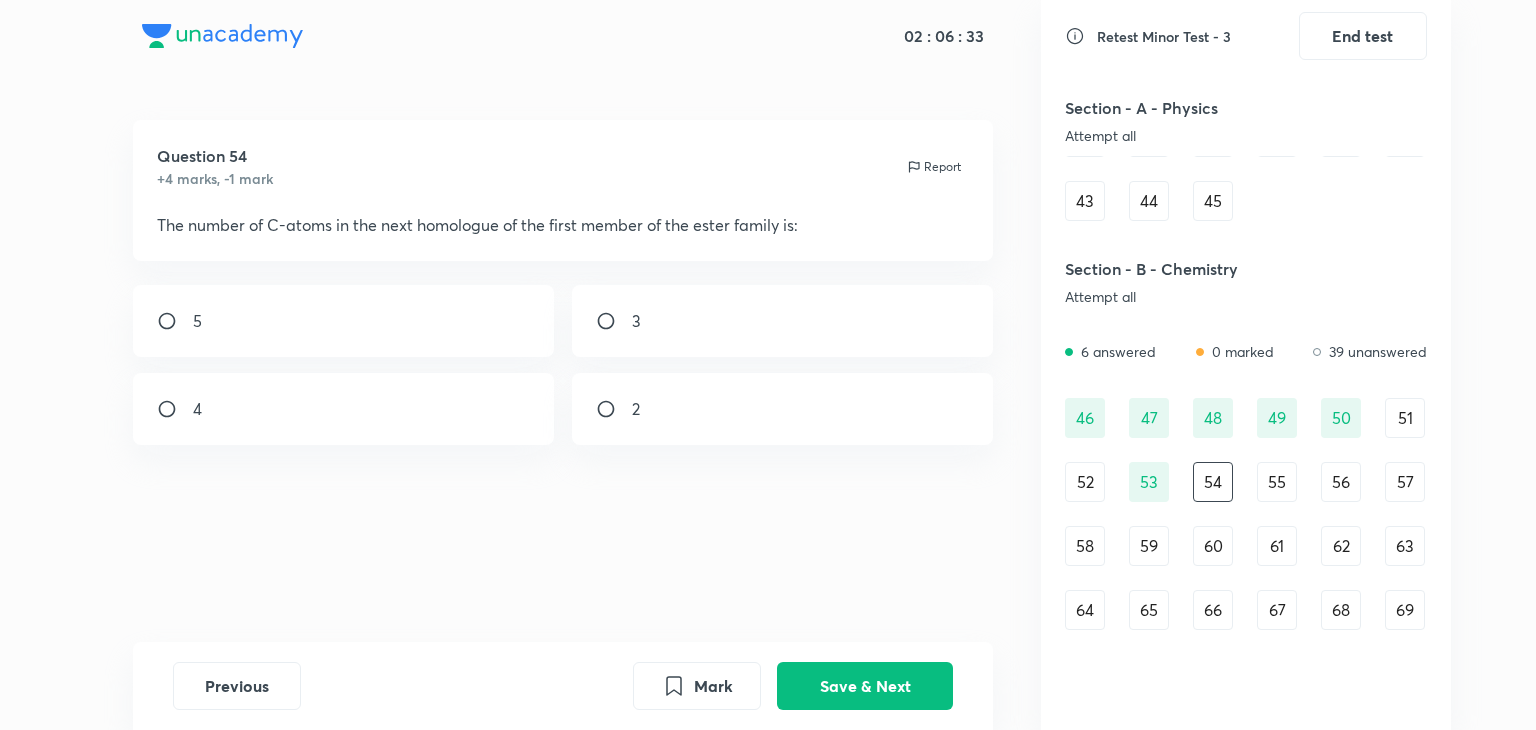 click on "3" at bounding box center (783, 321) 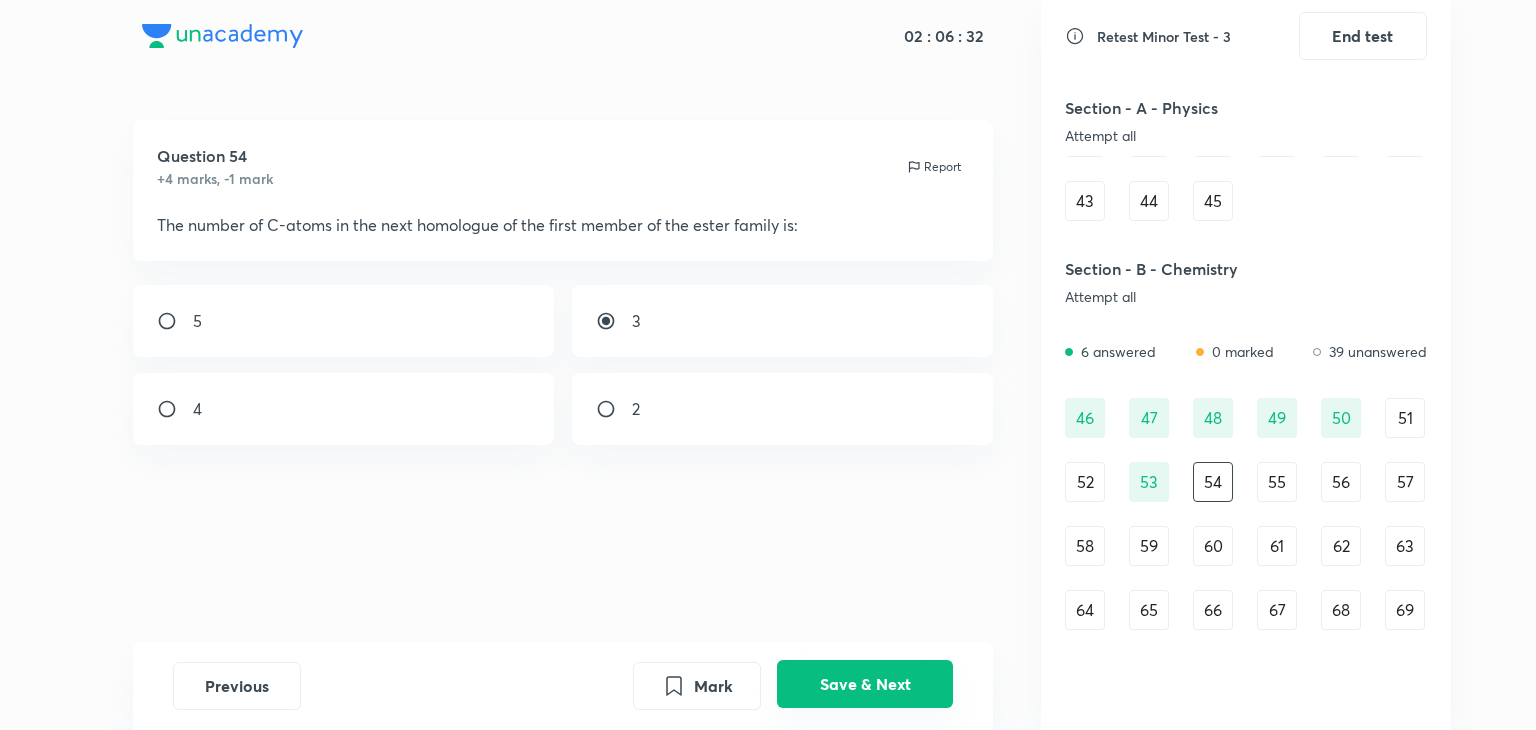 click on "Save & Next" at bounding box center (865, 684) 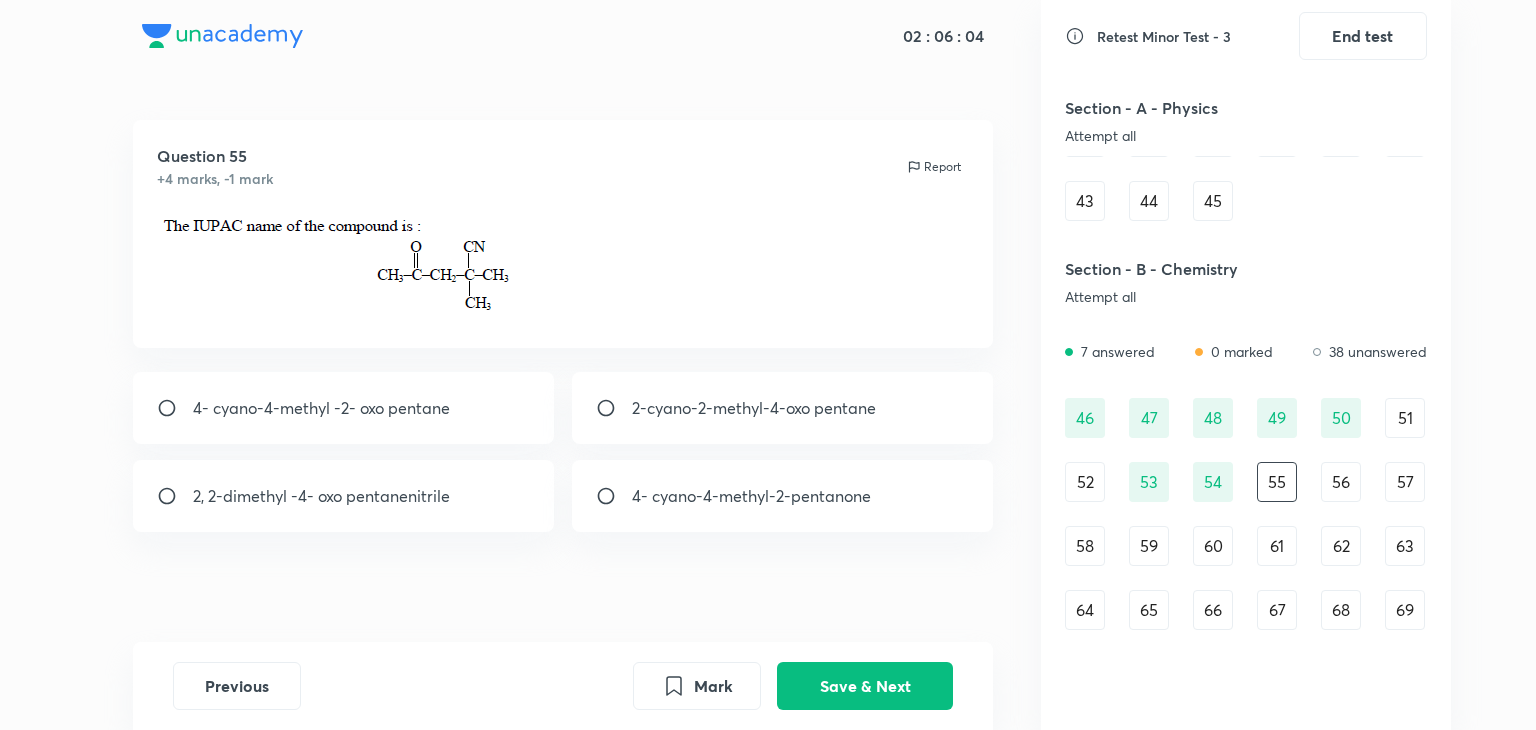 click on "2, 2-dimethyl -4- oxo pentanenitrile" at bounding box center (321, 496) 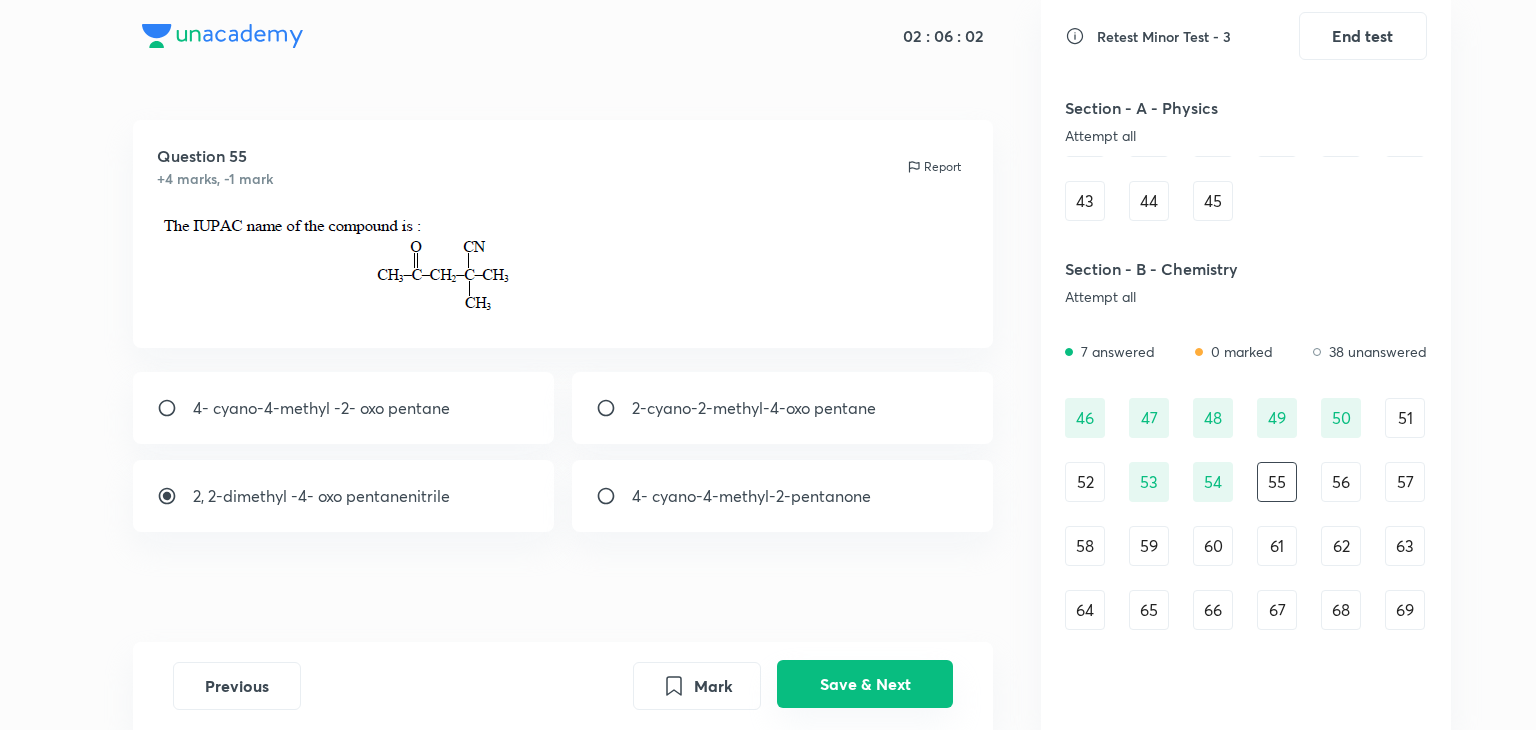 click on "Save & Next" at bounding box center (865, 684) 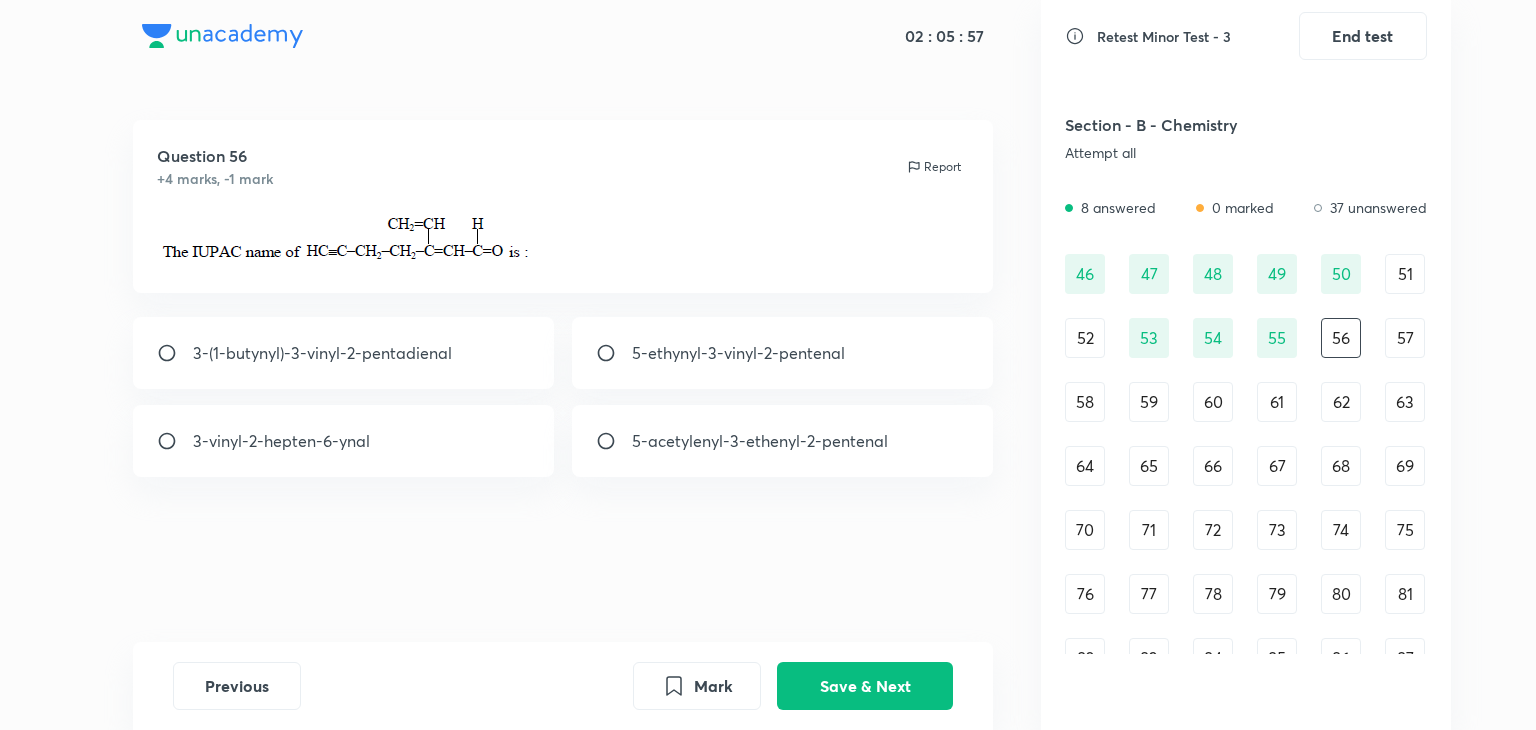 scroll, scrollTop: 644, scrollLeft: 0, axis: vertical 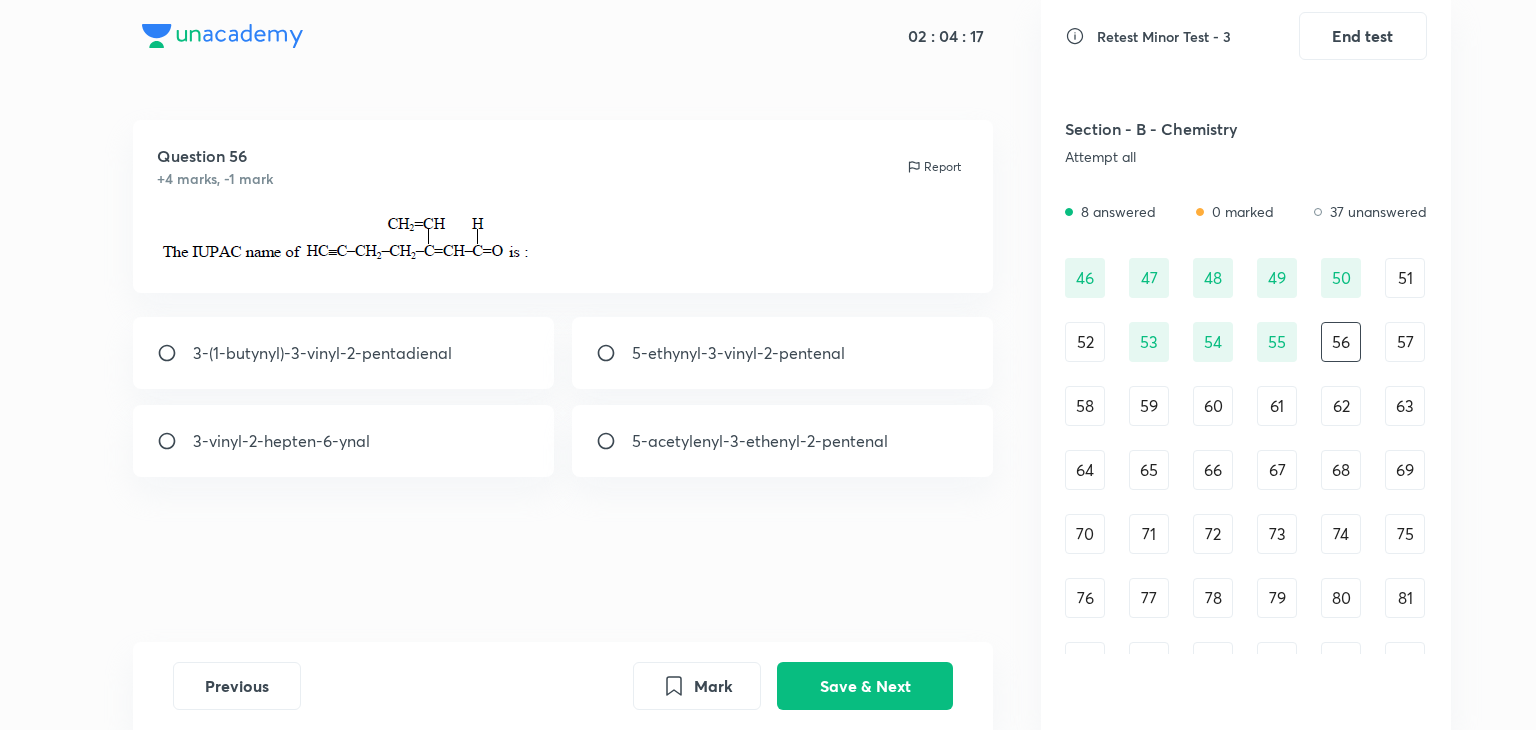 drag, startPoint x: 533, startPoint y: 241, endPoint x: 265, endPoint y: 239, distance: 268.00748 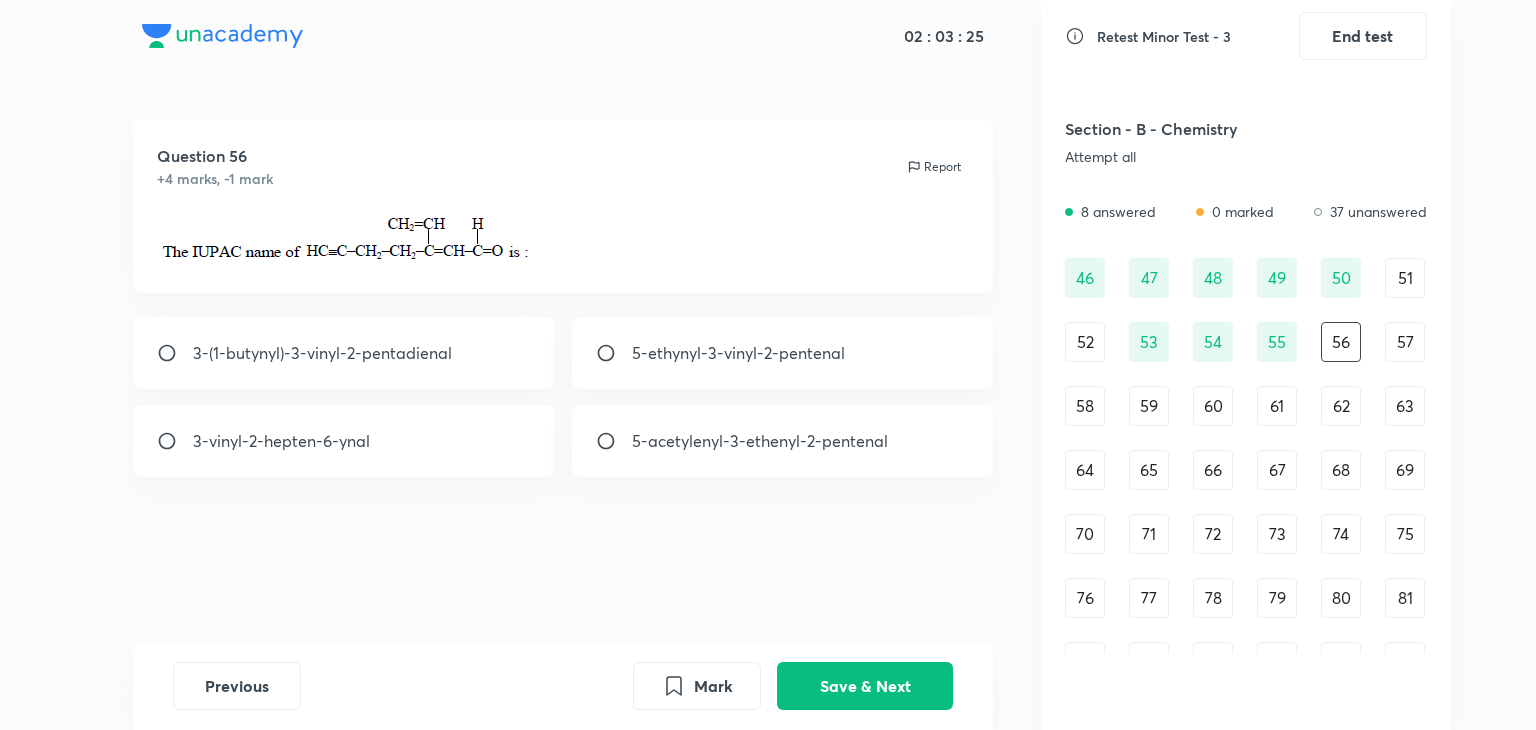 click on "3-(1-butynyl)-3-vinyl-2-pentadienal" at bounding box center (322, 353) 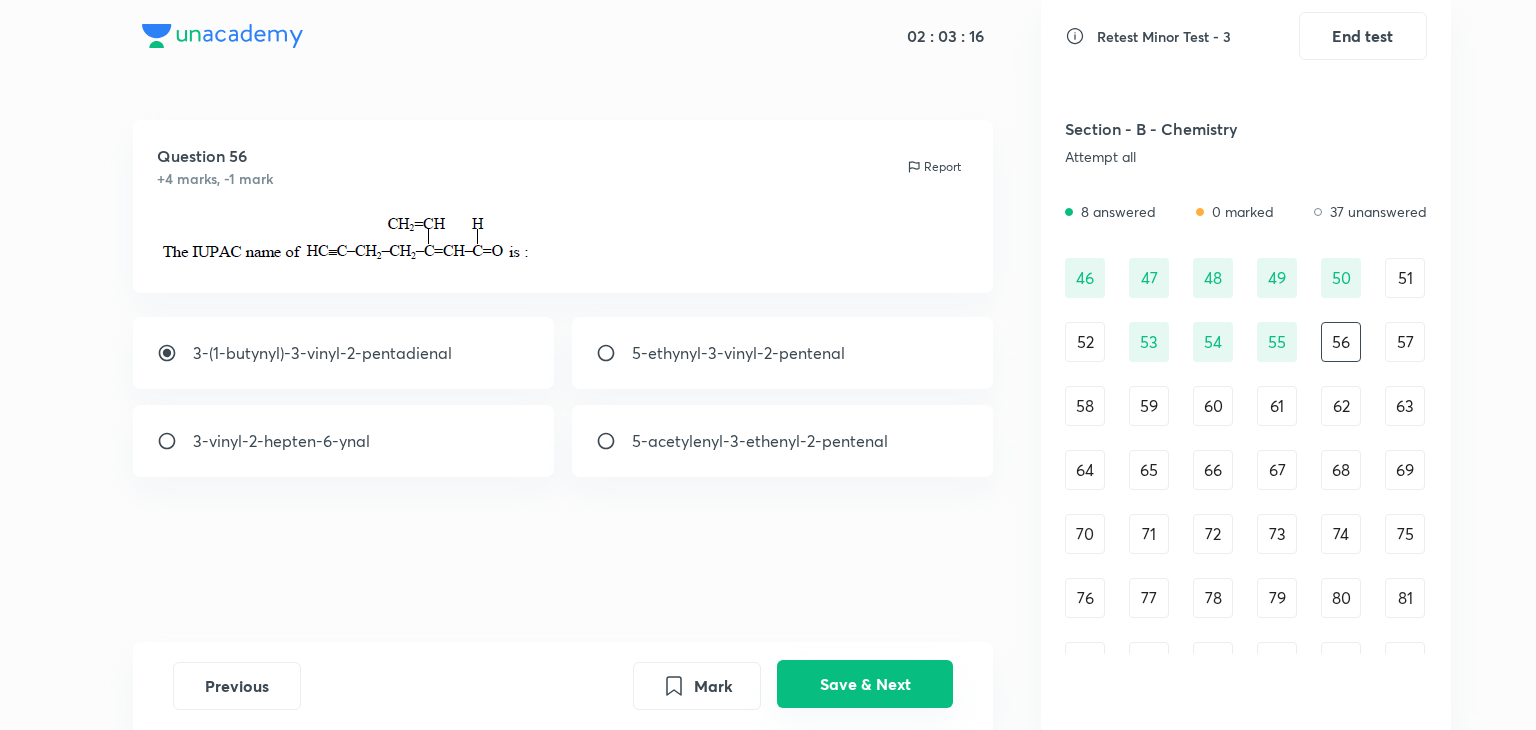 click on "Save & Next" at bounding box center [865, 684] 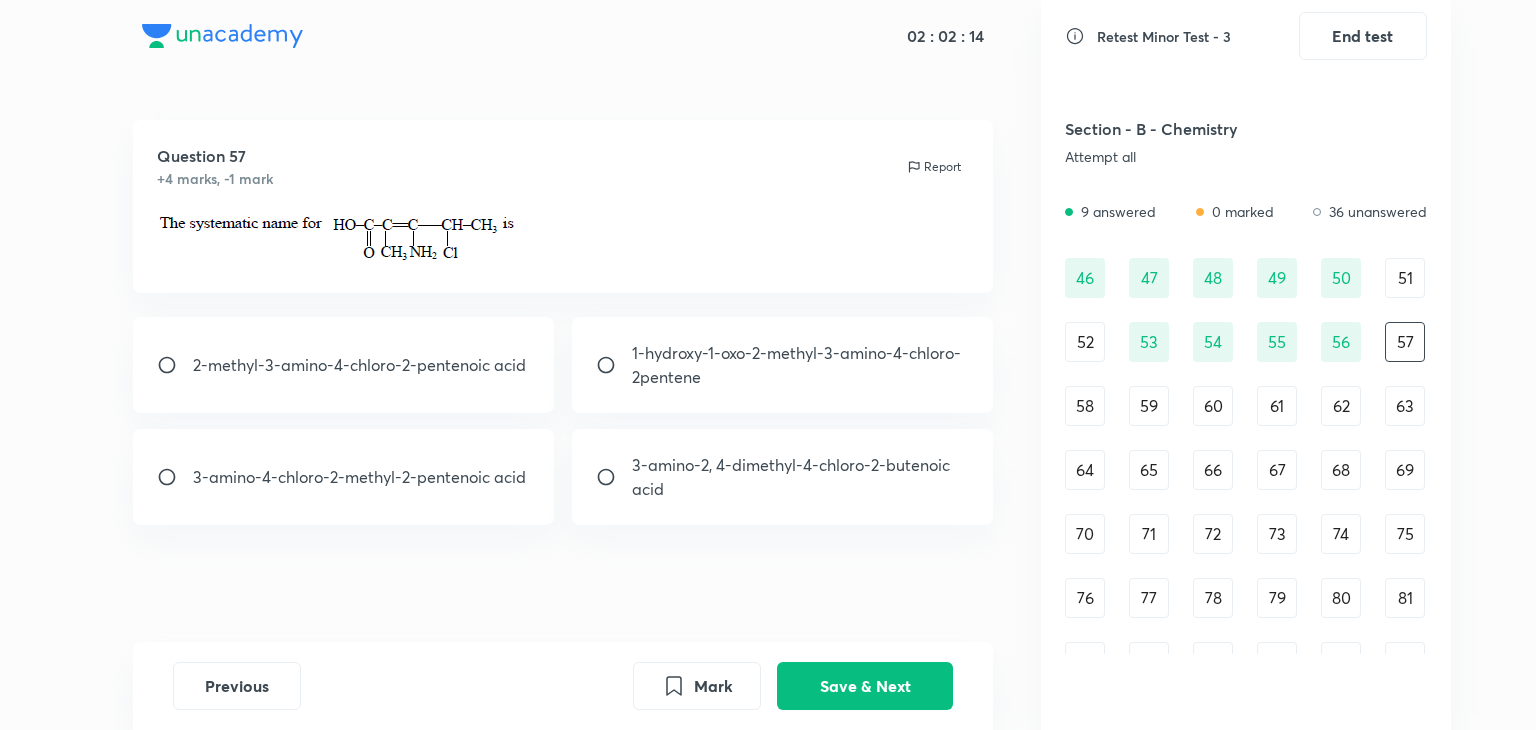 click on "3-amino-4-chloro-2-methyl-2-pentenoic acid" at bounding box center [359, 477] 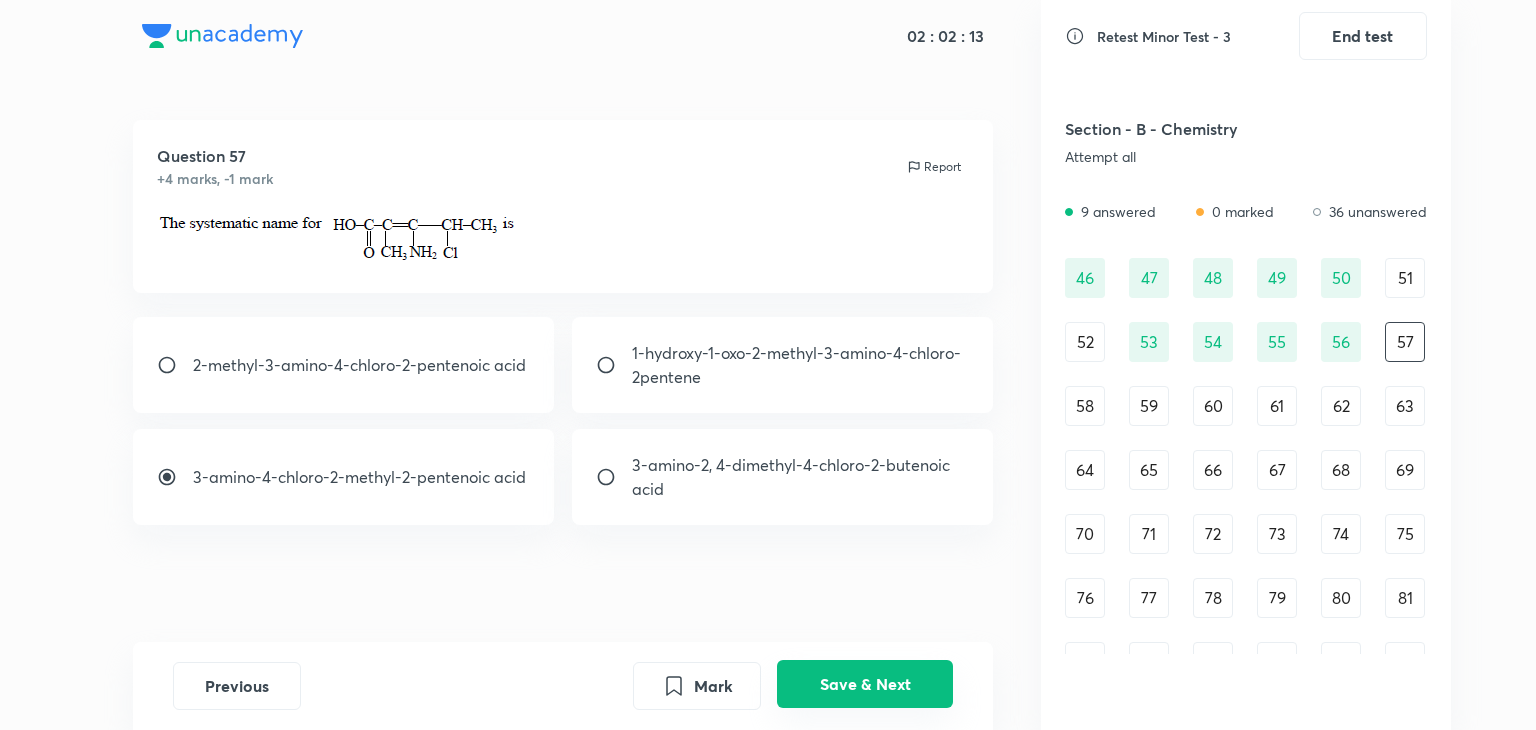 click on "Save & Next" at bounding box center (865, 684) 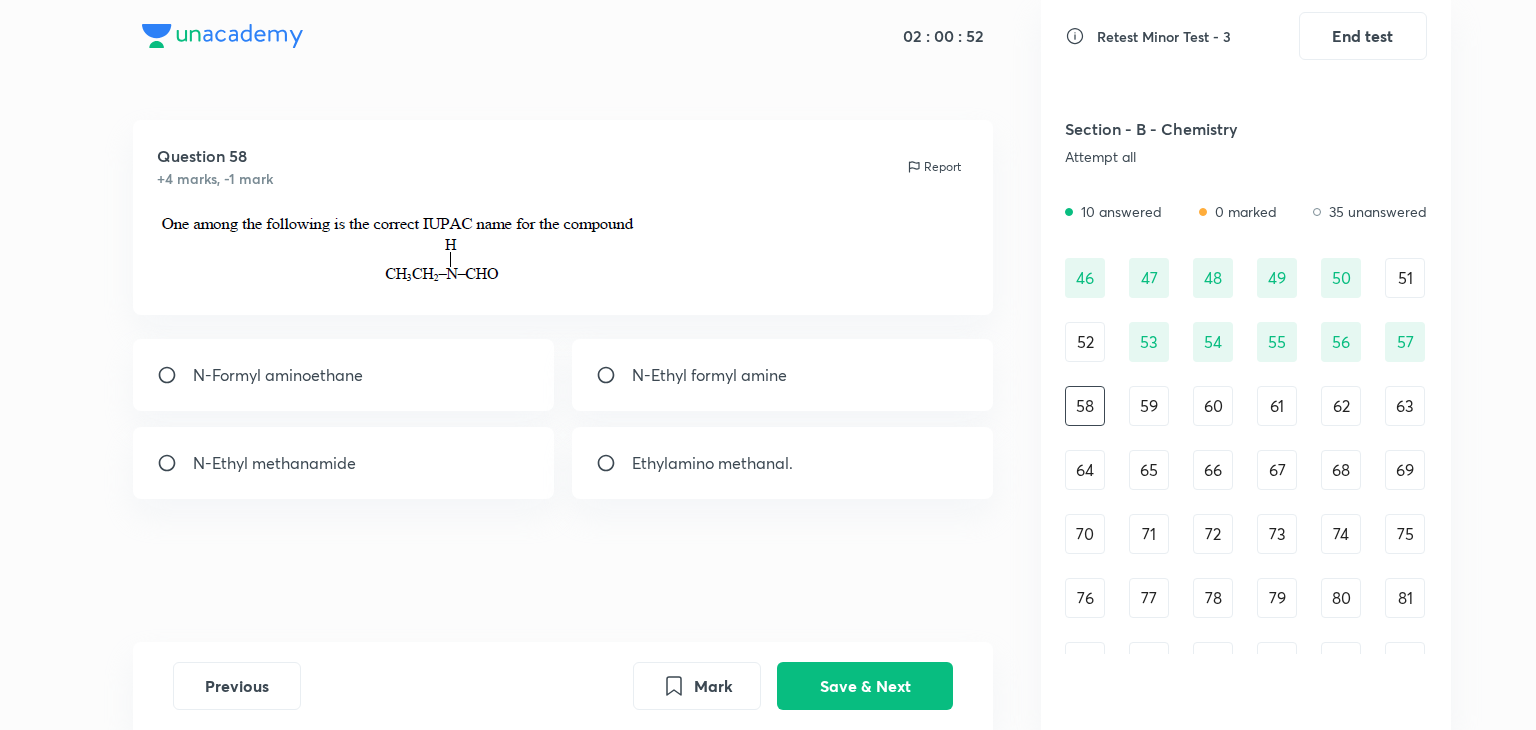 click on "N-Formyl aminoethane" at bounding box center [278, 375] 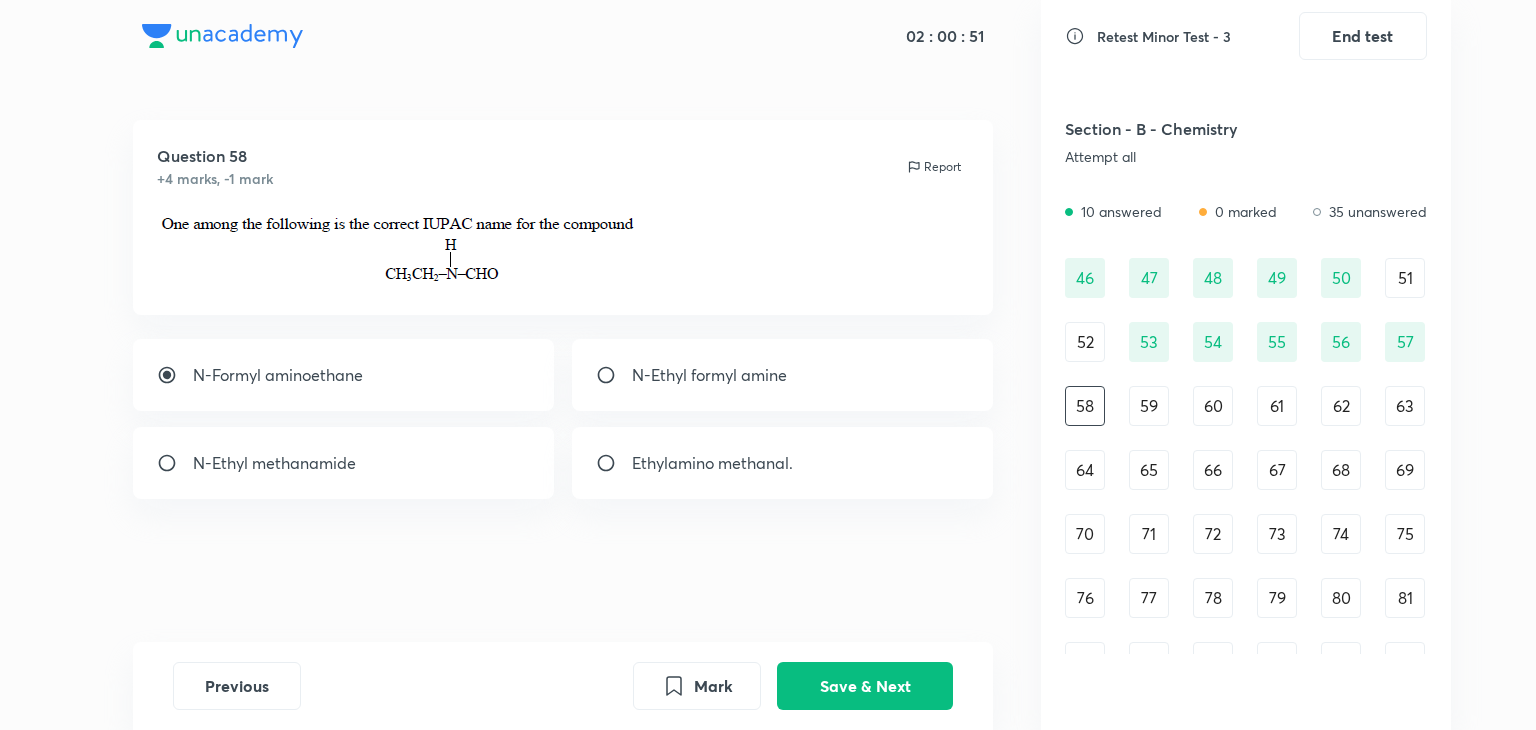 radio on "true" 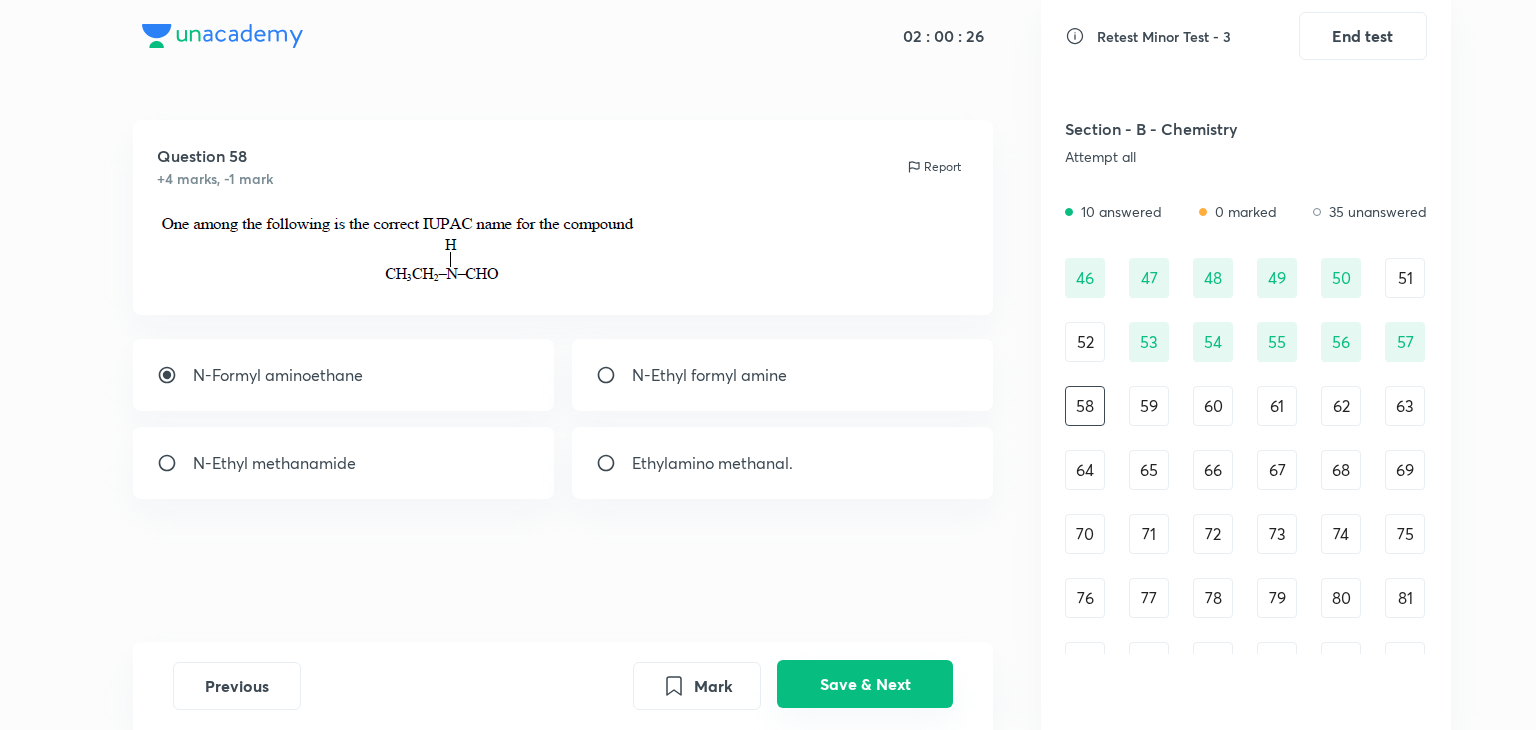 click on "Save & Next" at bounding box center (865, 684) 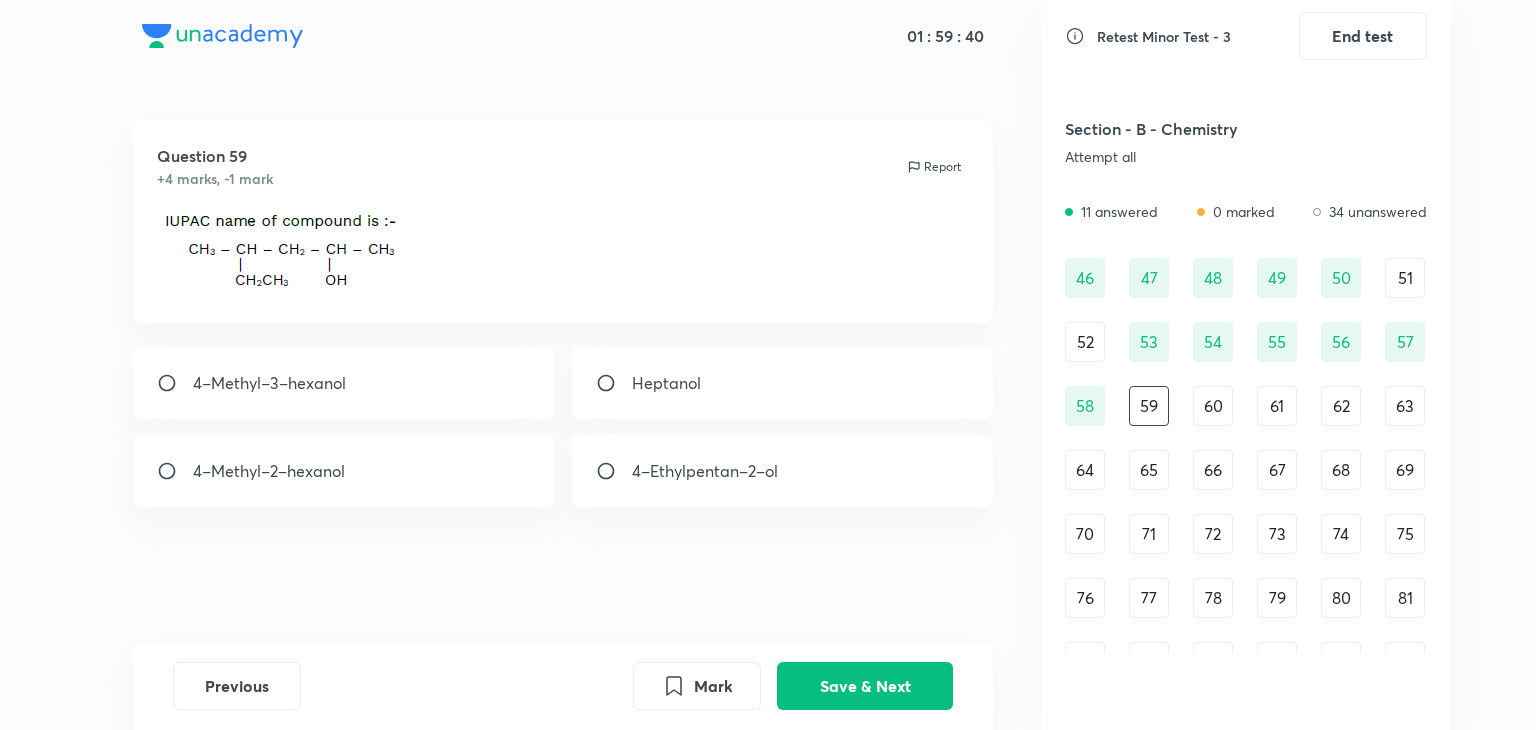 click on "4–Methyl–2–hexanol" at bounding box center (344, 471) 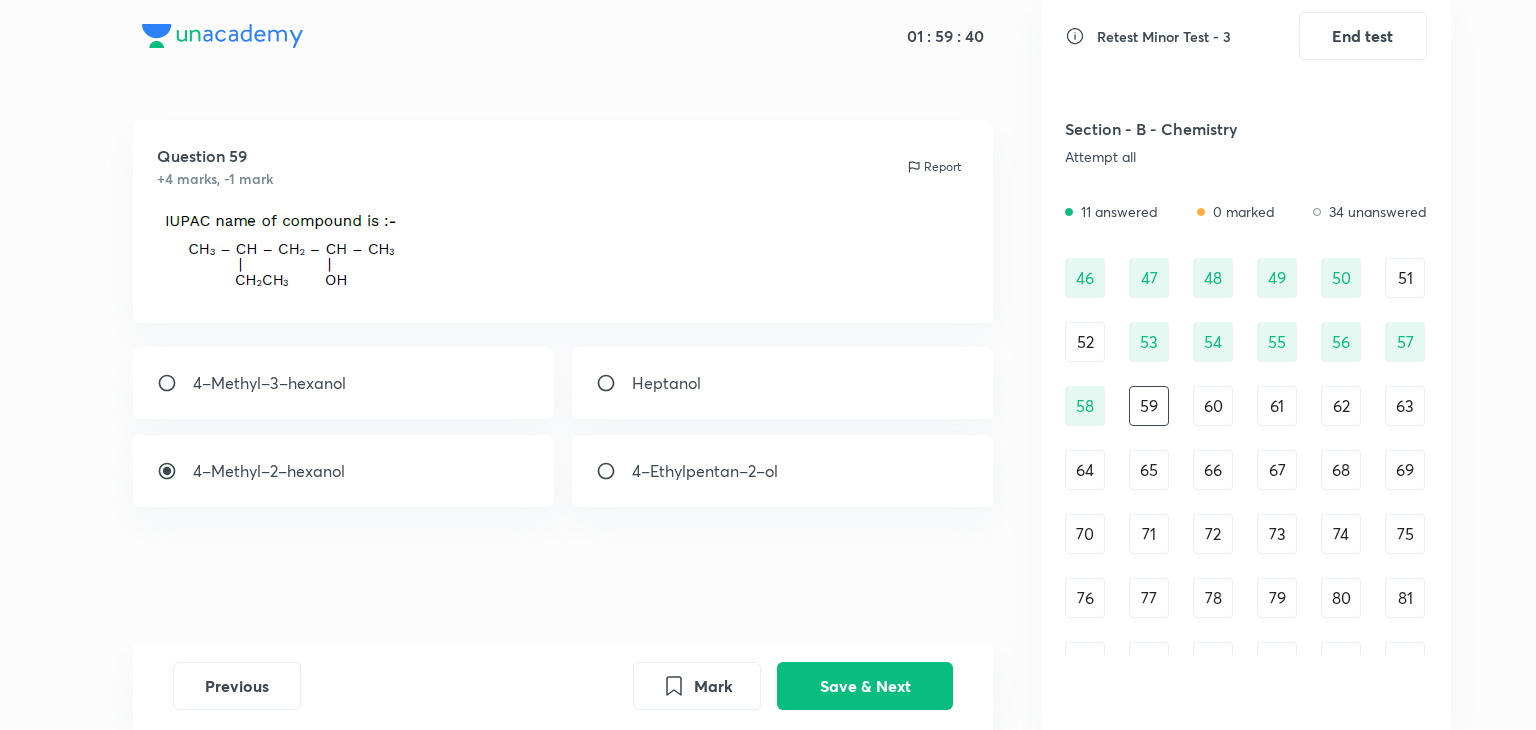 radio on "true" 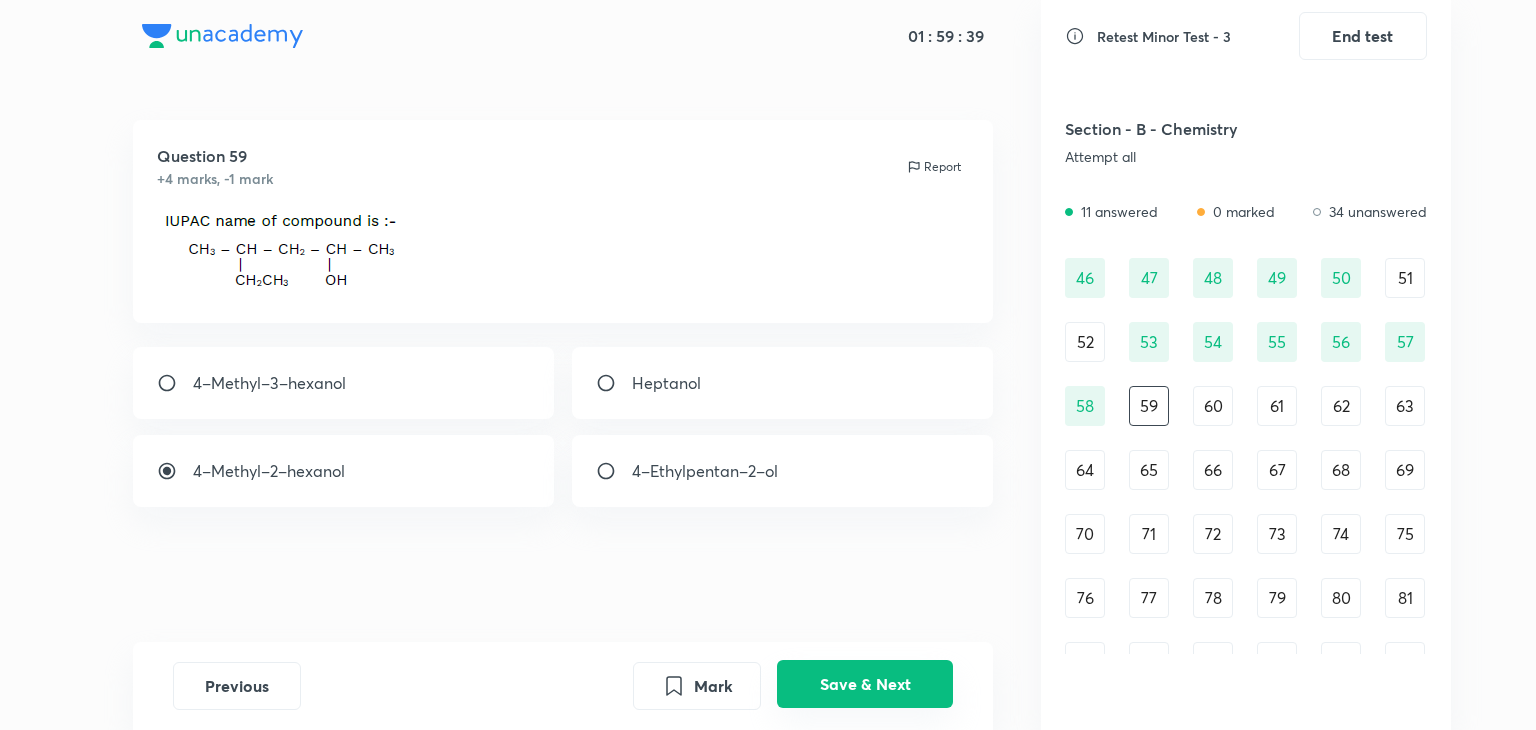 click on "Save & Next" at bounding box center (865, 684) 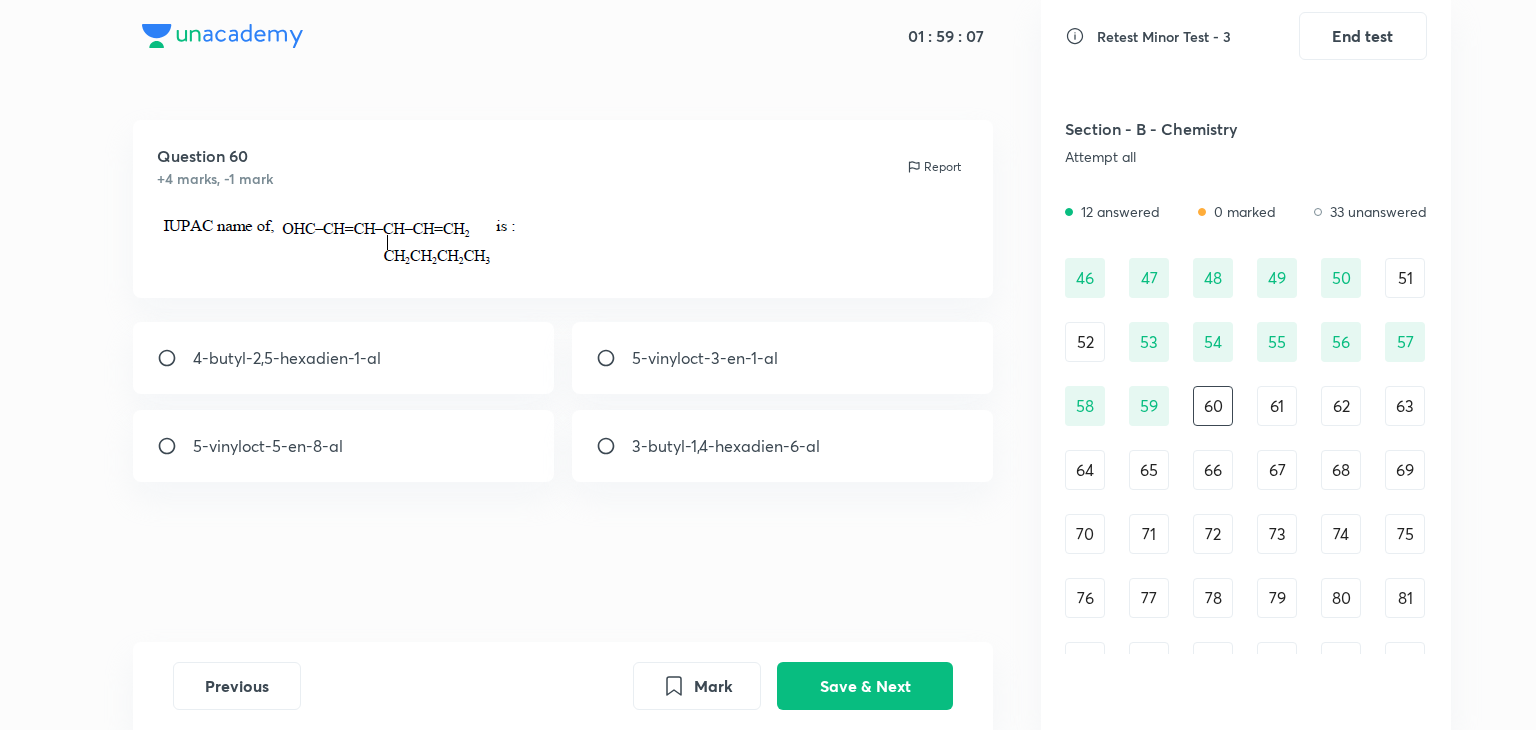 click on "4-butyl-2,5-hexadien-1-al" at bounding box center [287, 358] 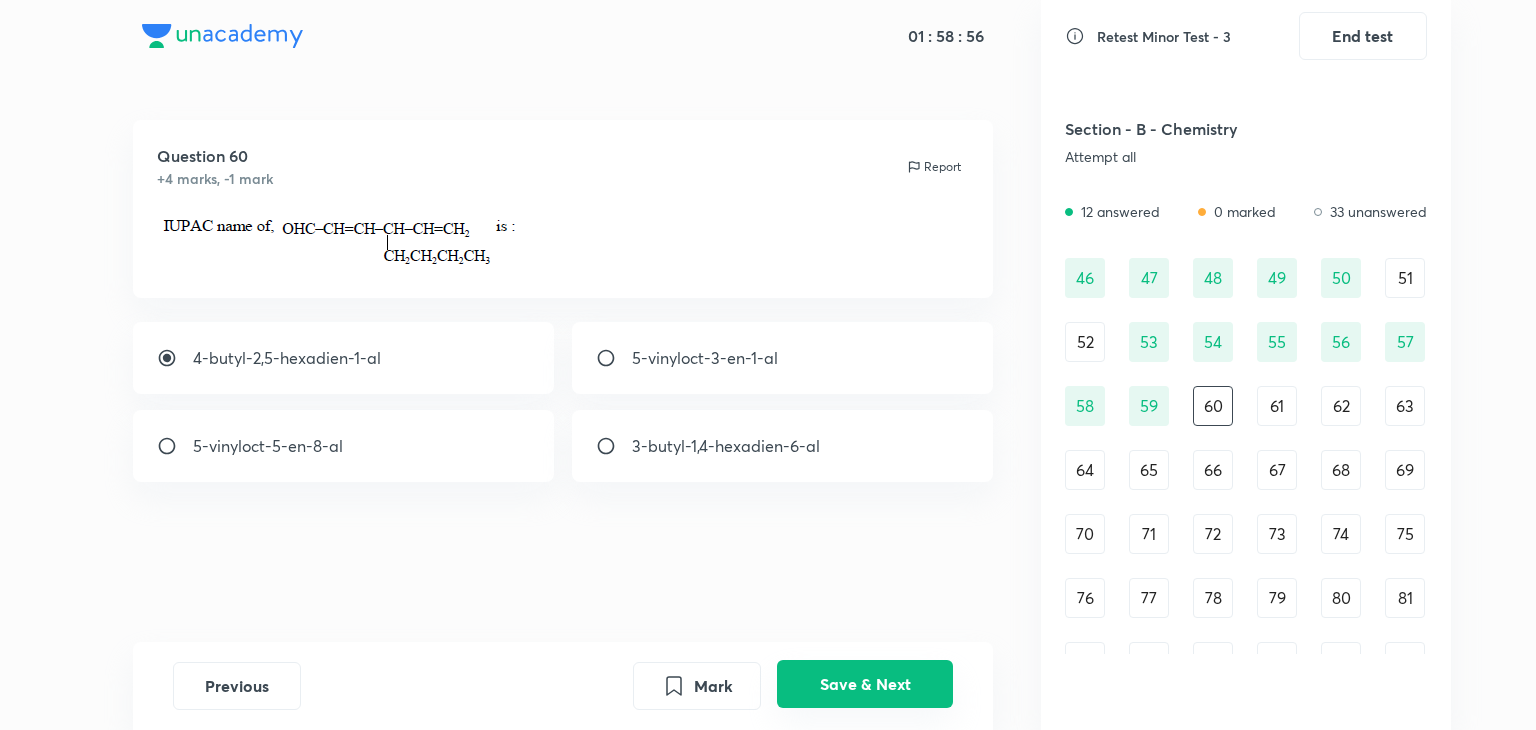 click on "Save & Next" at bounding box center (865, 684) 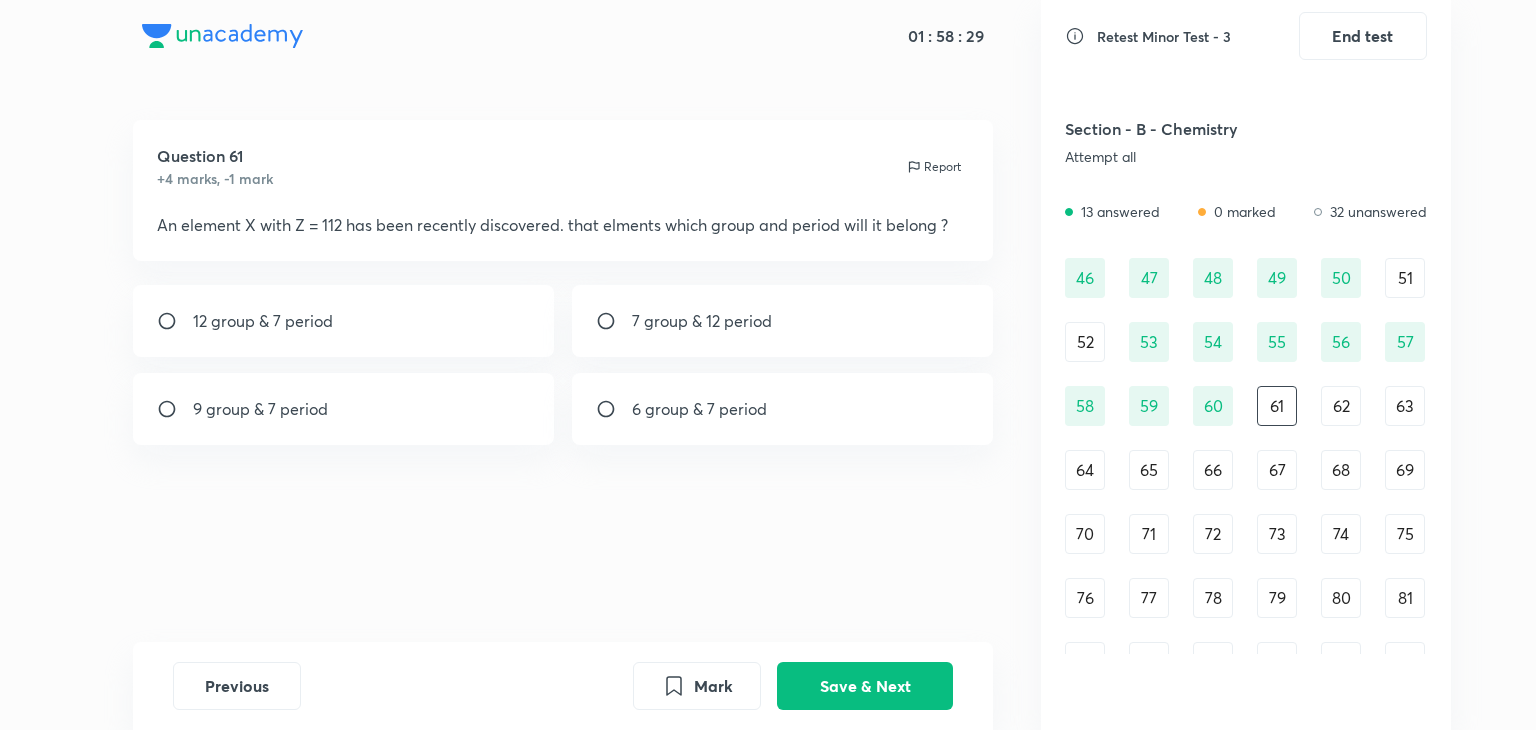 click on "12 group & 7 period" at bounding box center [344, 321] 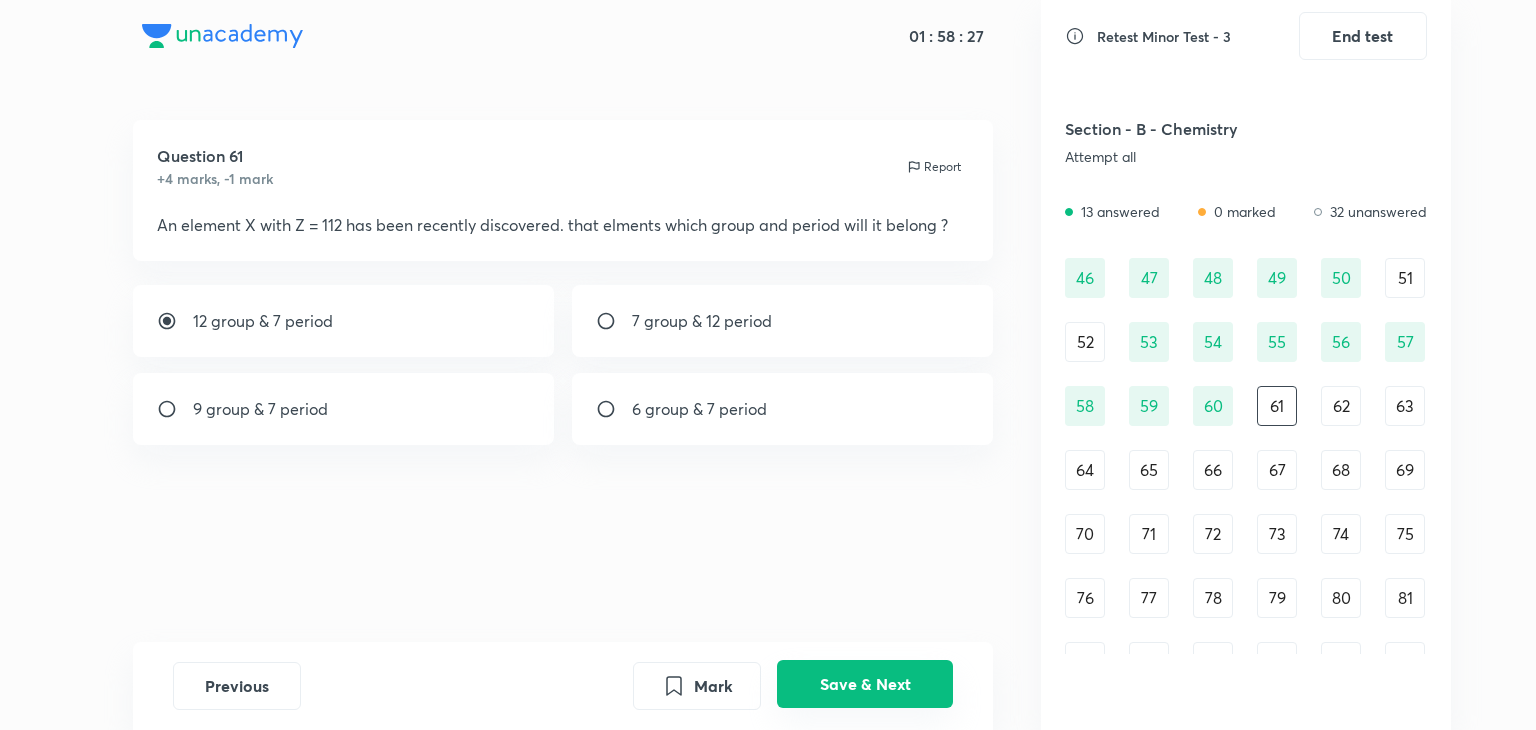 click on "Save & Next" at bounding box center (865, 684) 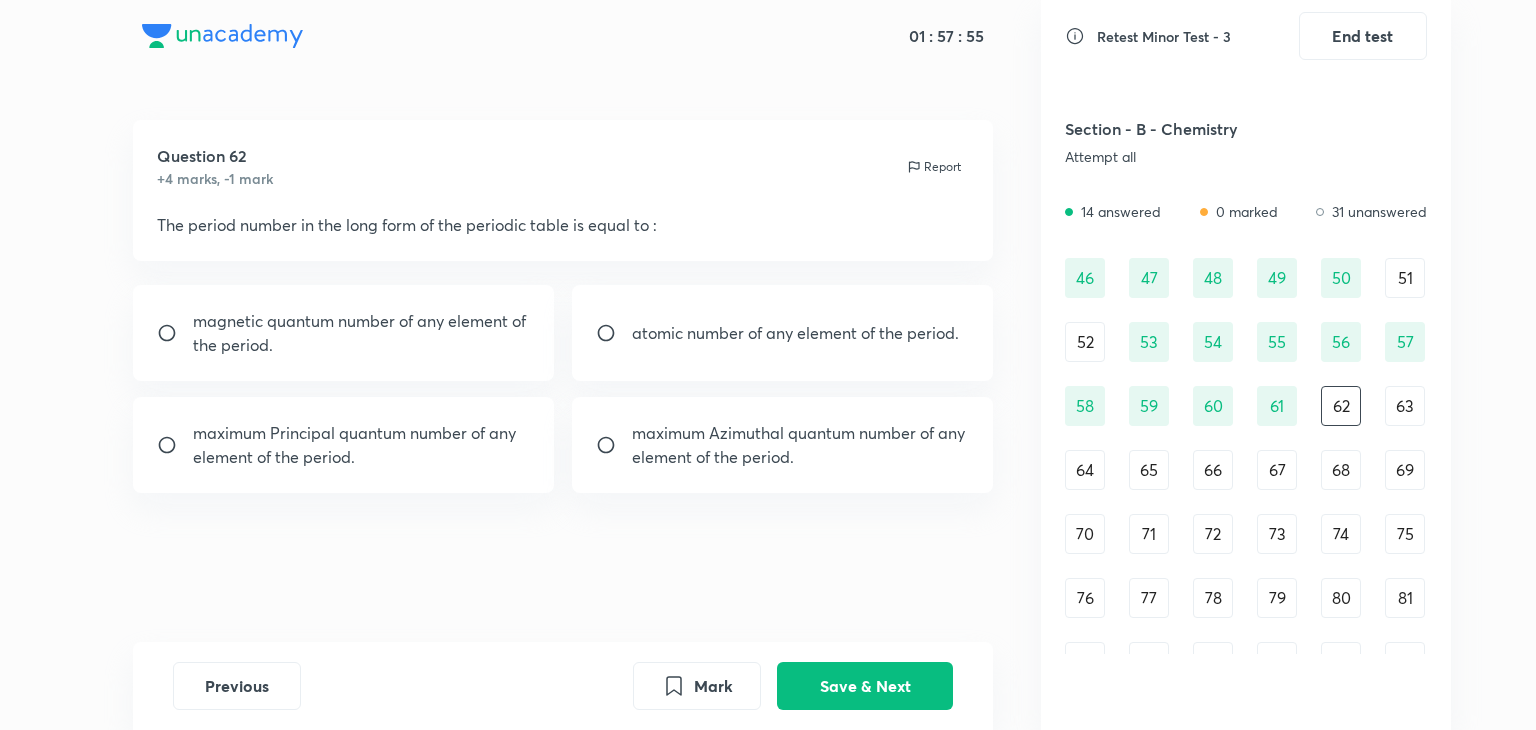 click on "maximum Principal quantum number of any element of the period." at bounding box center (362, 445) 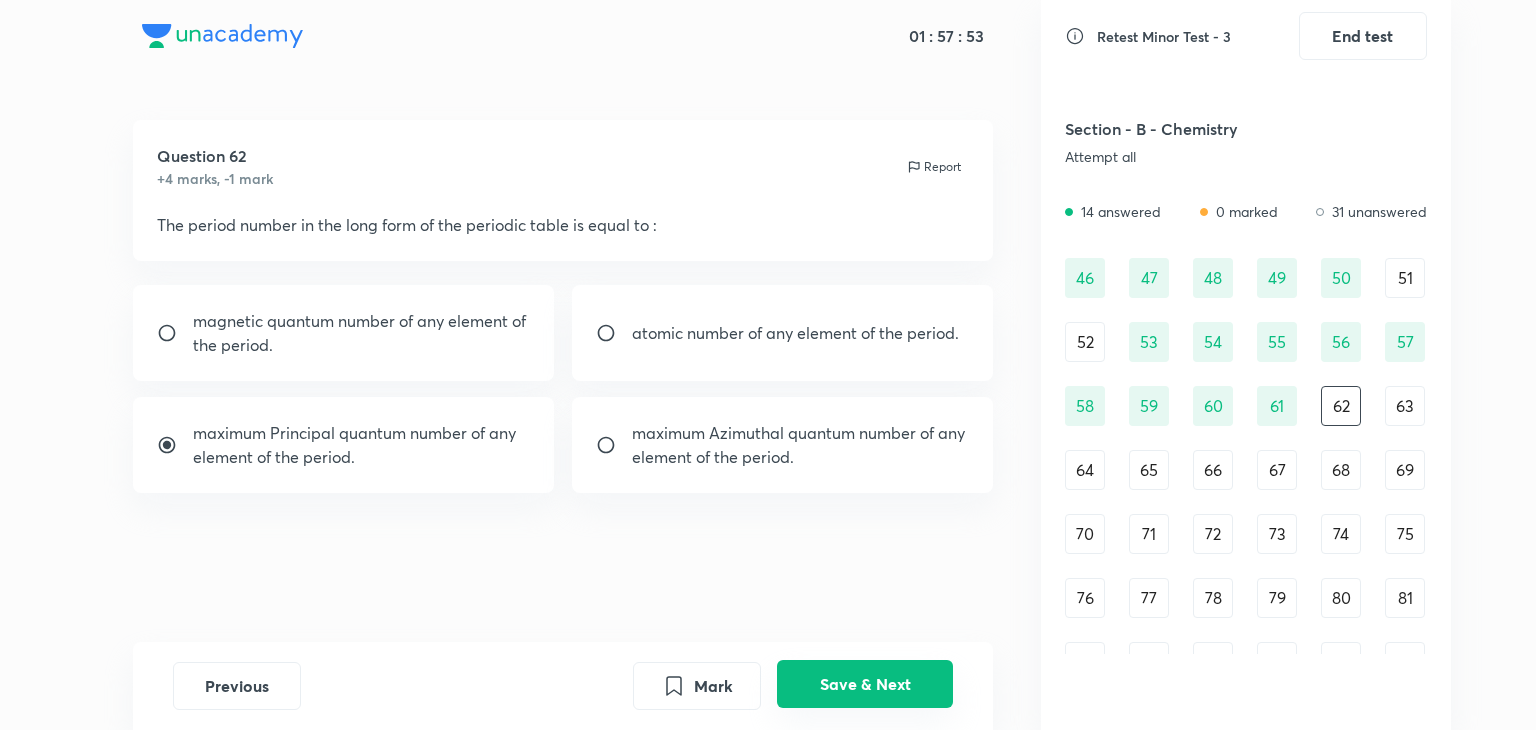 click on "Save & Next" at bounding box center (865, 684) 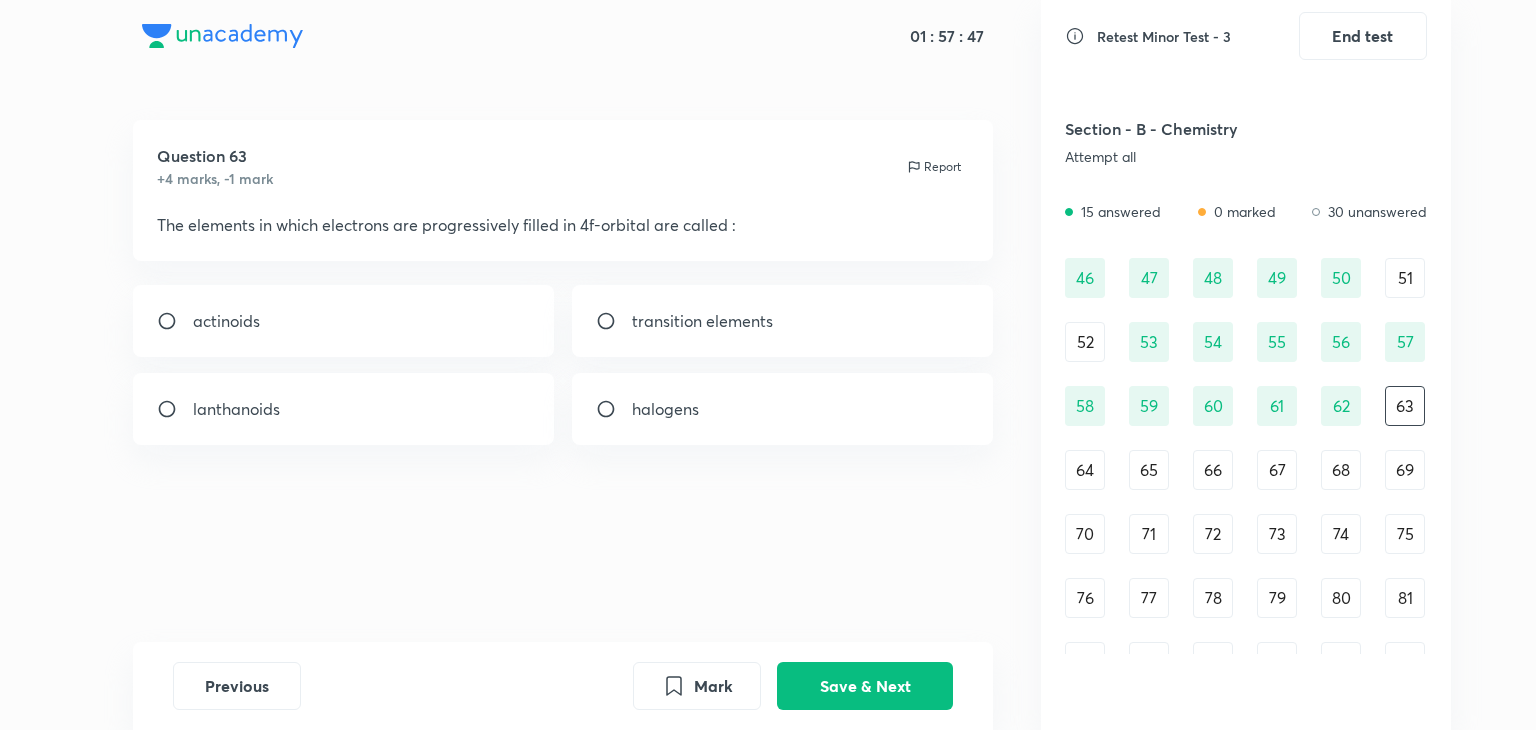 click on "lanthanoids" at bounding box center (344, 409) 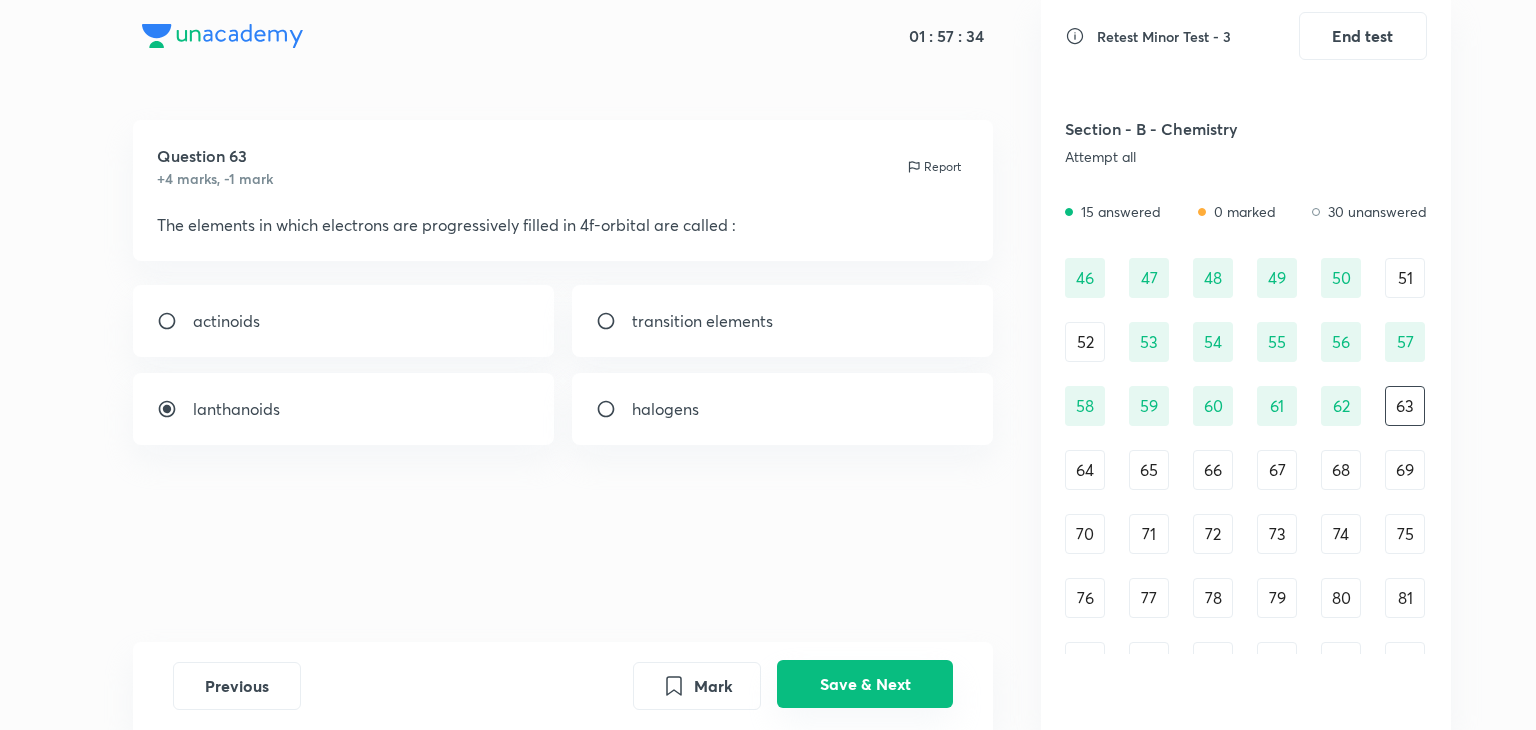 click on "Save & Next" at bounding box center (865, 684) 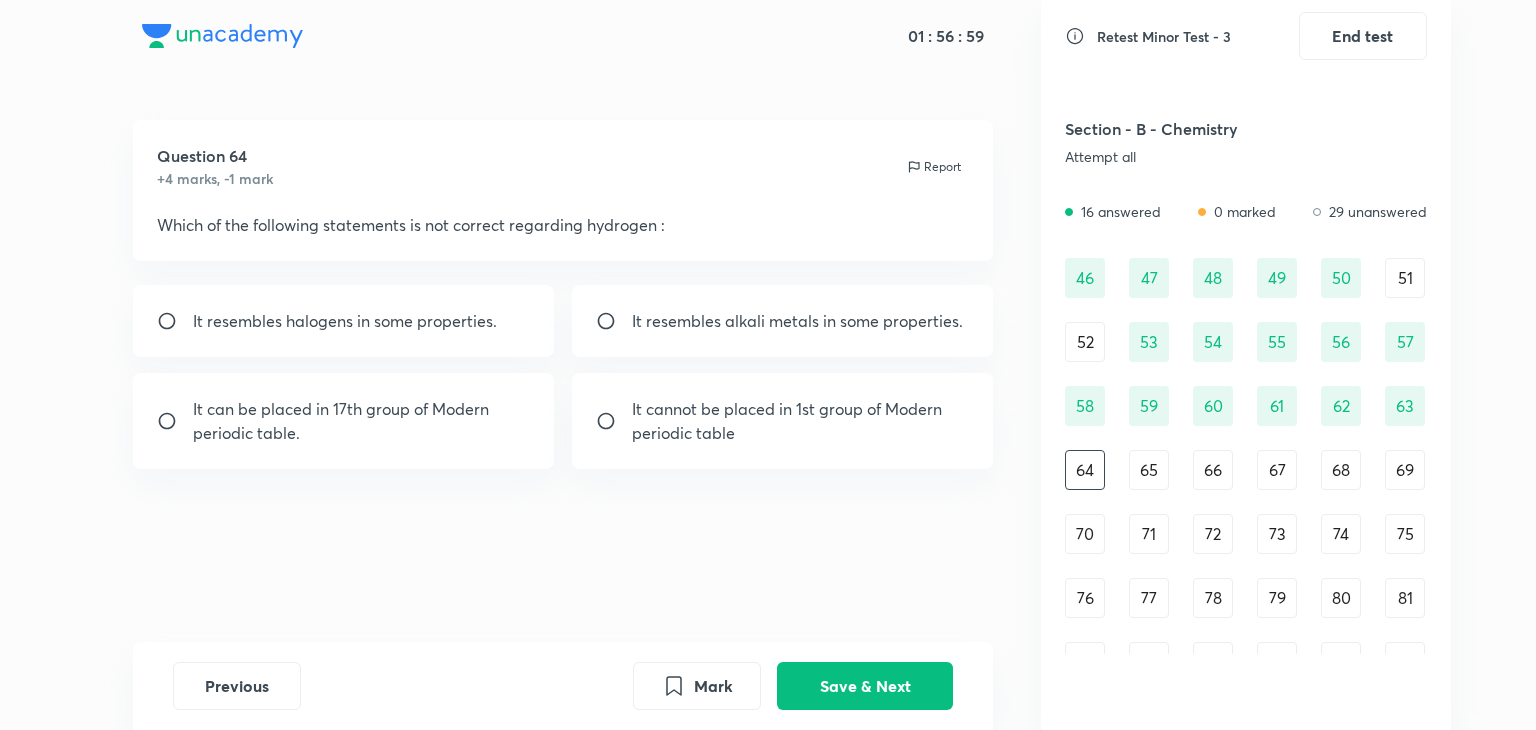 click on "It resembles halogens in some properties." at bounding box center [344, 321] 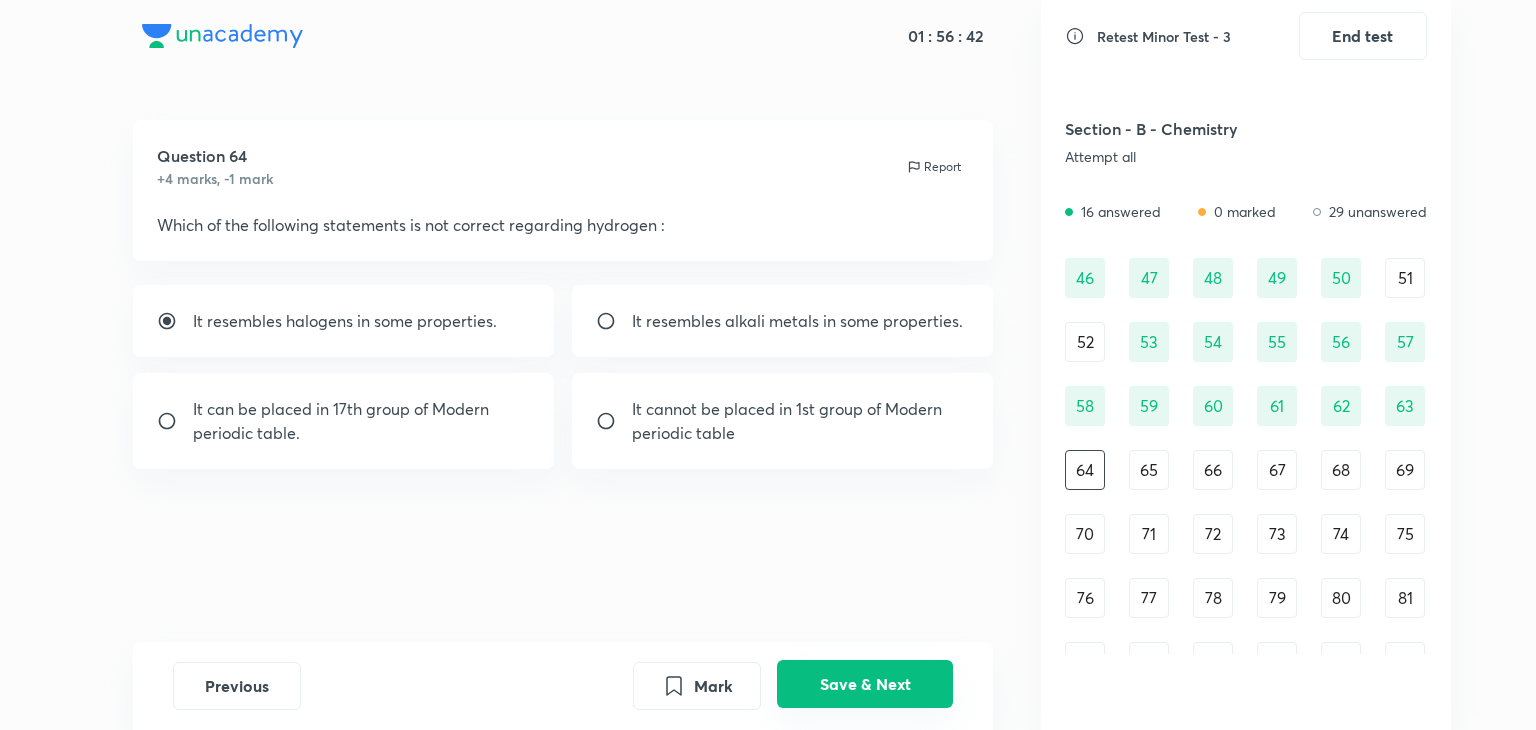 click on "Save & Next" at bounding box center [865, 684] 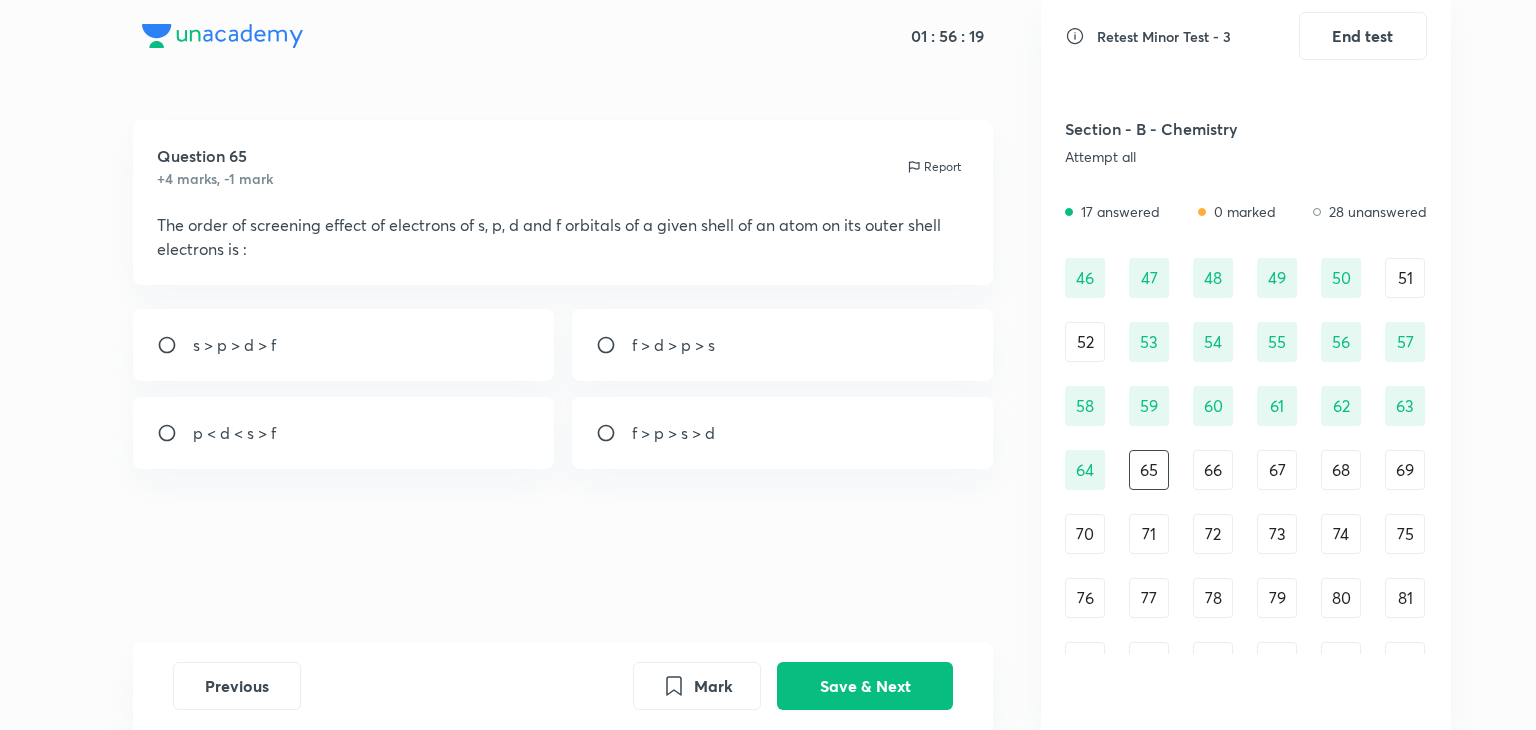 click on "s > p > d > f" at bounding box center (344, 345) 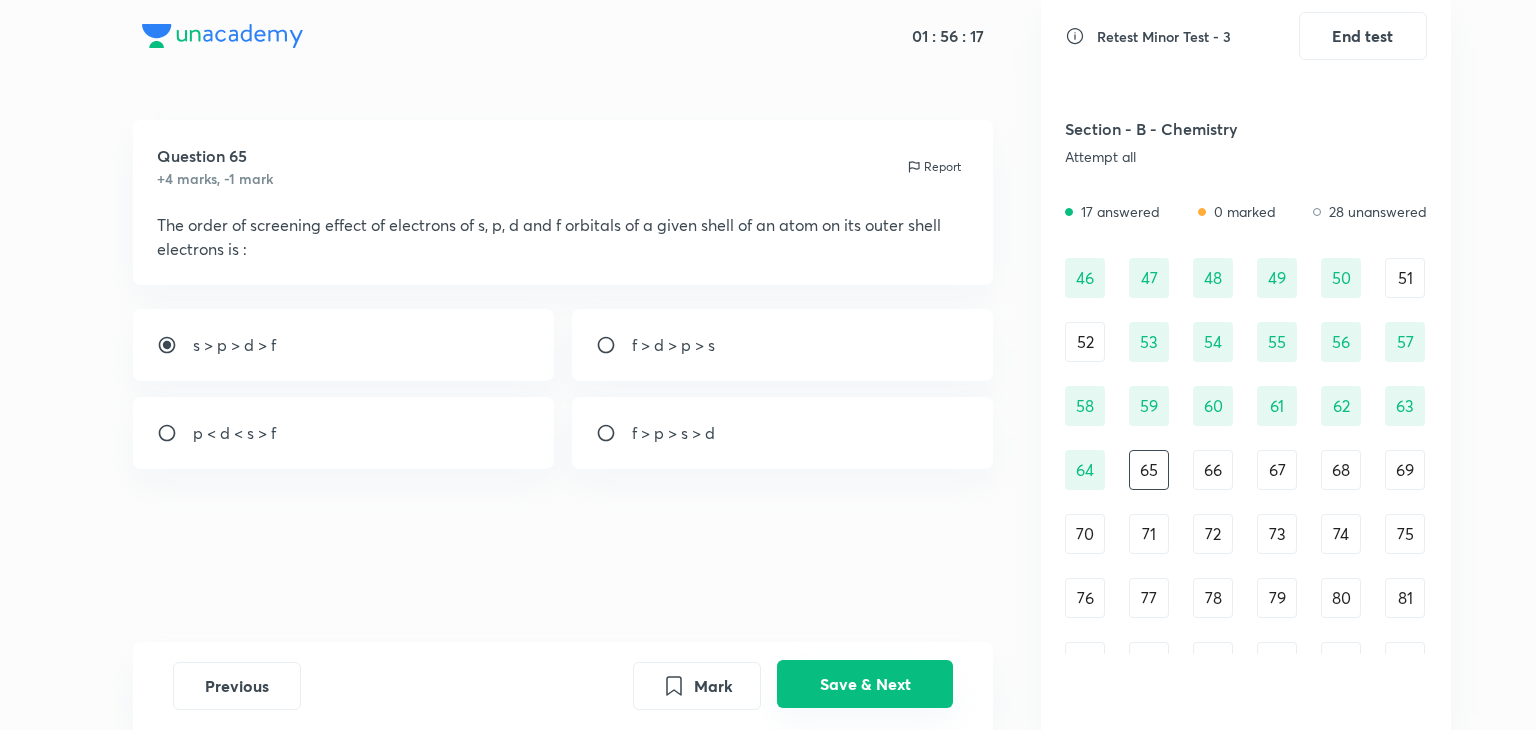 click on "Save & Next" at bounding box center [865, 684] 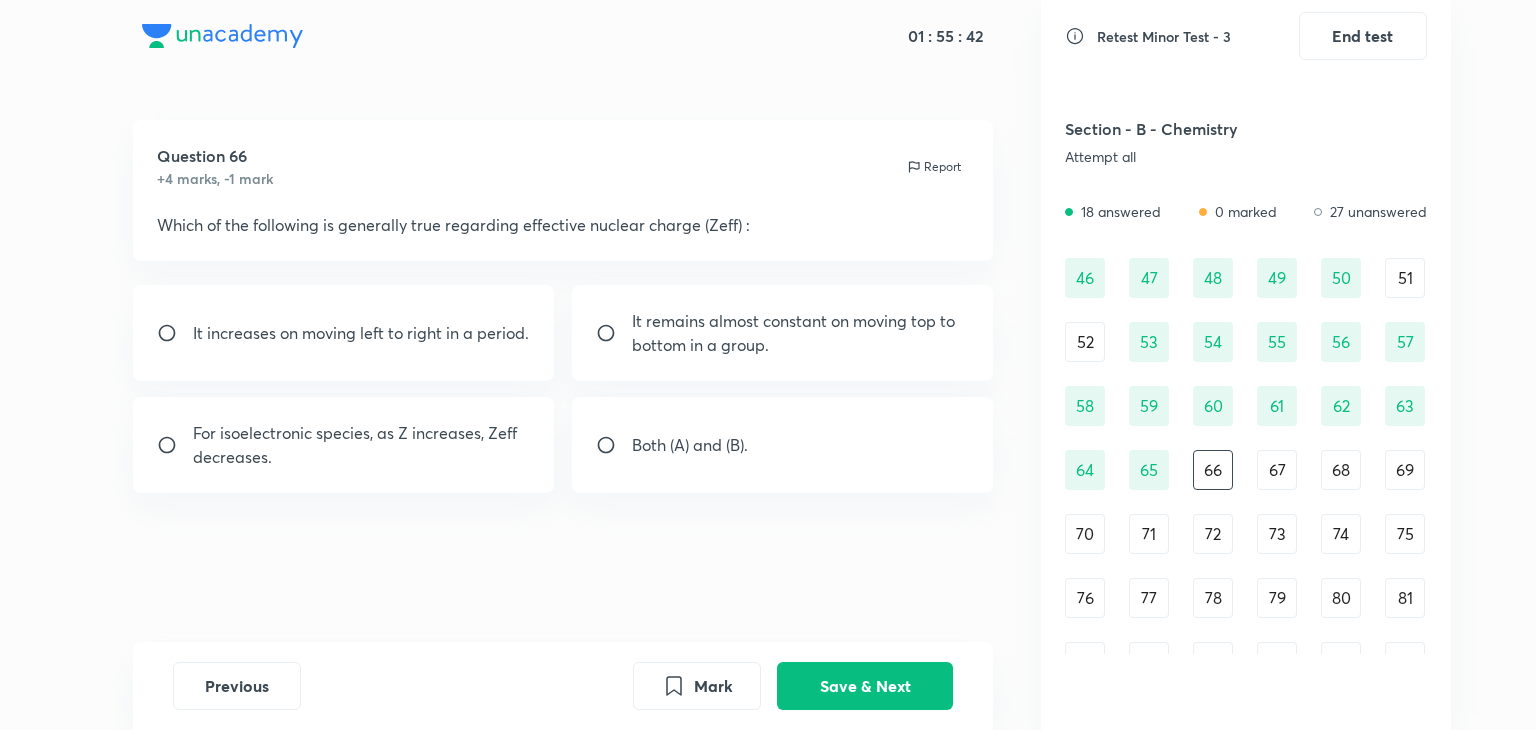 click on "Both (A) and (B)." at bounding box center (690, 445) 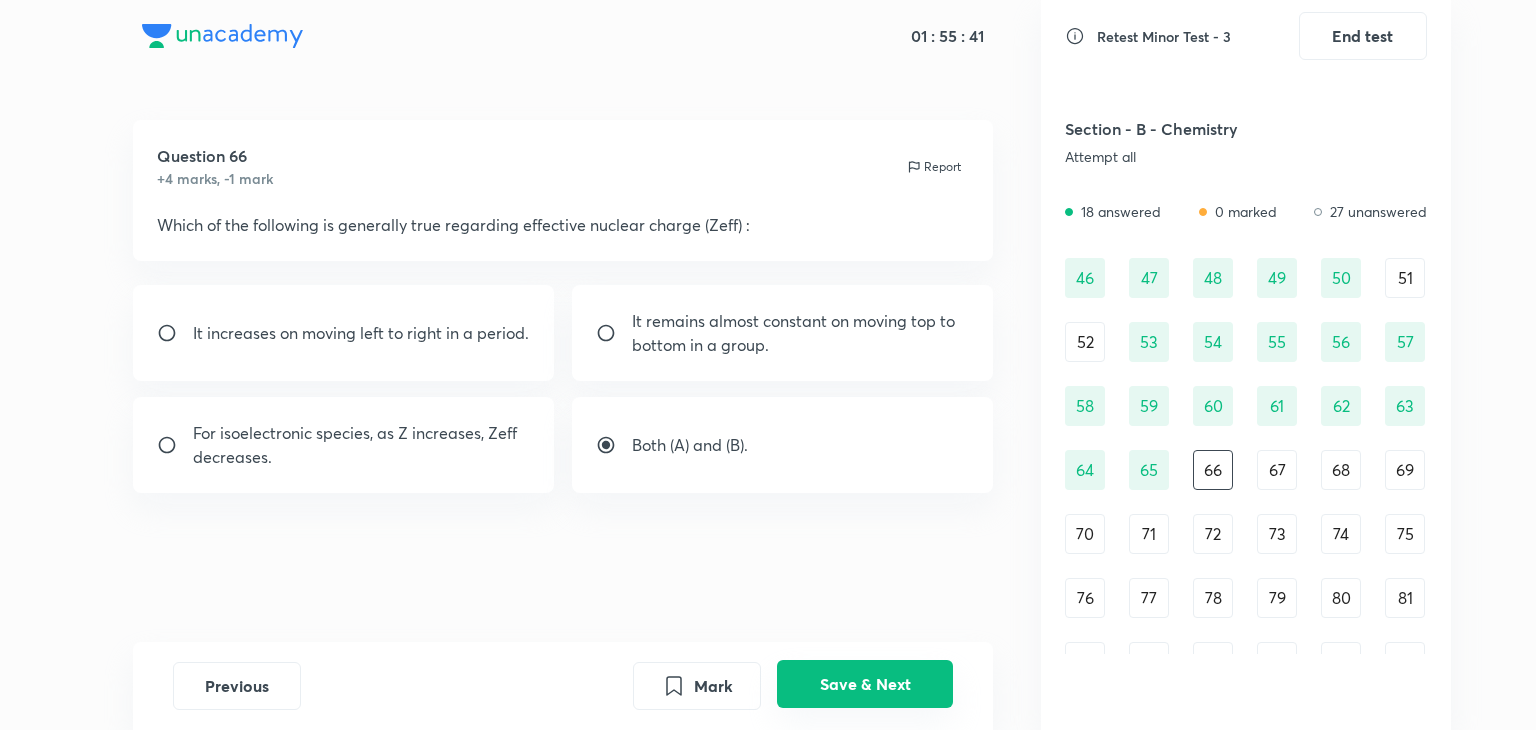 click on "Save & Next" at bounding box center (865, 684) 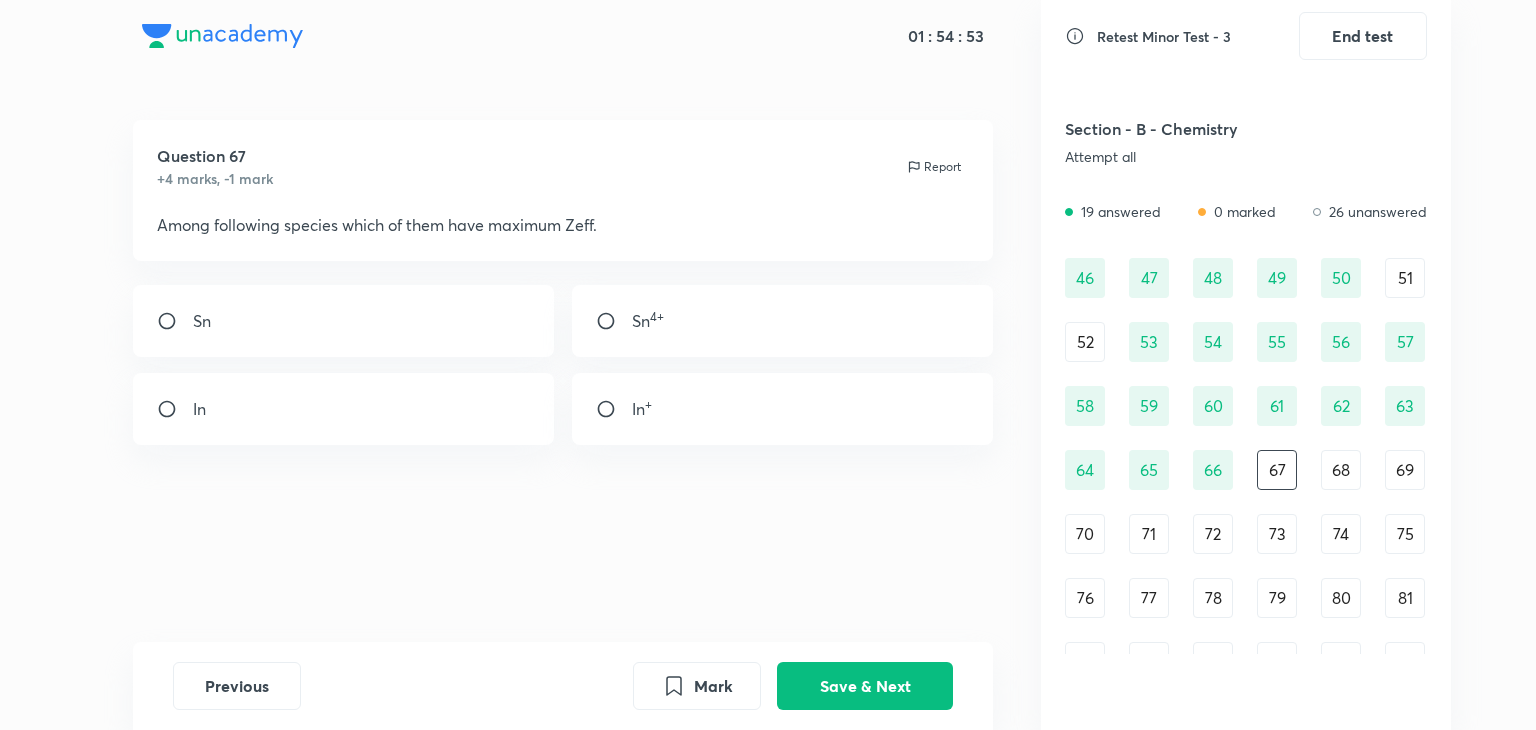 click on "Sn 4+" at bounding box center (783, 321) 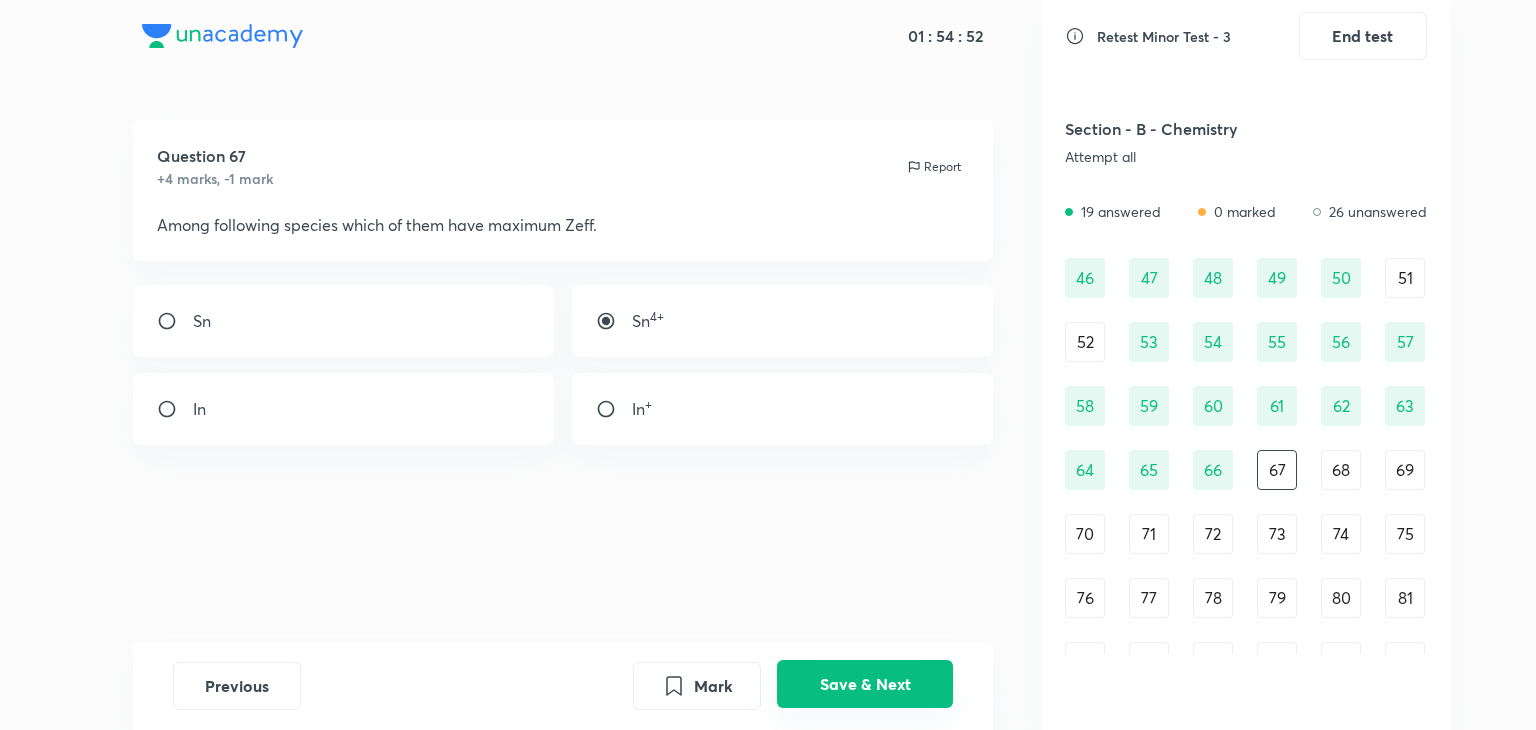 click on "Save & Next" at bounding box center [865, 684] 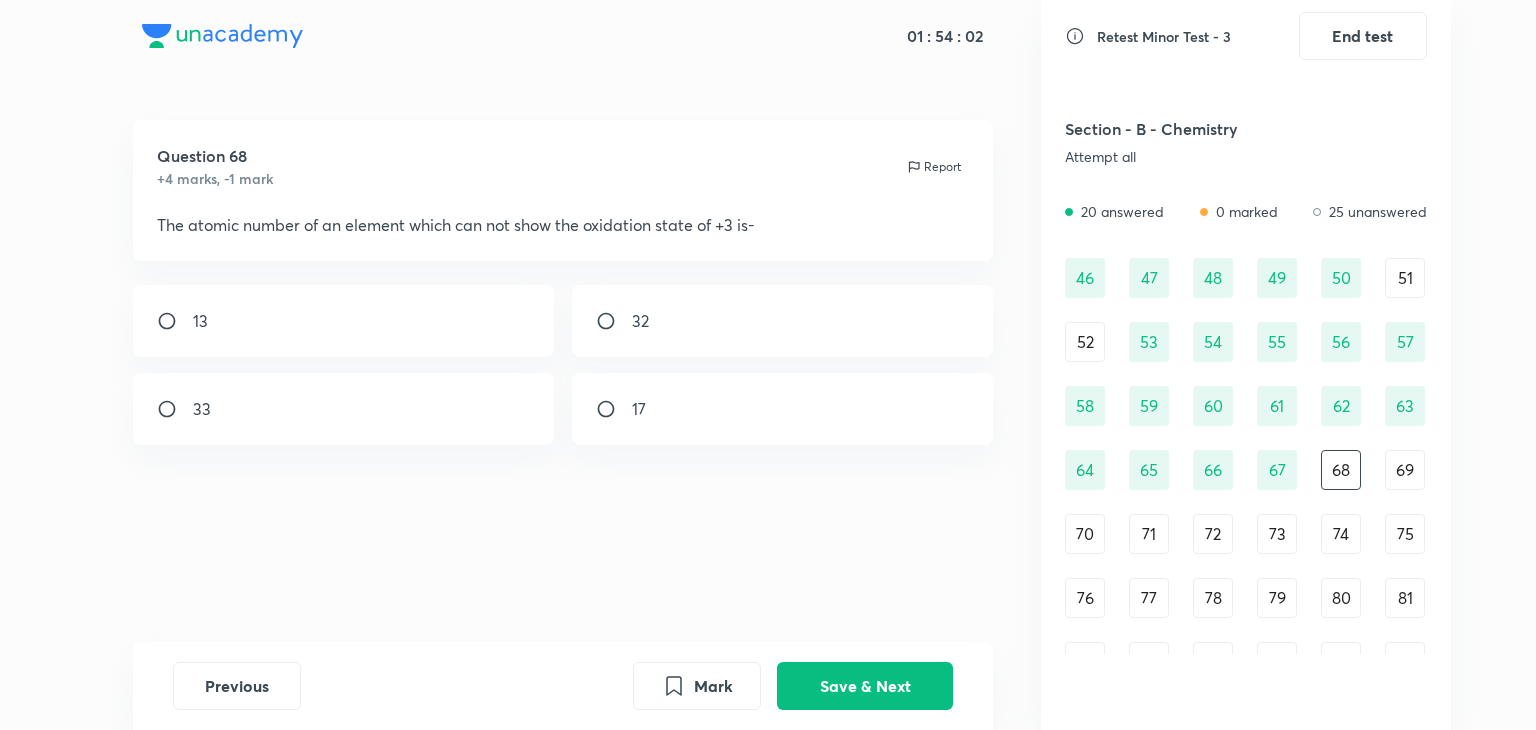 click at bounding box center (614, 409) 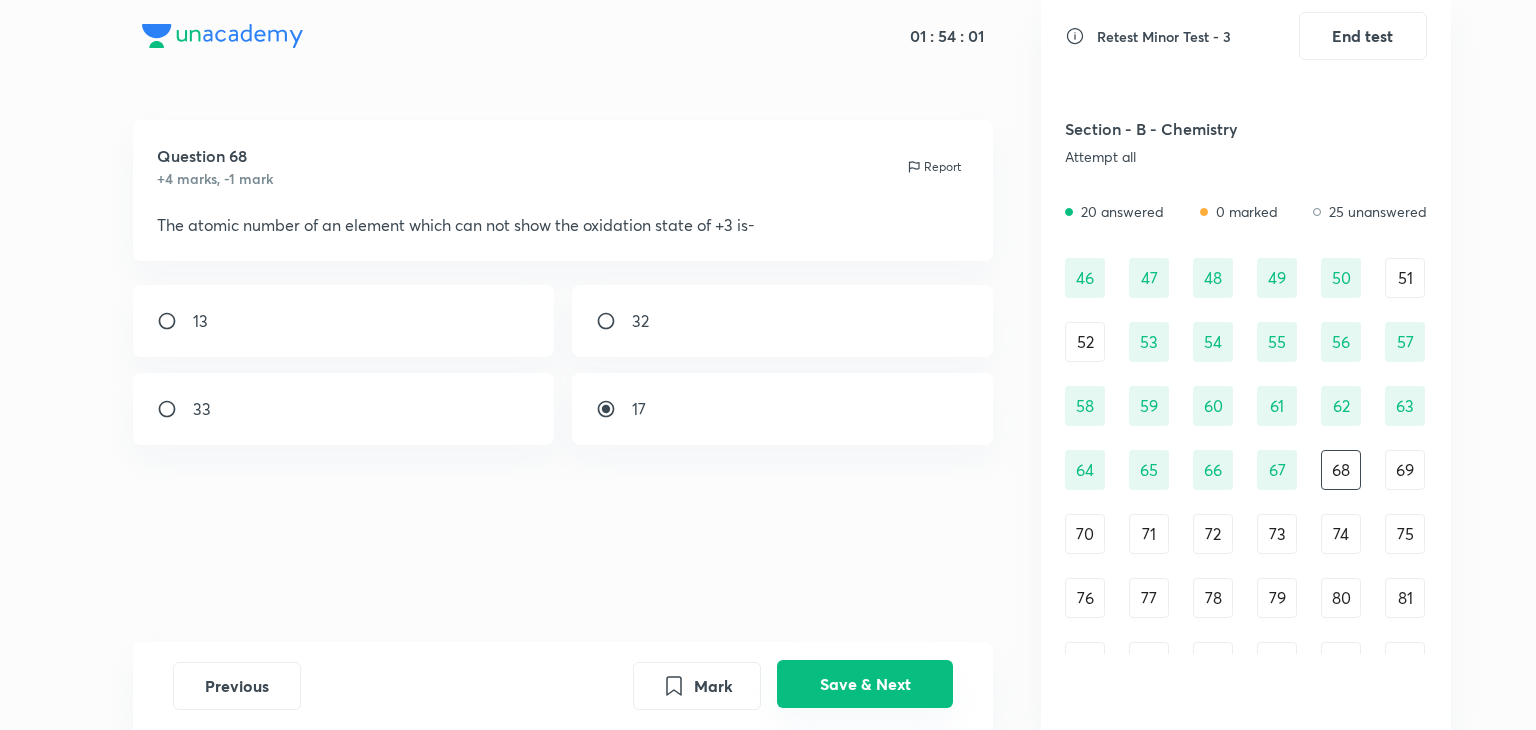 click on "Save & Next" at bounding box center [865, 684] 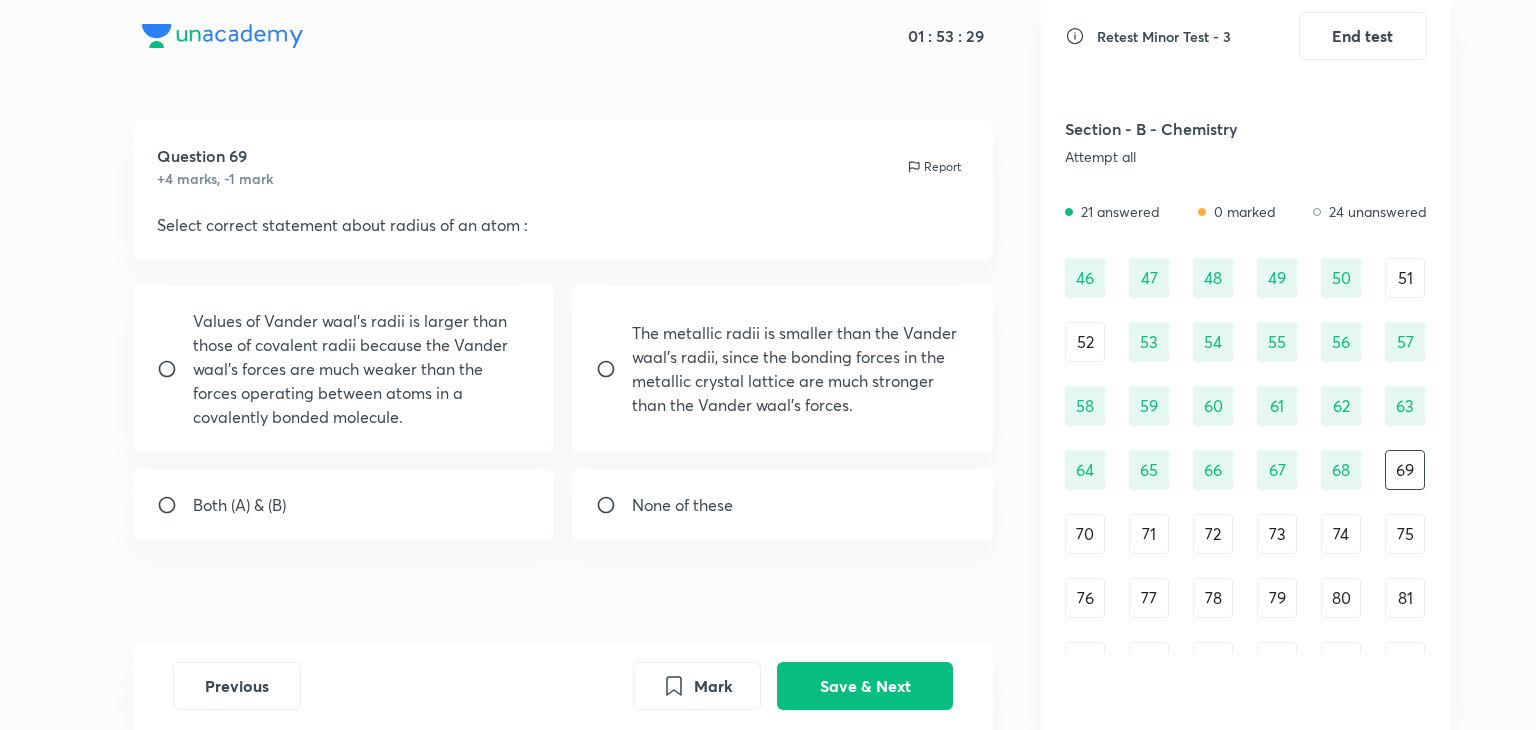 scroll, scrollTop: 19, scrollLeft: 0, axis: vertical 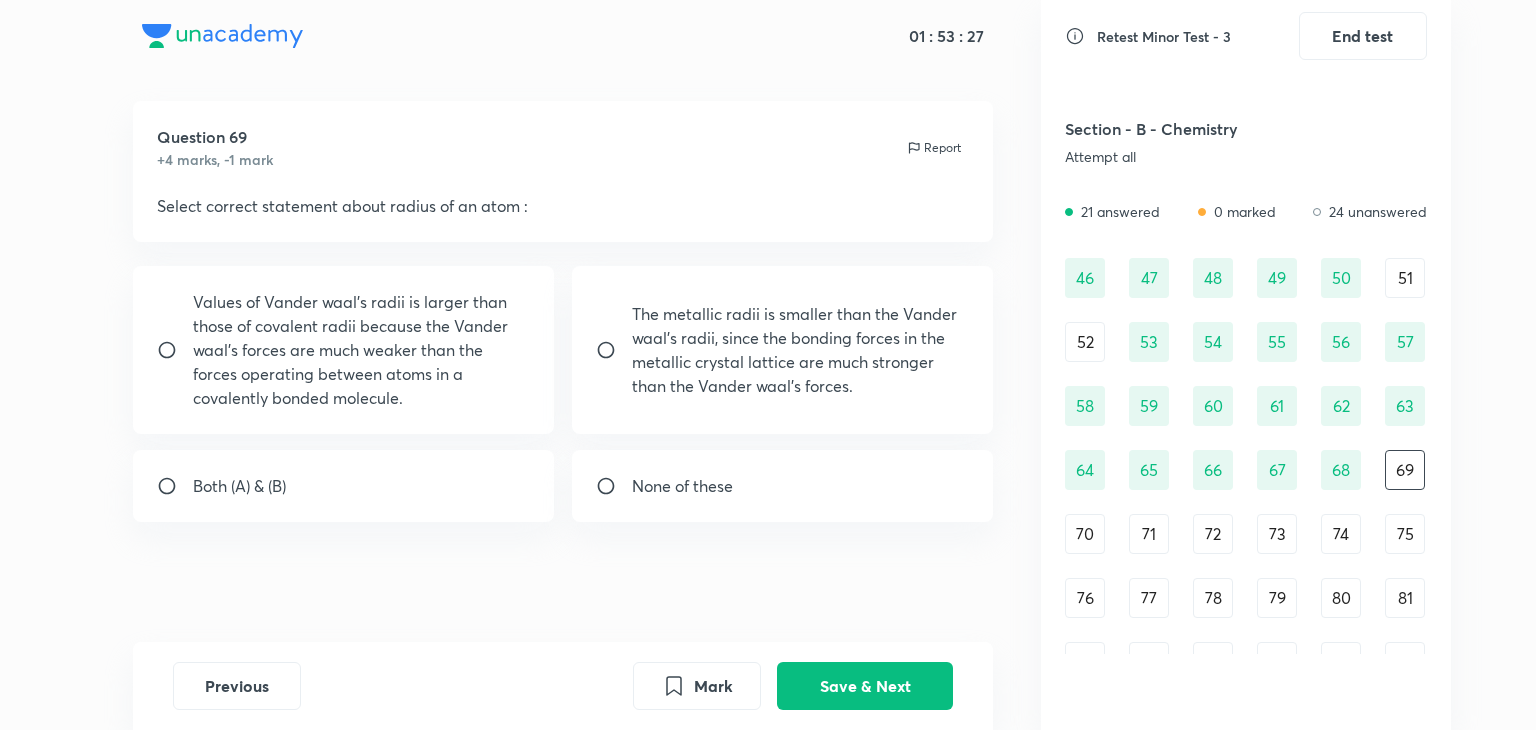 click on "70" at bounding box center (1085, 534) 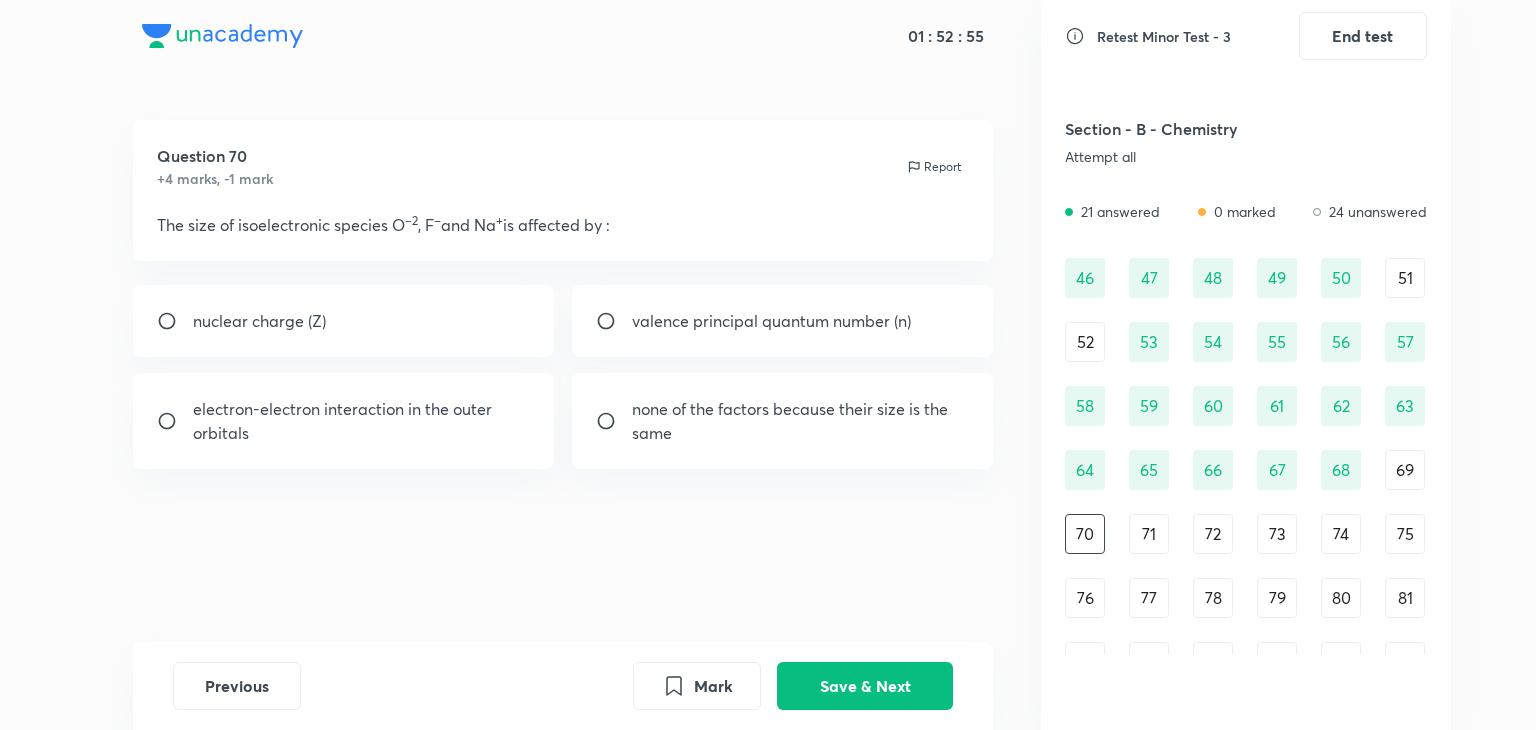 click on "nuclear charge (Z)" at bounding box center (344, 321) 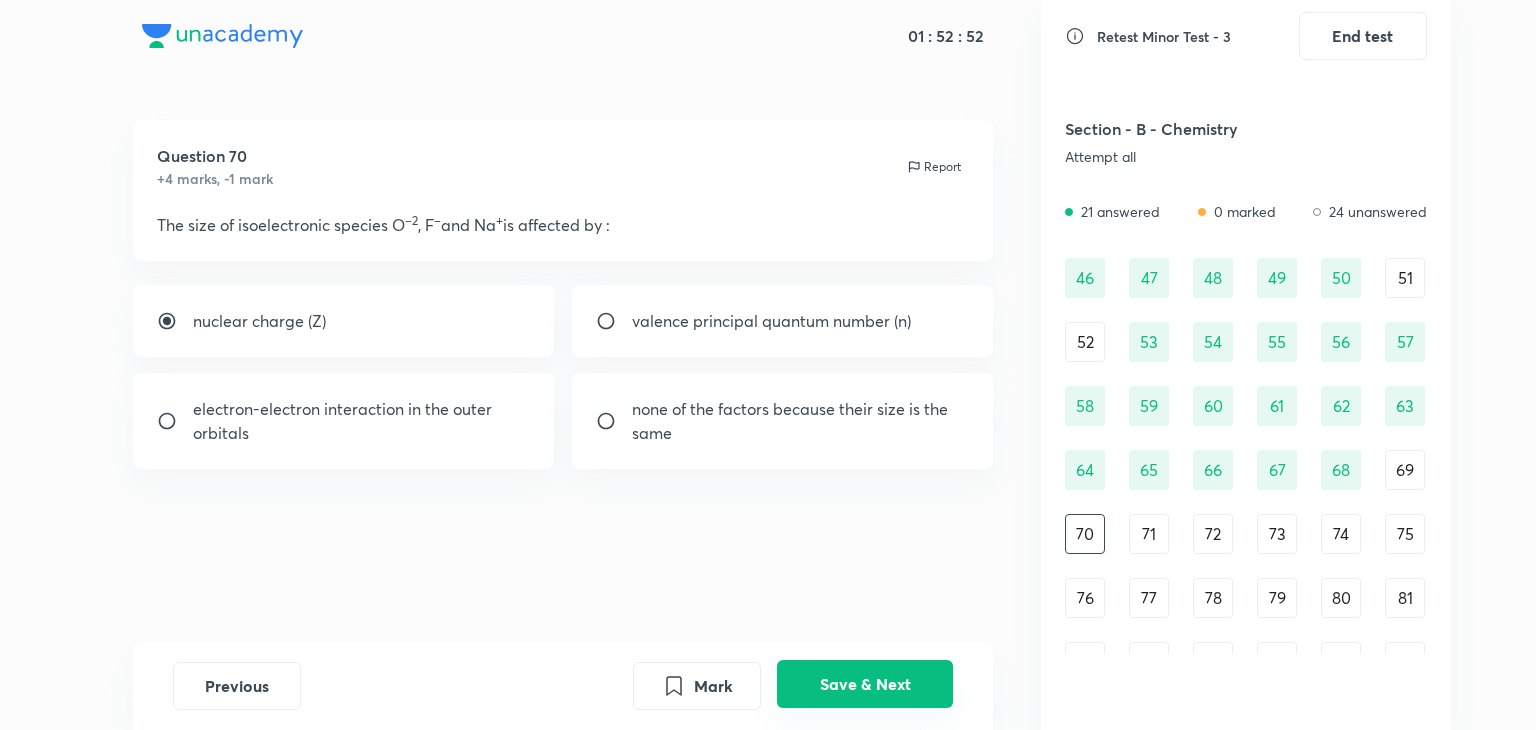 click on "Save & Next" at bounding box center [865, 684] 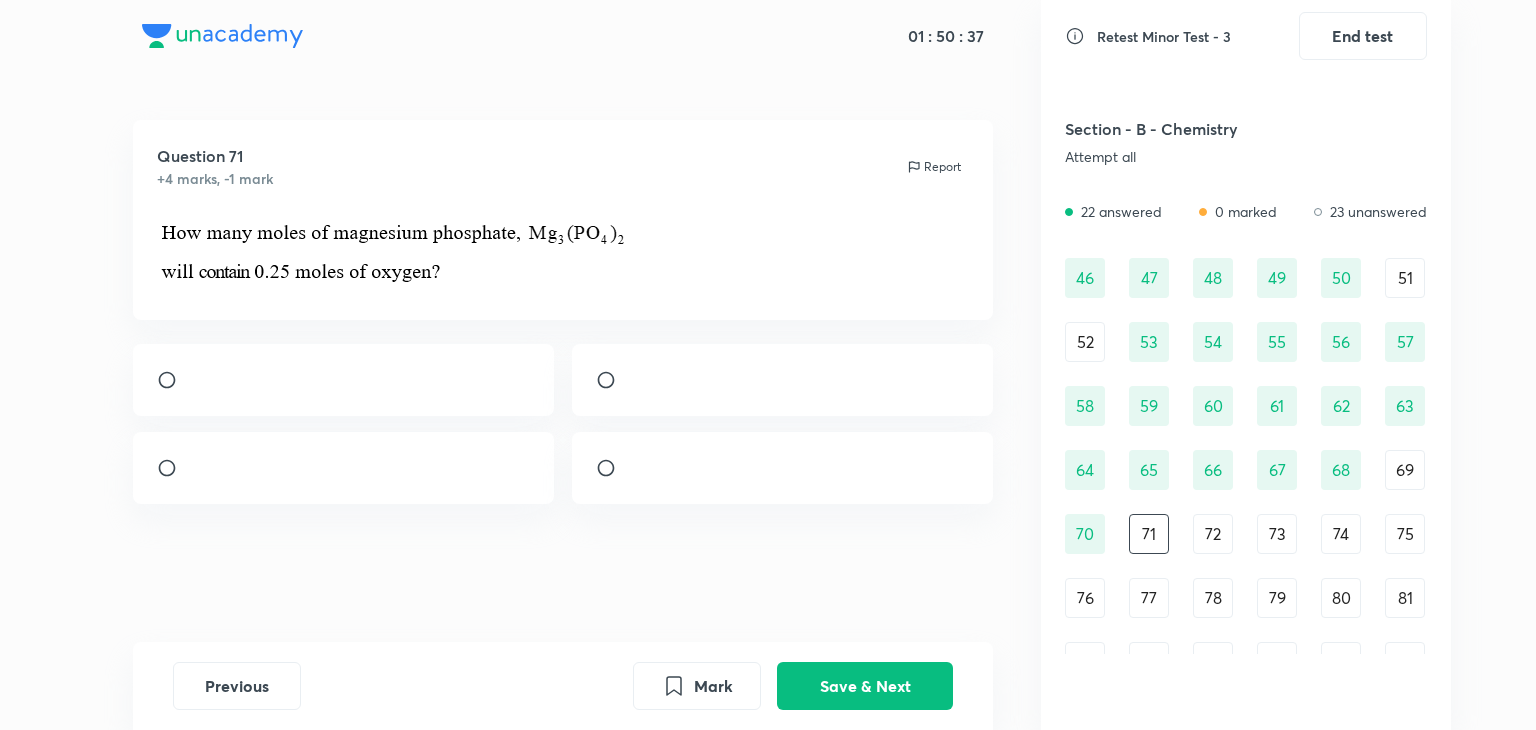 click at bounding box center [783, 380] 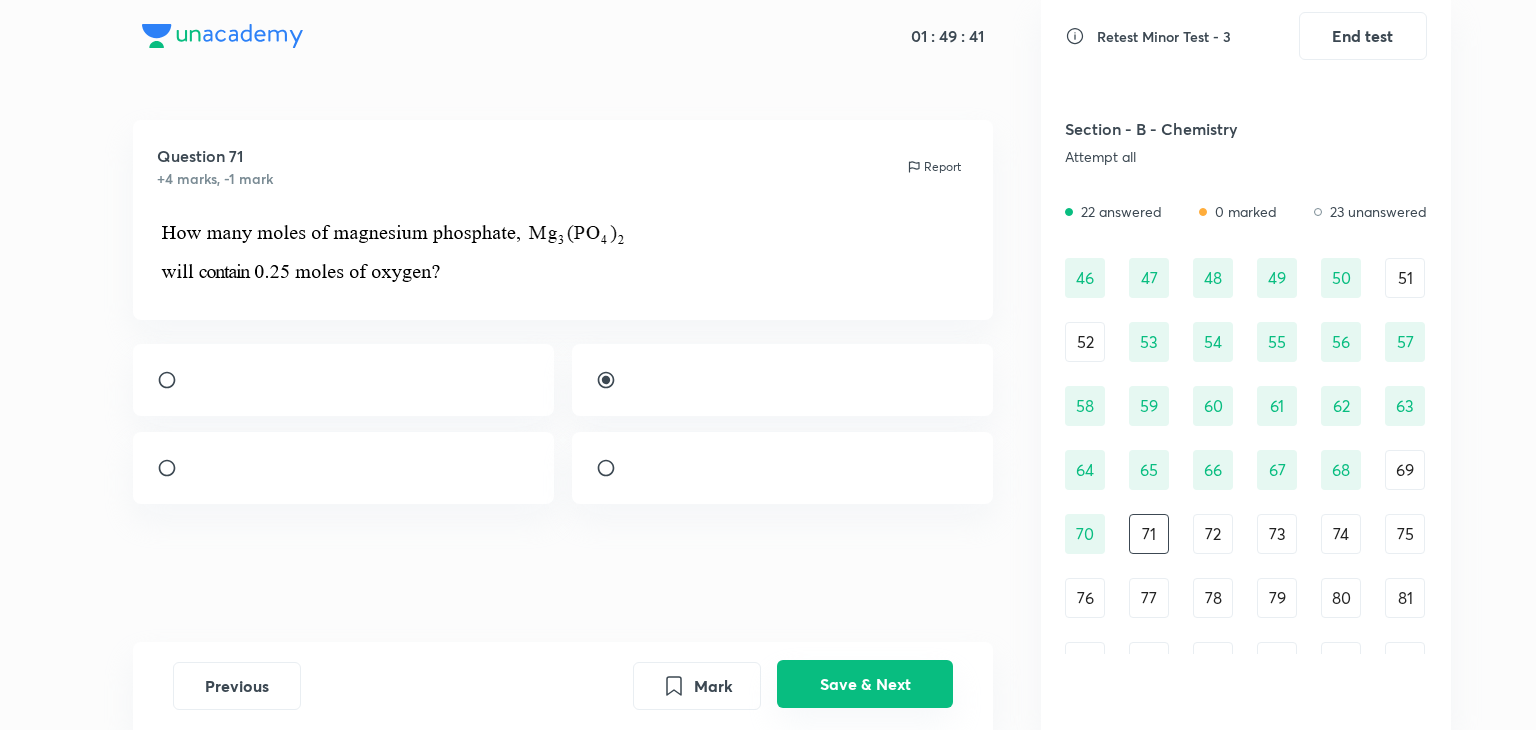 click on "Save & Next" at bounding box center [865, 684] 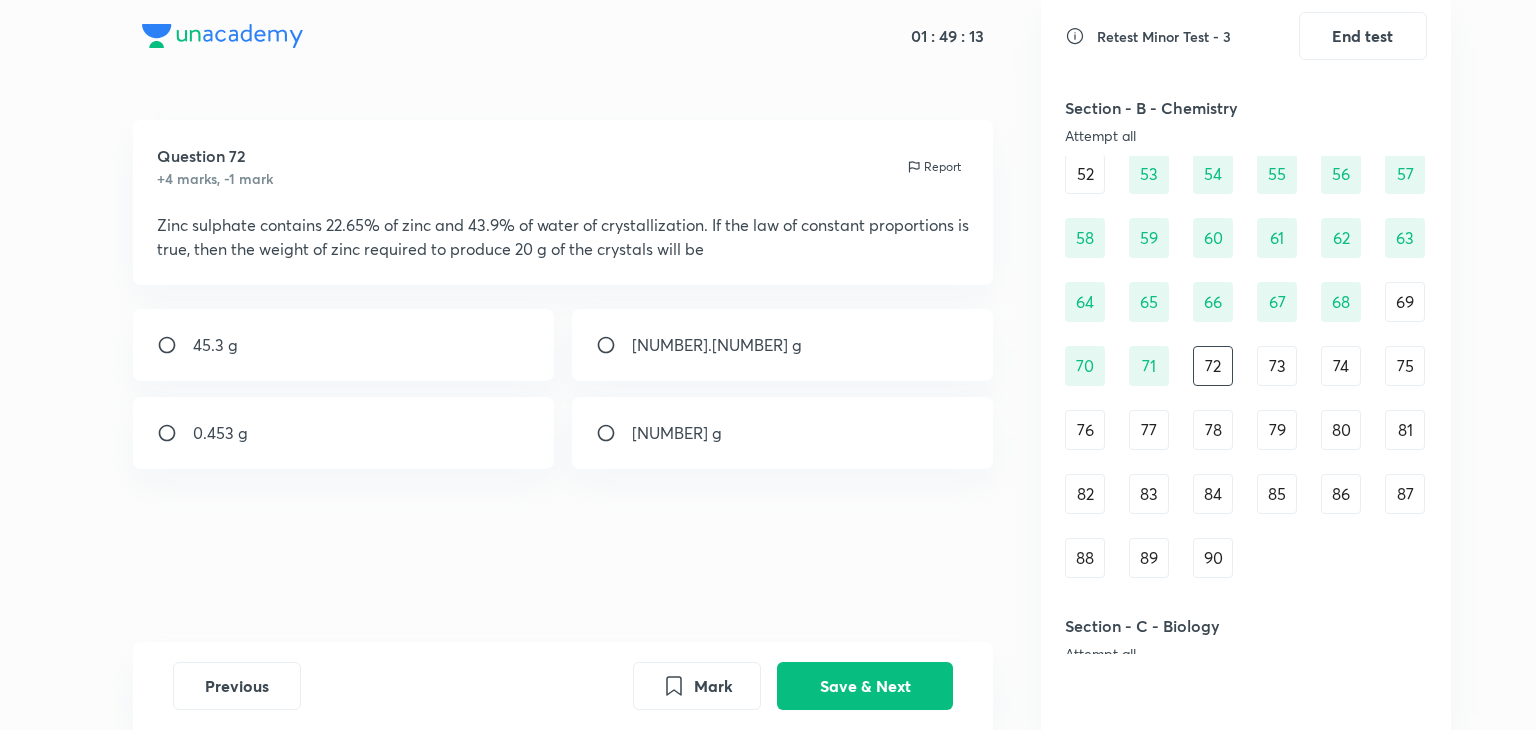 scroll, scrollTop: 811, scrollLeft: 0, axis: vertical 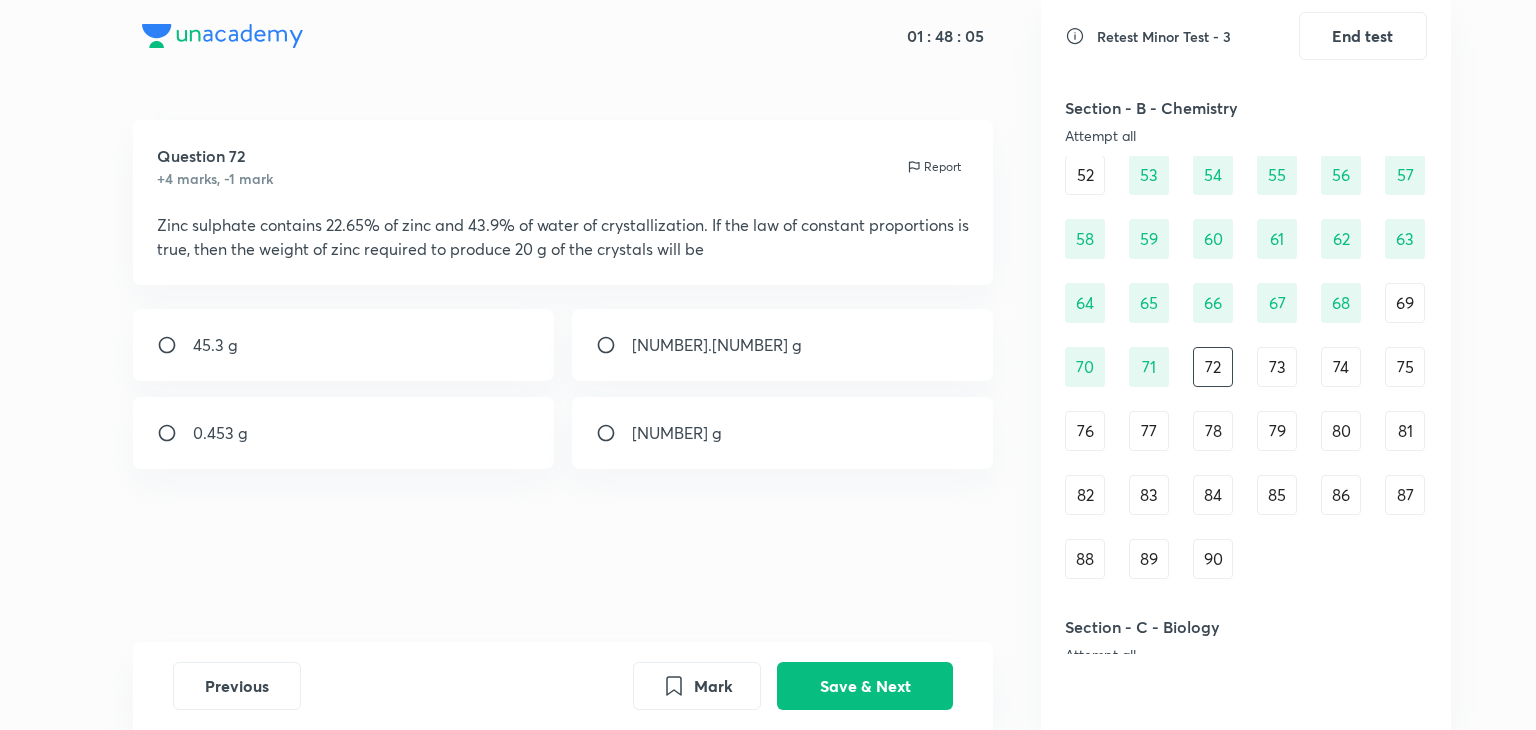 click on "4.53 g" at bounding box center (783, 345) 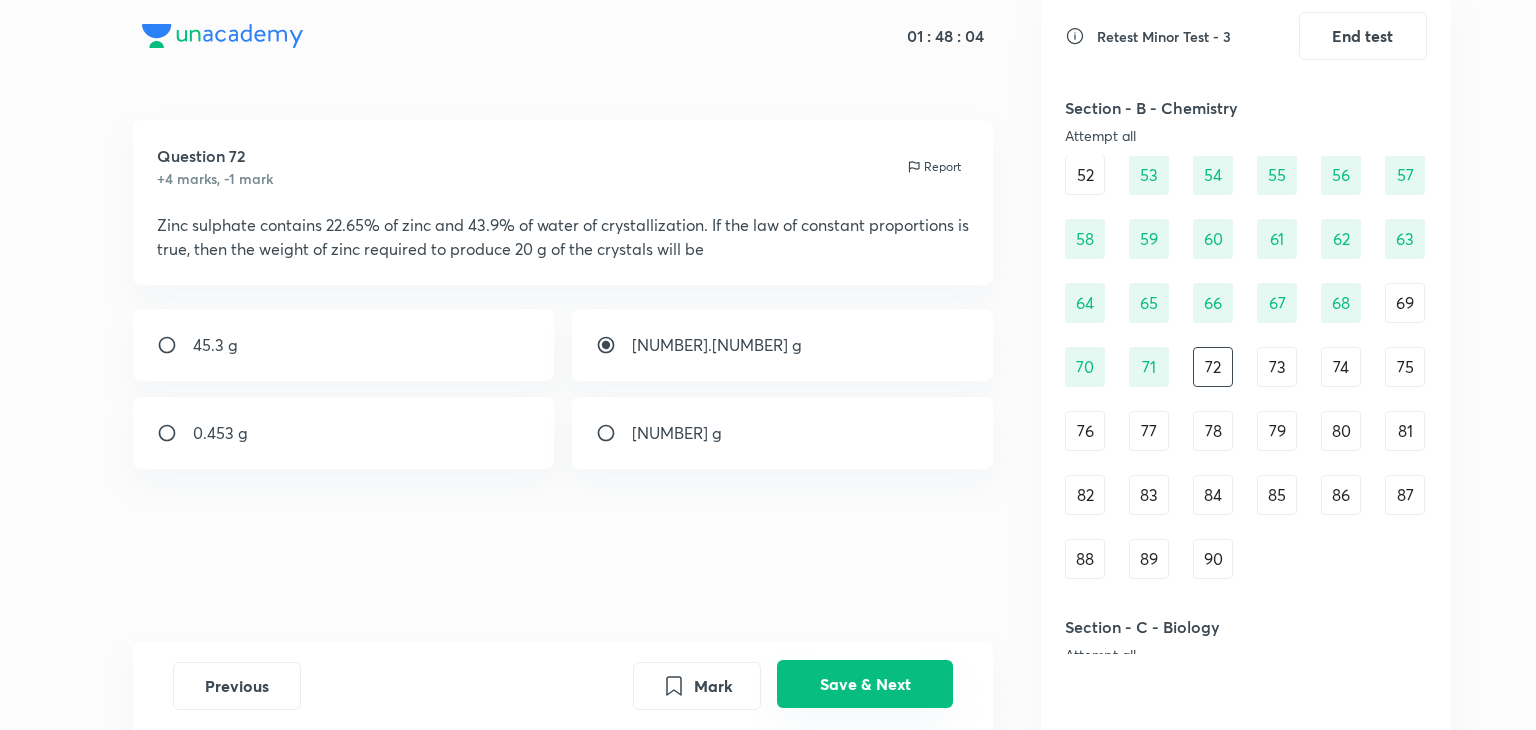 click on "Save & Next" at bounding box center [865, 684] 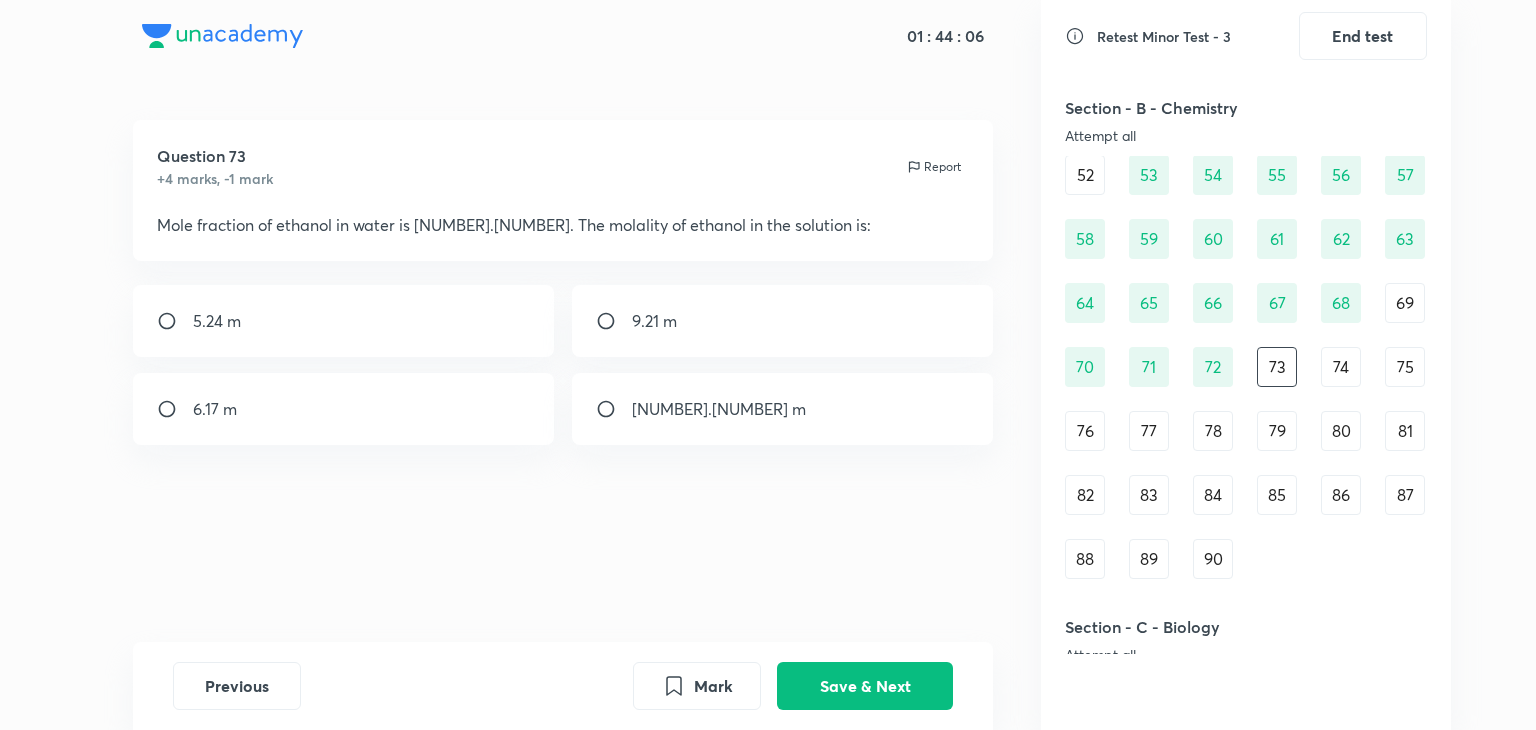 click on "6.17 m" at bounding box center [344, 409] 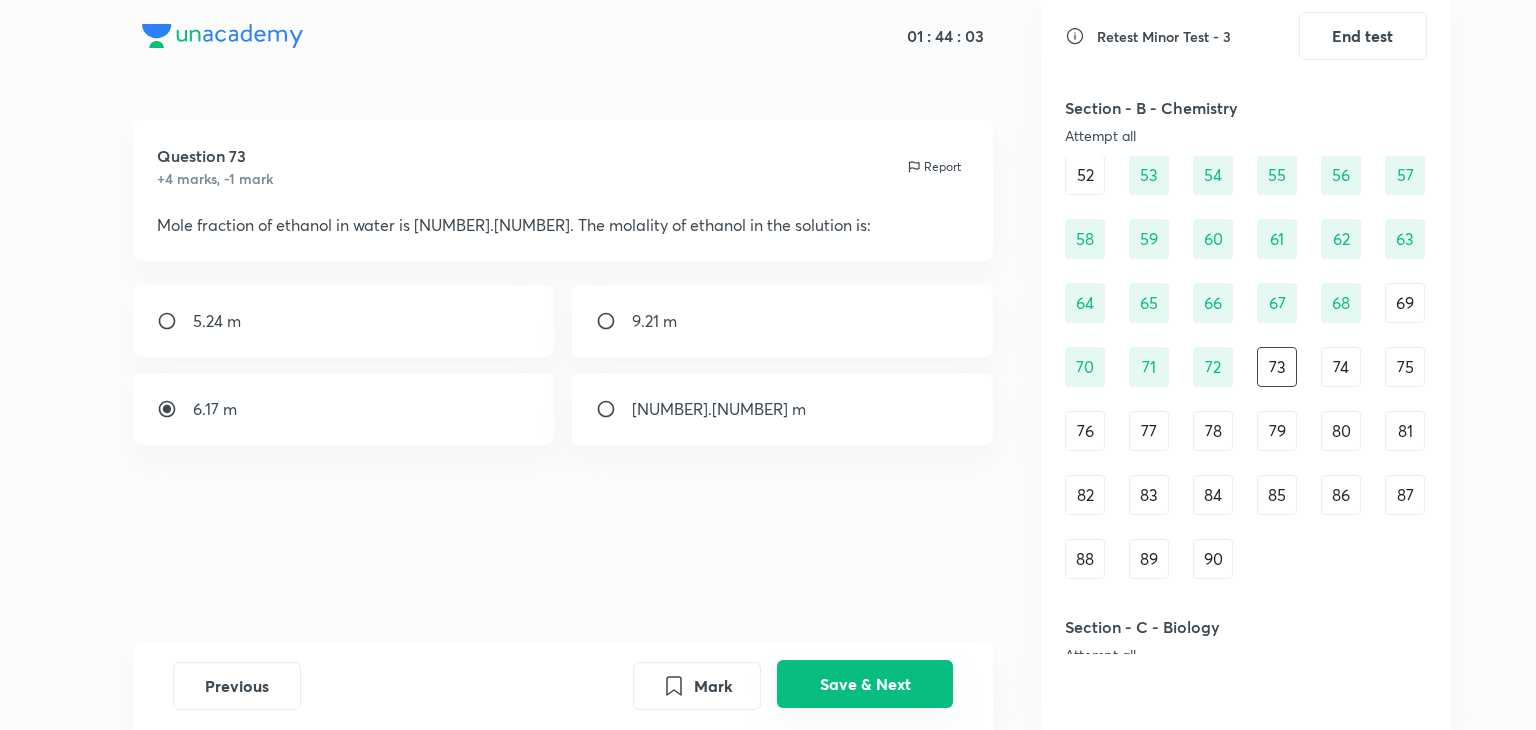 click on "Save & Next" at bounding box center (865, 684) 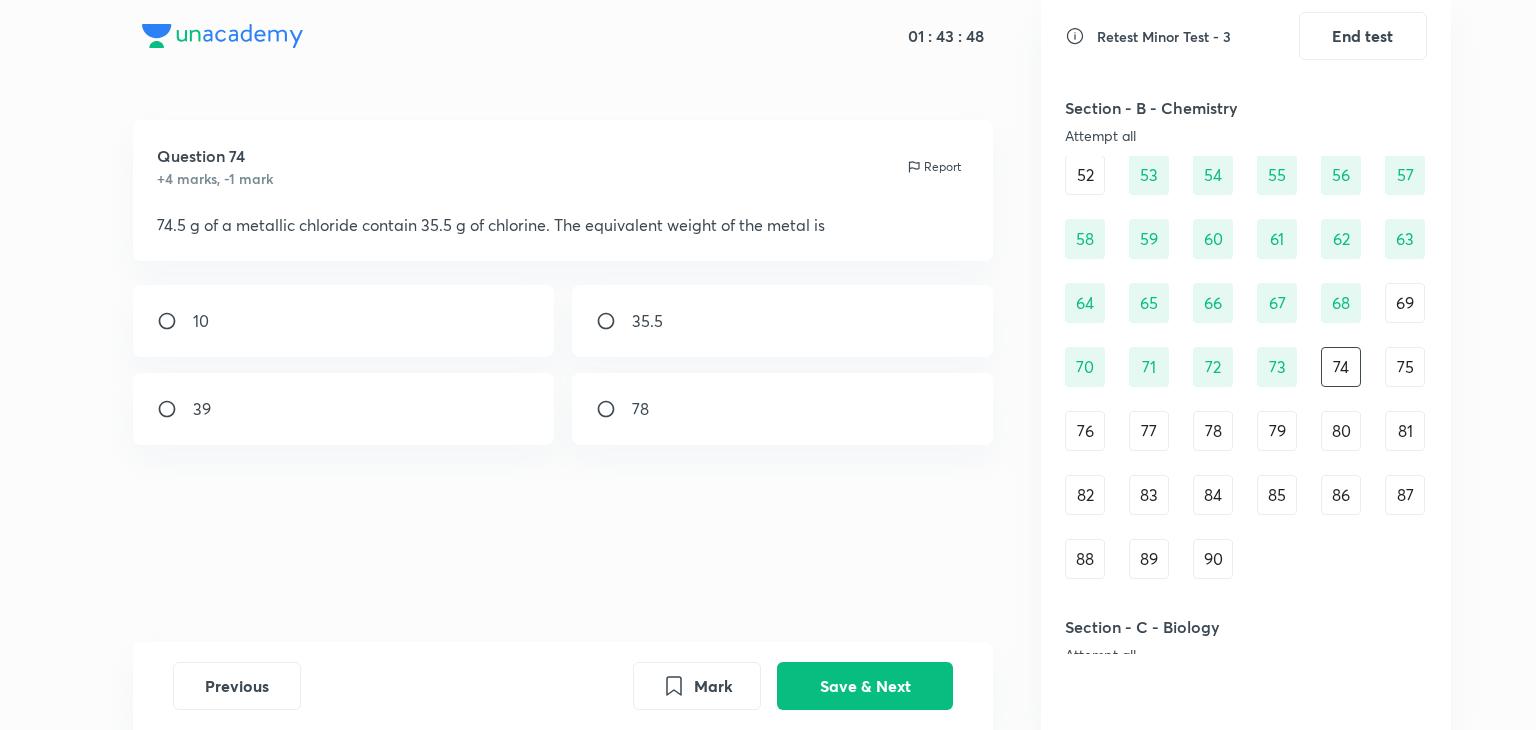 click on "90" at bounding box center [1213, 559] 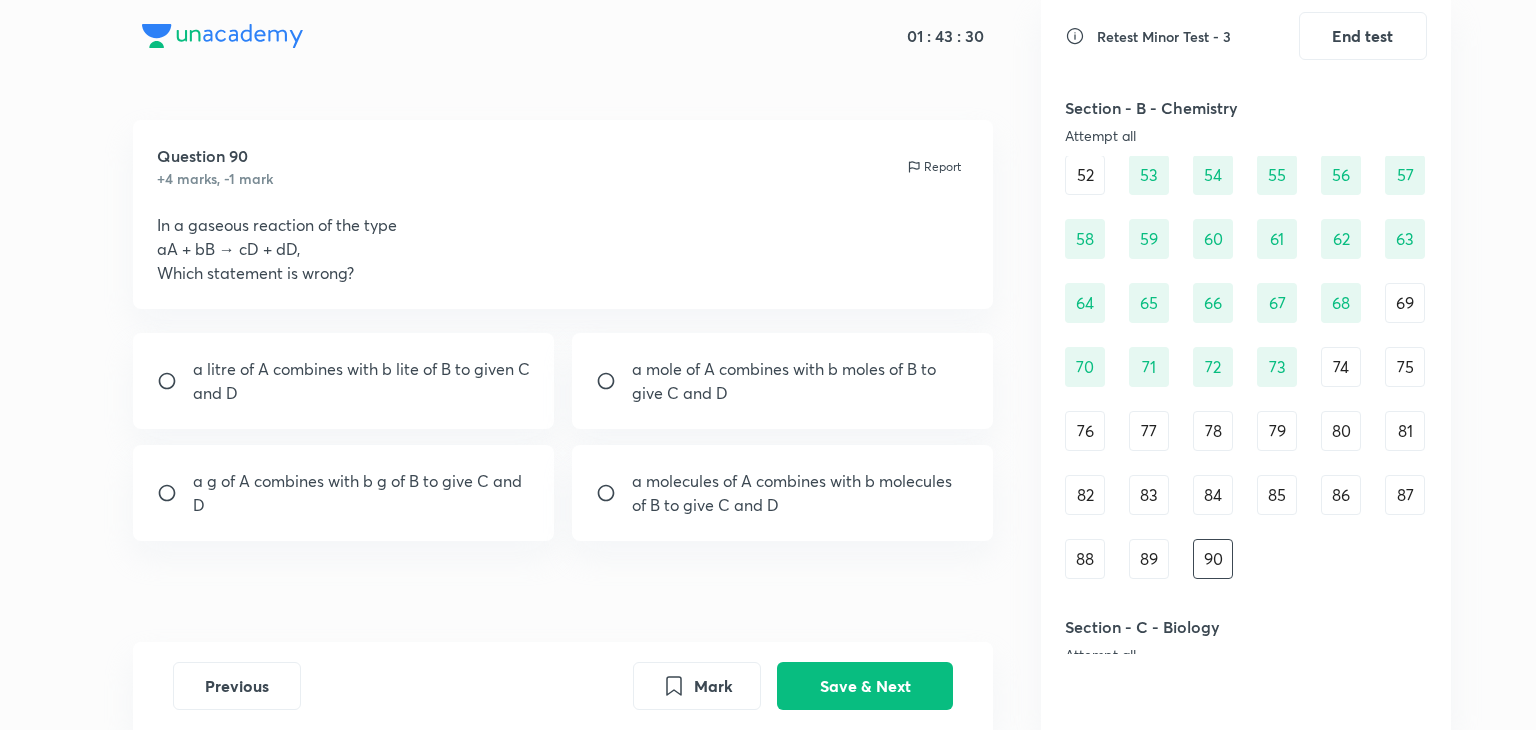 click on "a mole of A combines with b moles of B to give C and D" at bounding box center [801, 381] 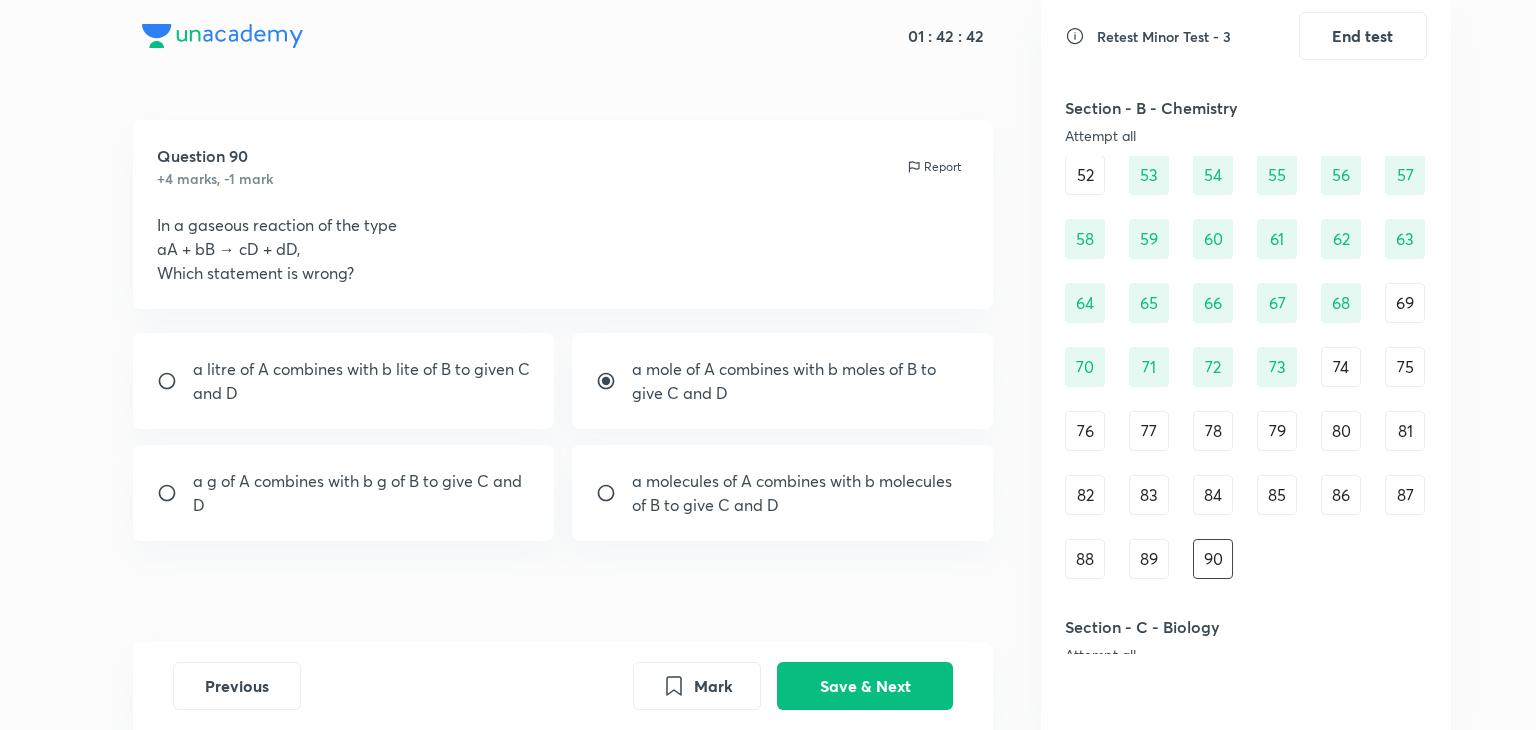 click on "a g of A combines with b g of B to give C and D" at bounding box center (362, 493) 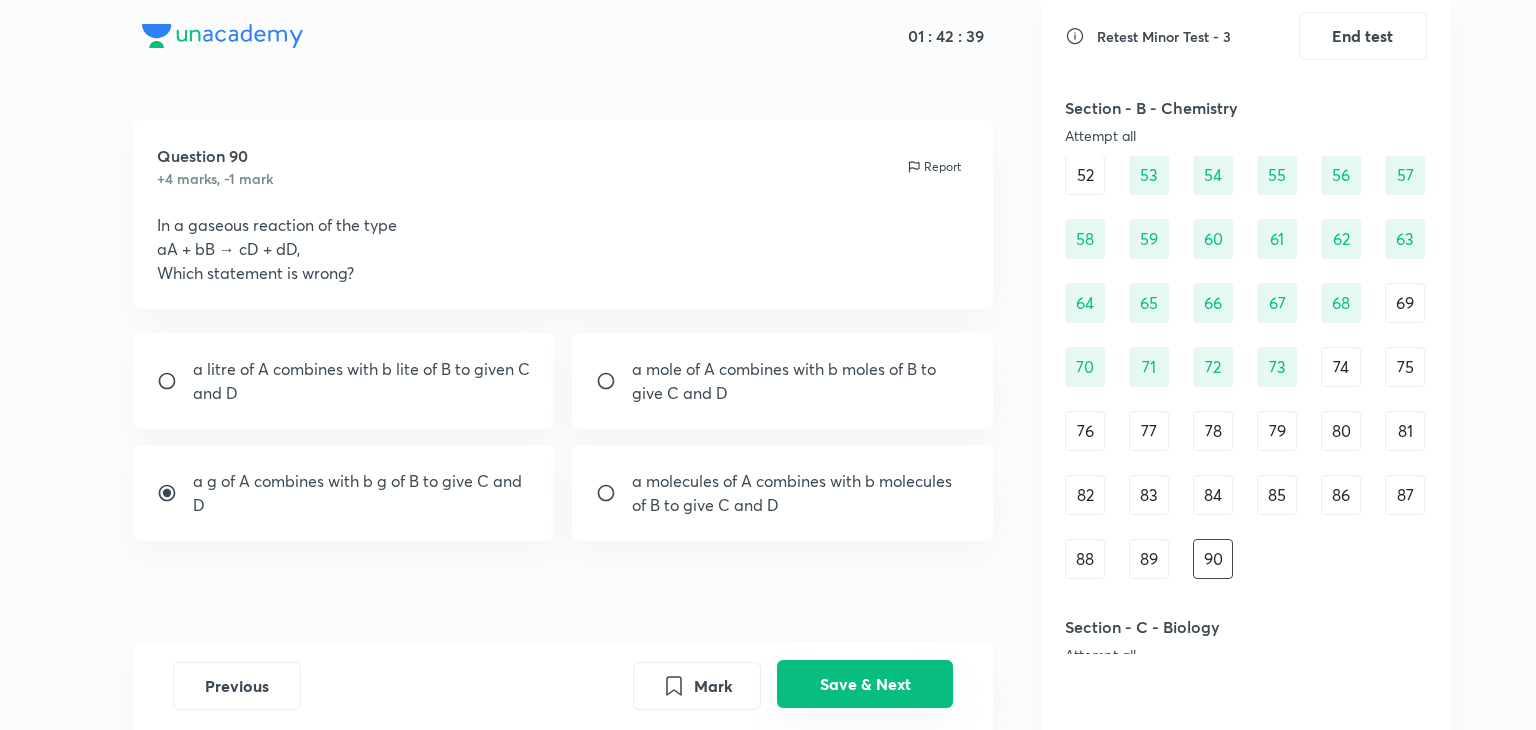 click on "Save & Next" at bounding box center [865, 684] 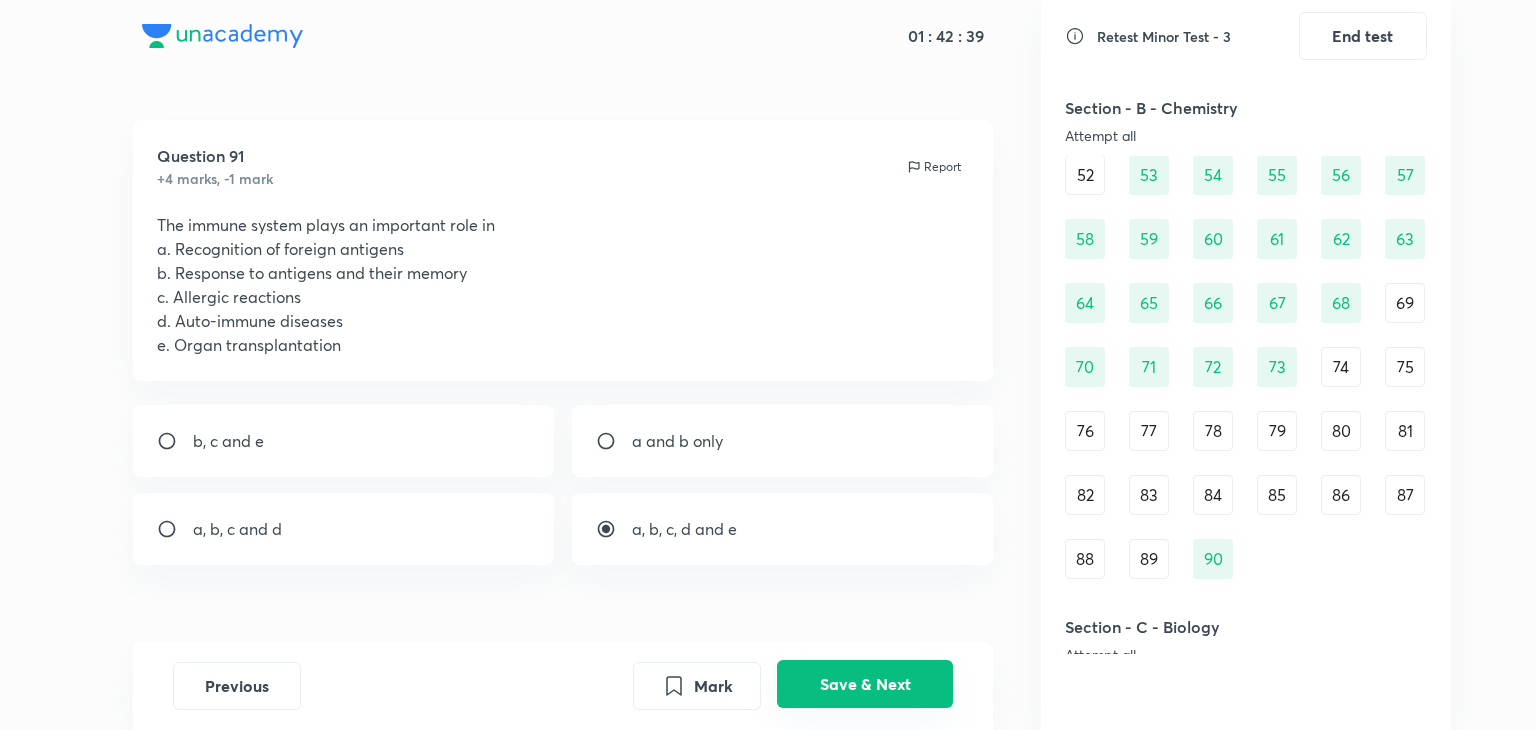 scroll, scrollTop: 953, scrollLeft: 0, axis: vertical 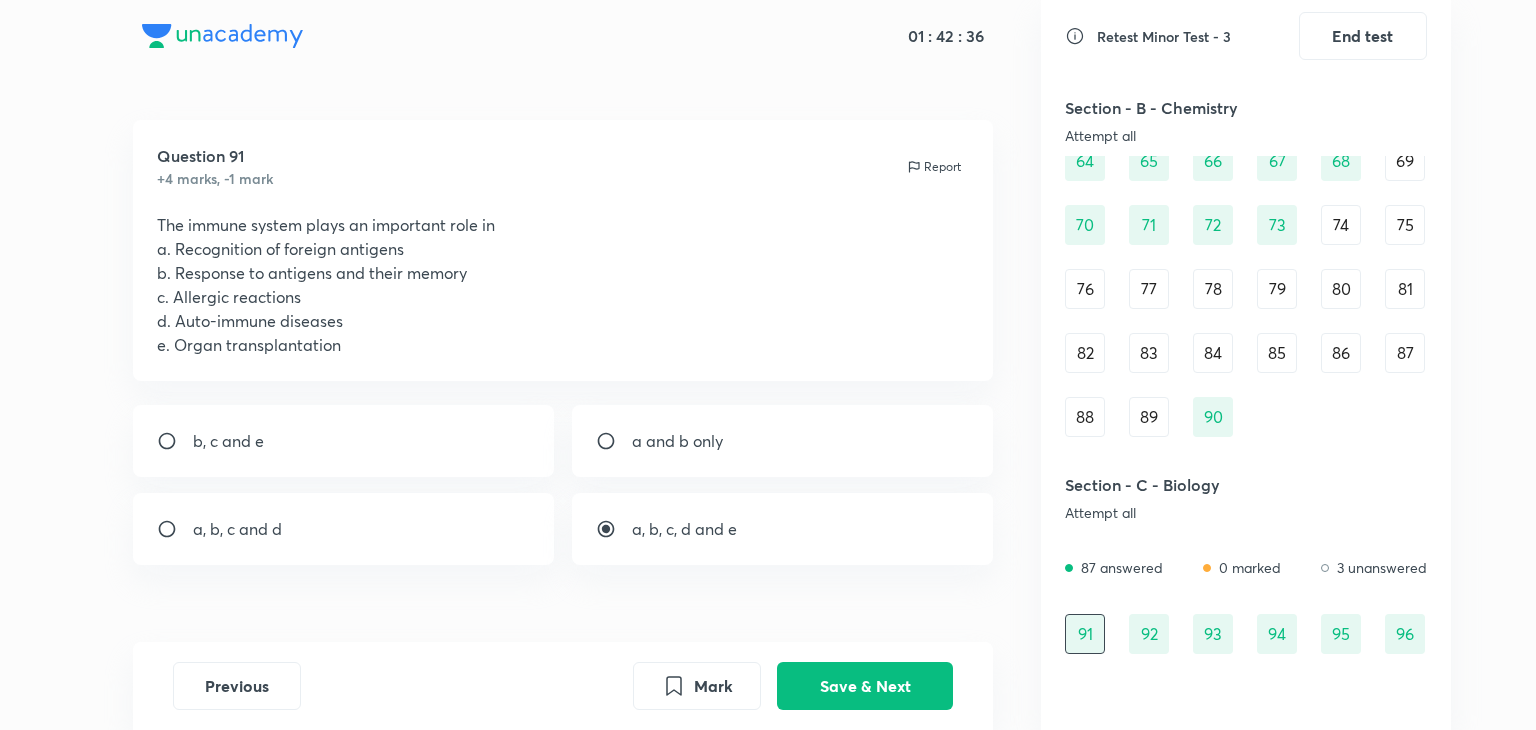 click on "89" at bounding box center (1149, 417) 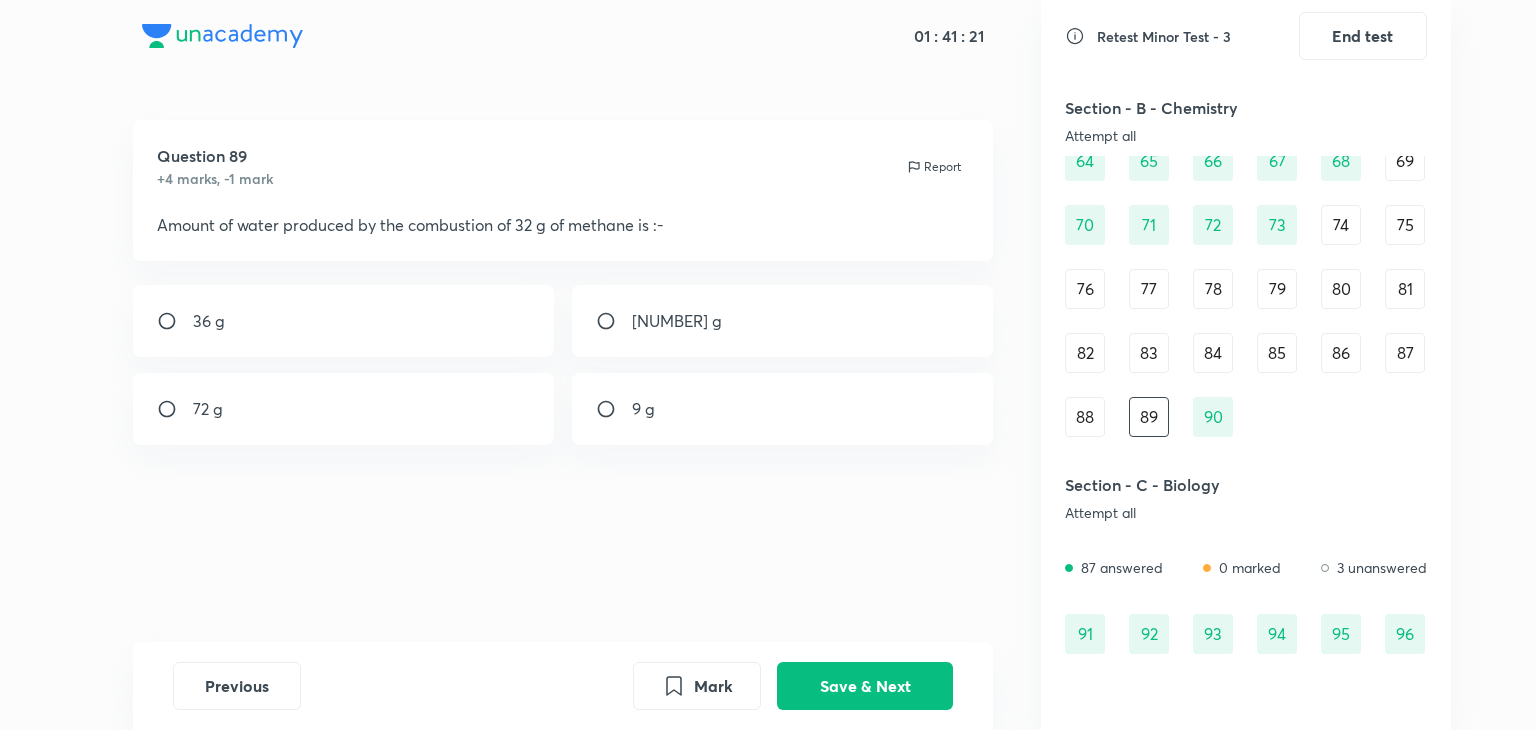 click on "18 g" at bounding box center (677, 321) 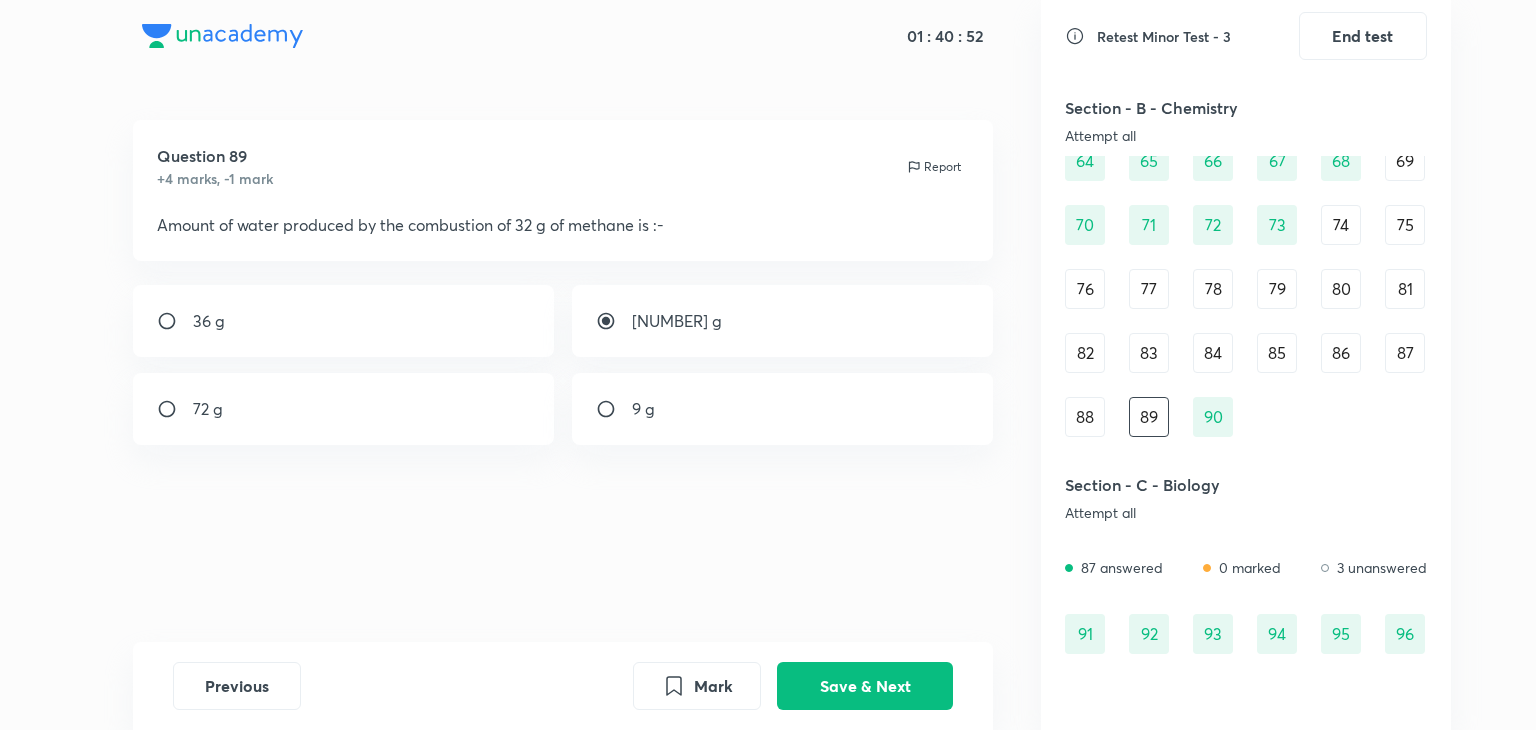 click on "72 g" at bounding box center (344, 409) 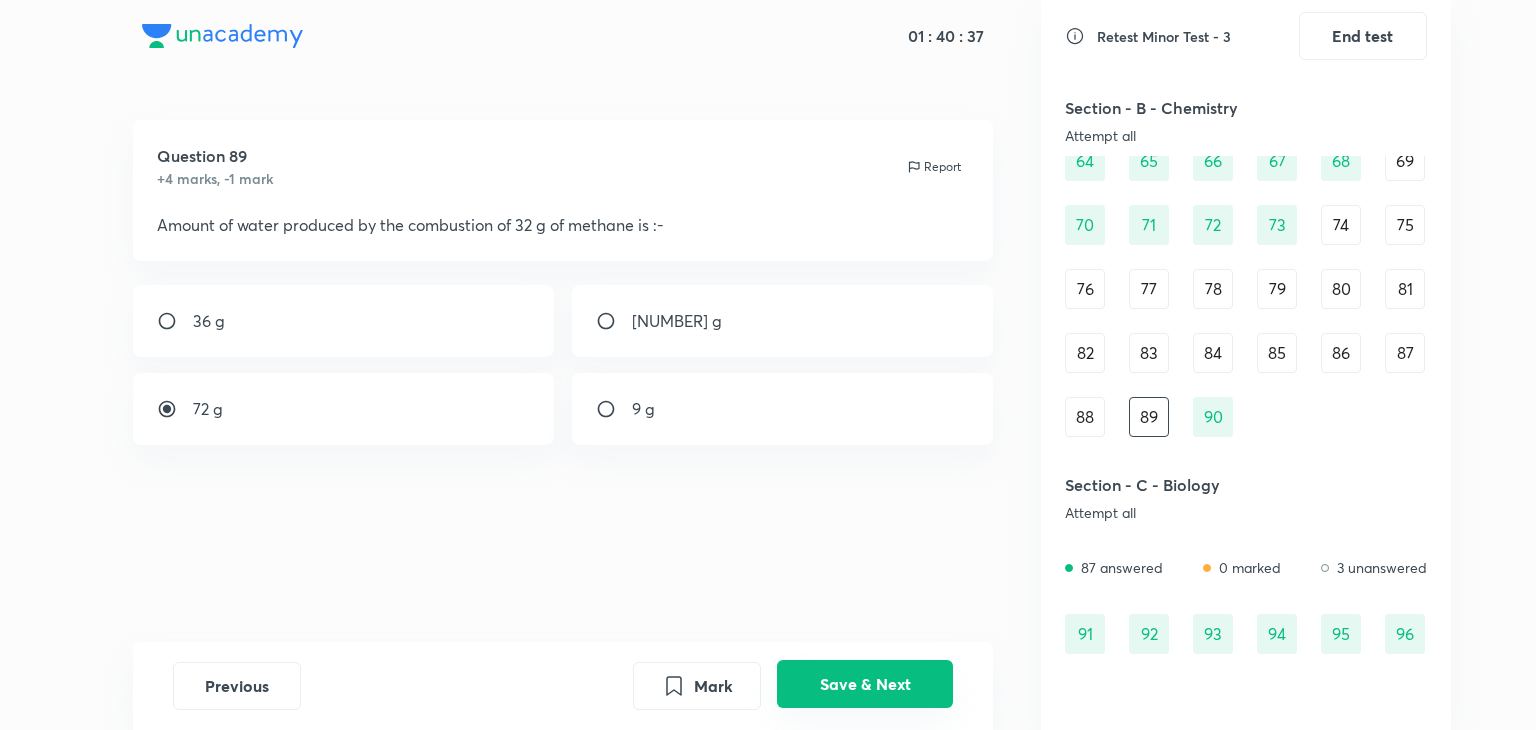 click on "Save & Next" at bounding box center (865, 684) 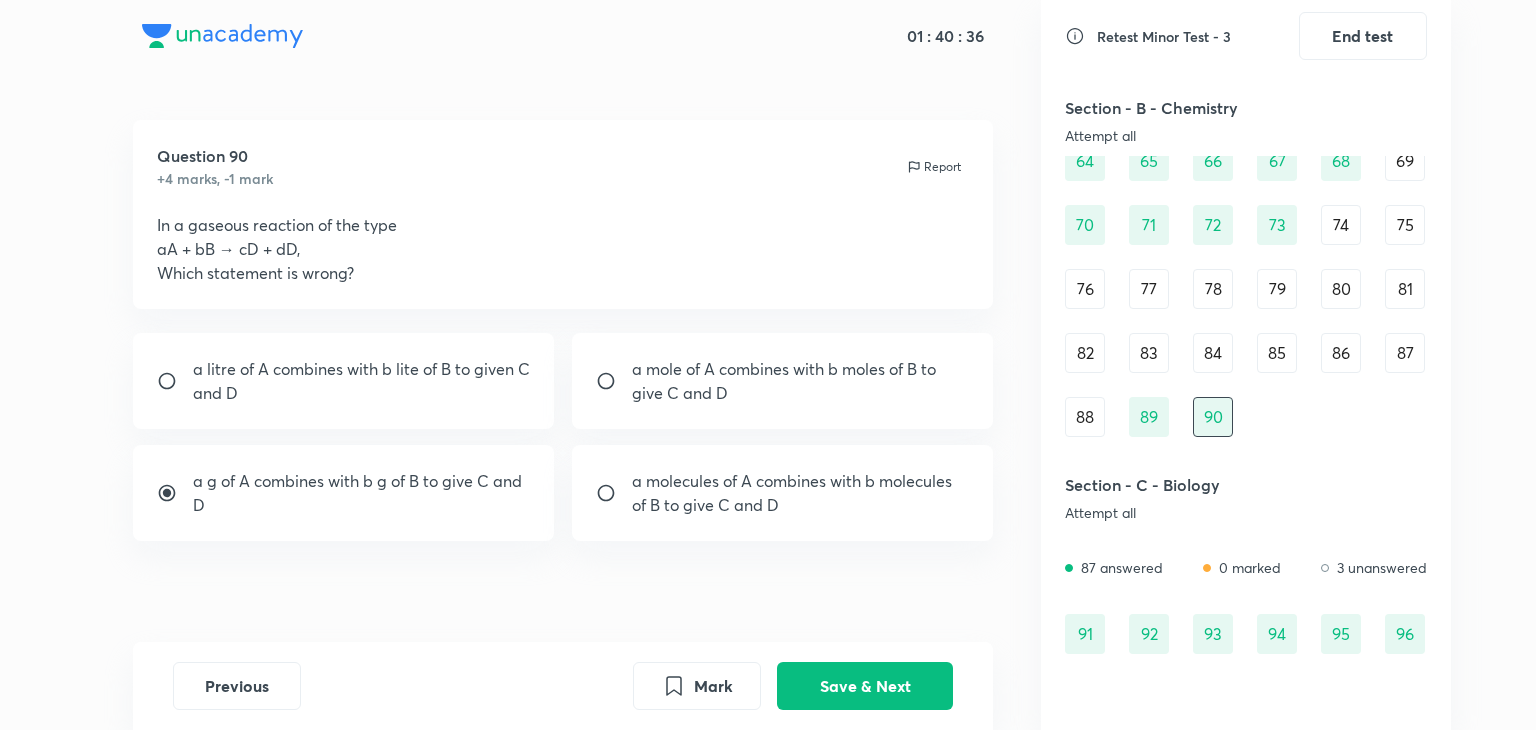 click on "88" at bounding box center (1085, 417) 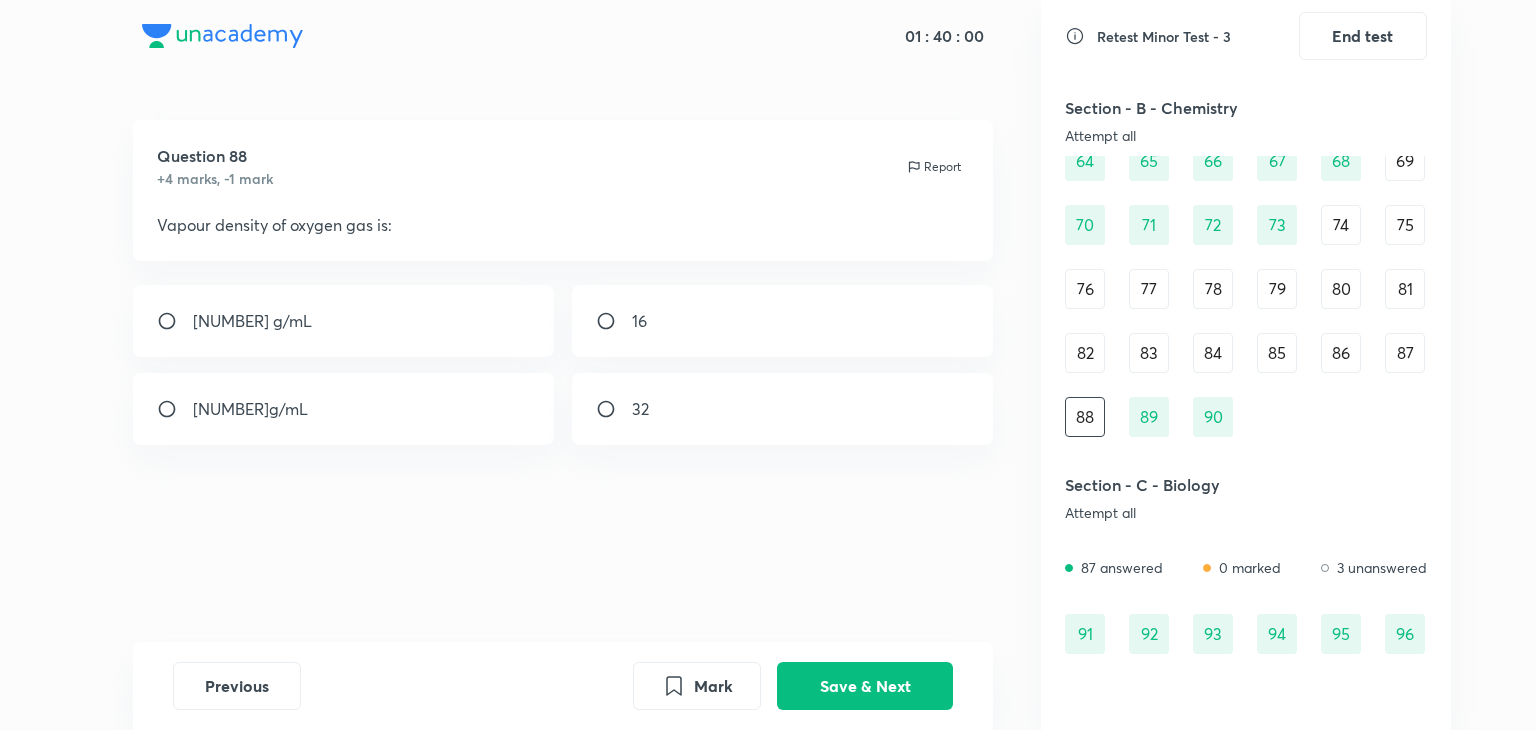 click on "16 g/mL" at bounding box center [344, 321] 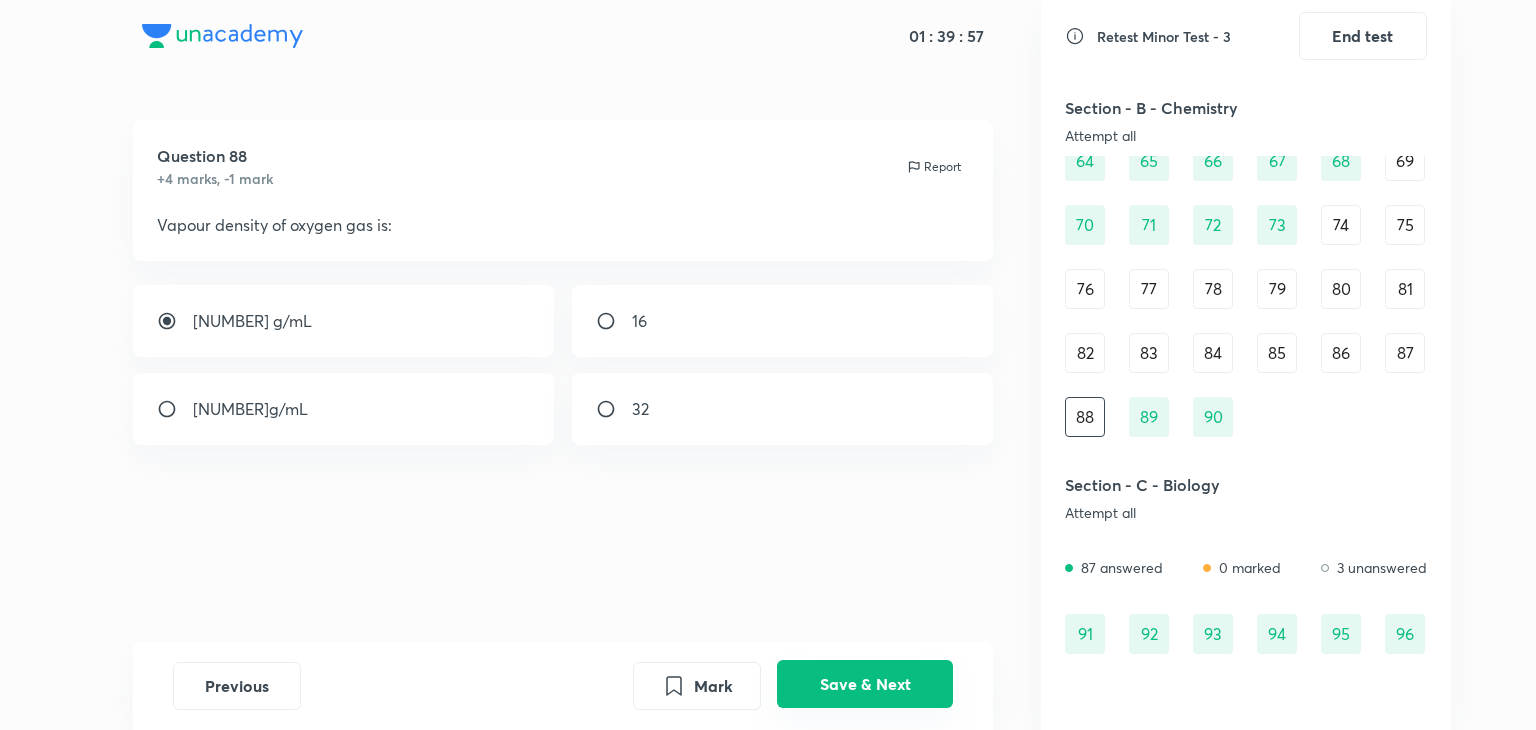 click on "Save & Next" at bounding box center (865, 684) 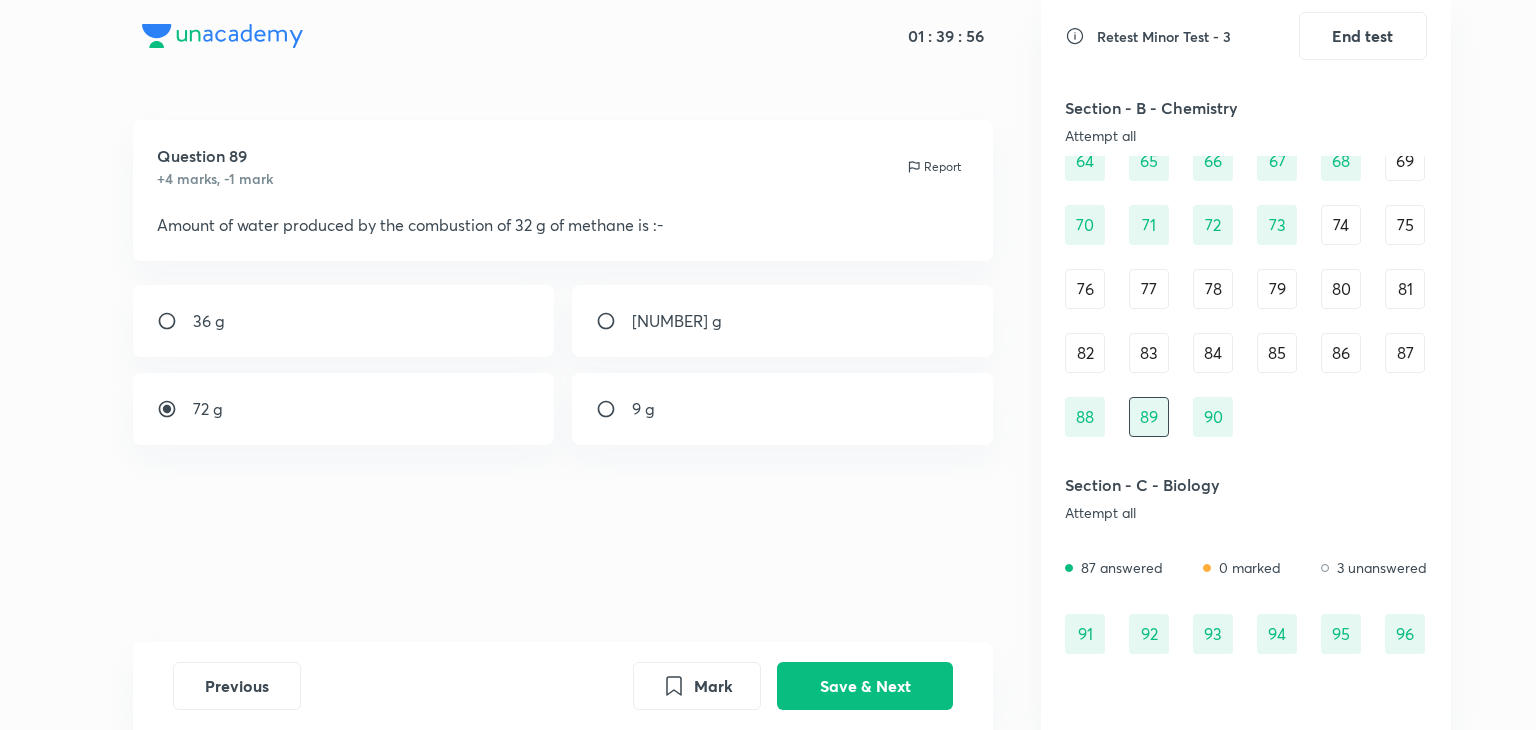 click on "87" at bounding box center [1405, 353] 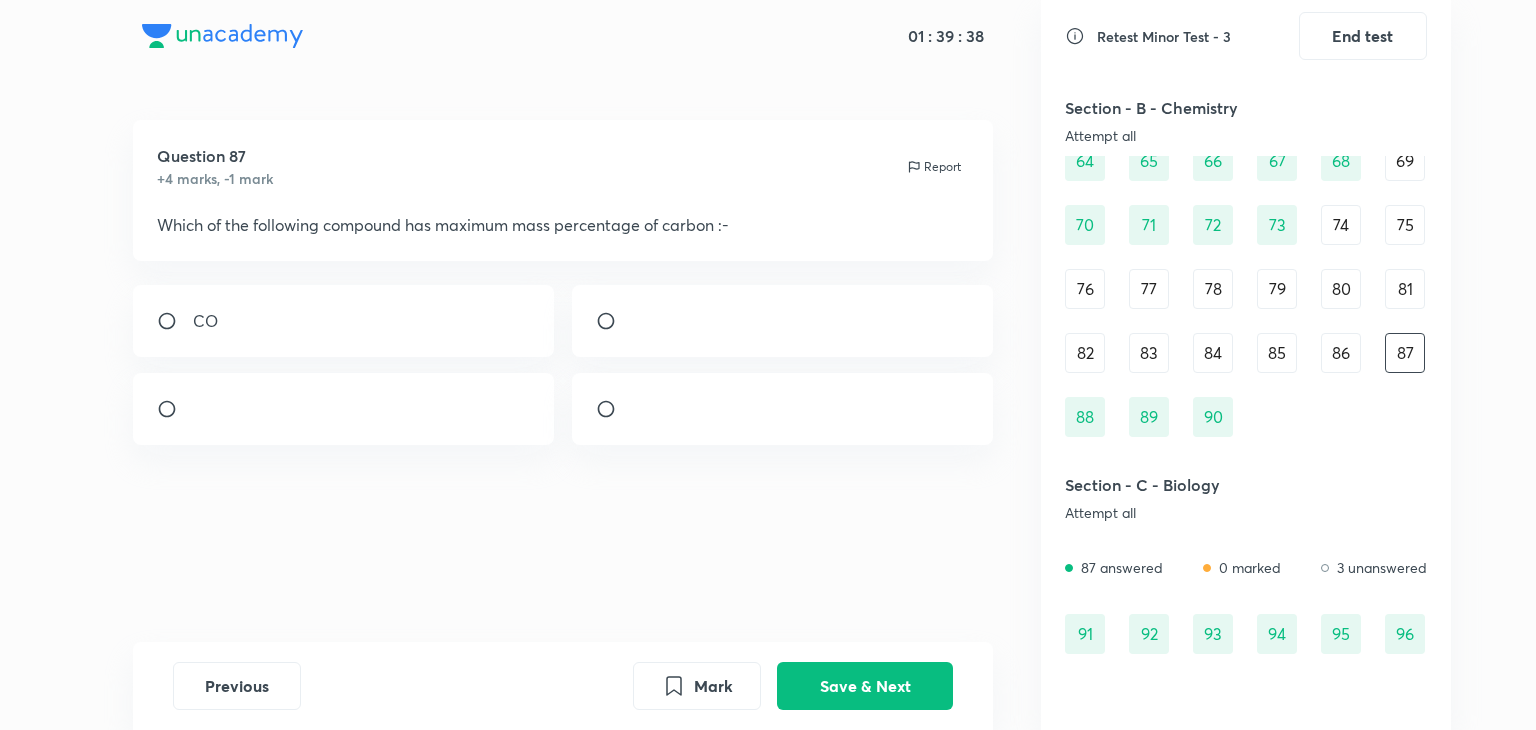 click on "88" at bounding box center [1085, 417] 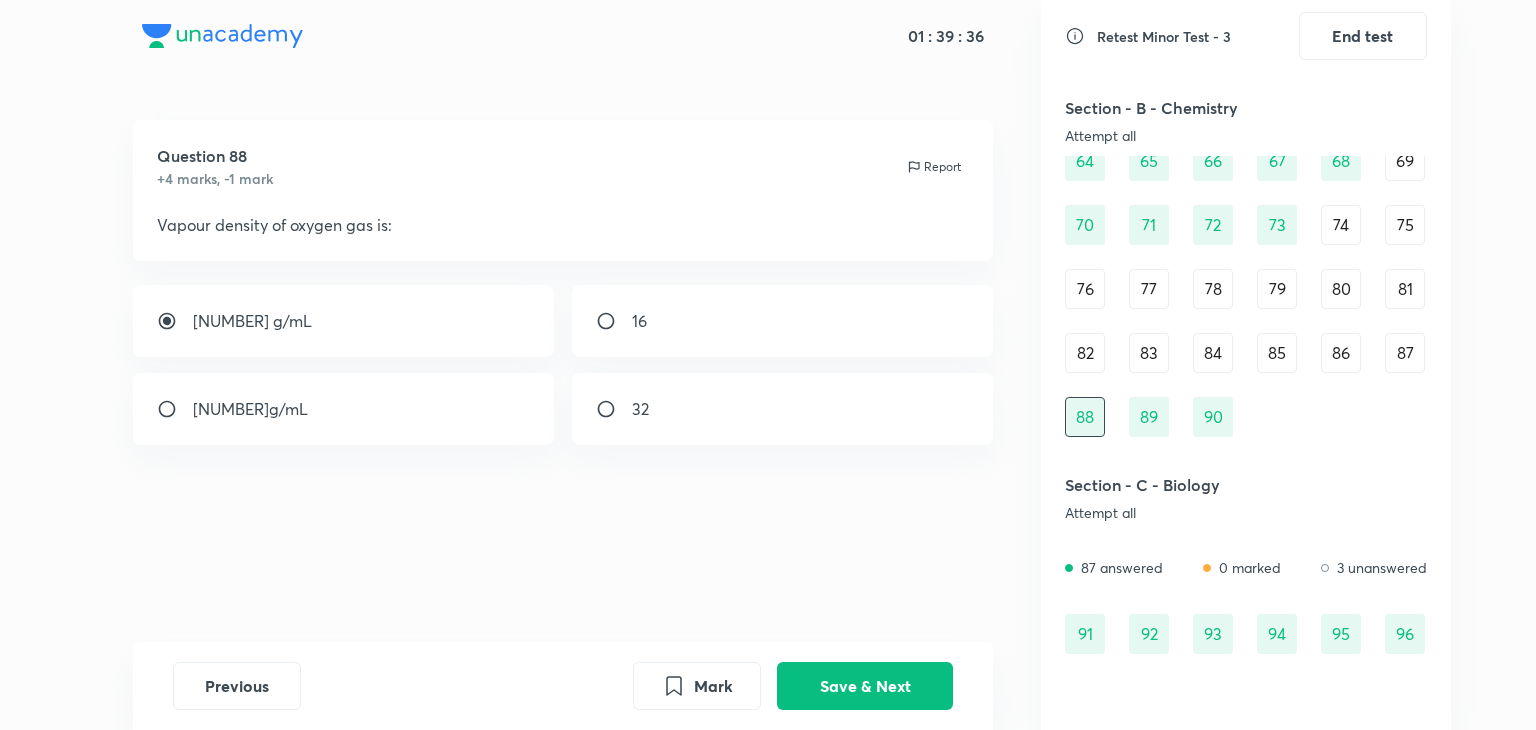 click on "89" at bounding box center (1149, 417) 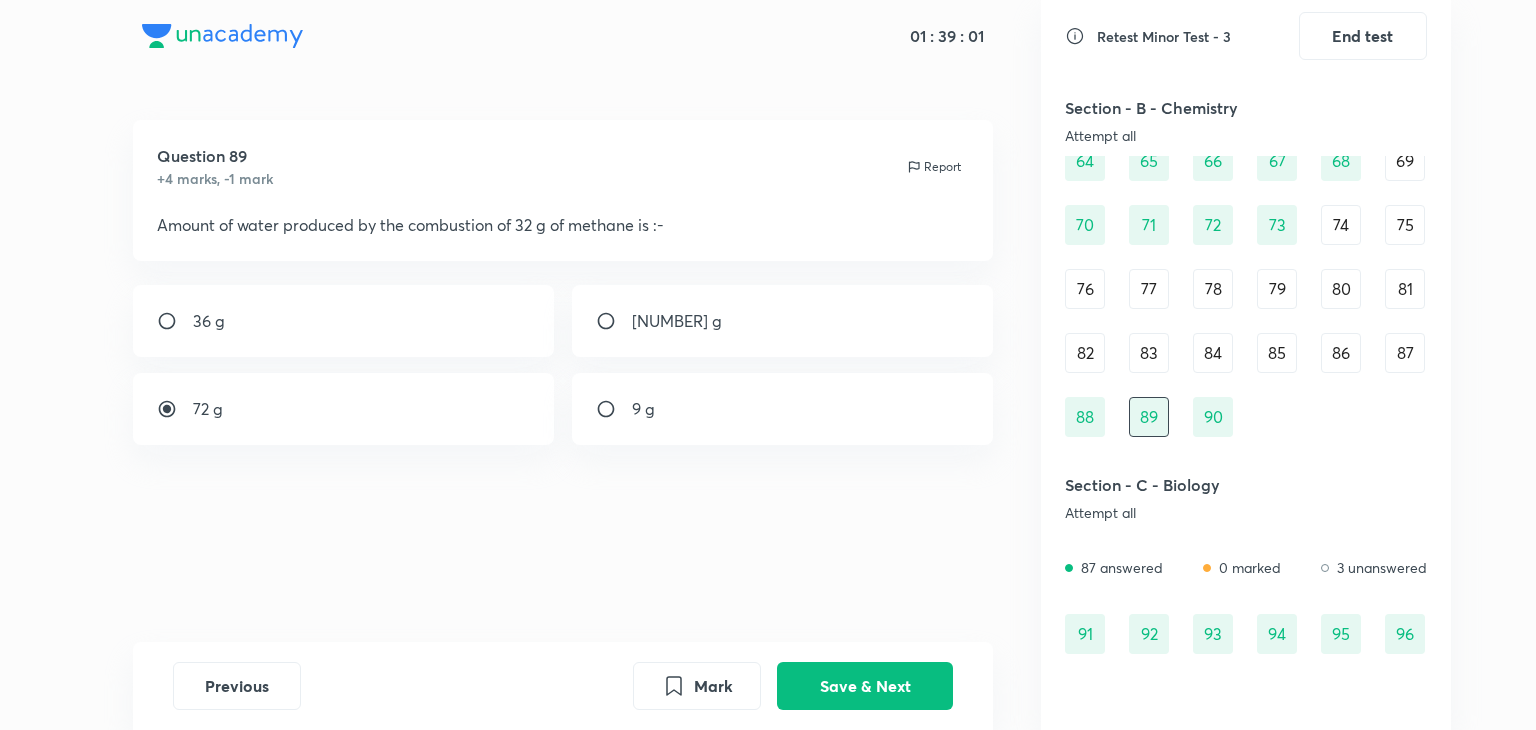 click on "88" at bounding box center (1085, 417) 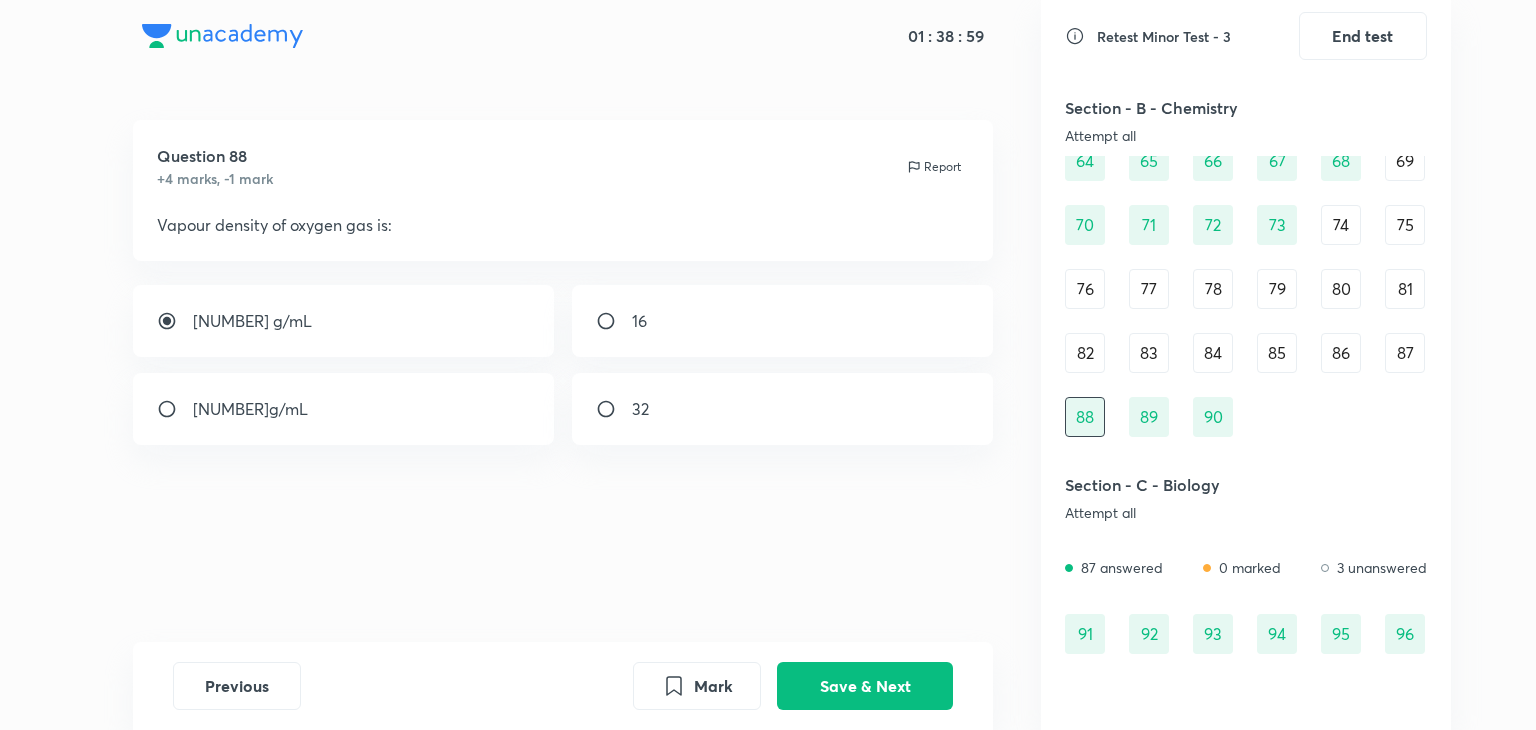 click on "89" at bounding box center [1149, 417] 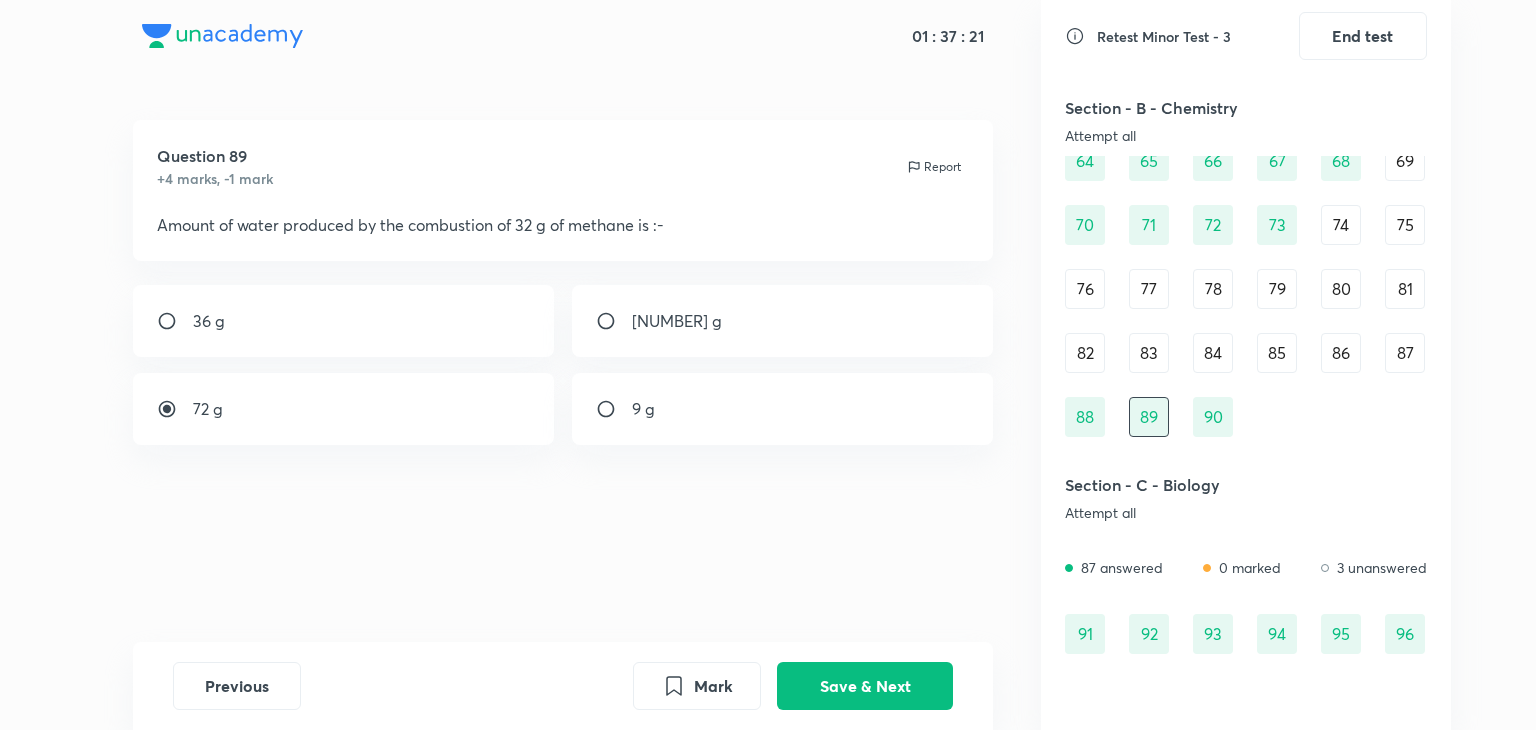 click on "87" at bounding box center [1405, 353] 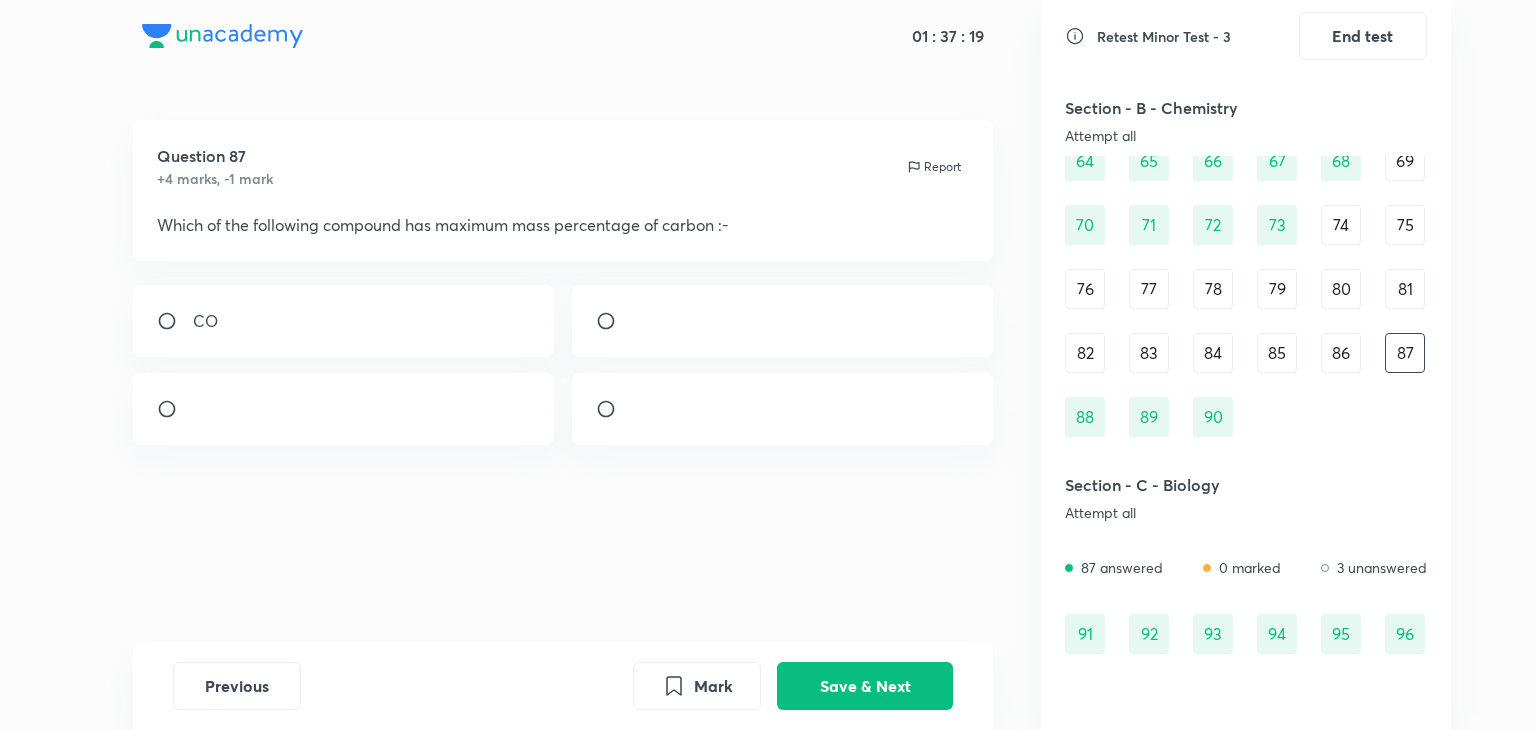 click at bounding box center [783, 321] 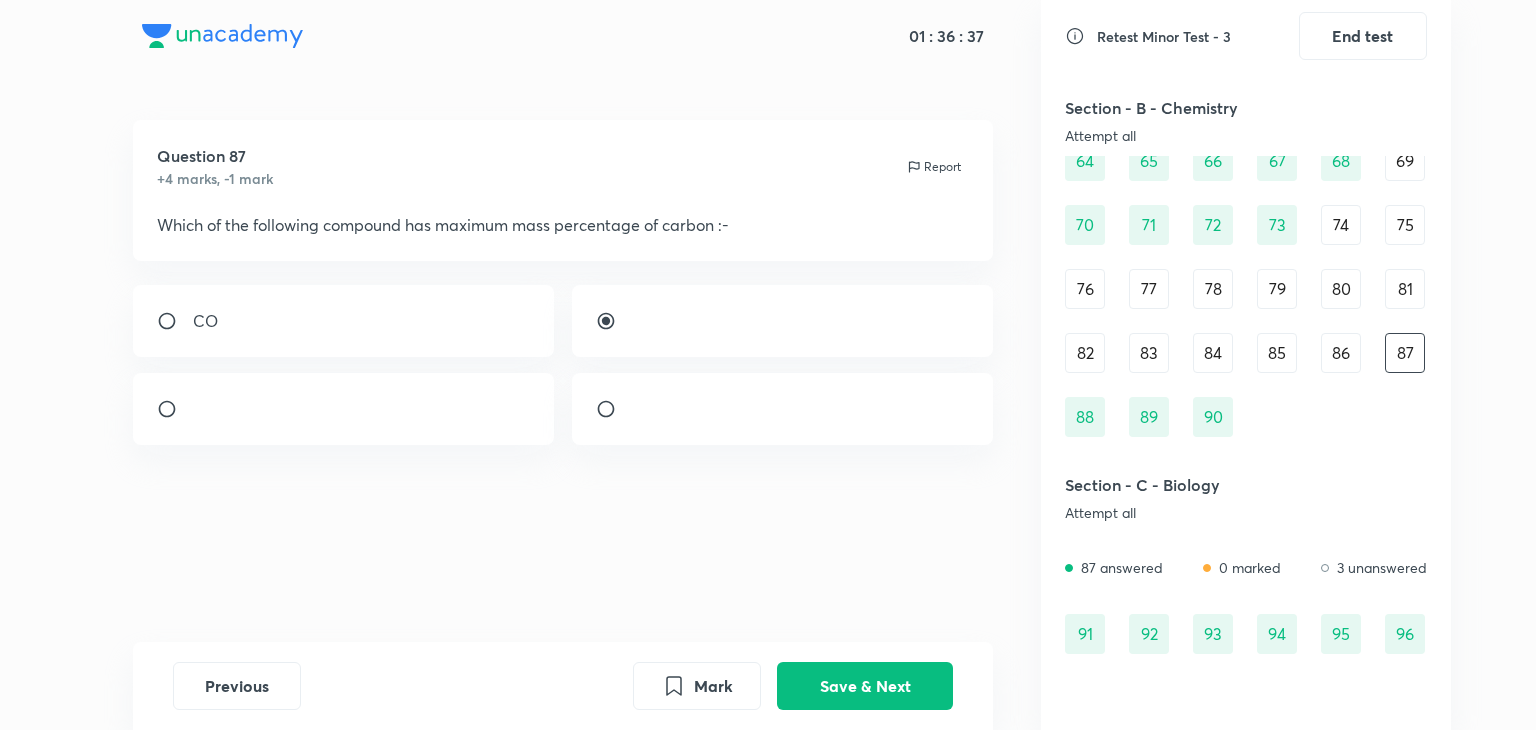 click at bounding box center [344, 409] 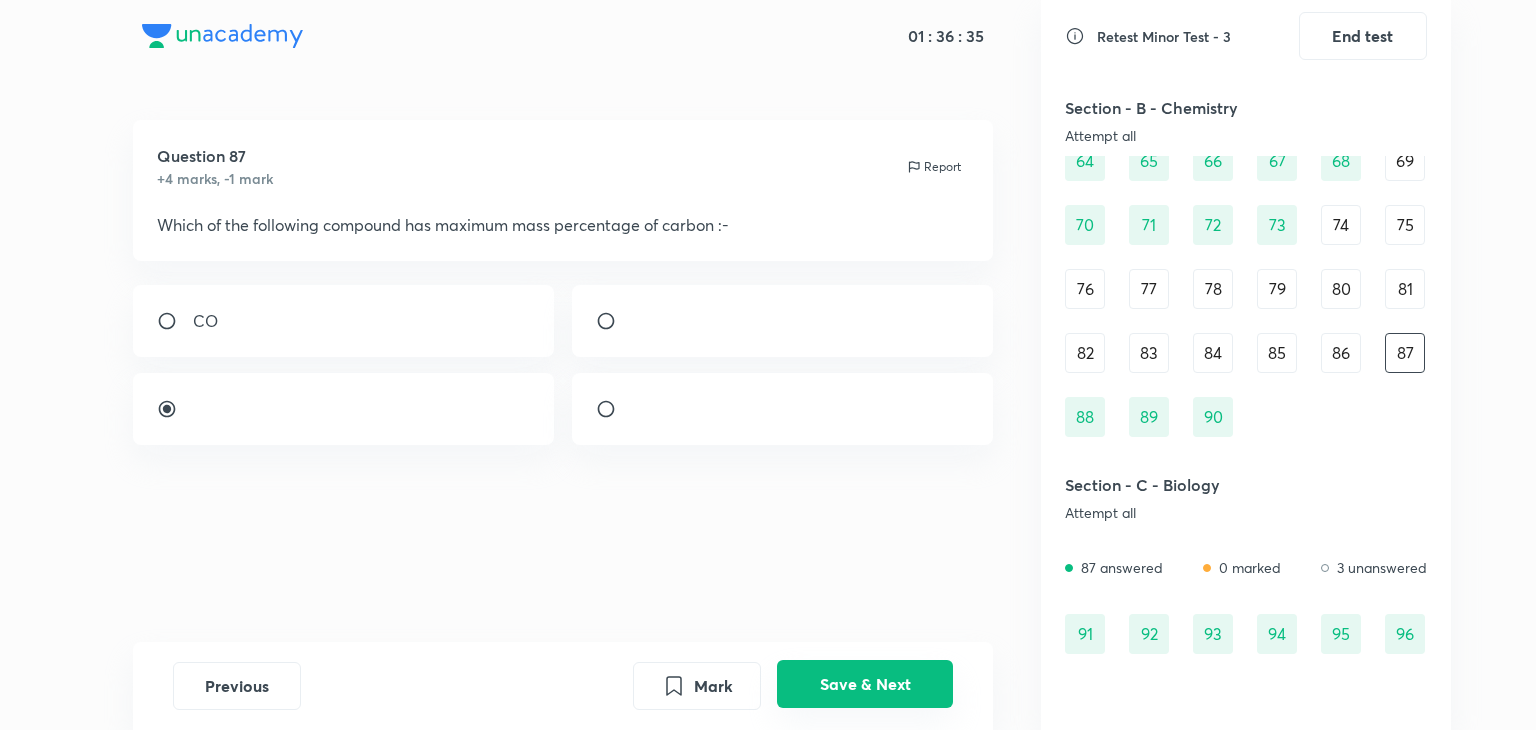 click on "Save & Next" at bounding box center (865, 684) 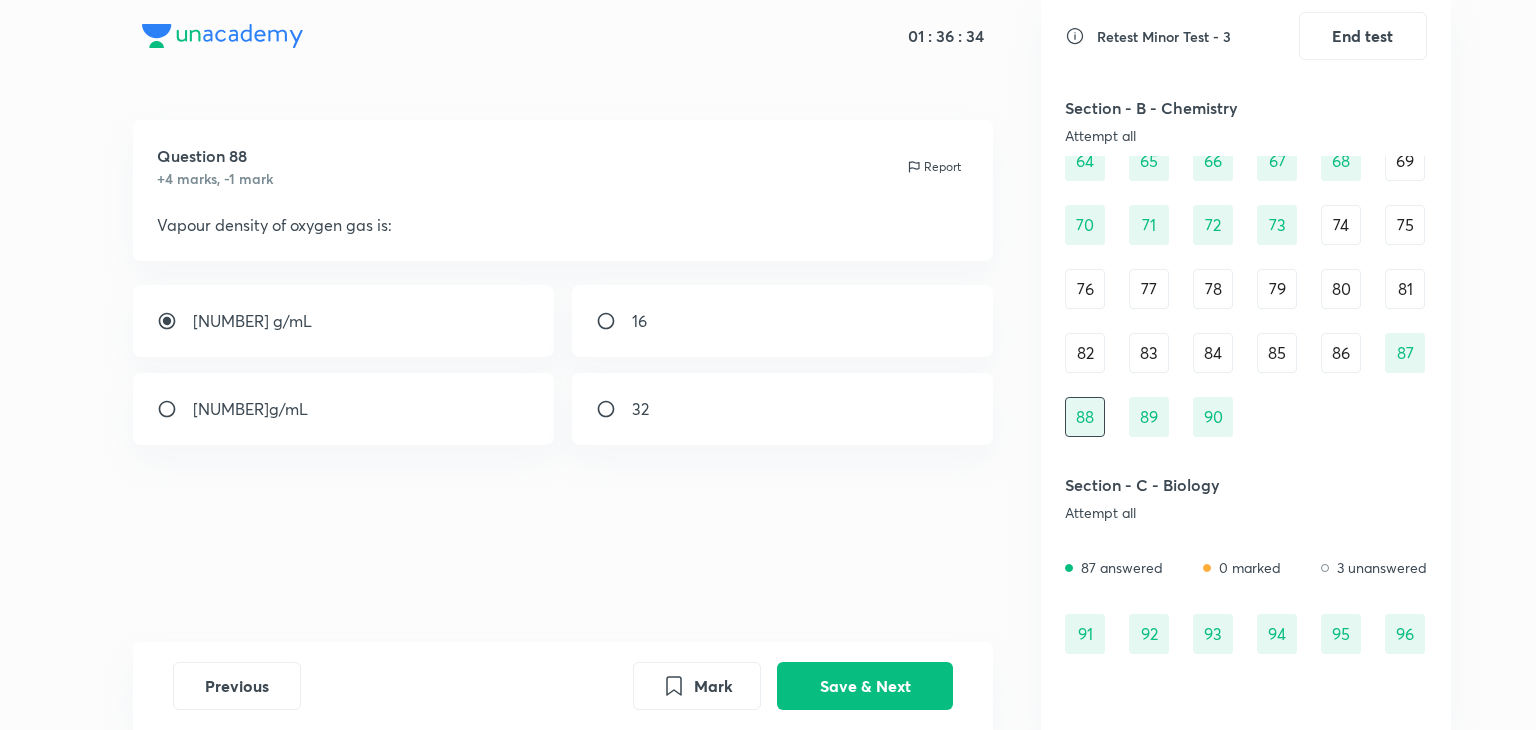 click on "86" at bounding box center (1341, 353) 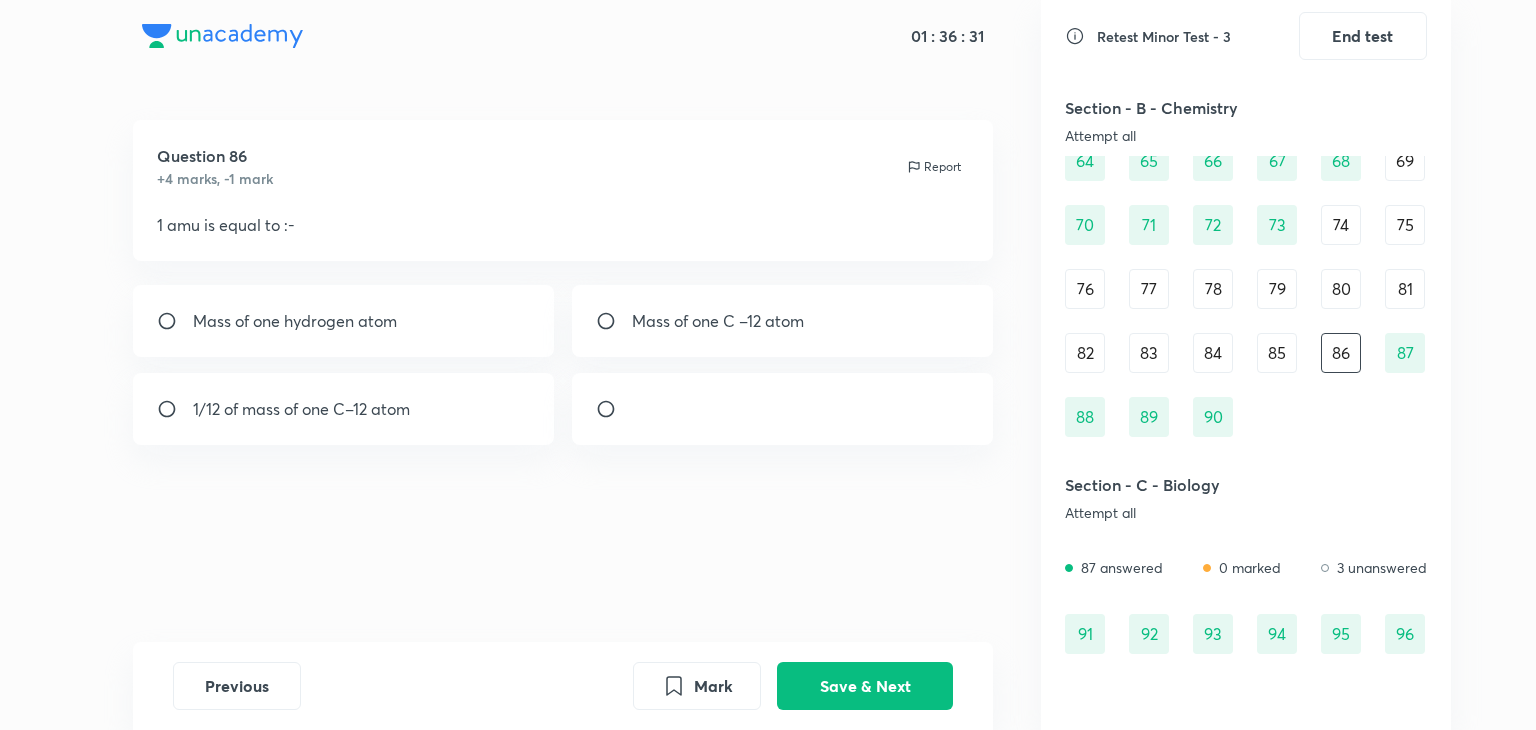 click on "1/12 of mass of one C–12 atom" at bounding box center (344, 409) 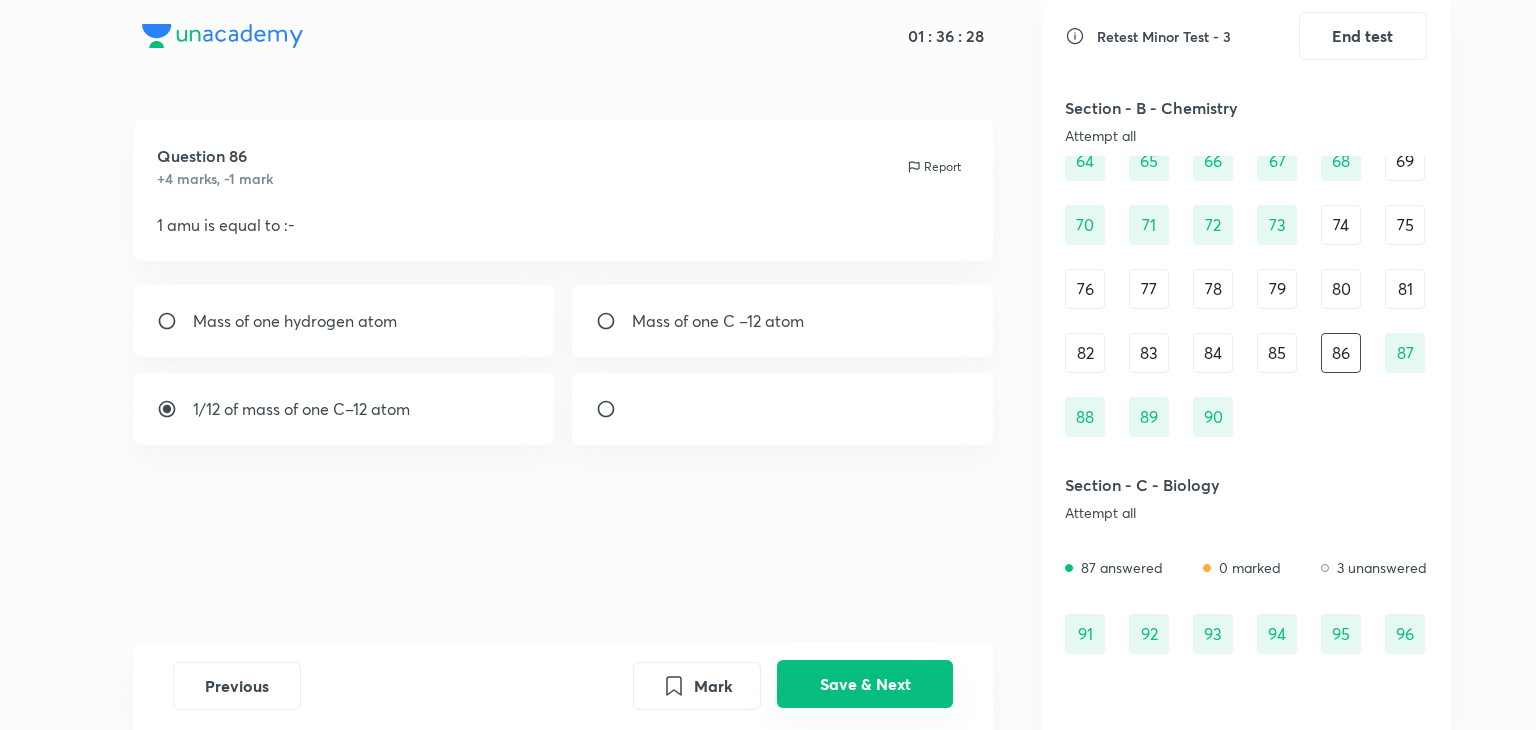 click on "Save & Next" at bounding box center (865, 684) 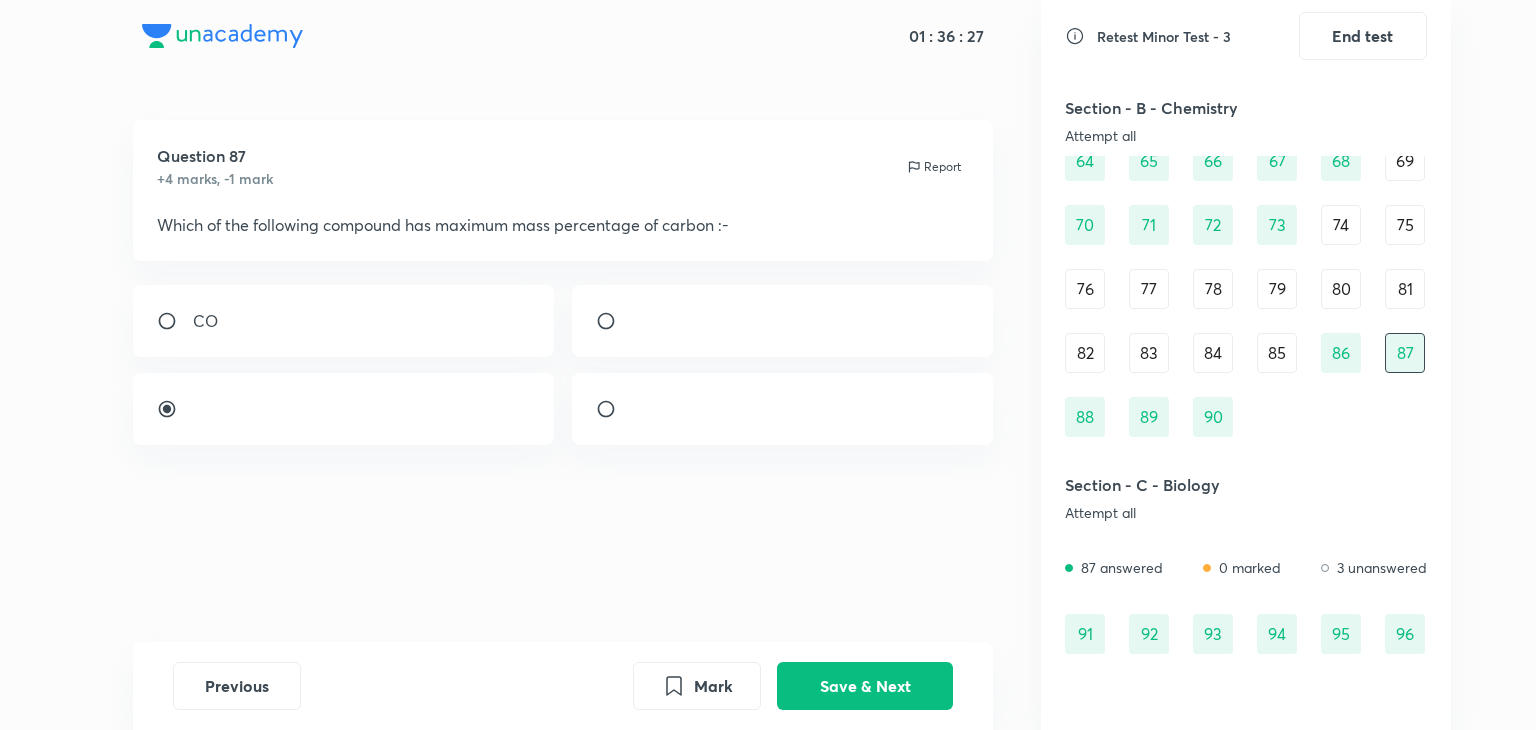 click on "85" at bounding box center [1277, 353] 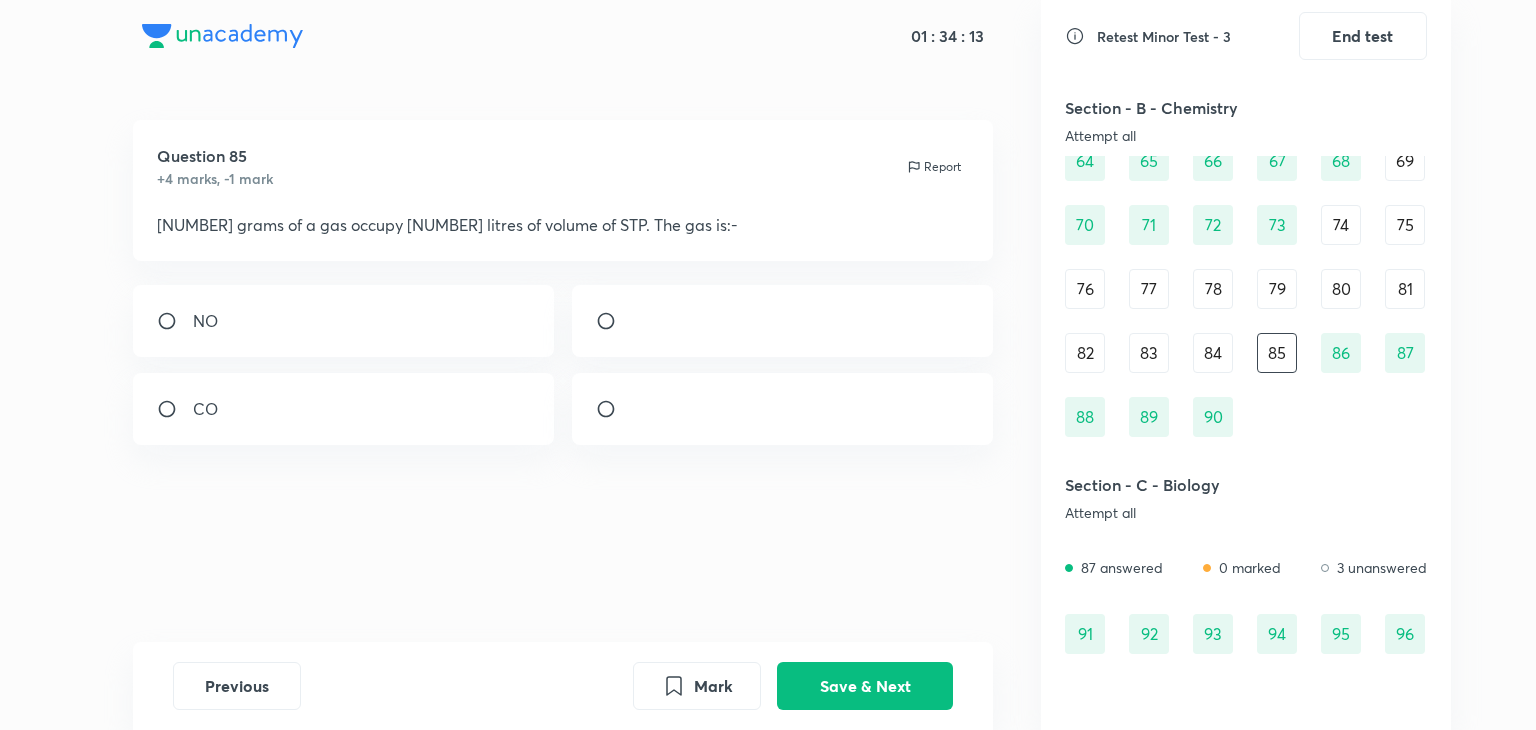 click at bounding box center [783, 409] 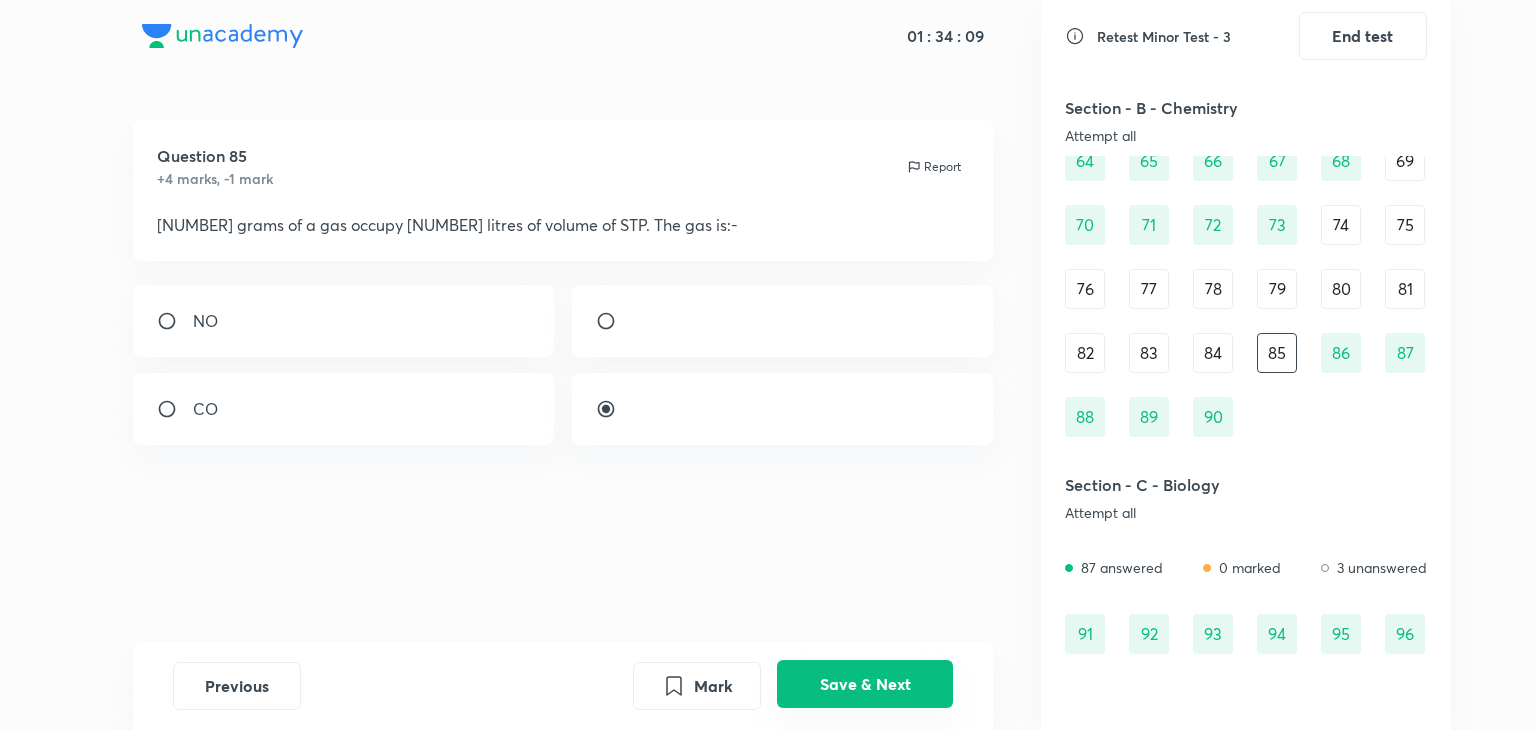 click on "Save & Next" at bounding box center [865, 684] 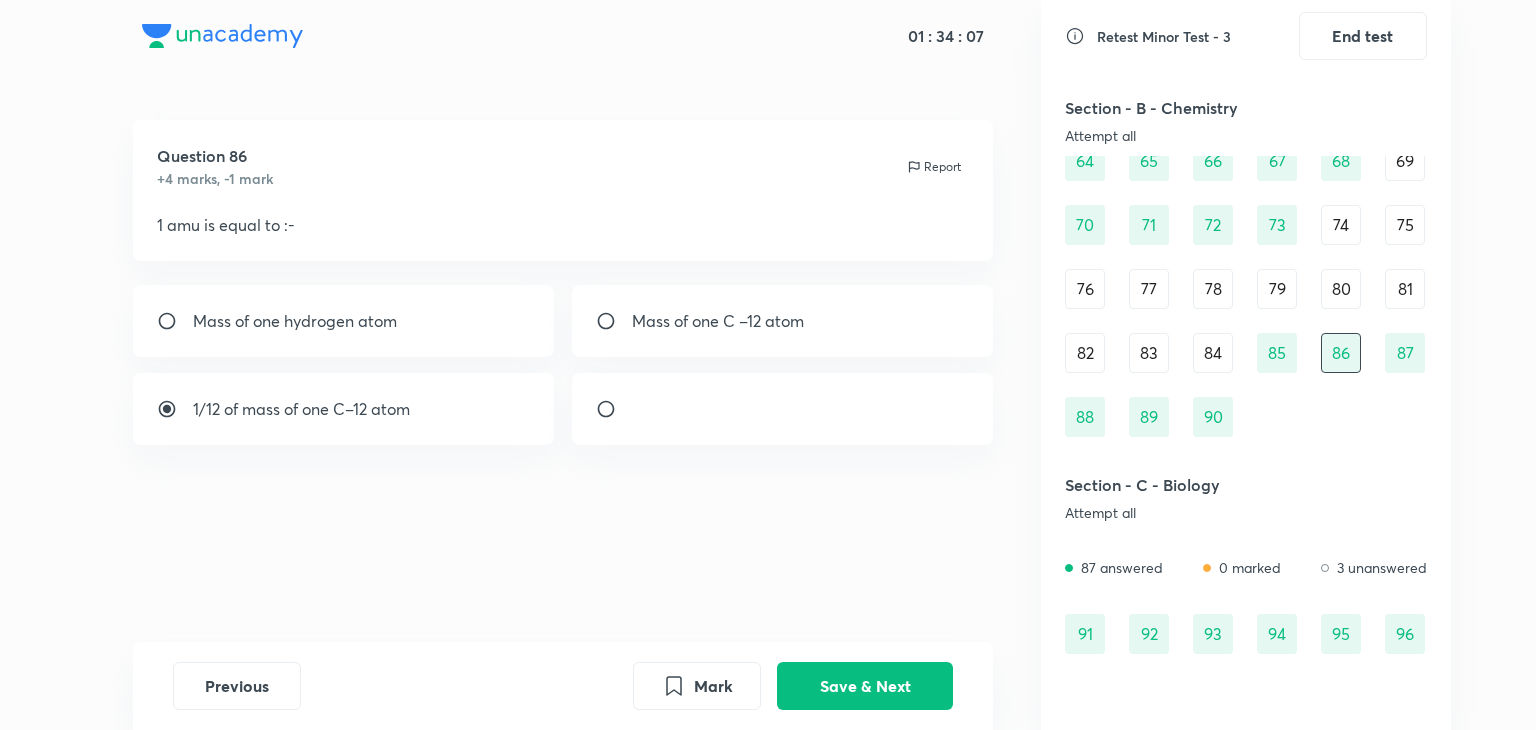 click on "84" at bounding box center (1213, 353) 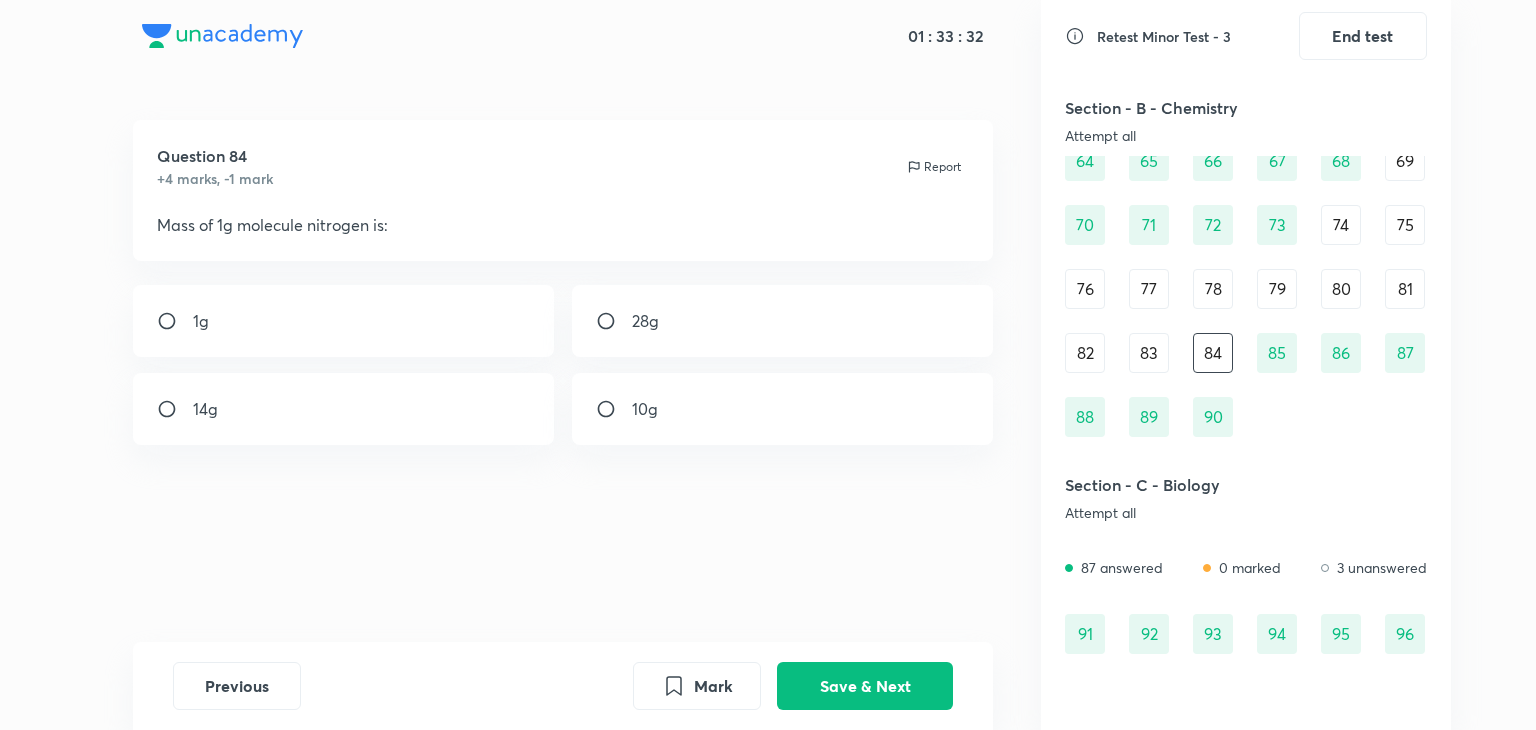 click on "1g" at bounding box center [344, 321] 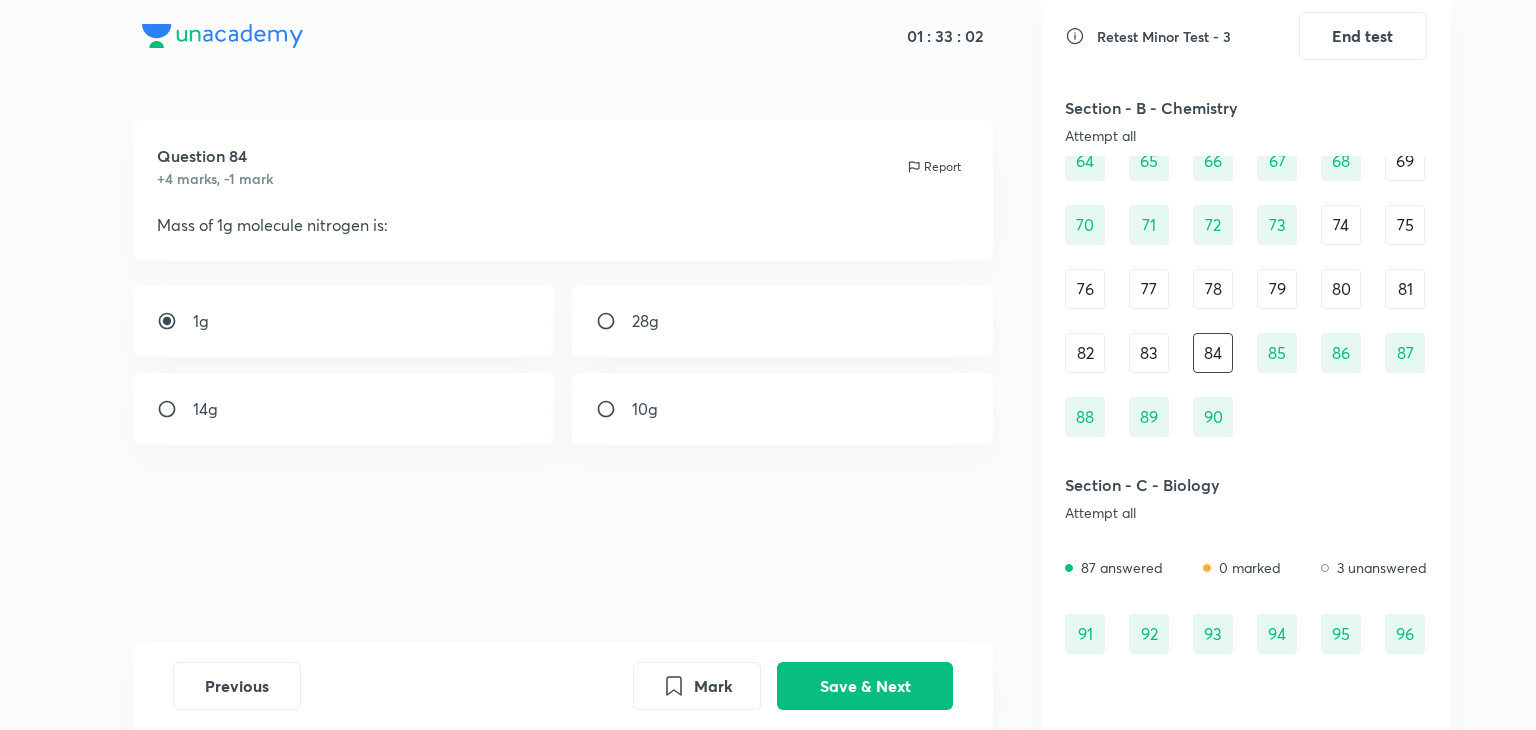 click on "28g" at bounding box center [783, 321] 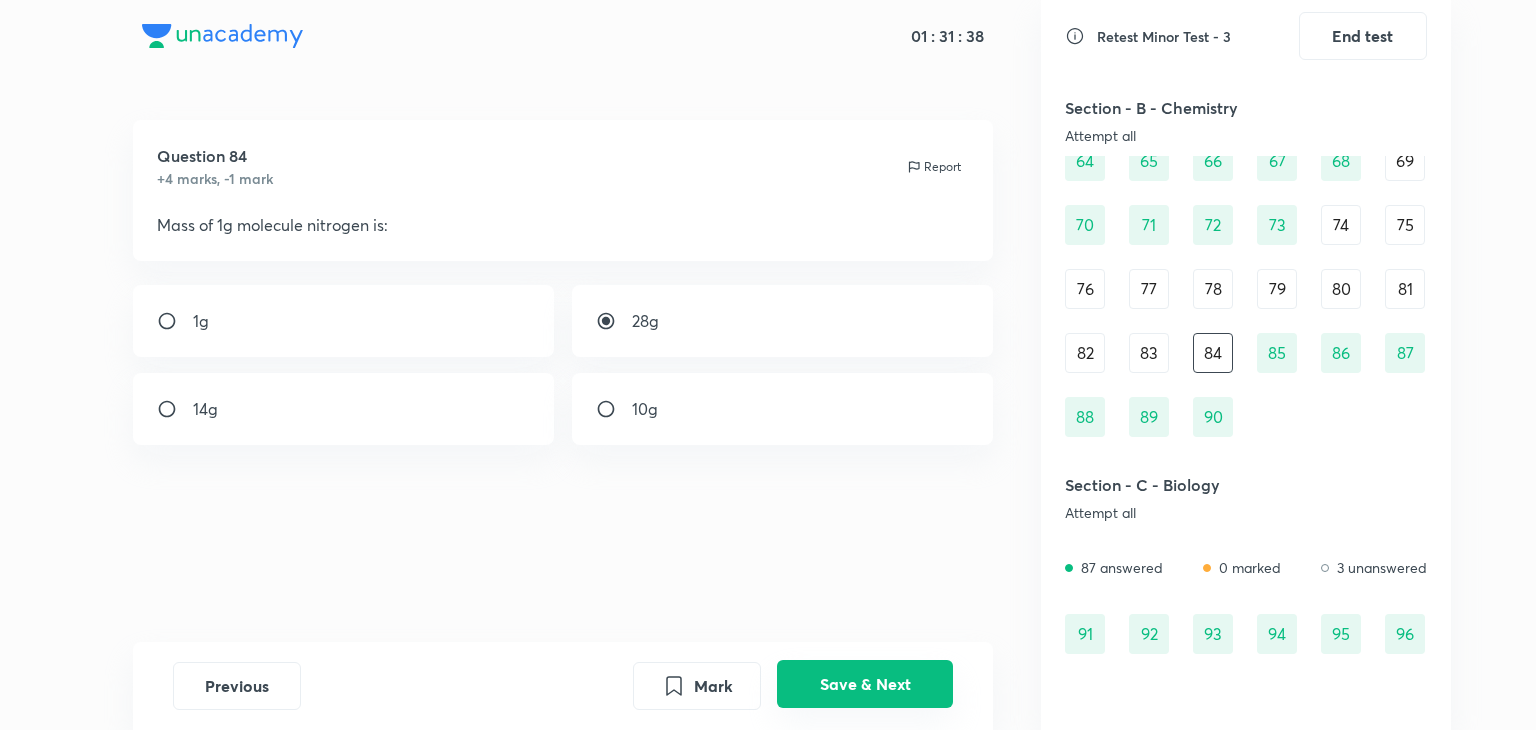 click on "Save & Next" at bounding box center (865, 684) 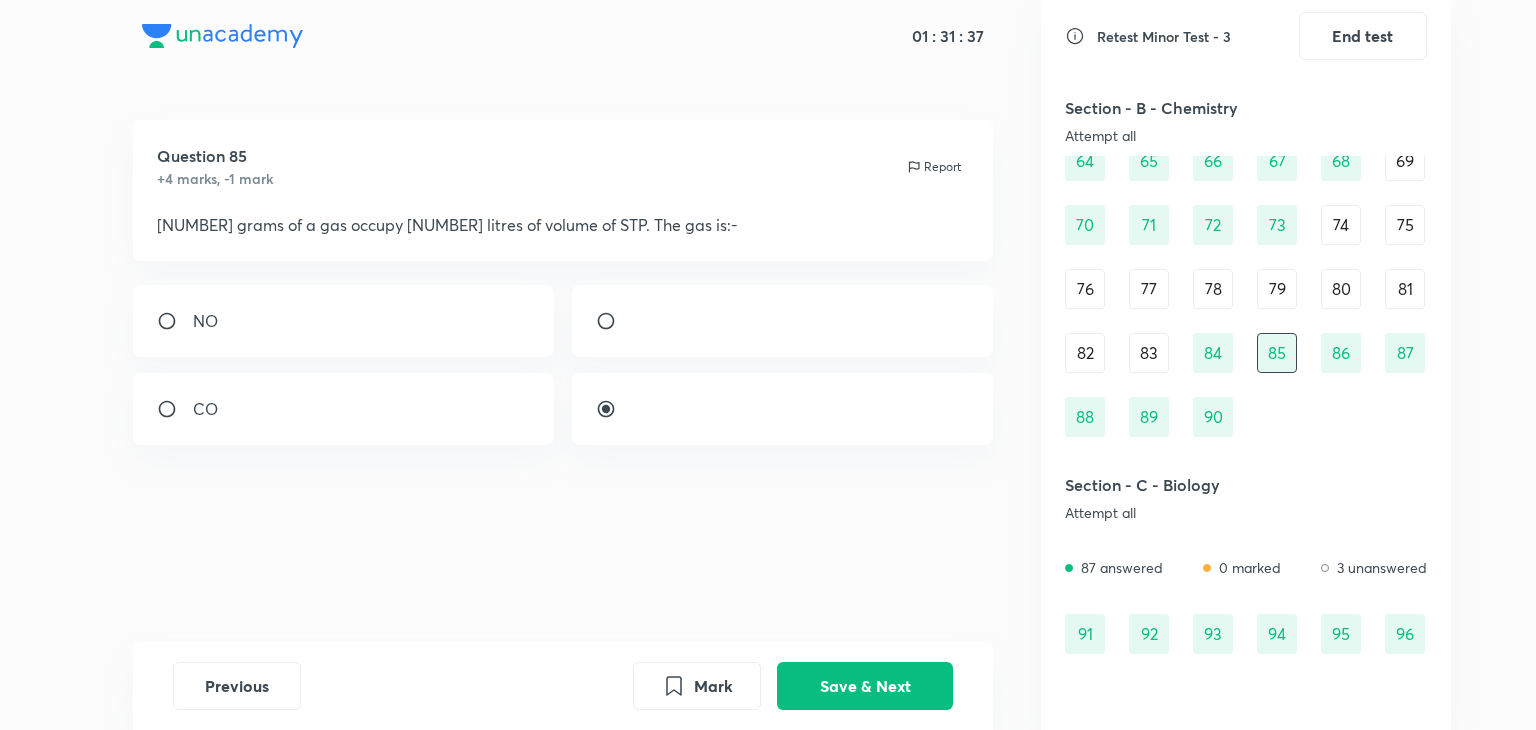 click on "83" at bounding box center [1149, 353] 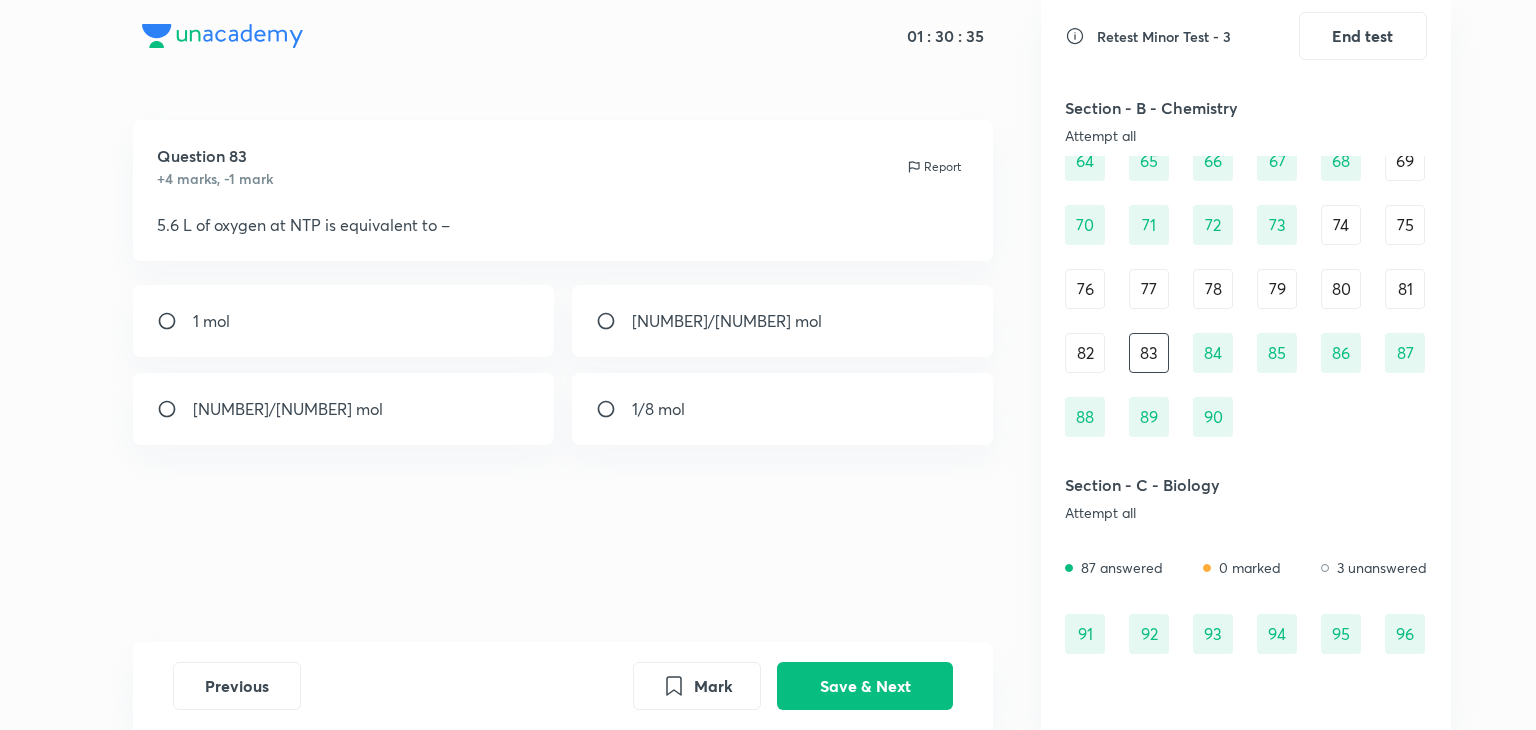 click on "1/4 mol" at bounding box center (344, 409) 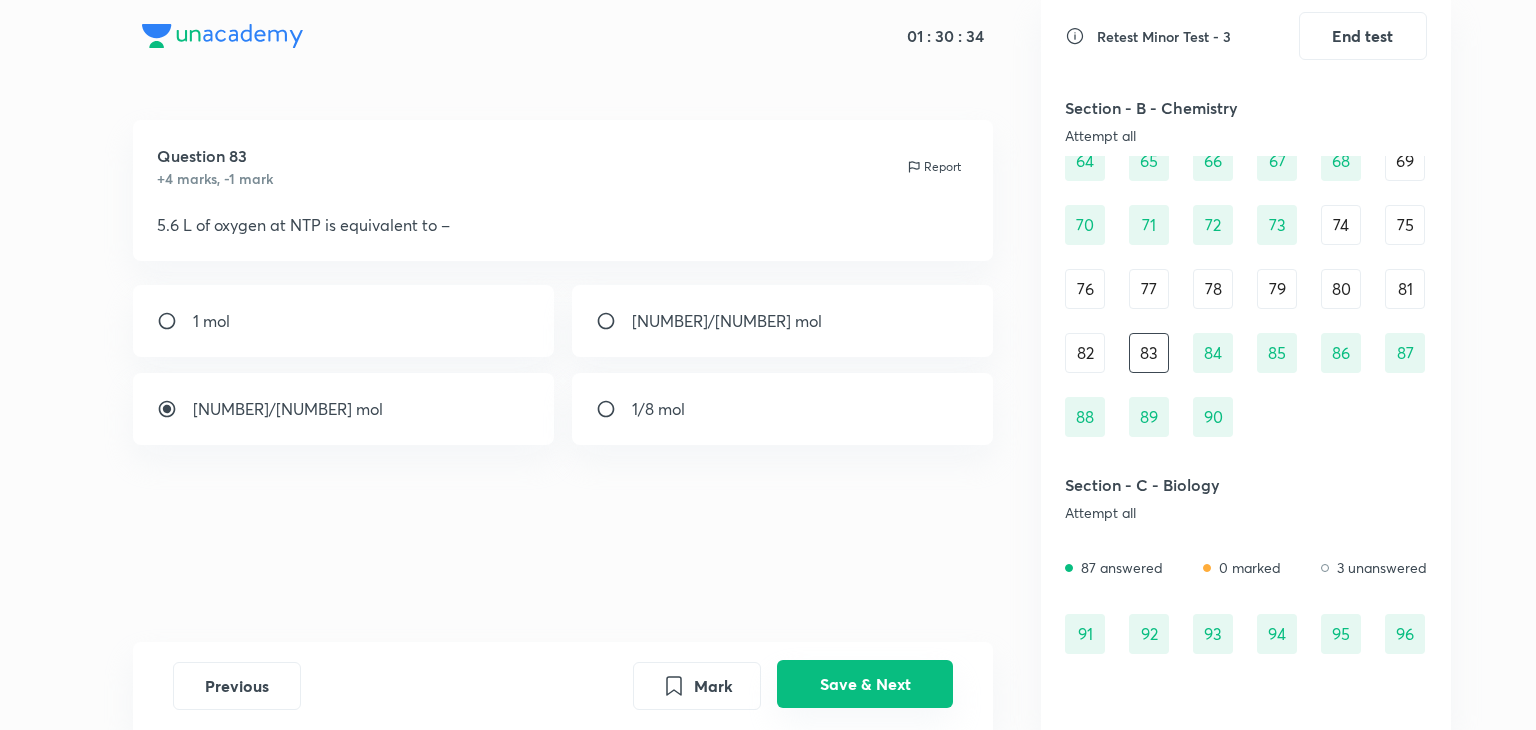 click on "Save & Next" at bounding box center (865, 684) 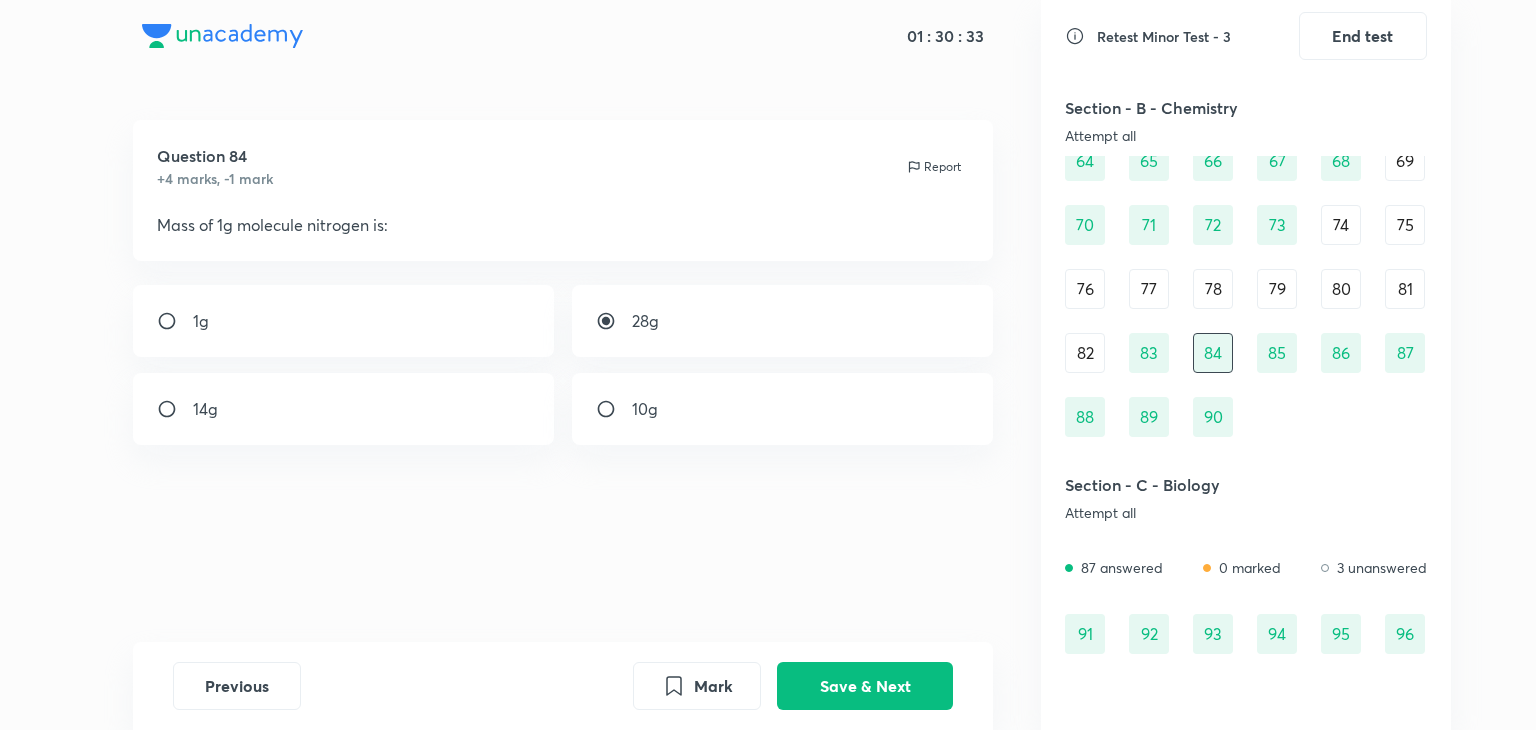 click on "82" at bounding box center [1085, 353] 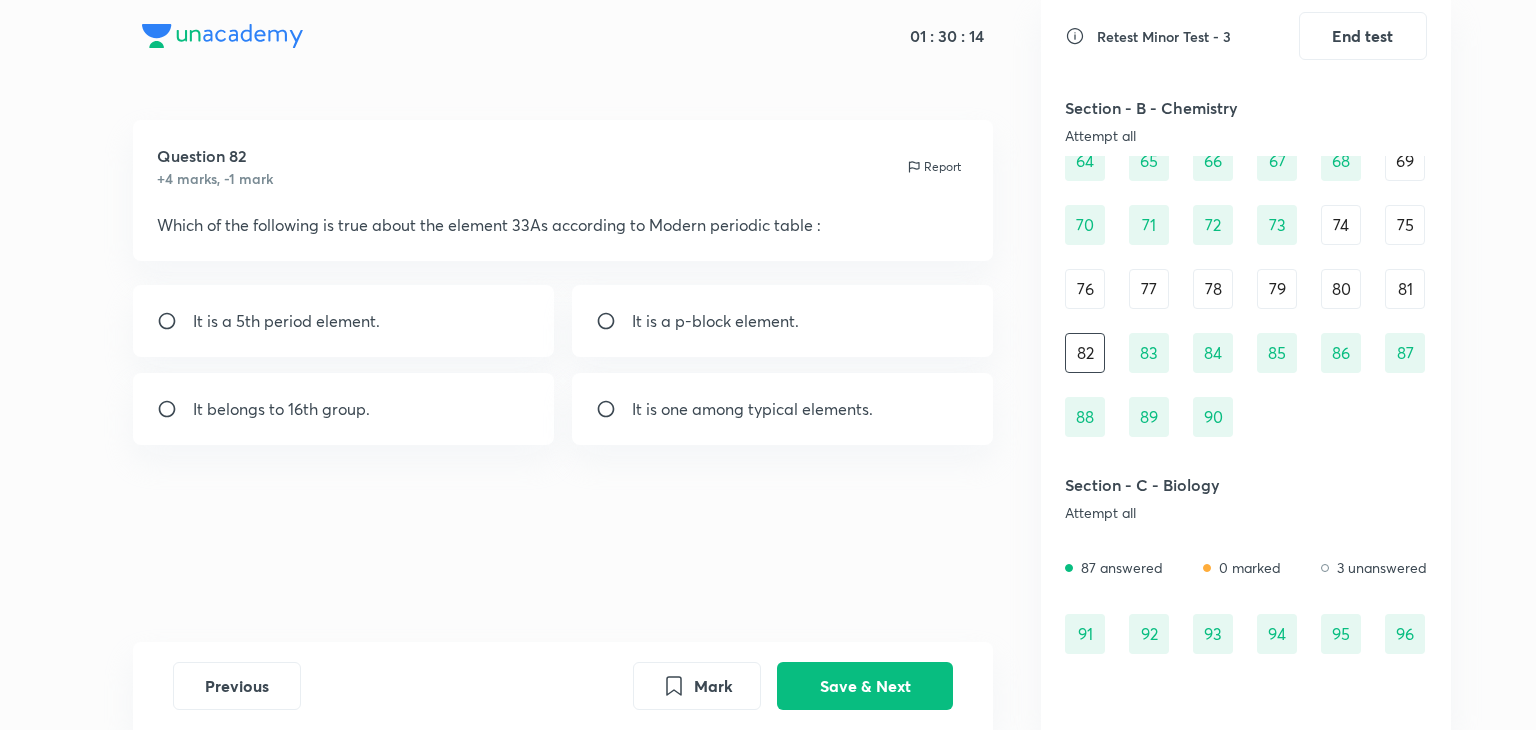 click on "It is a p-block element." at bounding box center (783, 321) 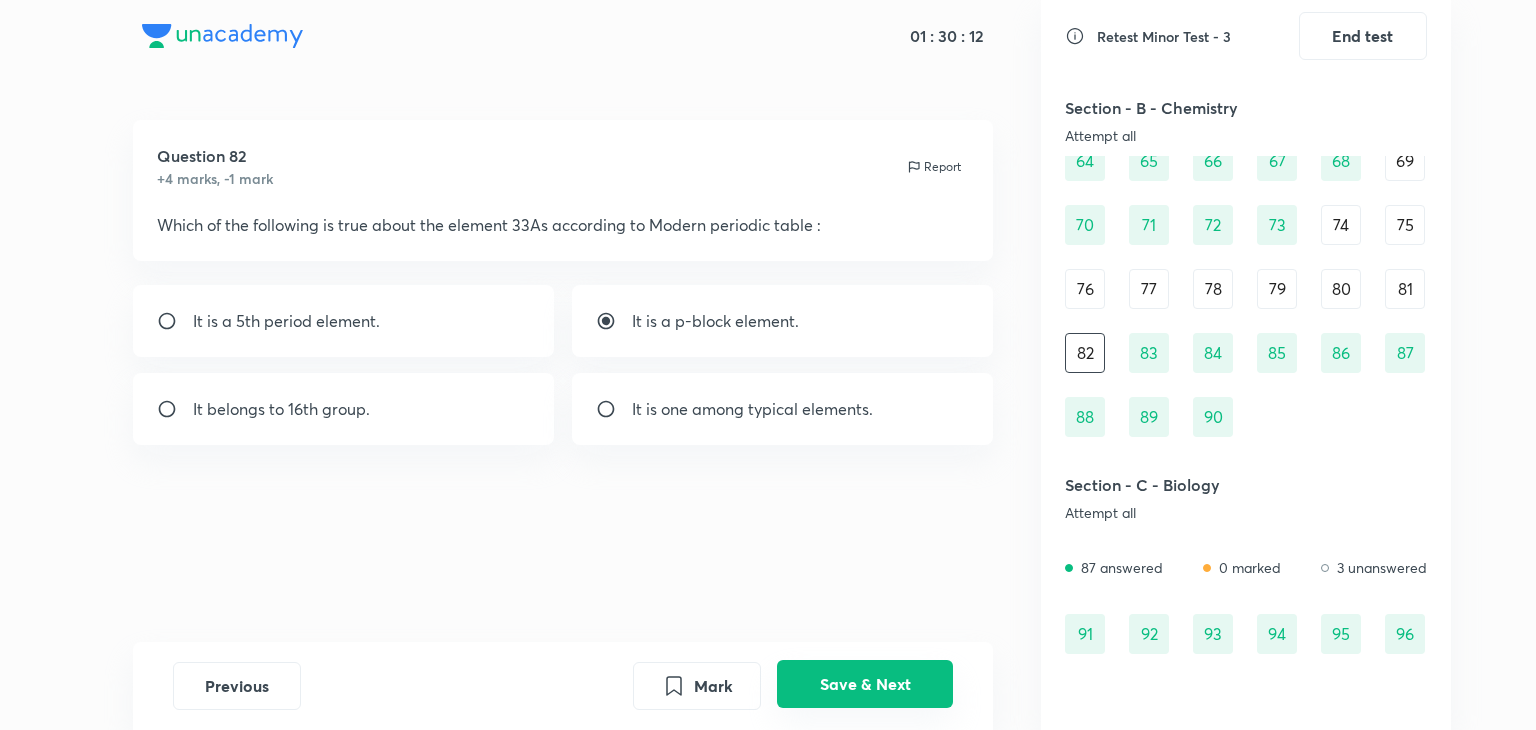 click on "Save & Next" at bounding box center [865, 684] 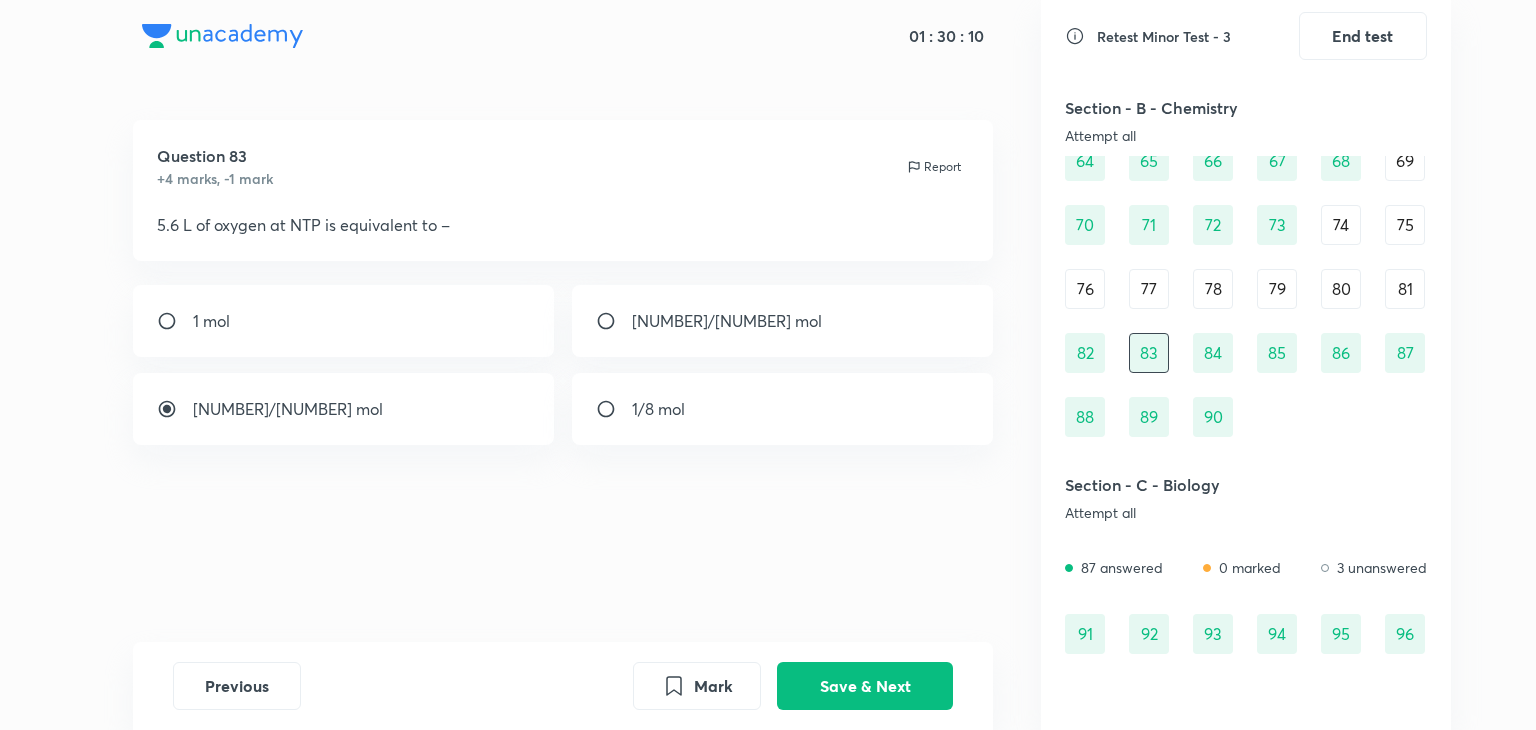 click on "80" at bounding box center (1341, 289) 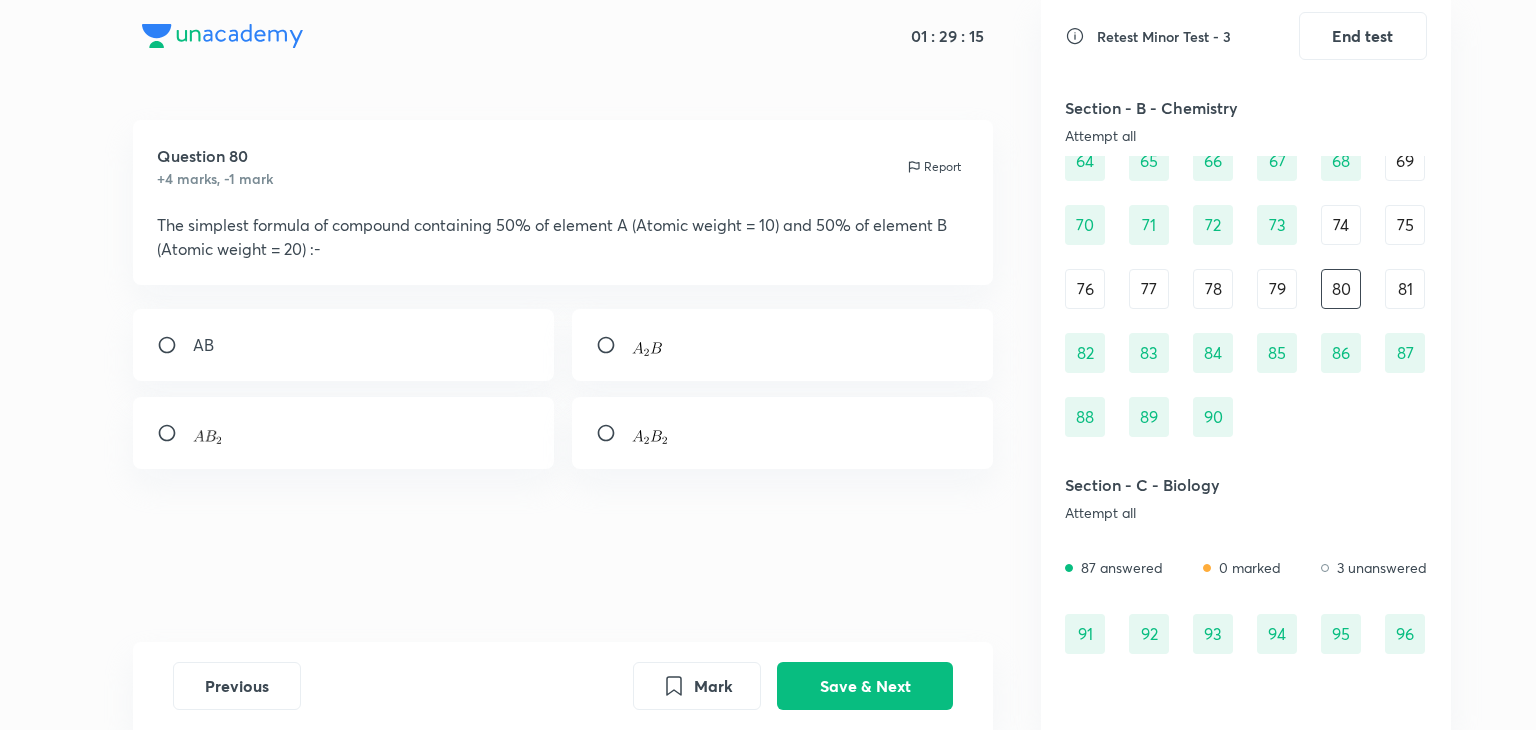 click at bounding box center (783, 345) 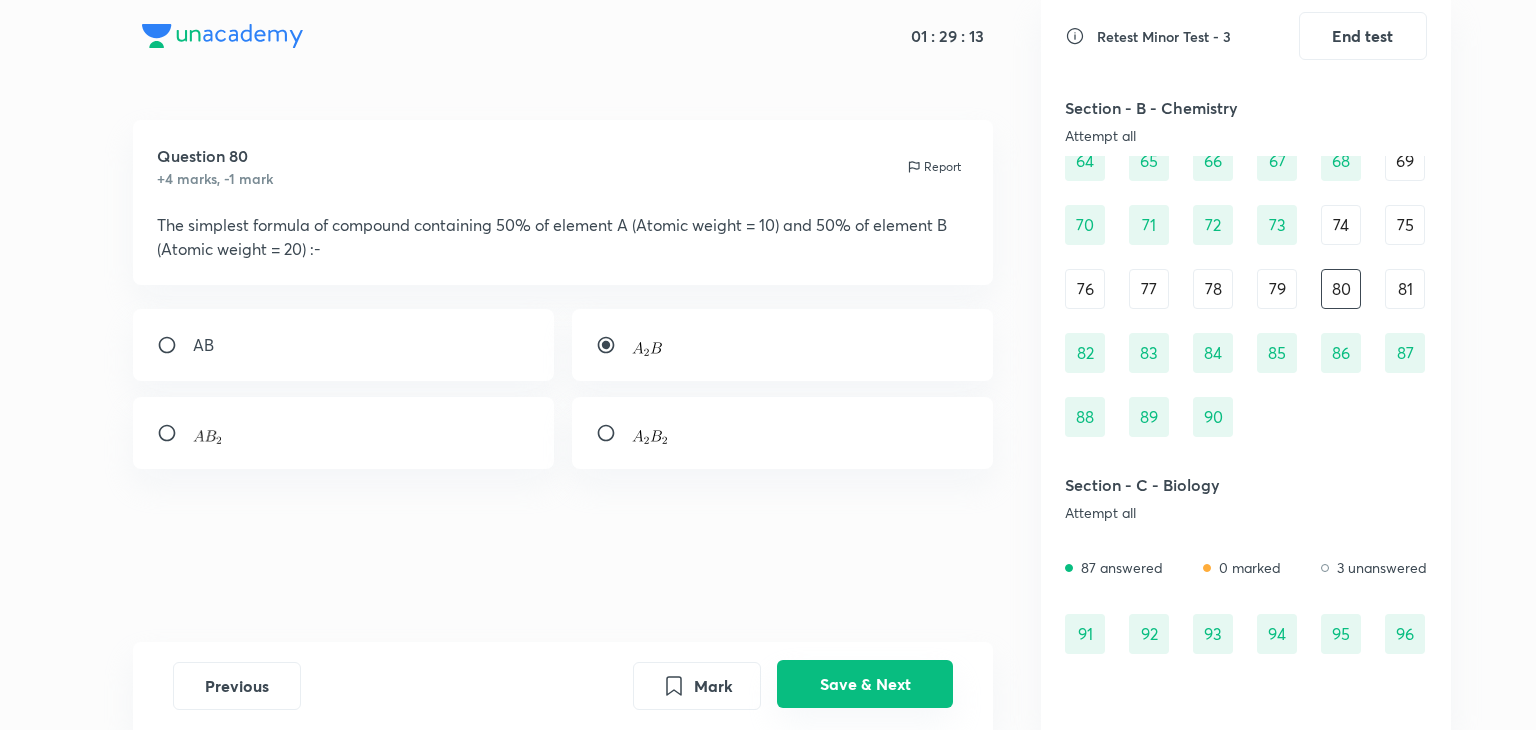 click on "Save & Next" at bounding box center (865, 684) 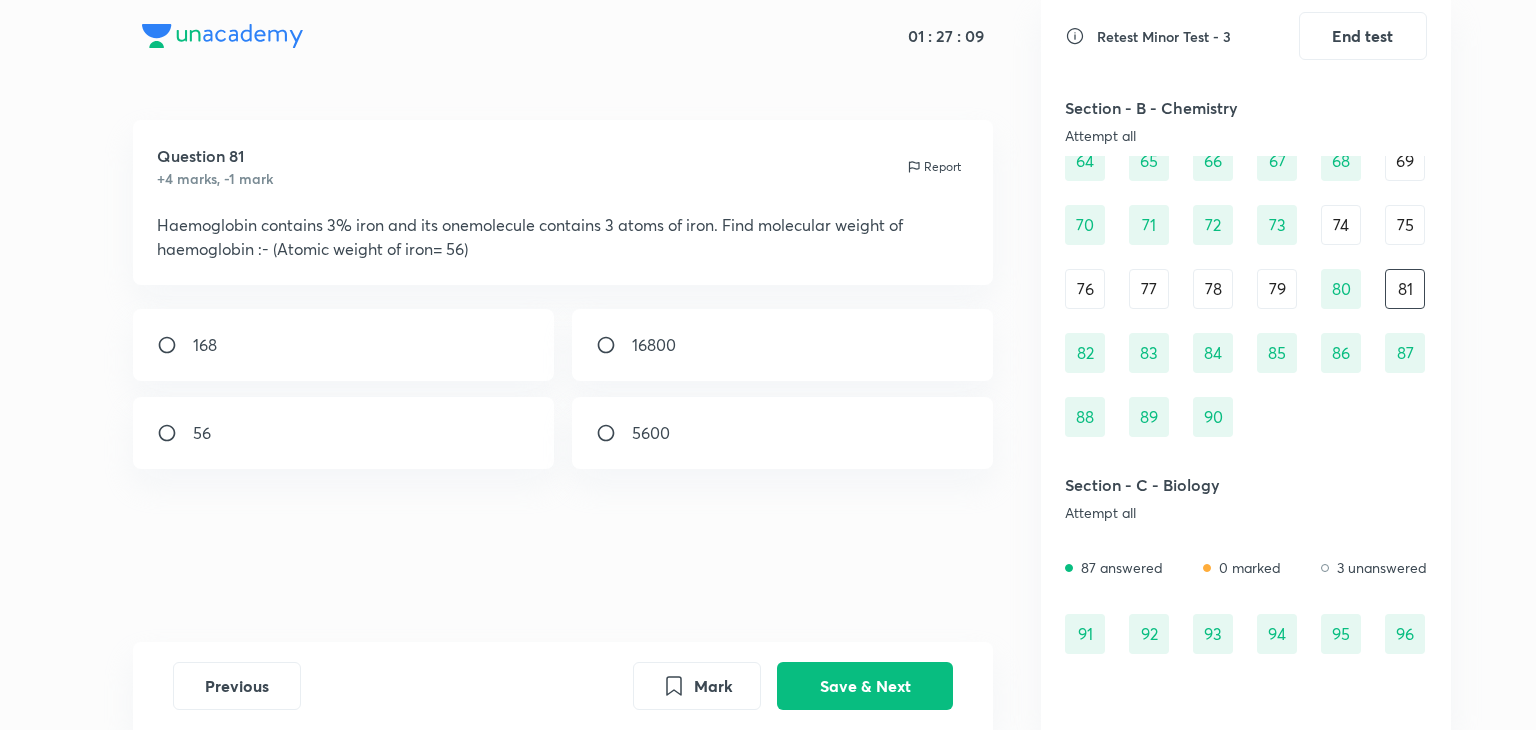 click on "79" at bounding box center [1277, 289] 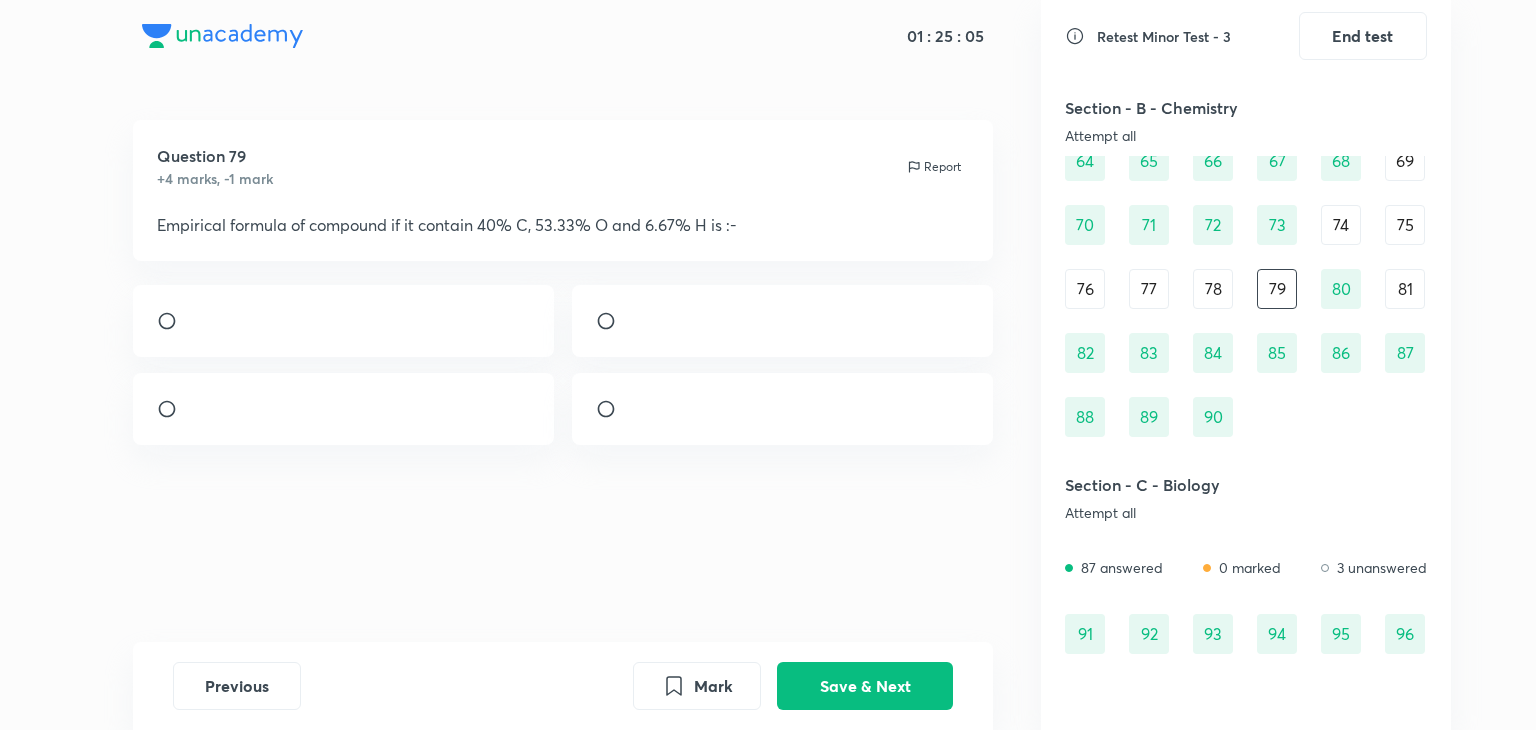 click at bounding box center [783, 321] 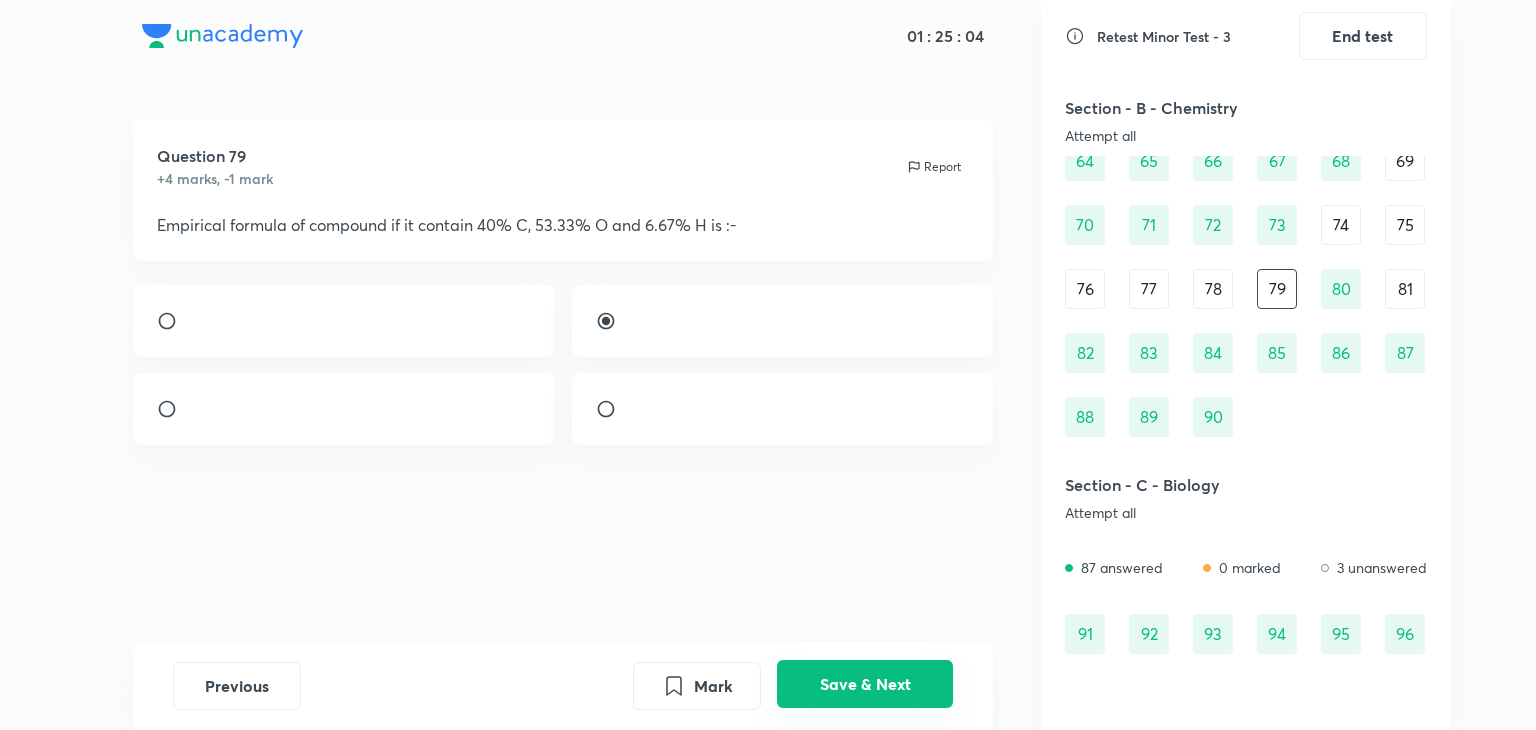 click on "Save & Next" at bounding box center [865, 684] 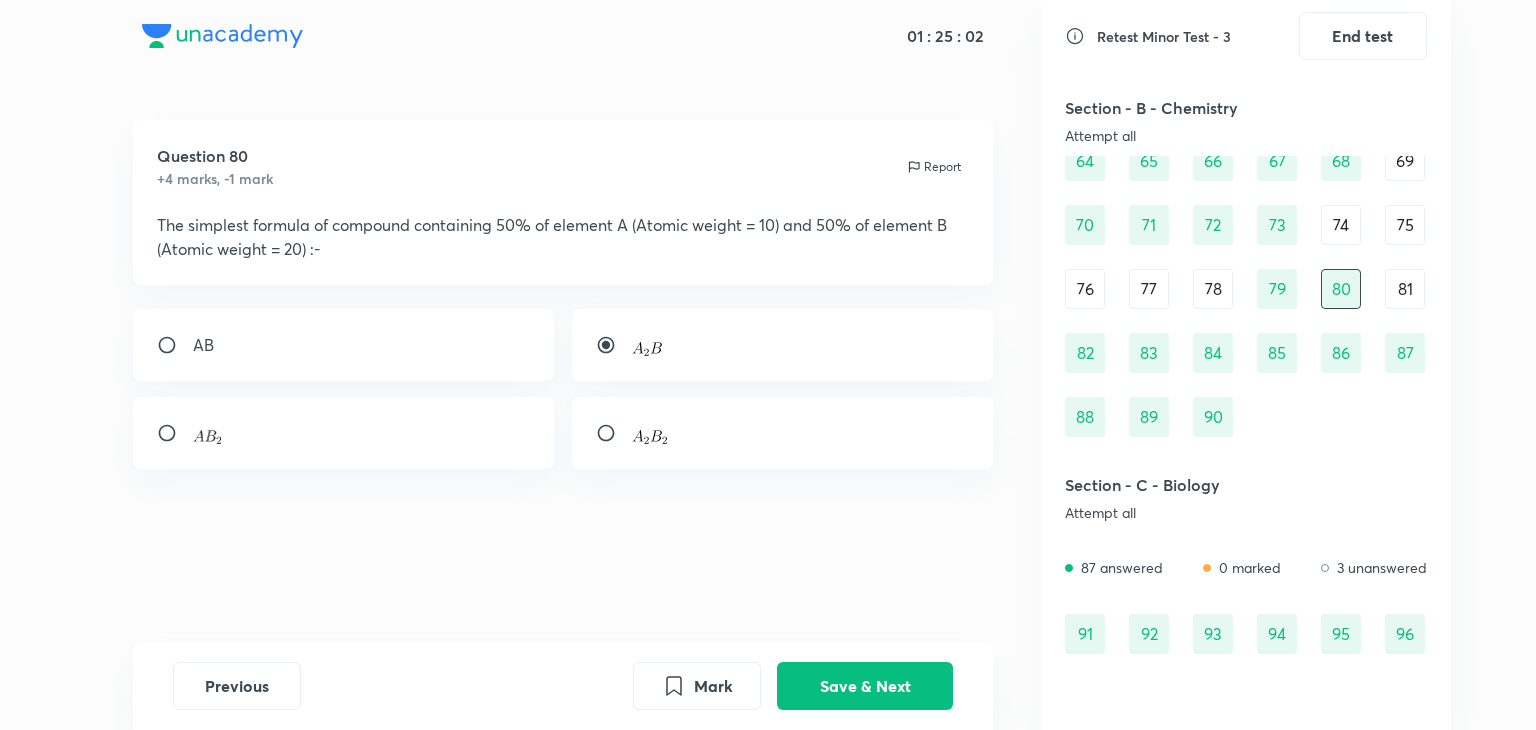 click on "78" at bounding box center [1213, 289] 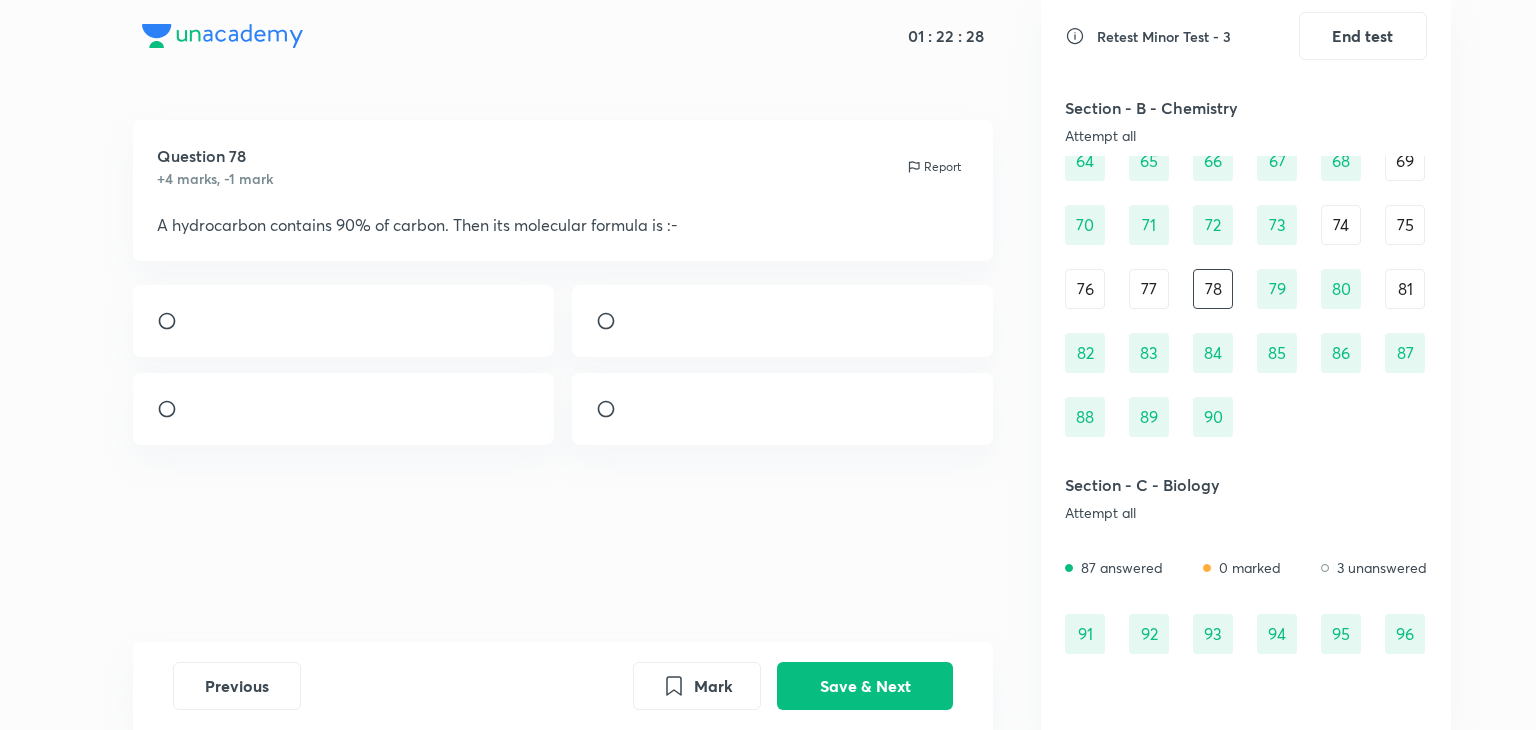 click at bounding box center [344, 409] 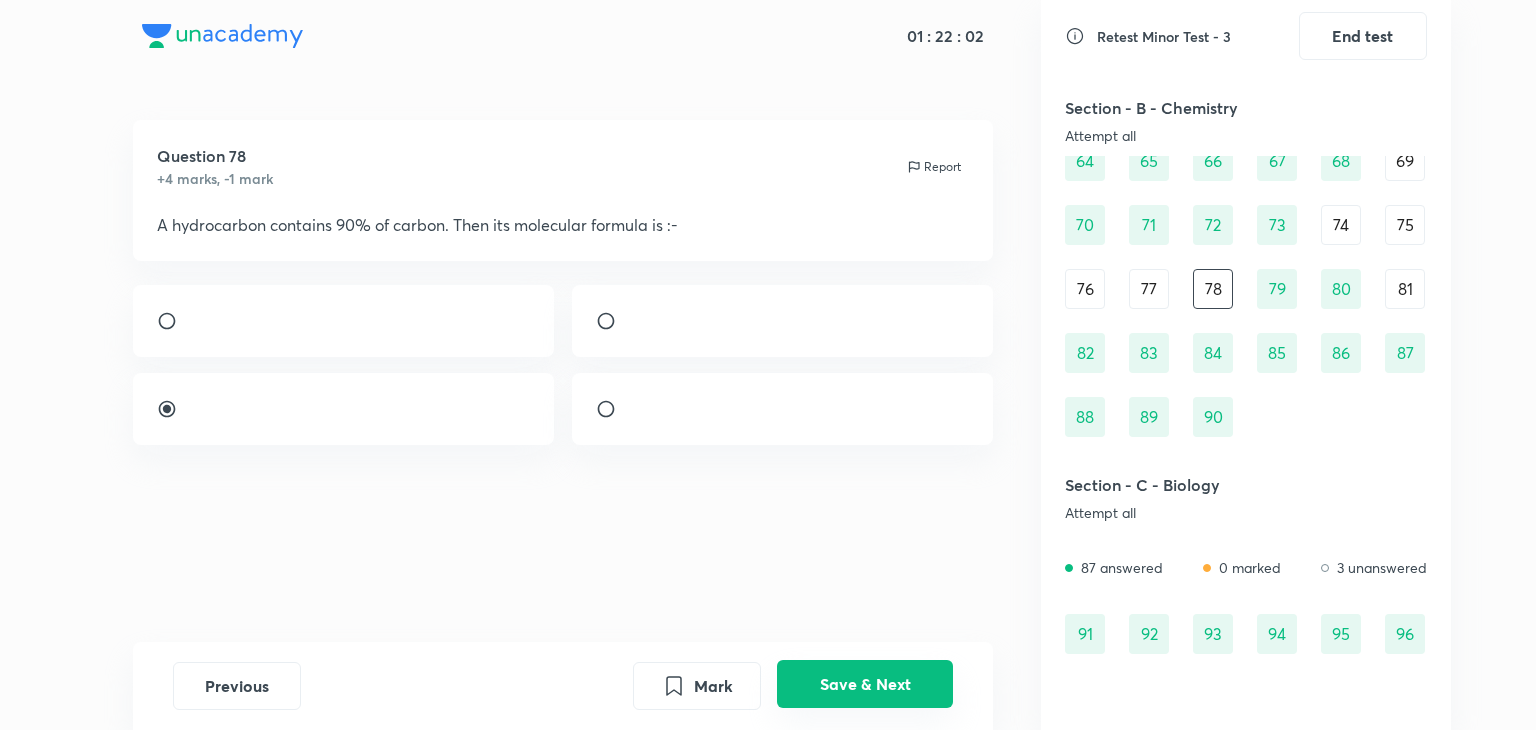 click on "Save & Next" at bounding box center (865, 684) 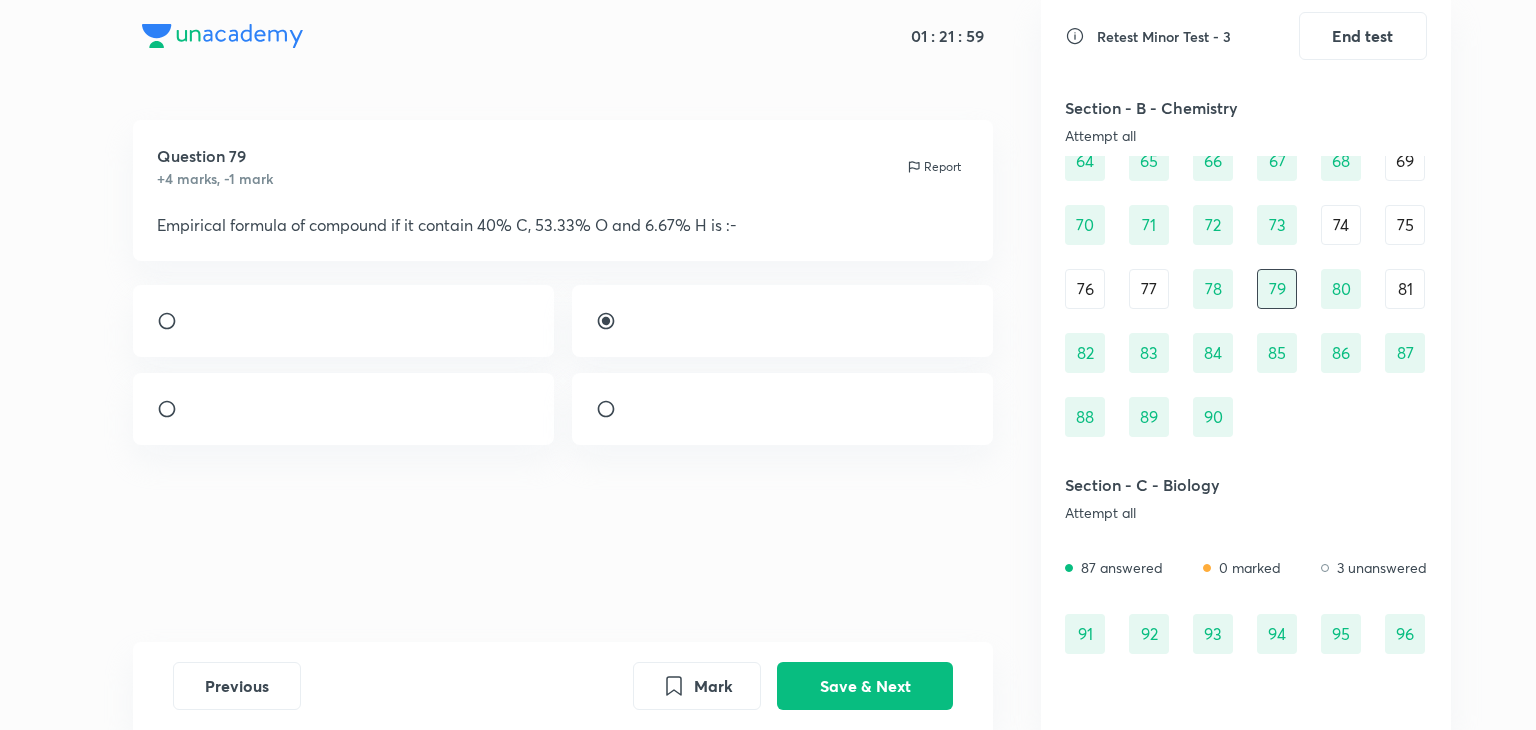 click on "77" at bounding box center (1149, 289) 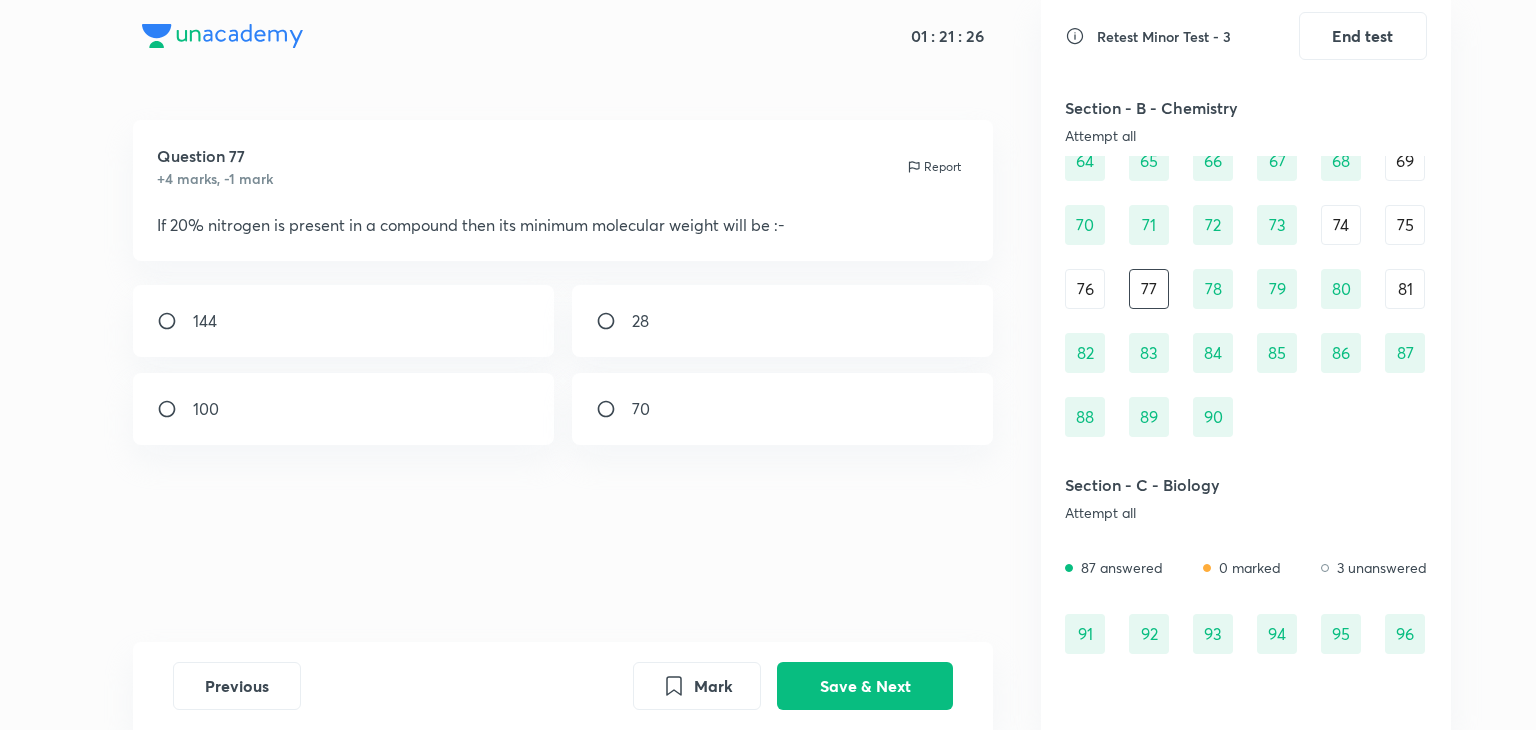 click on "77" at bounding box center [1149, 289] 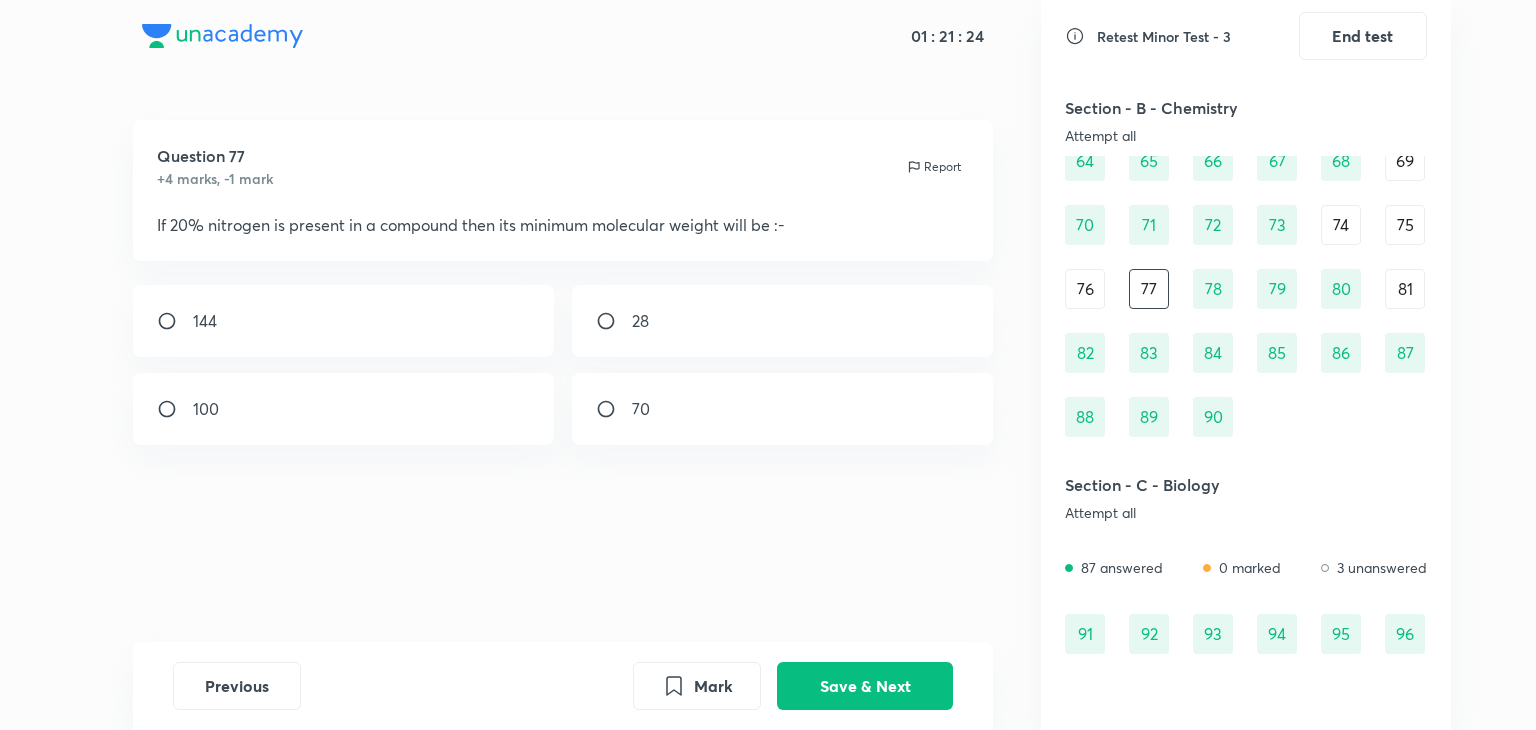 click on "76" at bounding box center (1085, 289) 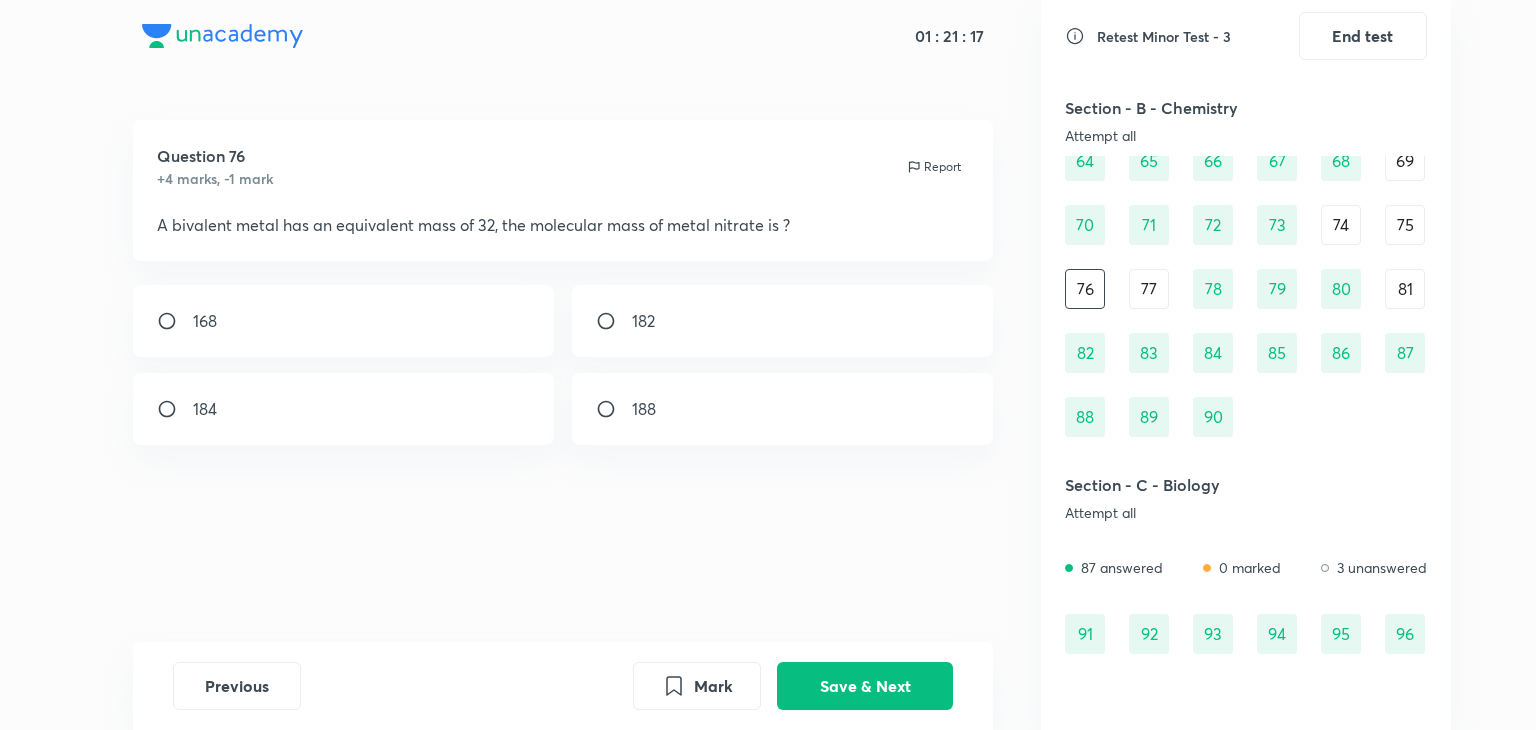 click on "75" at bounding box center [1405, 225] 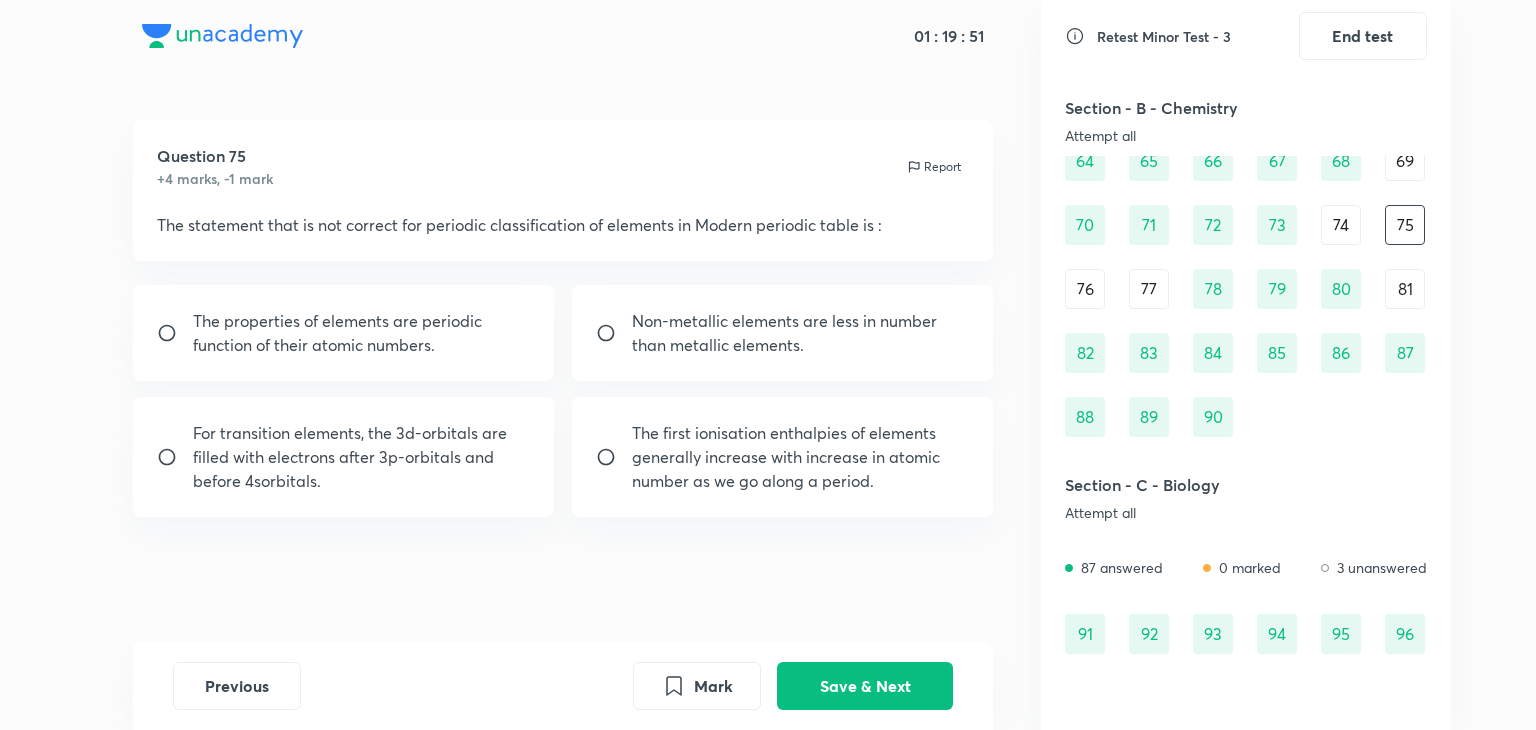 click on "Non-metallic elements are less in number than metallic elements." at bounding box center (801, 333) 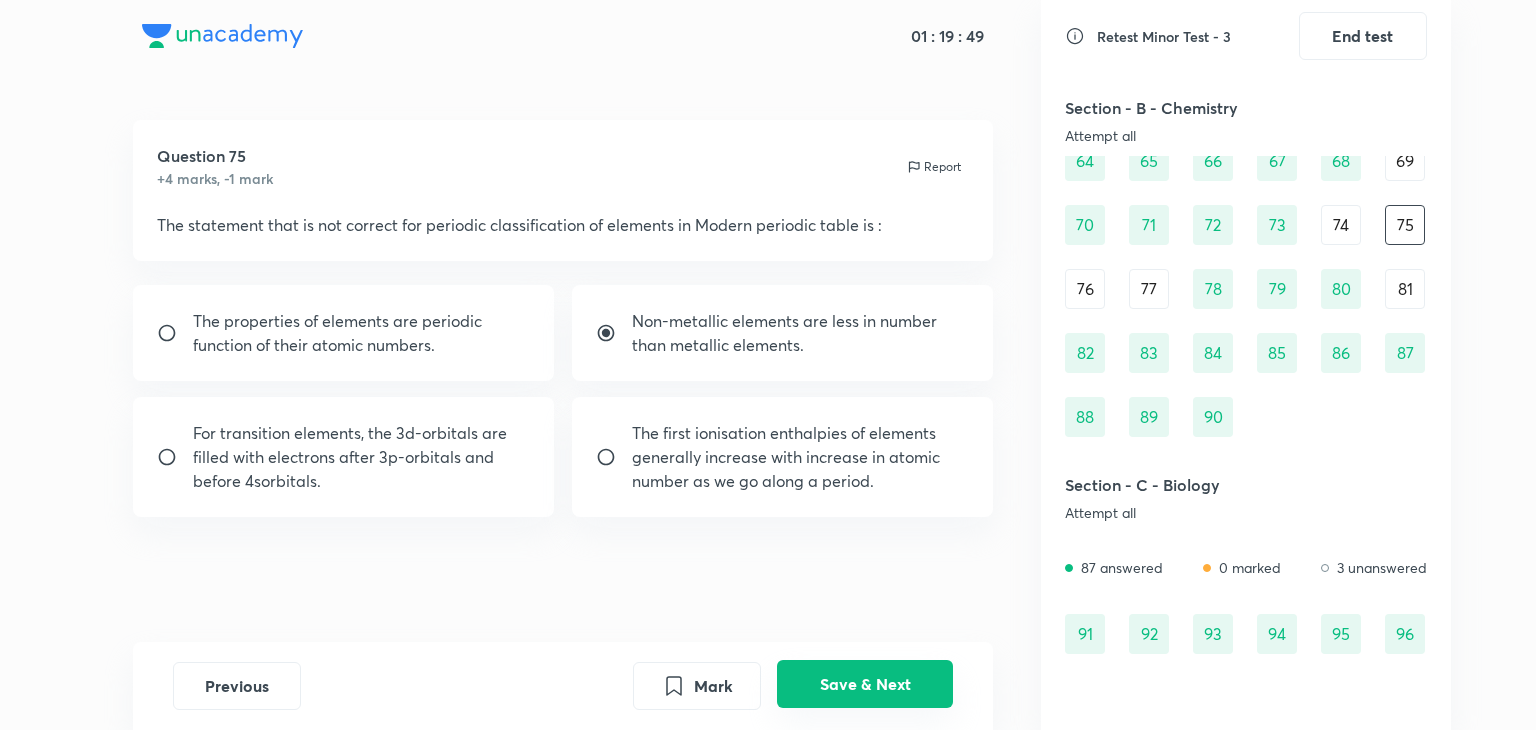 click on "Save & Next" at bounding box center (865, 684) 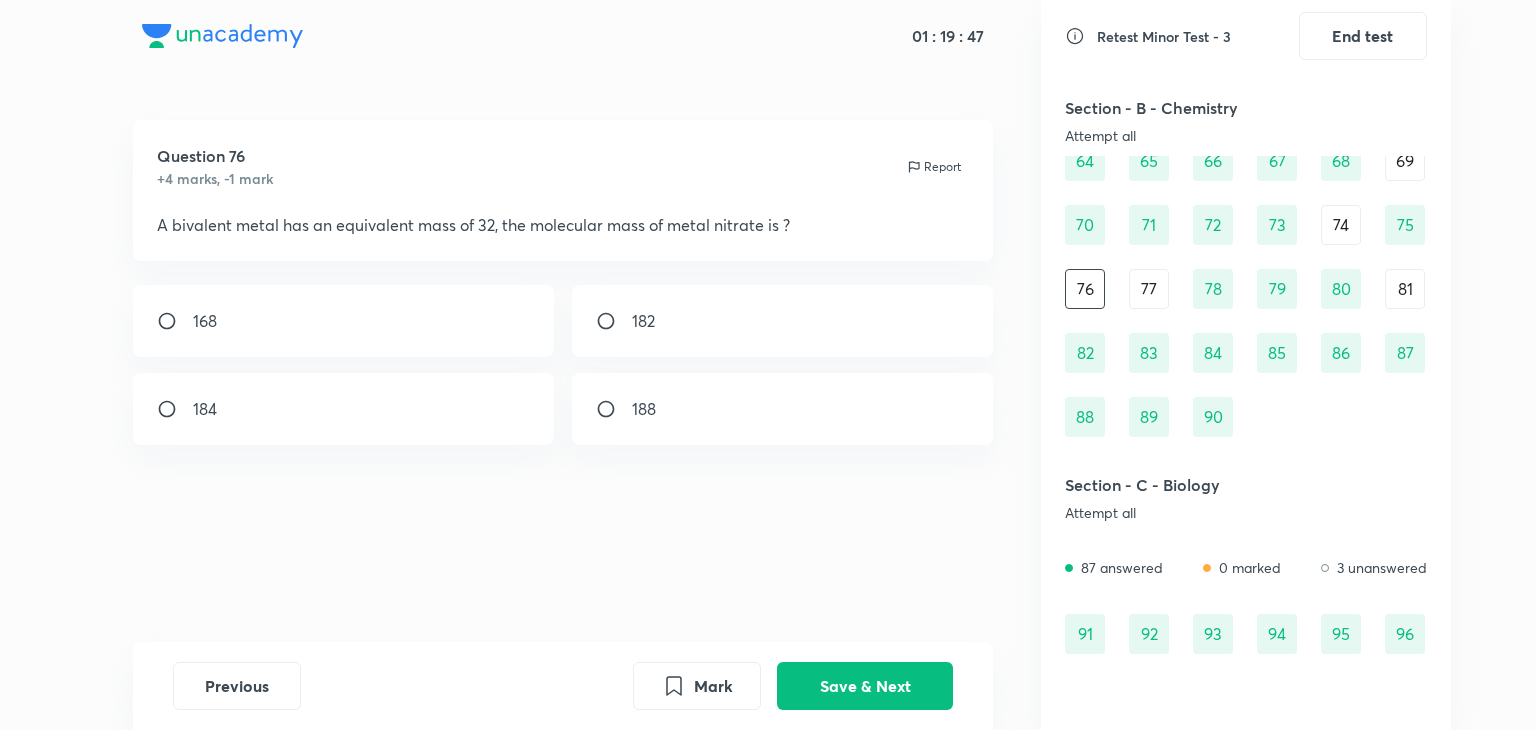 click on "74" at bounding box center [1341, 225] 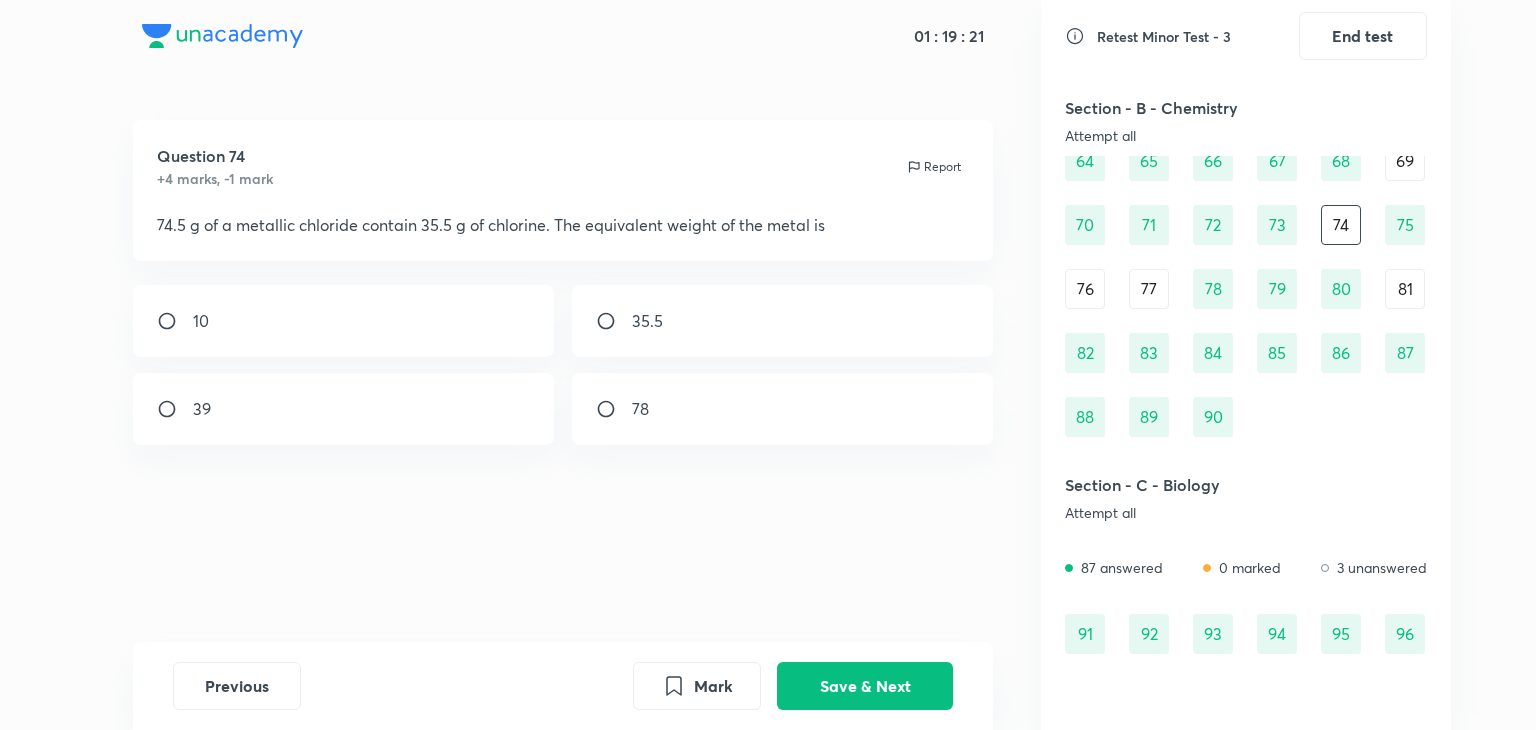 click on "39" at bounding box center (344, 409) 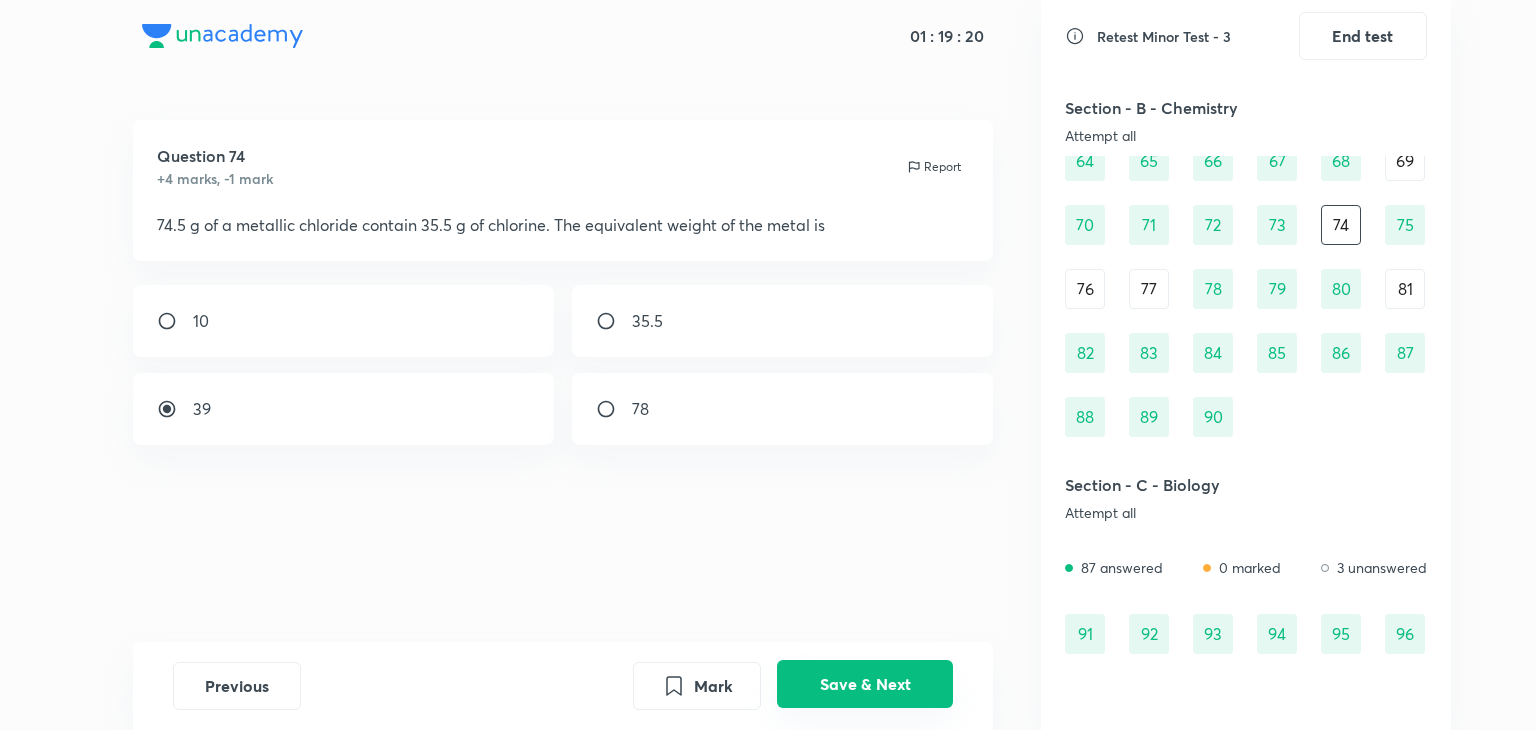 click on "Save & Next" at bounding box center [865, 684] 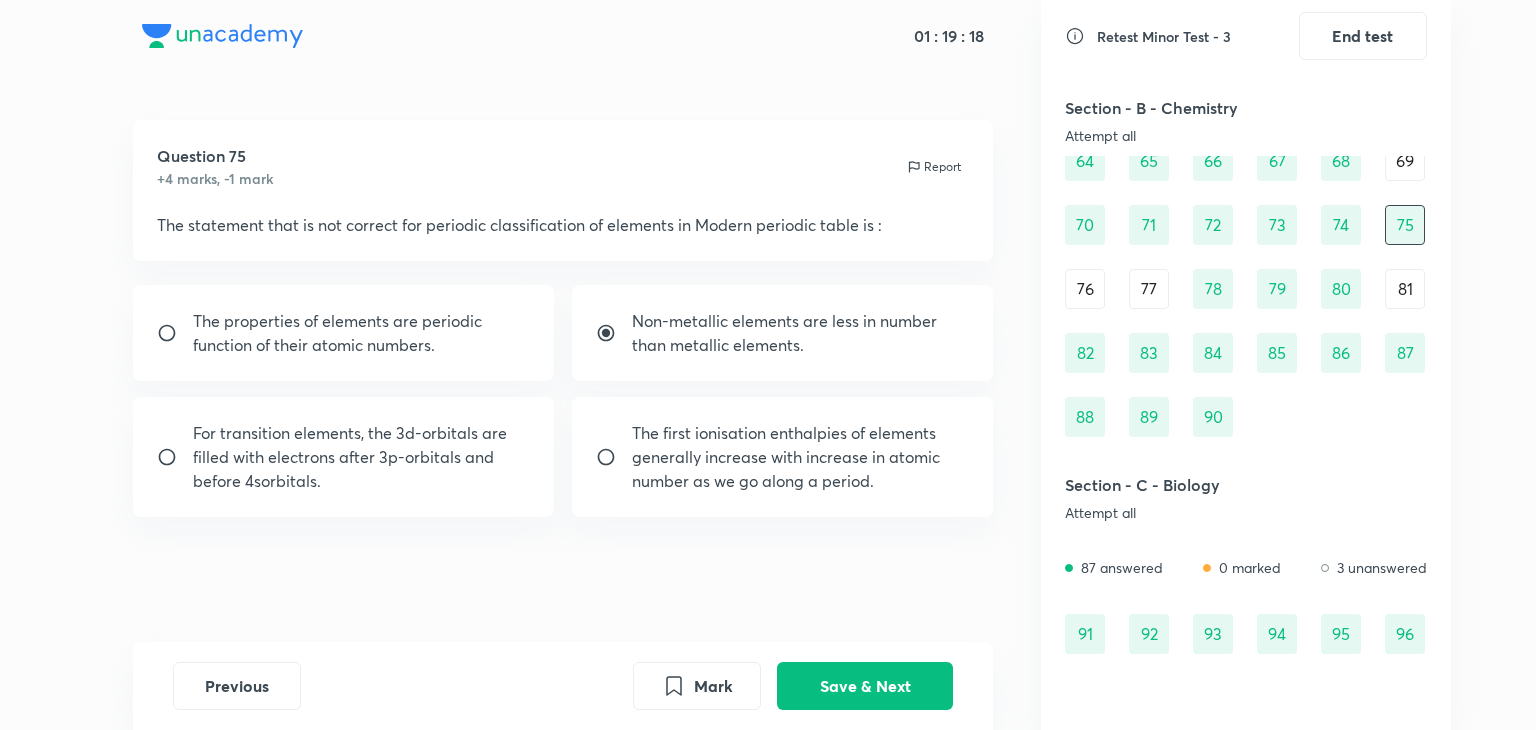 click on "77" at bounding box center [1149, 289] 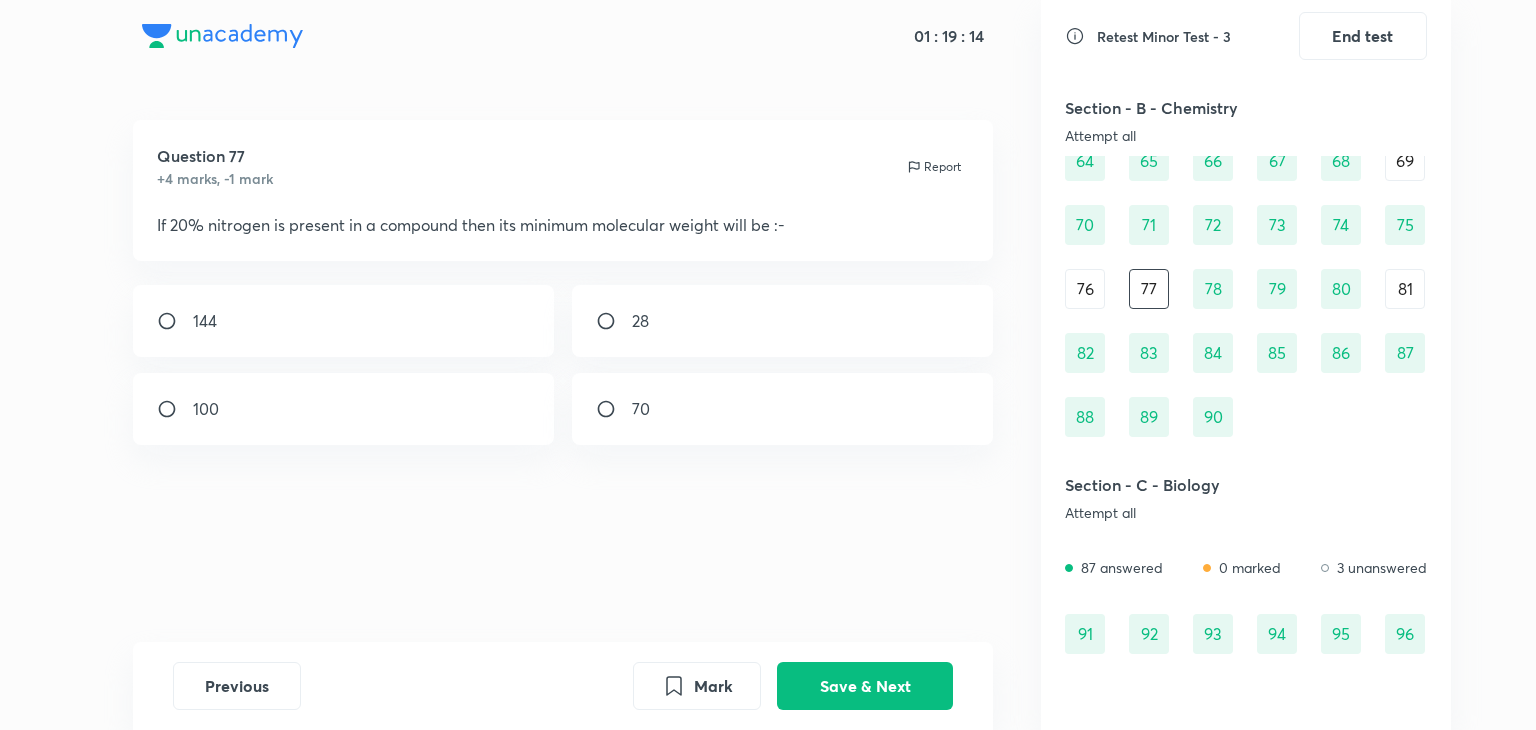 click on "81" at bounding box center [1405, 289] 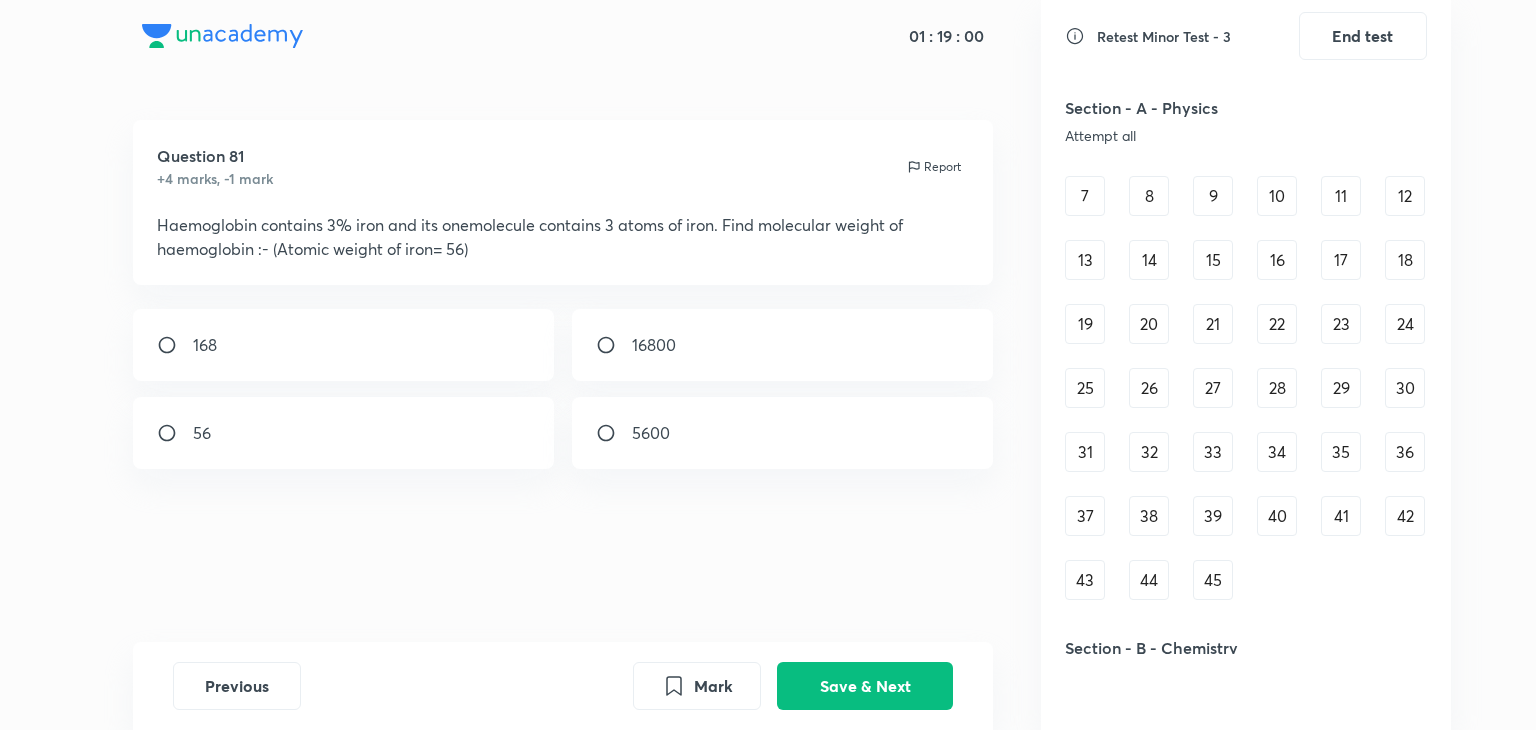 scroll, scrollTop: 0, scrollLeft: 0, axis: both 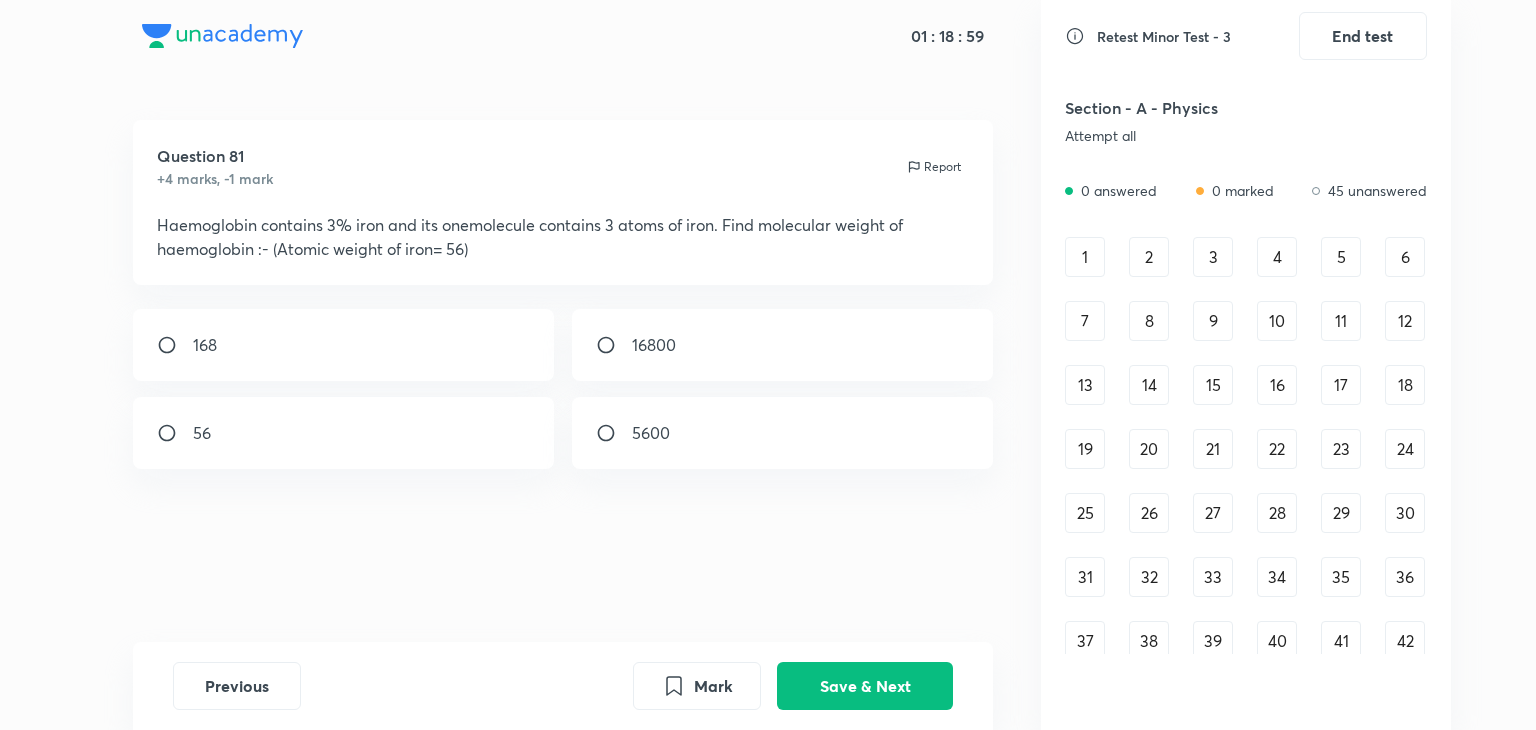 click on "1" at bounding box center (1085, 257) 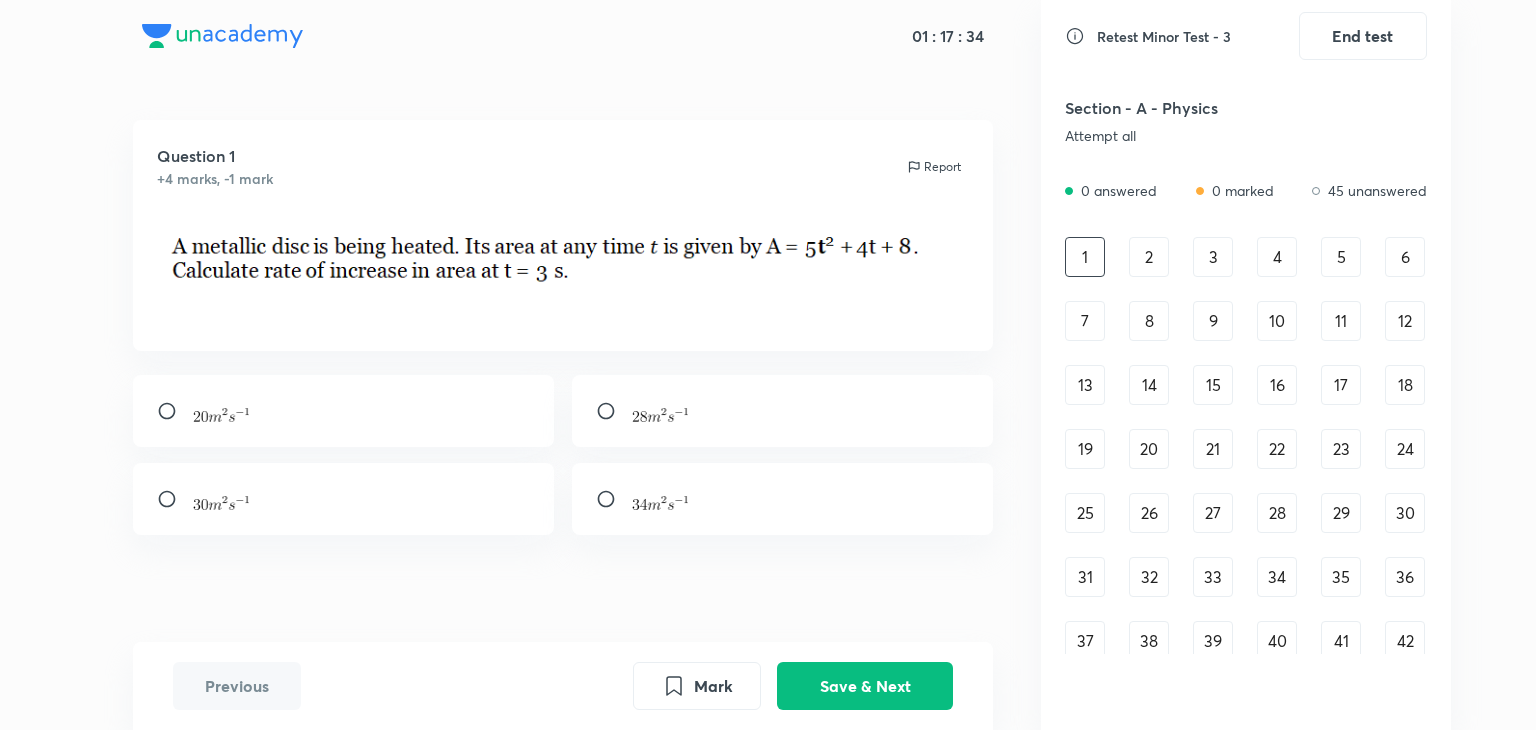 click at bounding box center (783, 499) 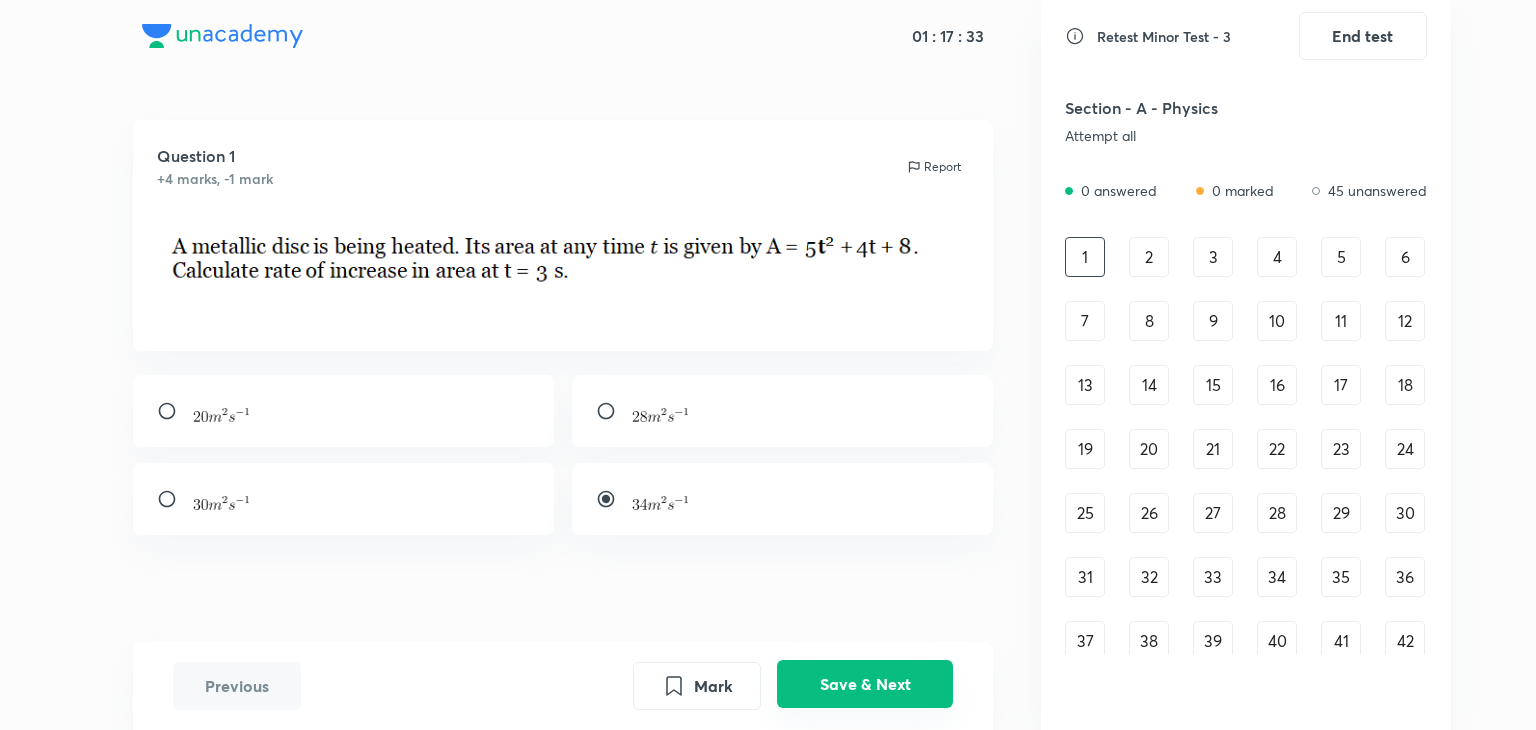 click on "Save & Next" at bounding box center [865, 684] 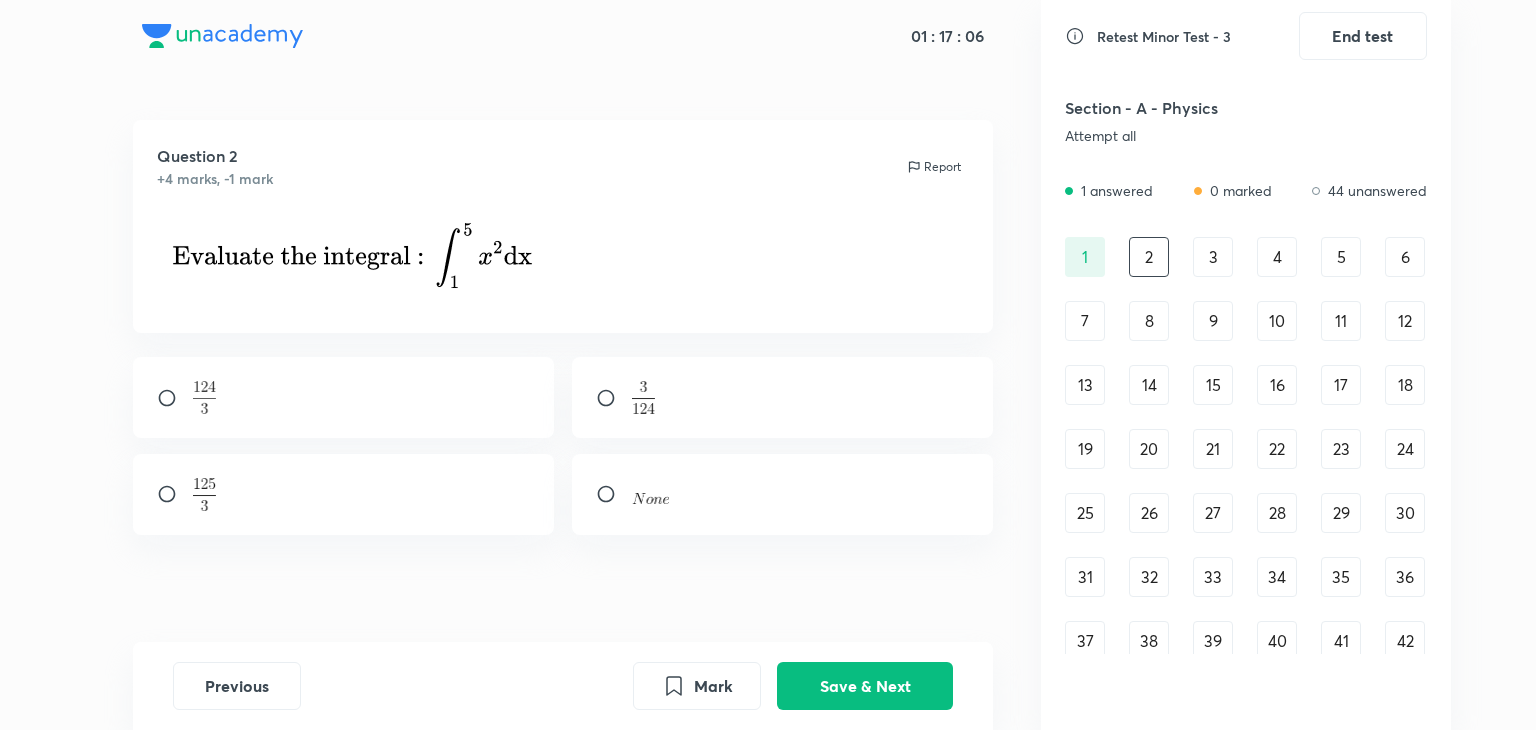 click at bounding box center (344, 397) 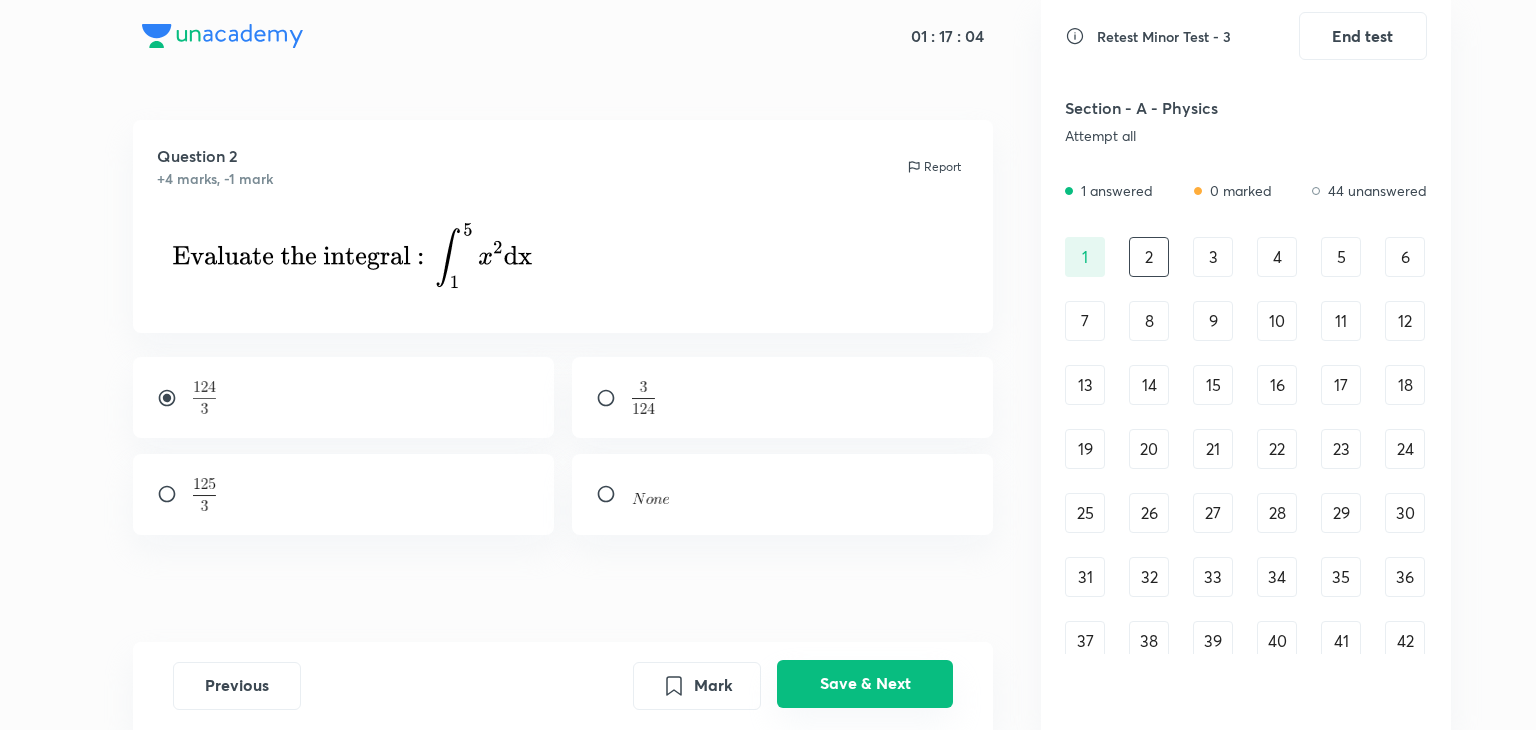 click on "Save & Next" at bounding box center (865, 684) 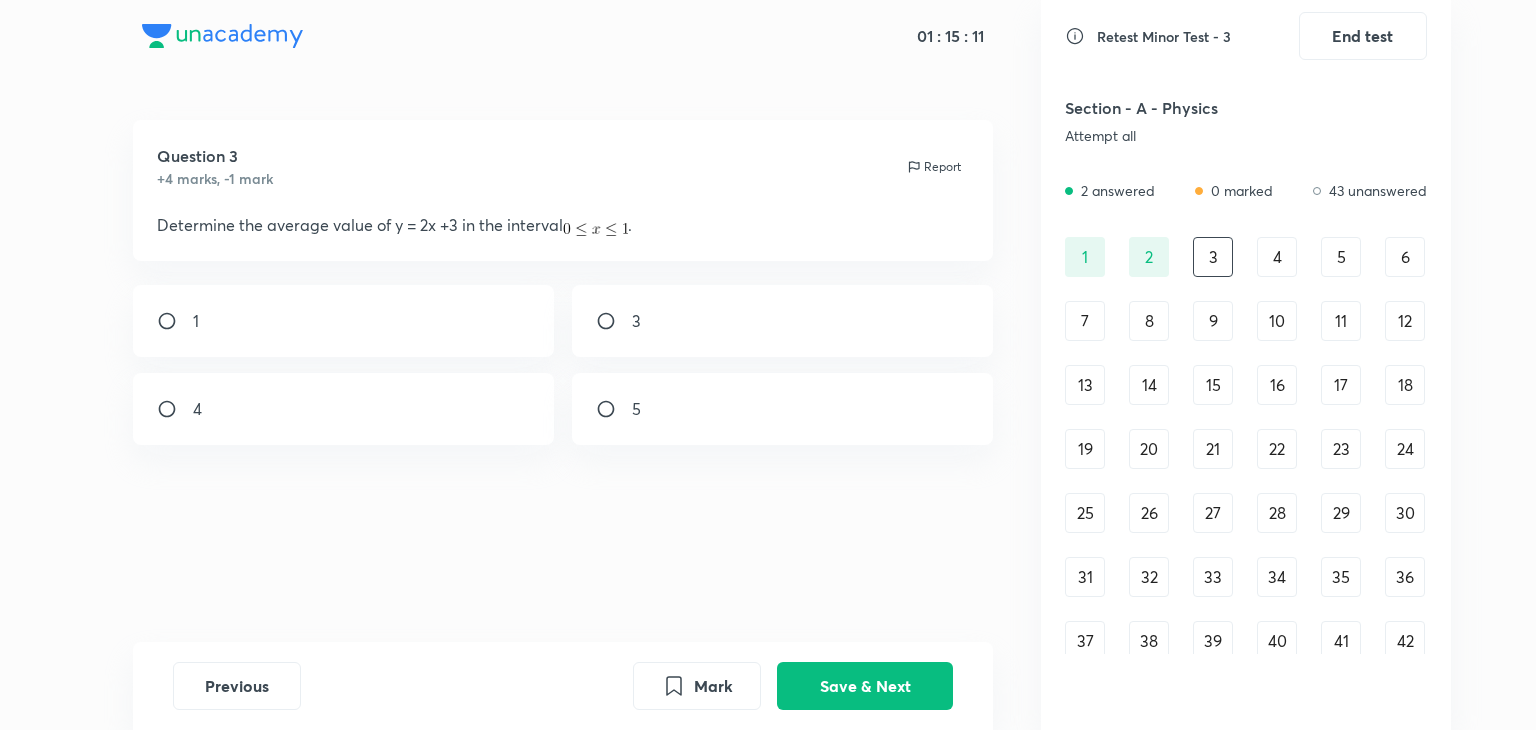 click on "4" at bounding box center (1277, 257) 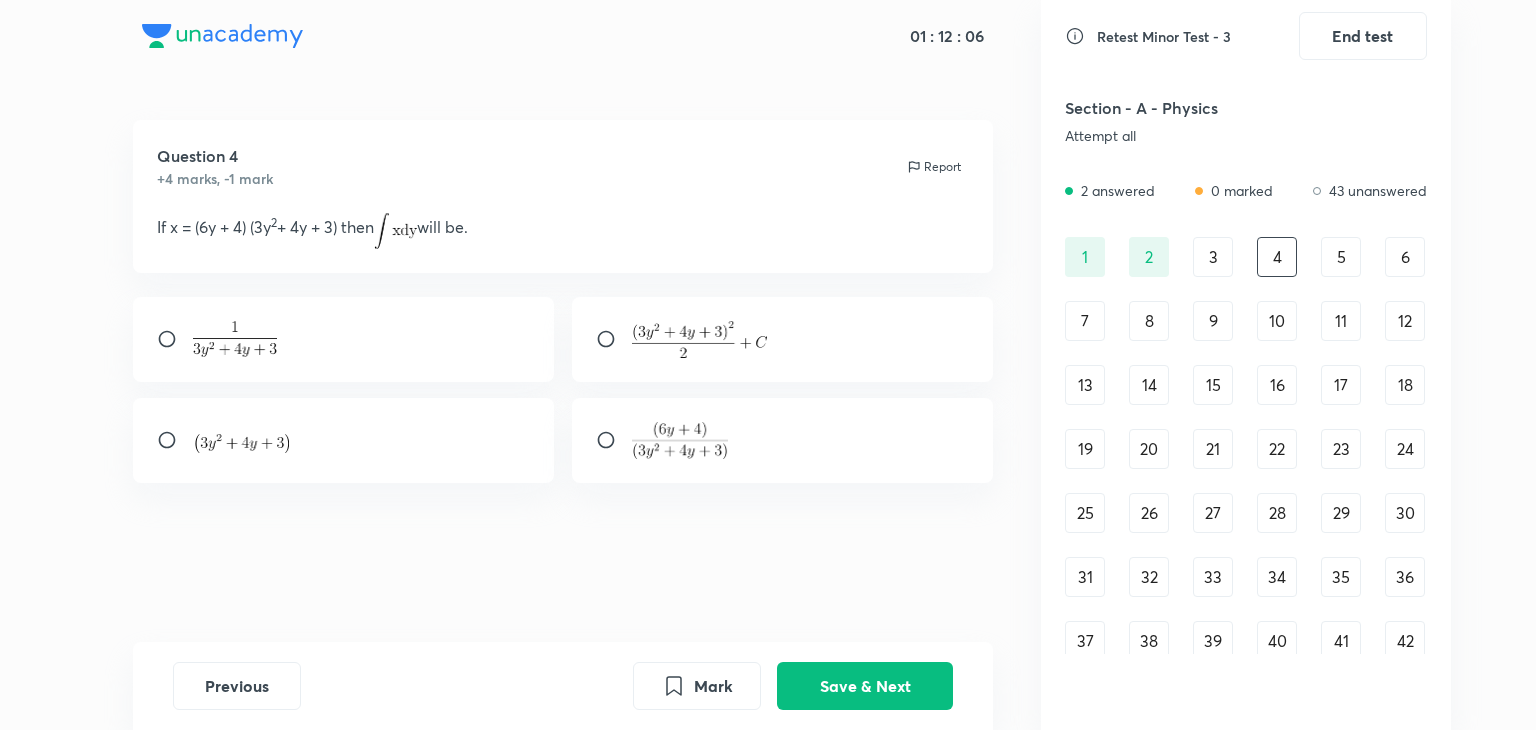 click at bounding box center [344, 441] 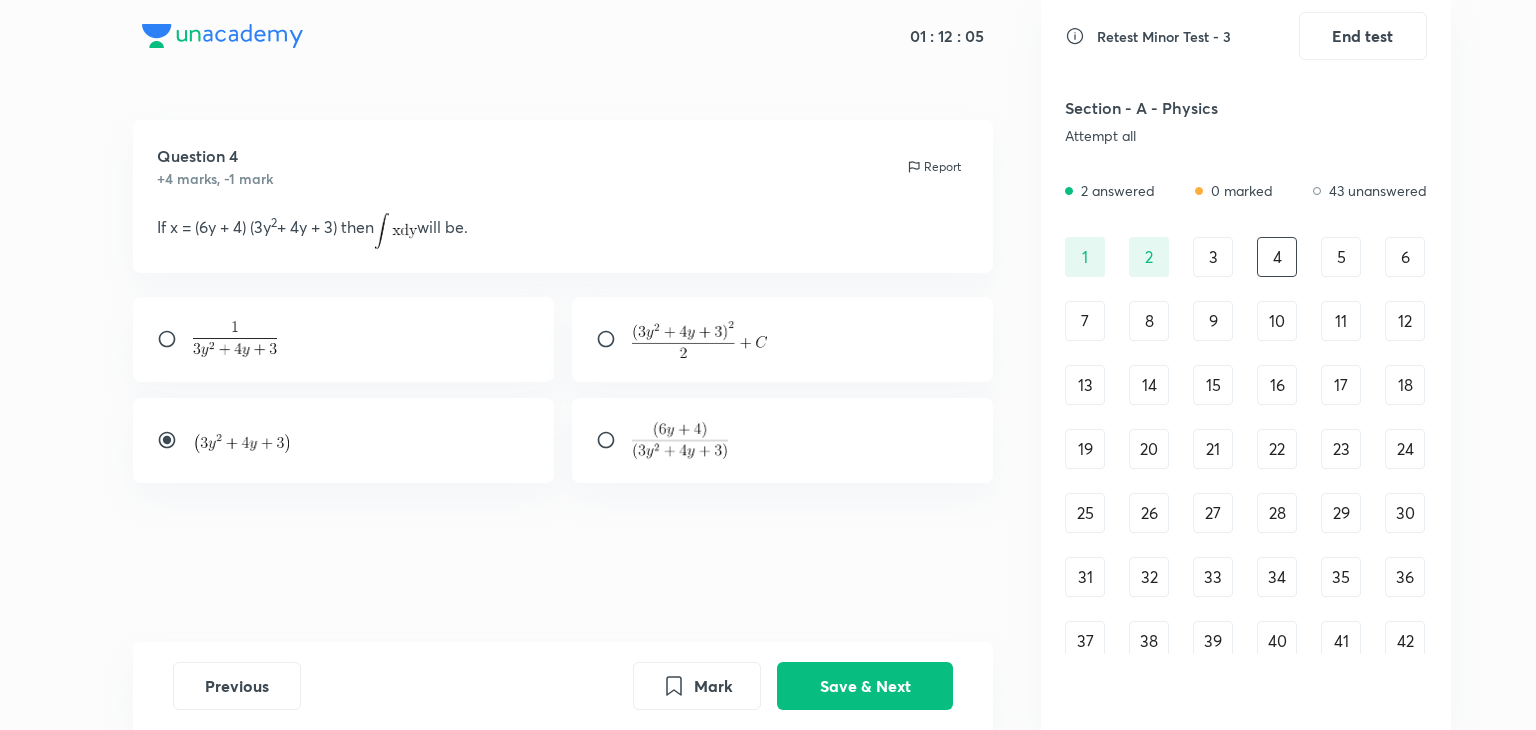 radio on "true" 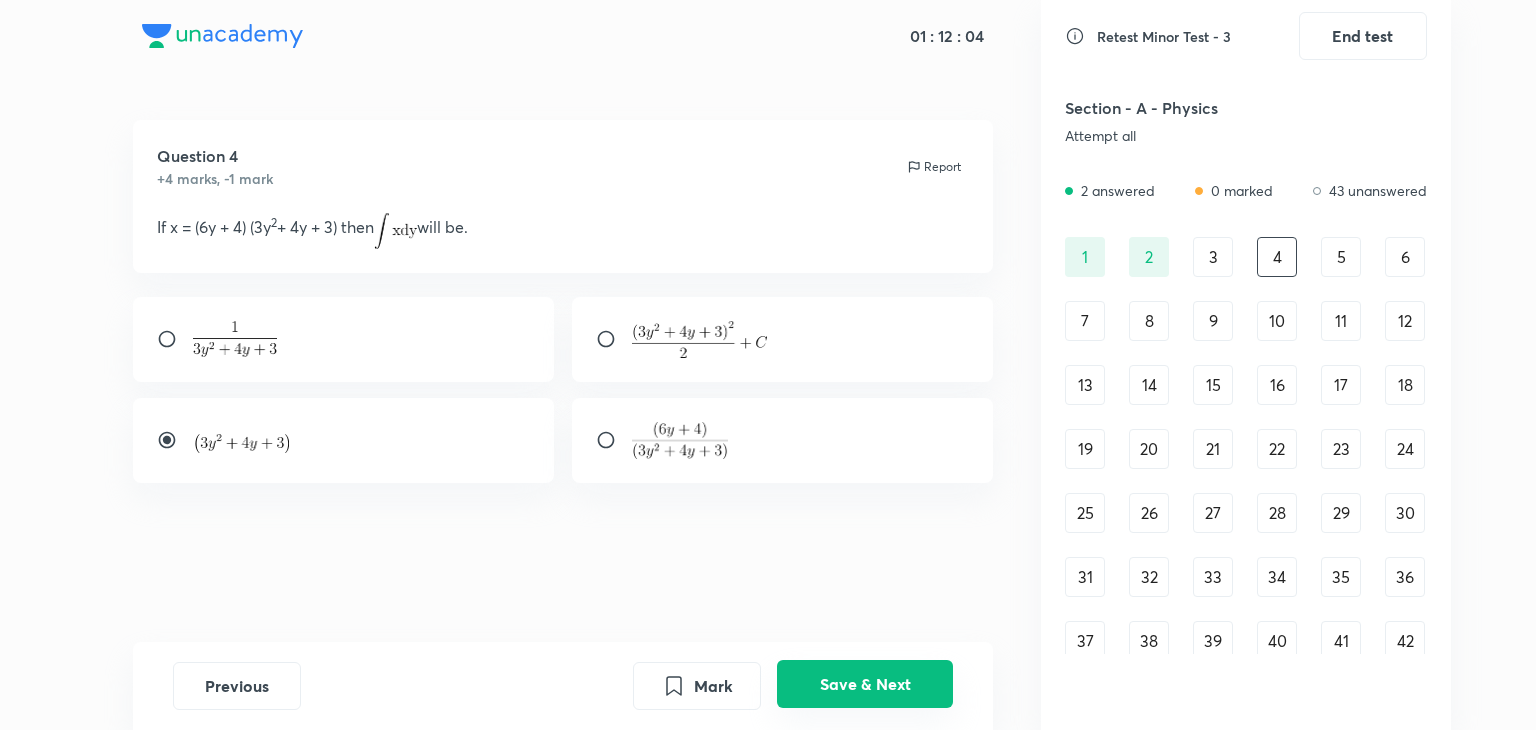 click on "Save & Next" at bounding box center [865, 684] 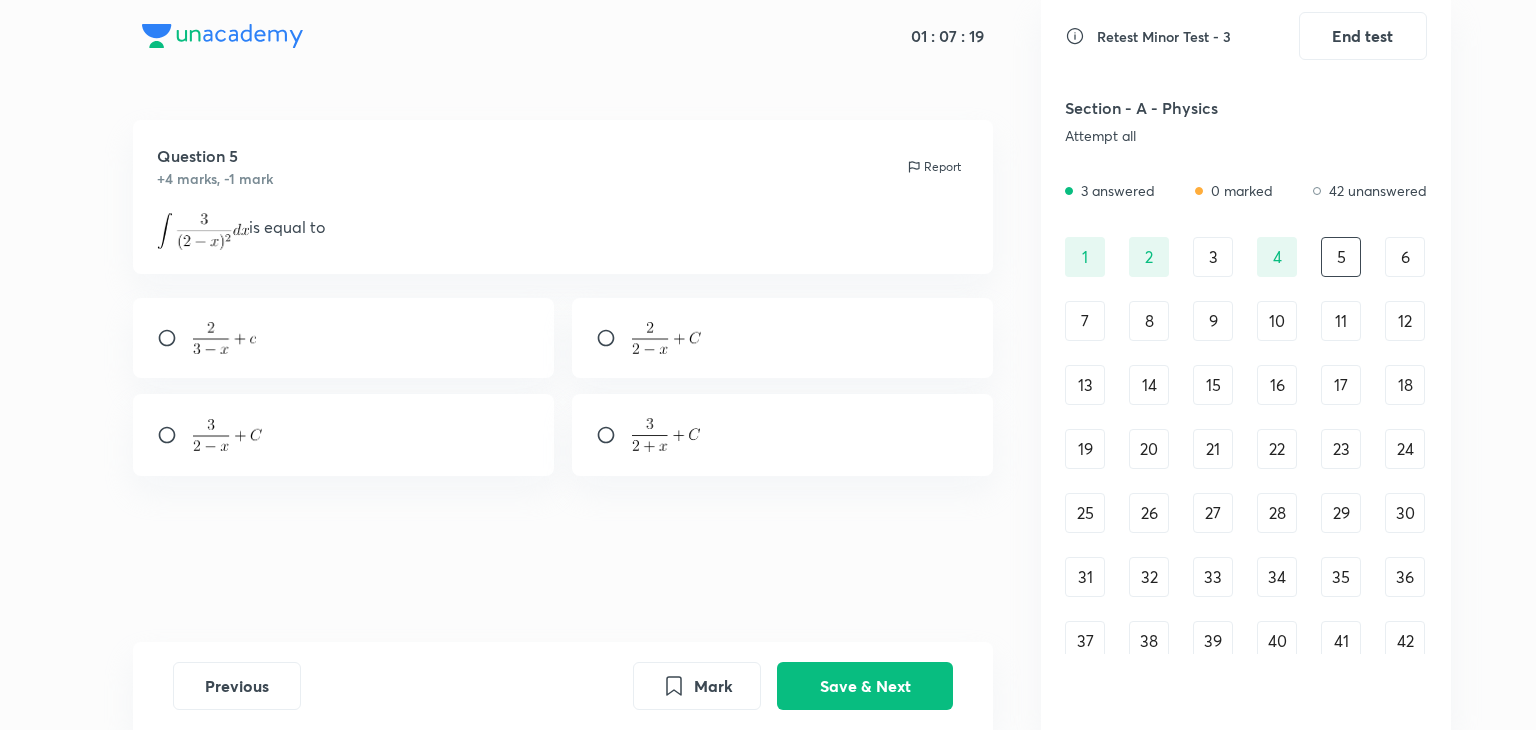 click at bounding box center (344, 435) 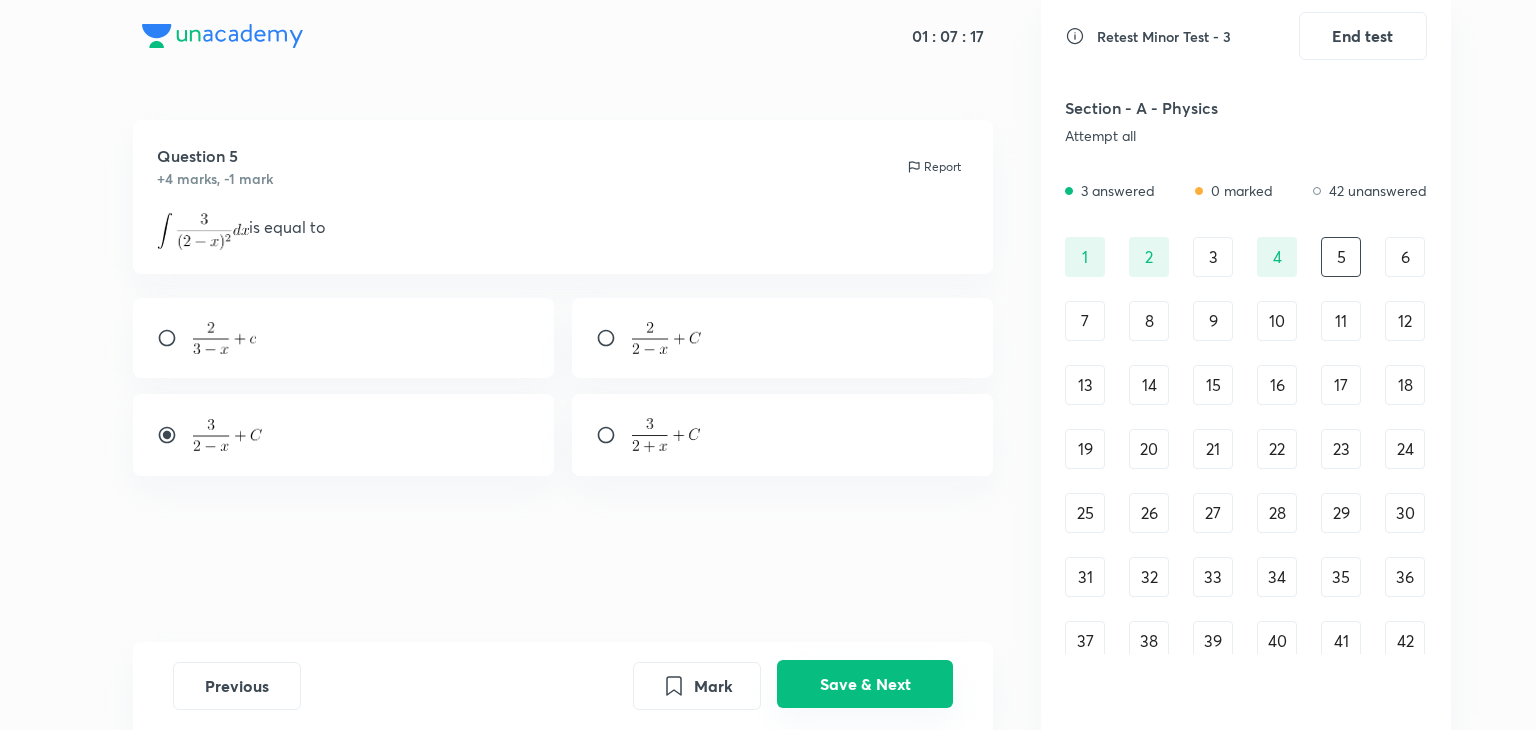 click on "Save & Next" at bounding box center [865, 684] 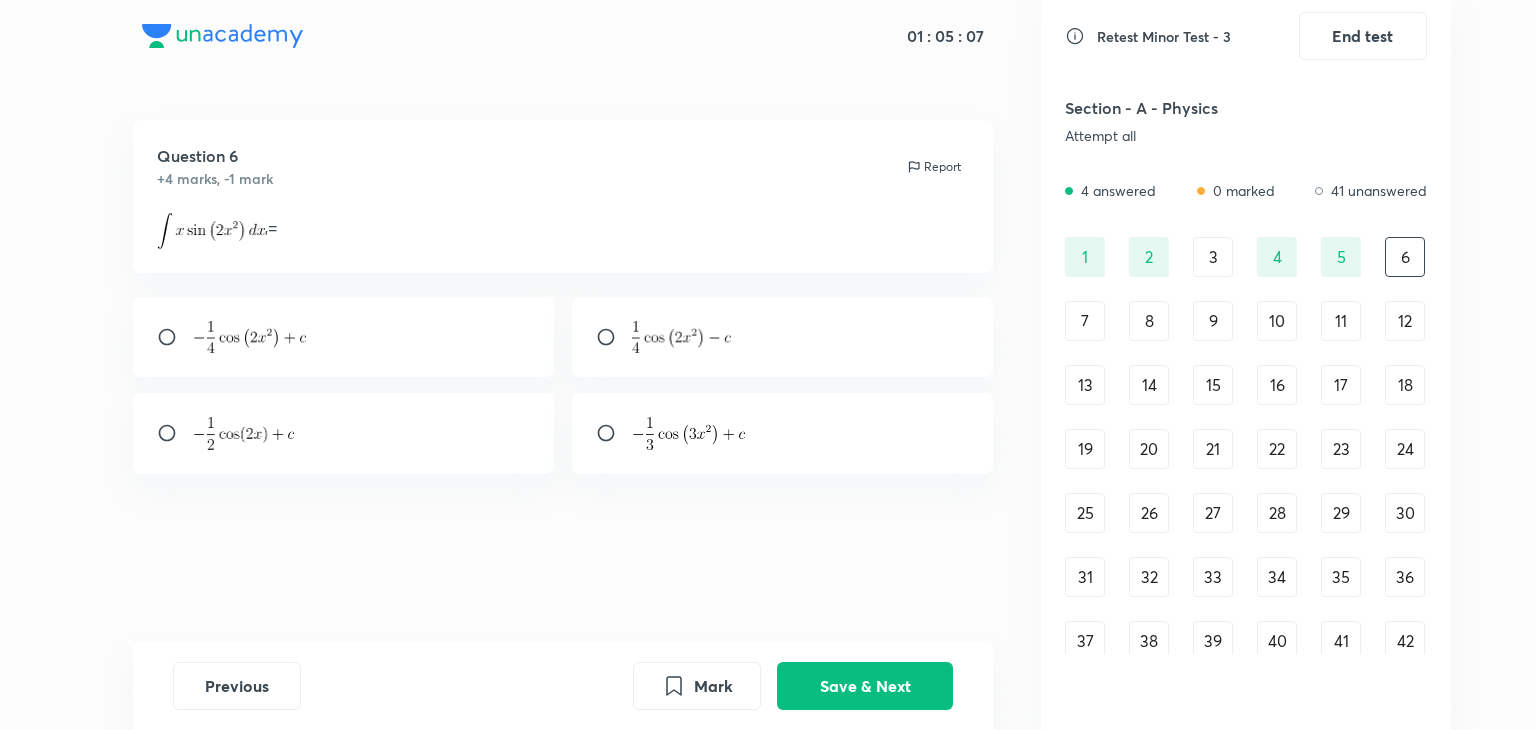click at bounding box center [249, 337] 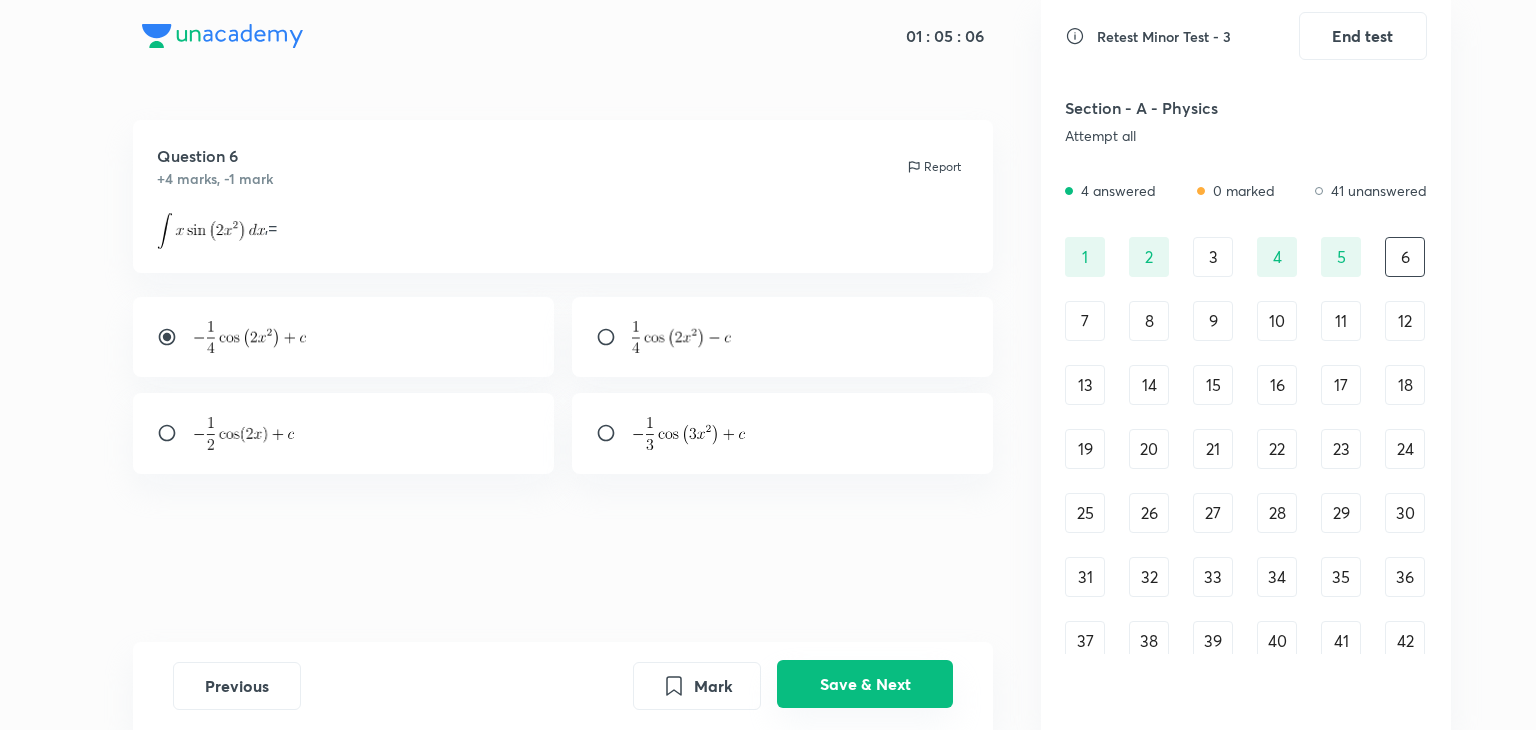 click on "Save & Next" at bounding box center [865, 684] 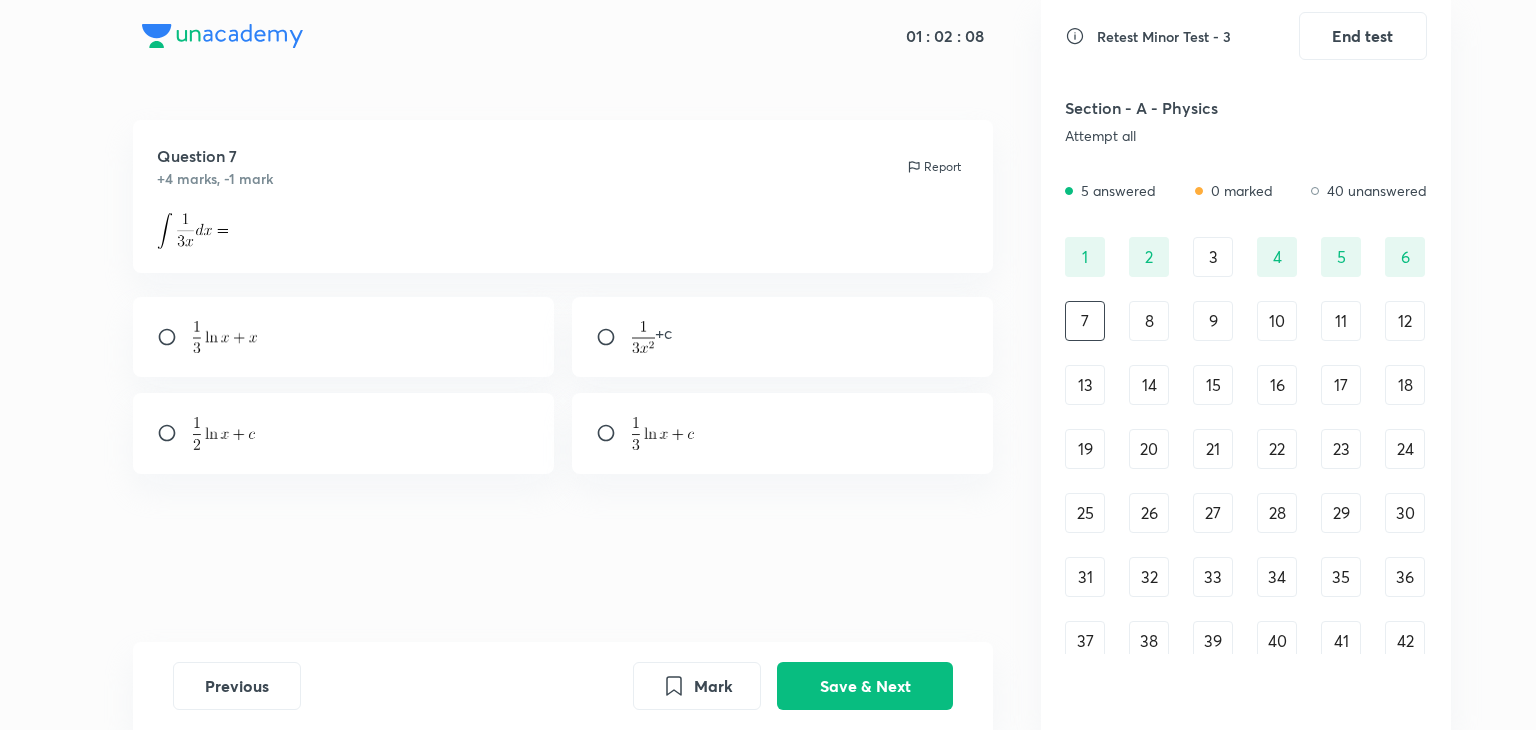 click at bounding box center [783, 433] 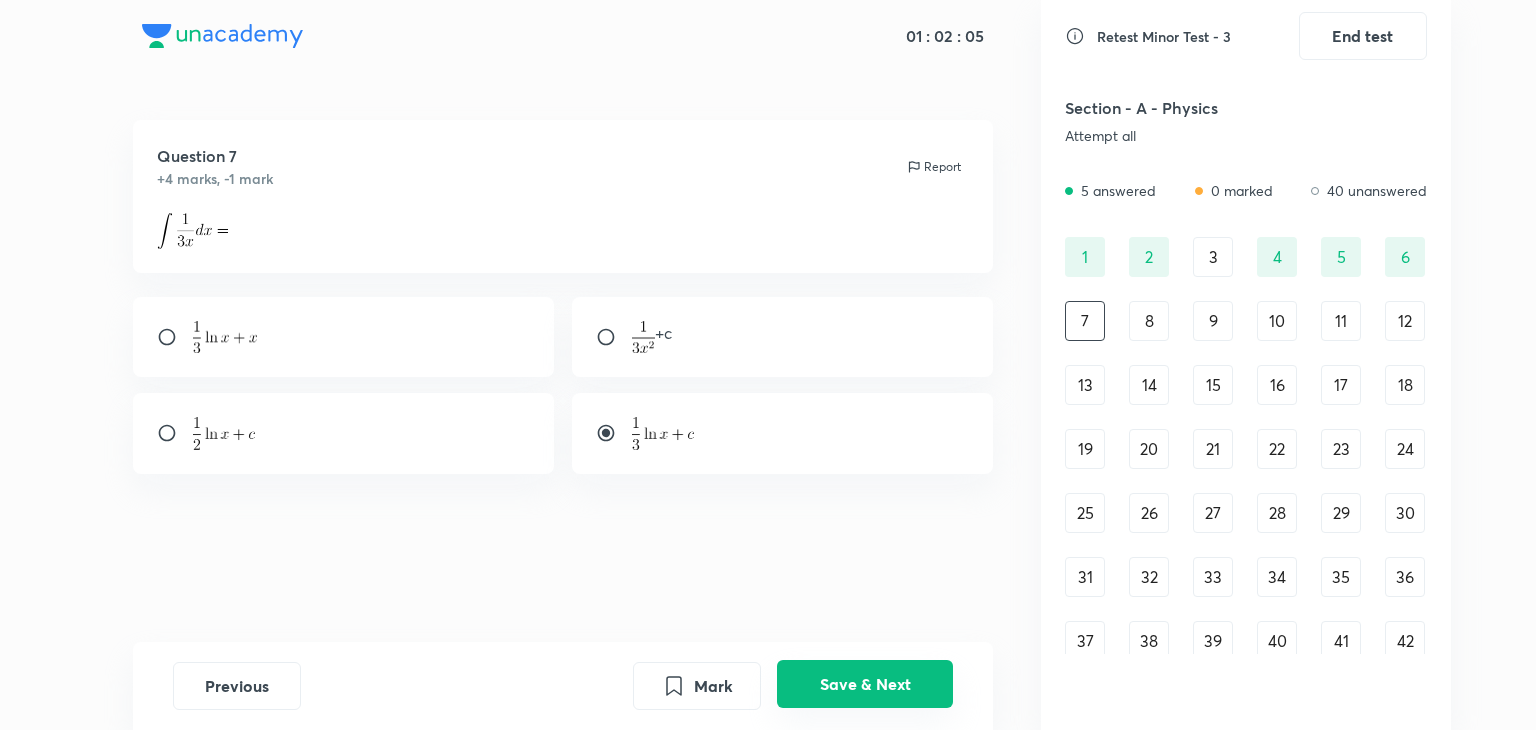 click on "Save & Next" at bounding box center [865, 684] 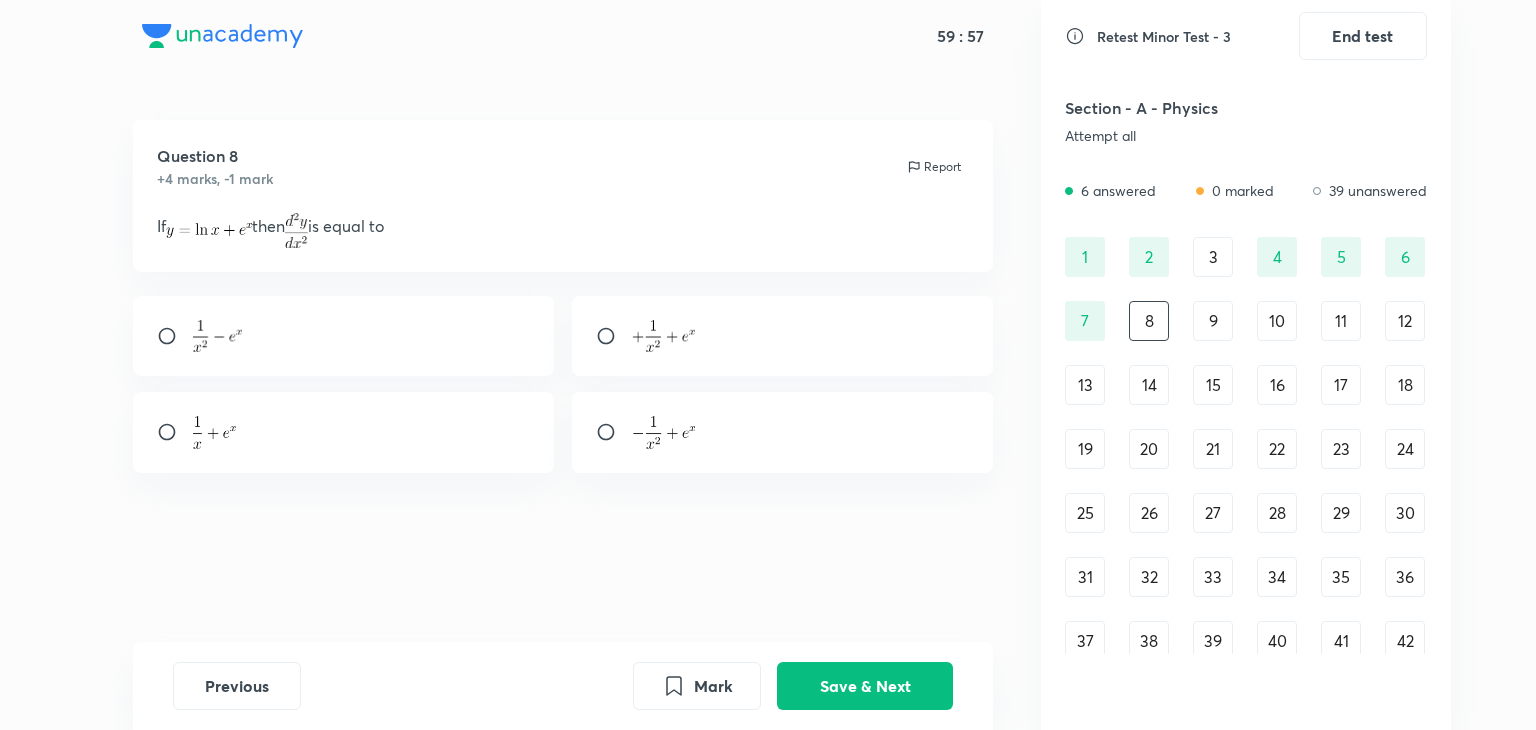 click at bounding box center [783, 432] 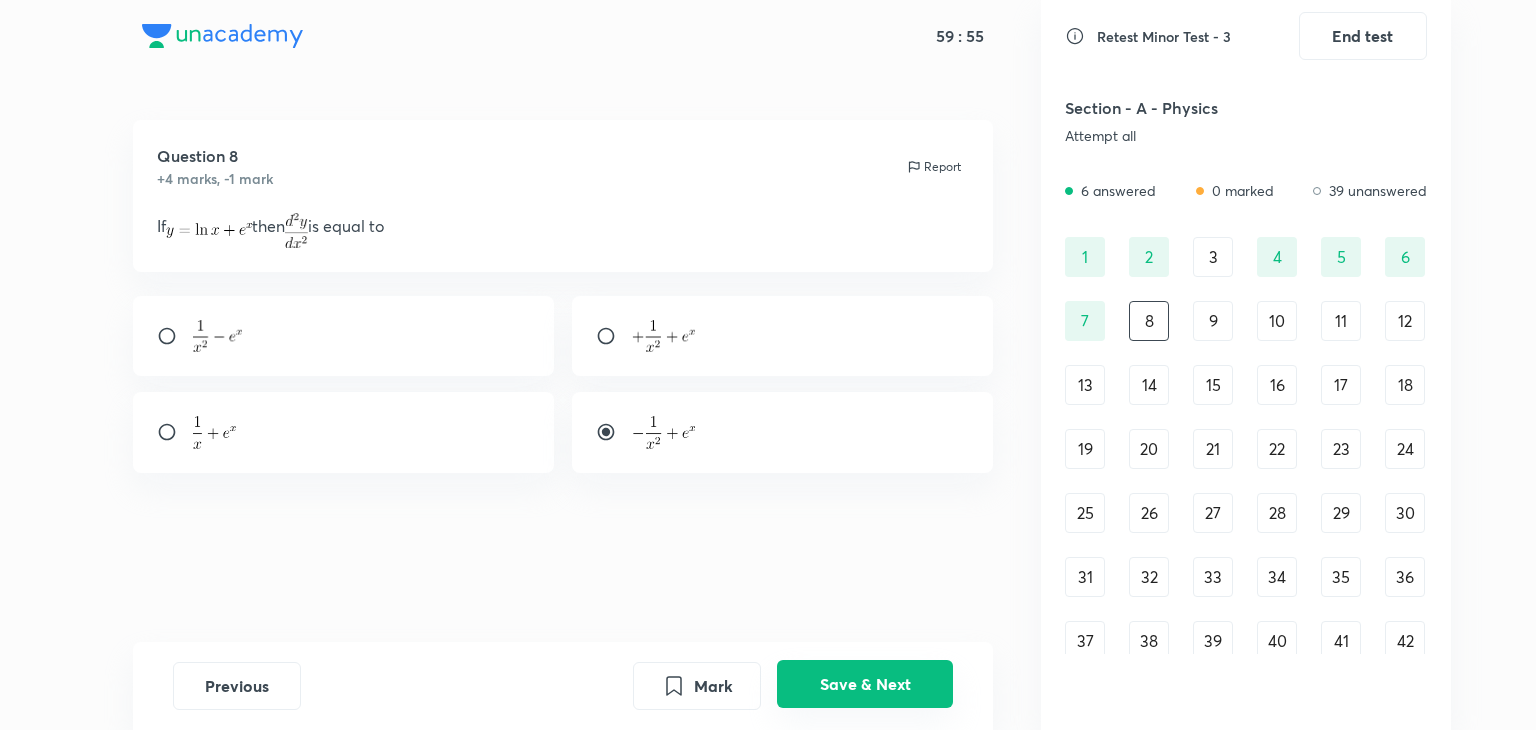 click on "Save & Next" at bounding box center (865, 684) 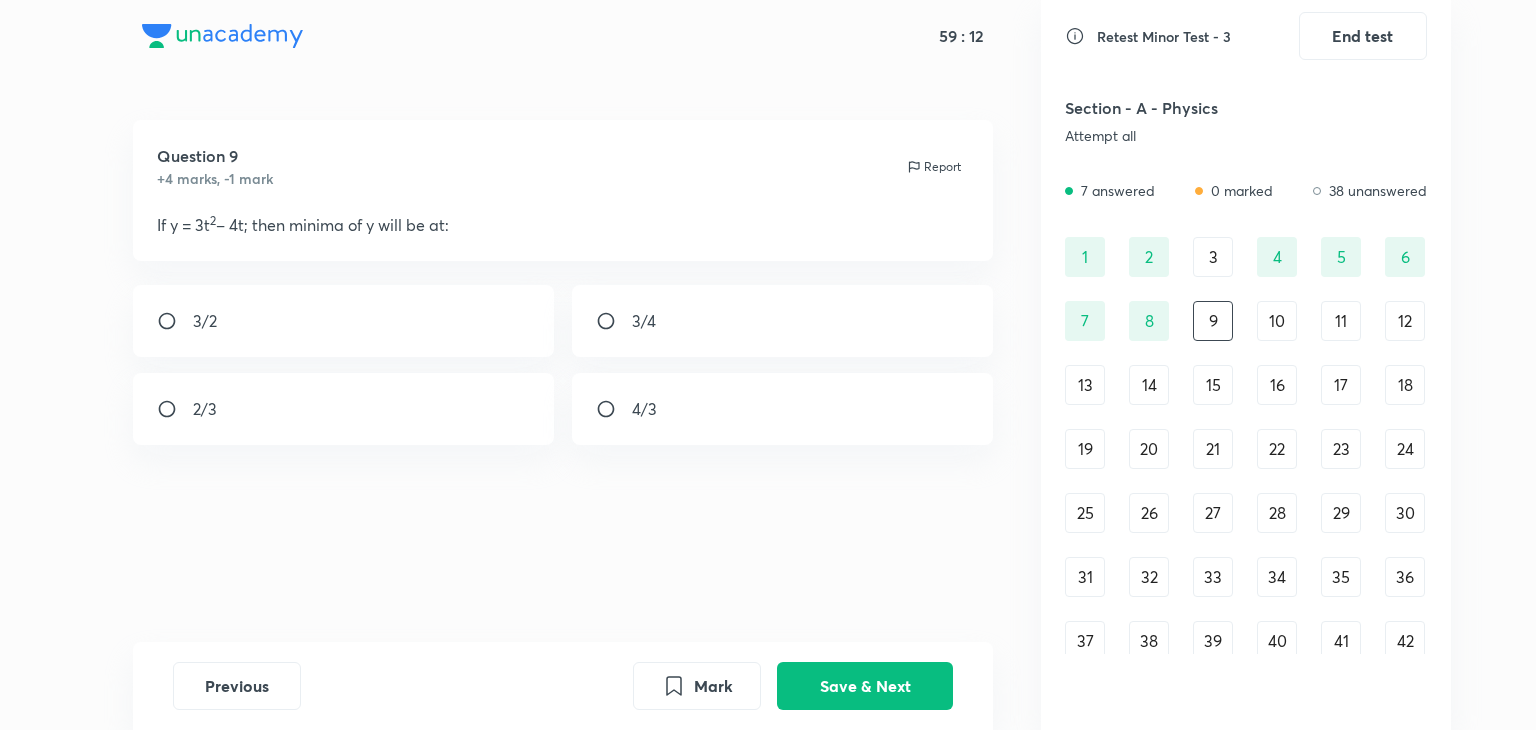 click on "2/3" at bounding box center [344, 409] 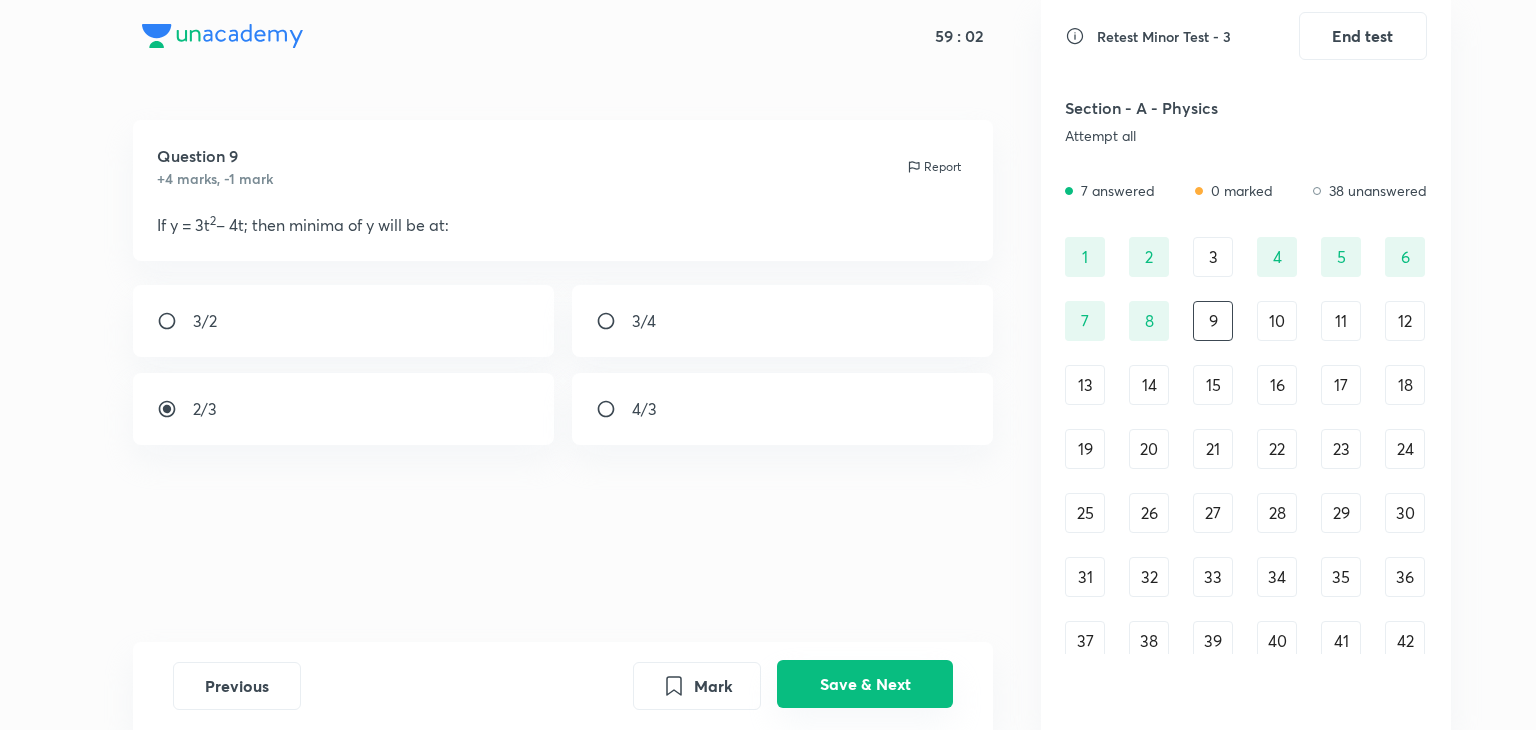 click on "Save & Next" at bounding box center [865, 684] 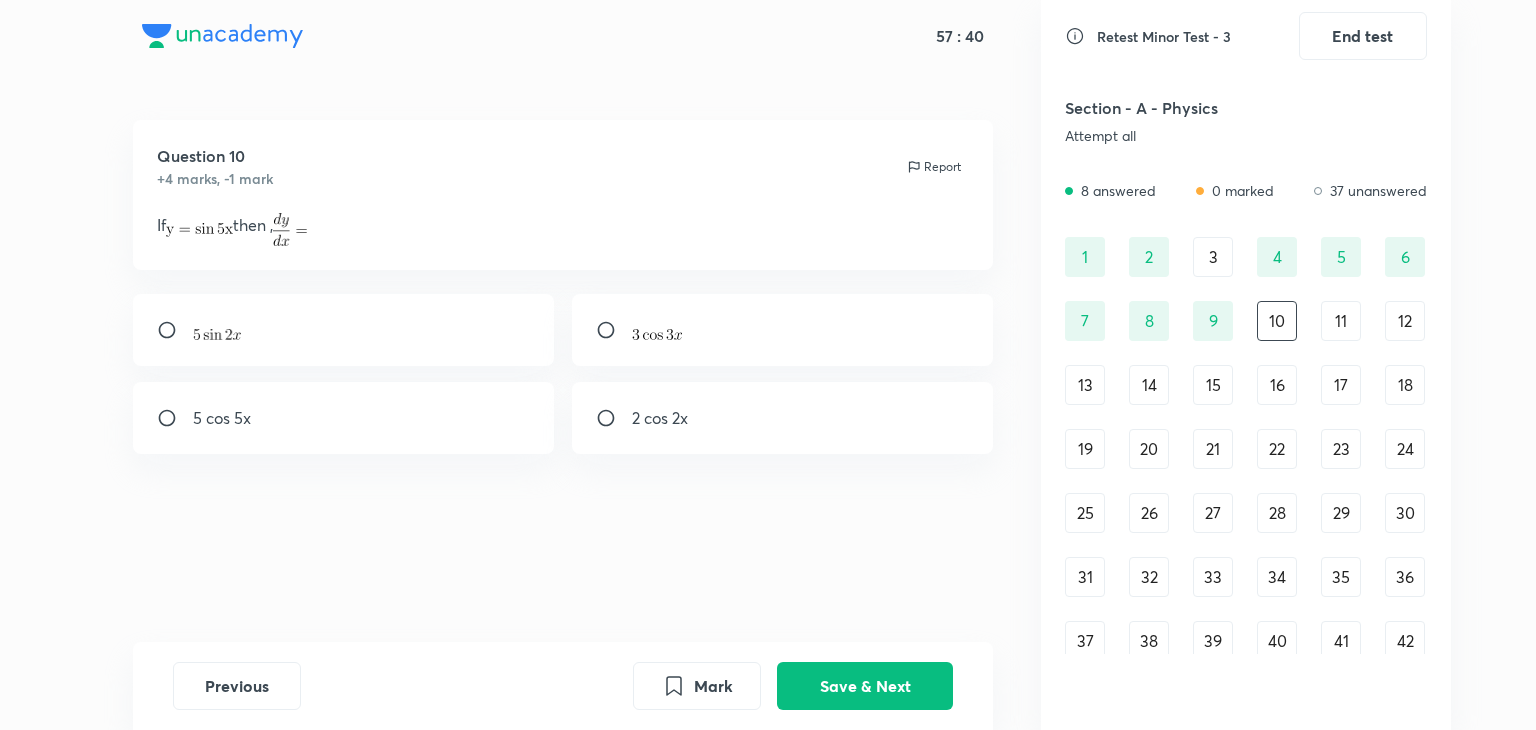 click on "5 cos 5x" at bounding box center (344, 418) 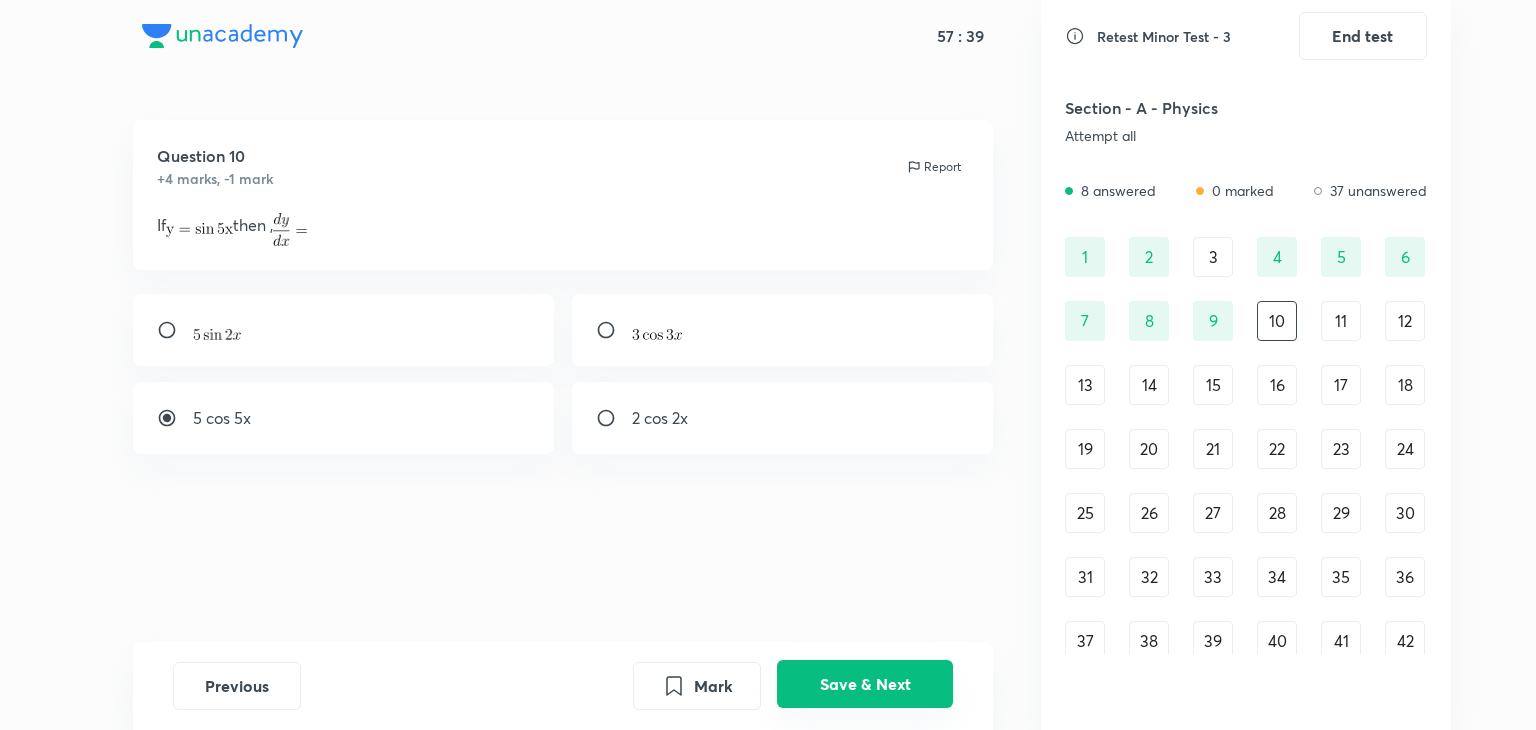 click on "Save & Next" at bounding box center (865, 684) 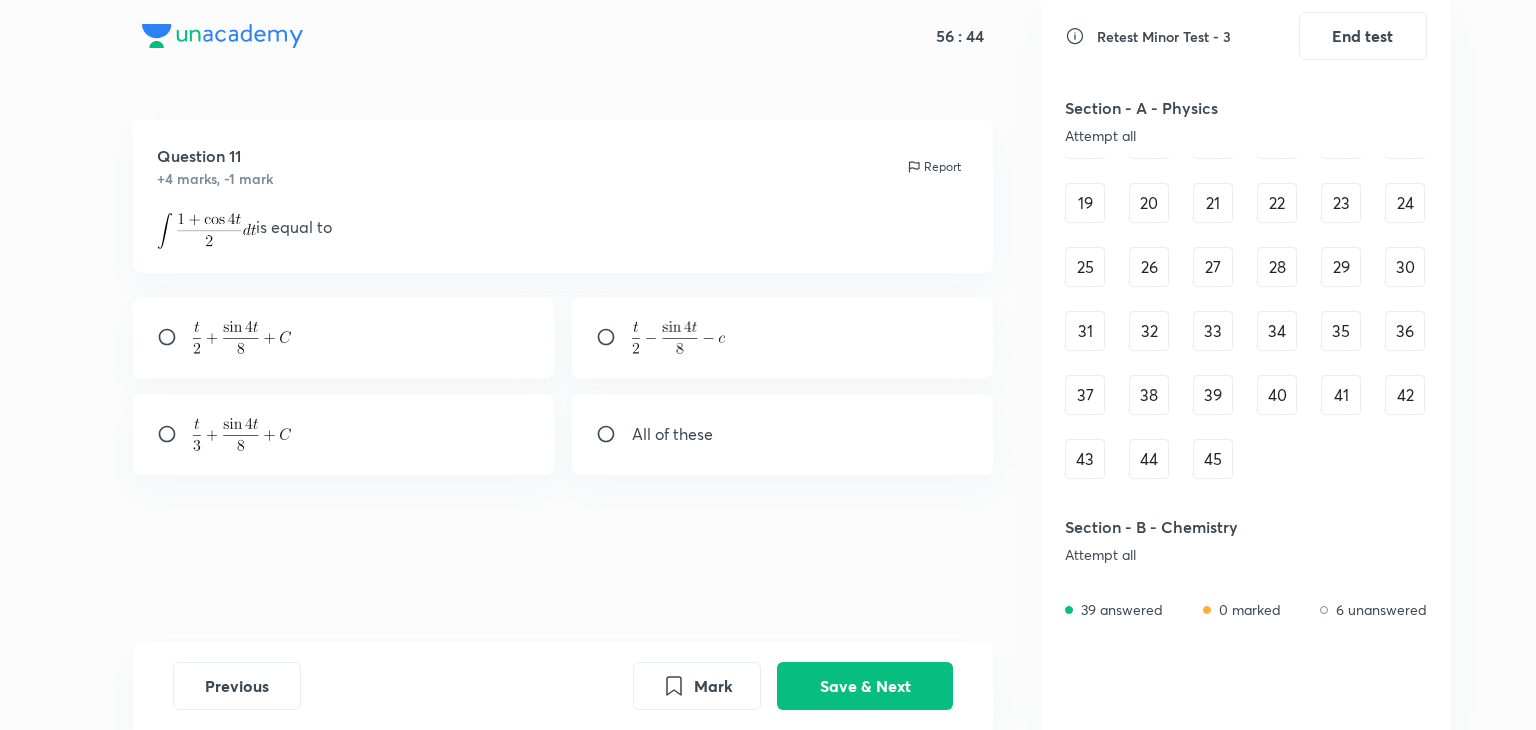 scroll, scrollTop: 244, scrollLeft: 0, axis: vertical 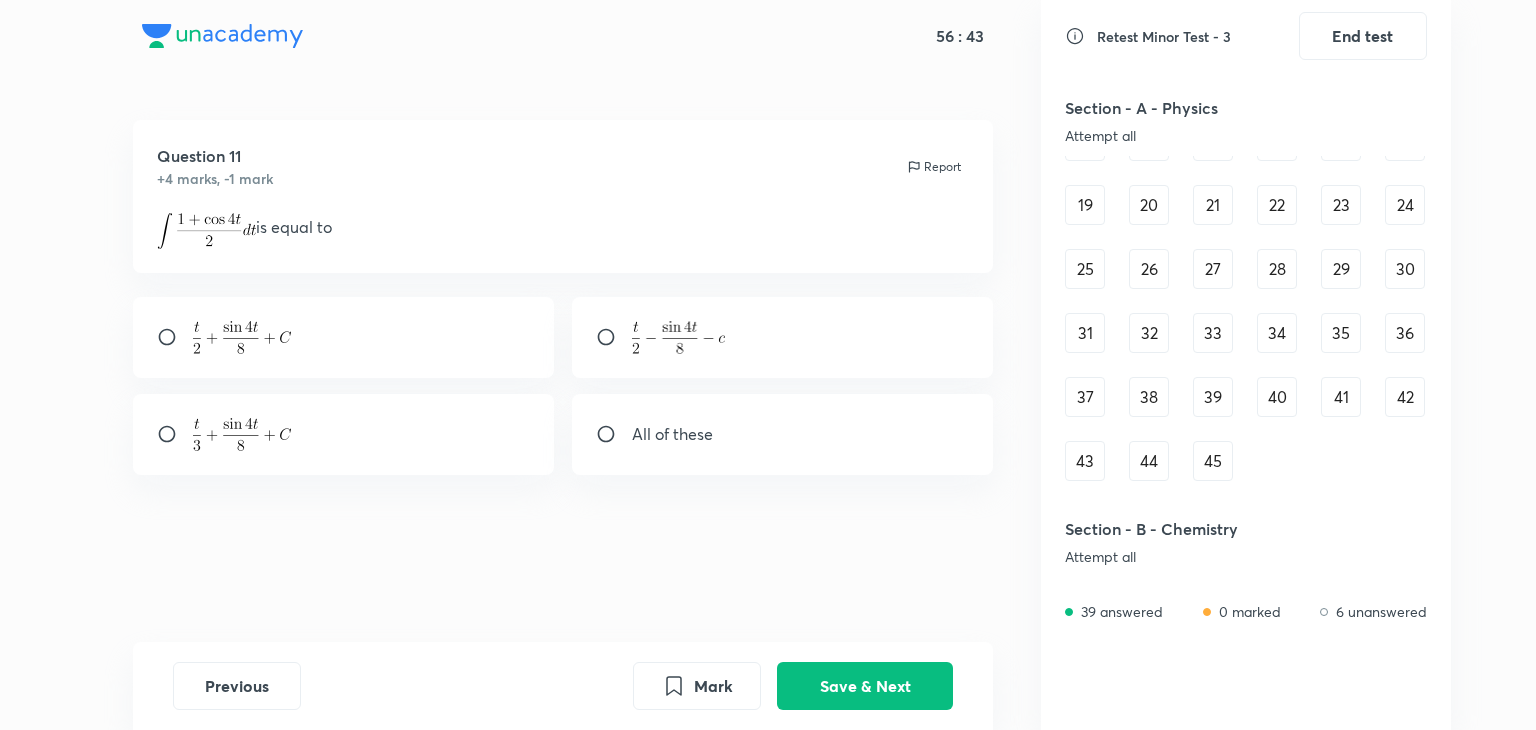 click on "1 2 3 4 5 6 7 8 9 10 11 12 13 14 15 16 17 18 19 20 21 22 23 24 25 26 27 28 29 30 31 32 33 34 35 36 37 38 39 40 41 42 43 44 45" at bounding box center [1246, 237] 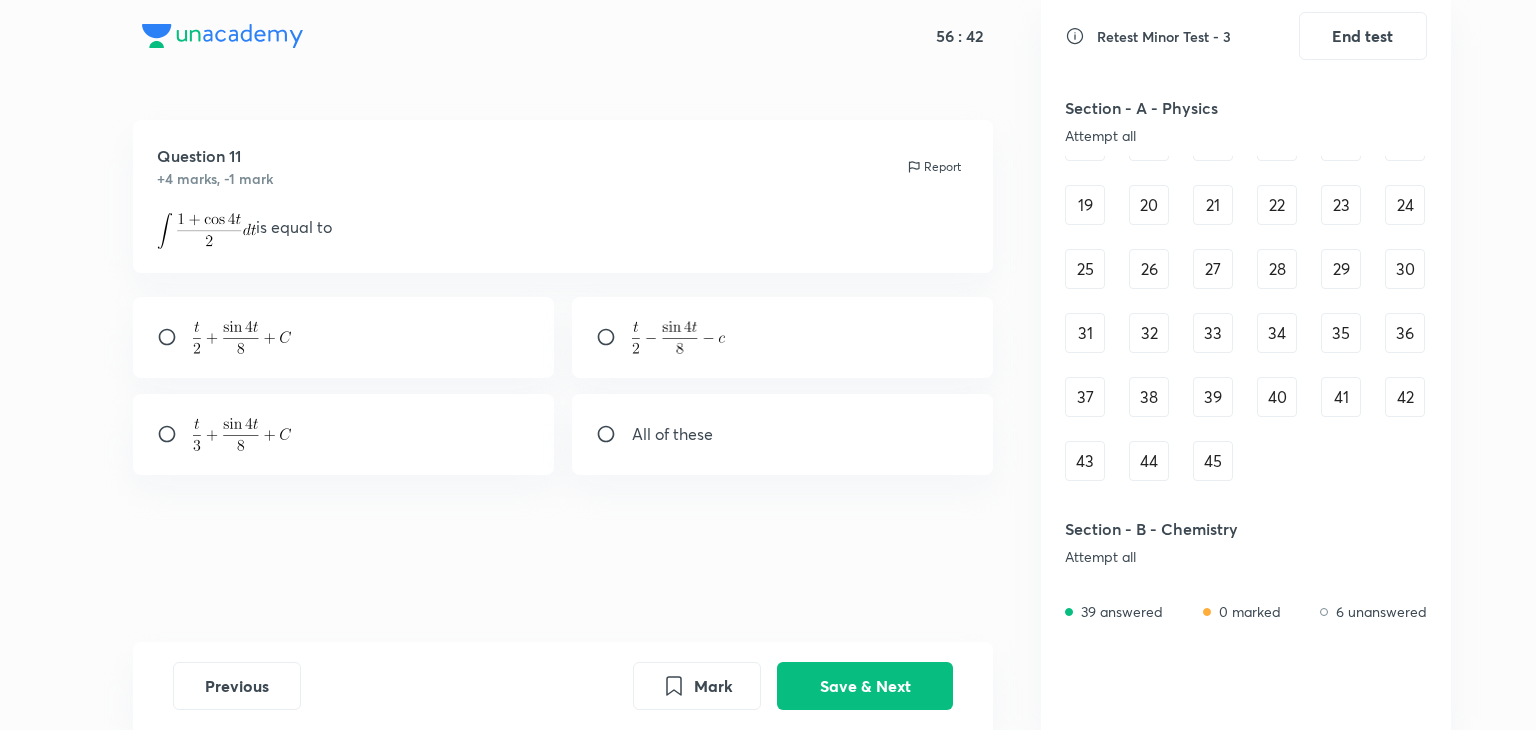 click on "45" at bounding box center (1213, 461) 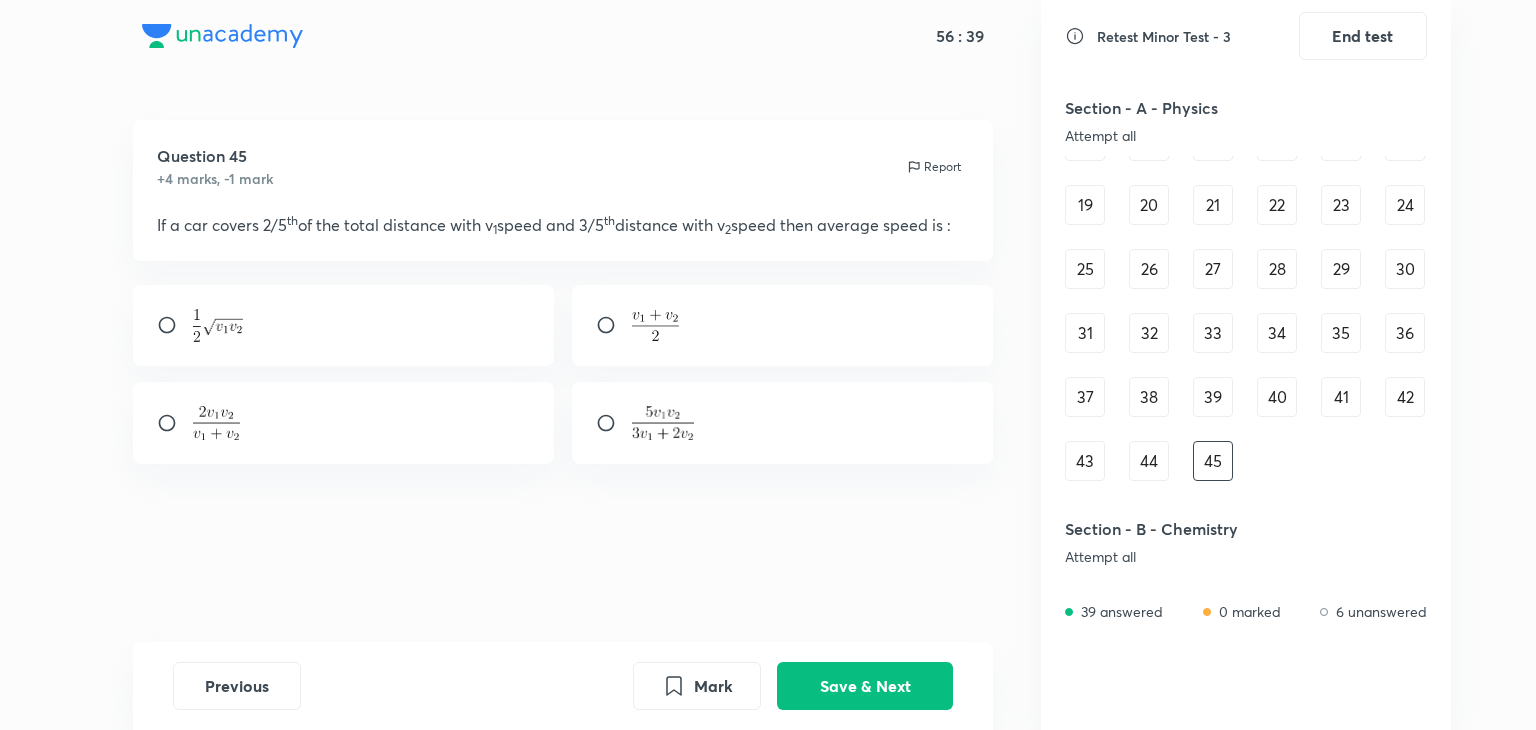 click on "44" at bounding box center [1149, 461] 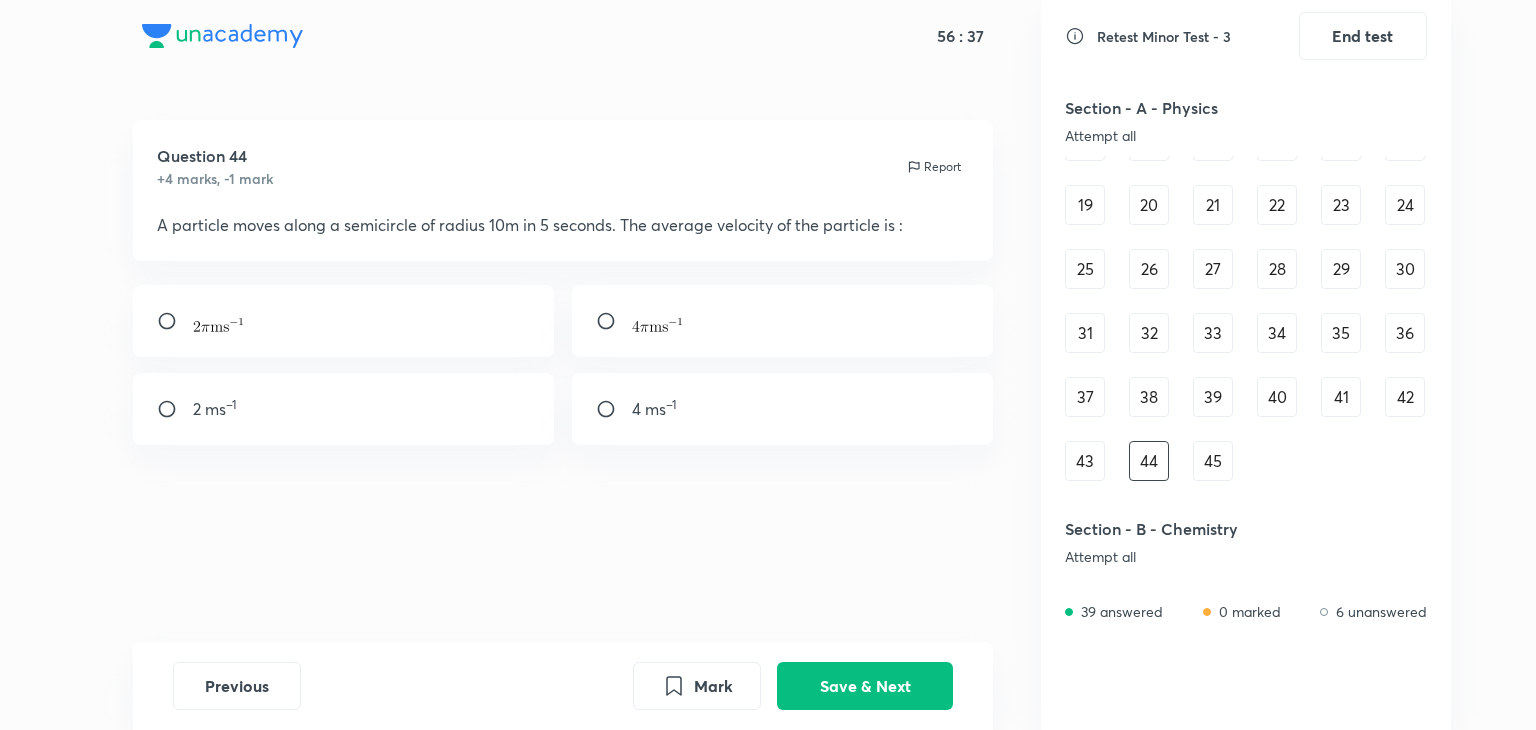 click on "43" at bounding box center (1085, 461) 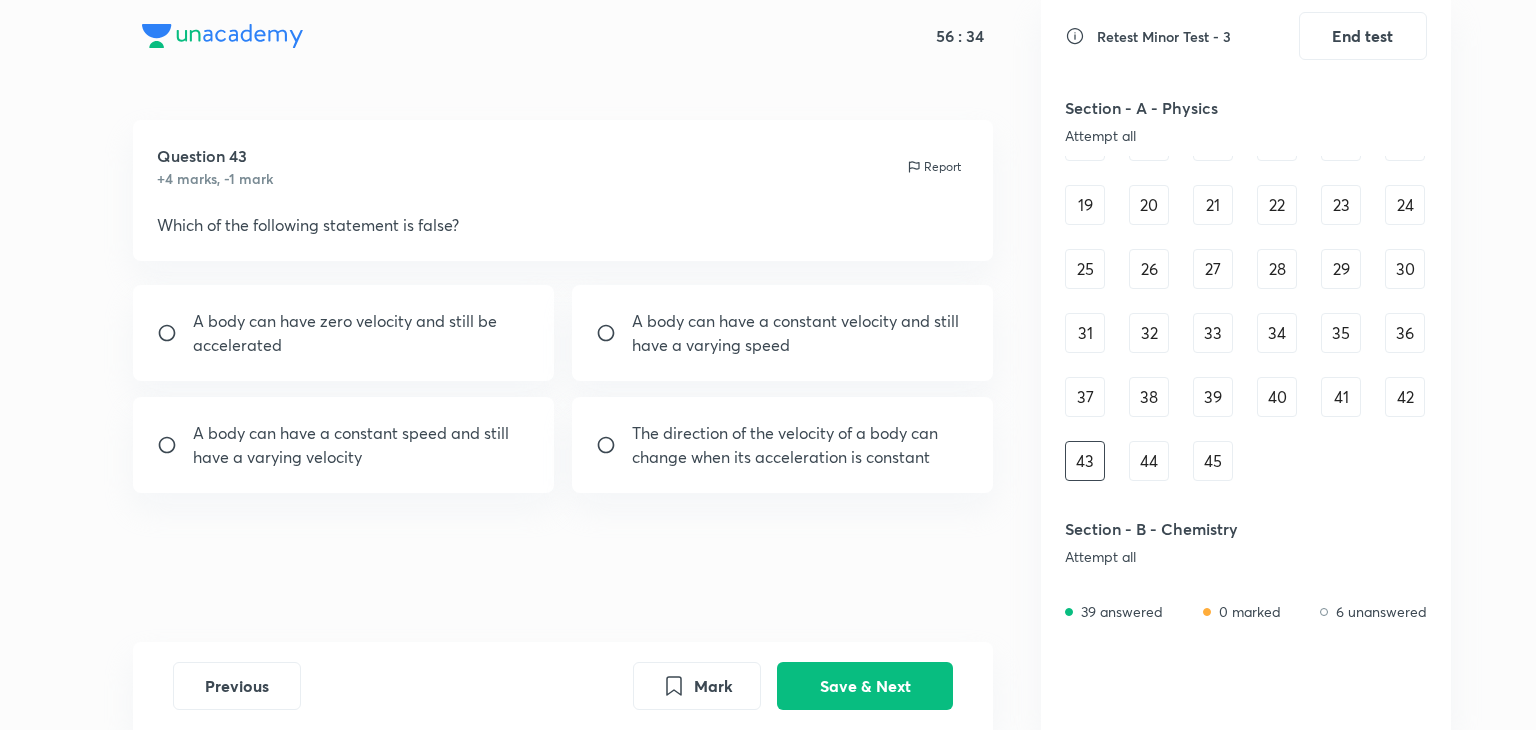 click on "42" at bounding box center [1405, 397] 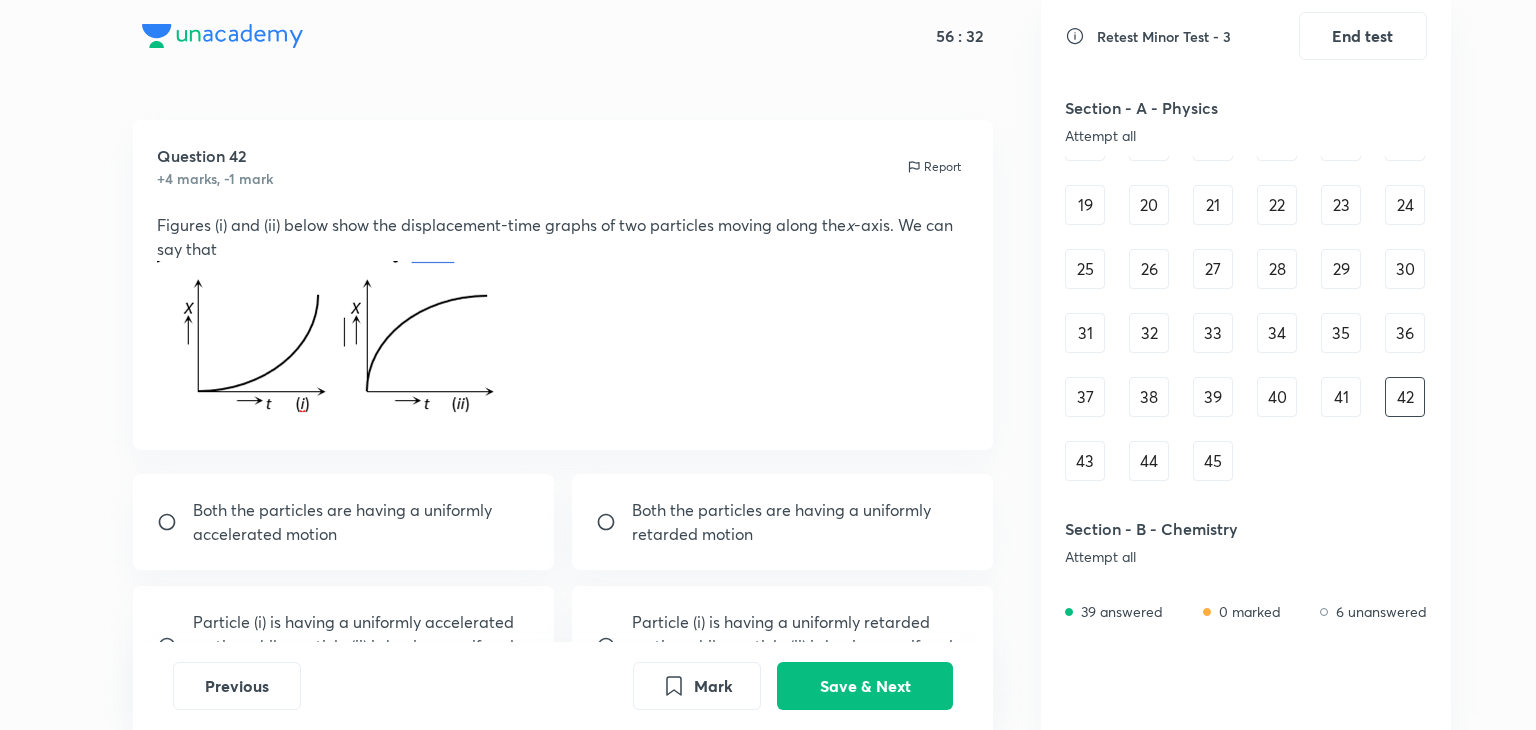 click on "41" at bounding box center [1341, 397] 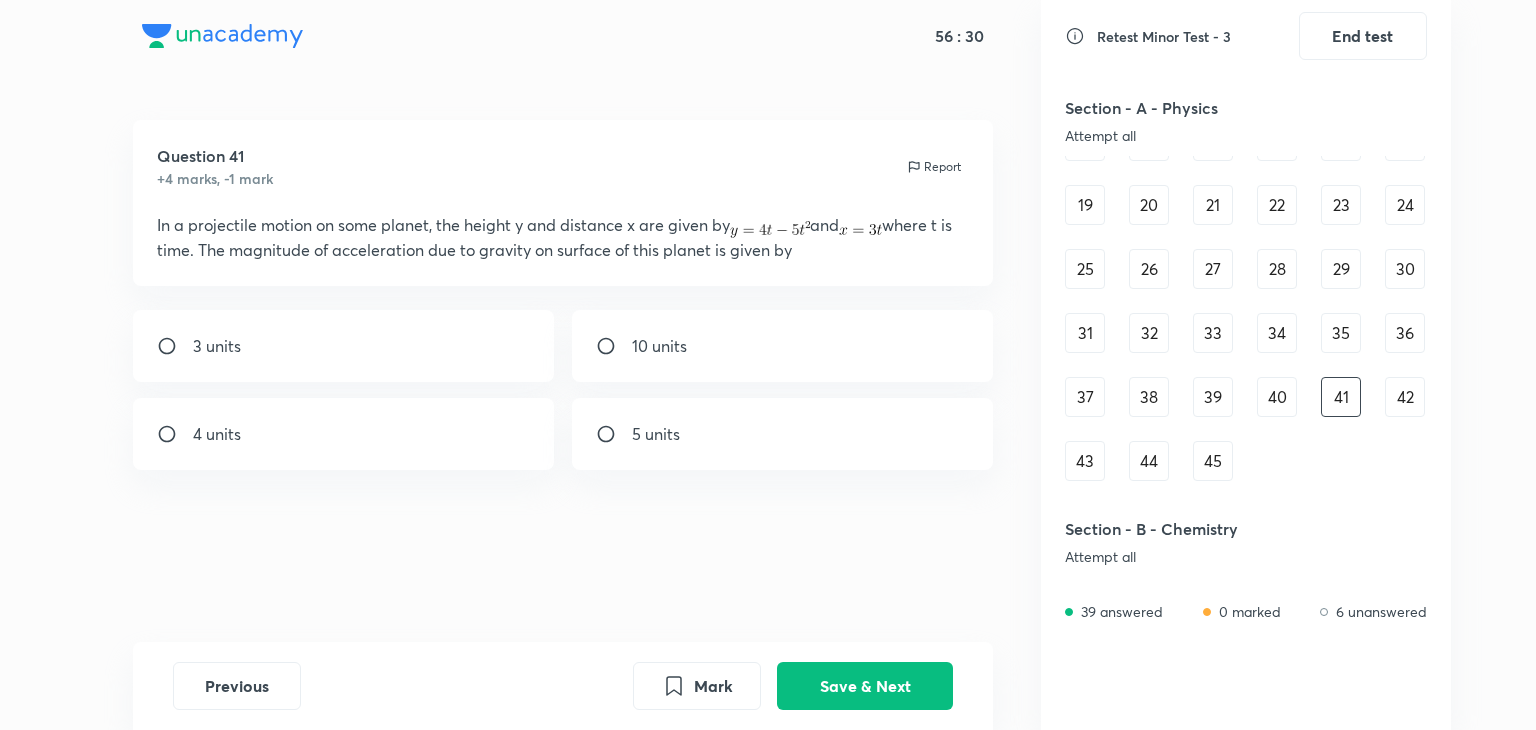 drag, startPoint x: 1297, startPoint y: 397, endPoint x: 1278, endPoint y: 397, distance: 19 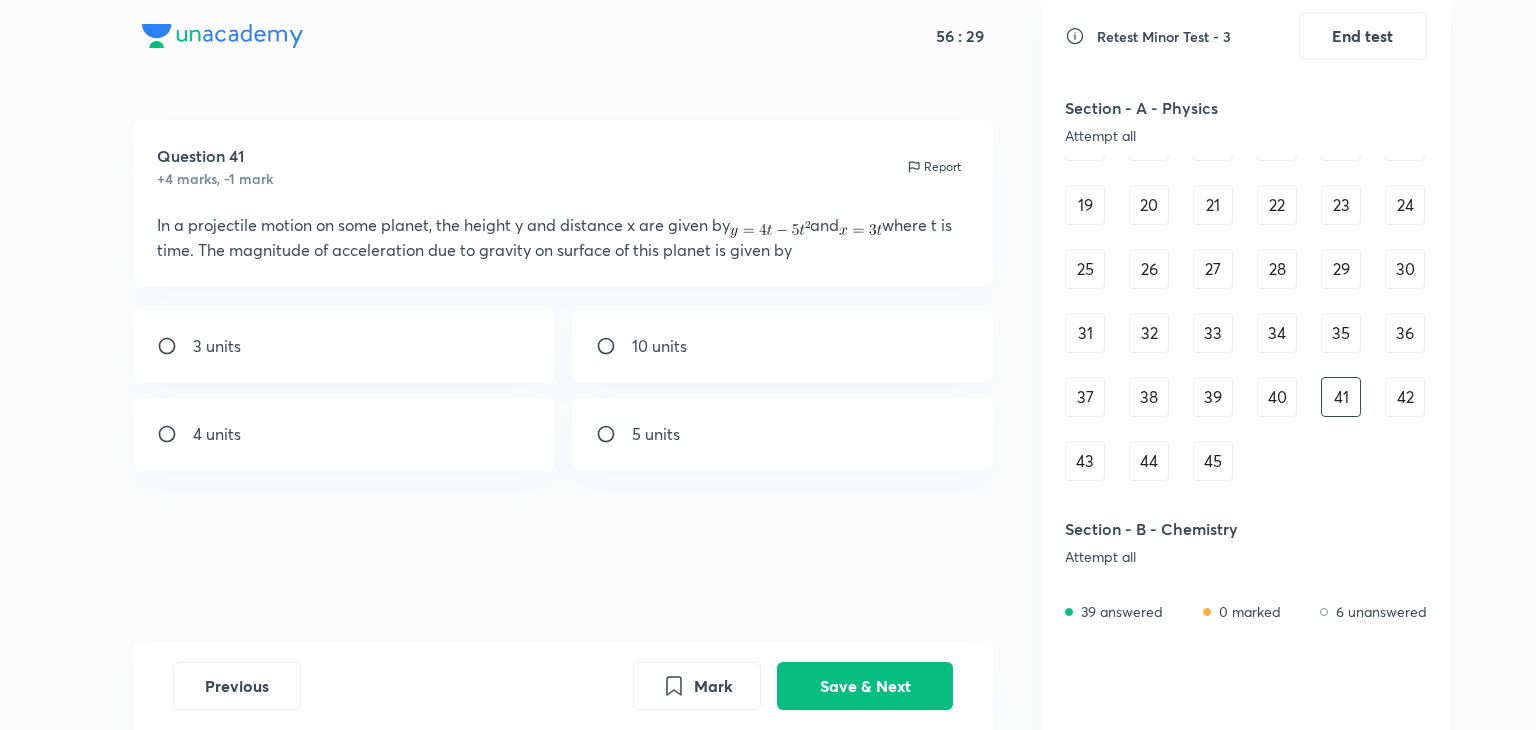 click on "40" at bounding box center (1277, 397) 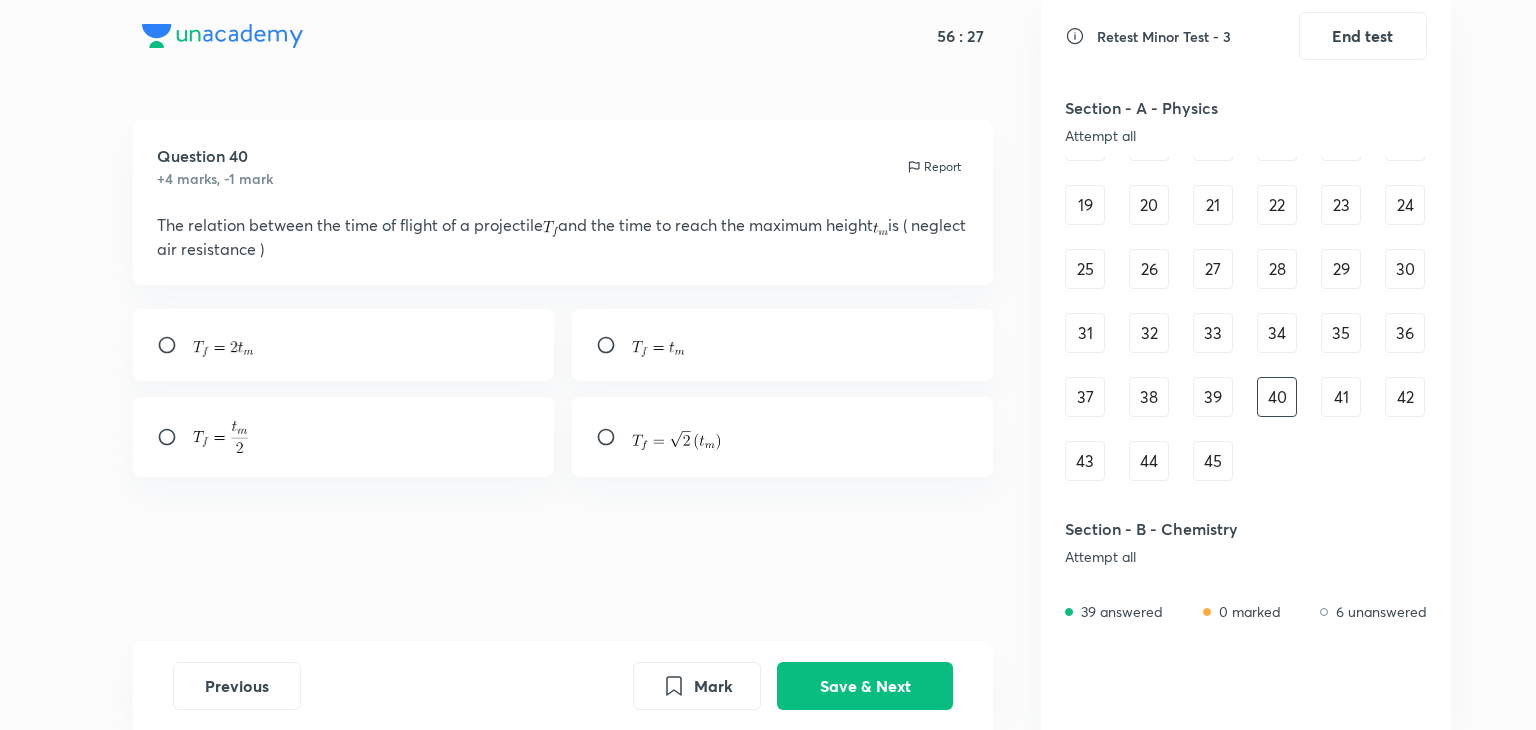 click on "39" at bounding box center (1213, 397) 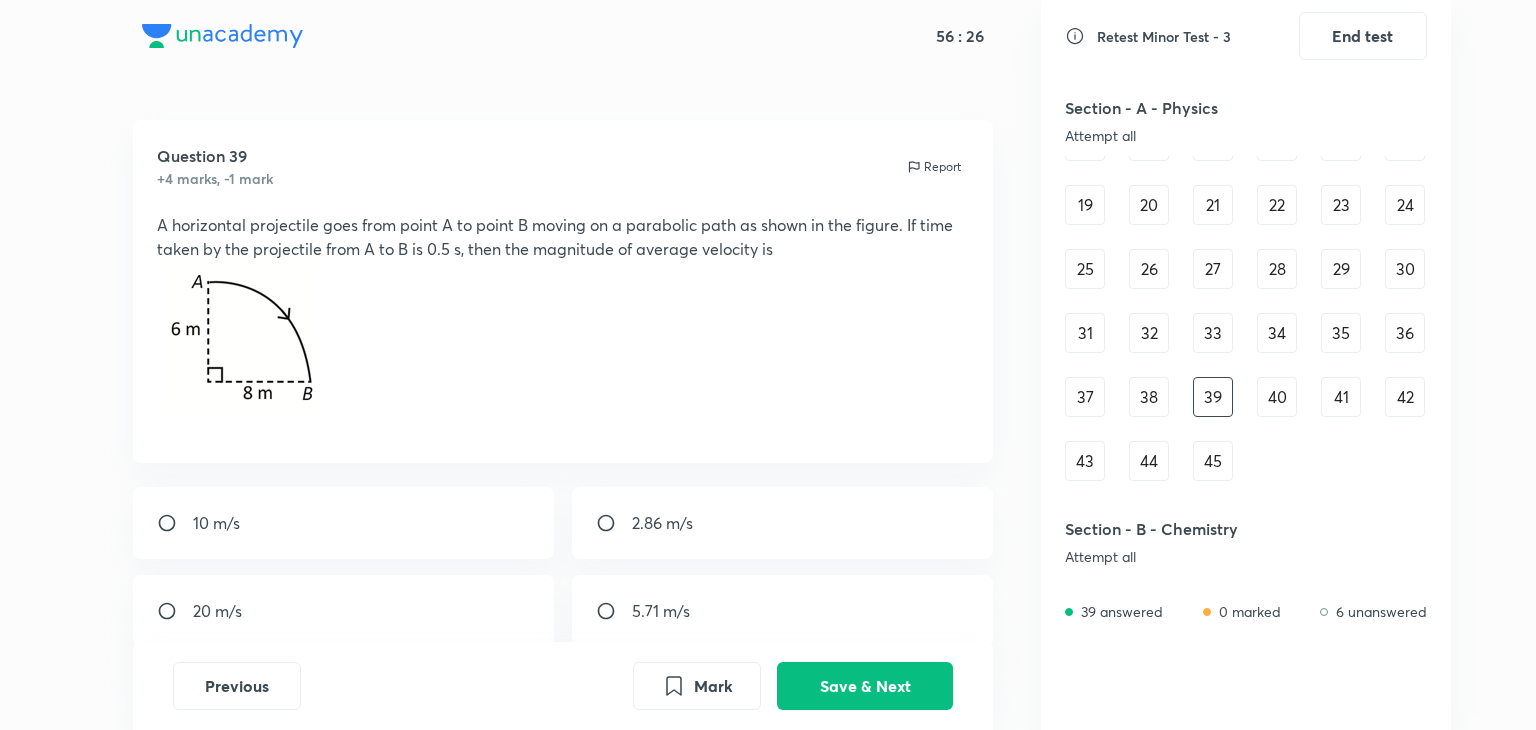 click on "38" at bounding box center (1149, 397) 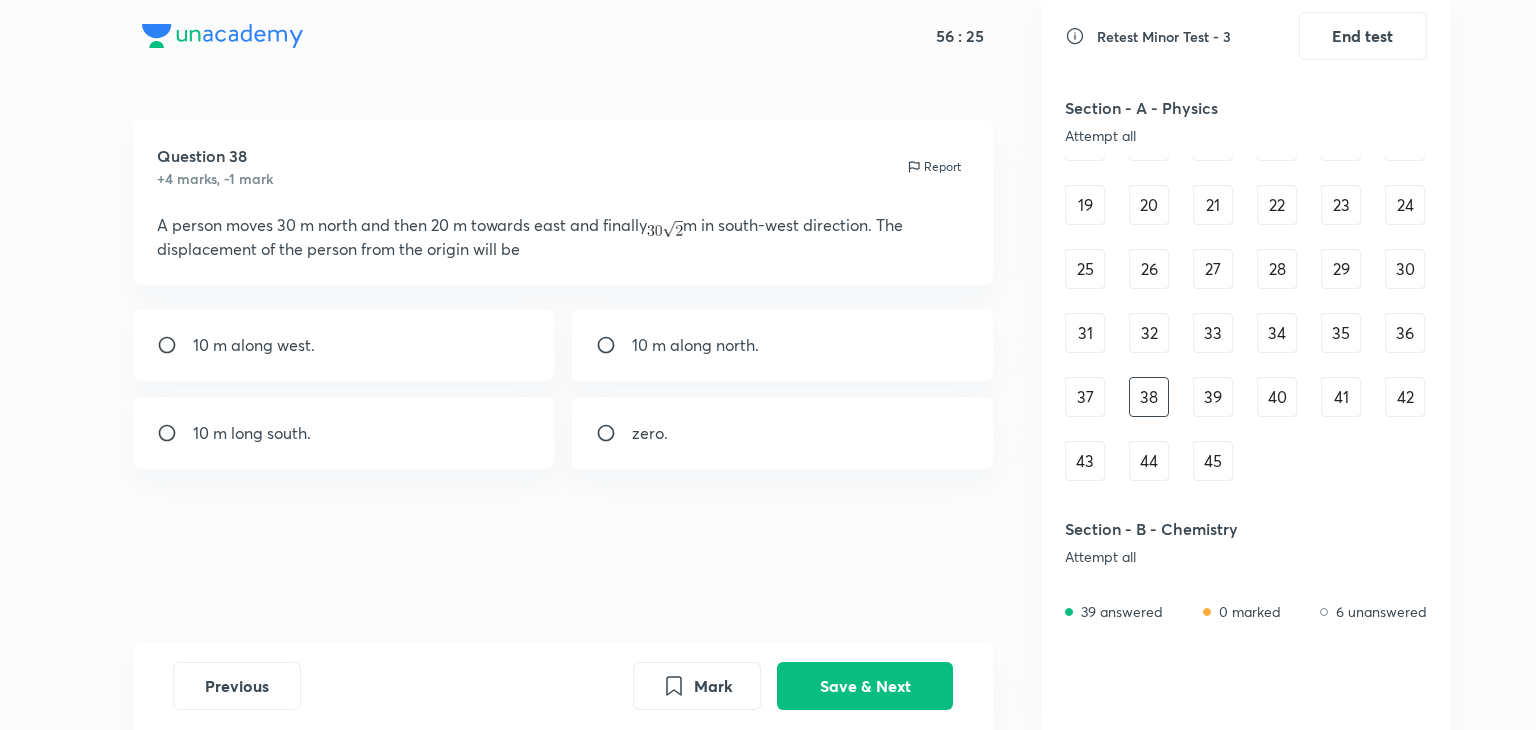 click on "1 2 3 4 5 6 7 8 9 10 11 12 13 14 15 16 17 18 19 20 21 22 23 24 25 26 27 28 29 30 31 32 33 34 35 36 37 38 39 40 41 42 43 44 45" at bounding box center (1246, 237) 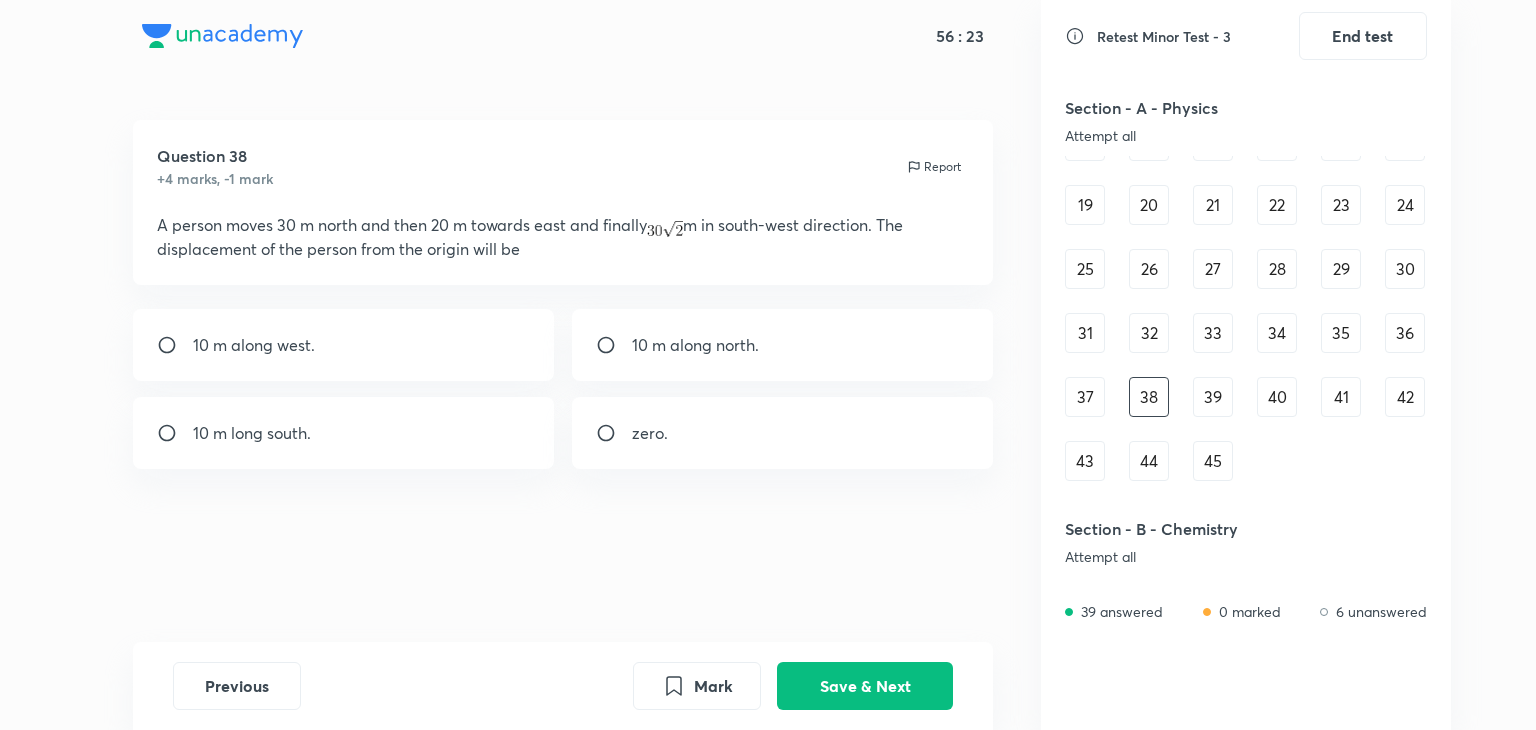 click on "37" at bounding box center [1085, 397] 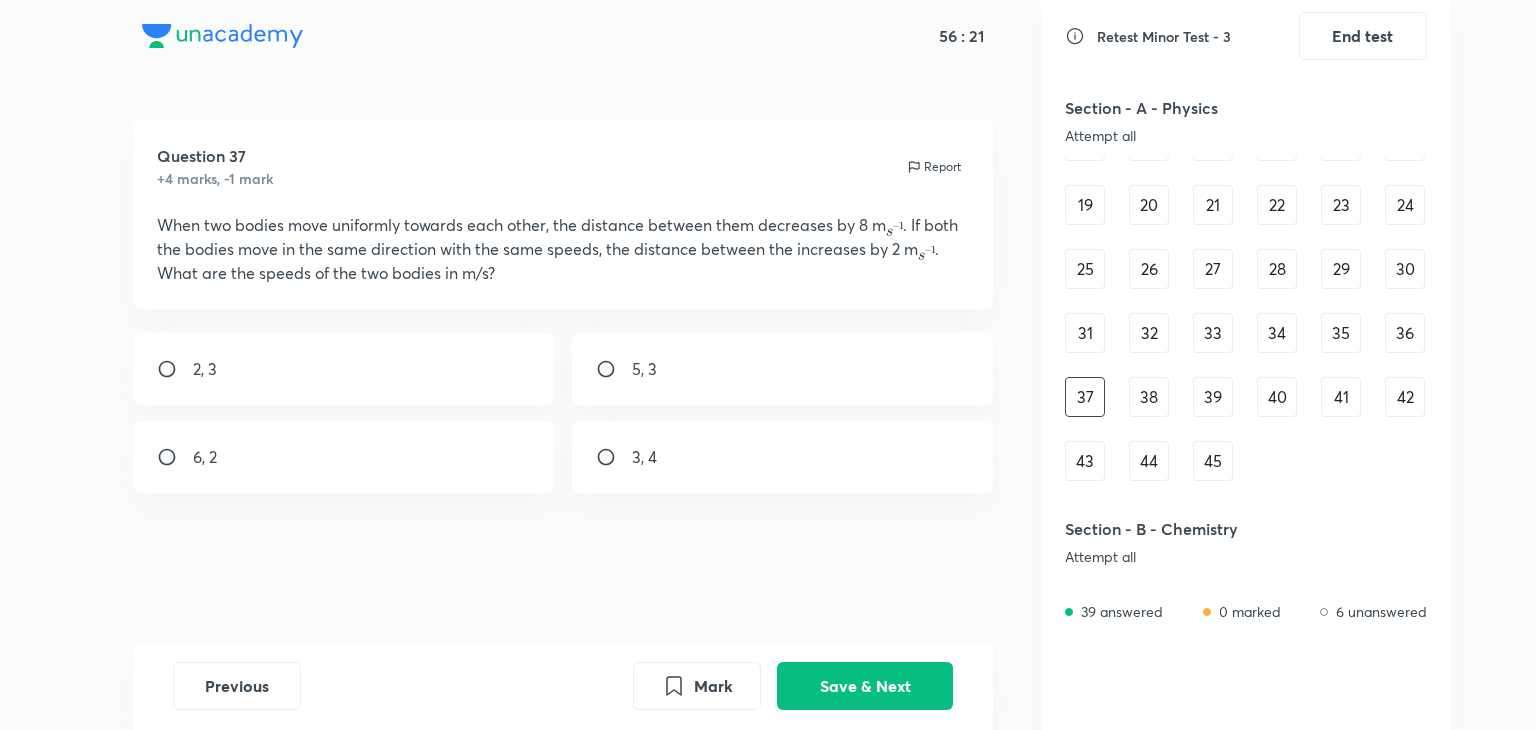 click on "36" at bounding box center (1405, 333) 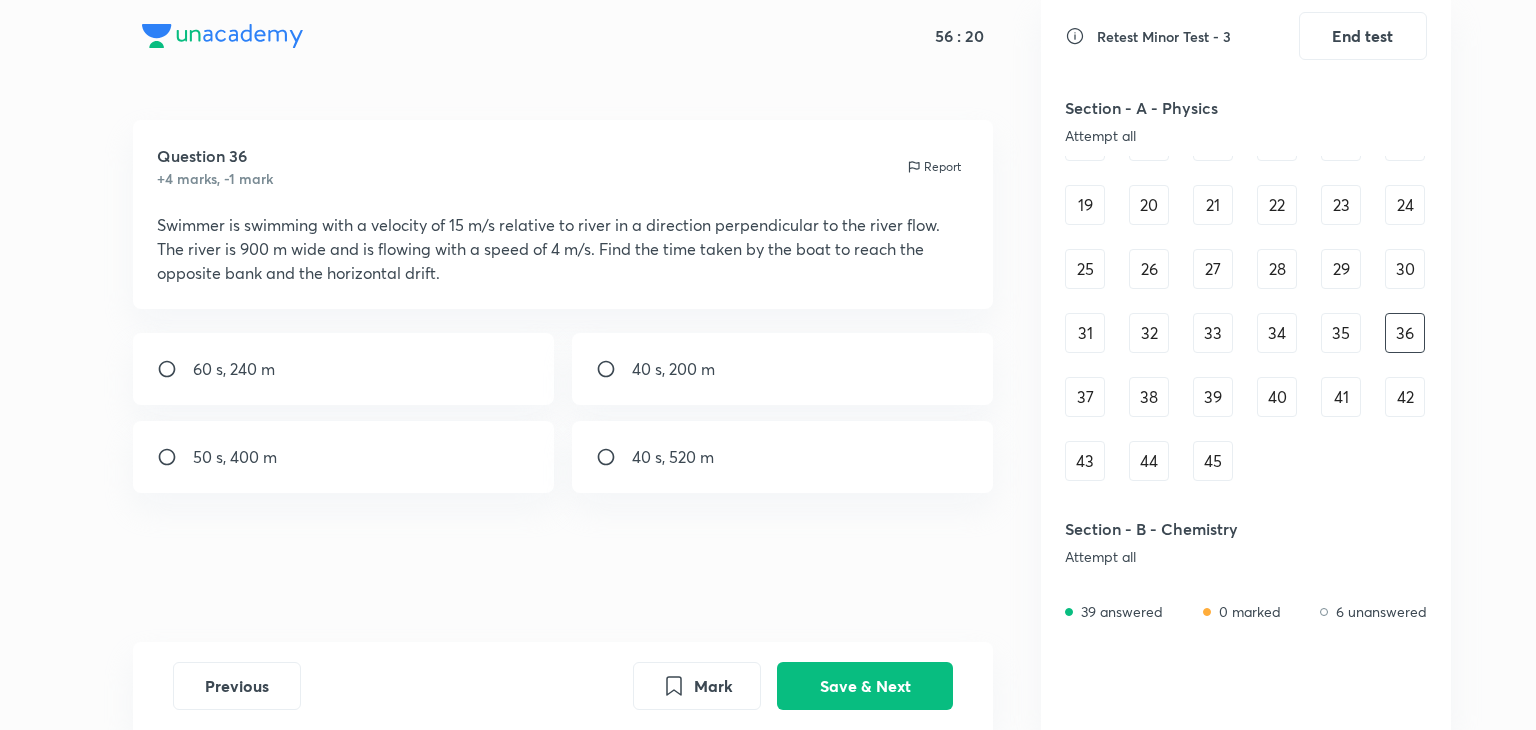 click on "1 2 3 4 5 6 7 8 9 10 11 12 13 14 15 16 17 18 19 20 21 22 23 24 25 26 27 28 29 30 31 32 33 34 35 36 37 38 39 40 41 42 43 44 45" at bounding box center [1246, 237] 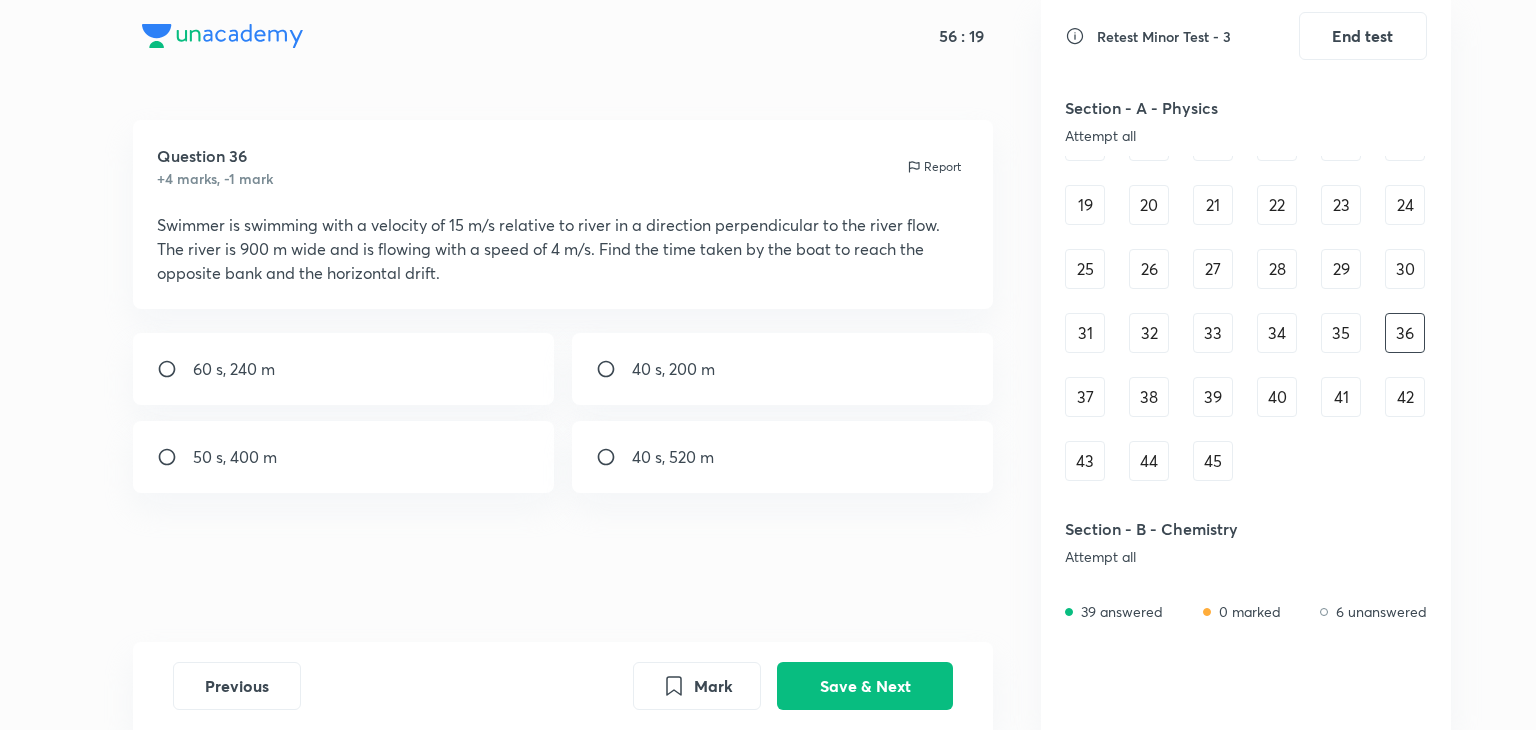 click on "35" at bounding box center [1341, 333] 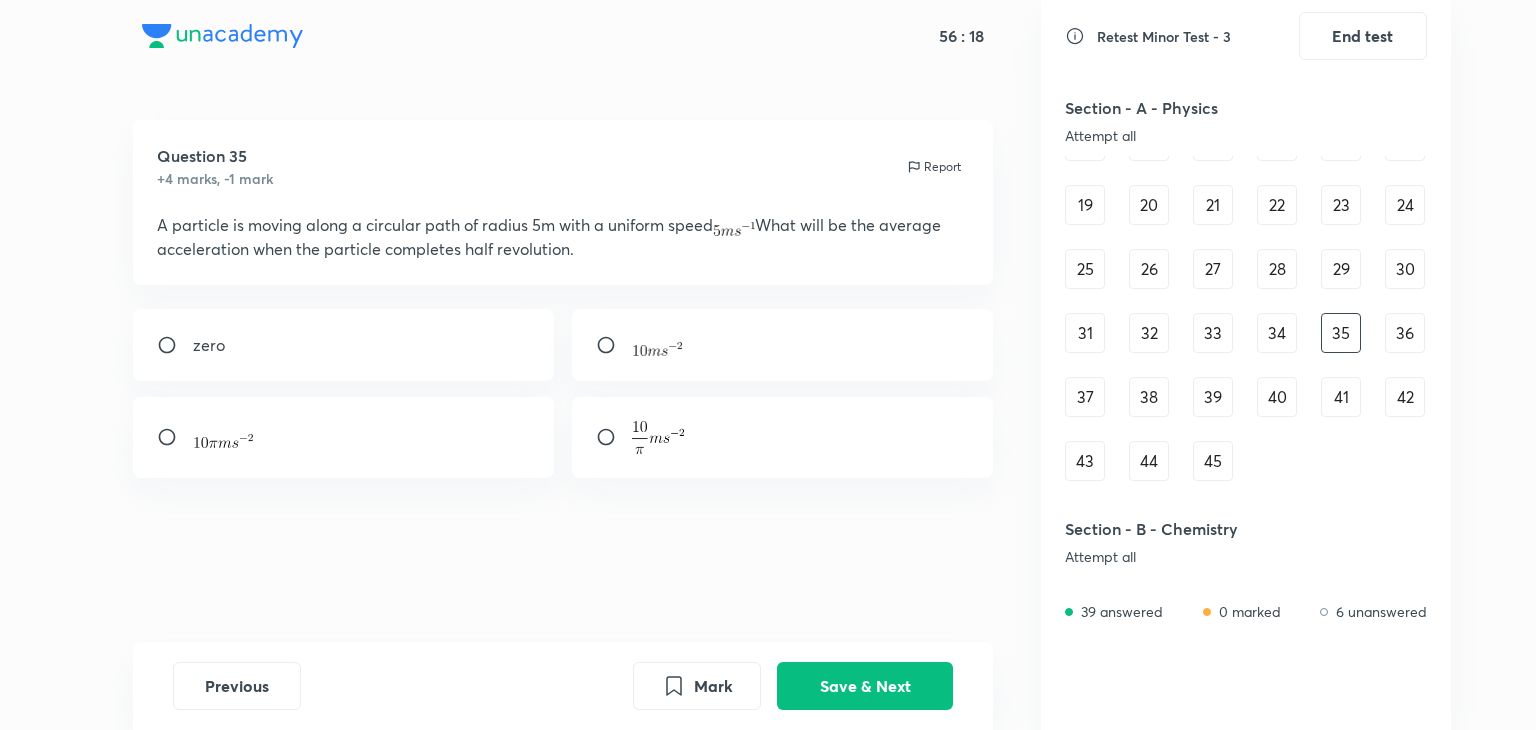 click on "34" at bounding box center (1277, 333) 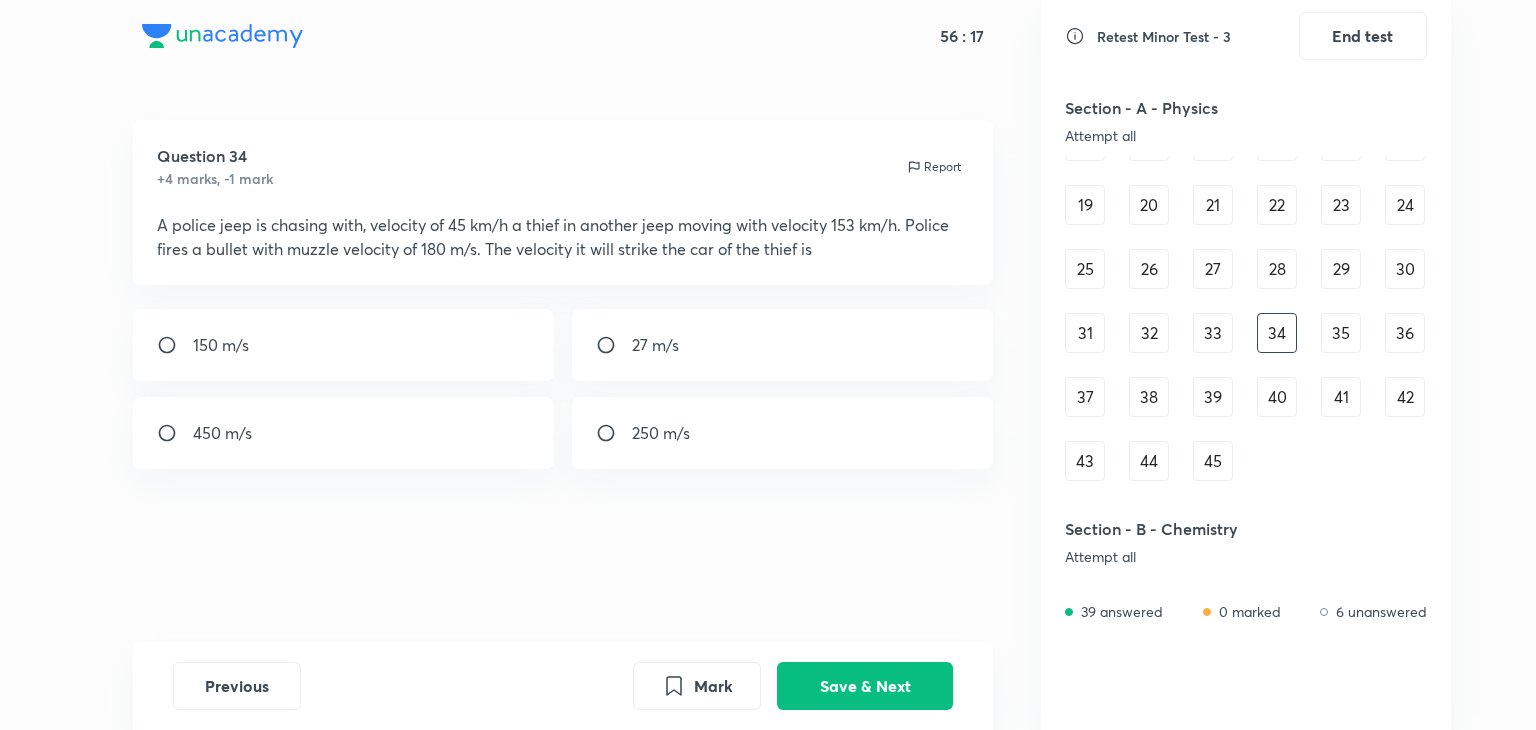 click on "33" at bounding box center [1213, 333] 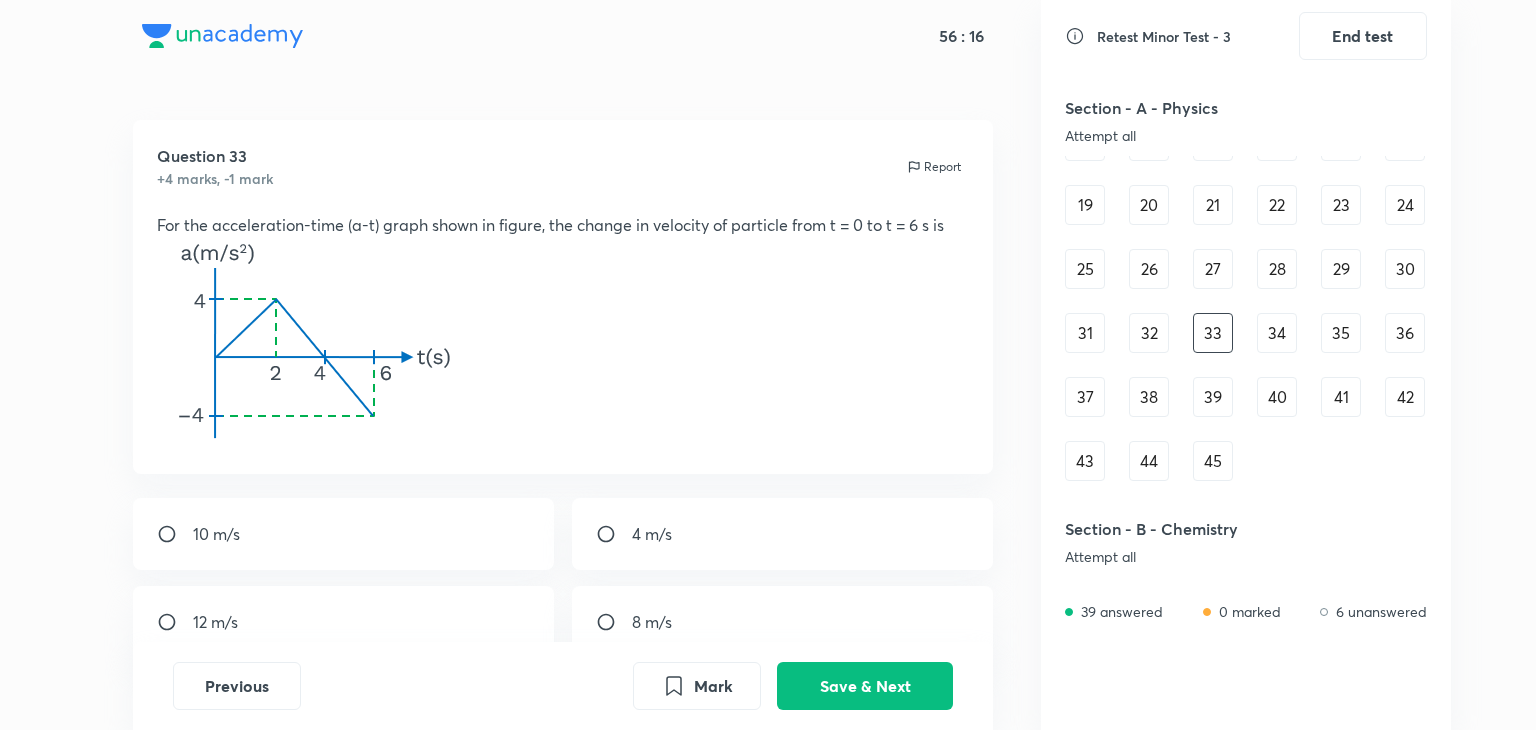 click on "32" at bounding box center (1149, 333) 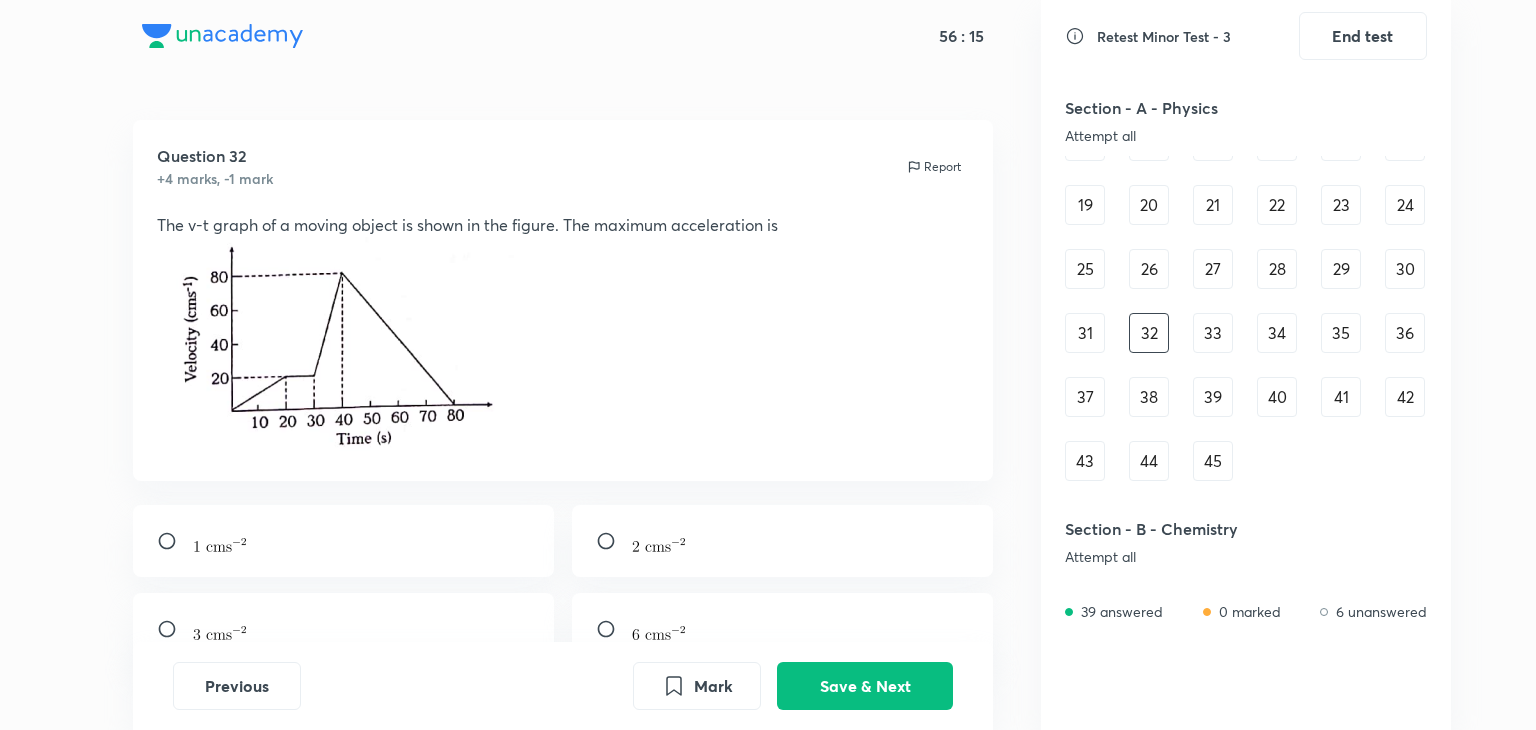 click on "1 2 3 4 5 6 7 8 9 10 11 12 13 14 15 16 17 18 19 20 21 22 23 24 25 26 27 28 29 30 31 32 33 34 35 36 37 38 39 40 41 42 43 44 45" at bounding box center [1246, 237] 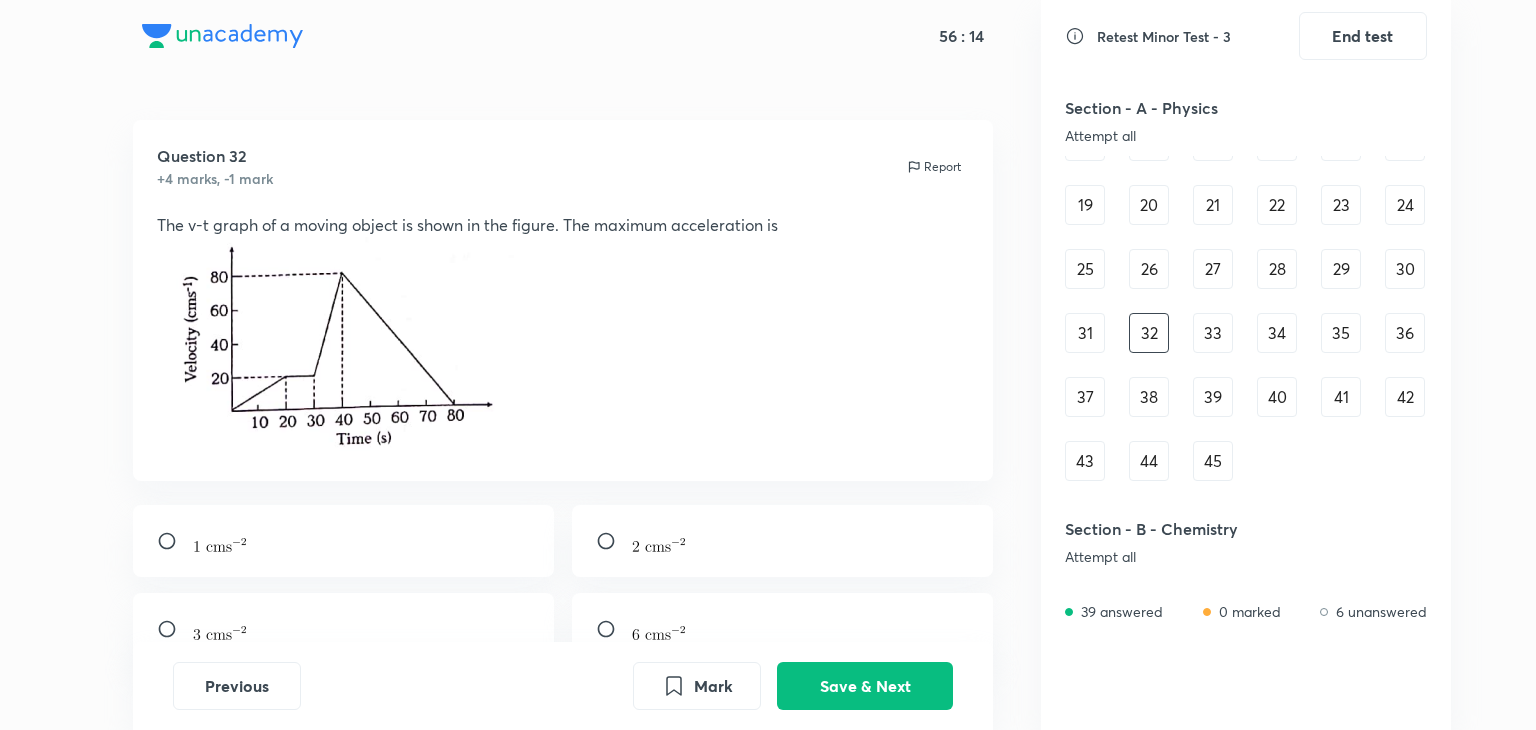 click on "31" at bounding box center (1085, 333) 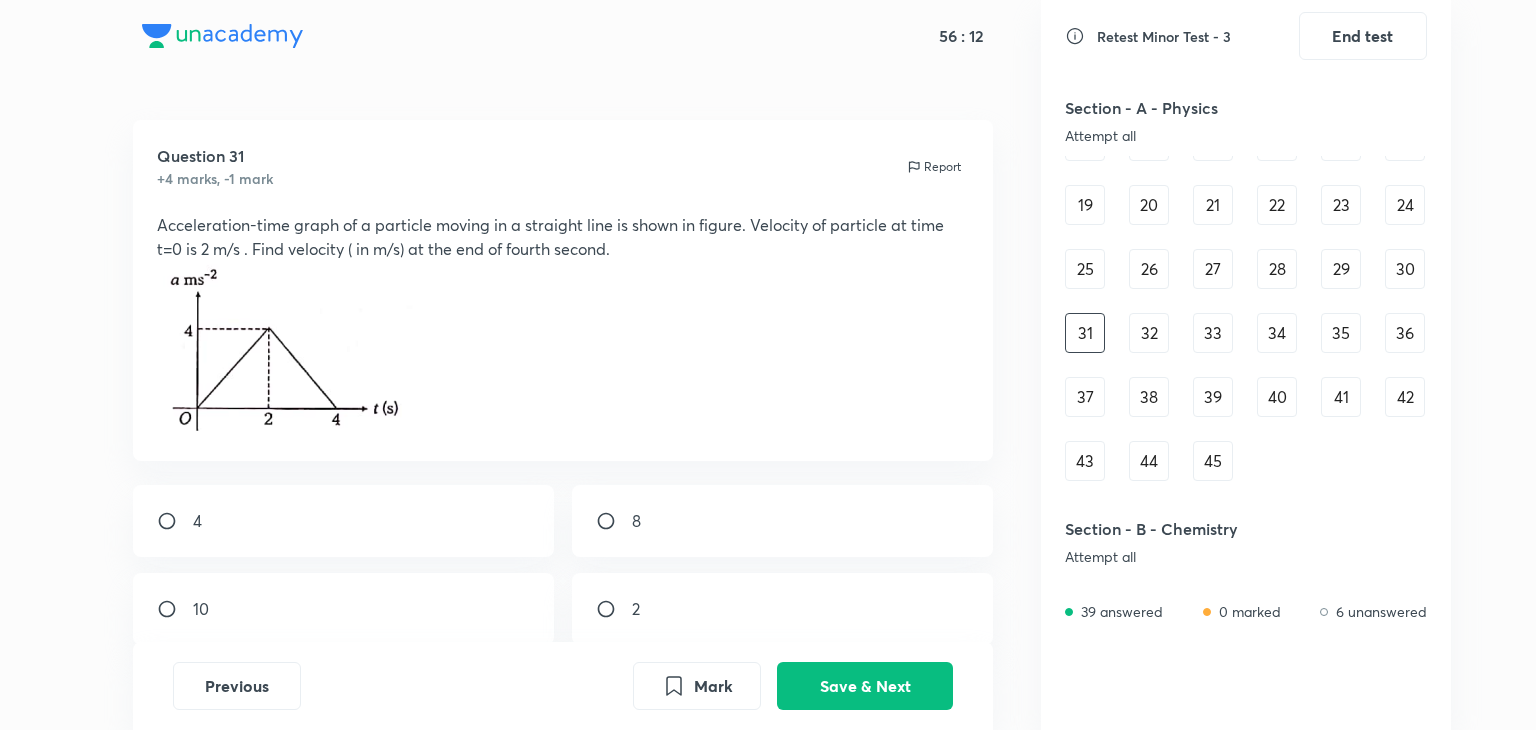 click on "30" at bounding box center [1405, 269] 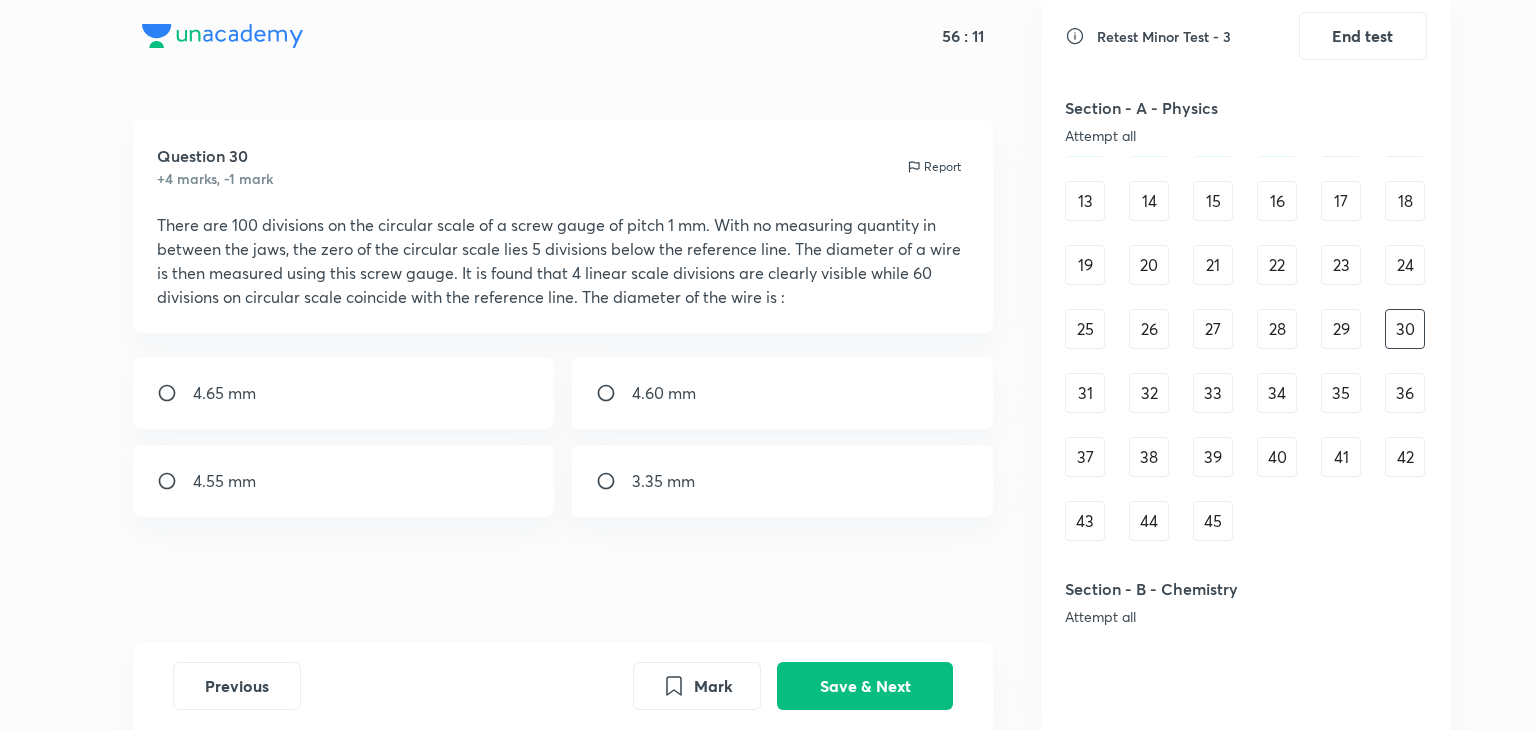scroll, scrollTop: 183, scrollLeft: 0, axis: vertical 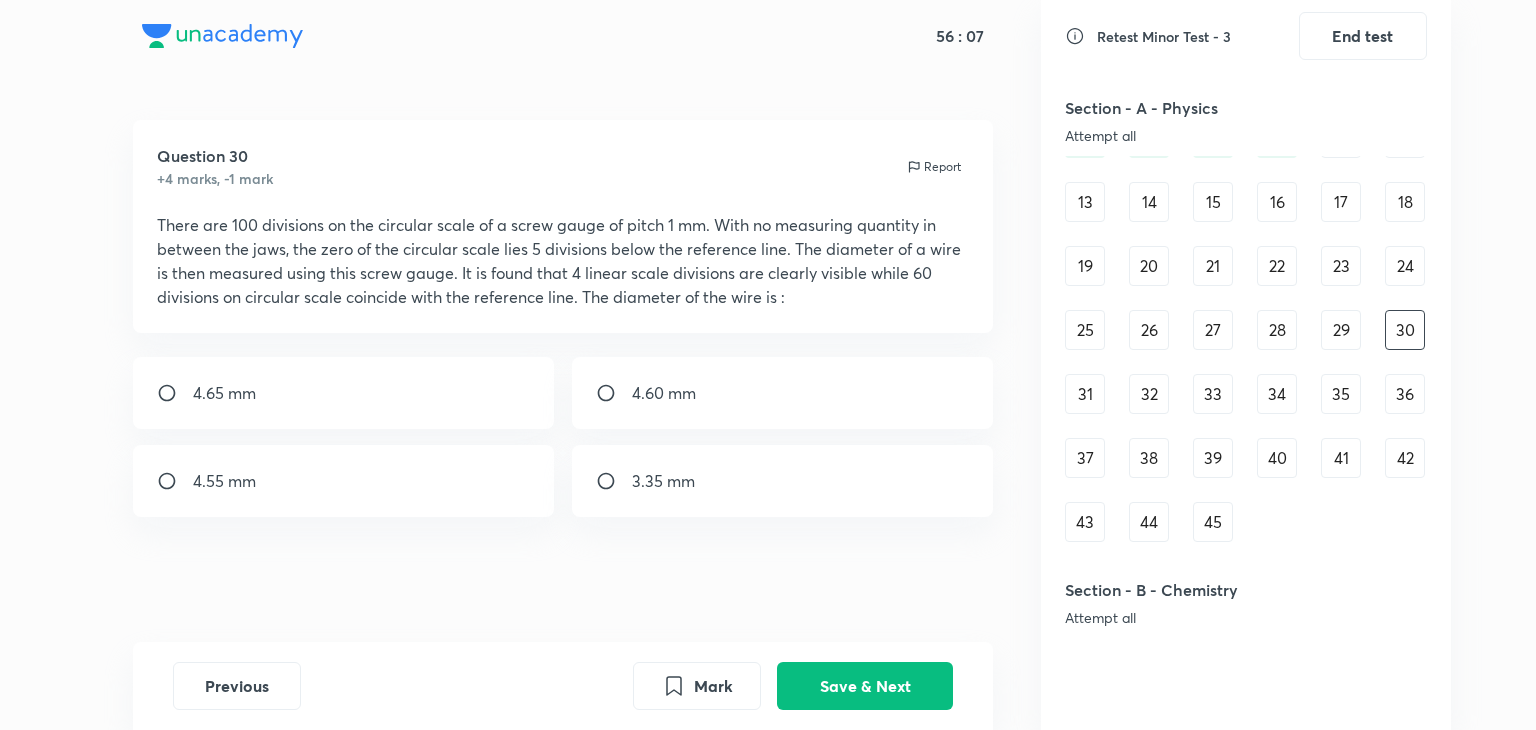 click on "29" at bounding box center [1341, 330] 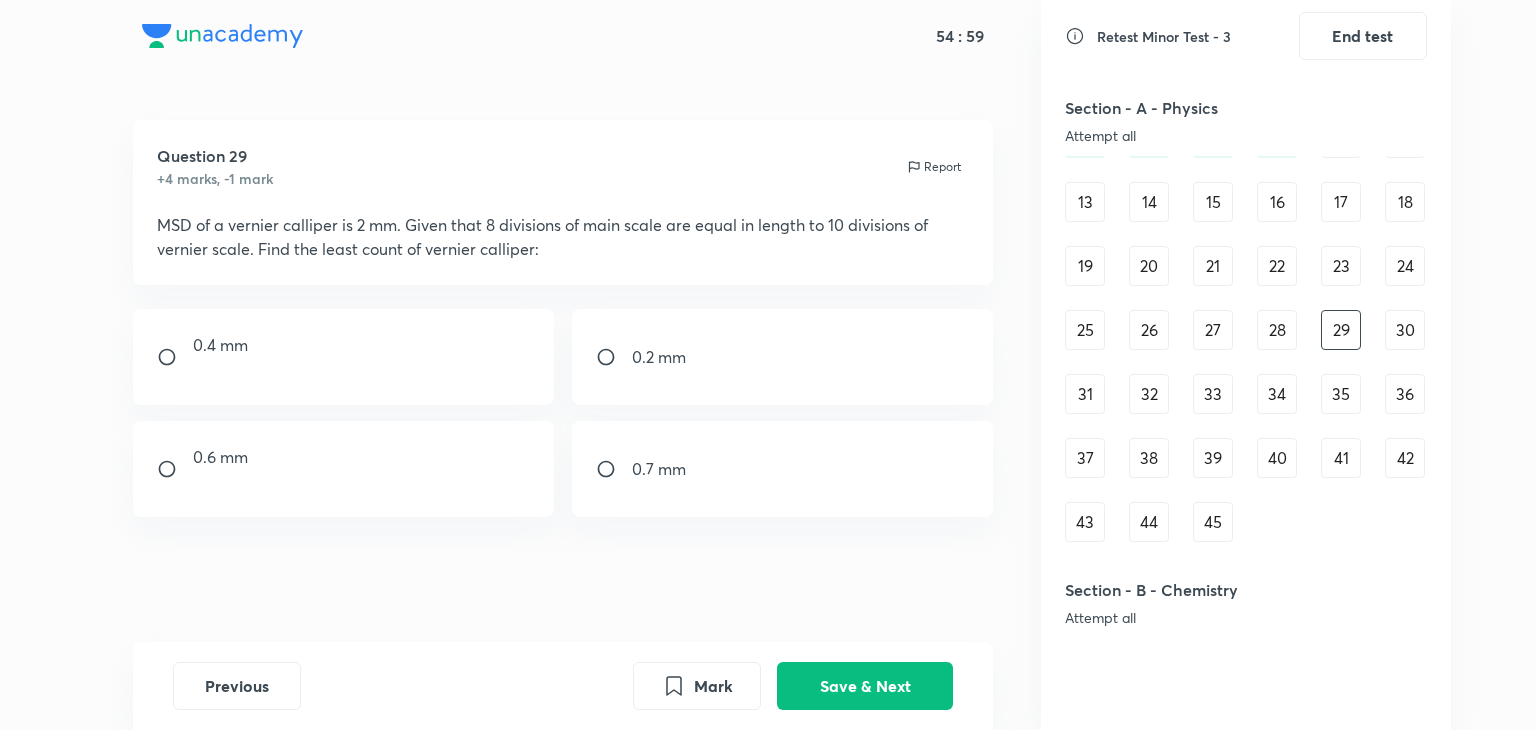 click on "0.4 mm" at bounding box center (344, 357) 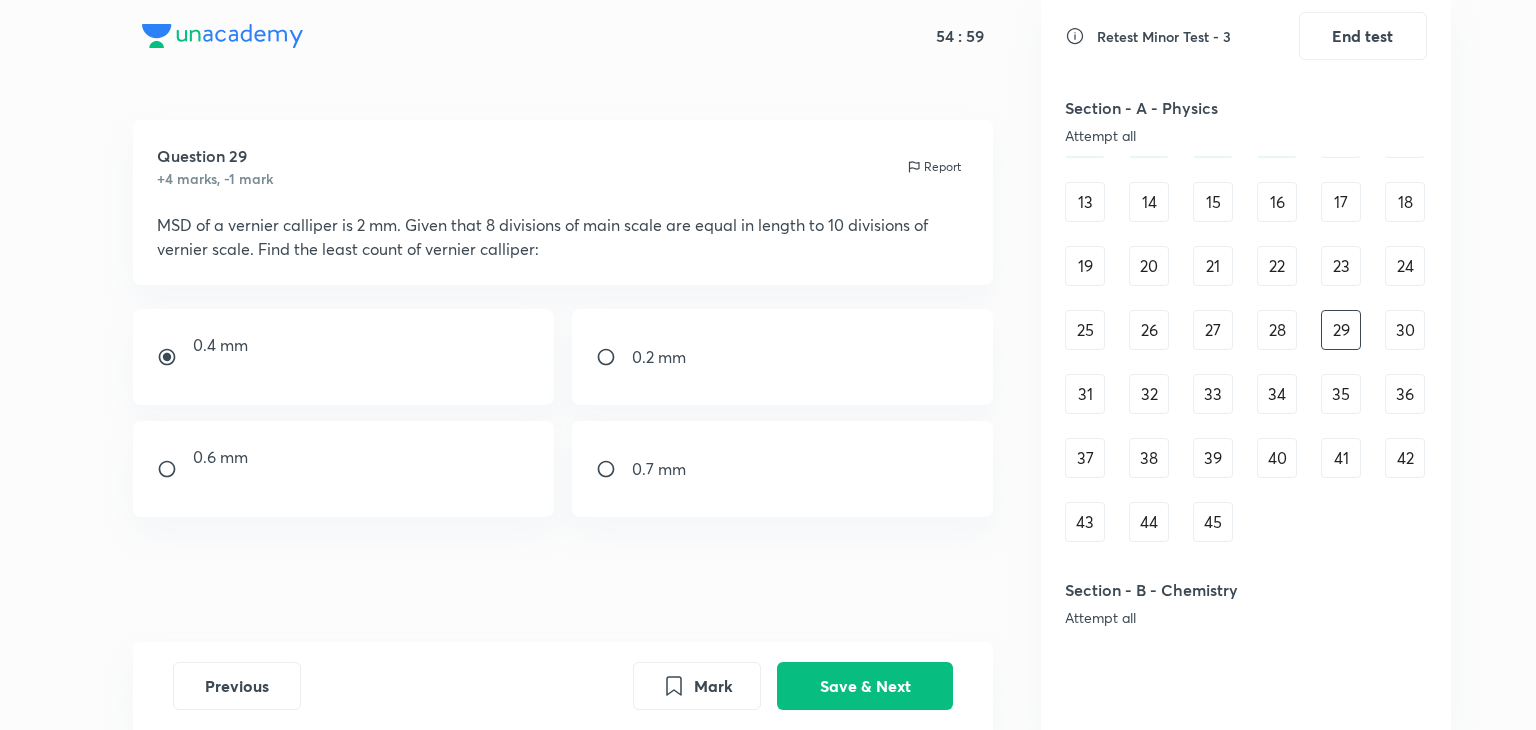 radio on "true" 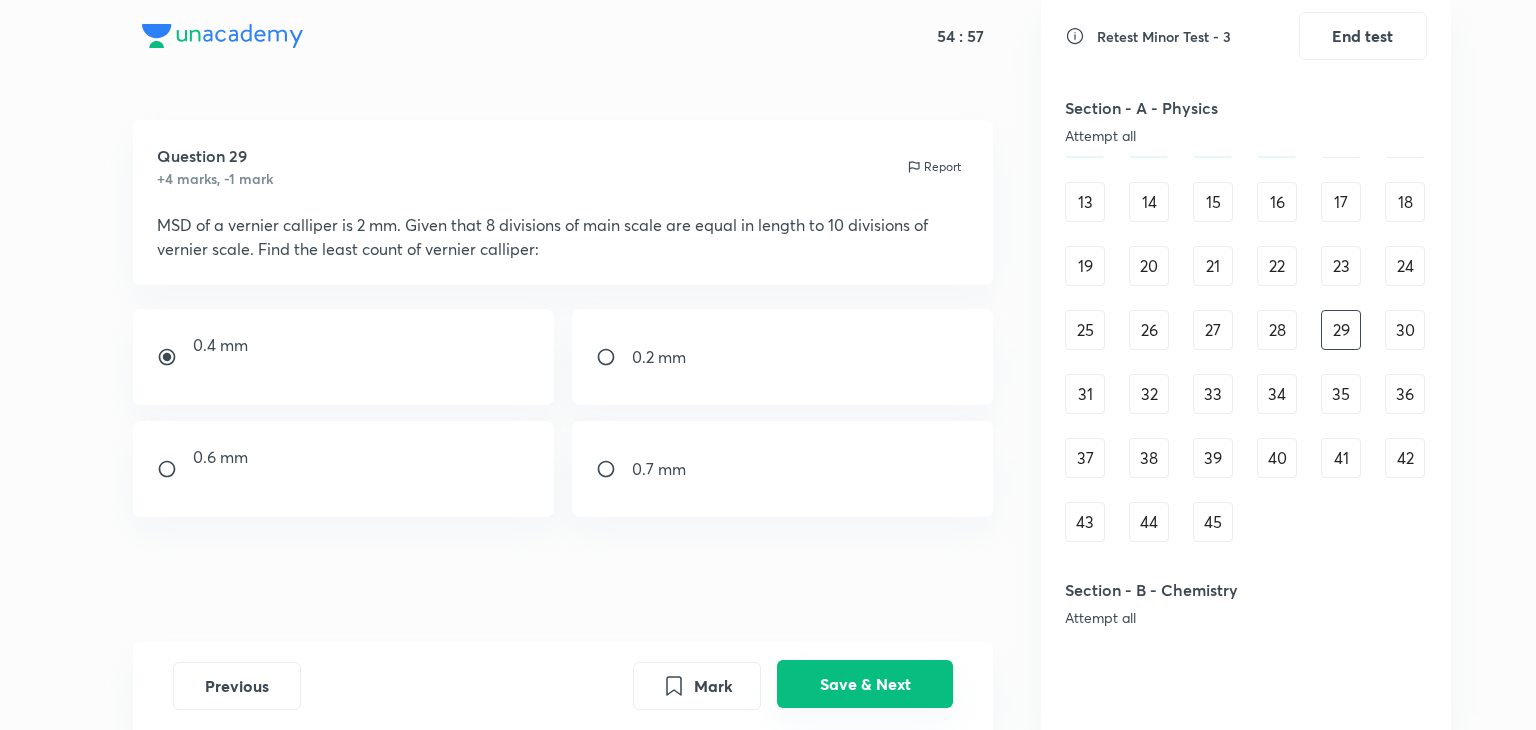 click on "Save & Next" at bounding box center [865, 684] 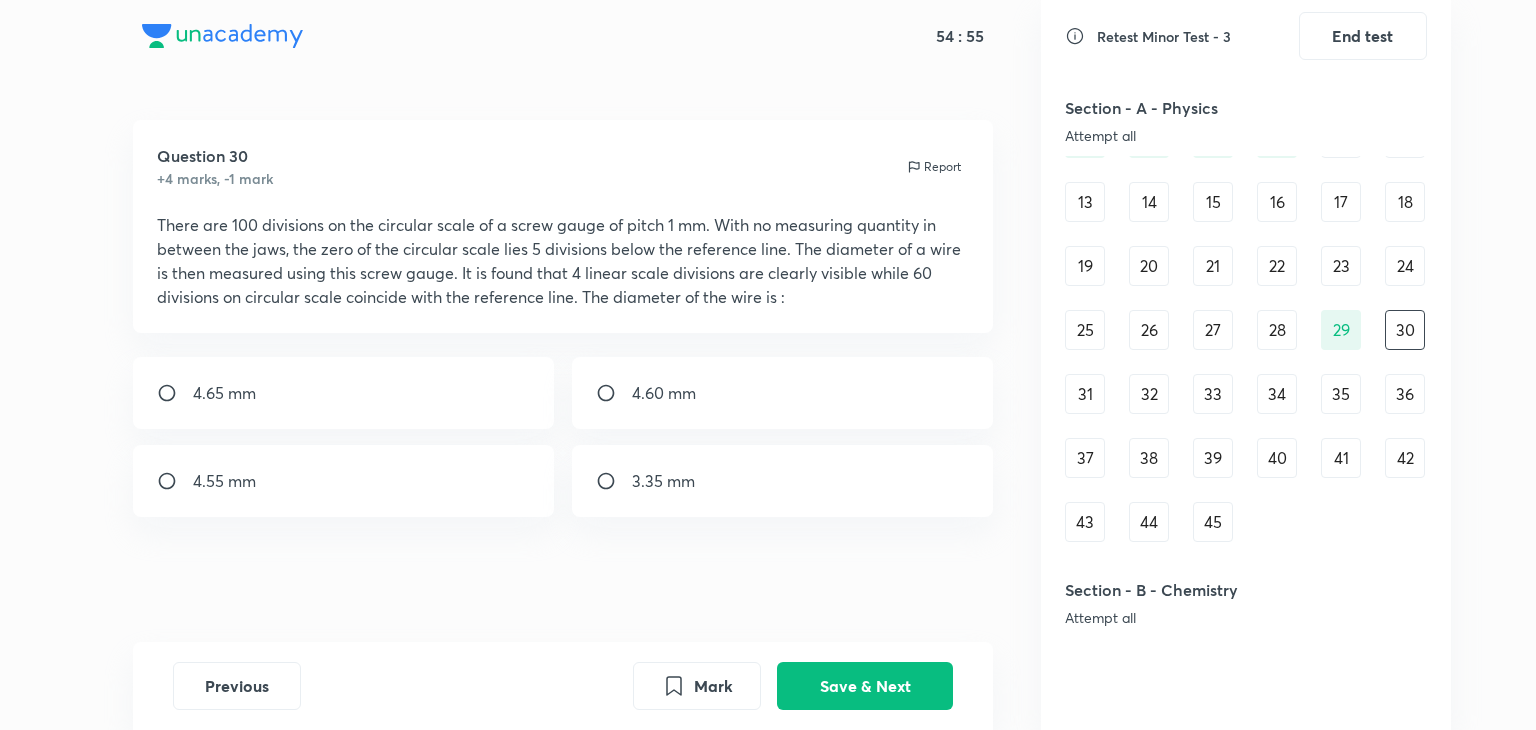 click on "28" at bounding box center (1277, 330) 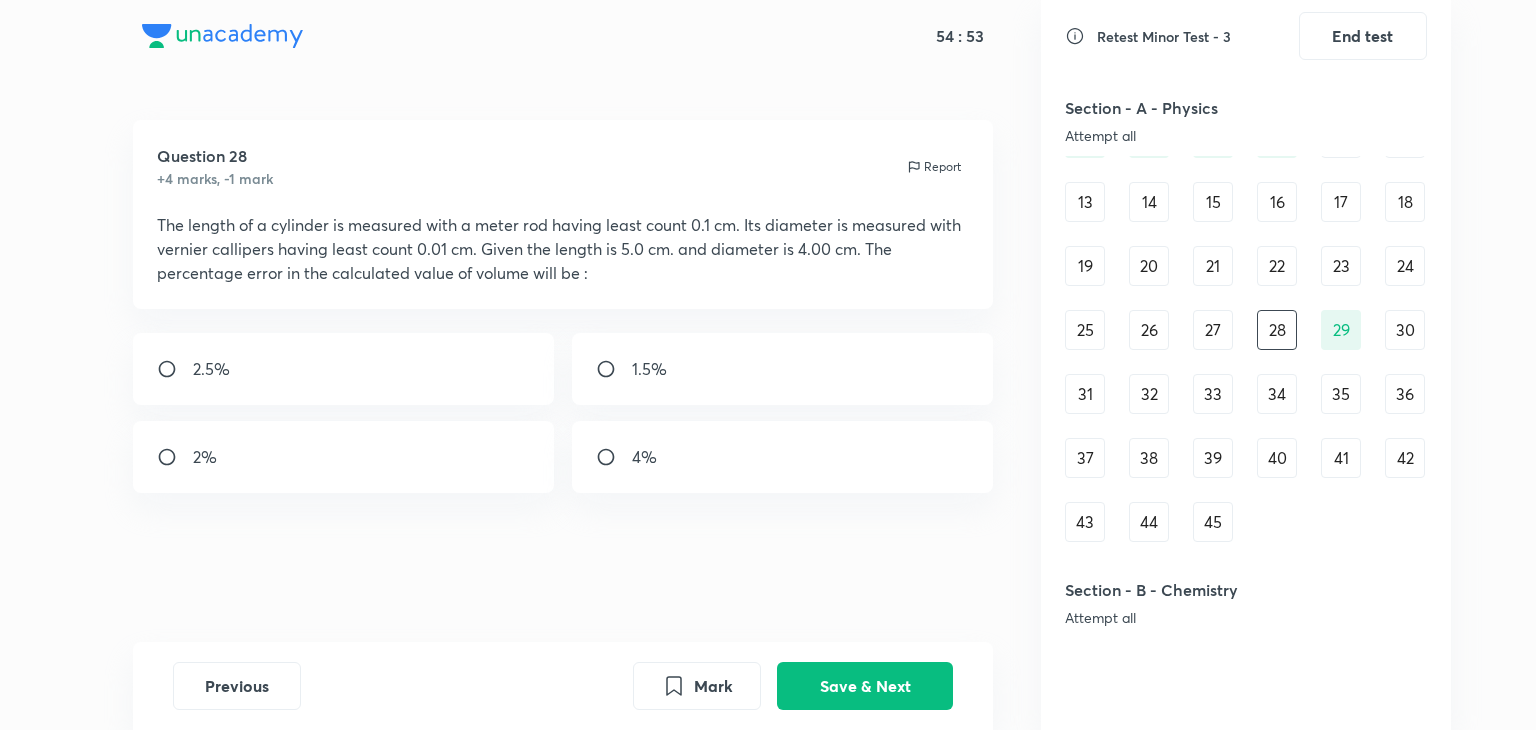 click on "27" at bounding box center (1213, 330) 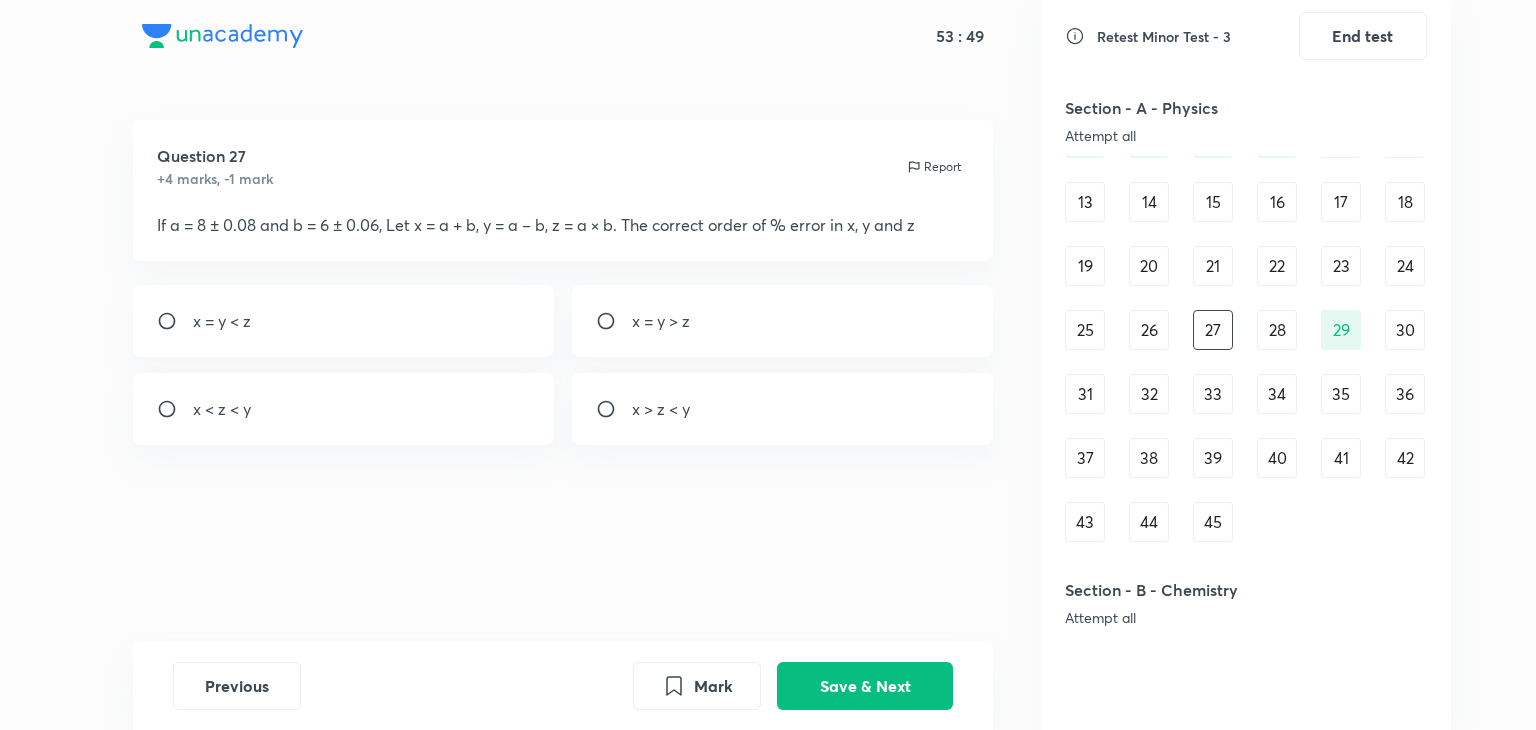 click on "x > z < y" at bounding box center (783, 409) 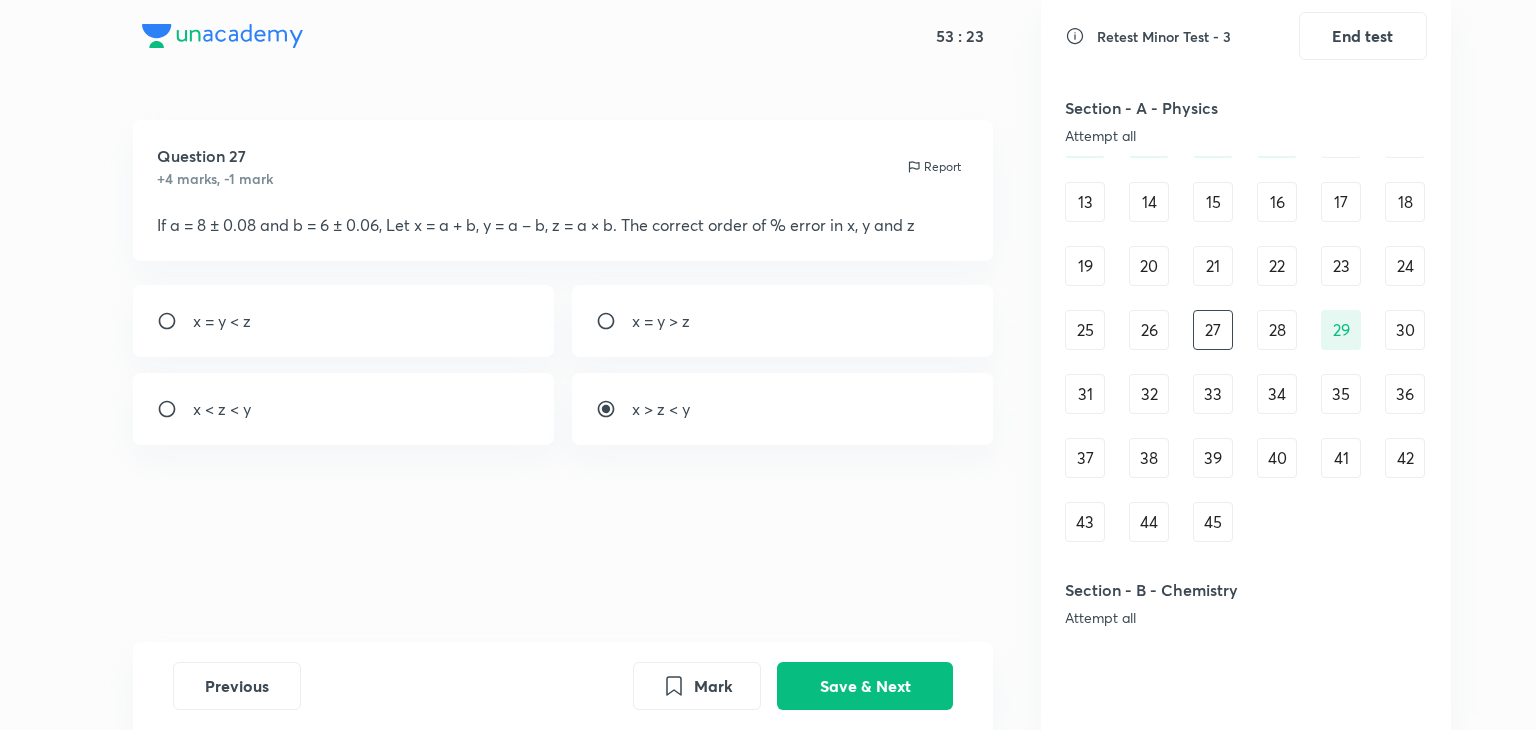click on "x < z < y" at bounding box center [344, 409] 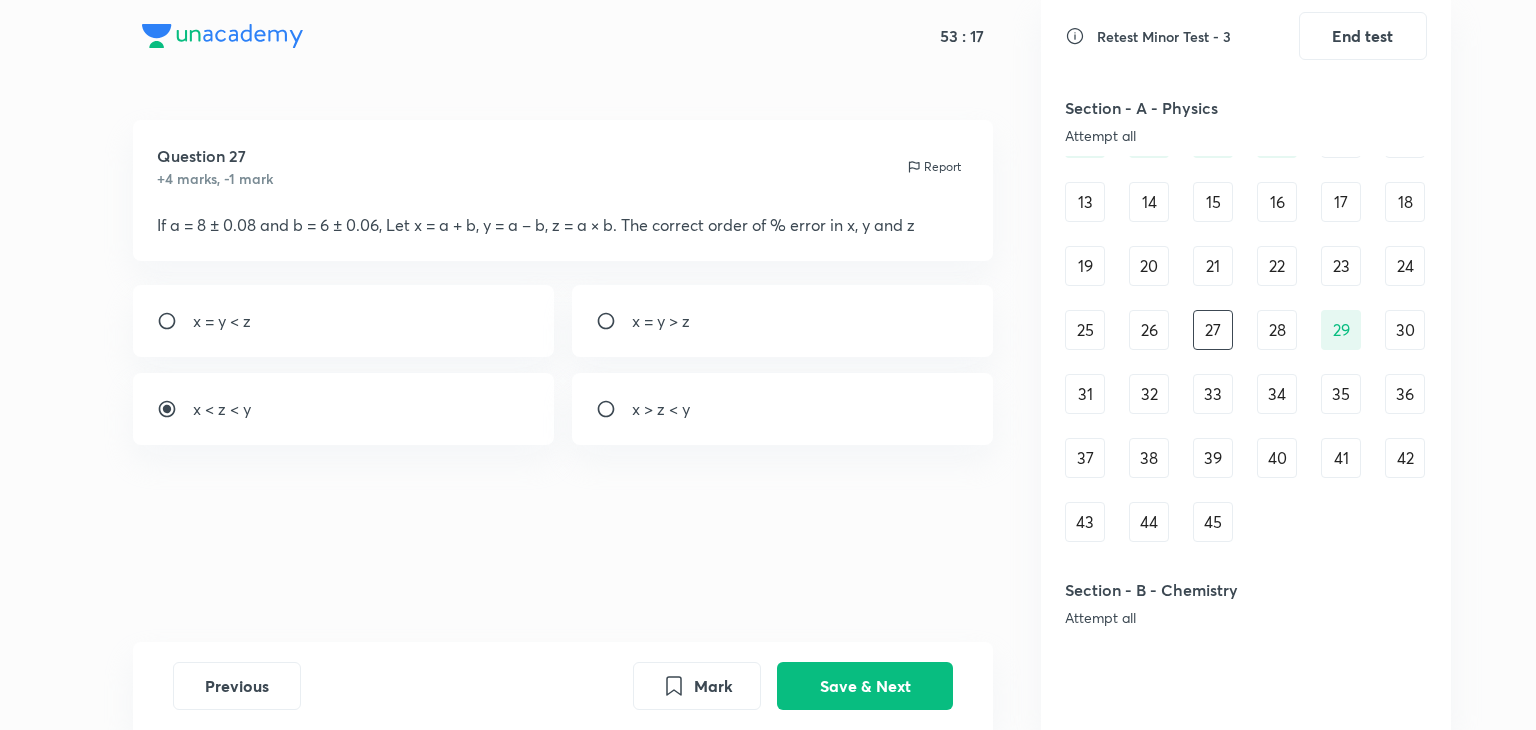 click on "x = y < z" at bounding box center [344, 321] 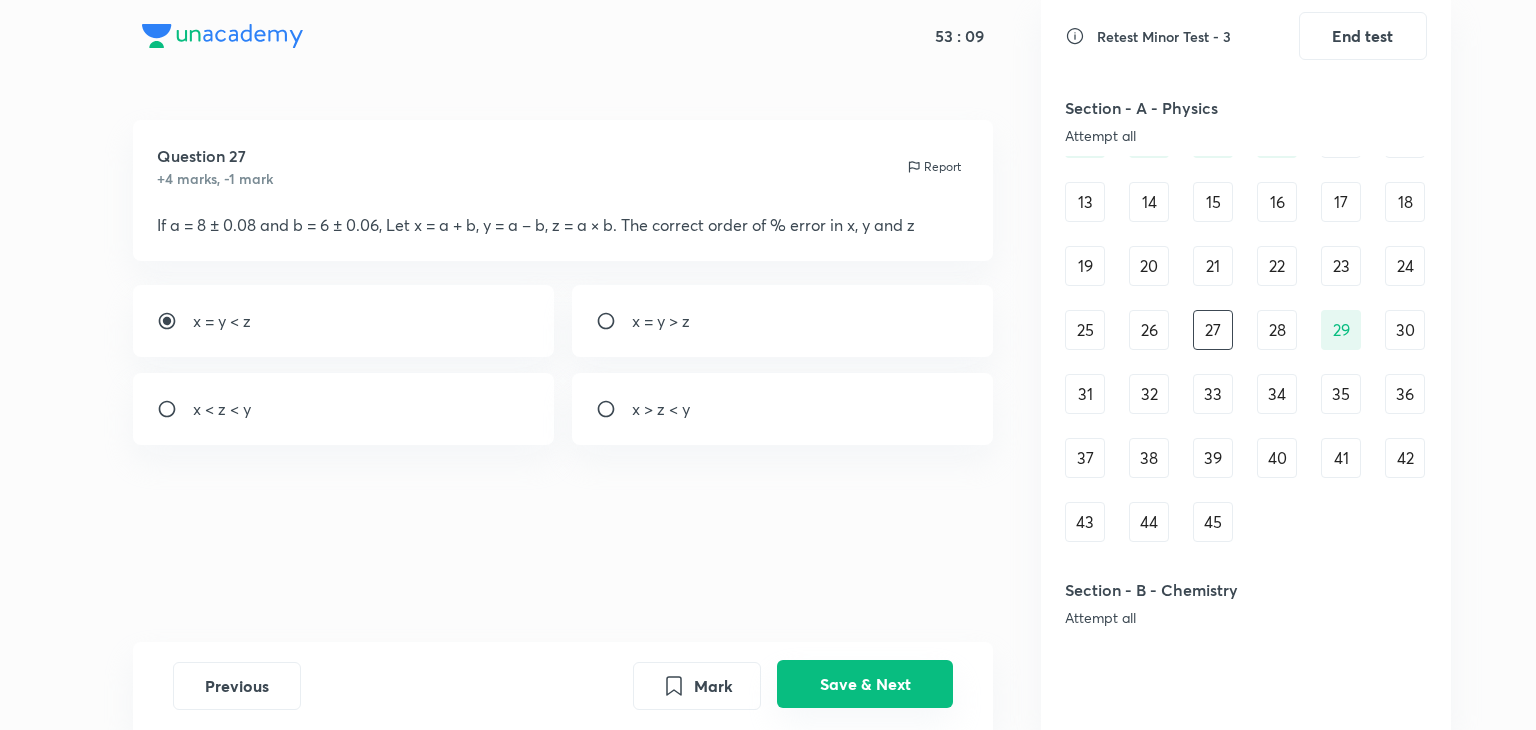 click on "Save & Next" at bounding box center (865, 684) 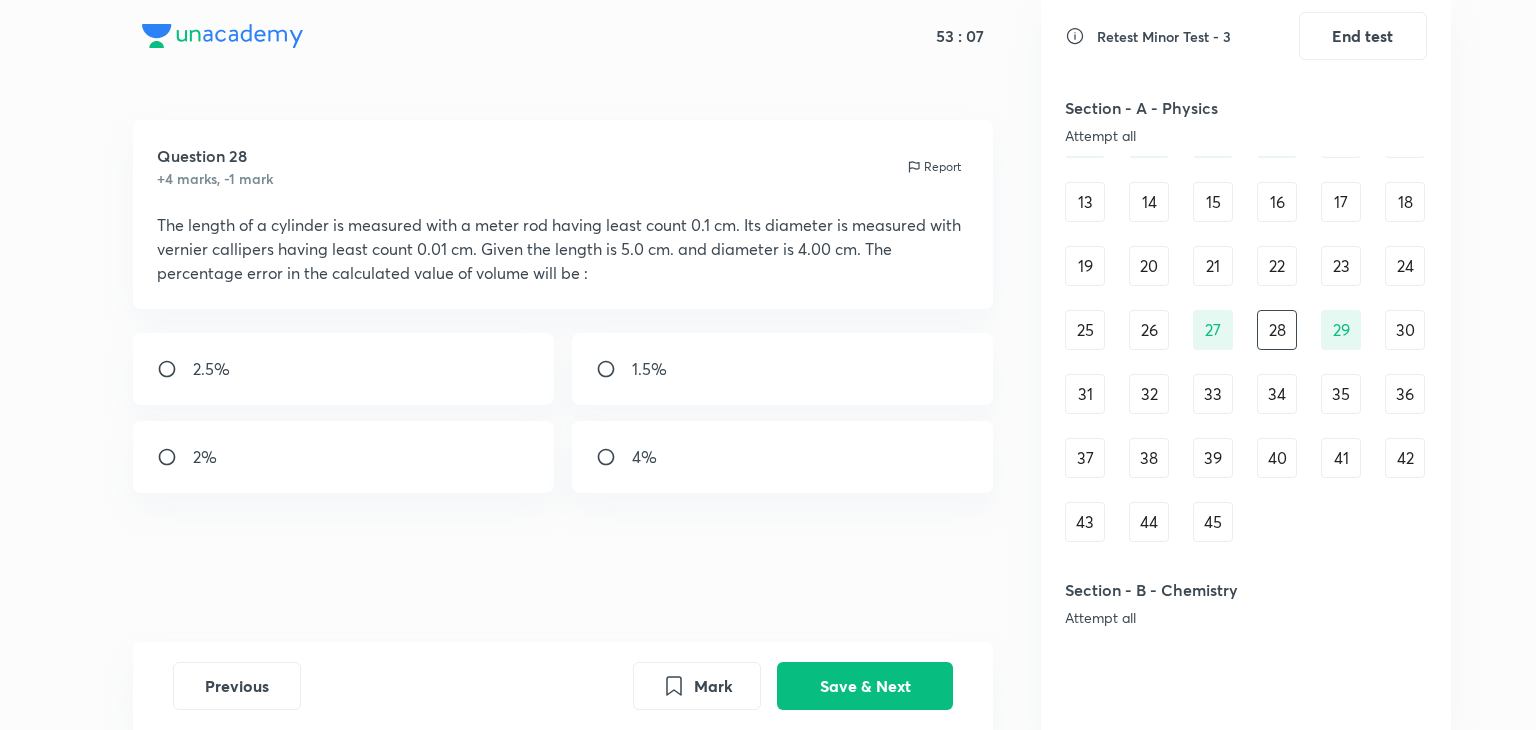 click on "26" at bounding box center (1149, 330) 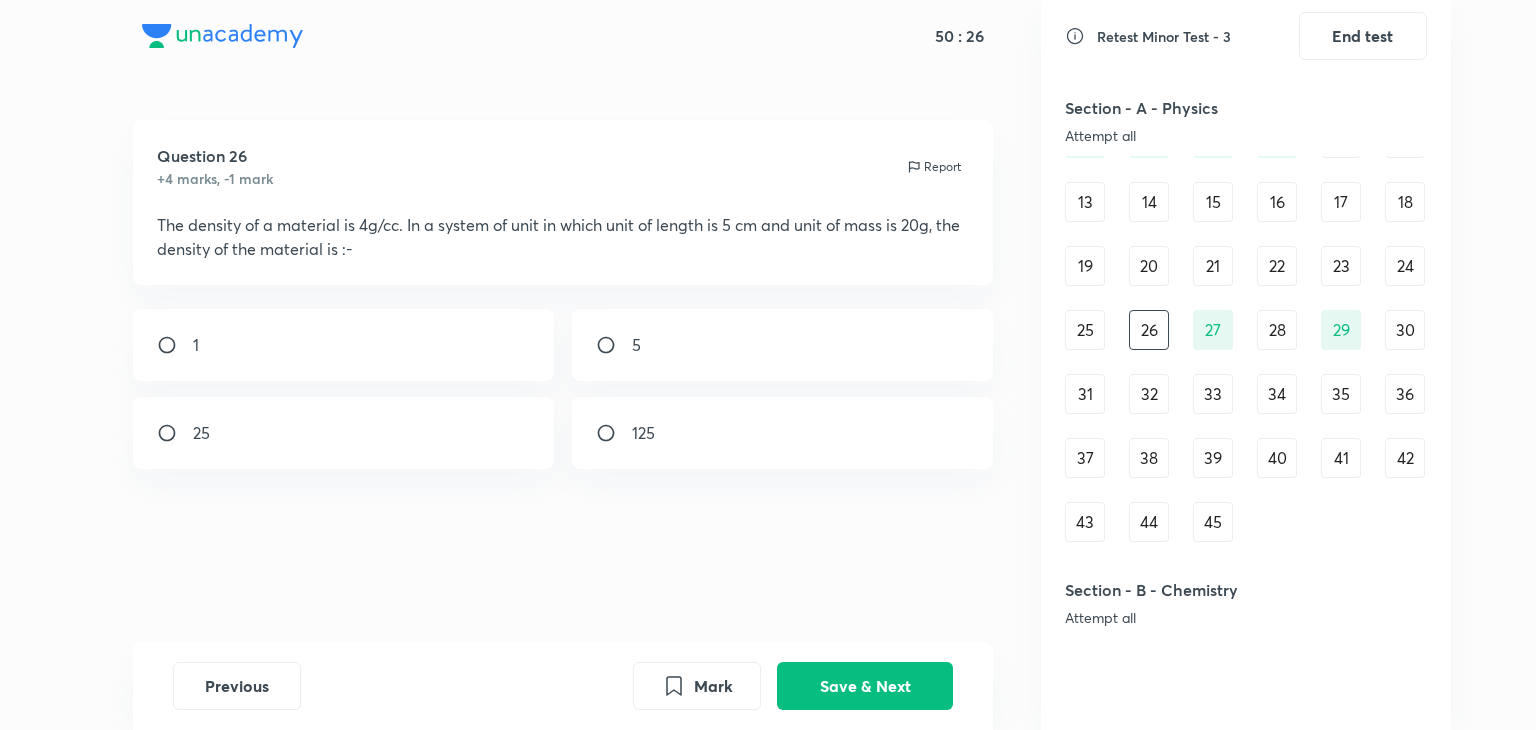 click on "25" at bounding box center (344, 433) 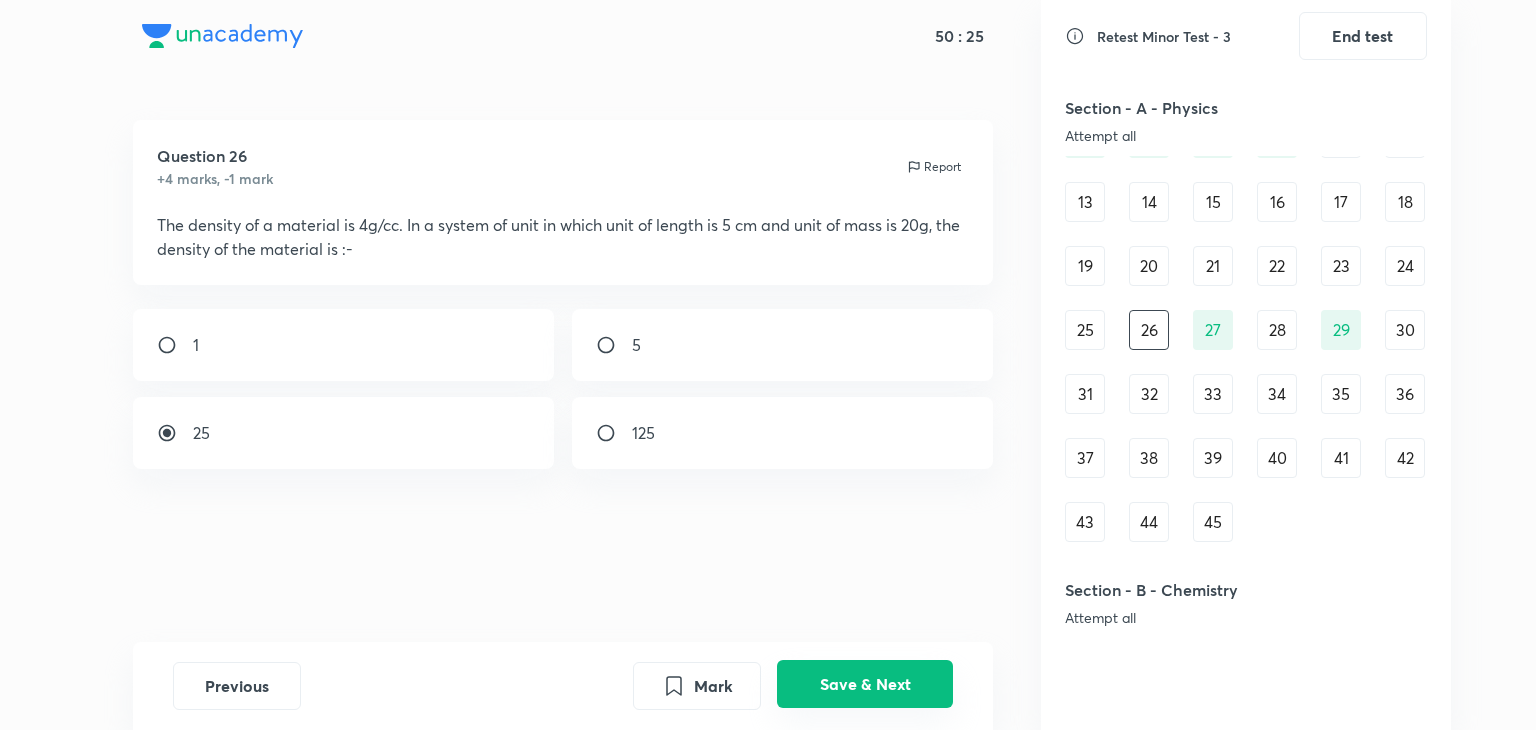 click on "Save & Next" at bounding box center [865, 684] 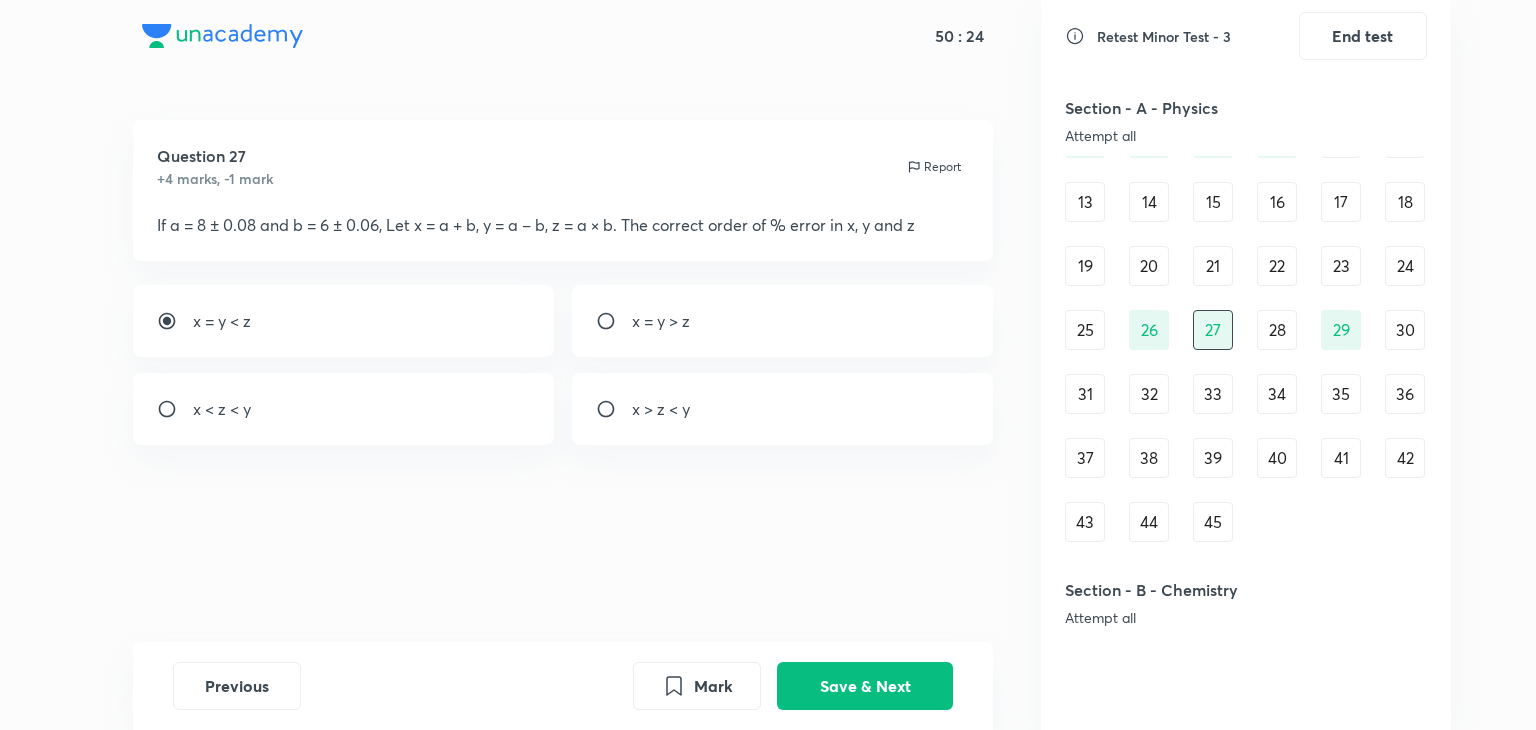click on "25" at bounding box center [1085, 330] 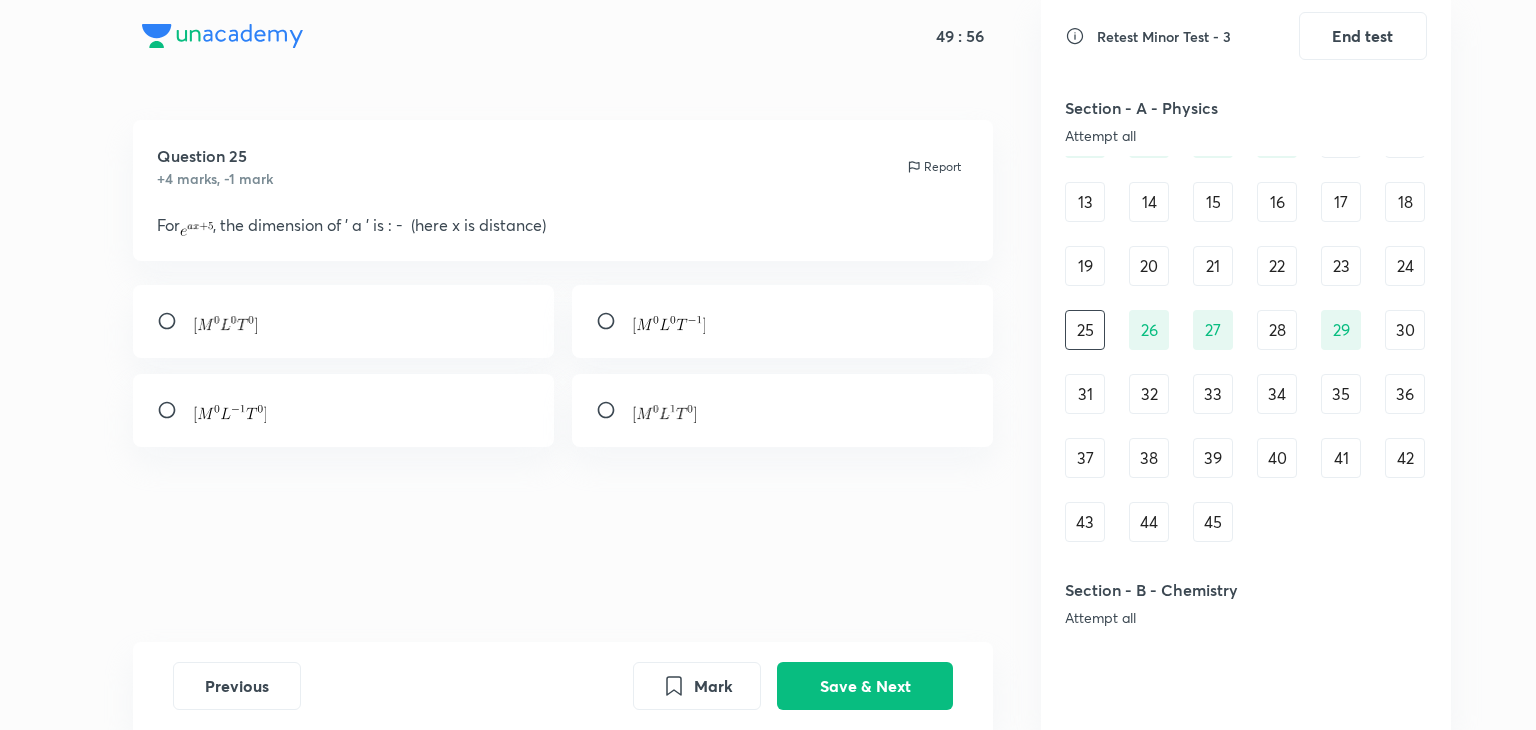 click at bounding box center [344, 410] 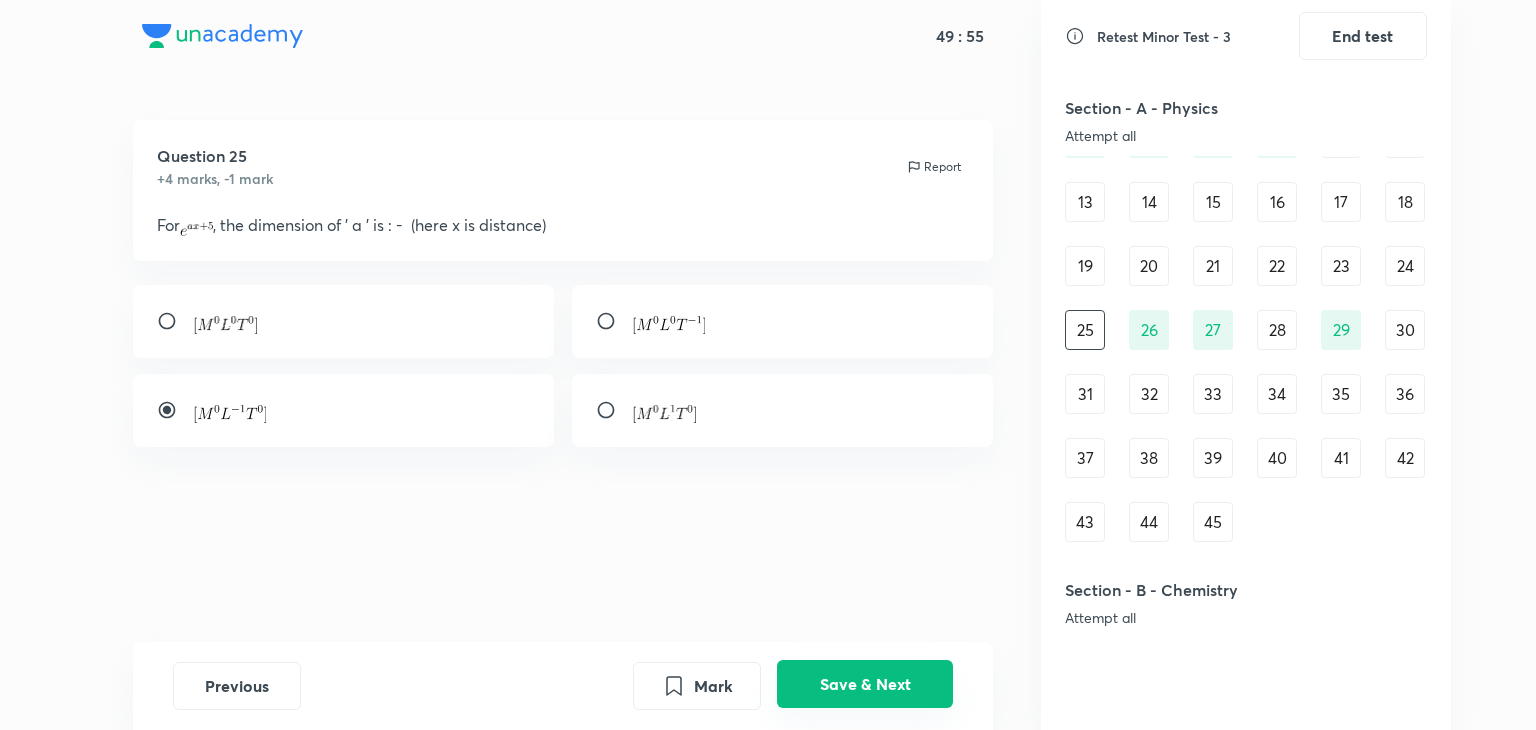 click on "Save & Next" at bounding box center [865, 684] 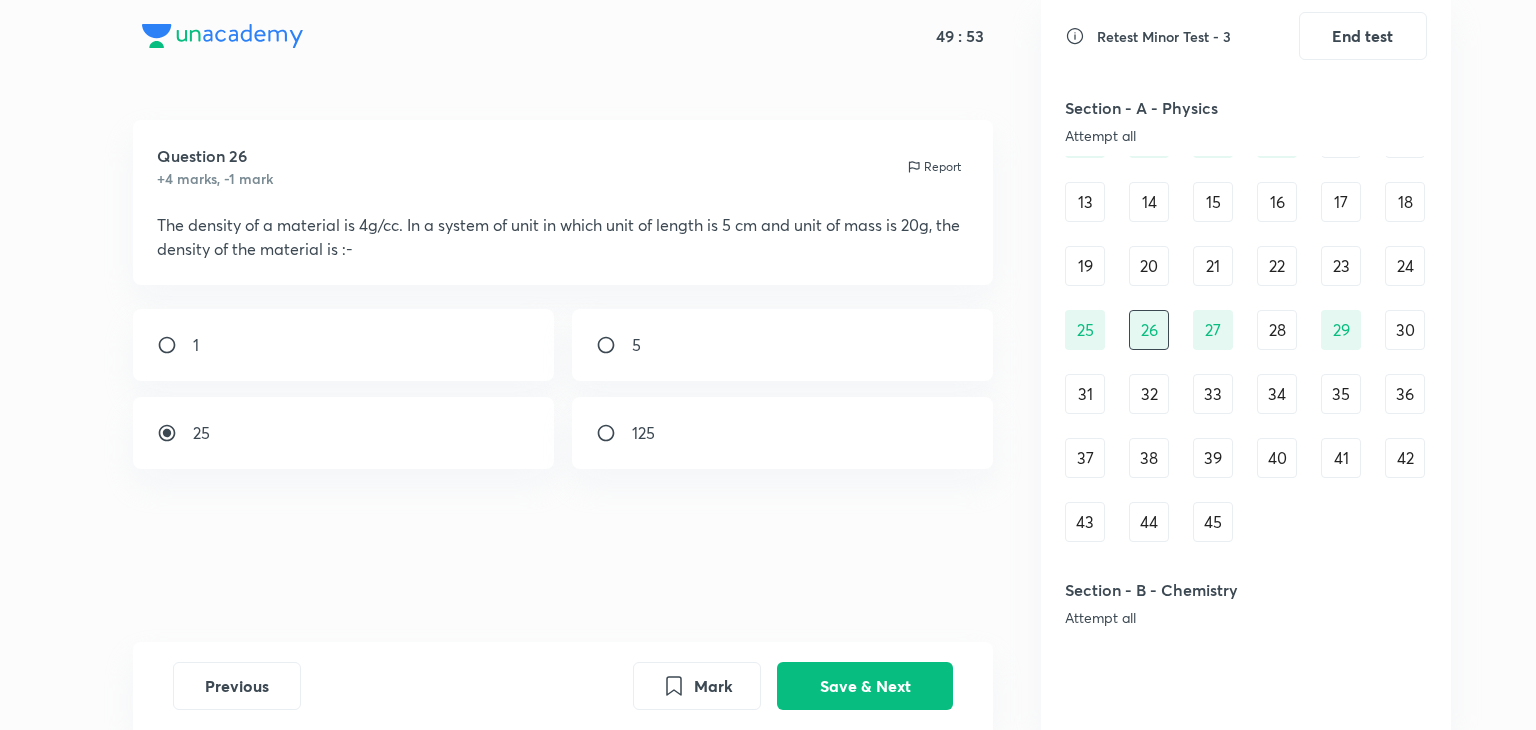click on "24" at bounding box center [1405, 266] 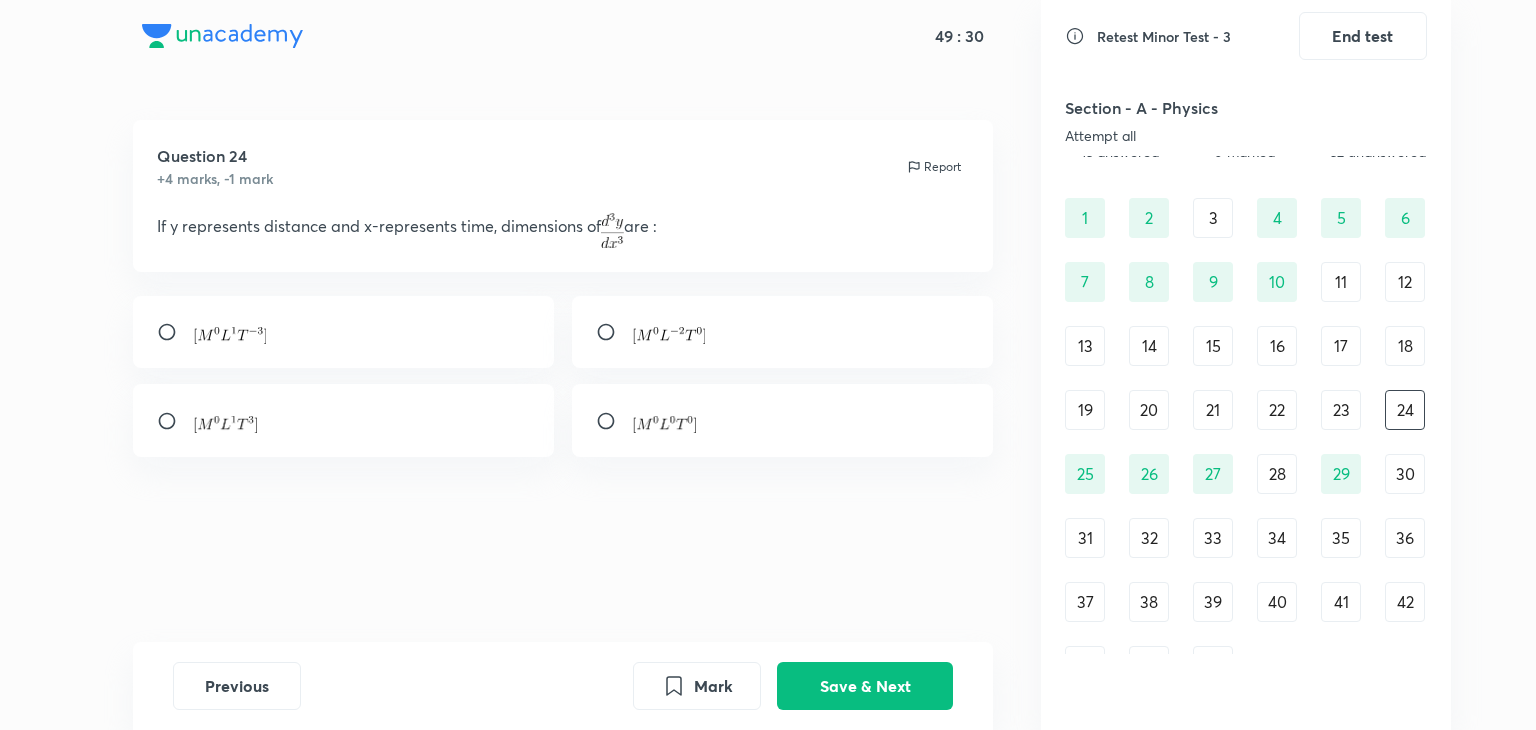 scroll, scrollTop: 40, scrollLeft: 0, axis: vertical 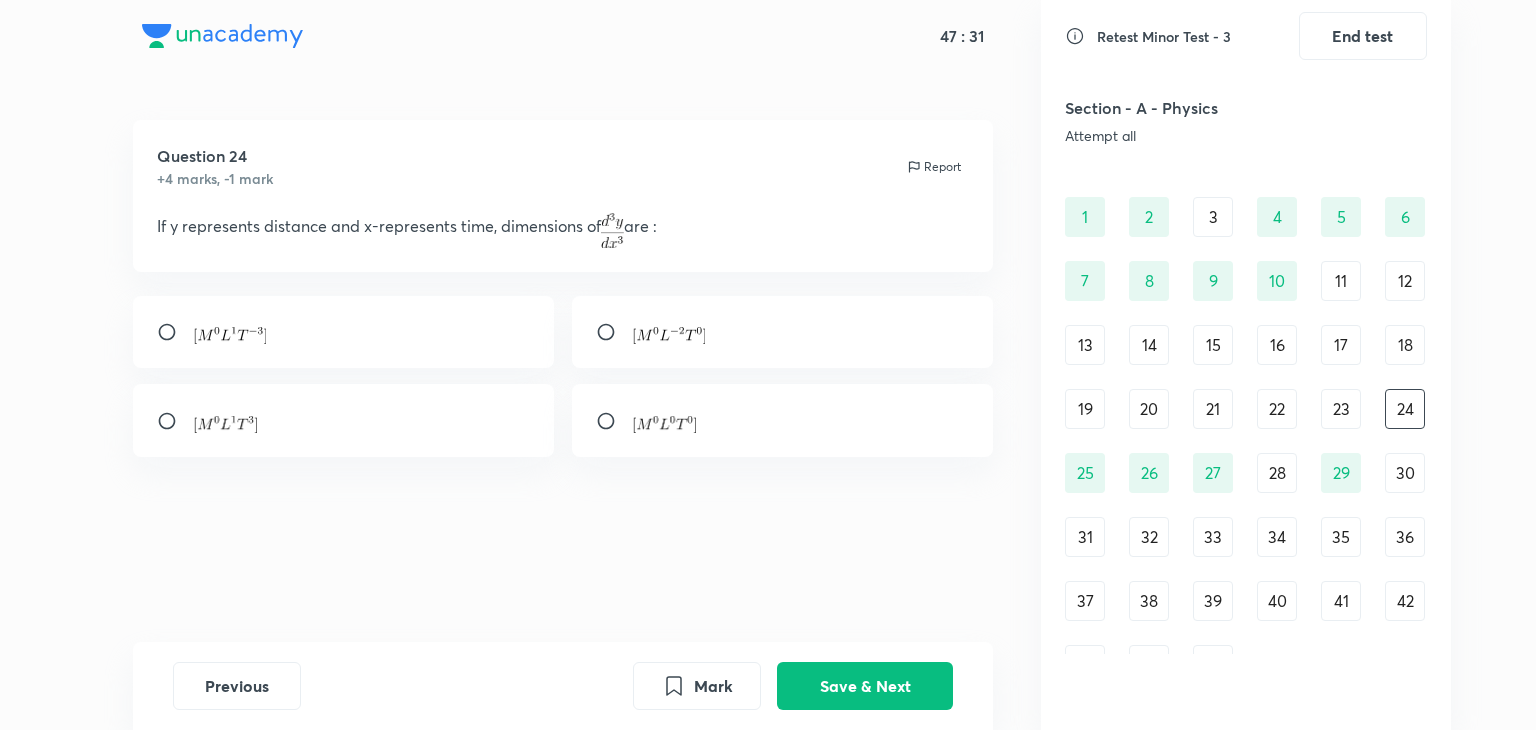 click at bounding box center (344, 332) 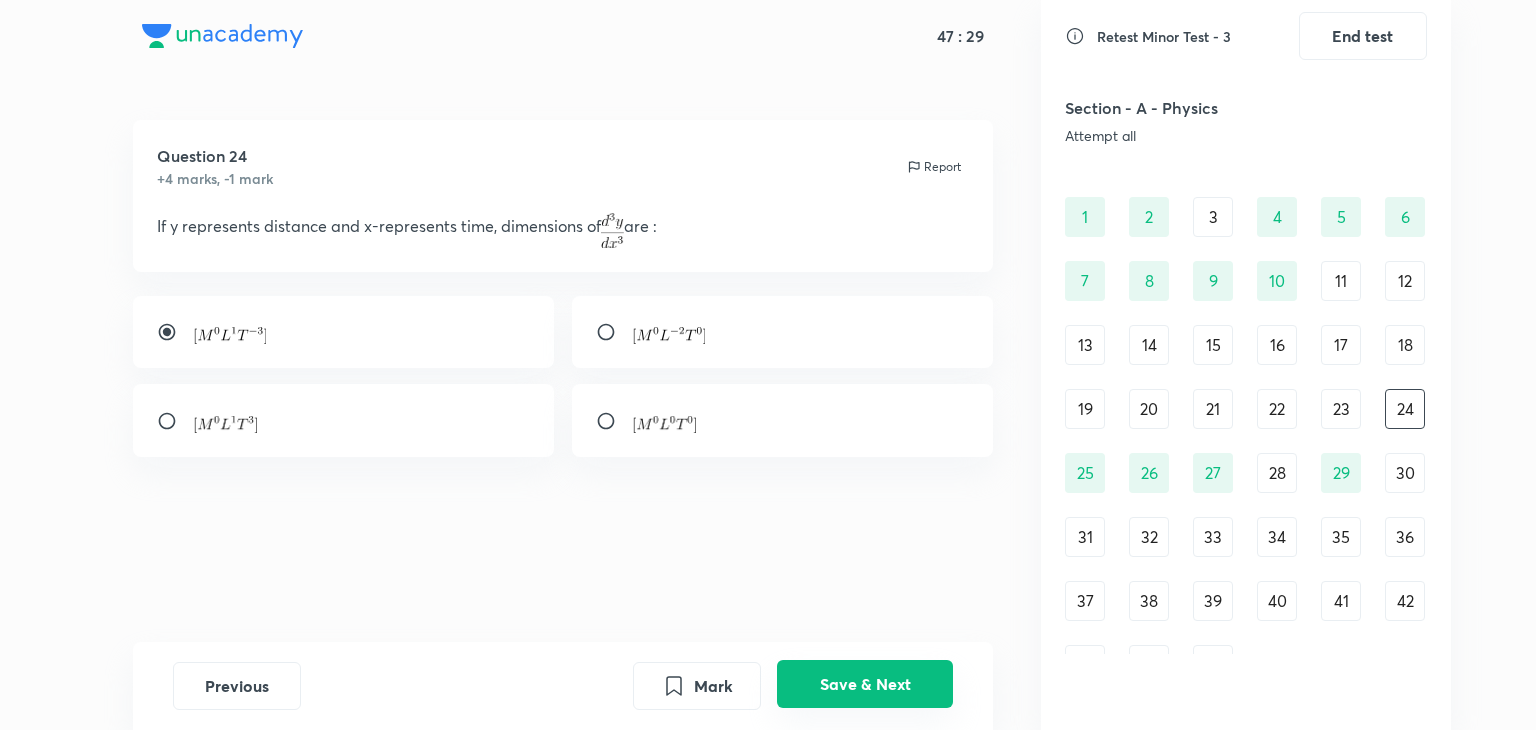 click on "Save & Next" at bounding box center (865, 684) 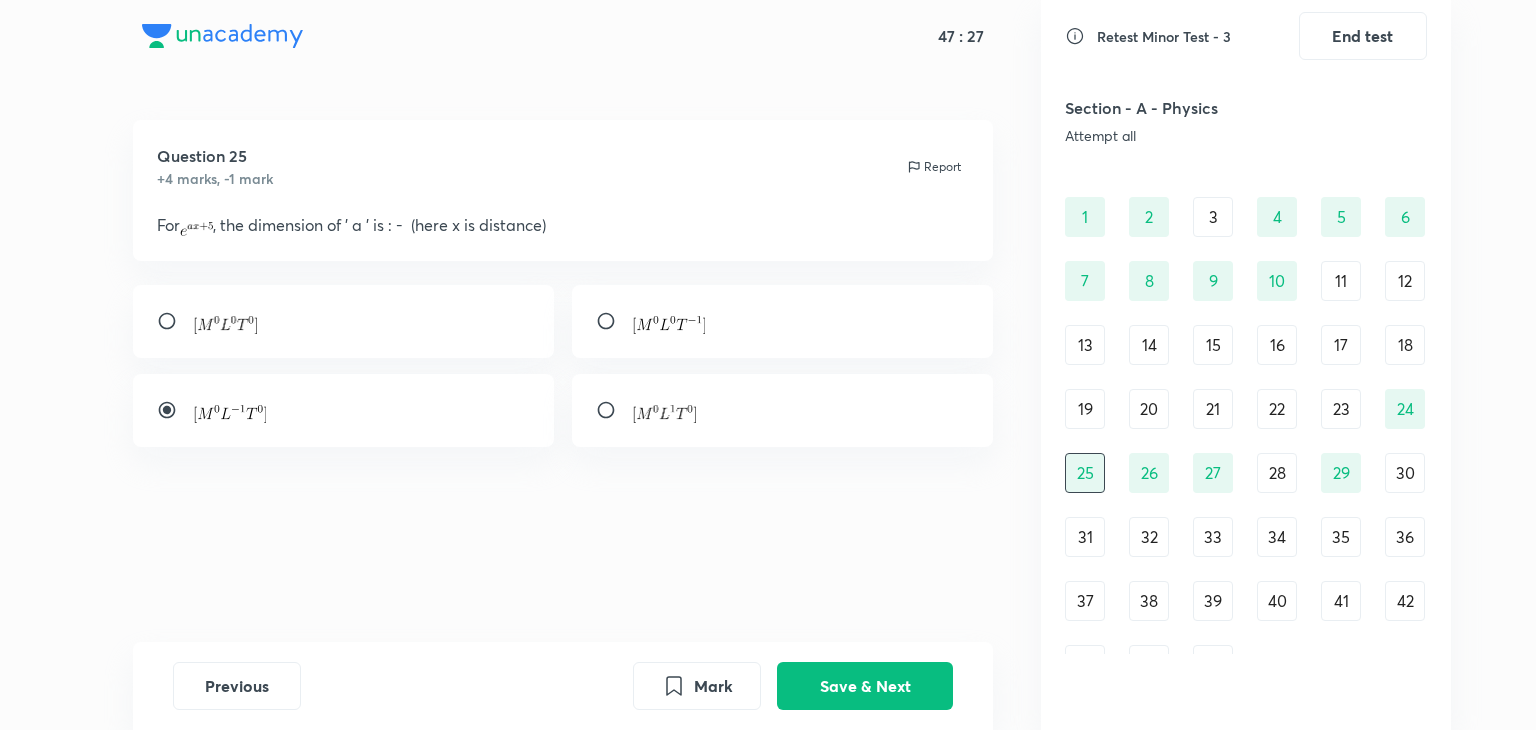 click on "24" at bounding box center (1405, 409) 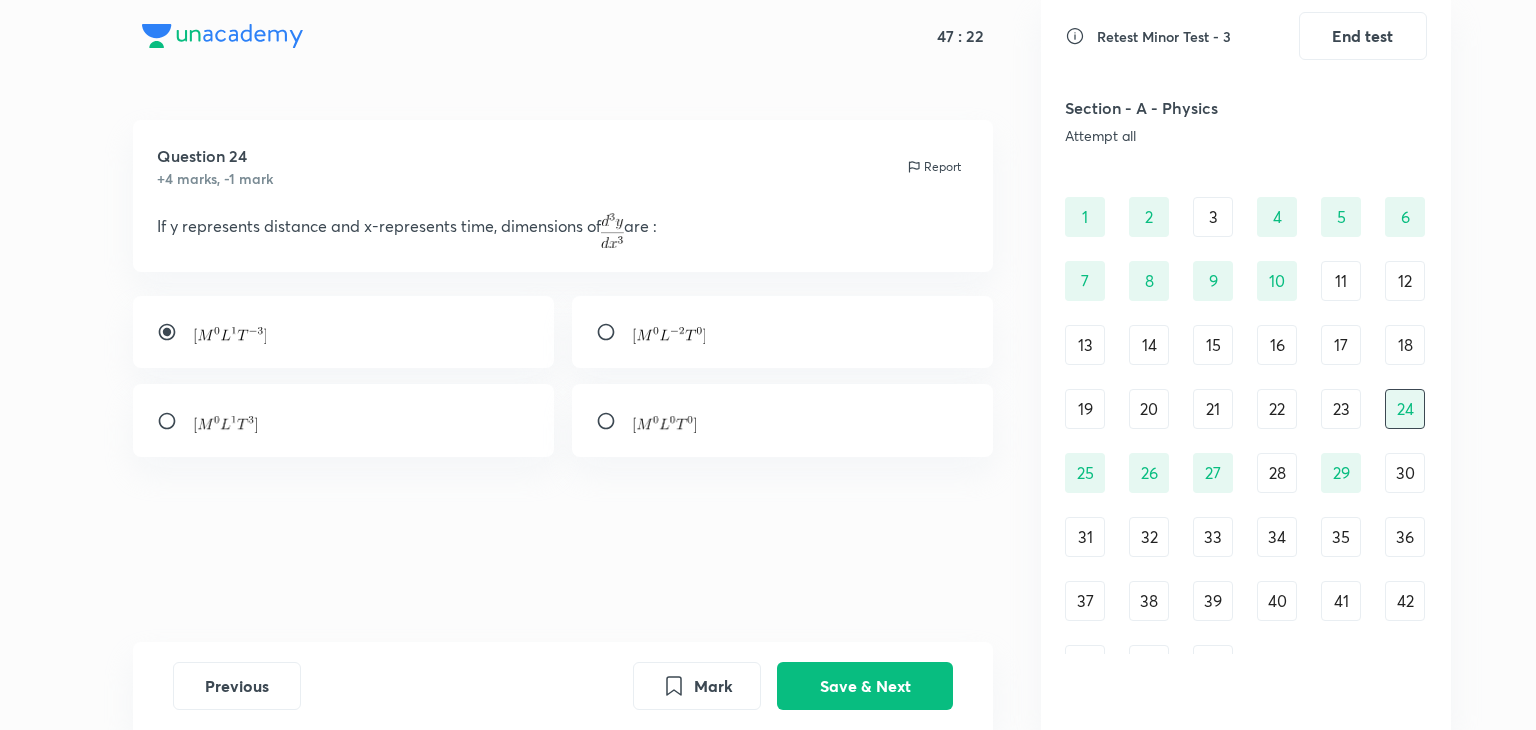 click on "23" at bounding box center [1341, 409] 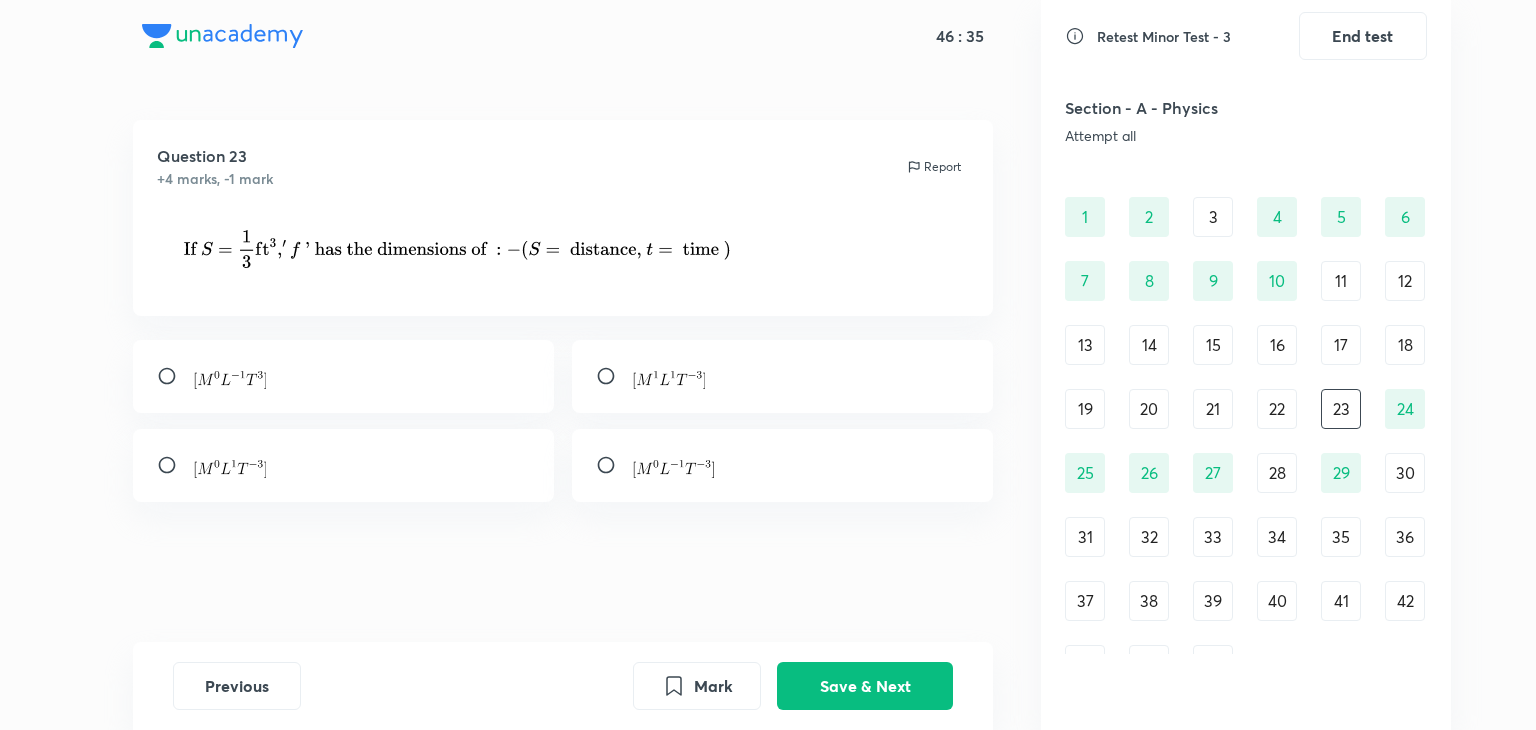 click at bounding box center [344, 465] 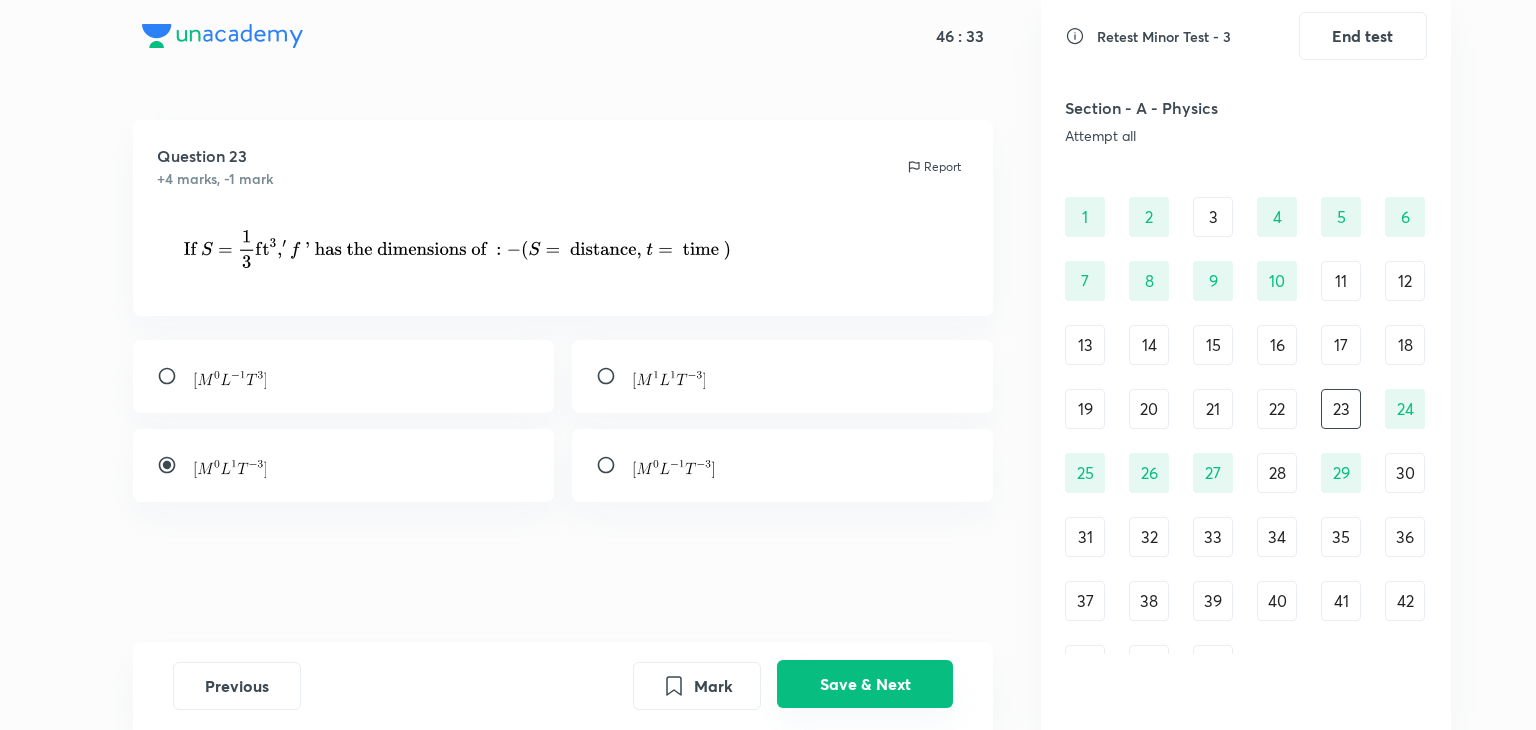 click on "Save & Next" at bounding box center [865, 684] 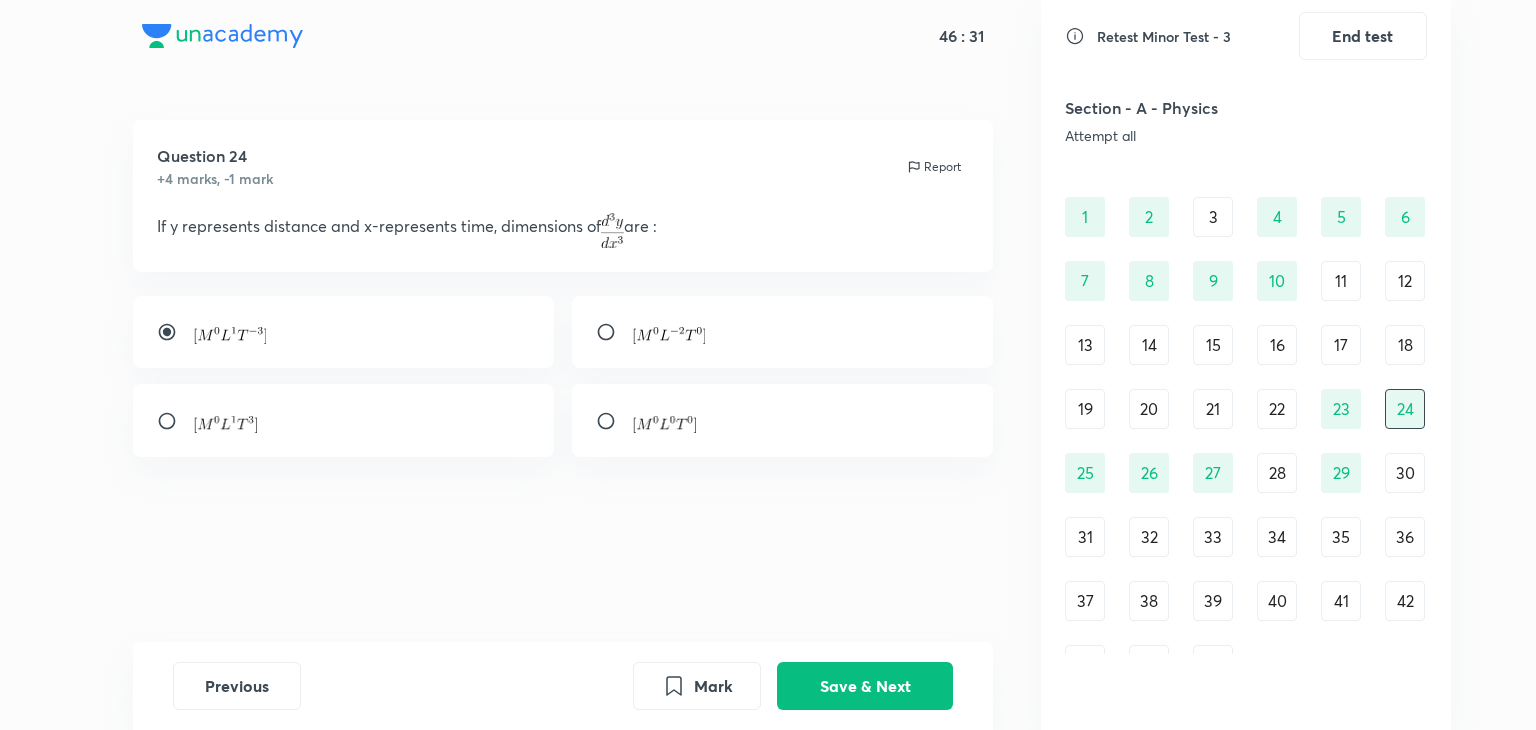 click on "22" at bounding box center [1277, 409] 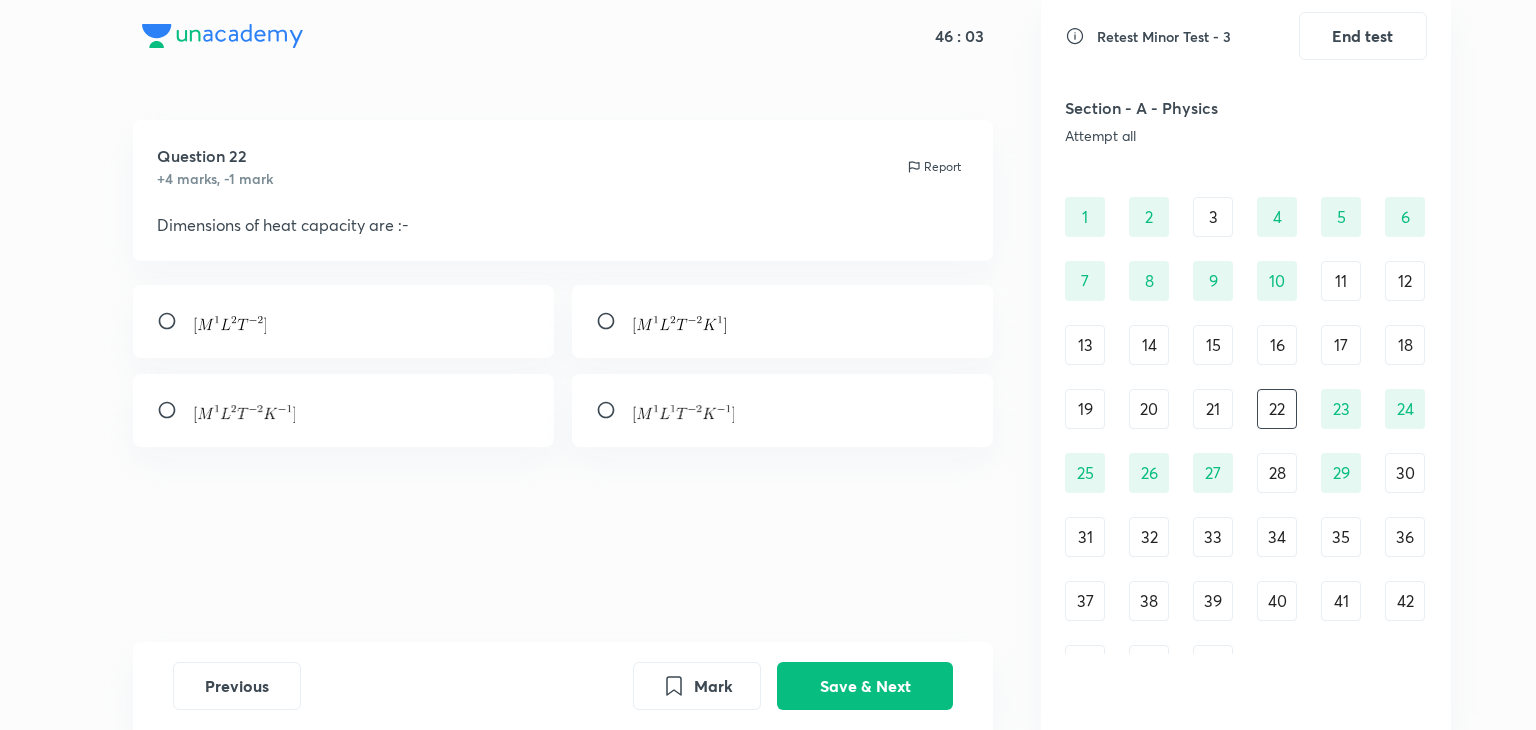 click at bounding box center [344, 410] 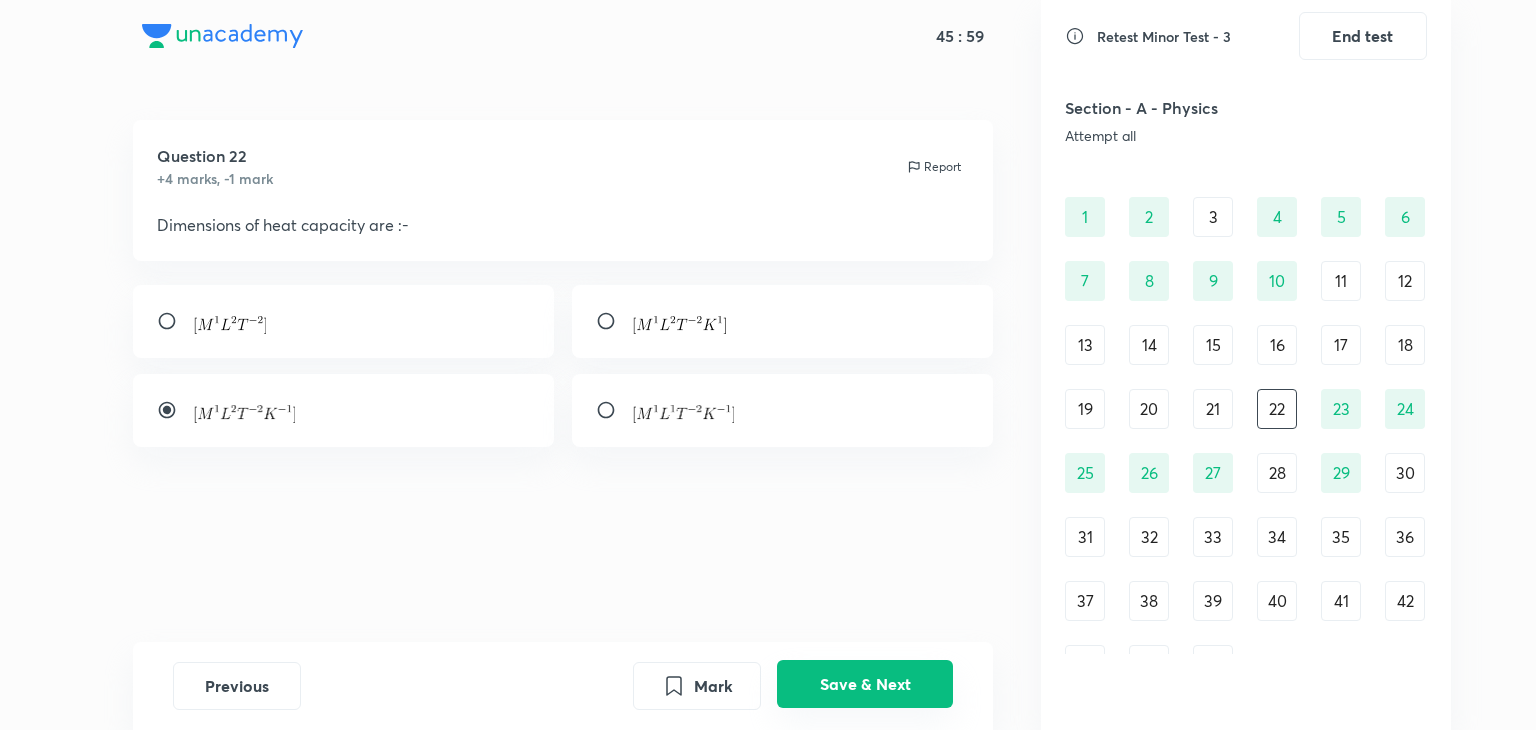 click on "Save & Next" at bounding box center (865, 684) 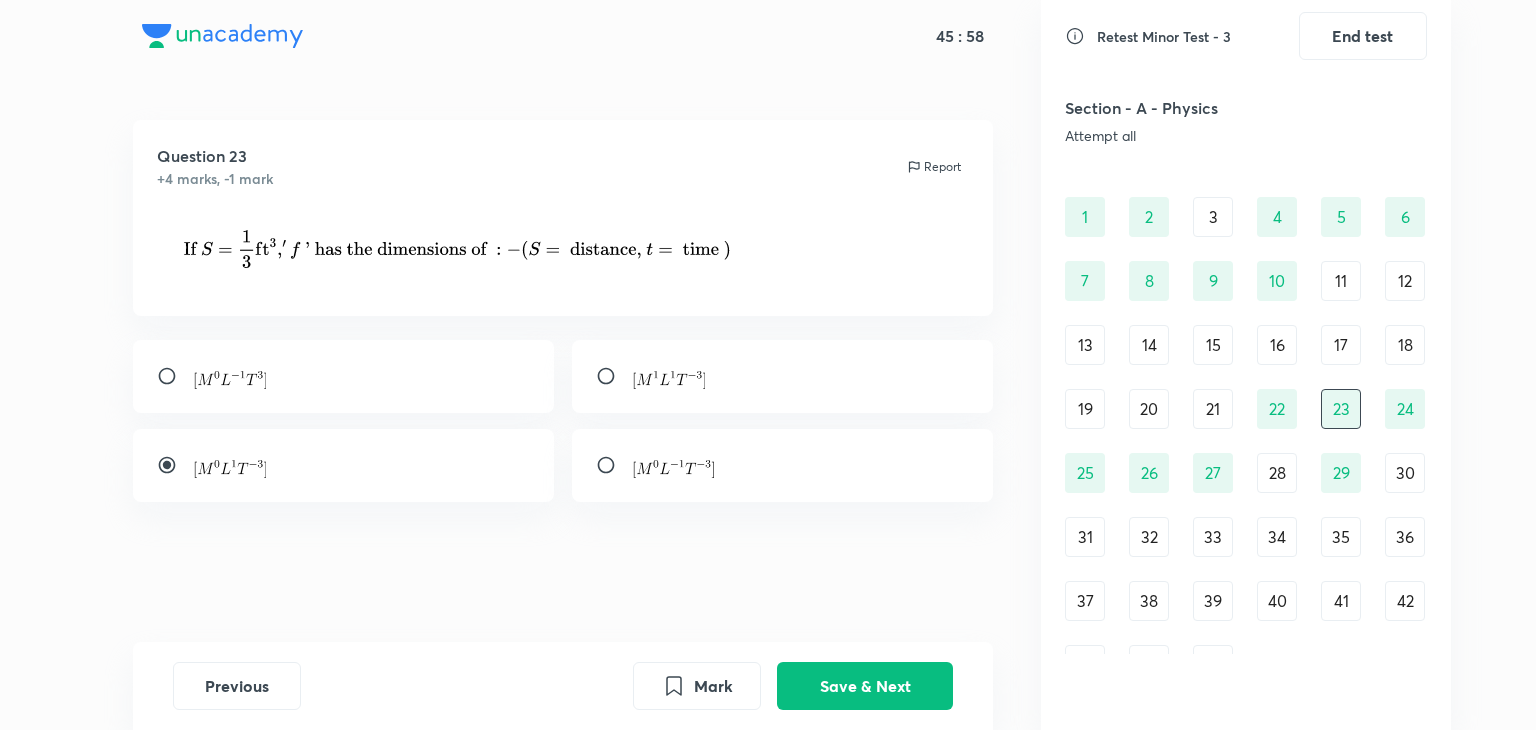 click on "21" at bounding box center [1213, 409] 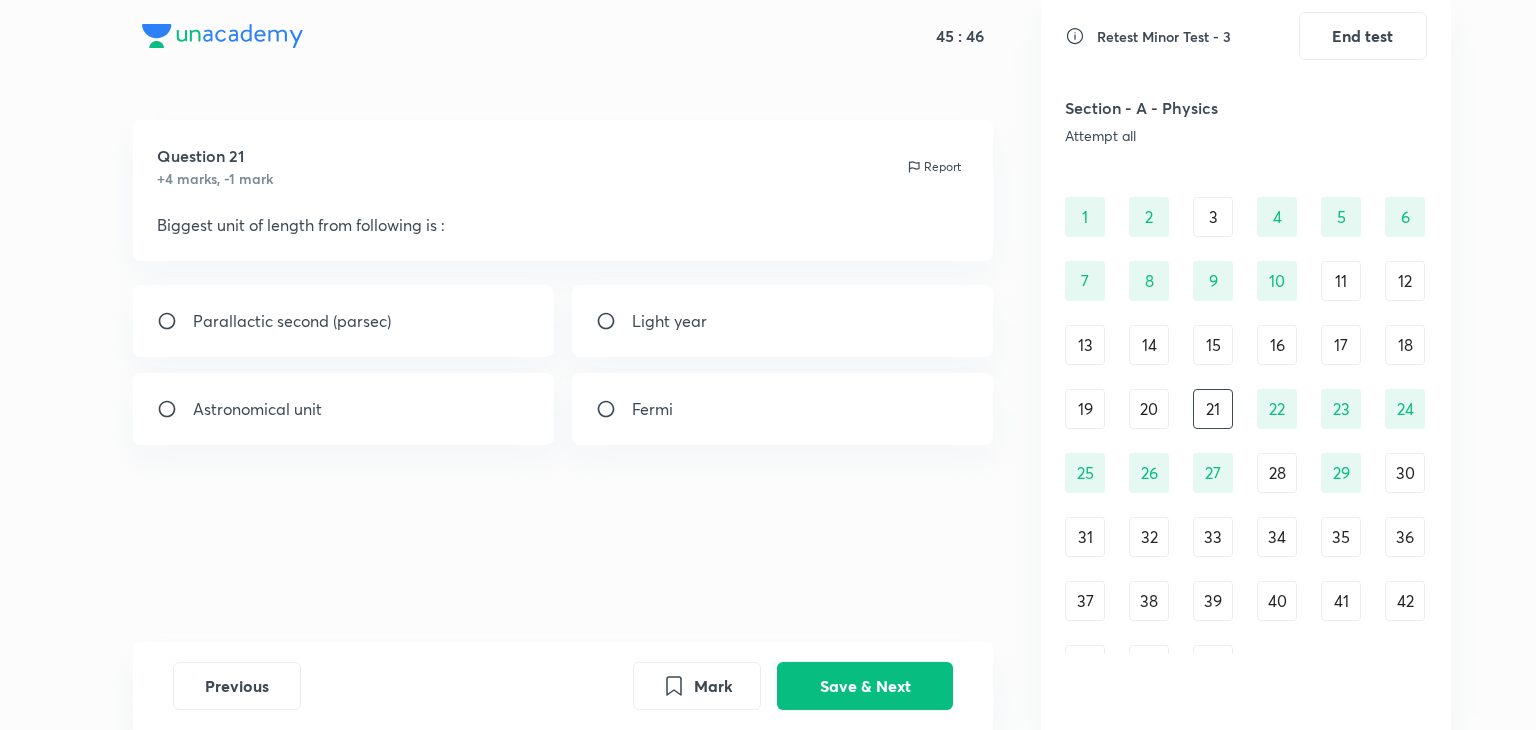 click on "Light year" at bounding box center (783, 321) 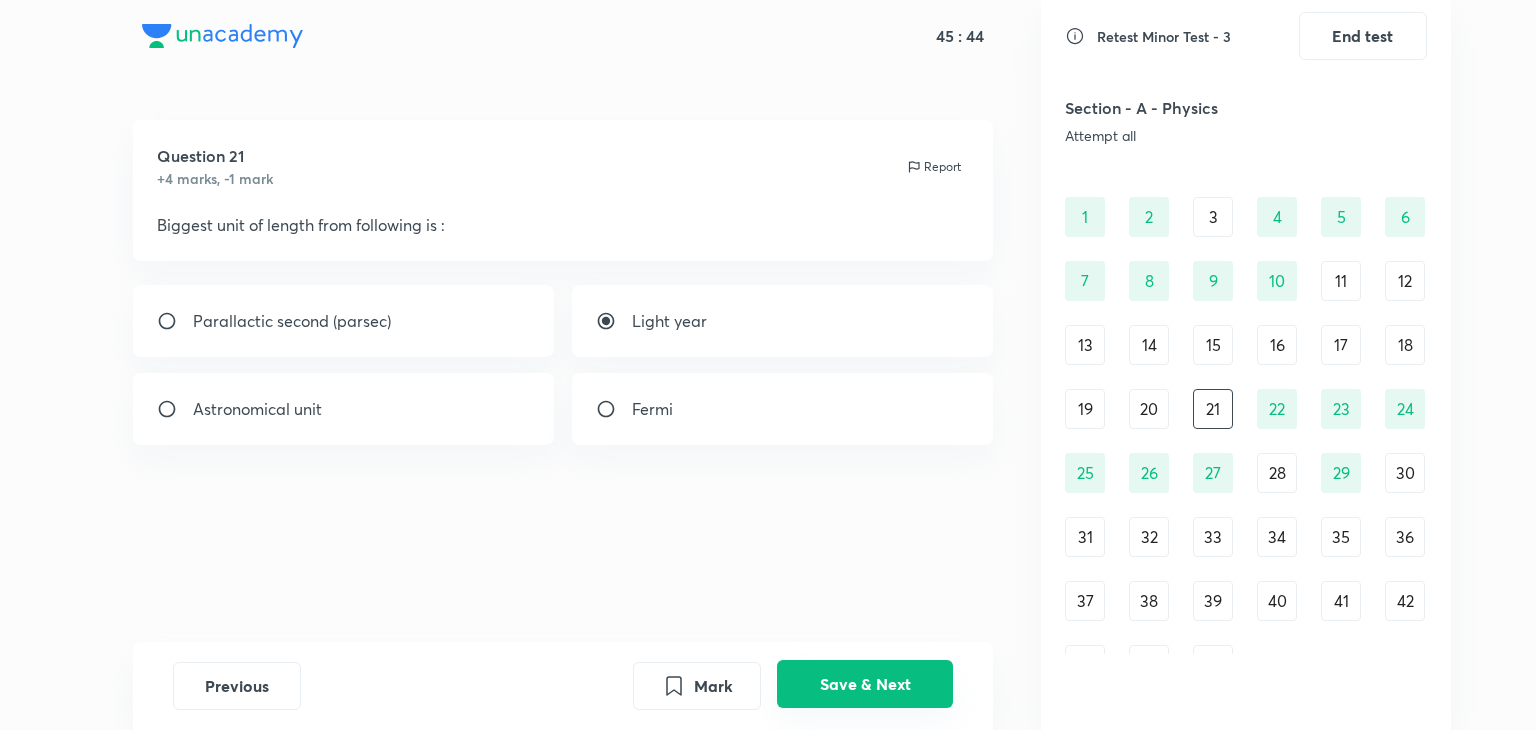 click on "Save & Next" at bounding box center [865, 684] 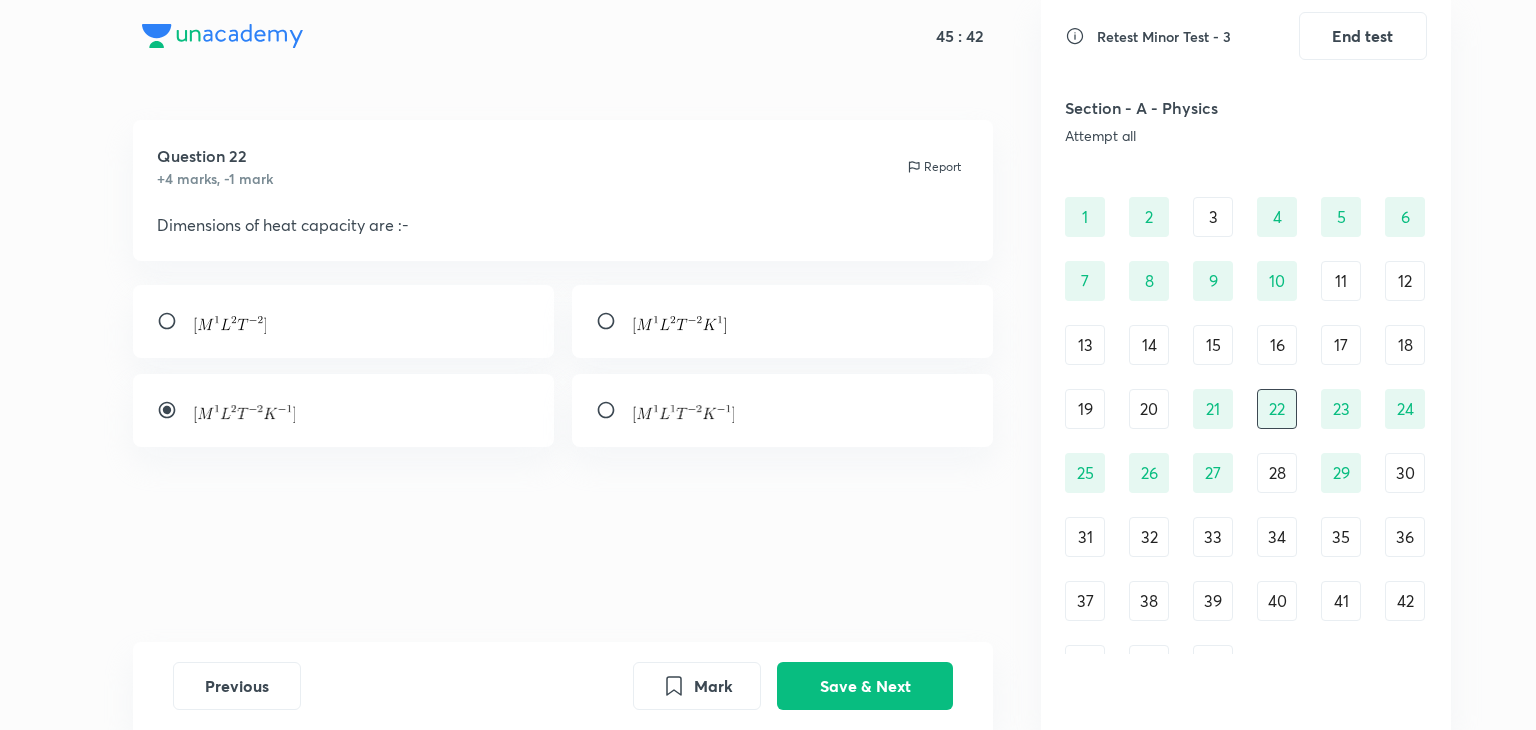 click on "20" at bounding box center (1149, 409) 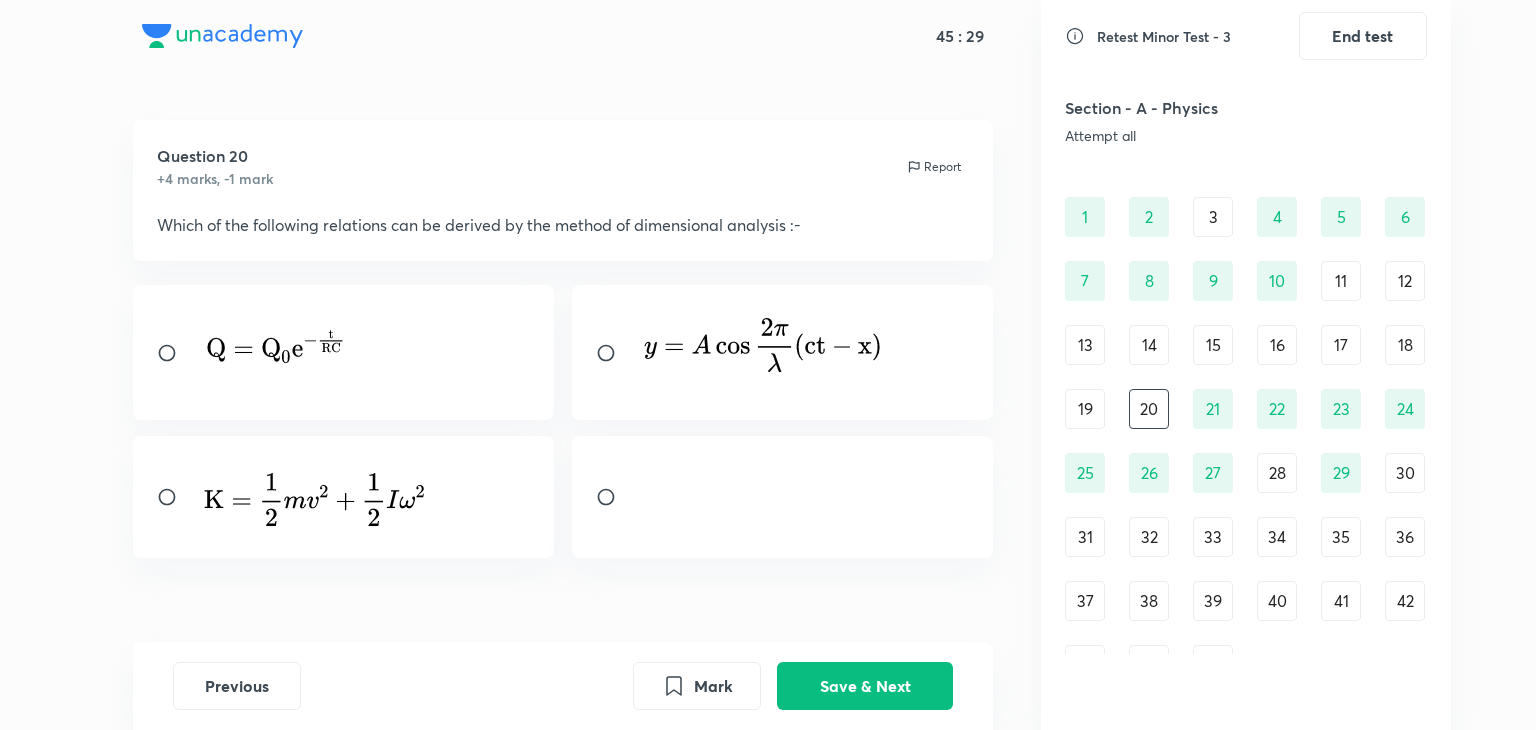 click at bounding box center (783, 497) 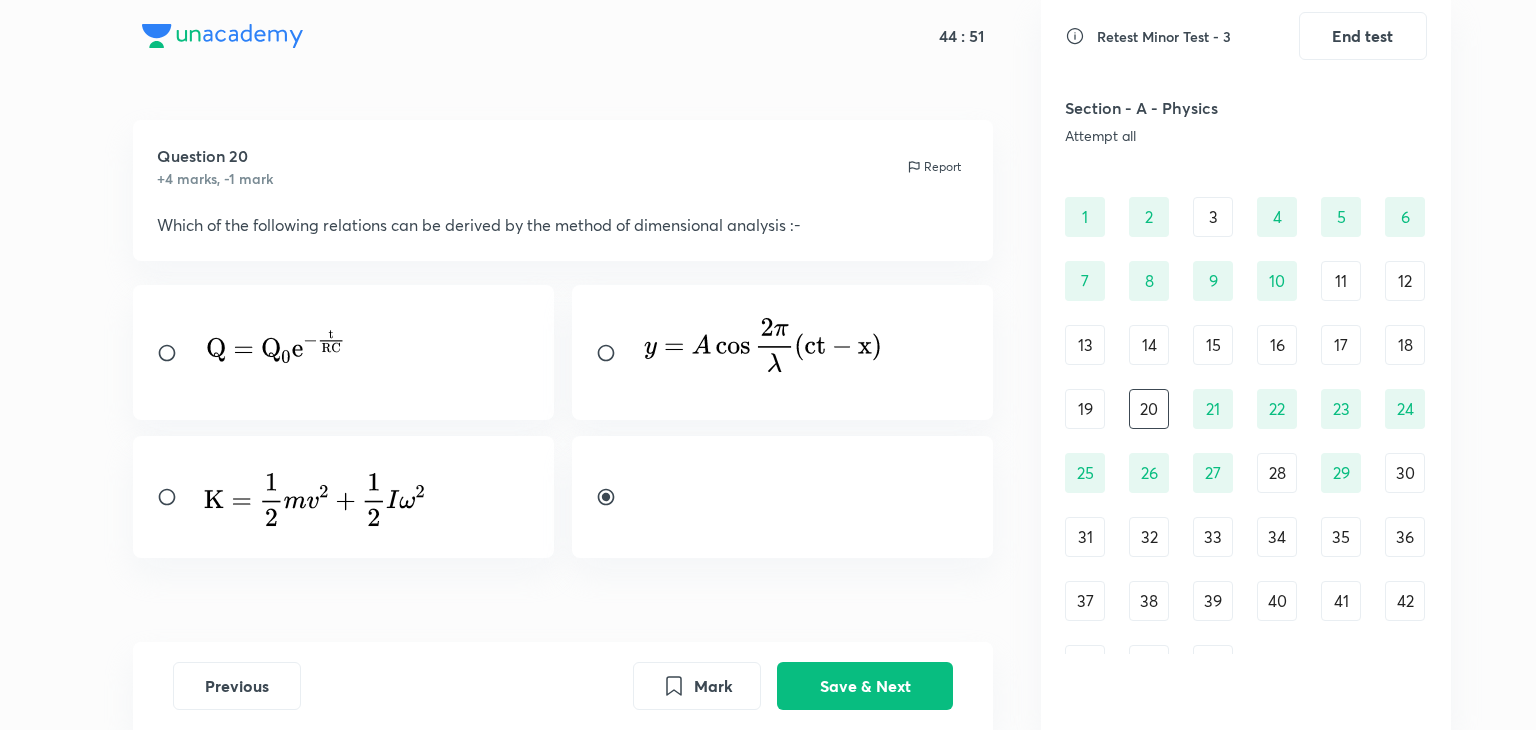 click at bounding box center (760, 349) 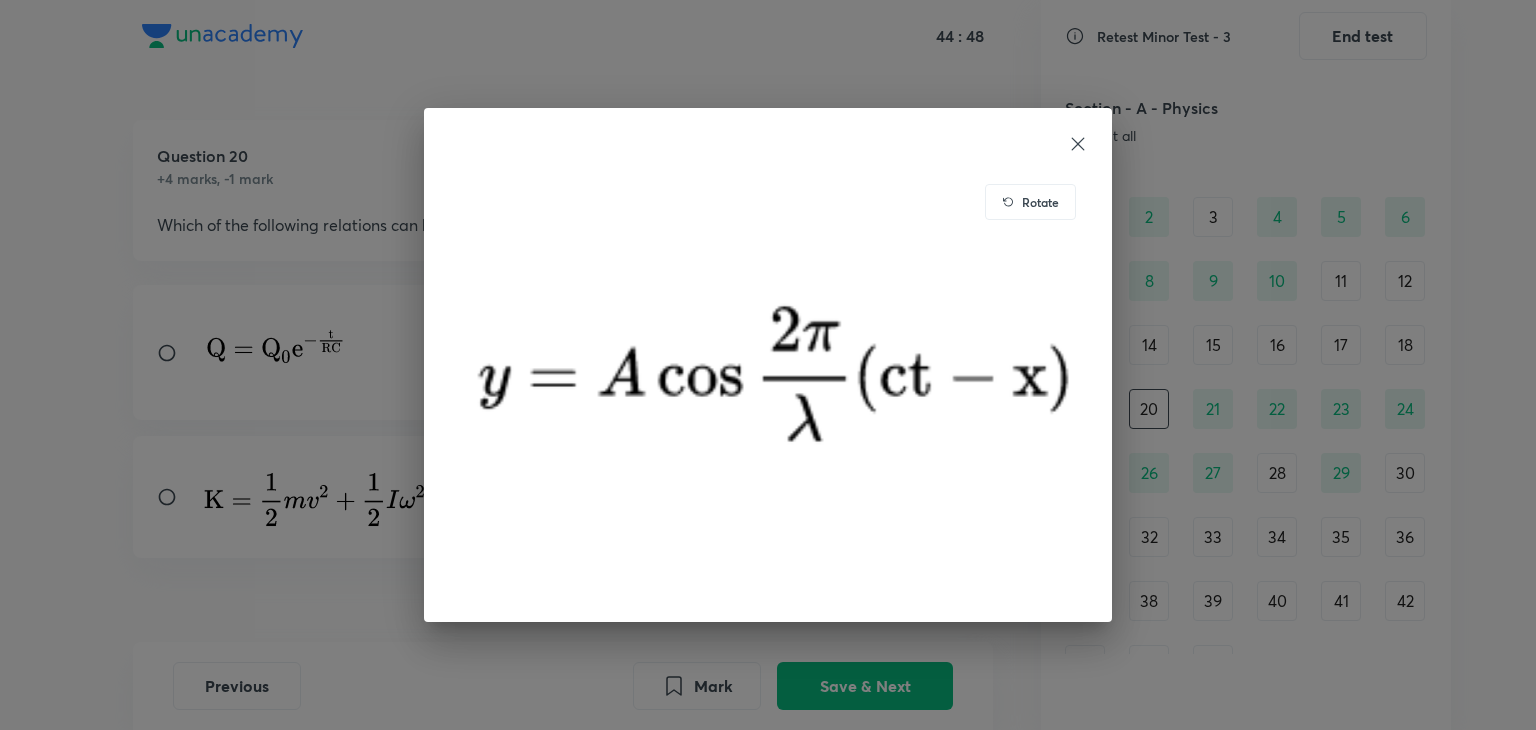 click on "Rotate" at bounding box center (768, 365) 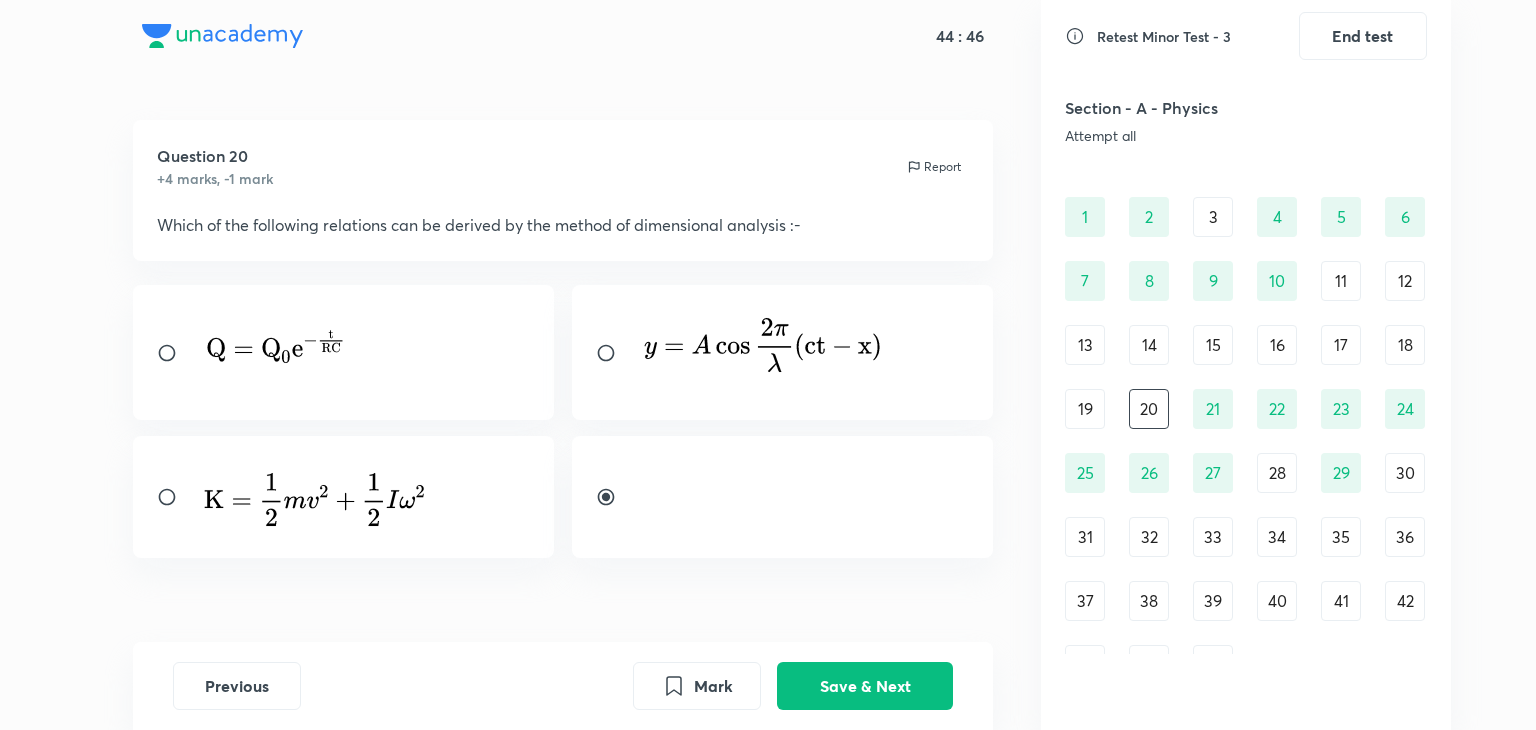 click at bounding box center (614, 353) 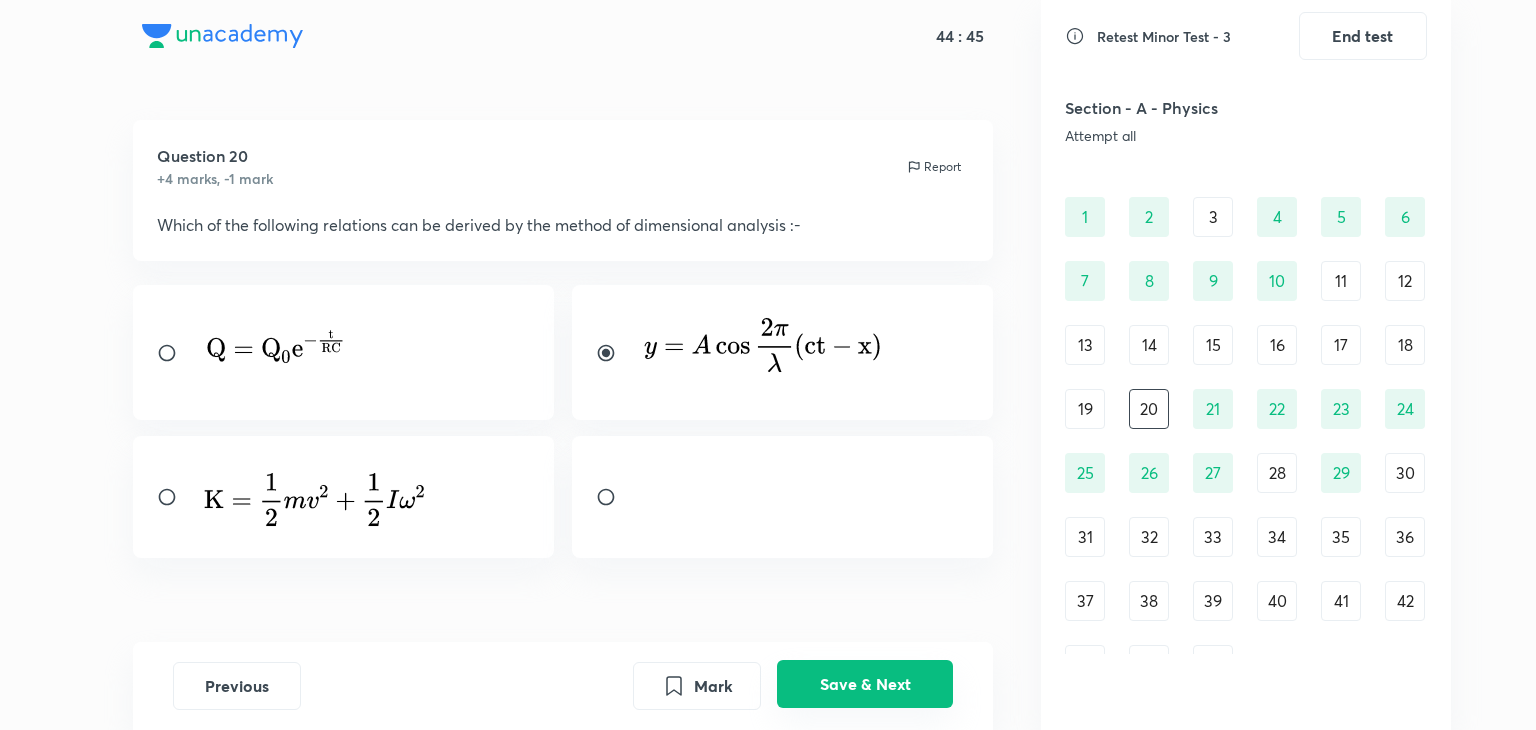 click on "Save & Next" at bounding box center [865, 684] 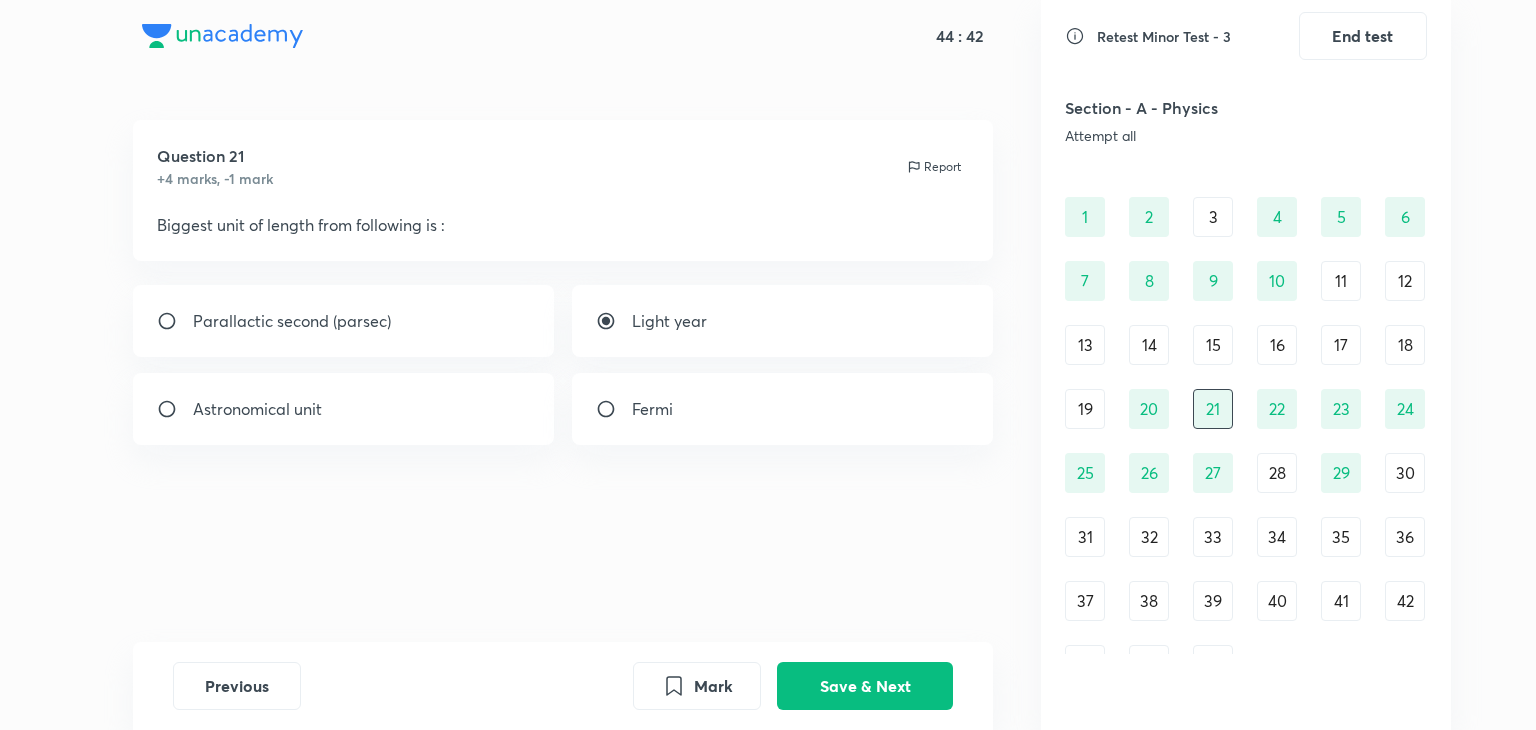 click on "19" at bounding box center [1085, 409] 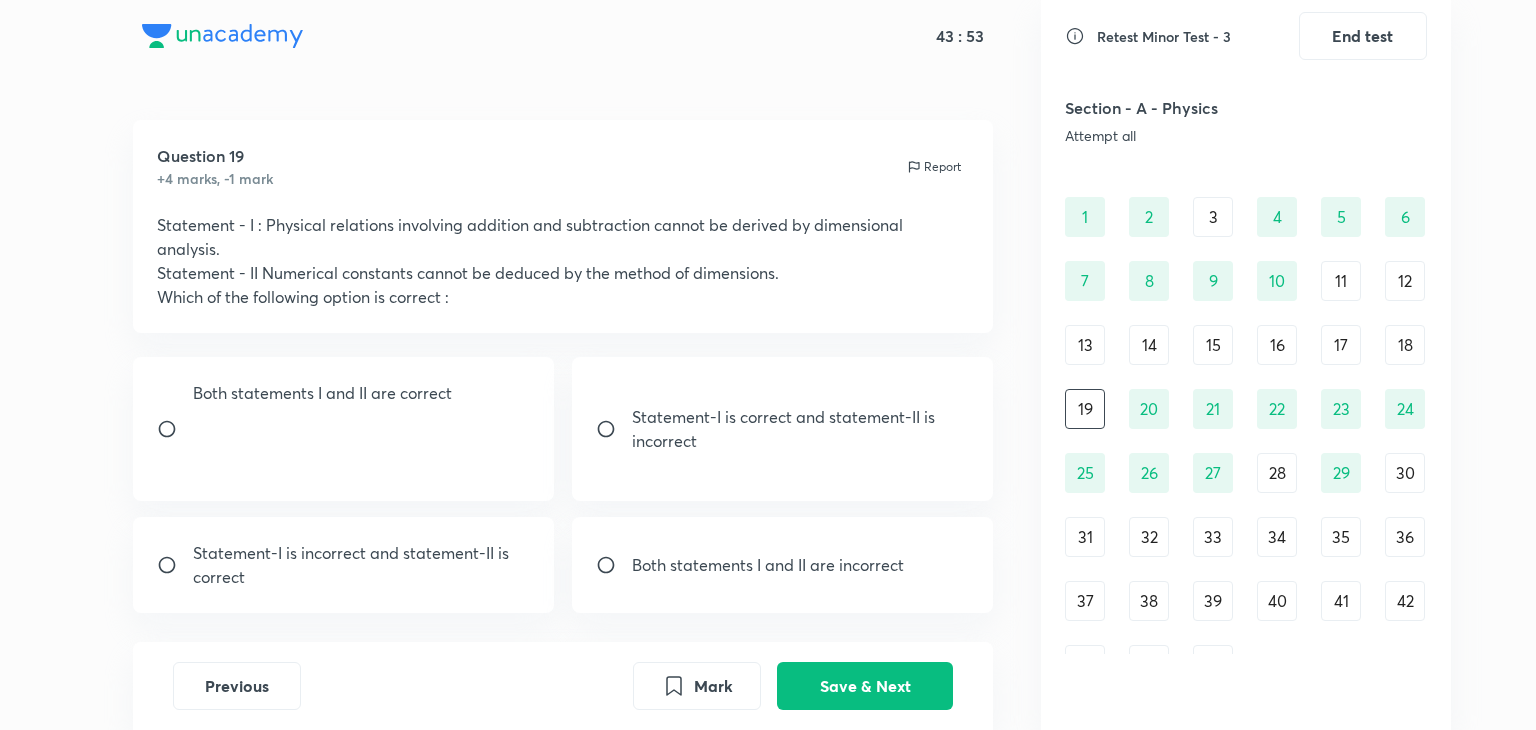click on "Statement-I is incorrect and statement-II is correct" at bounding box center (362, 565) 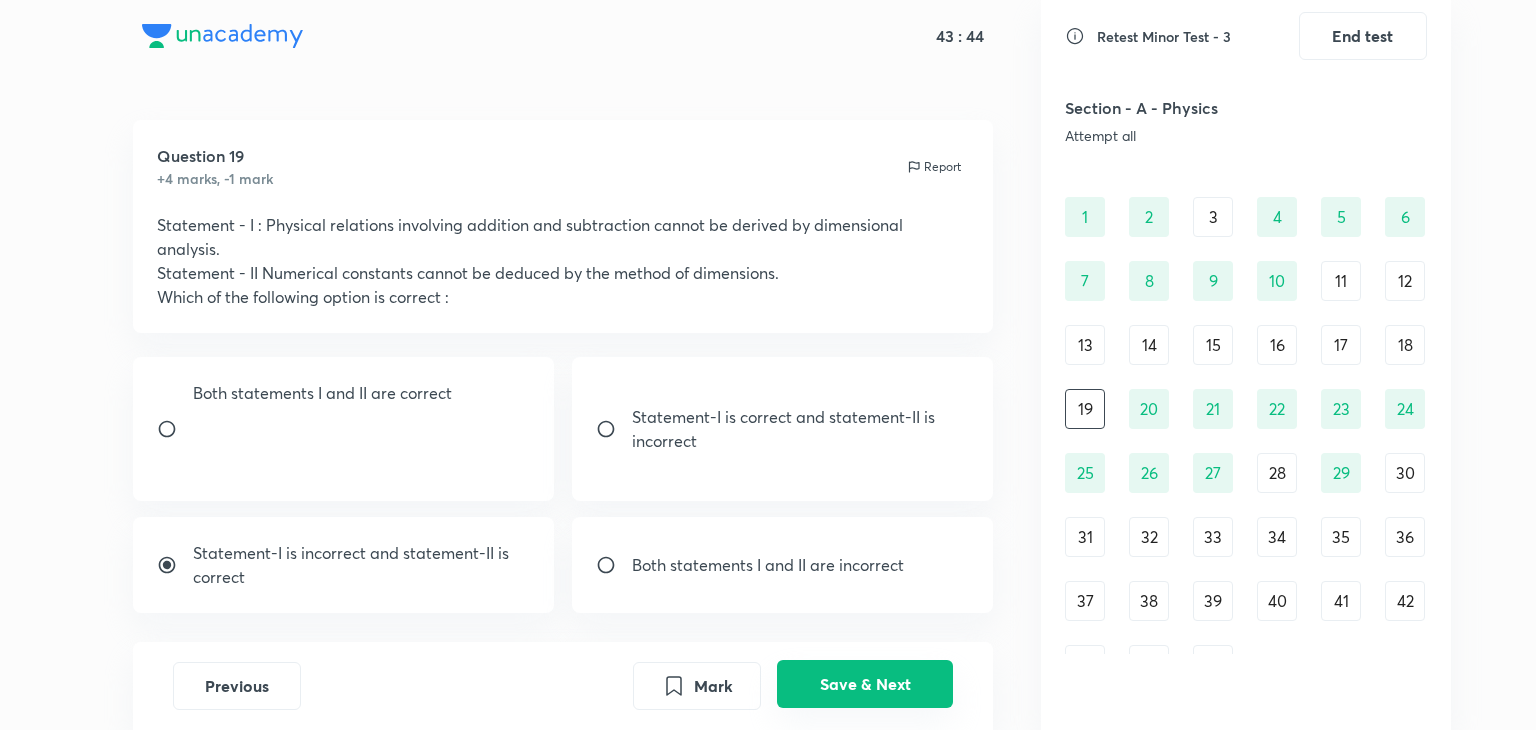 click on "Save & Next" at bounding box center [865, 684] 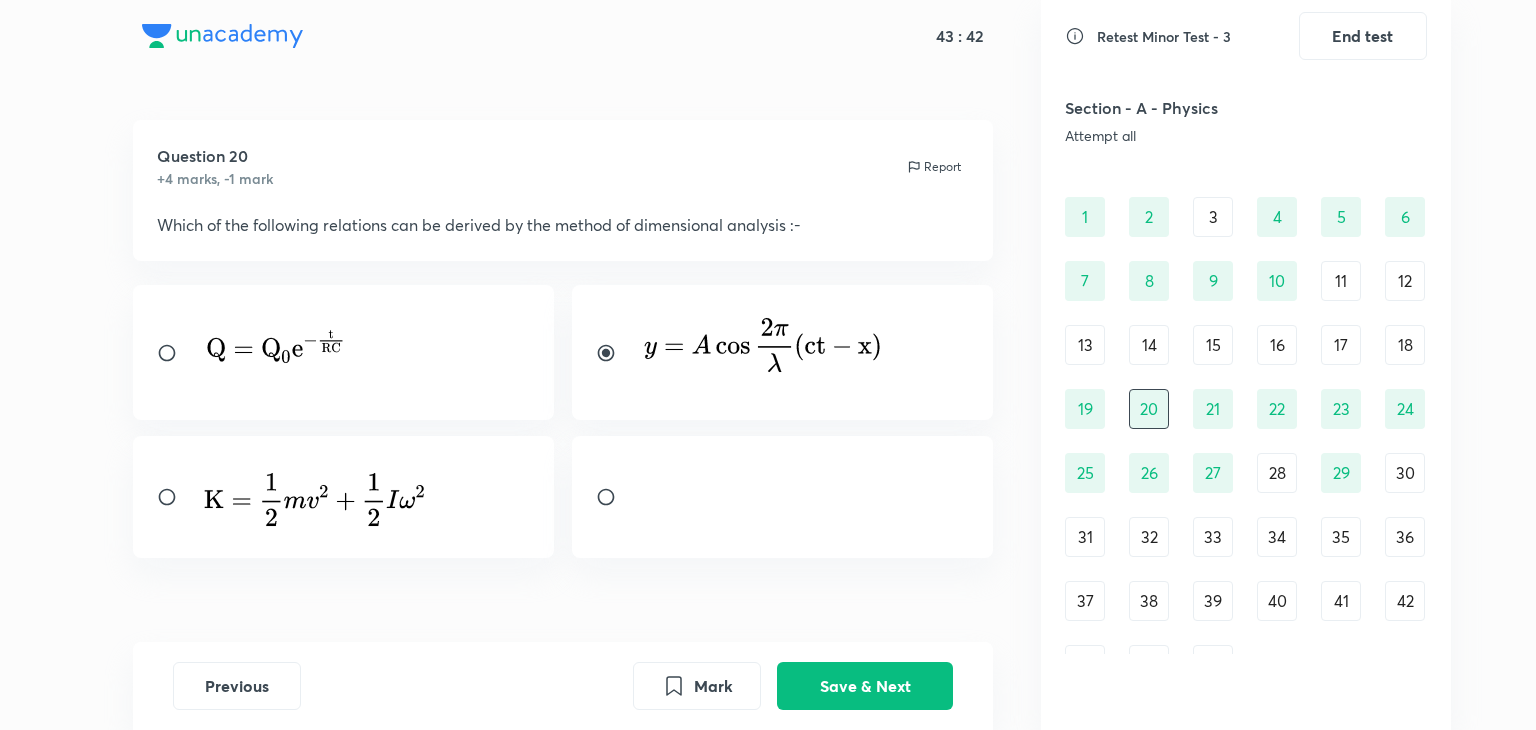 click on "18" at bounding box center (1405, 345) 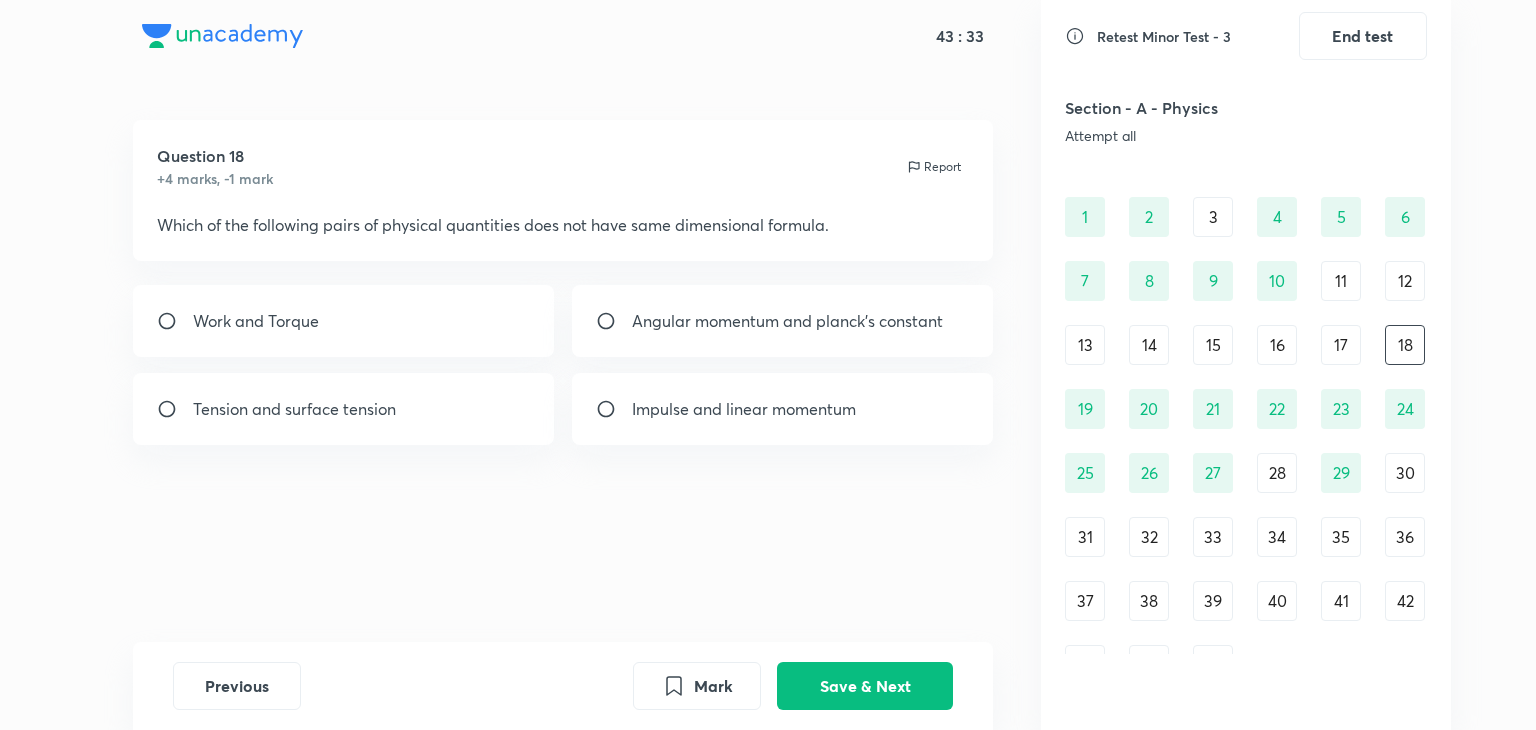 click on "Tension and surface tension" at bounding box center [294, 409] 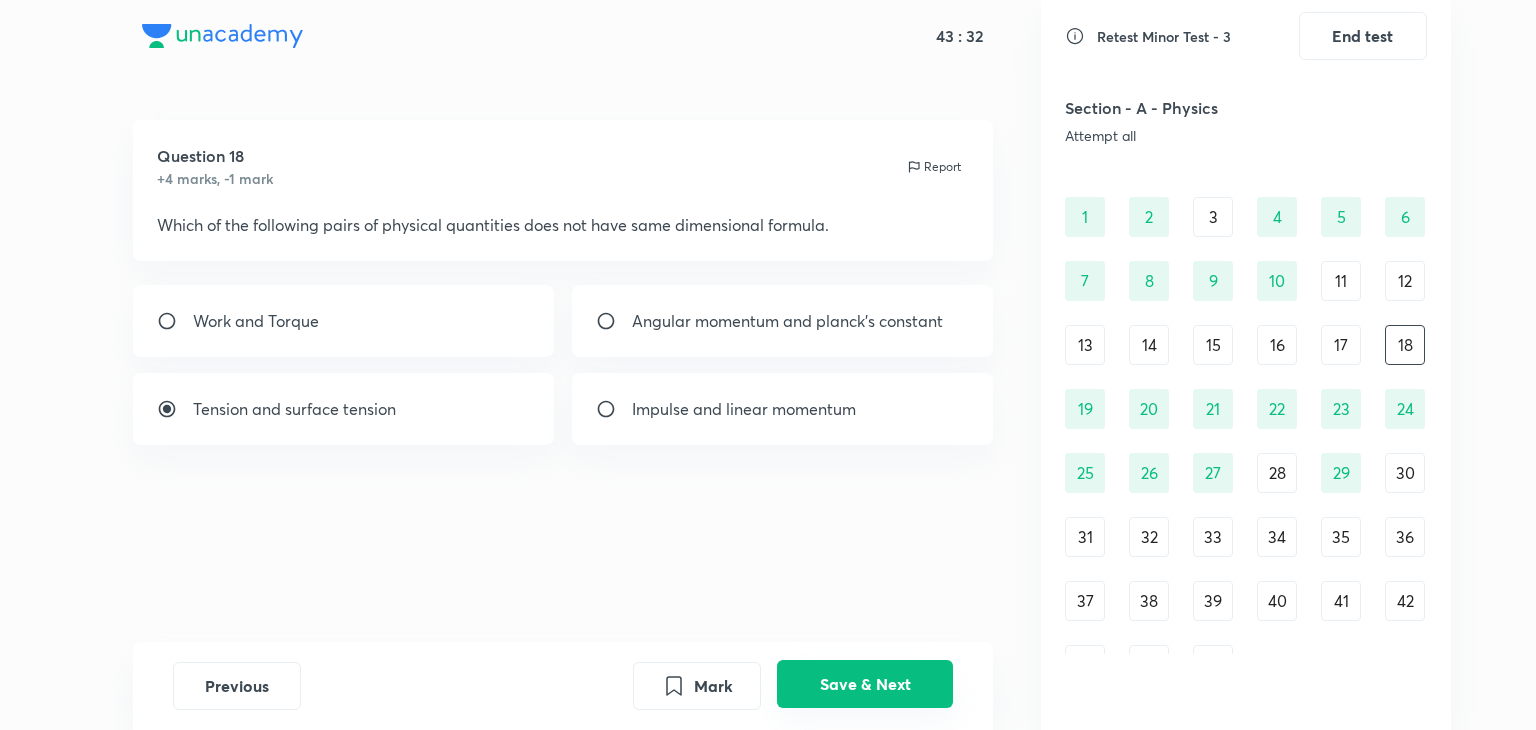 click on "Save & Next" at bounding box center (865, 684) 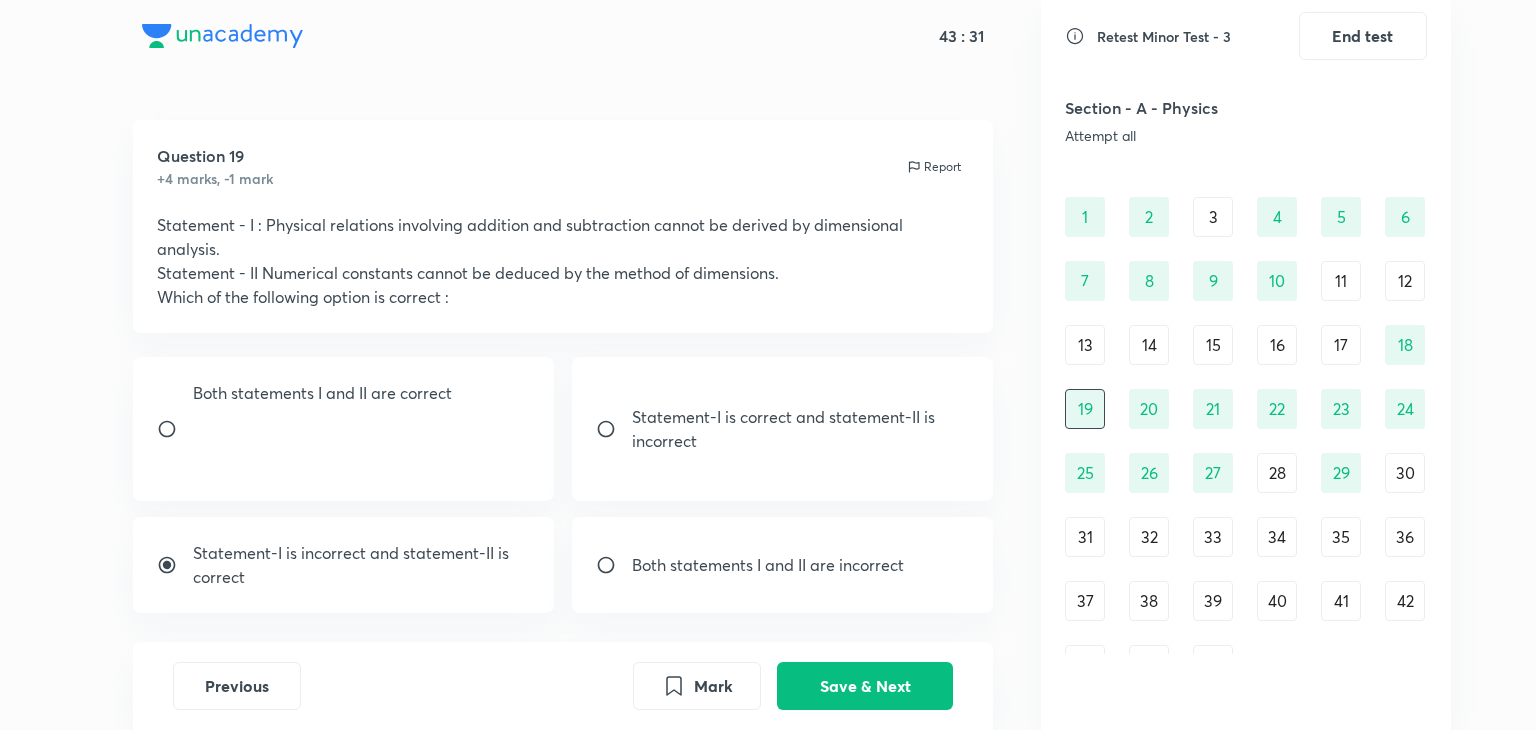 click on "17" at bounding box center (1341, 345) 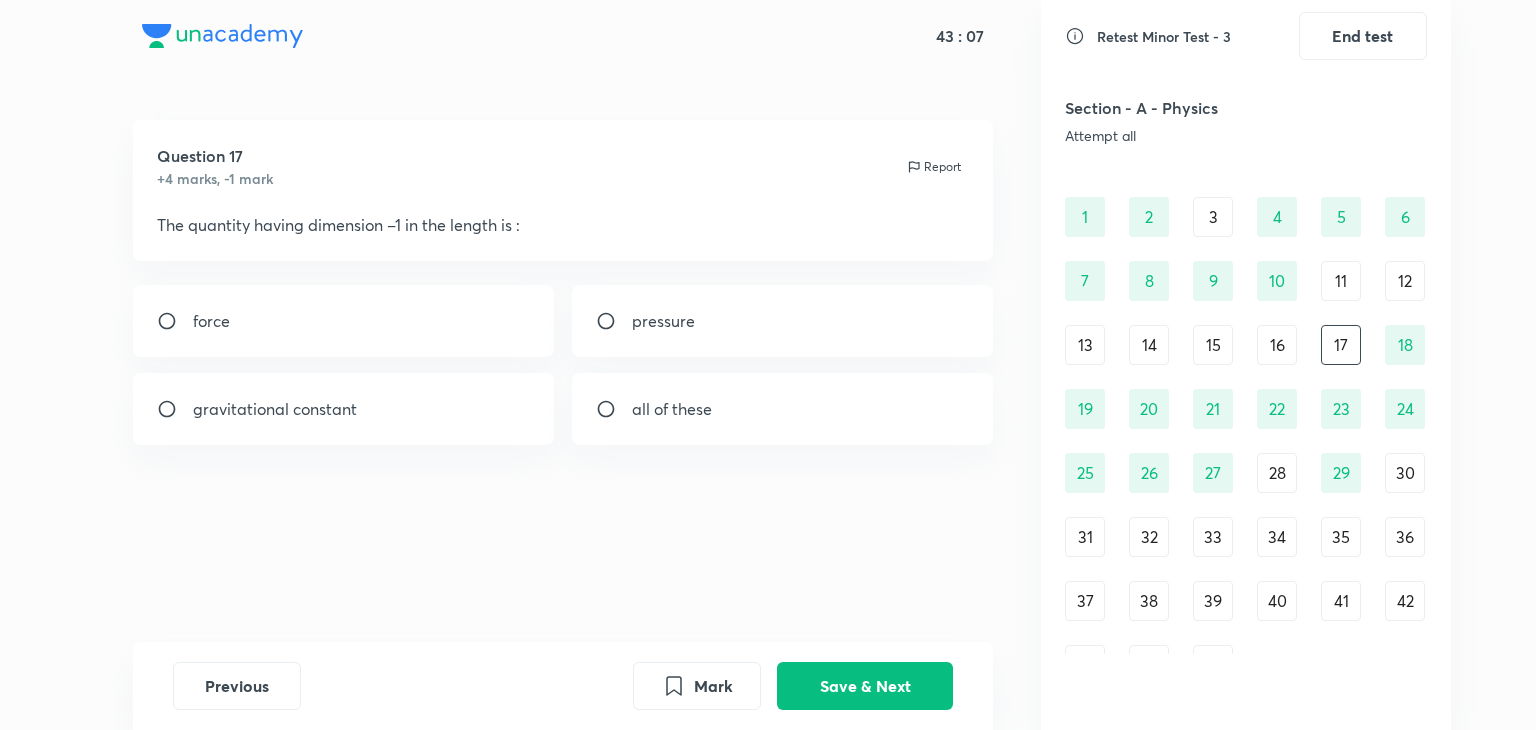 click on "pressure" at bounding box center [783, 321] 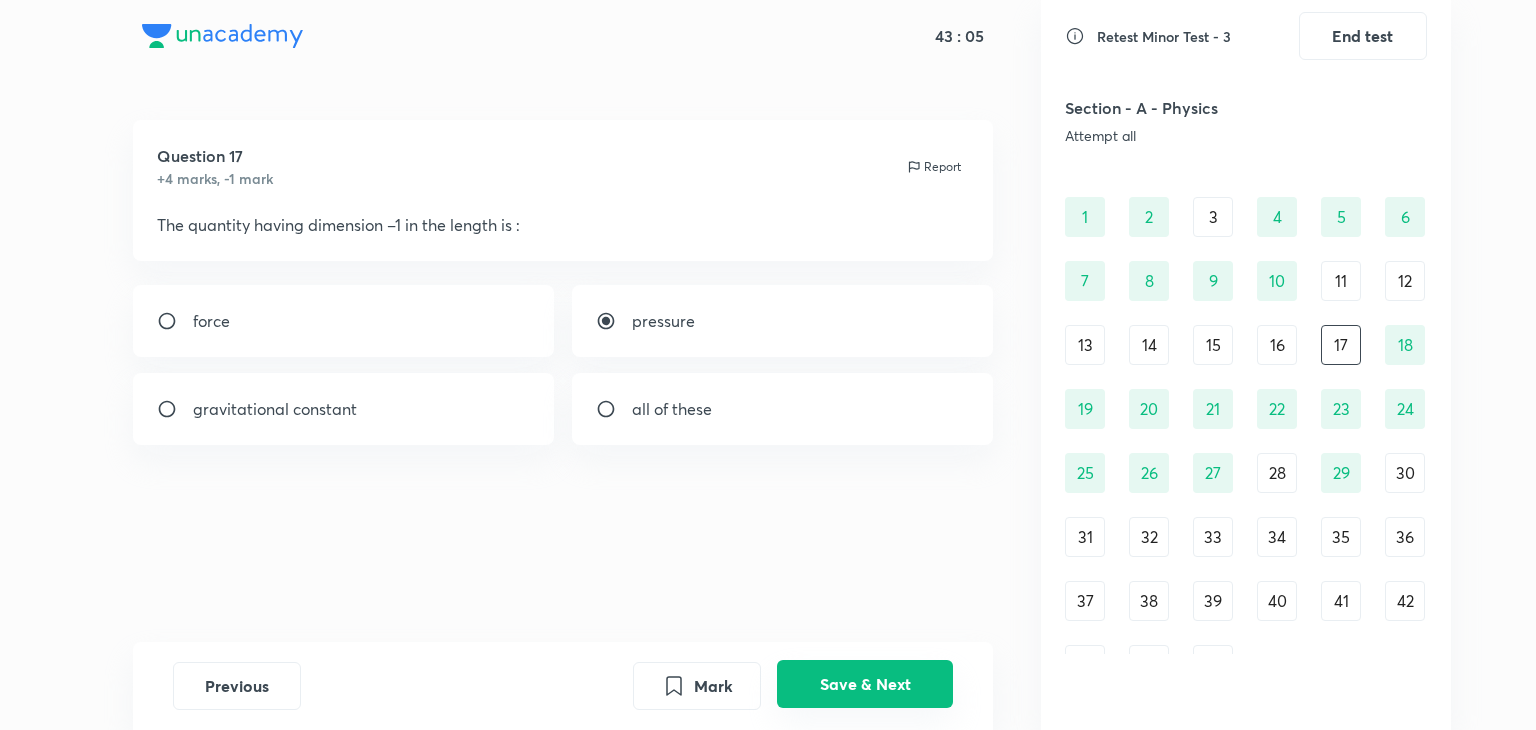 click on "Save & Next" at bounding box center [865, 684] 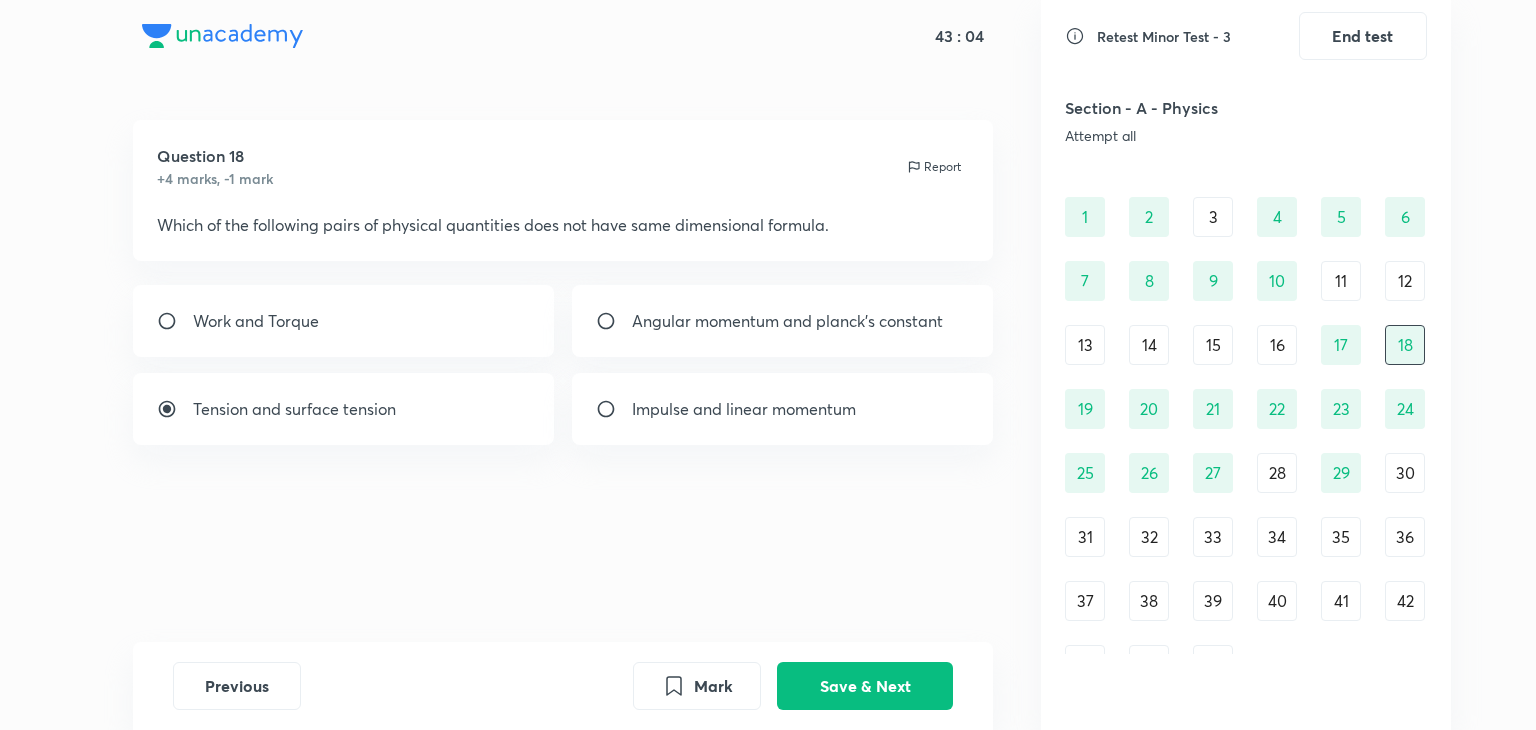 click on "16" at bounding box center (1277, 345) 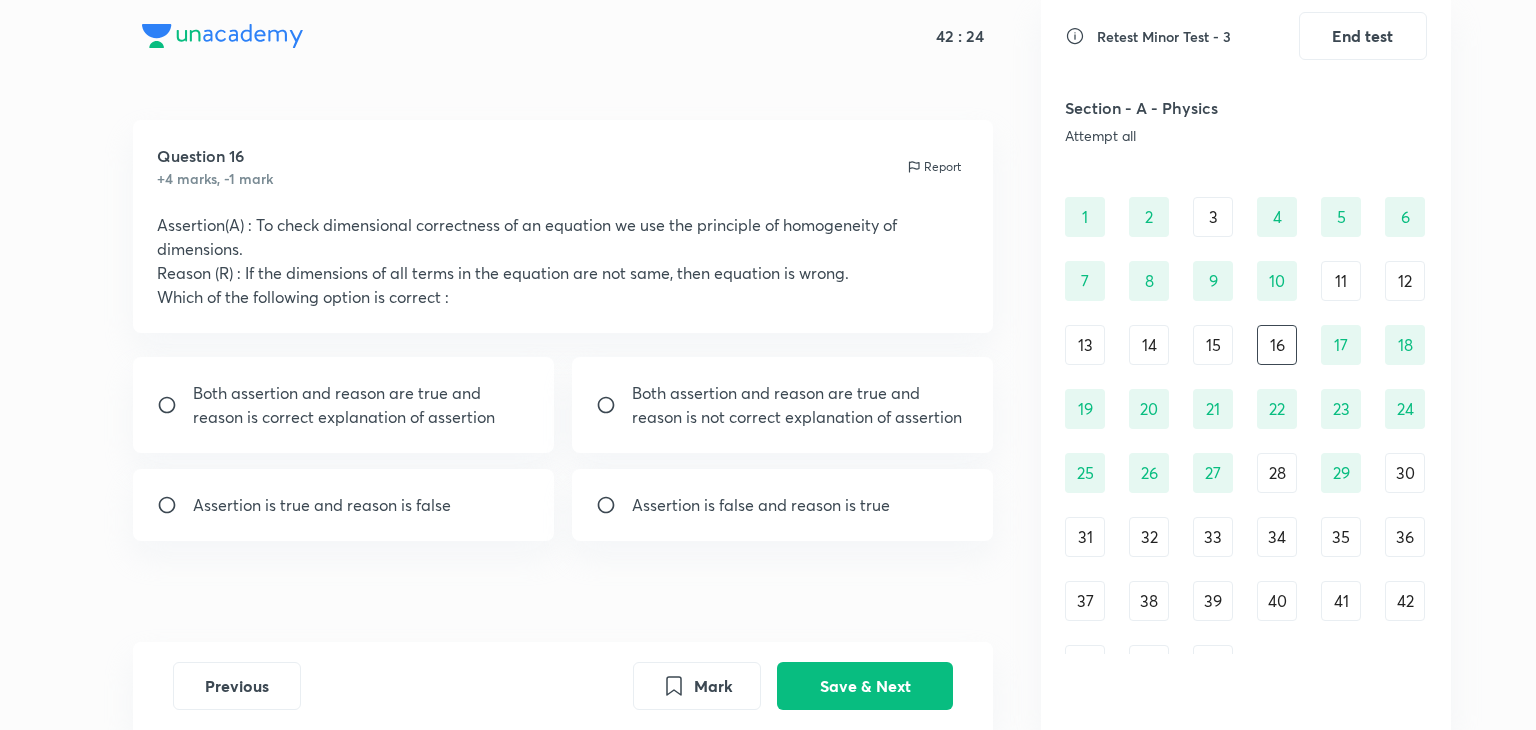 click on "Assertion is true and reason is false" at bounding box center (322, 505) 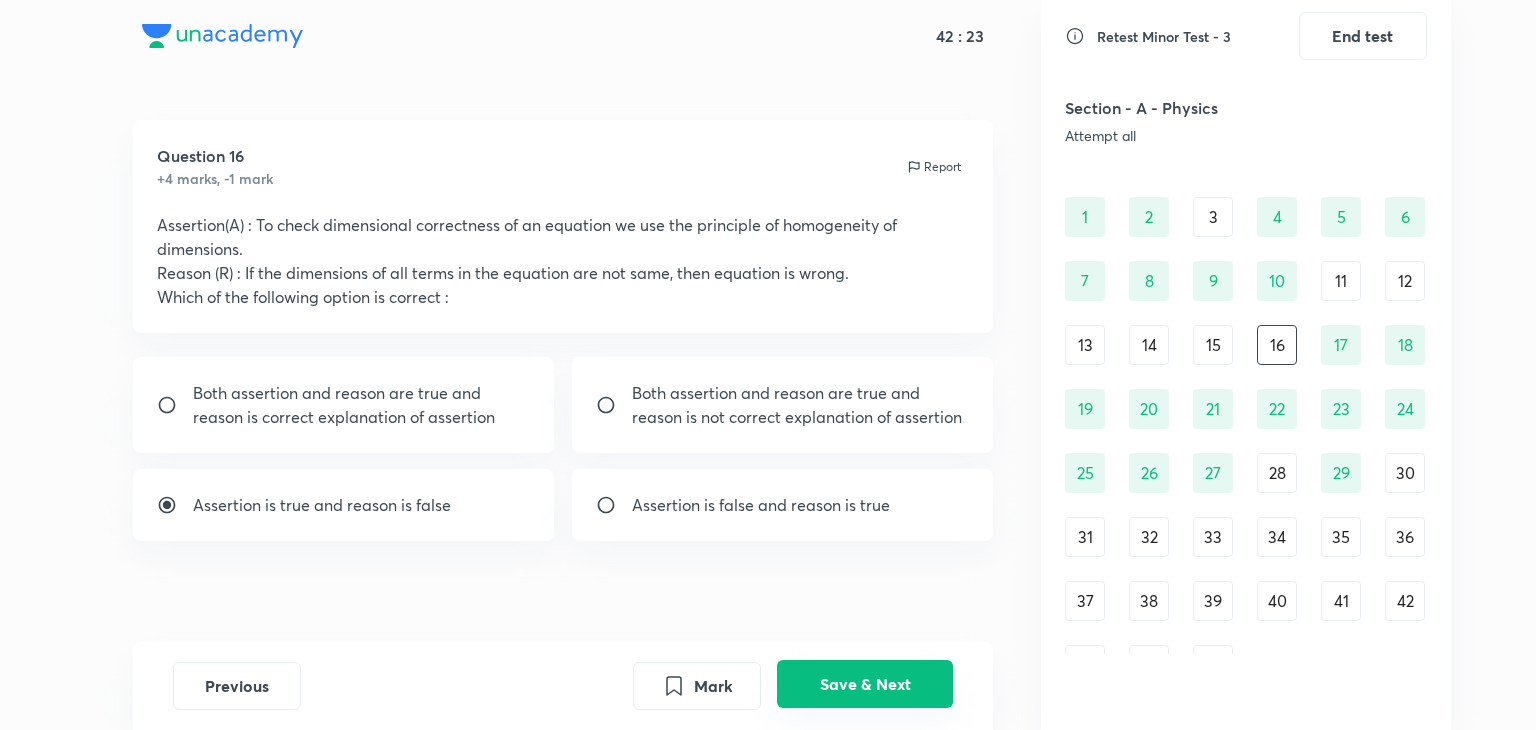 click on "Save & Next" at bounding box center (865, 684) 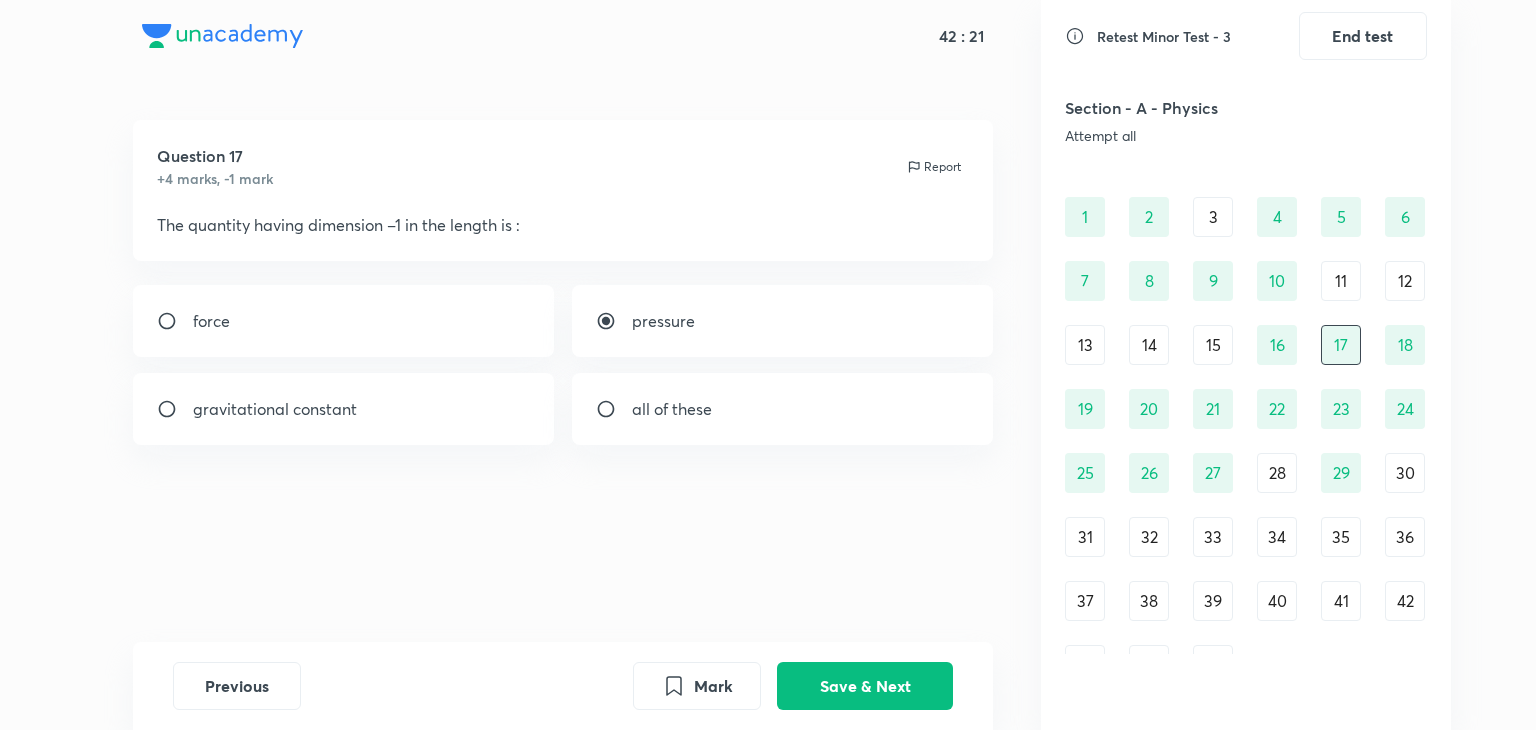 click on "15" at bounding box center [1213, 345] 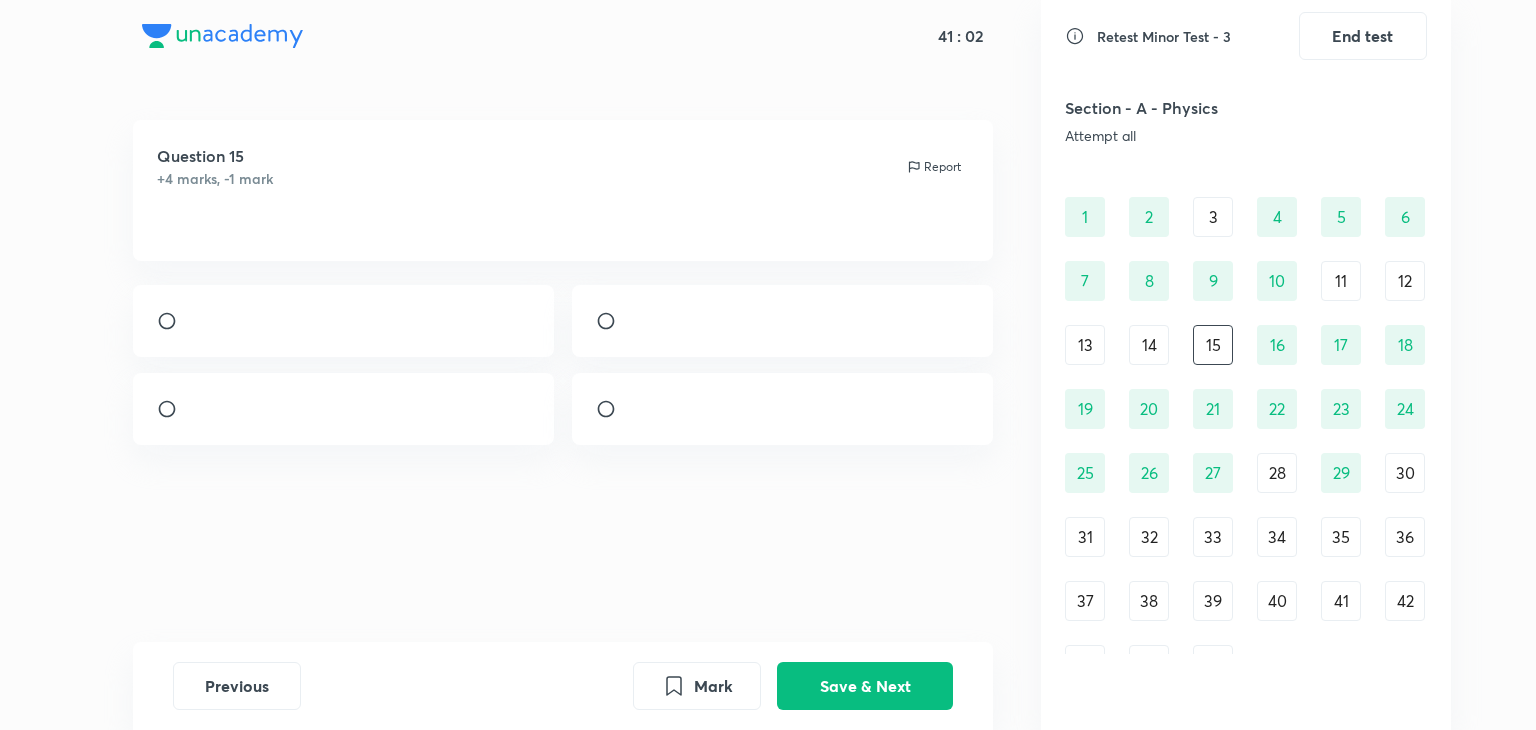 click at bounding box center [783, 321] 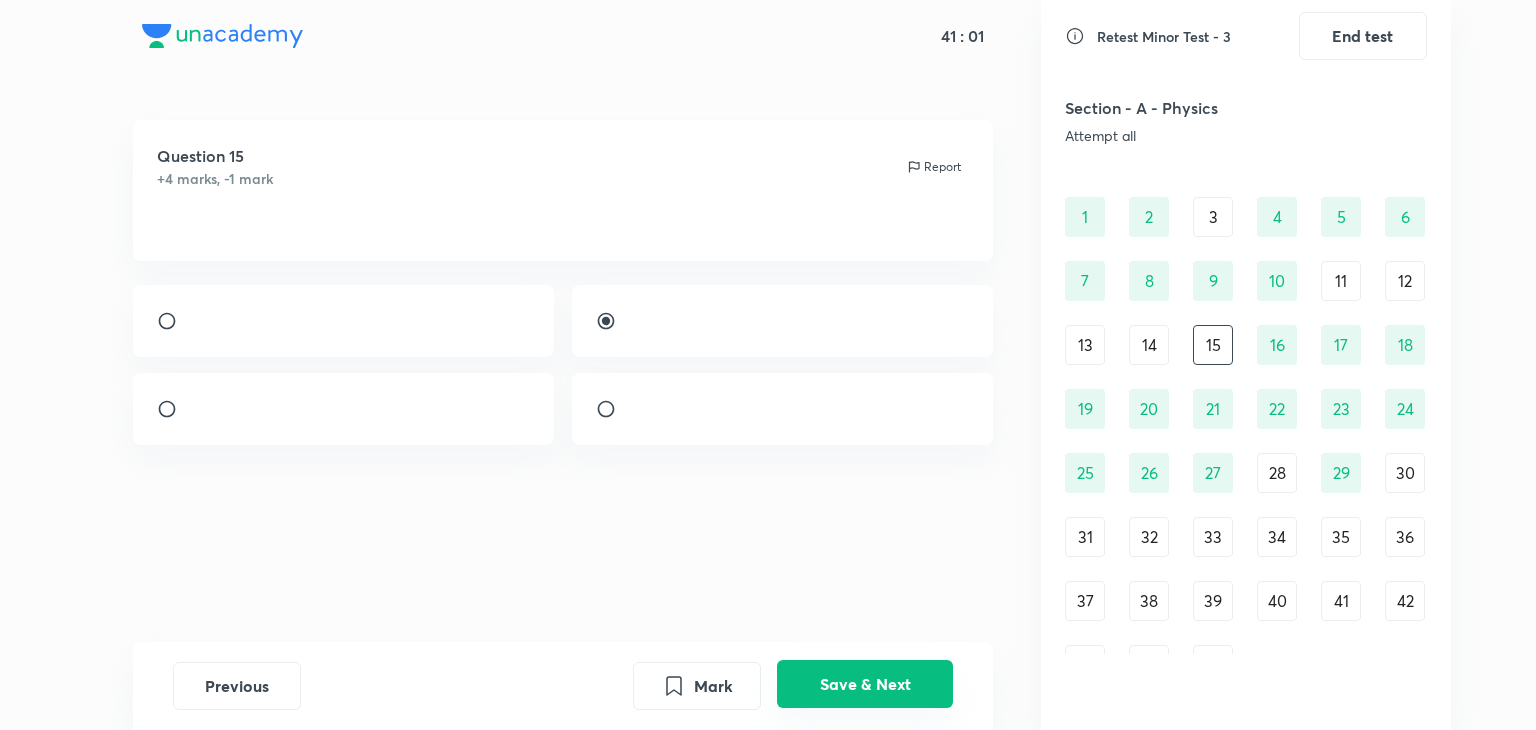 click on "Save & Next" at bounding box center [865, 684] 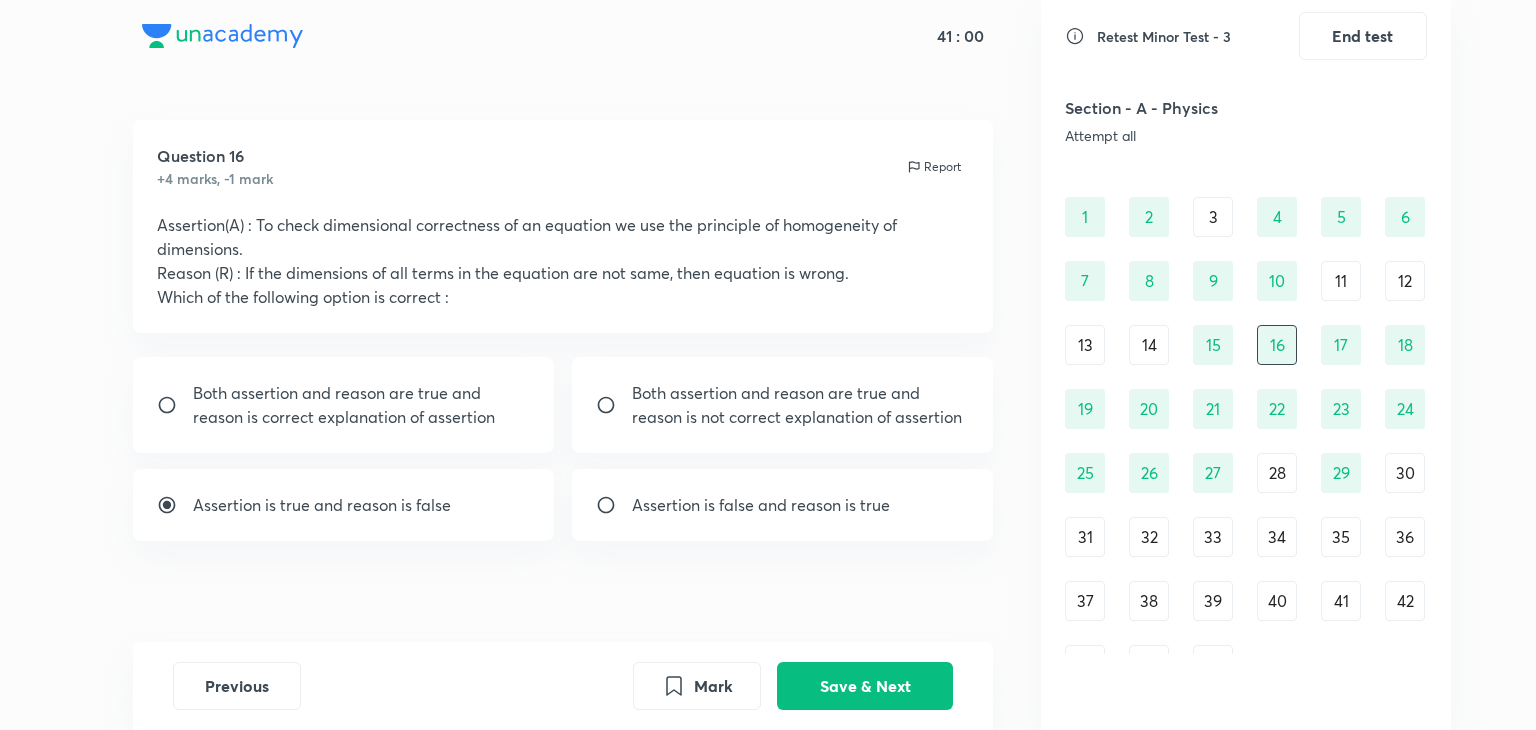 click on "14" at bounding box center [1149, 345] 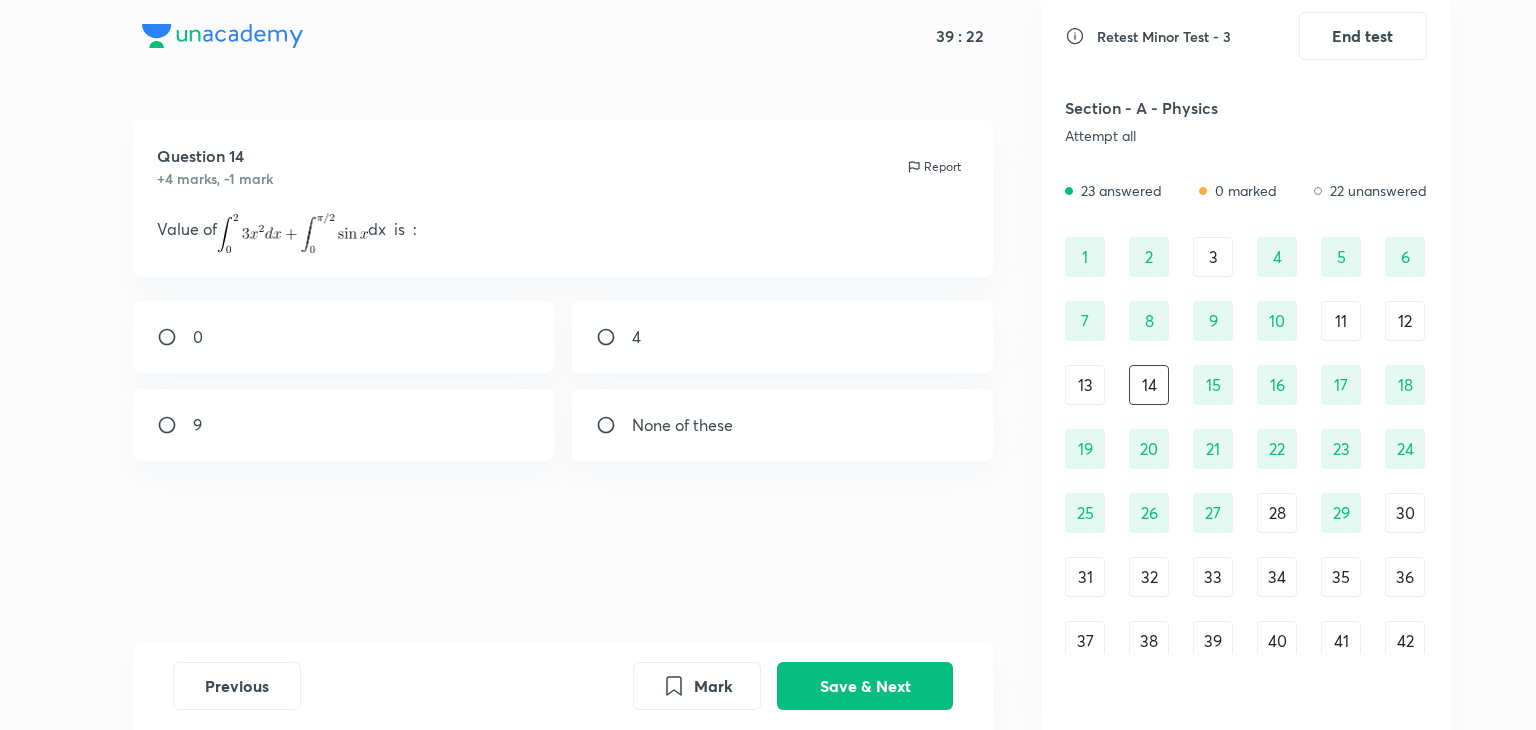 scroll, scrollTop: 0, scrollLeft: 0, axis: both 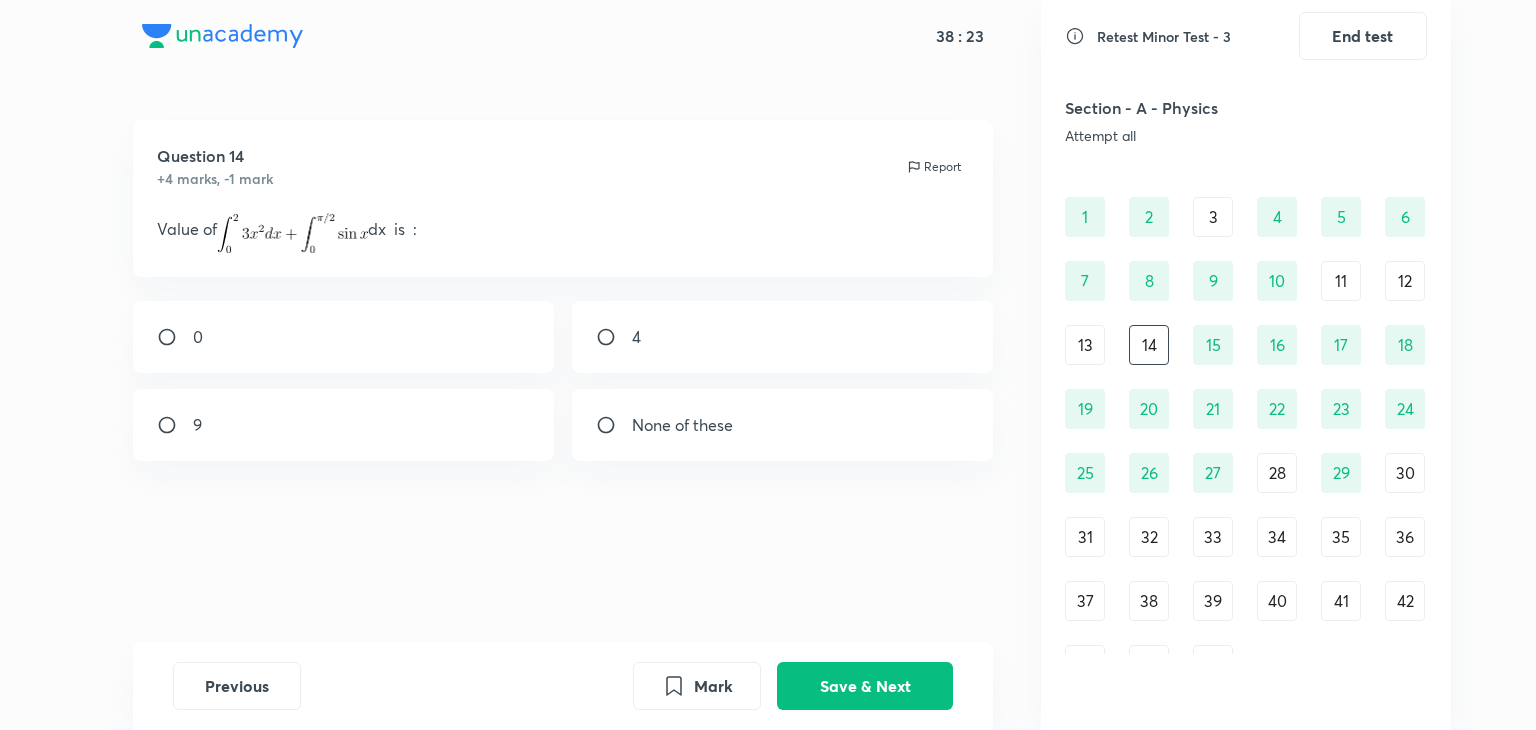 click on "9" at bounding box center [344, 425] 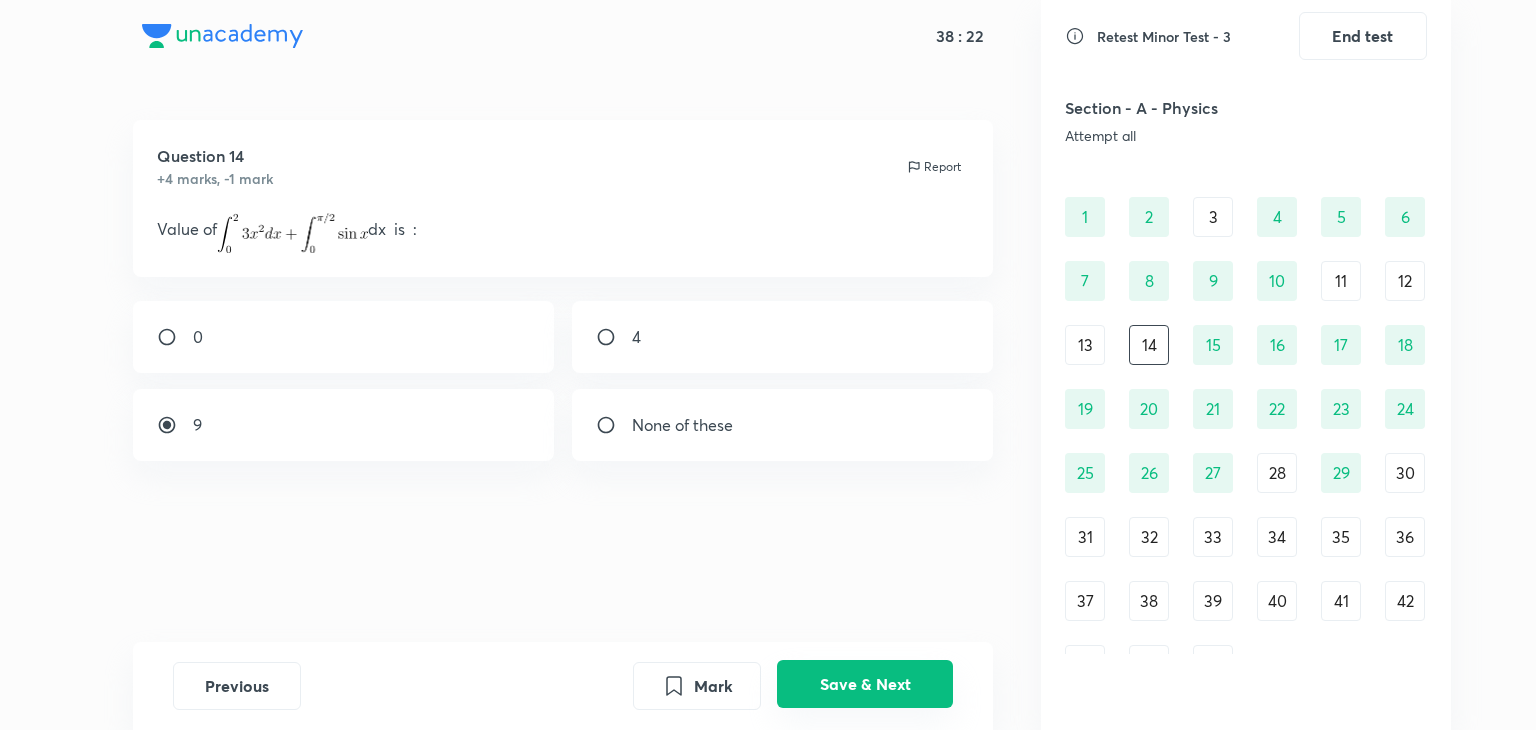 click on "Save & Next" at bounding box center [865, 684] 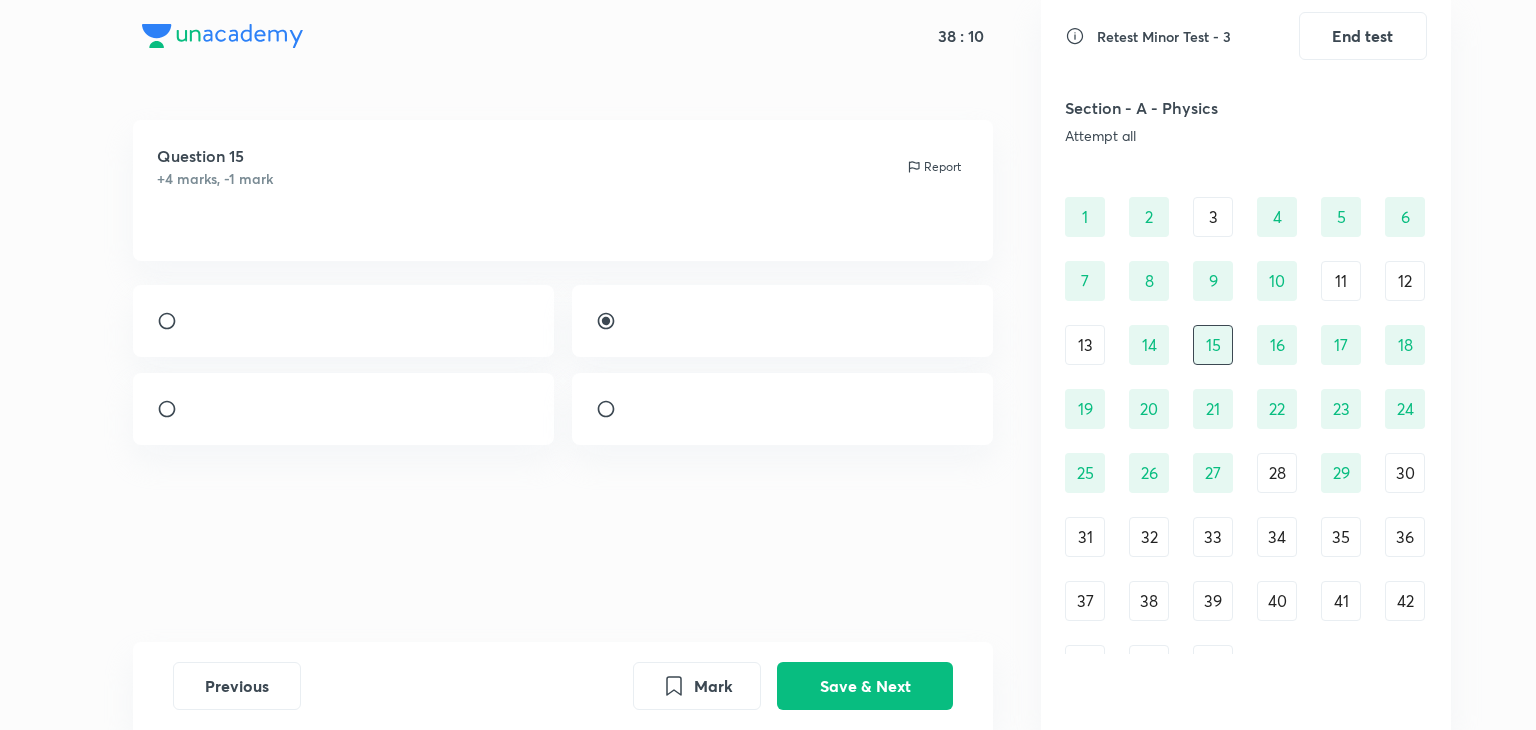 click on "13" at bounding box center [1085, 345] 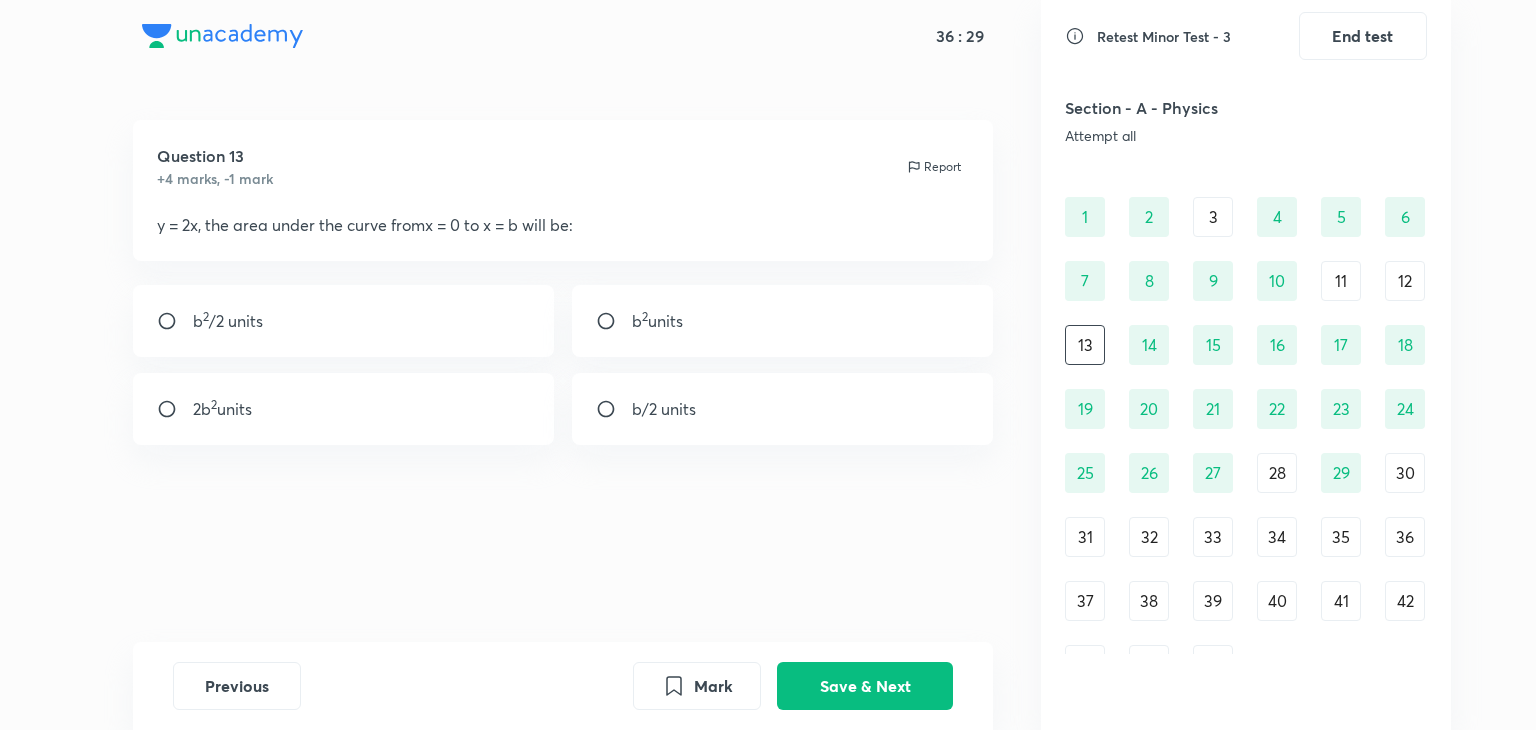 click on "12" at bounding box center (1405, 281) 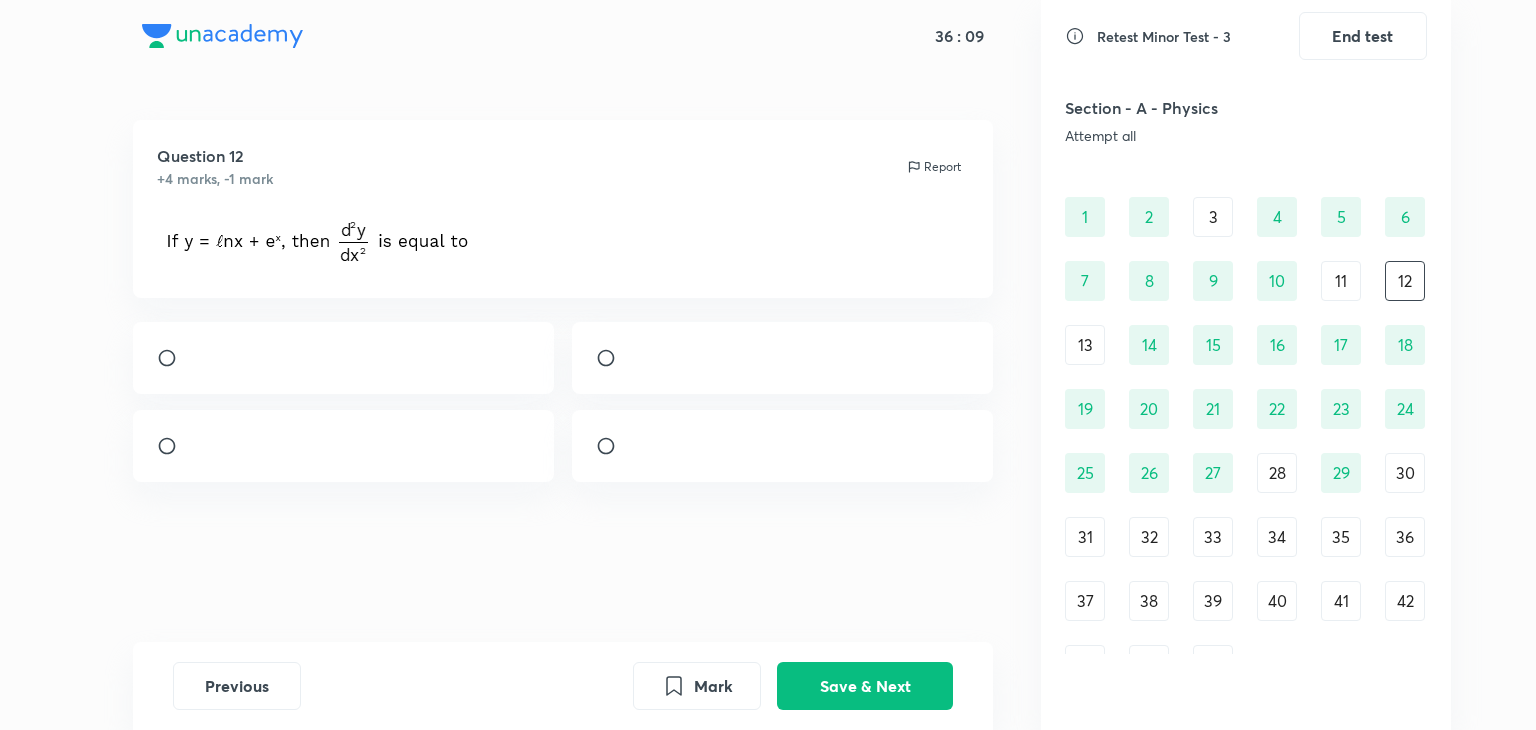 click at bounding box center (783, 446) 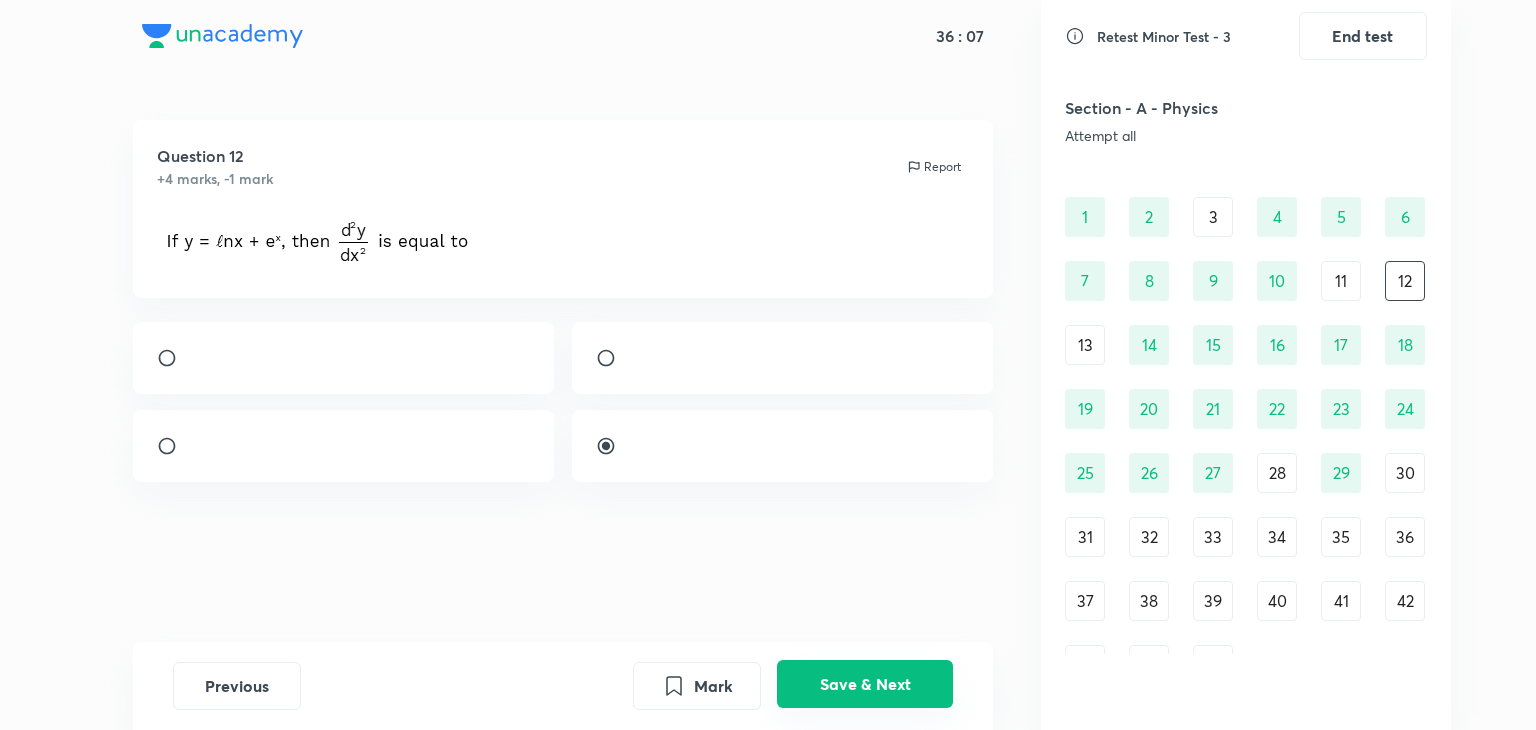 click on "Save & Next" at bounding box center (865, 684) 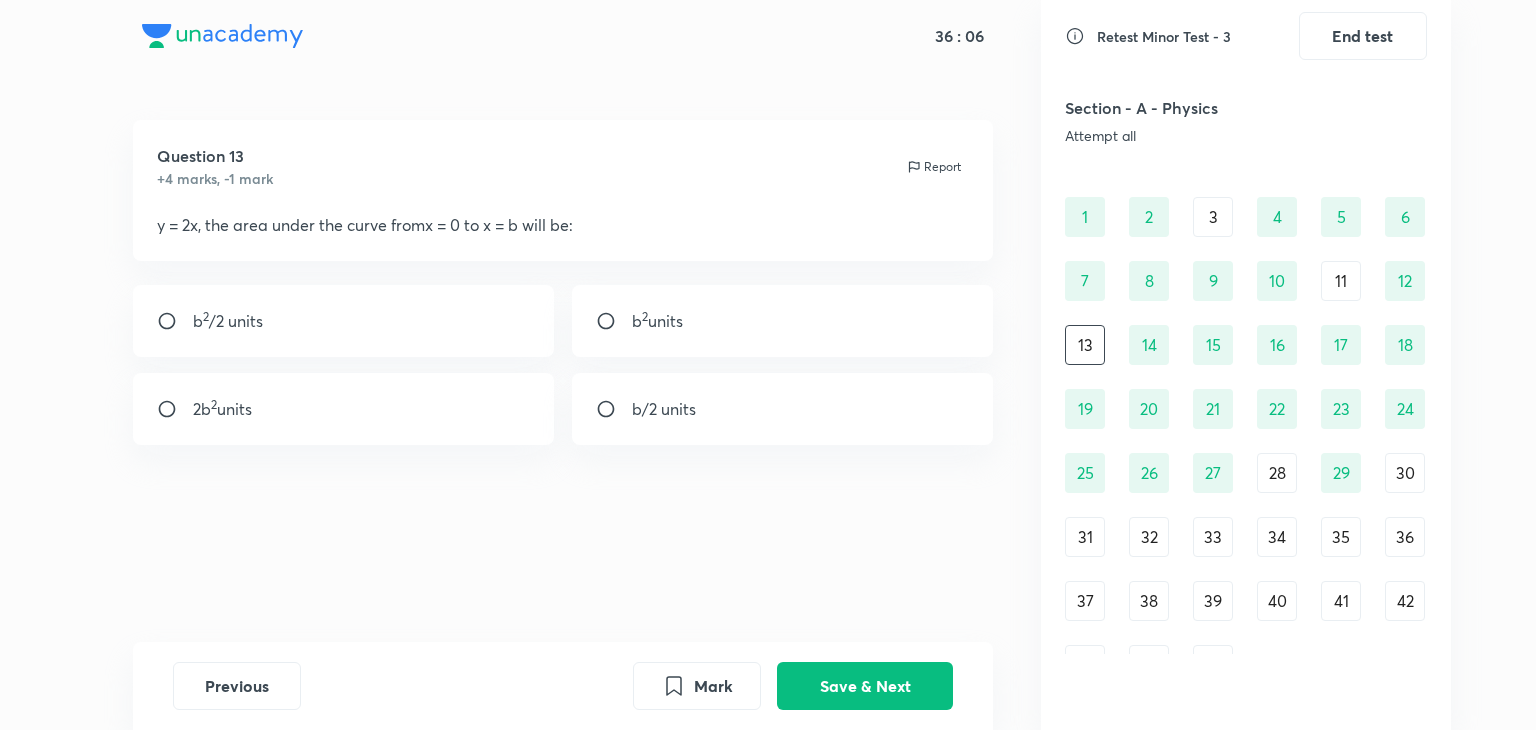click on "11" at bounding box center [1341, 281] 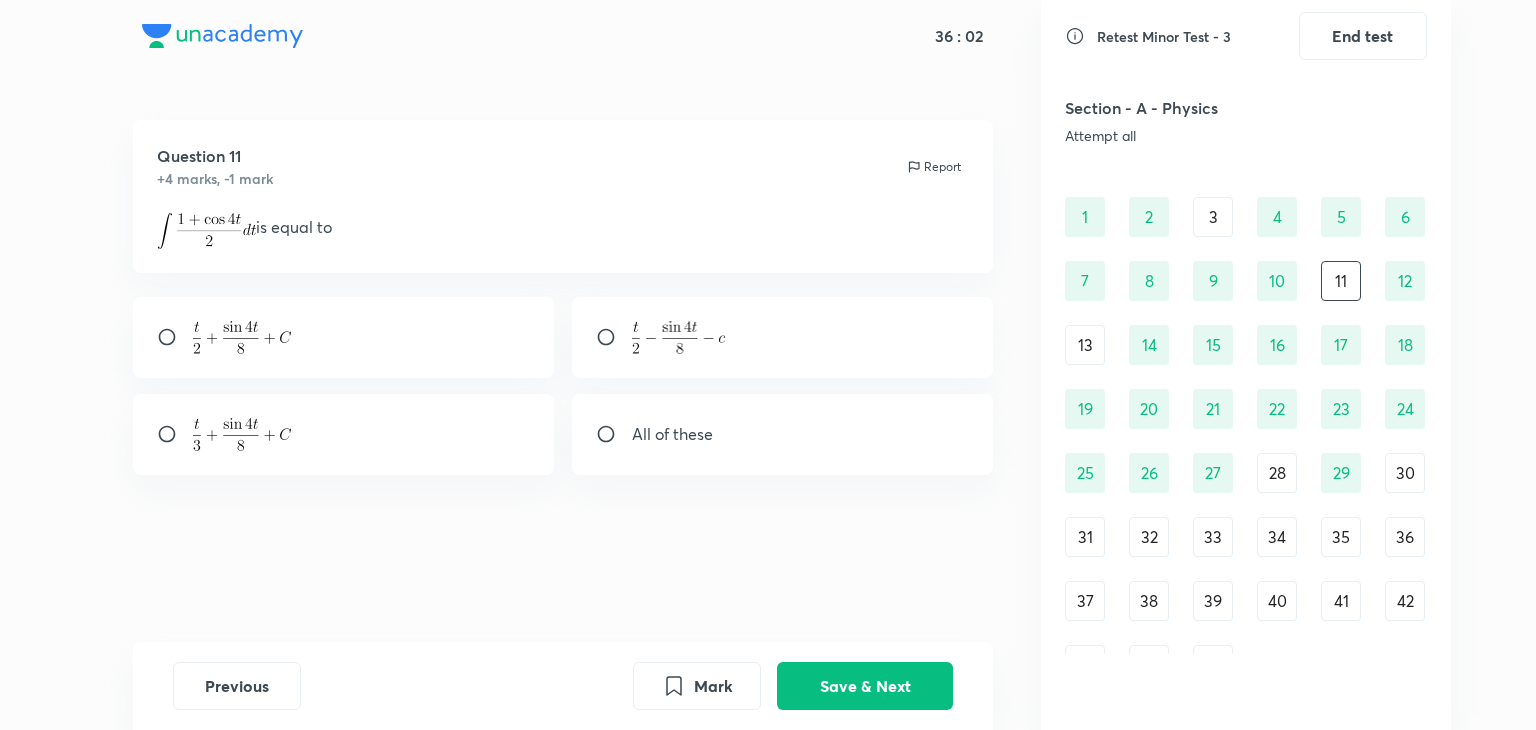 click on "13" at bounding box center [1085, 345] 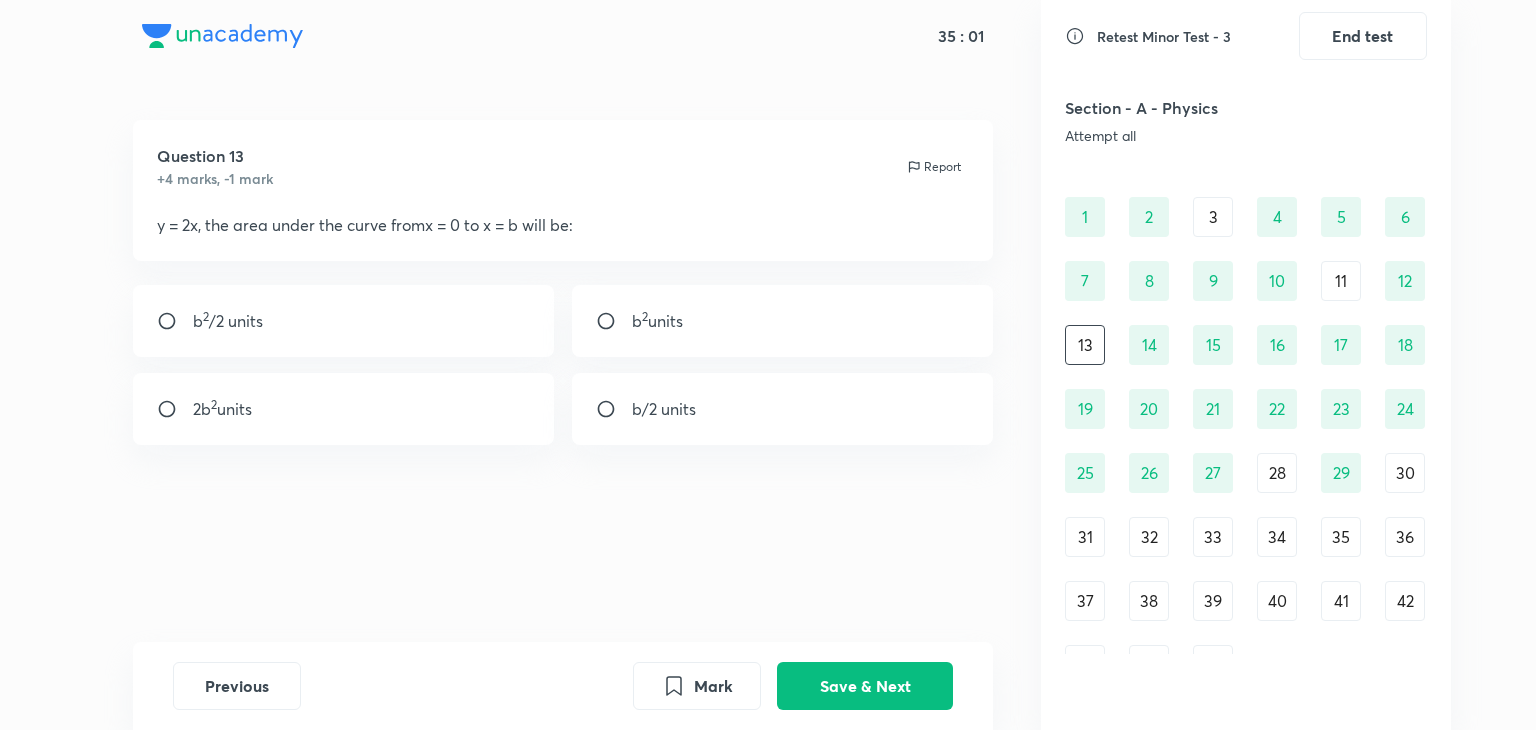 click on "b 2  units" at bounding box center (783, 321) 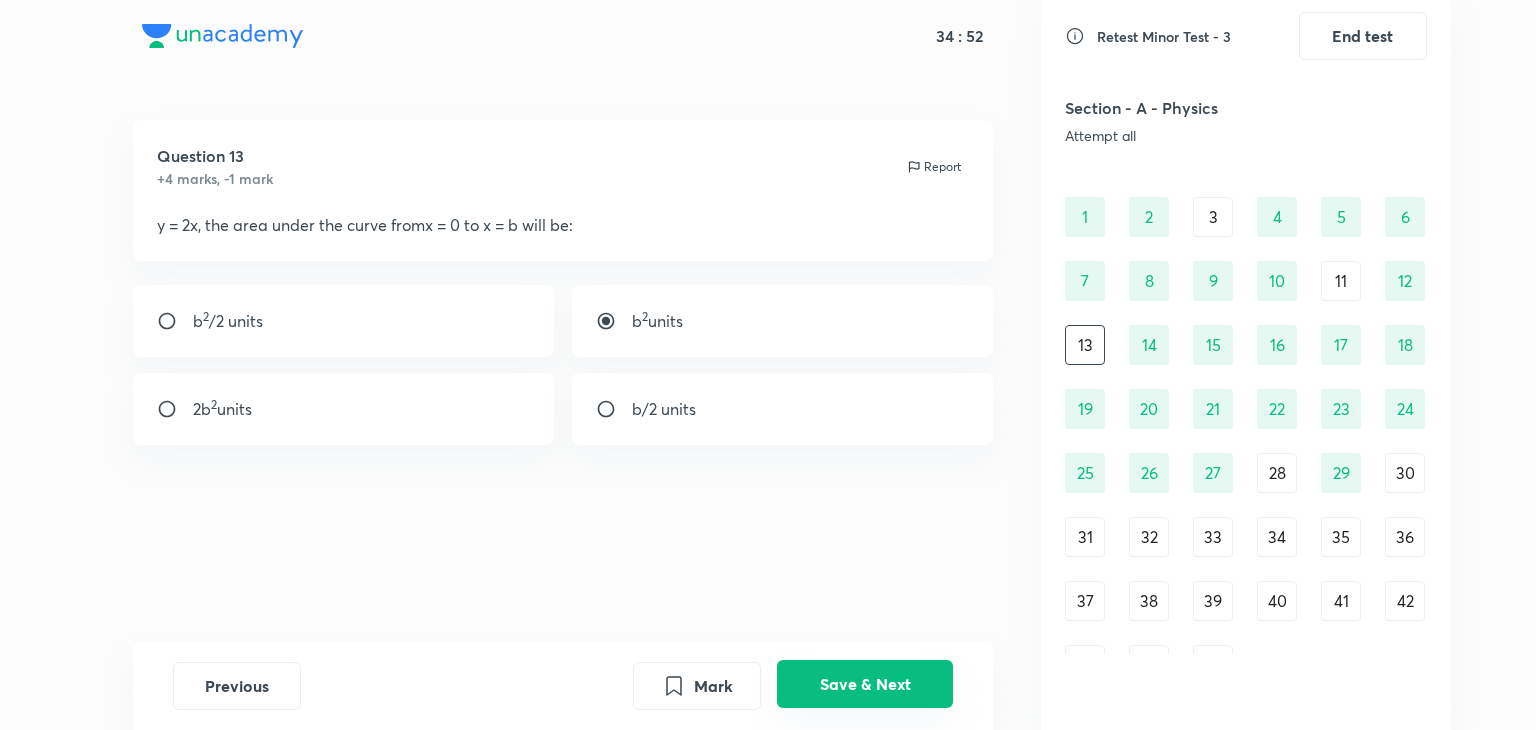 click on "Save & Next" at bounding box center [865, 684] 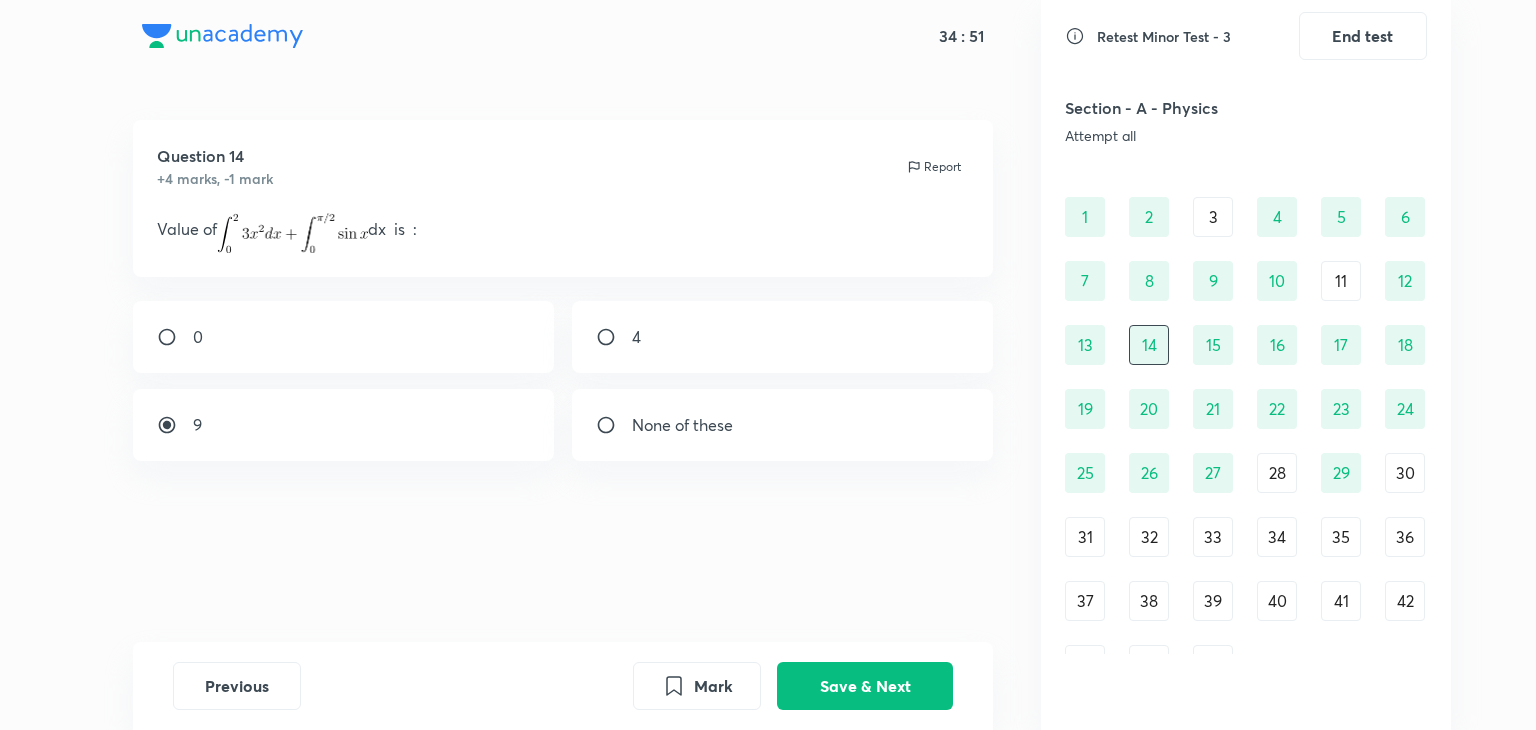 scroll, scrollTop: 0, scrollLeft: 0, axis: both 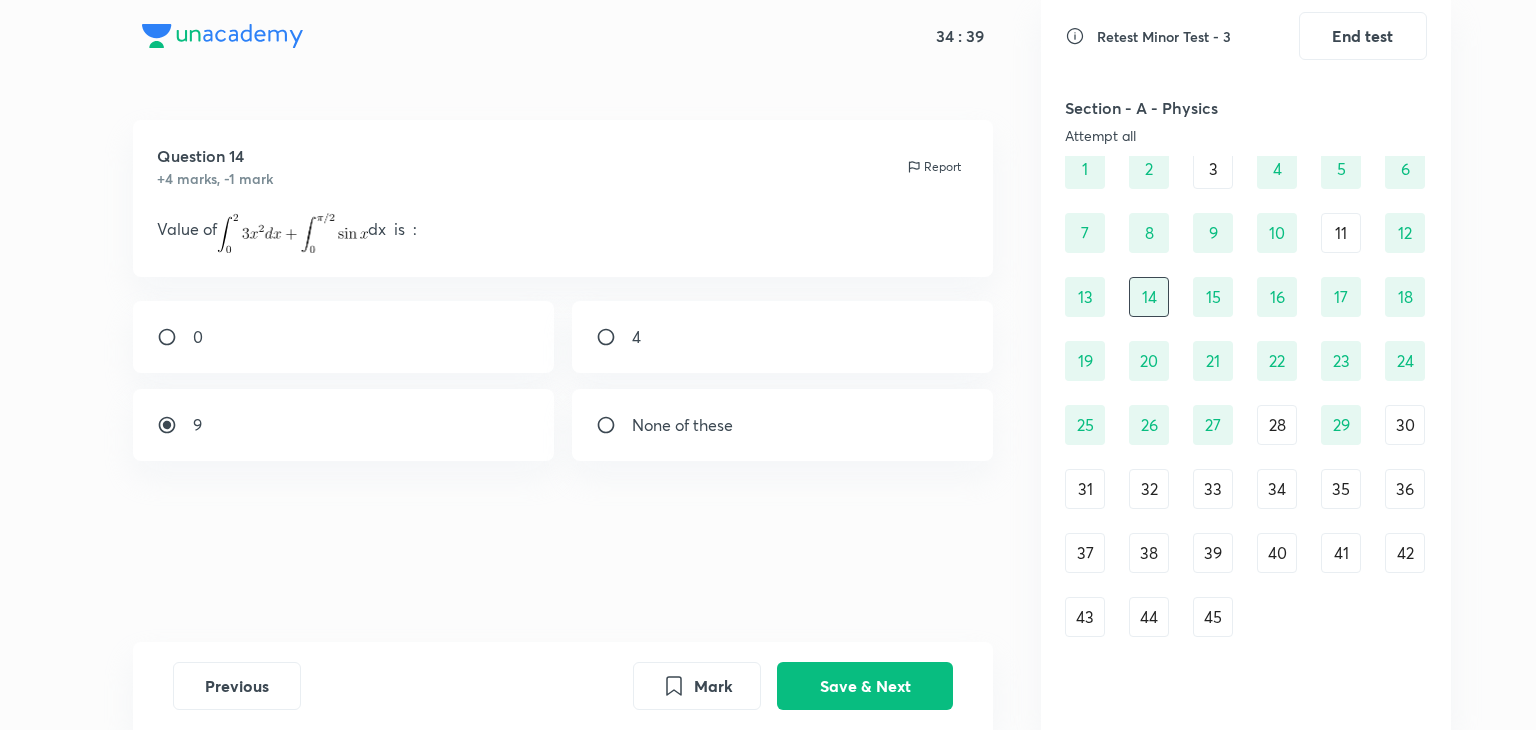 click on "28" at bounding box center (1277, 425) 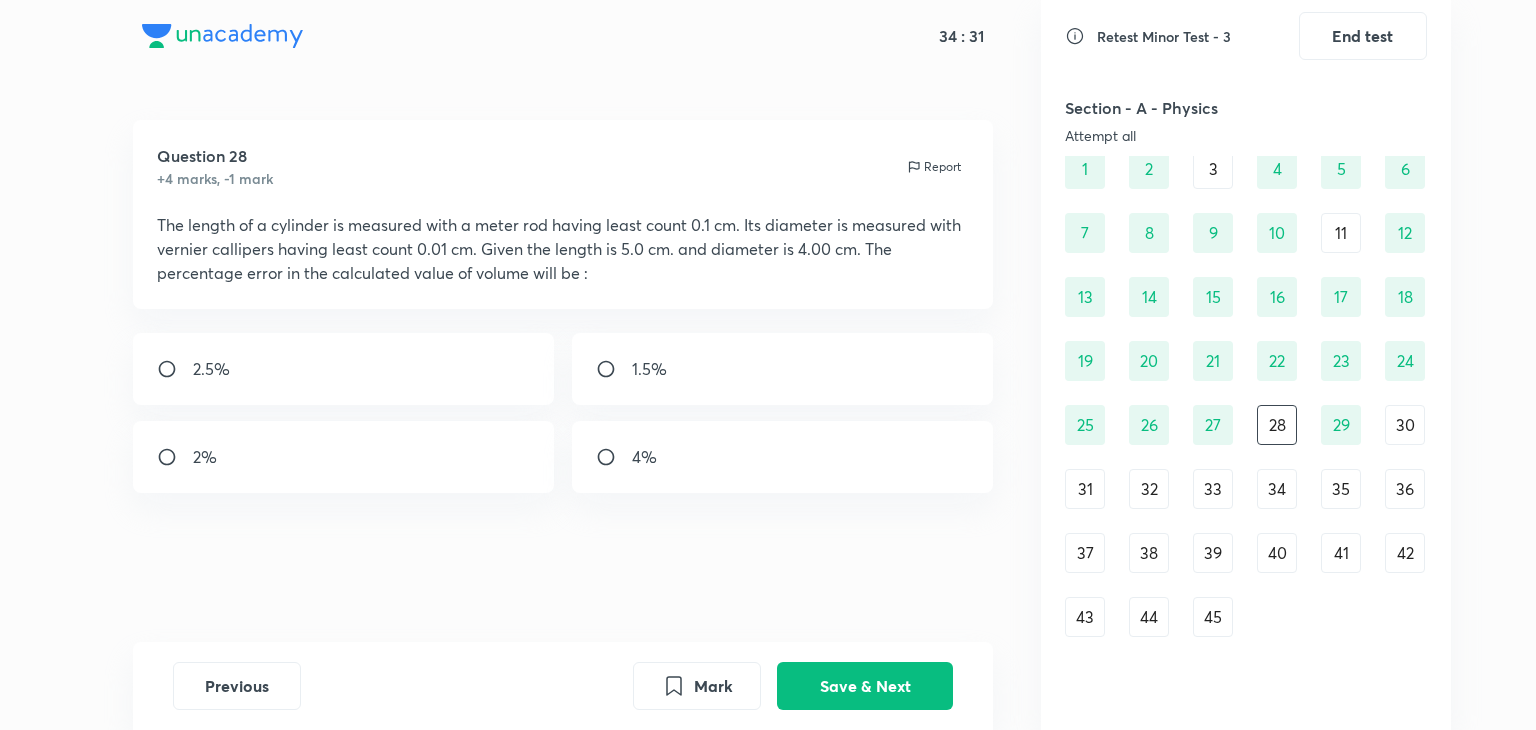 click on "30" at bounding box center [1405, 425] 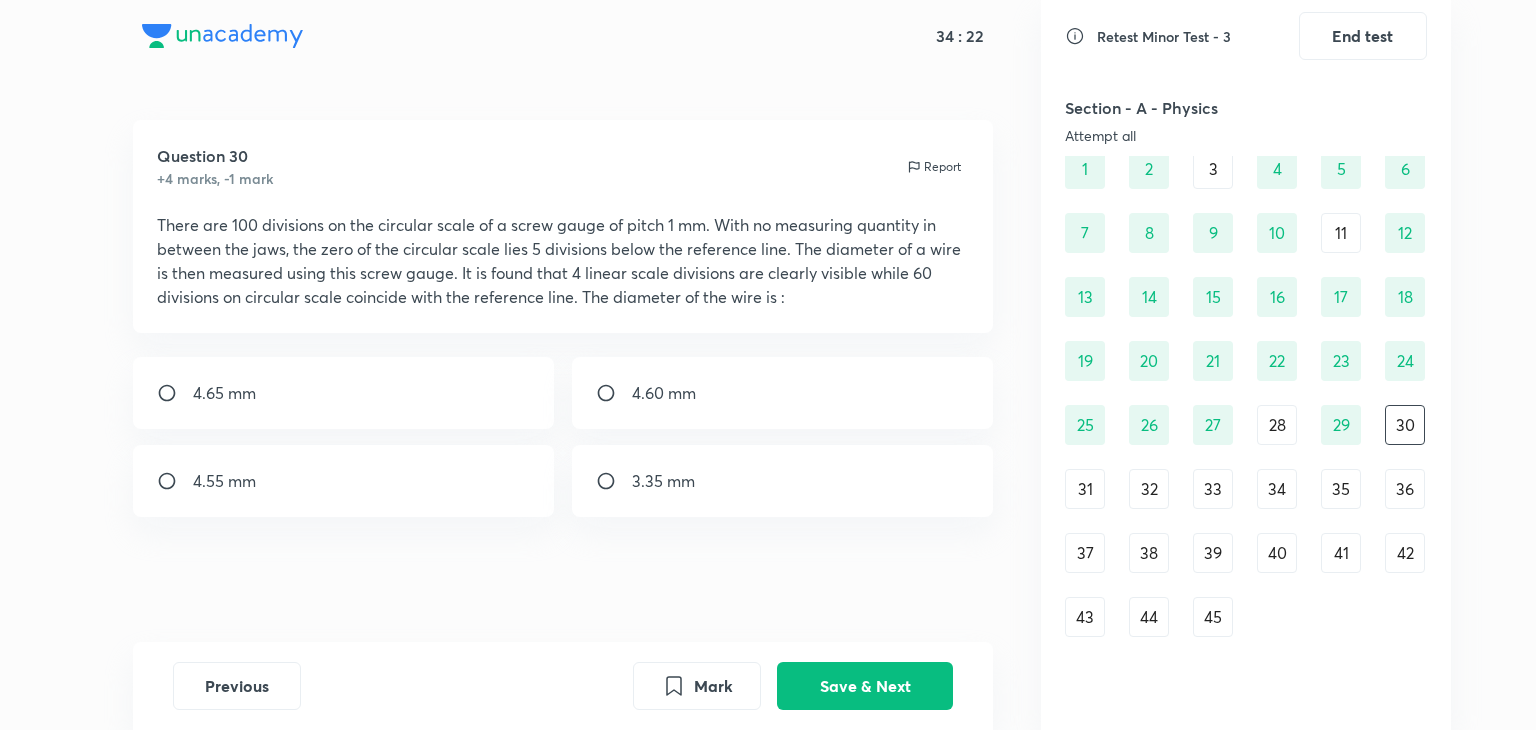 click on "31" at bounding box center [1085, 489] 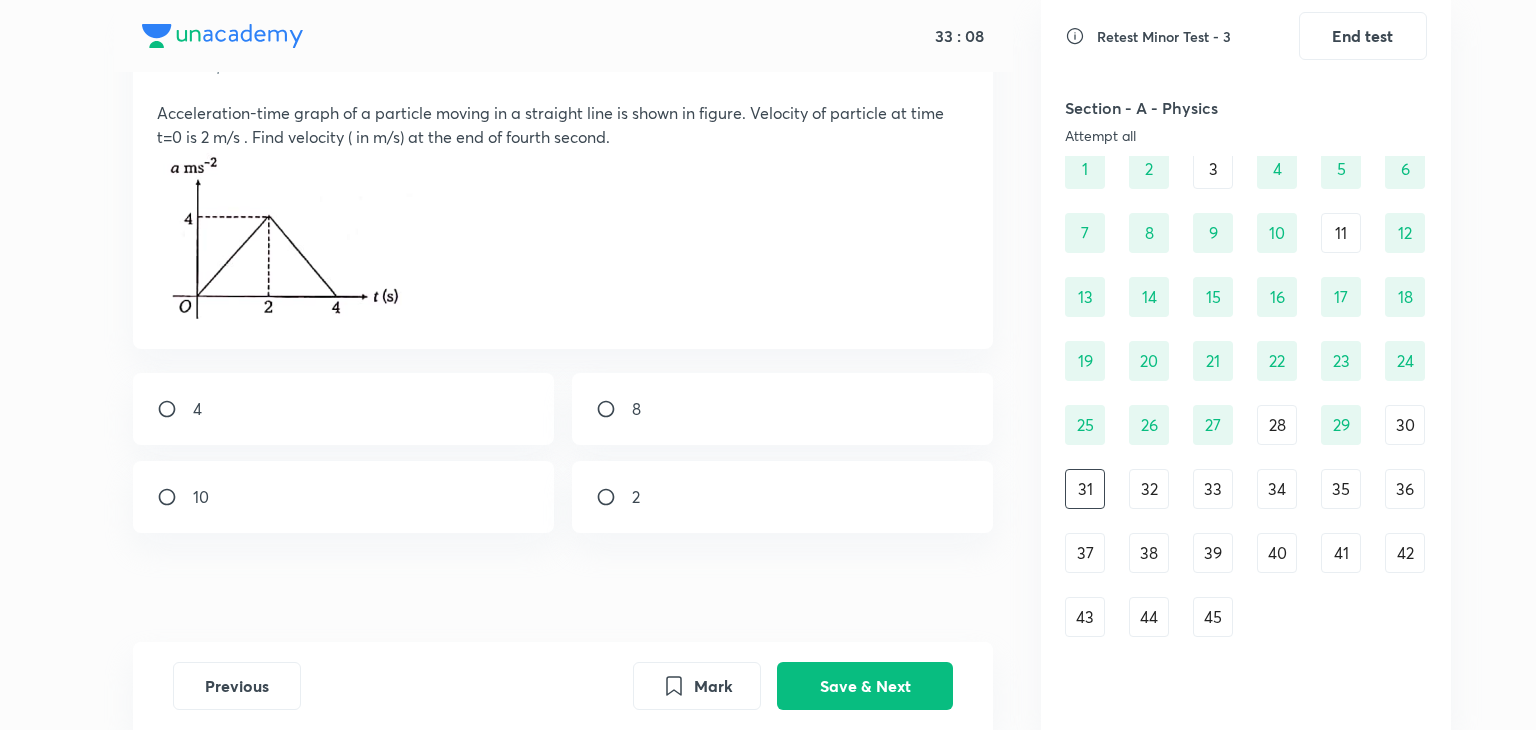 scroll, scrollTop: 124, scrollLeft: 0, axis: vertical 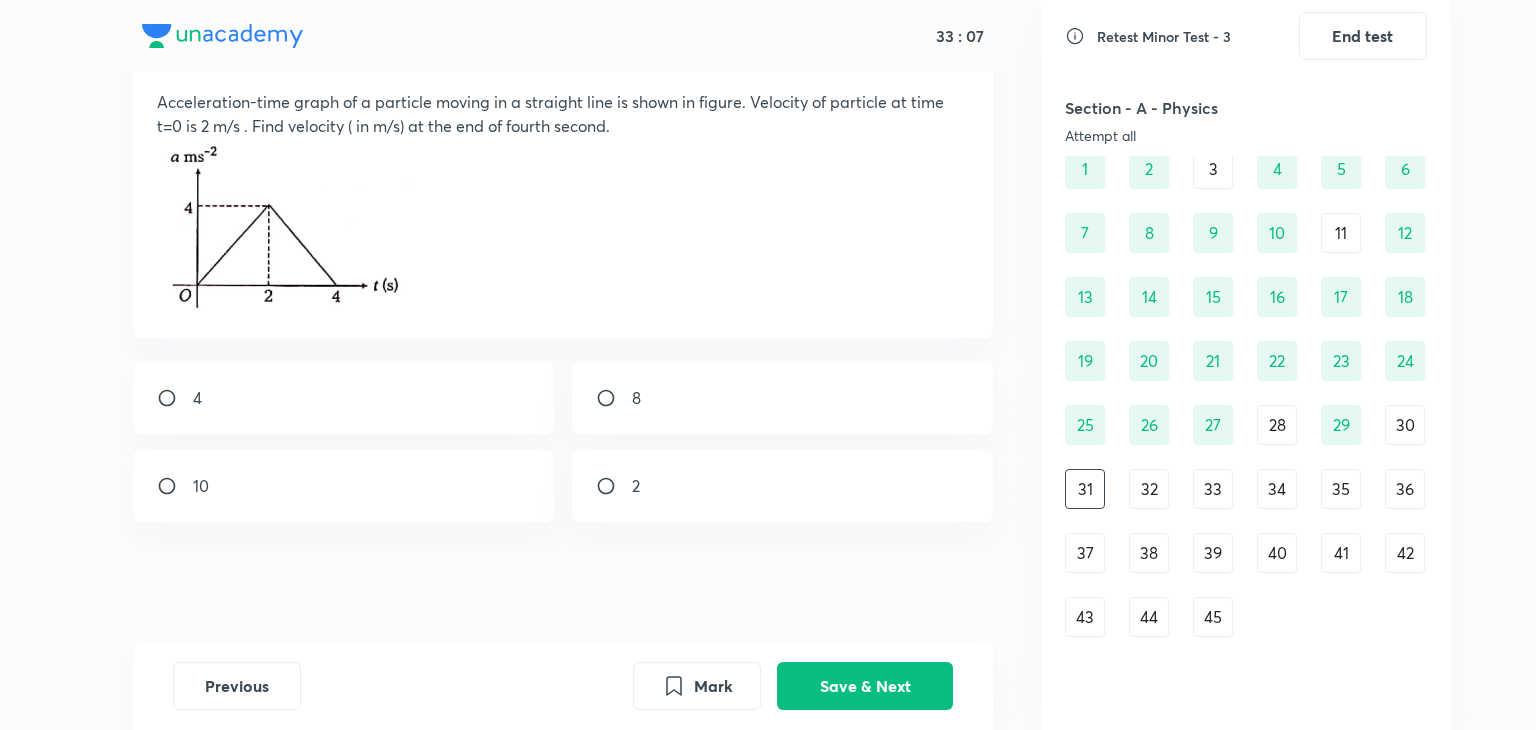click on "10" at bounding box center [344, 486] 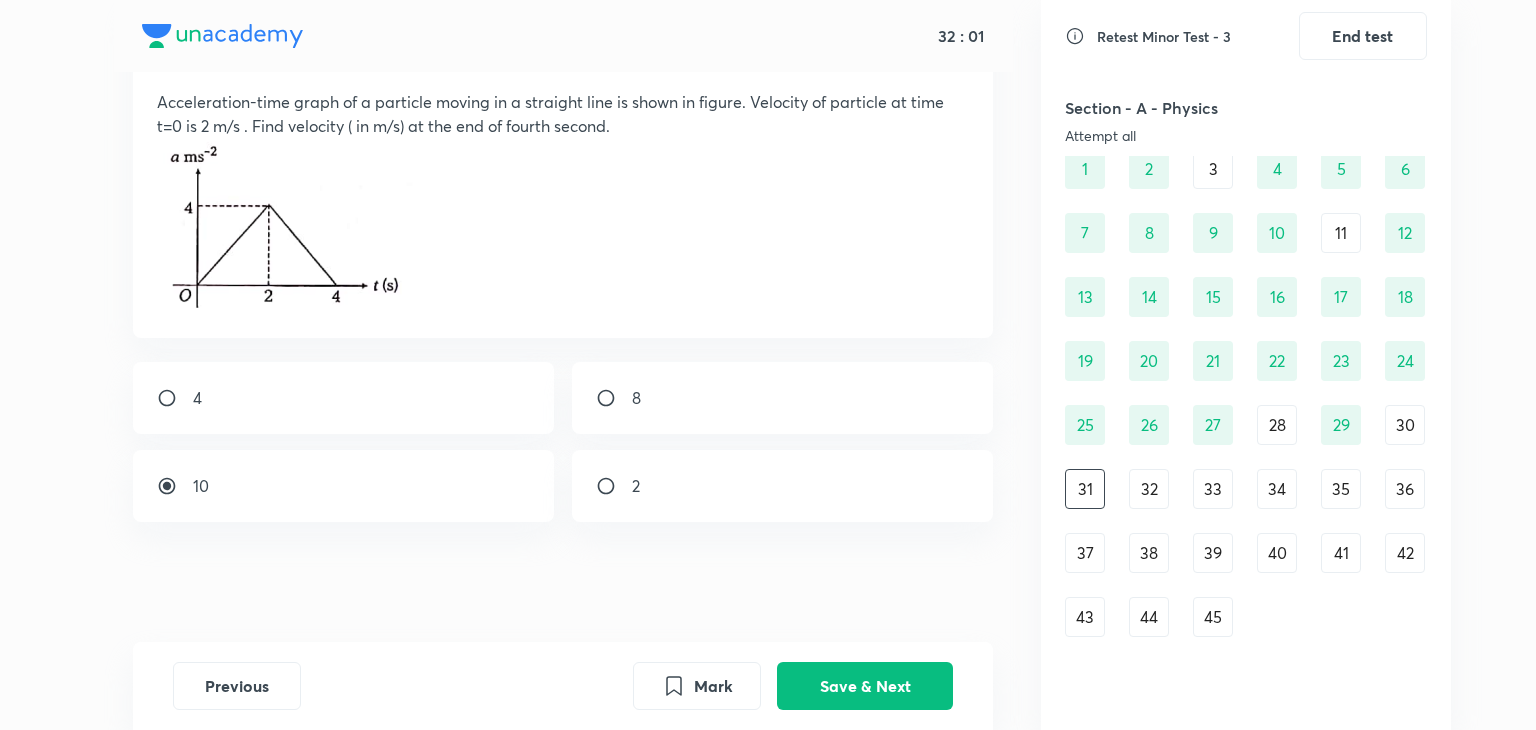click on "4" at bounding box center [344, 398] 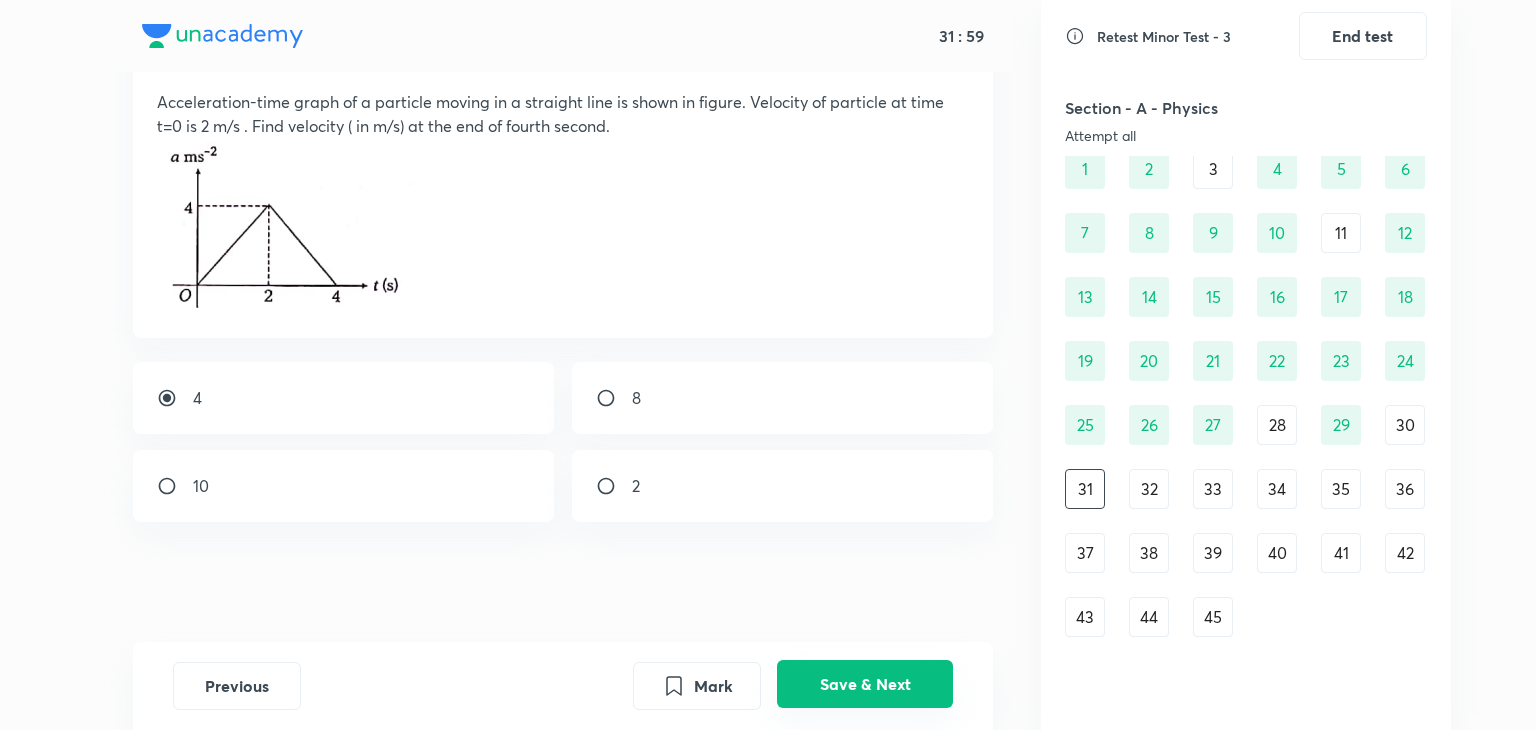 click on "Save & Next" at bounding box center [865, 684] 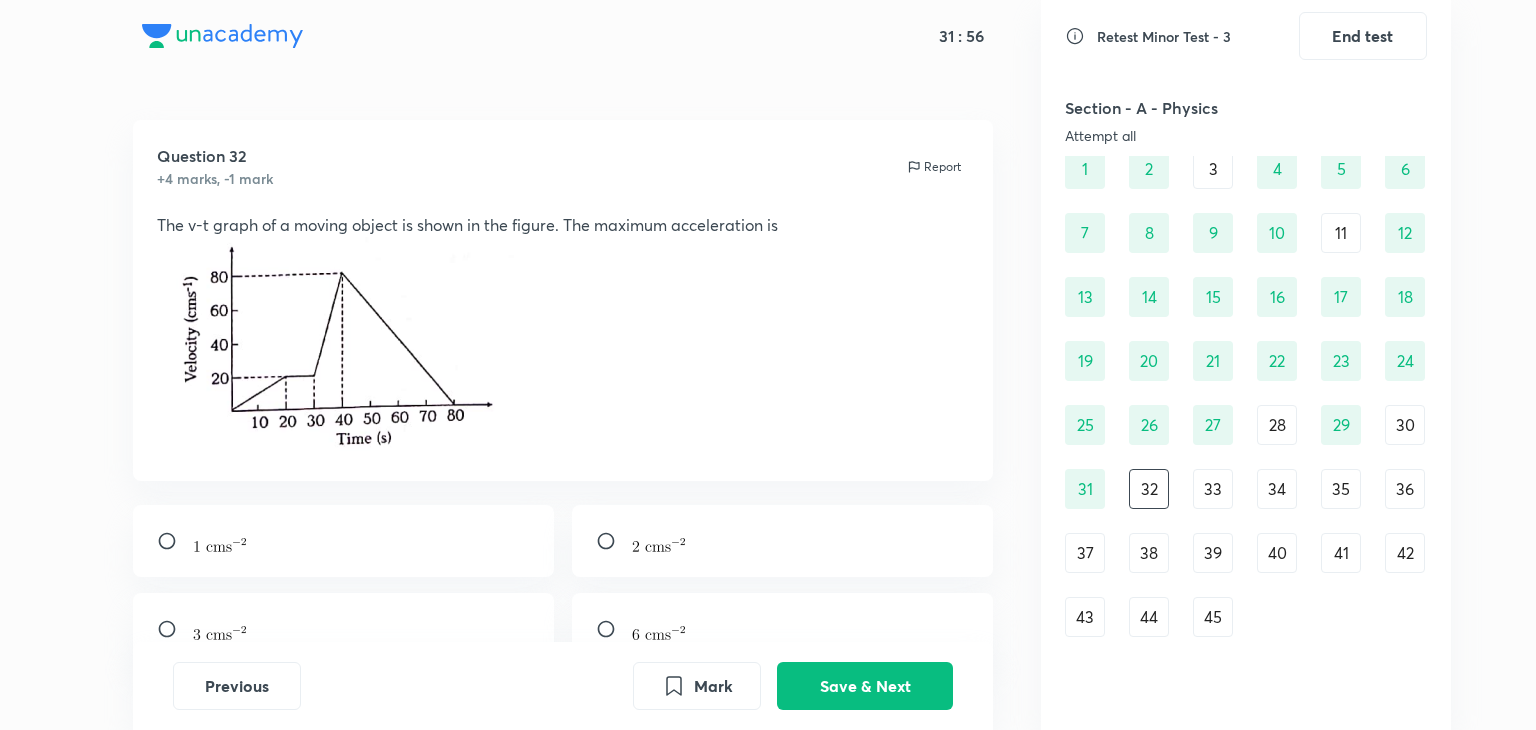 scroll, scrollTop: 144, scrollLeft: 0, axis: vertical 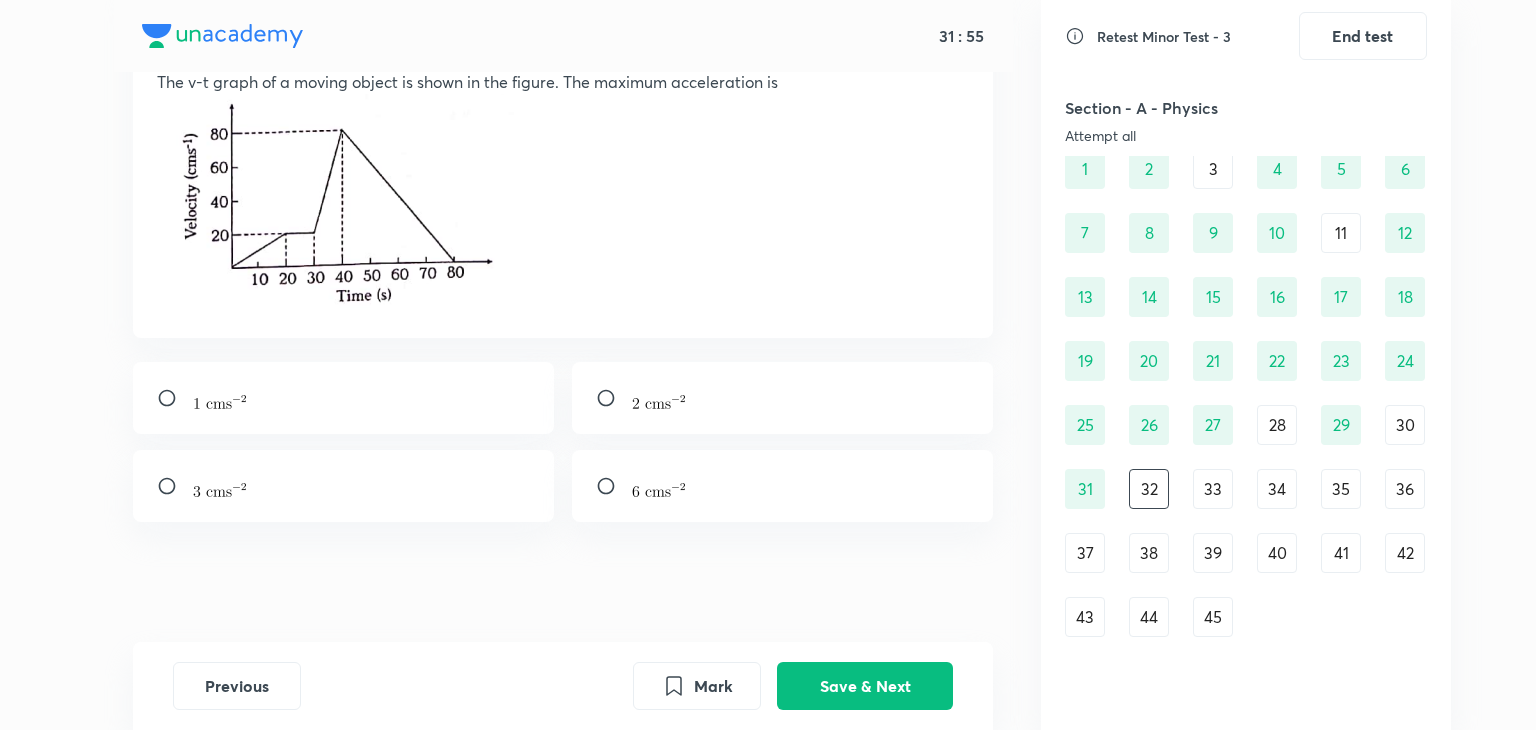 click on "33" at bounding box center [1213, 489] 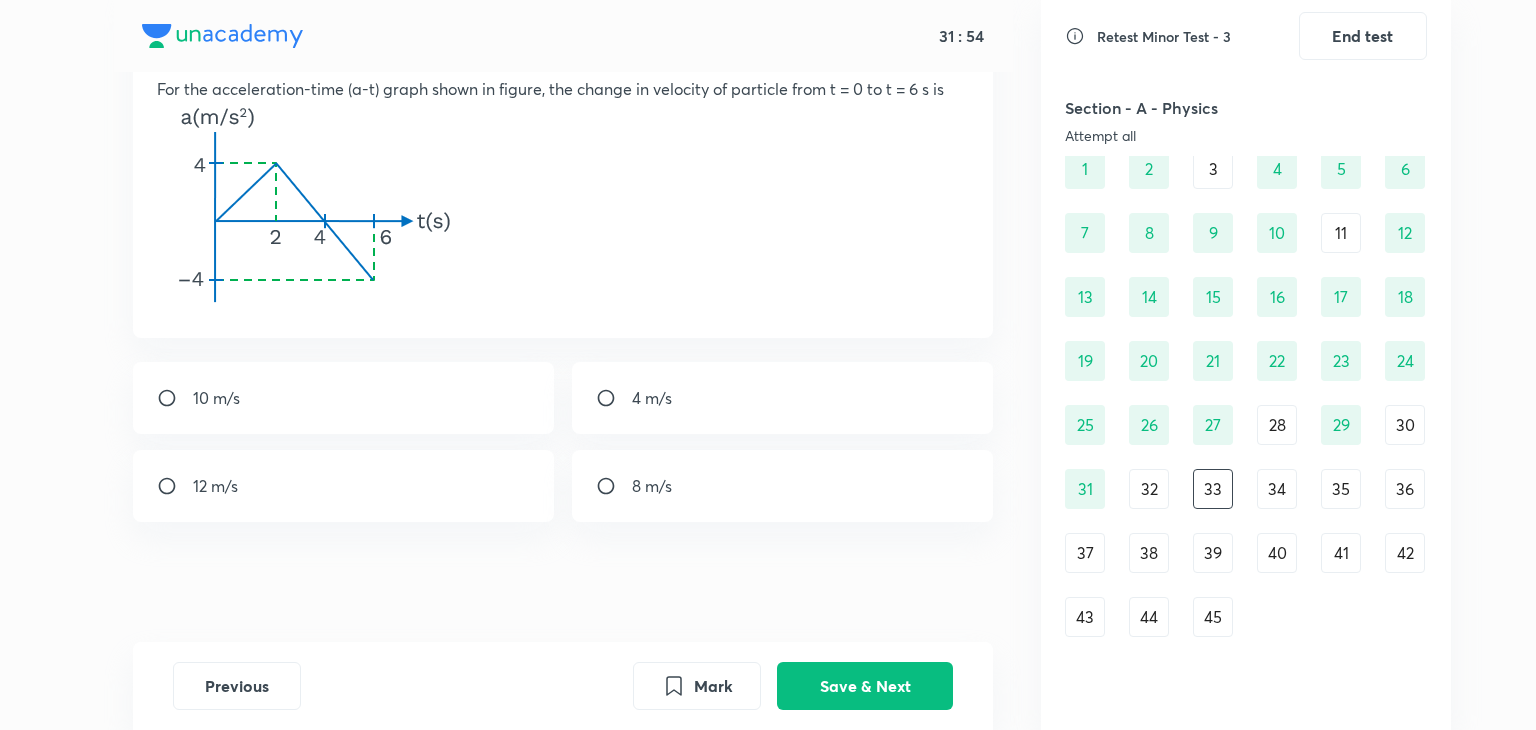 scroll, scrollTop: 0, scrollLeft: 0, axis: both 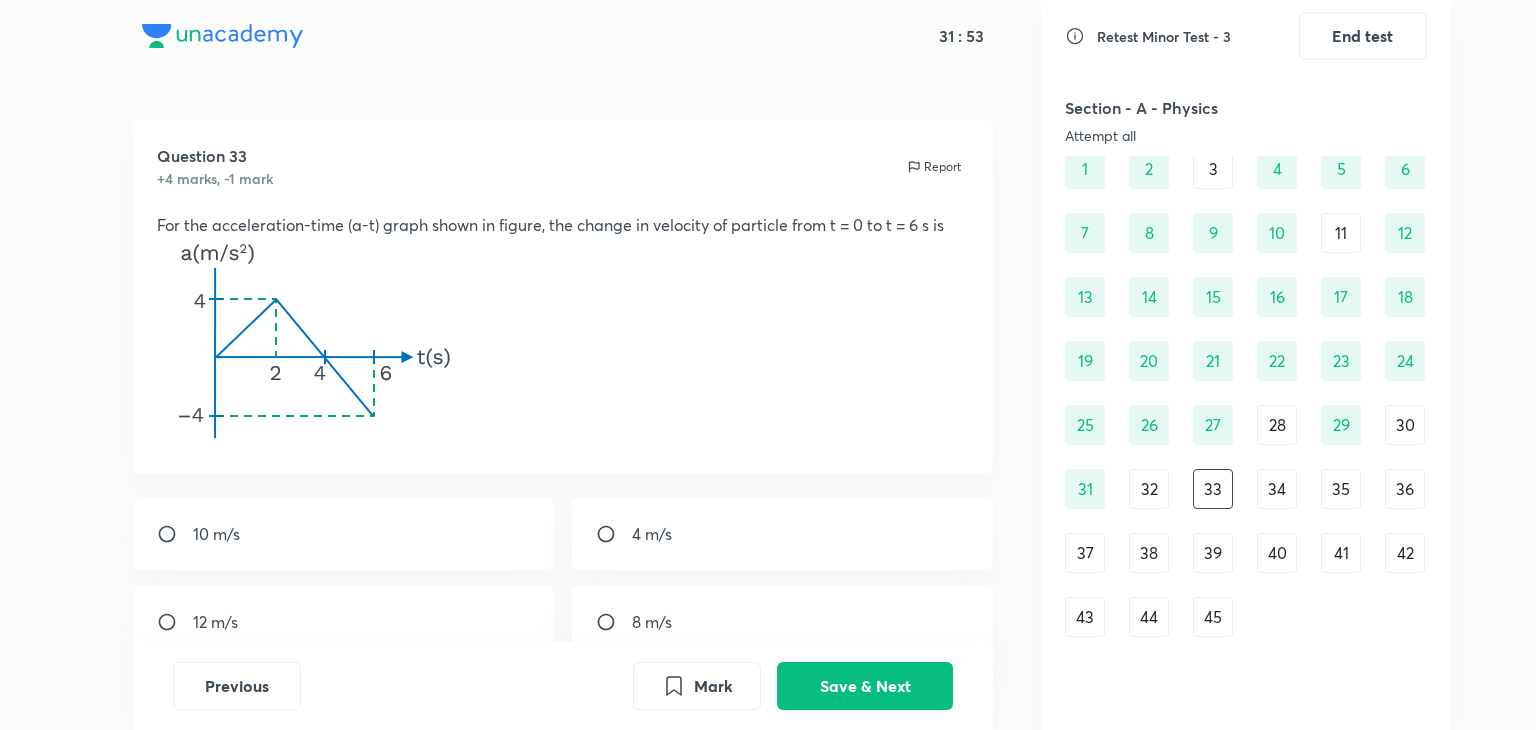 click on "34" at bounding box center [1277, 489] 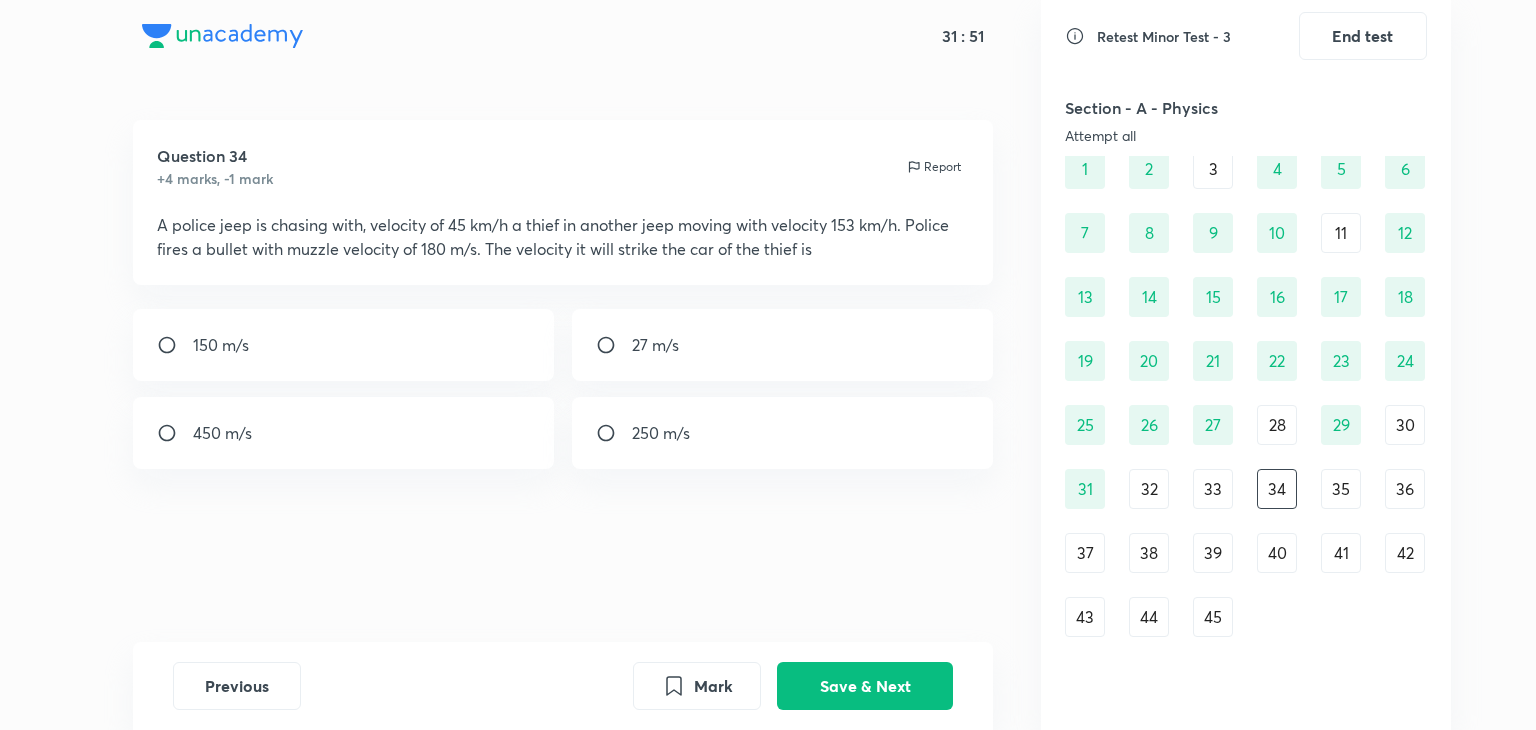 click on "35" at bounding box center [1341, 489] 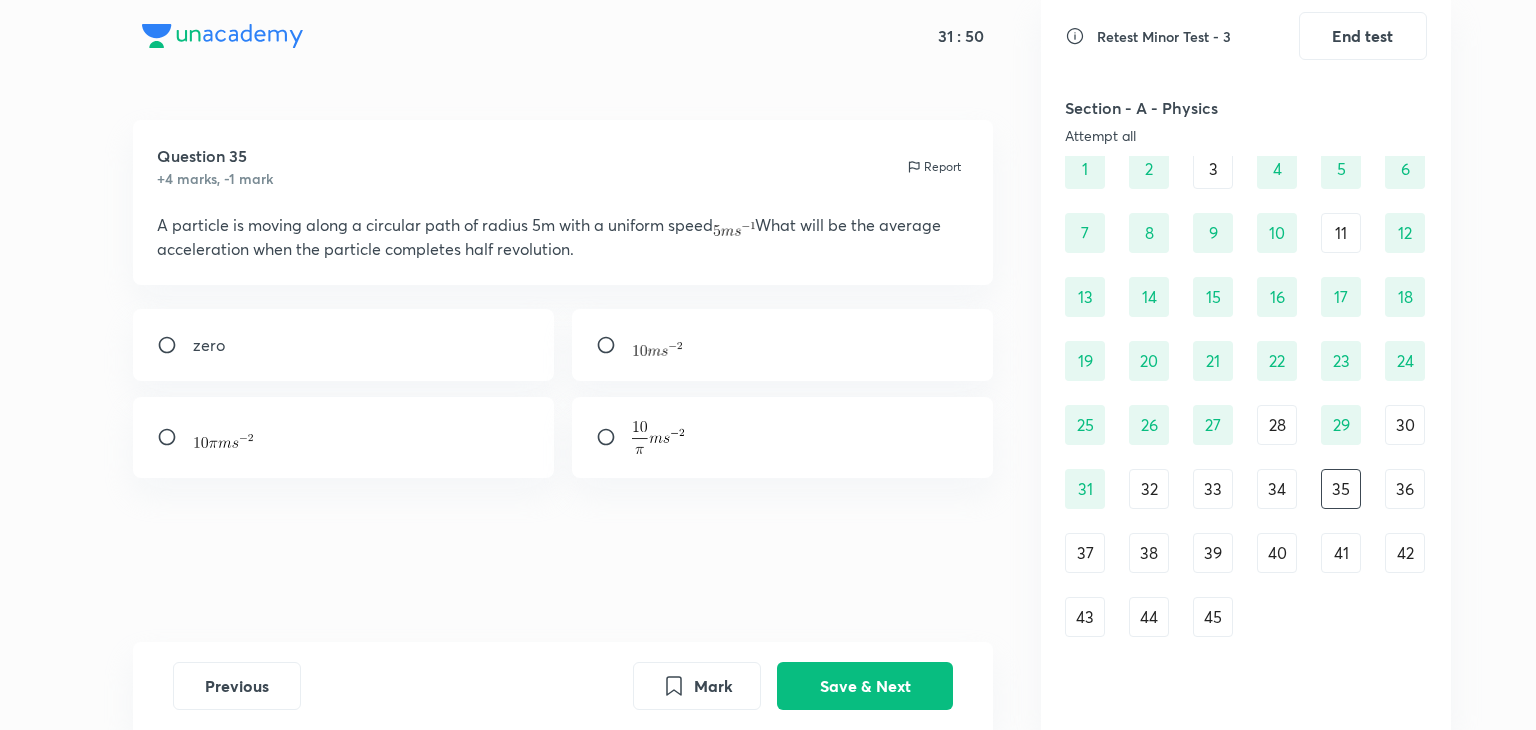 click on "36" at bounding box center [1405, 489] 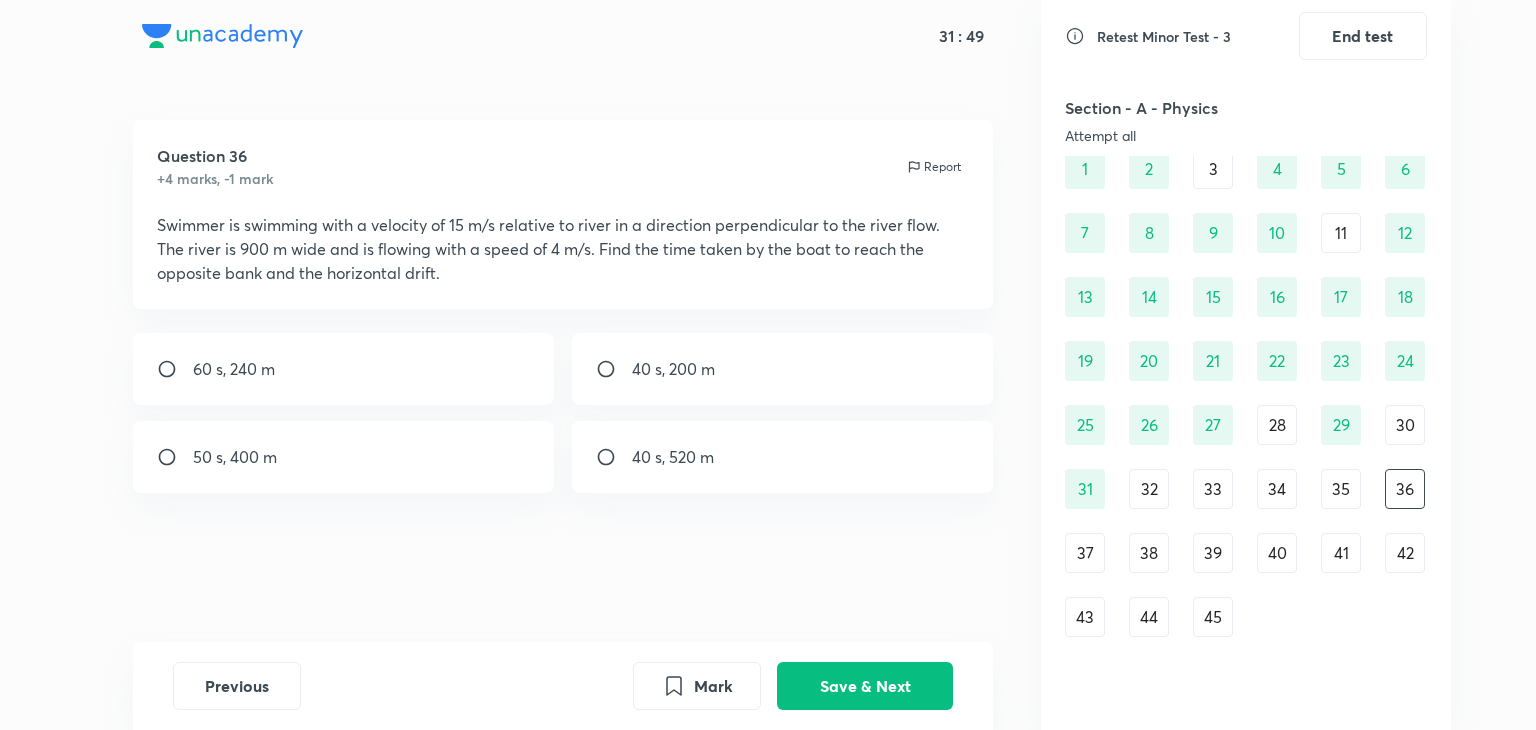 click on "42" at bounding box center (1405, 553) 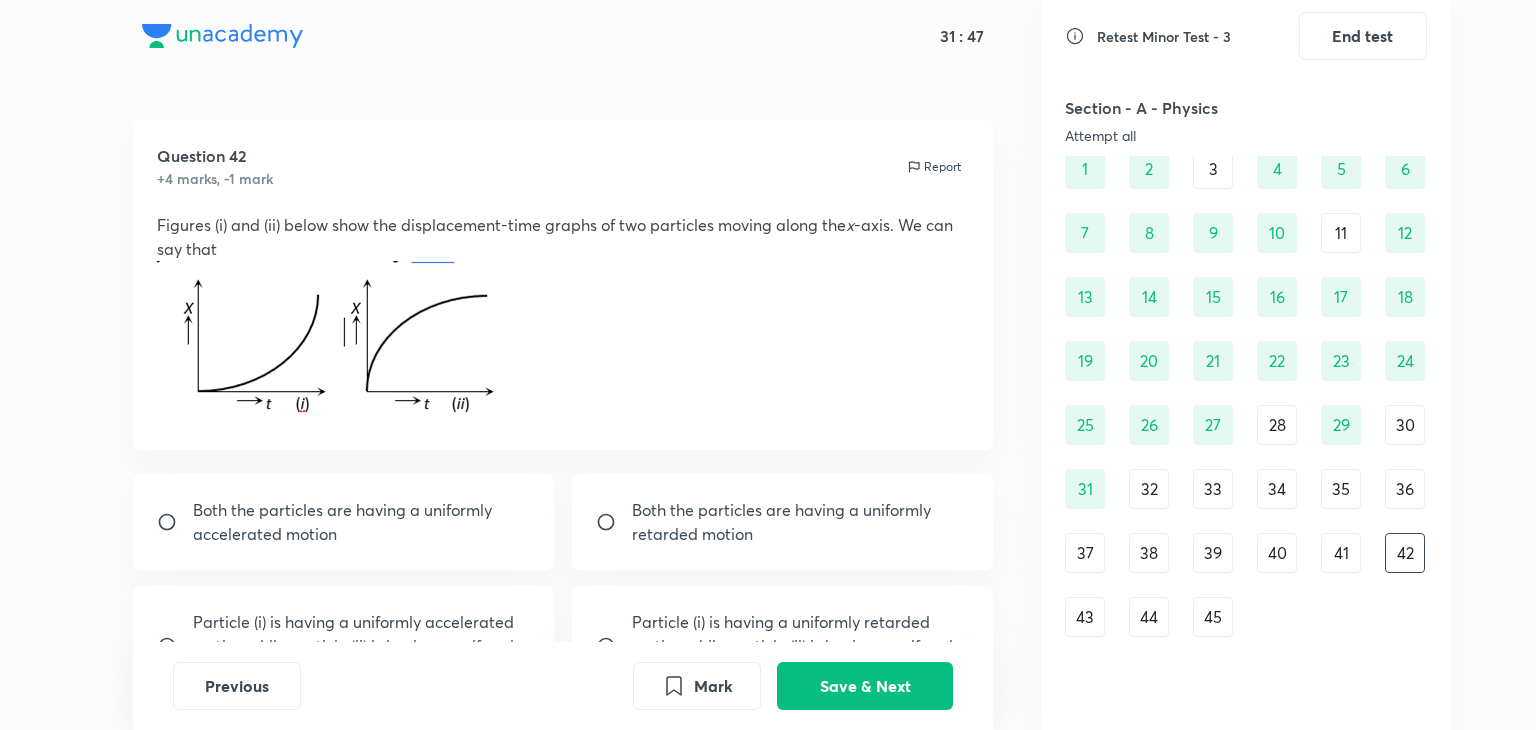 click on "41" at bounding box center [1341, 553] 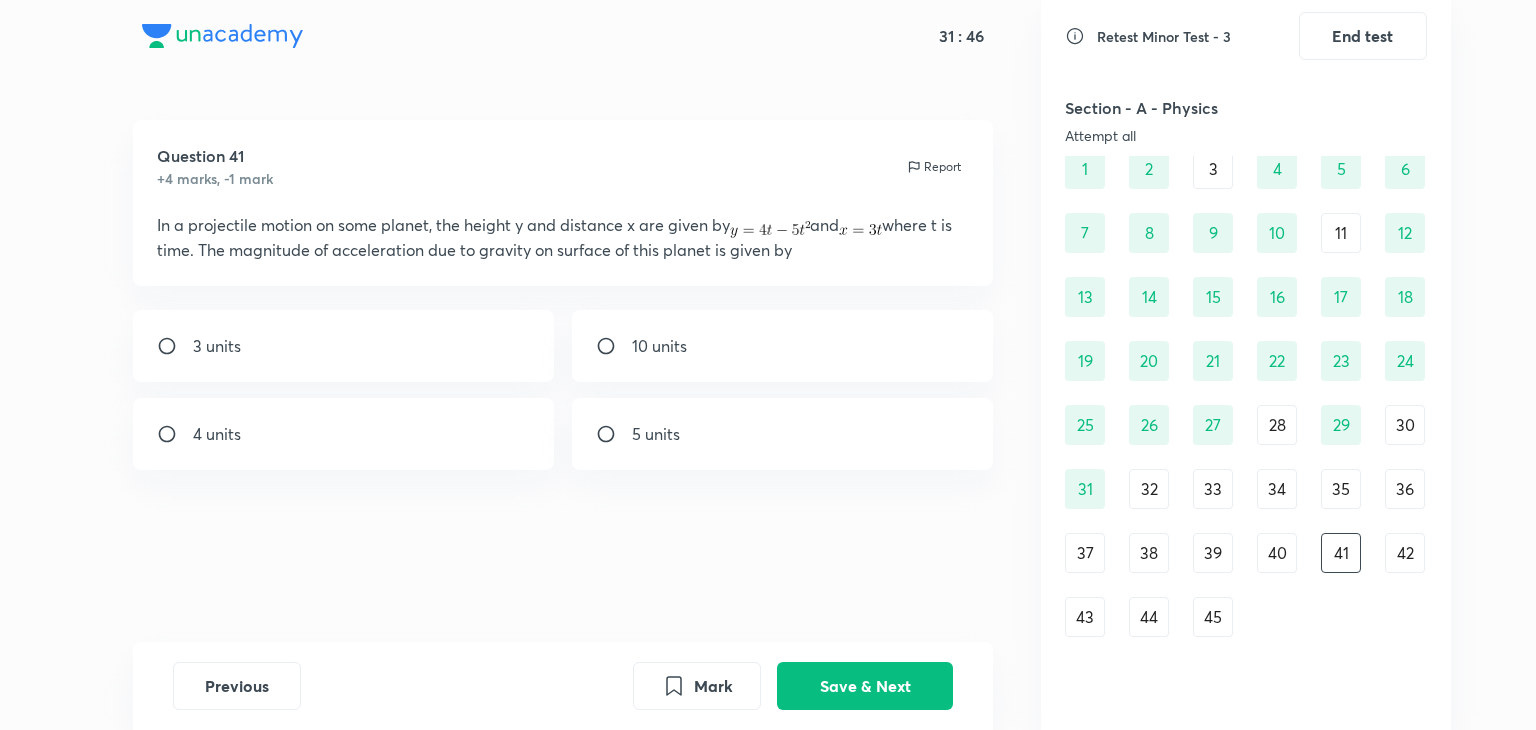 click on "42" at bounding box center [1405, 553] 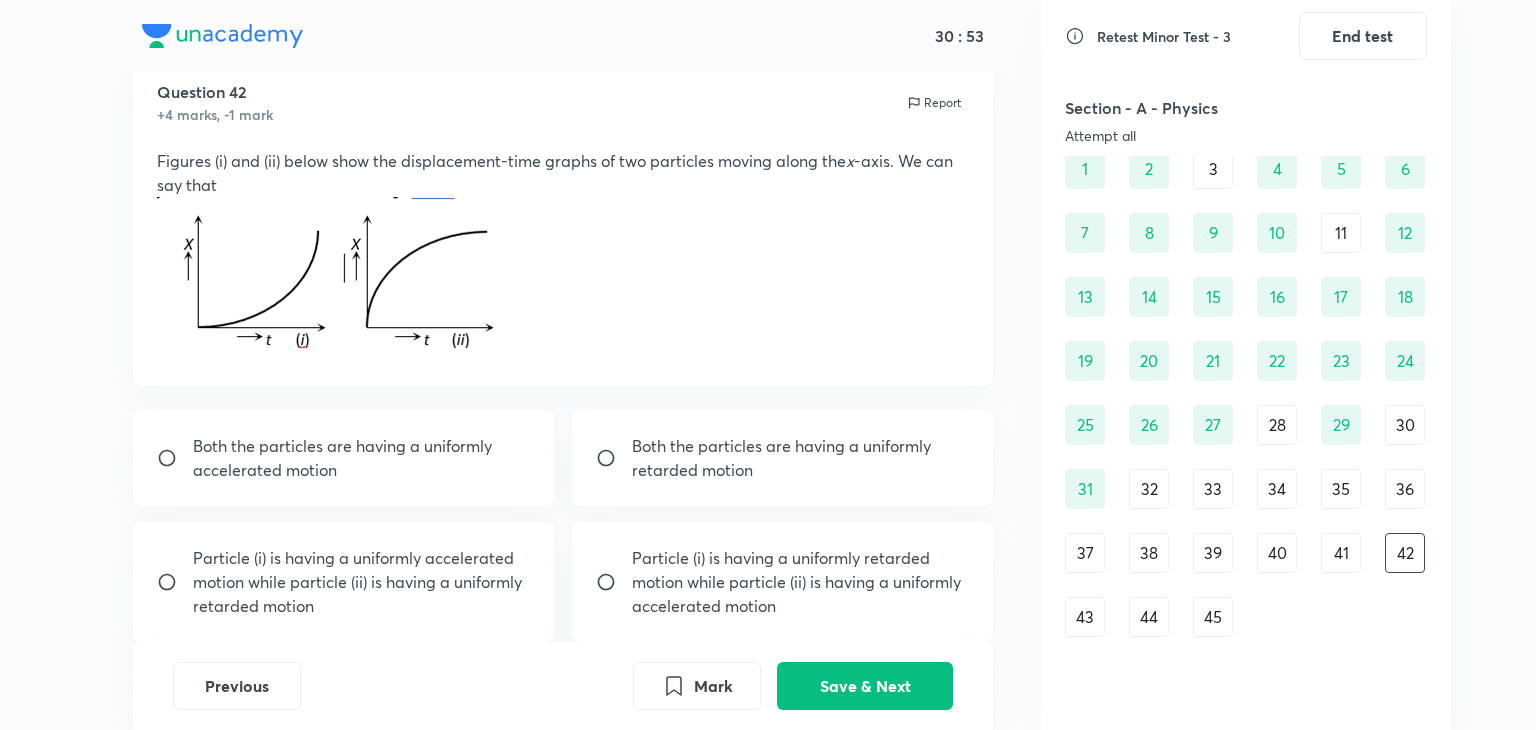 scroll, scrollTop: 72, scrollLeft: 0, axis: vertical 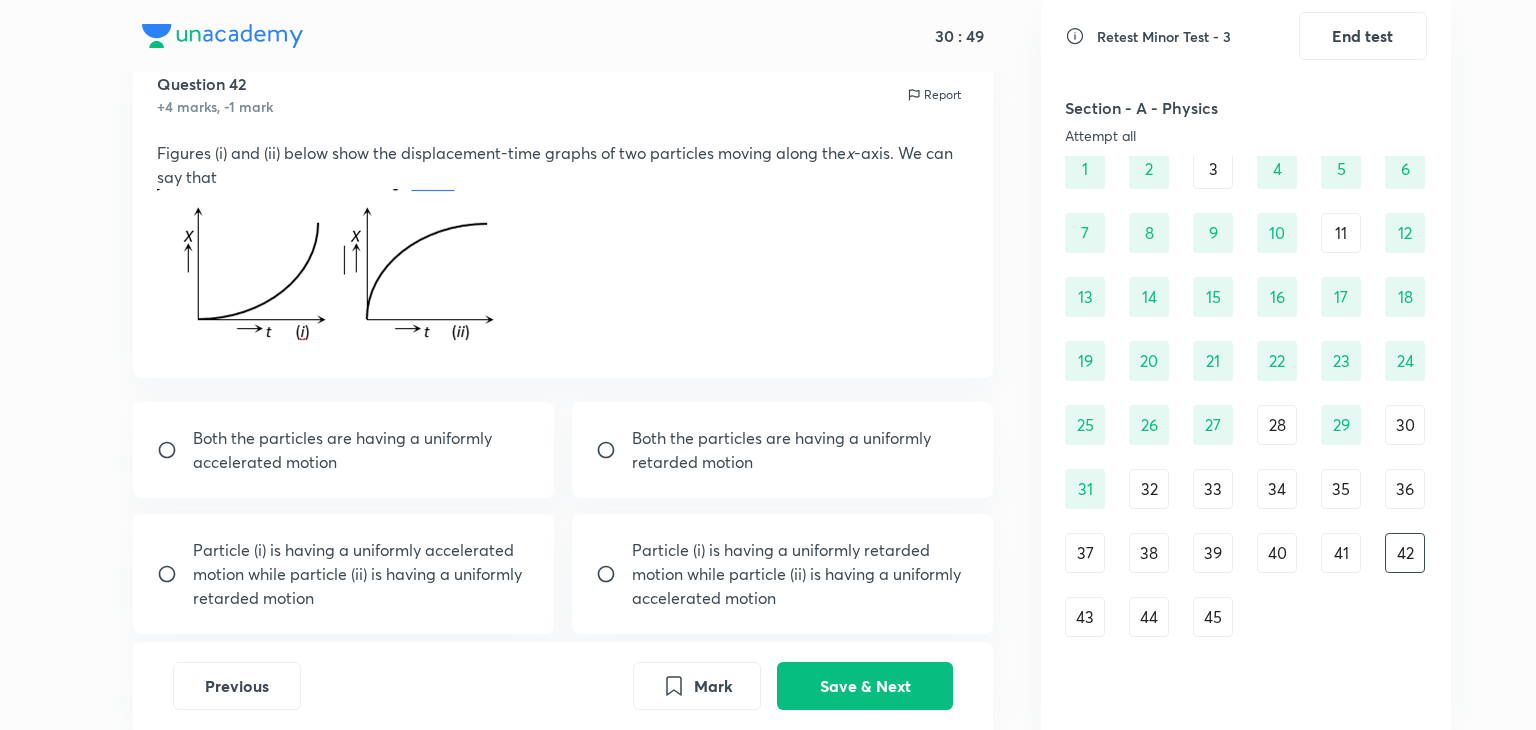 click on "Particle (i) is having a uniformly accelerated motion while particle (ii) is having a uniformly retarded motion" at bounding box center (344, 574) 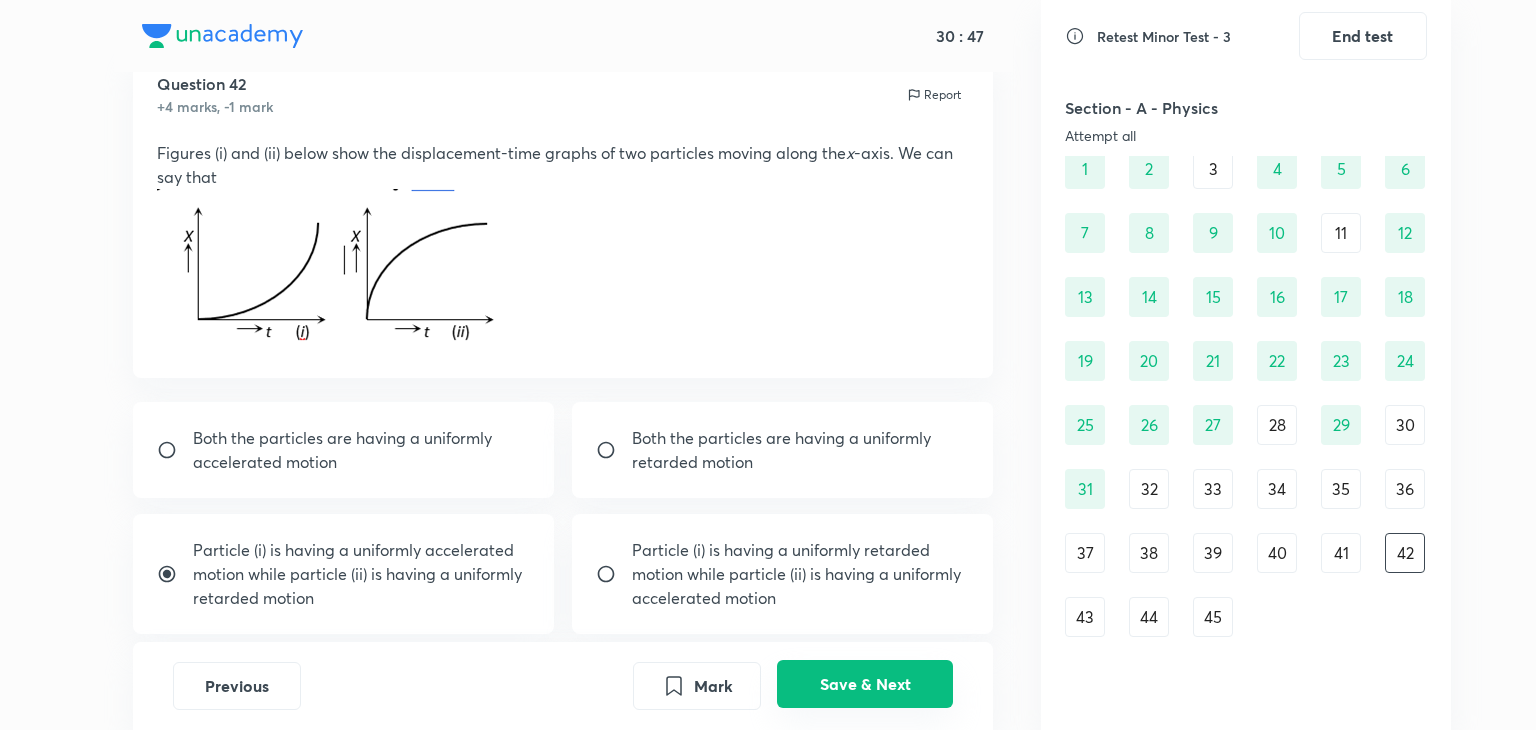 click on "Save & Next" at bounding box center [865, 684] 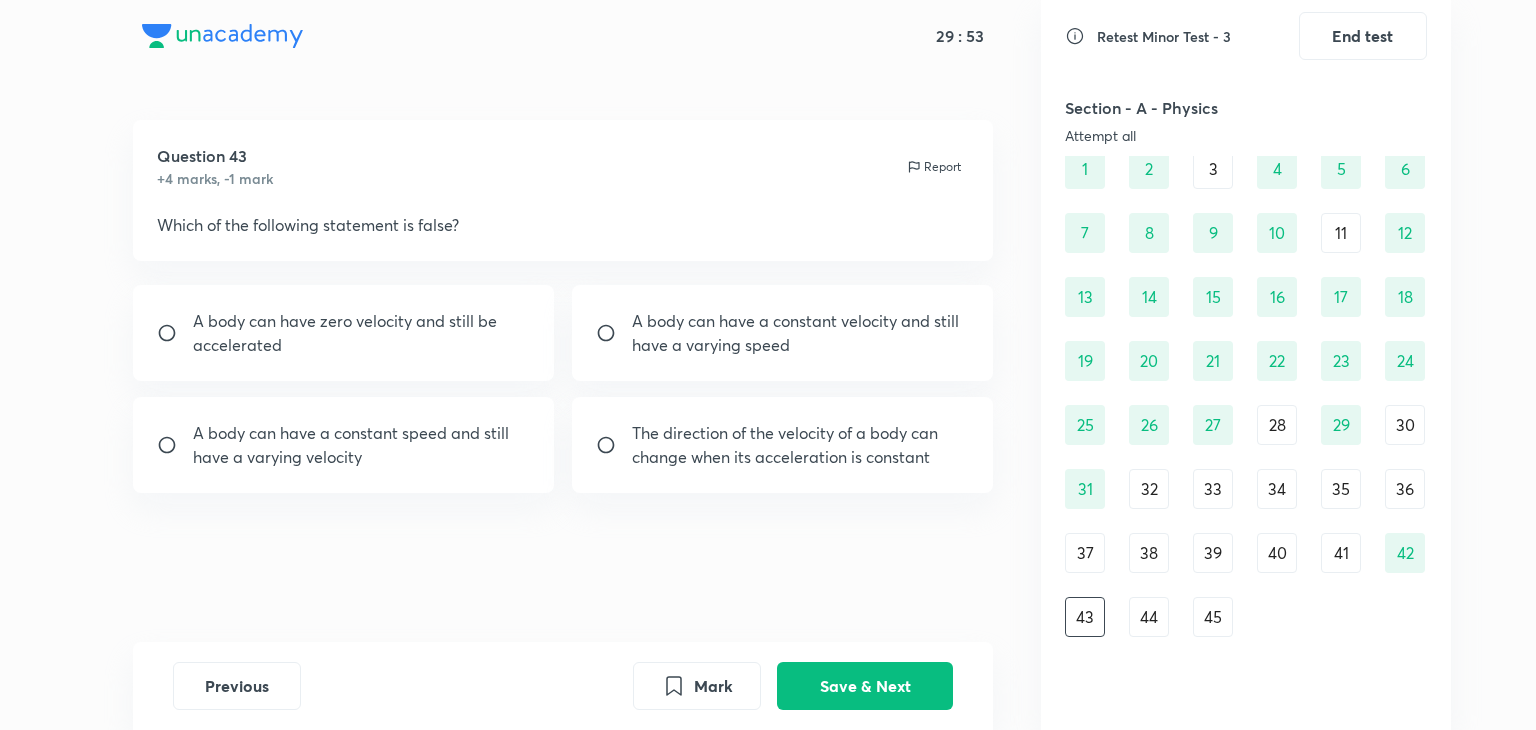 click on "The direction of the velocity of a body can change when its acceleration is constant" at bounding box center (801, 445) 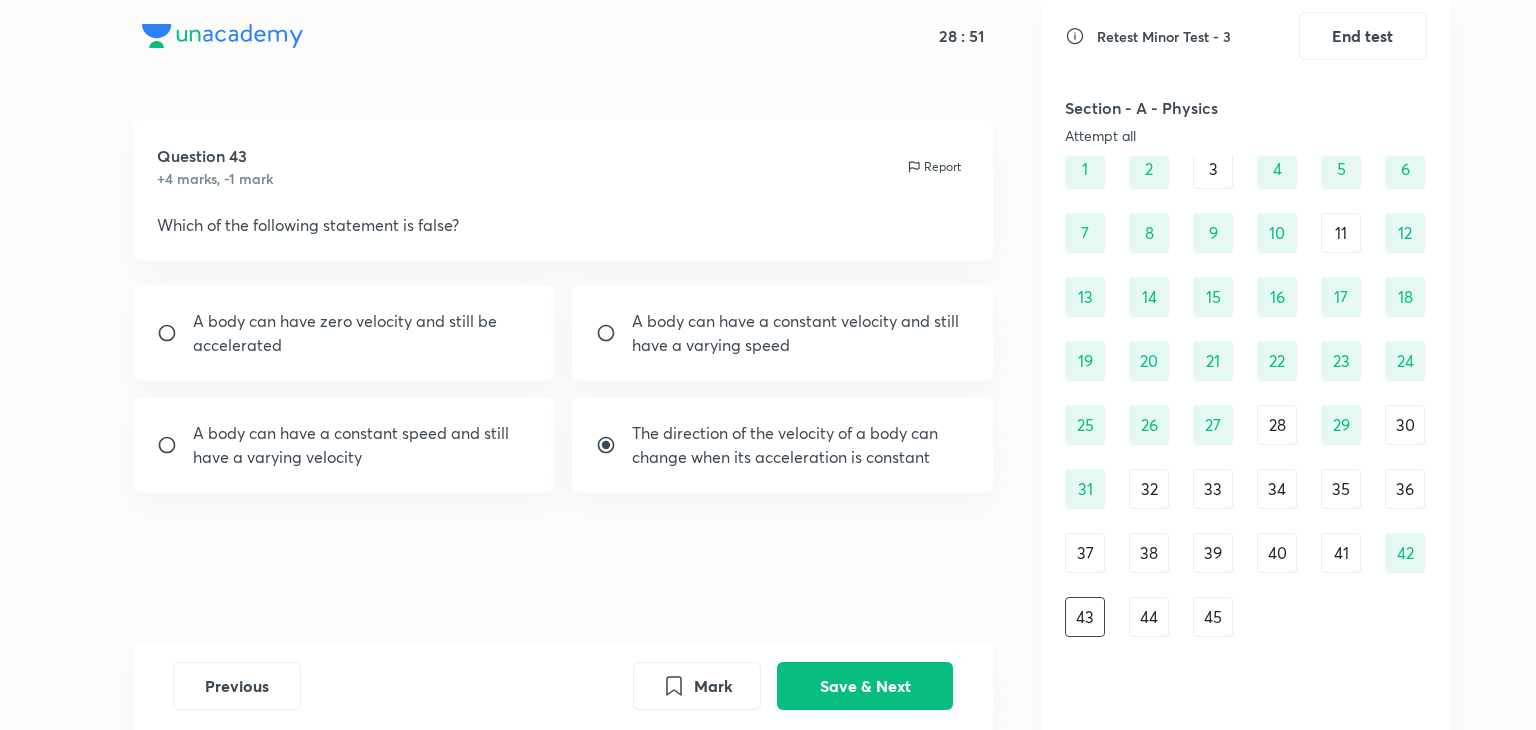 click on "A body can have a constant velocity and still have a varying speed" at bounding box center [801, 333] 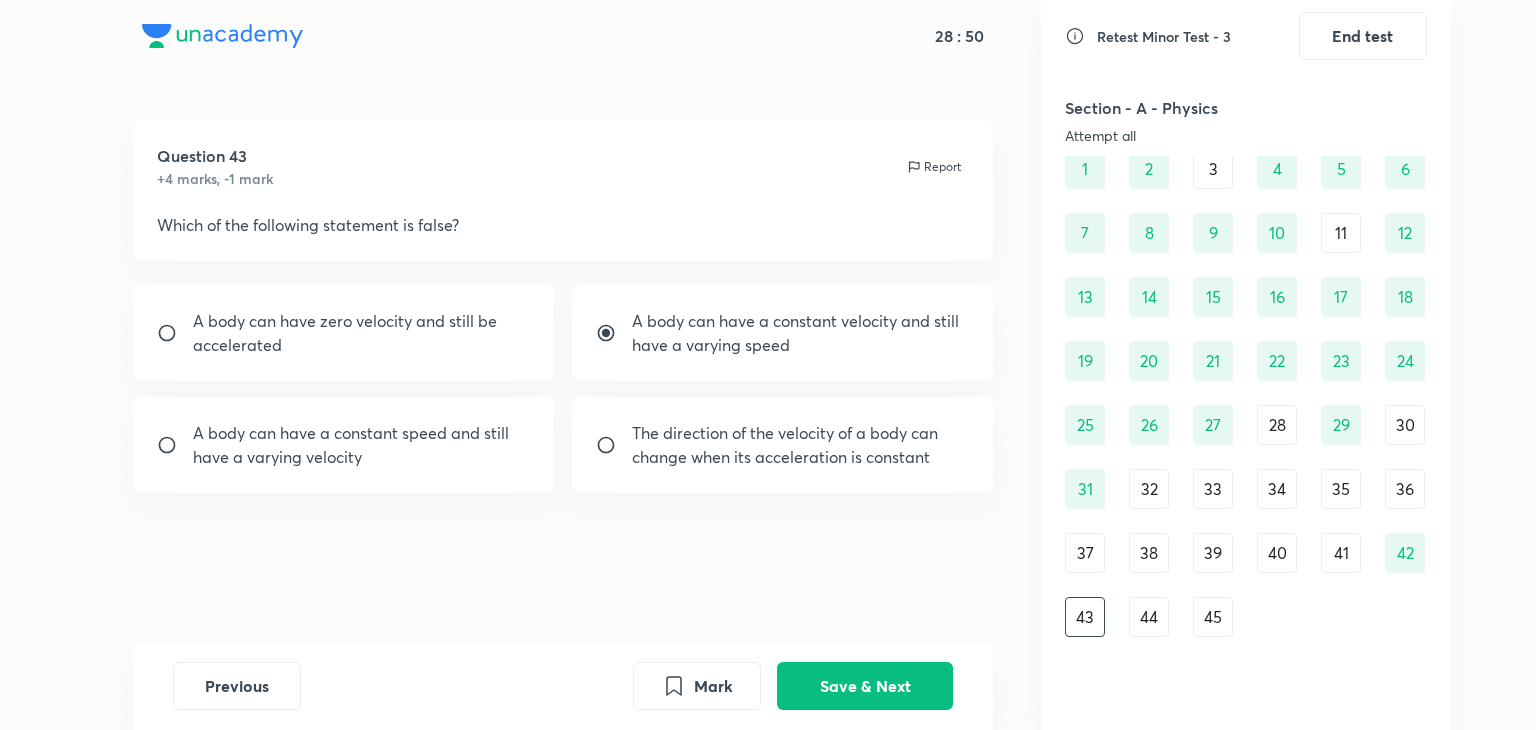 radio on "true" 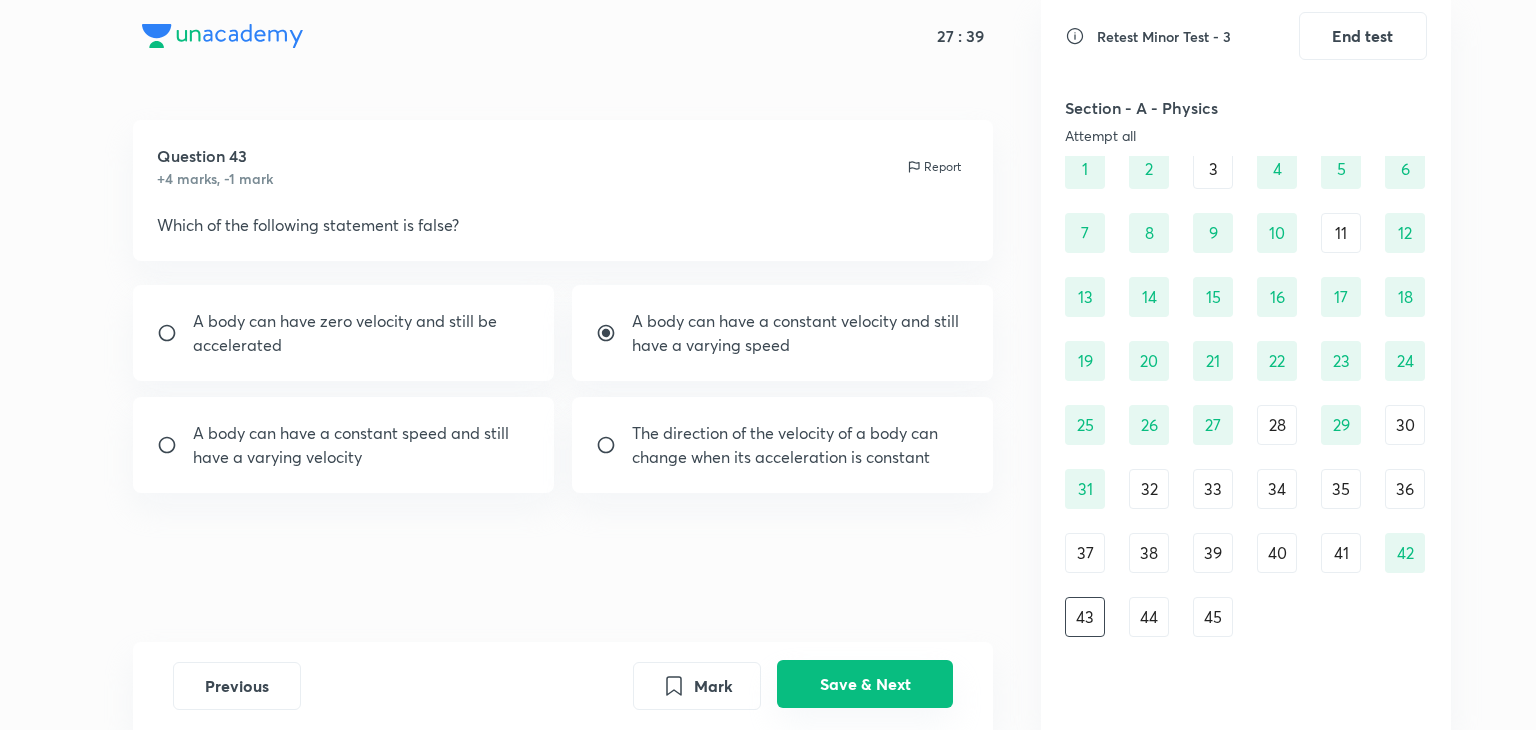 click on "Save & Next" at bounding box center (865, 684) 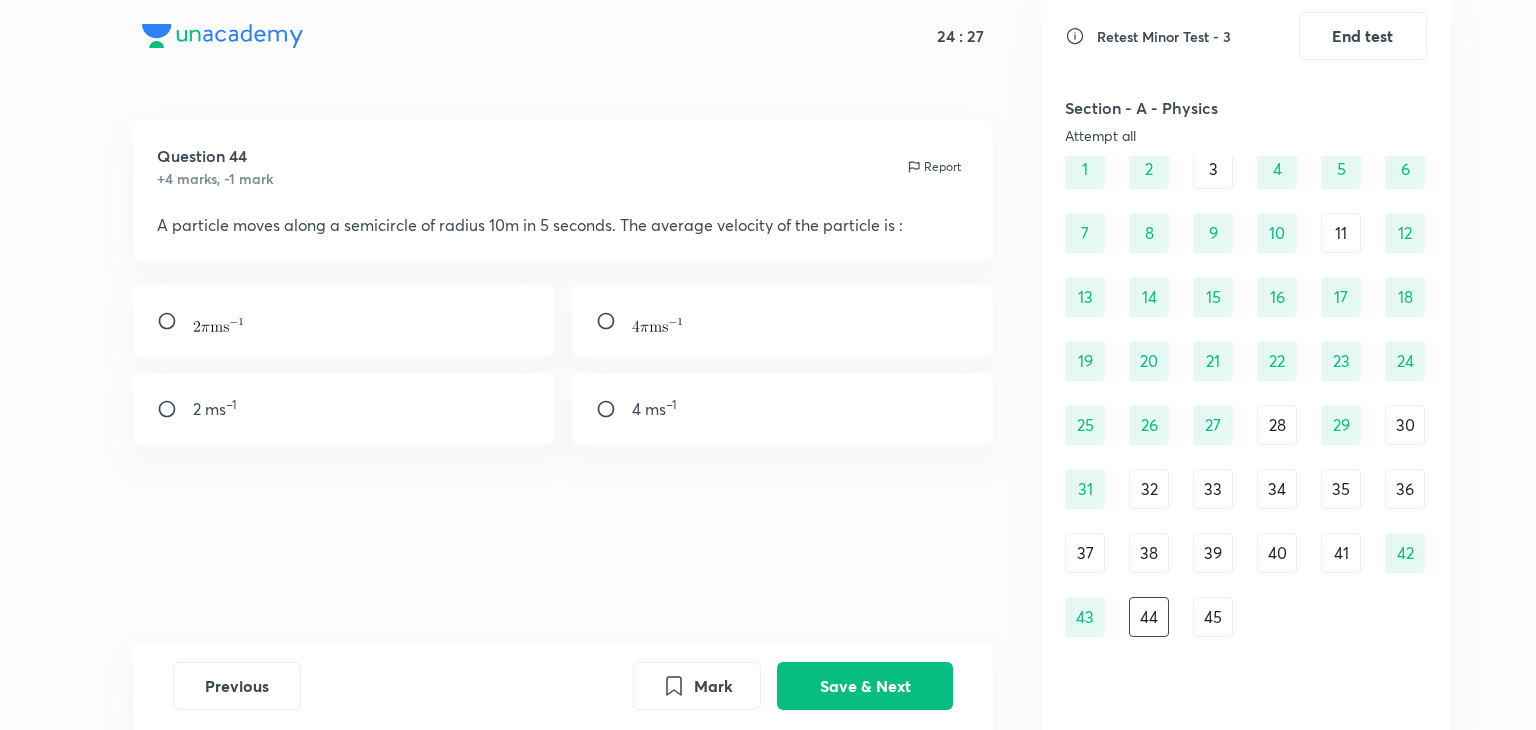 click on "4 ms –1" at bounding box center [783, 409] 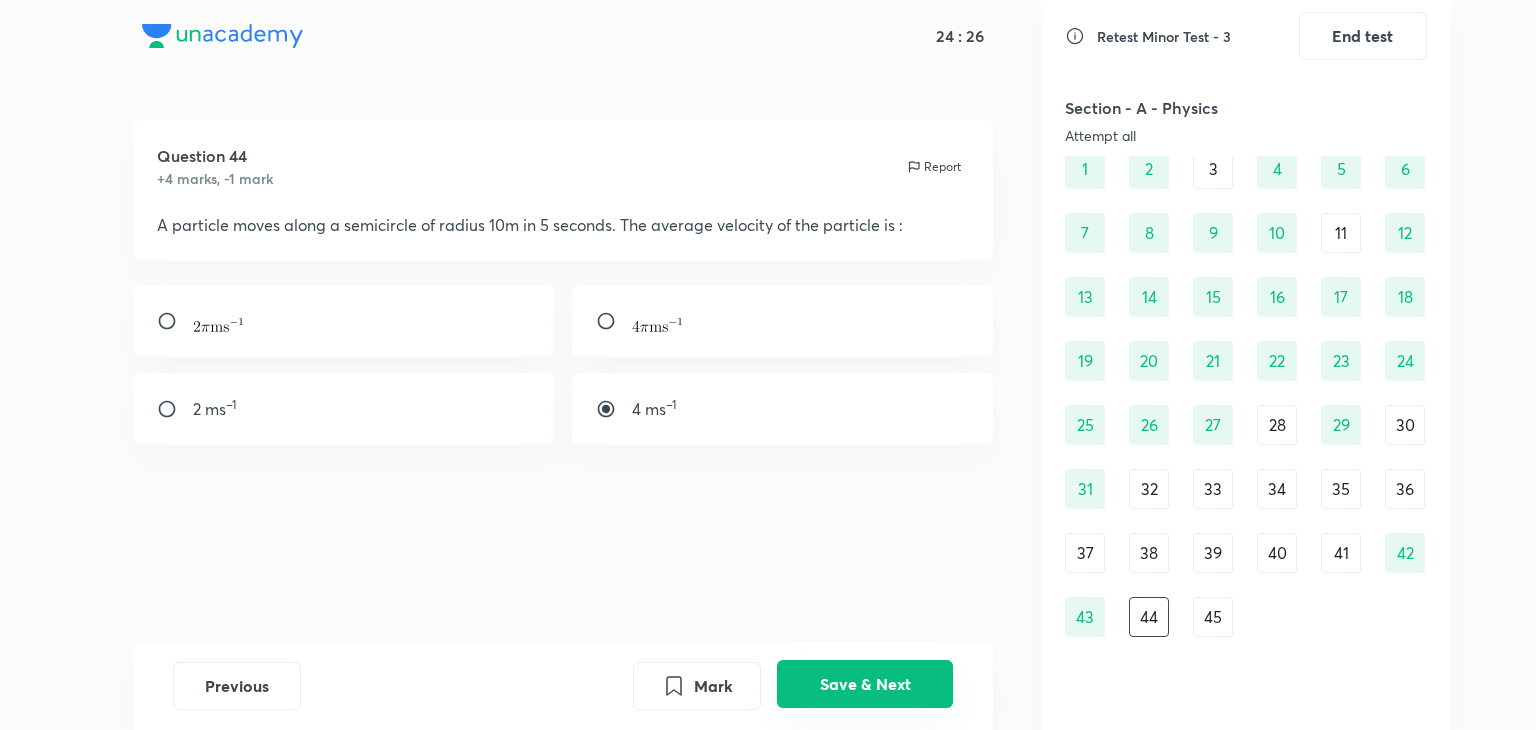 click on "Save & Next" at bounding box center (865, 684) 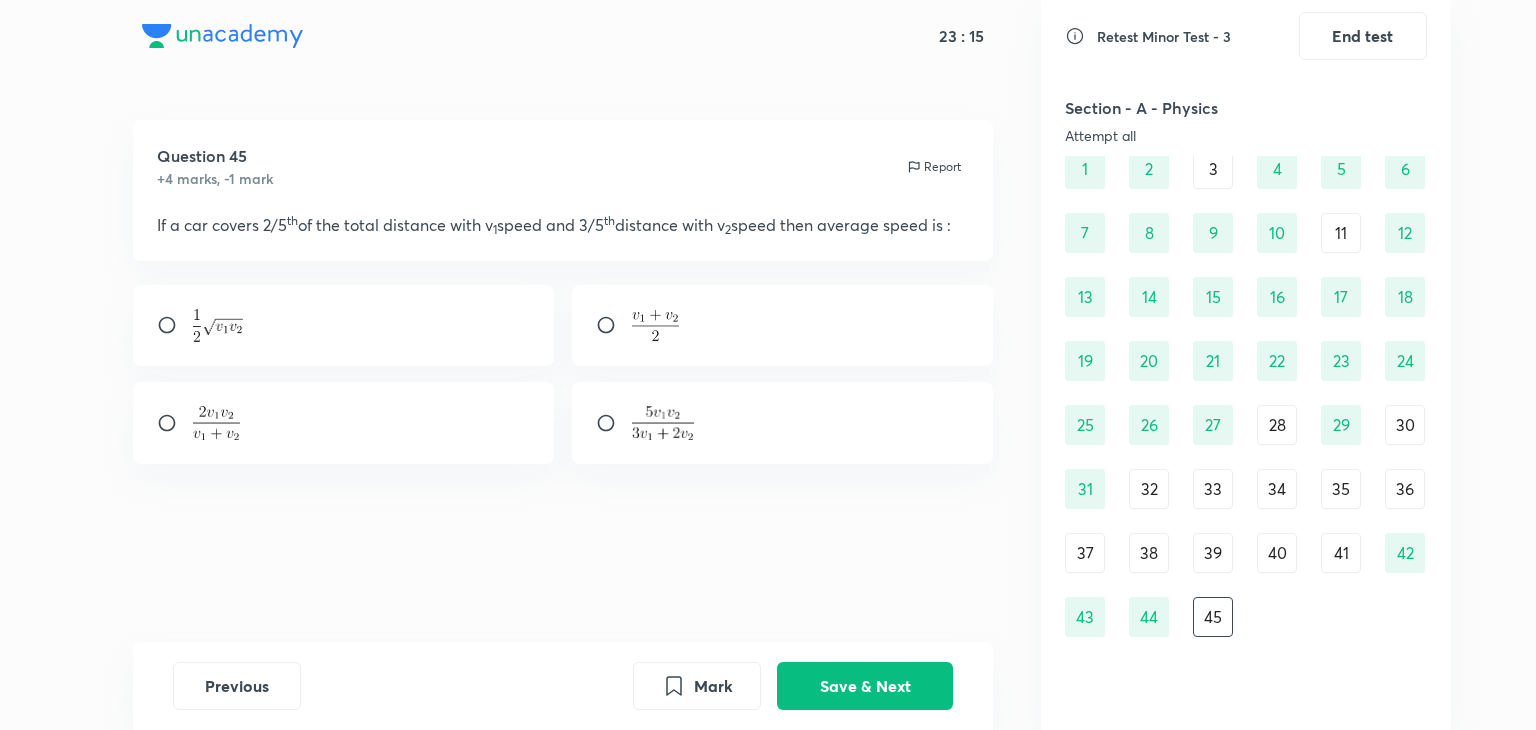 click at bounding box center [783, 423] 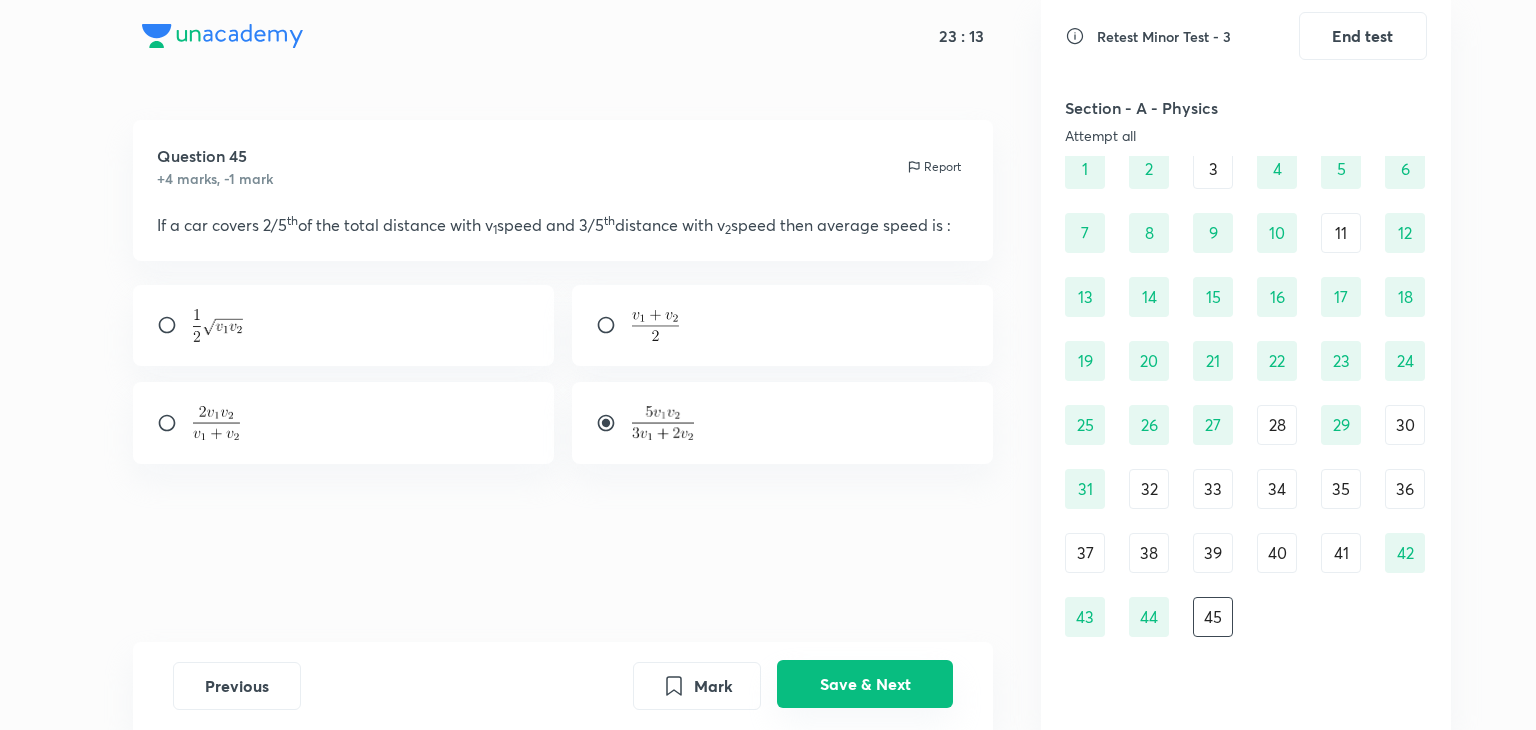 click on "Save & Next" at bounding box center (865, 684) 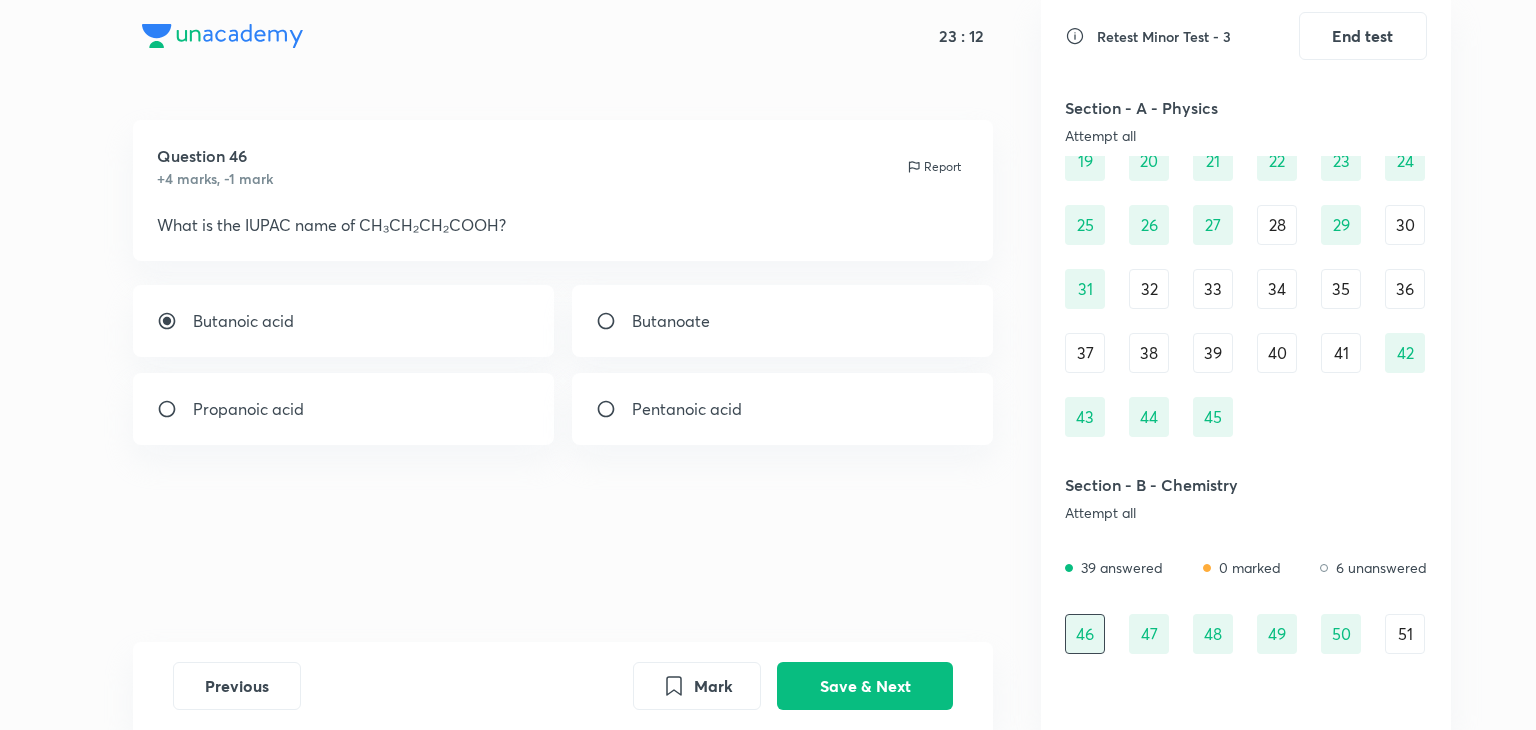 scroll, scrollTop: 288, scrollLeft: 0, axis: vertical 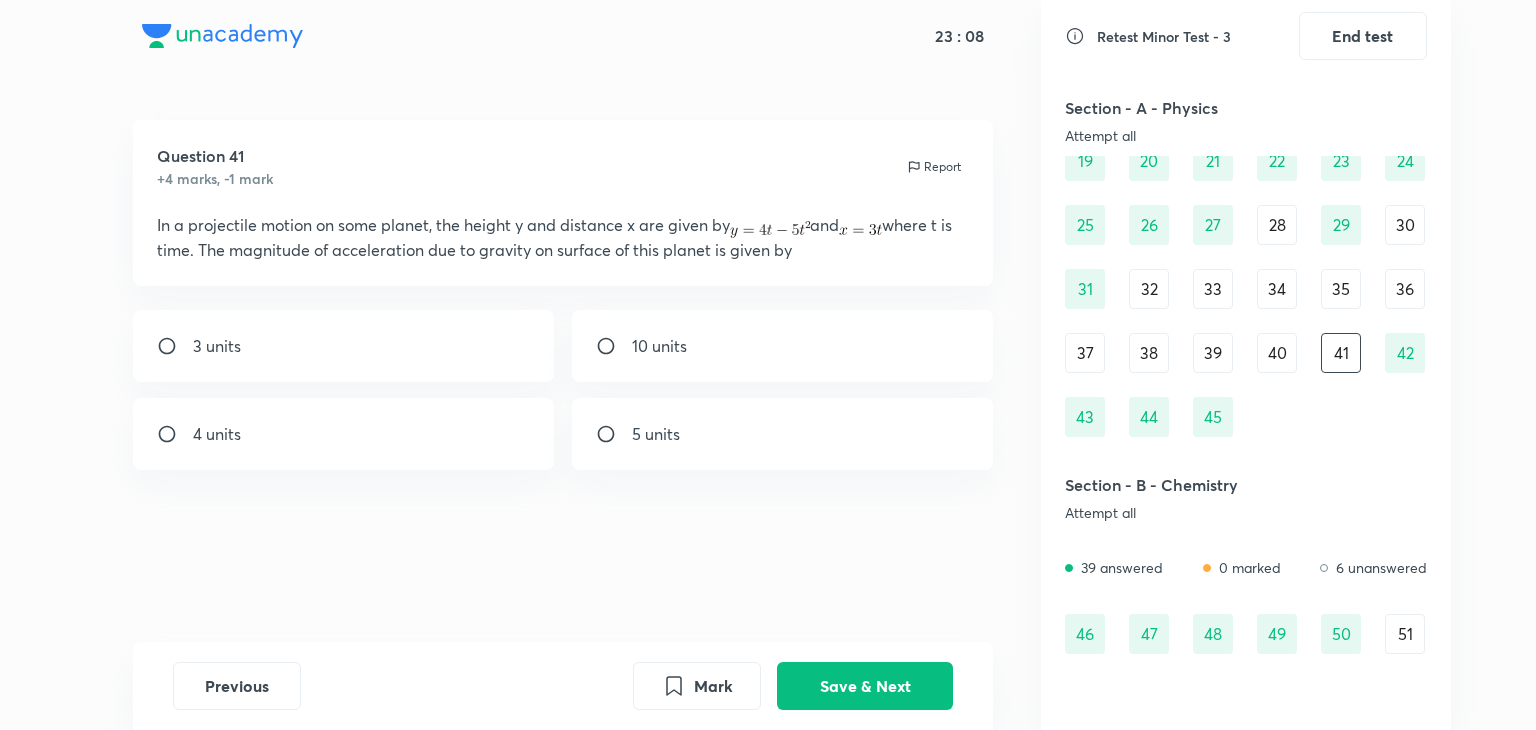 click on "40" at bounding box center (1277, 353) 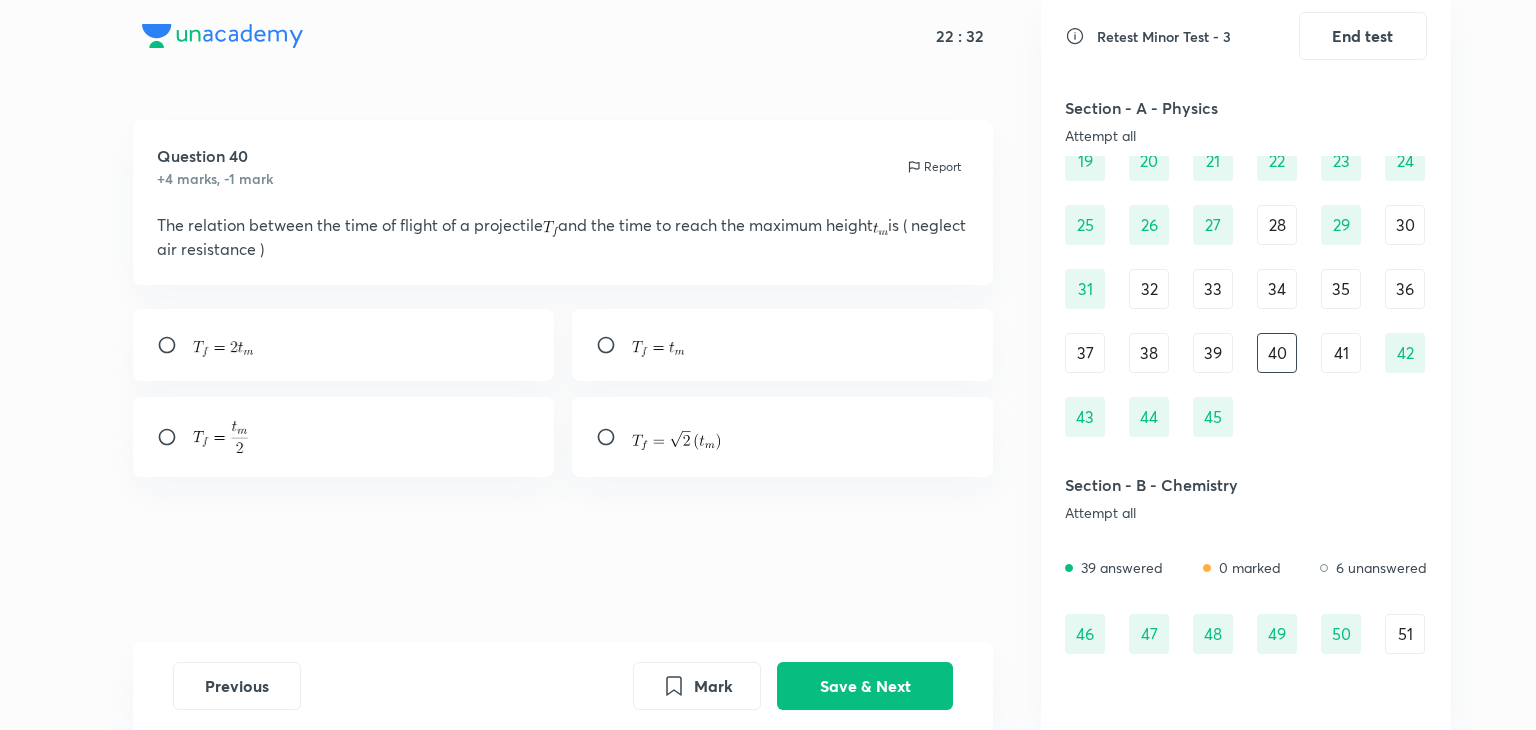 click at bounding box center (344, 345) 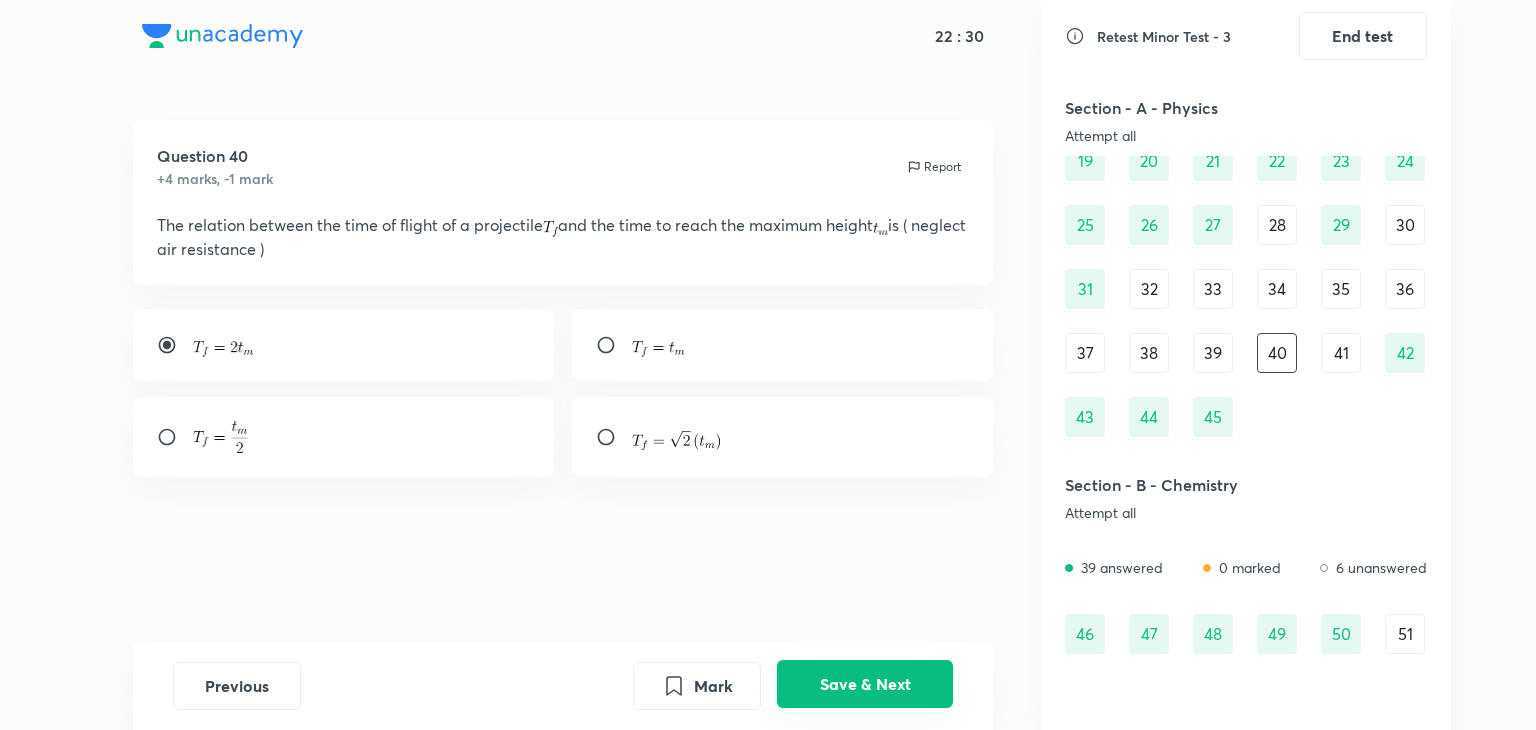 click on "Save & Next" at bounding box center (865, 684) 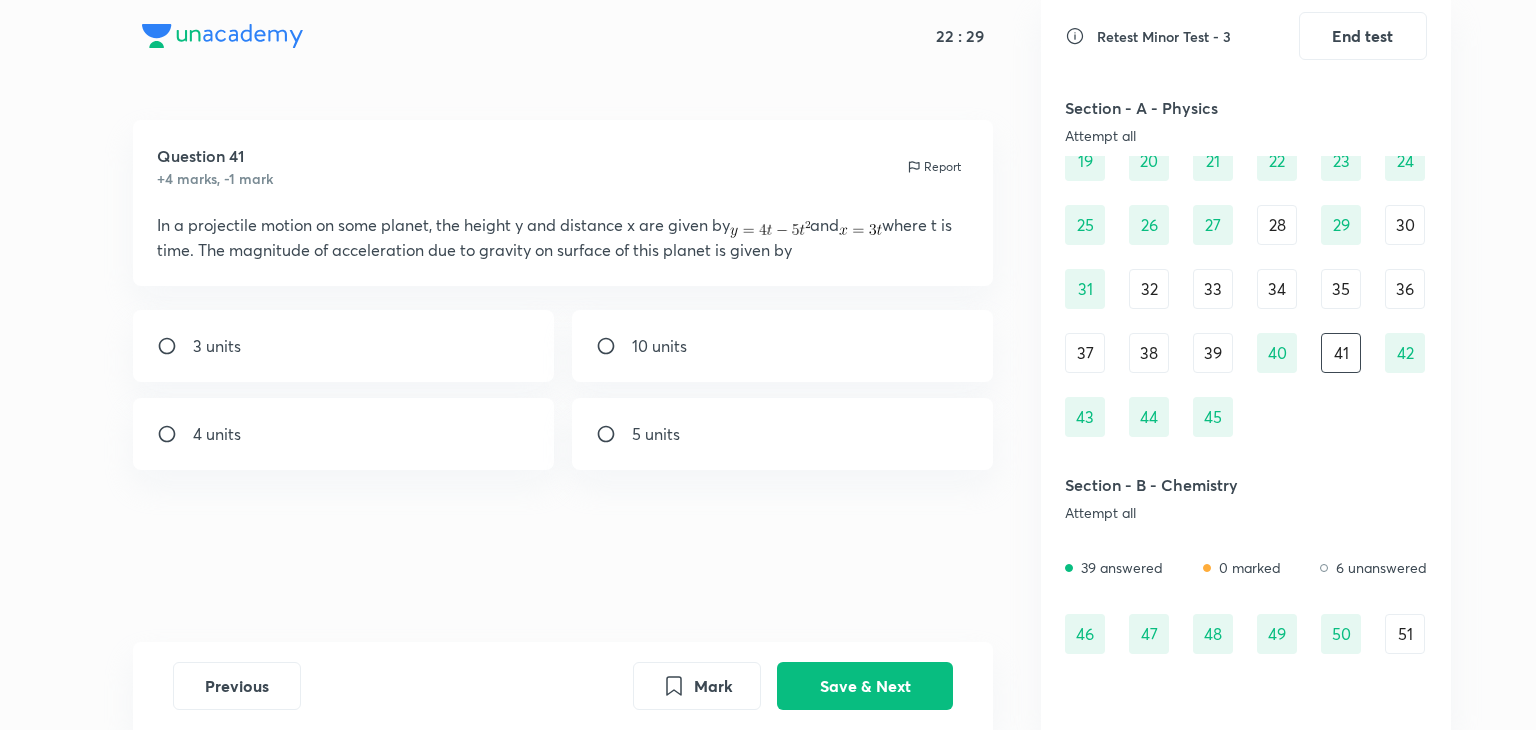 click on "39" at bounding box center [1213, 353] 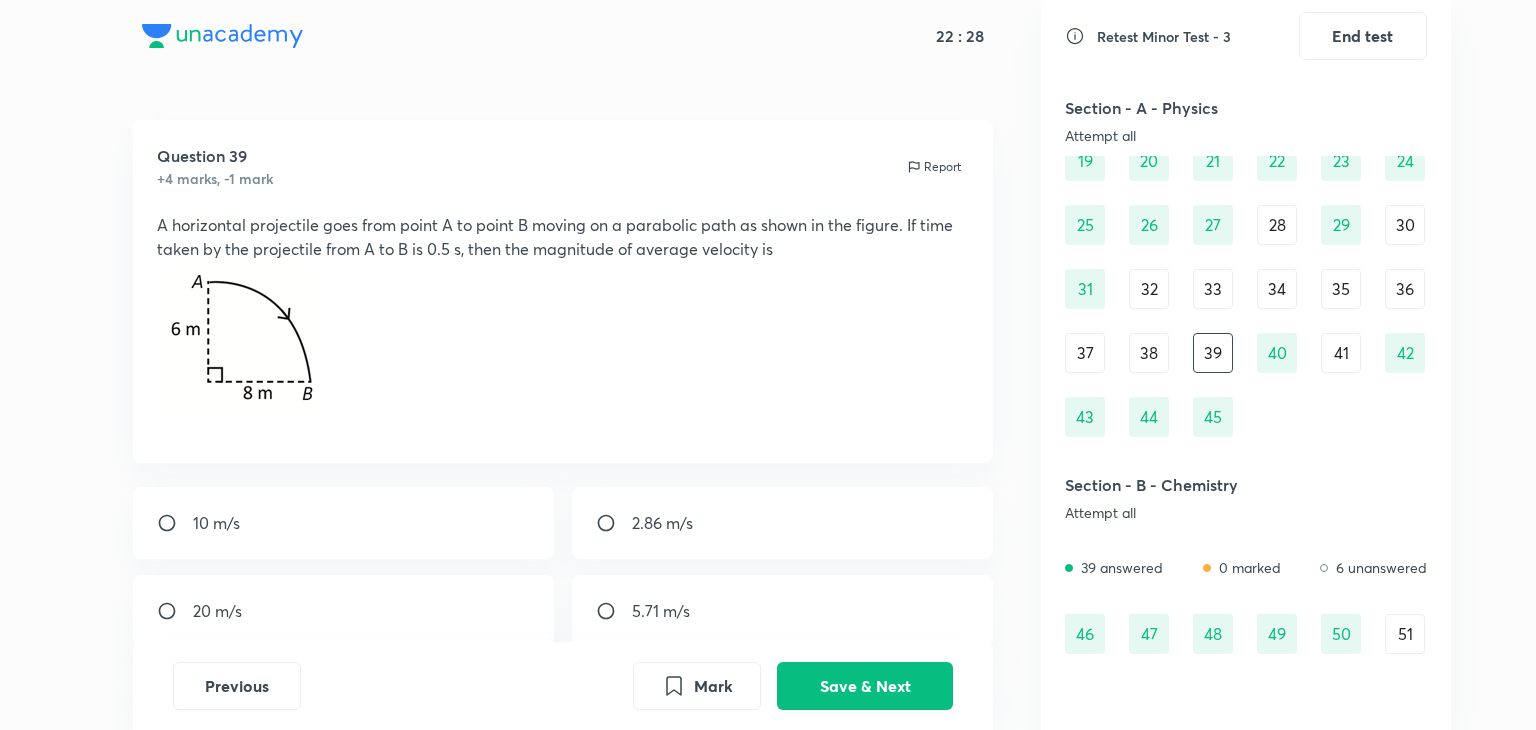 scroll, scrollTop: 0, scrollLeft: 0, axis: both 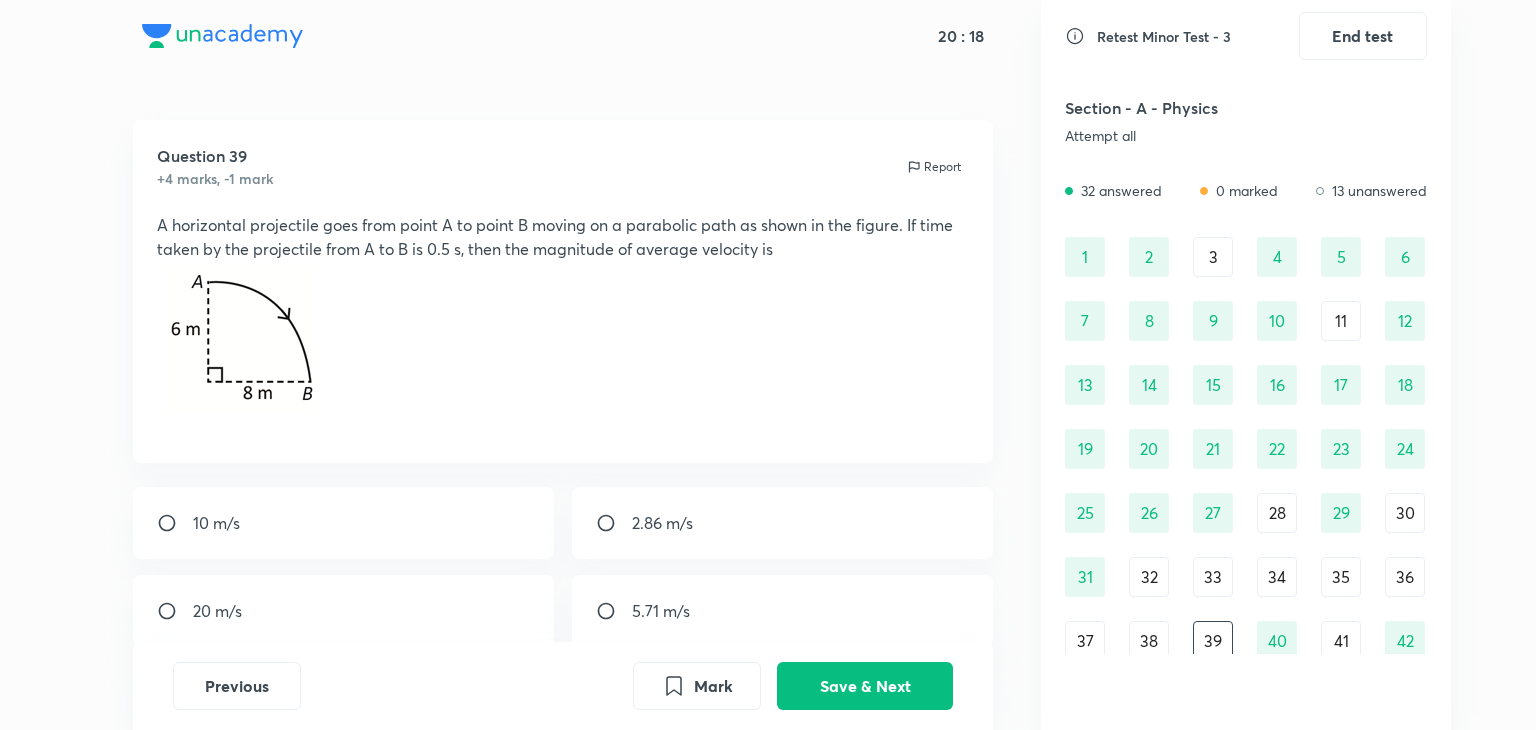 click on "2.86 m/s" at bounding box center [783, 523] 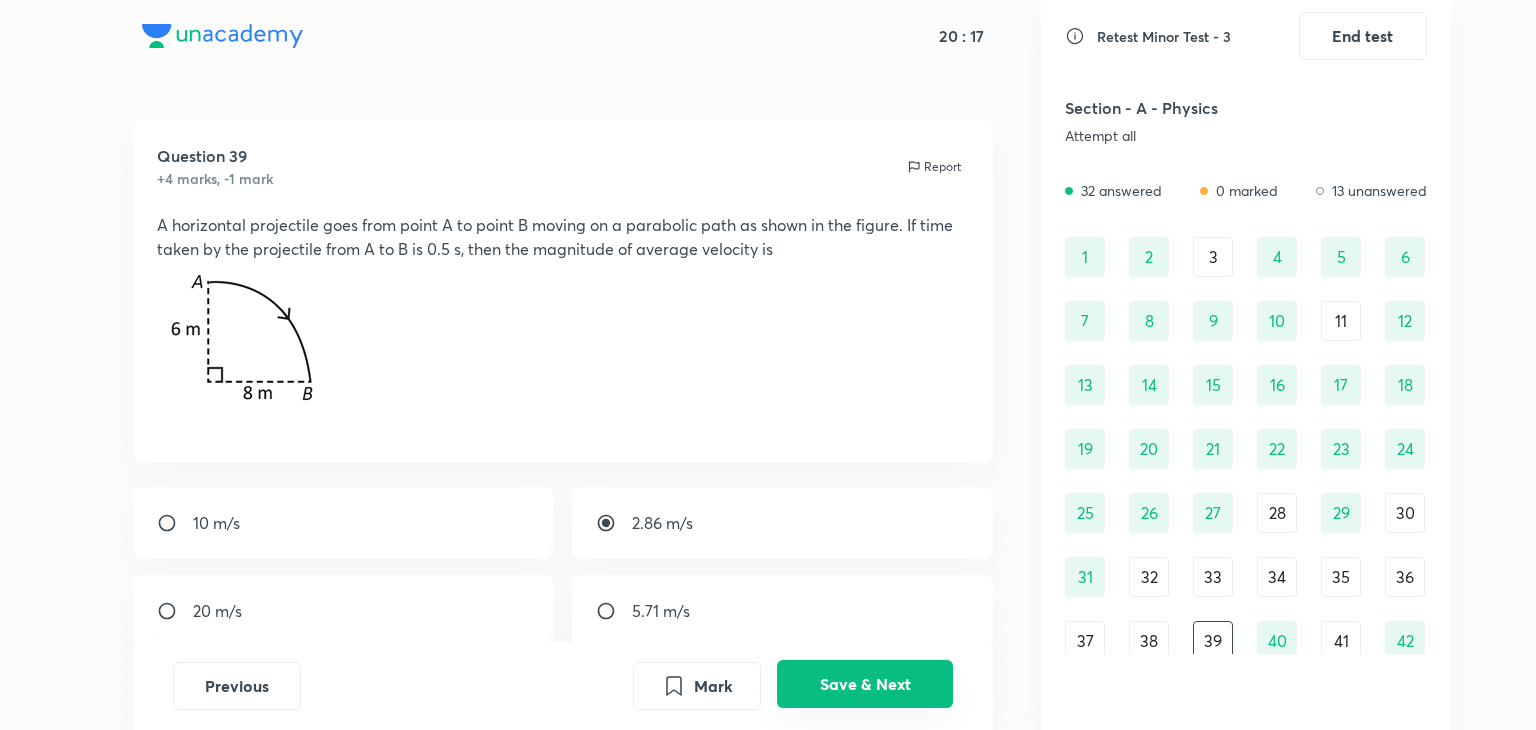 click on "Save & Next" at bounding box center (865, 684) 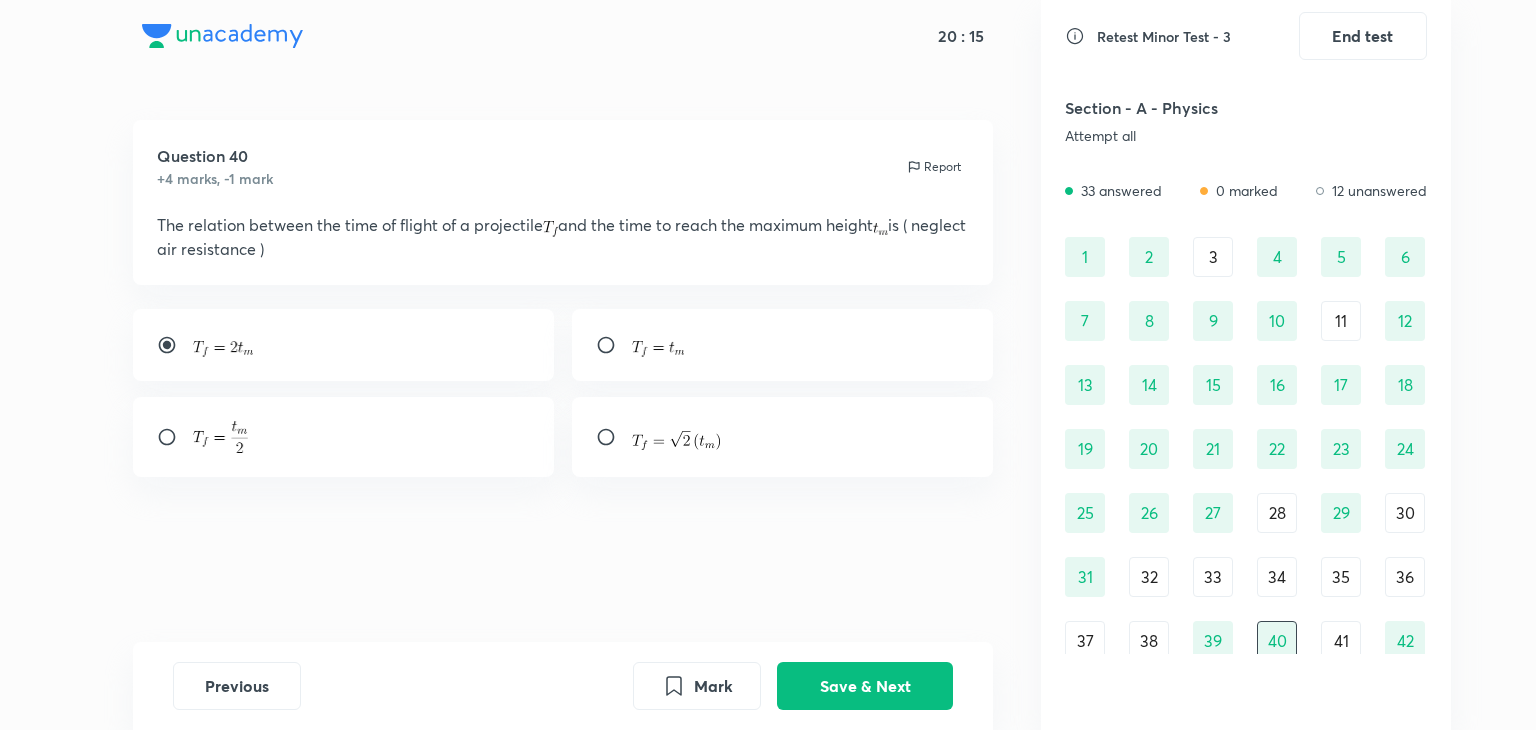 click on "38" at bounding box center (1149, 641) 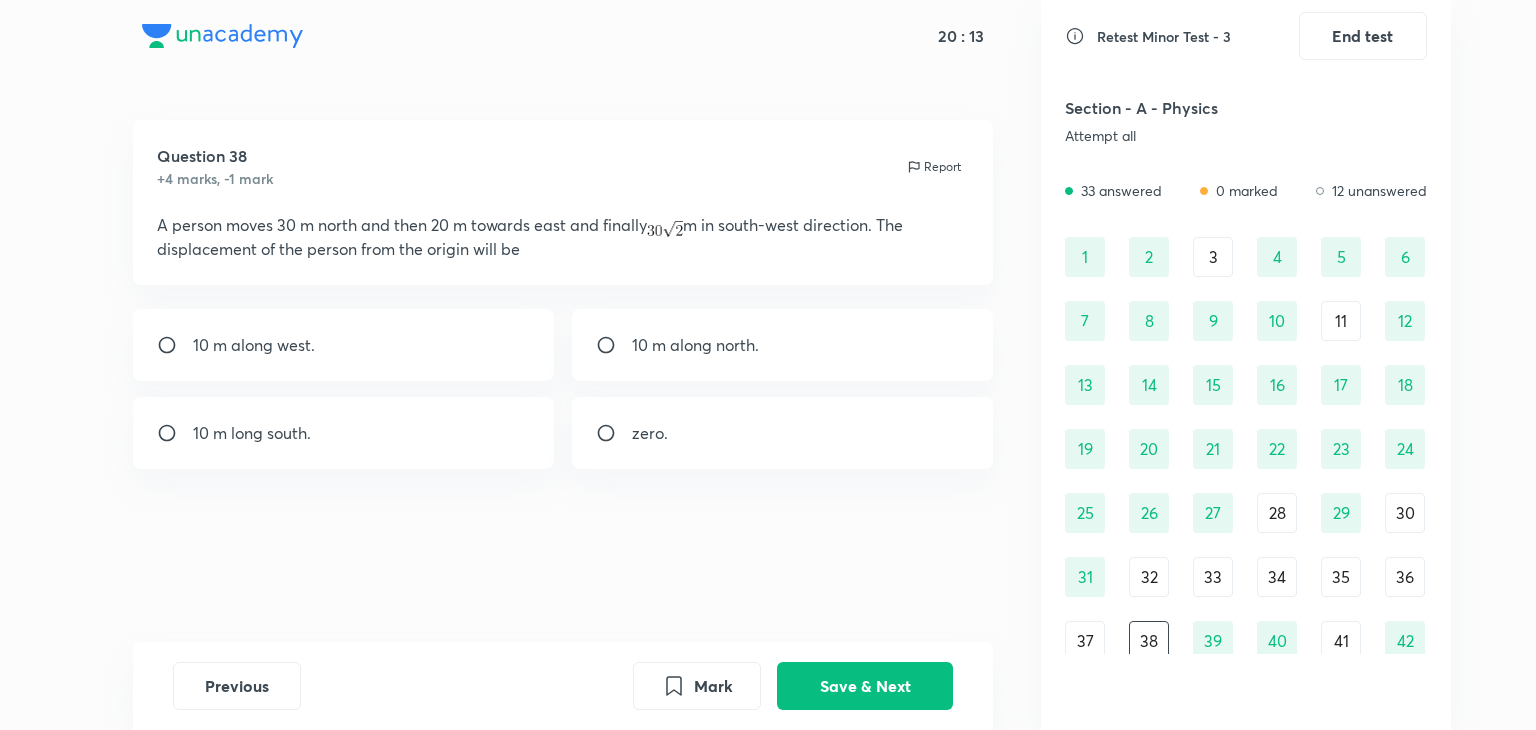 click on "37" at bounding box center (1085, 641) 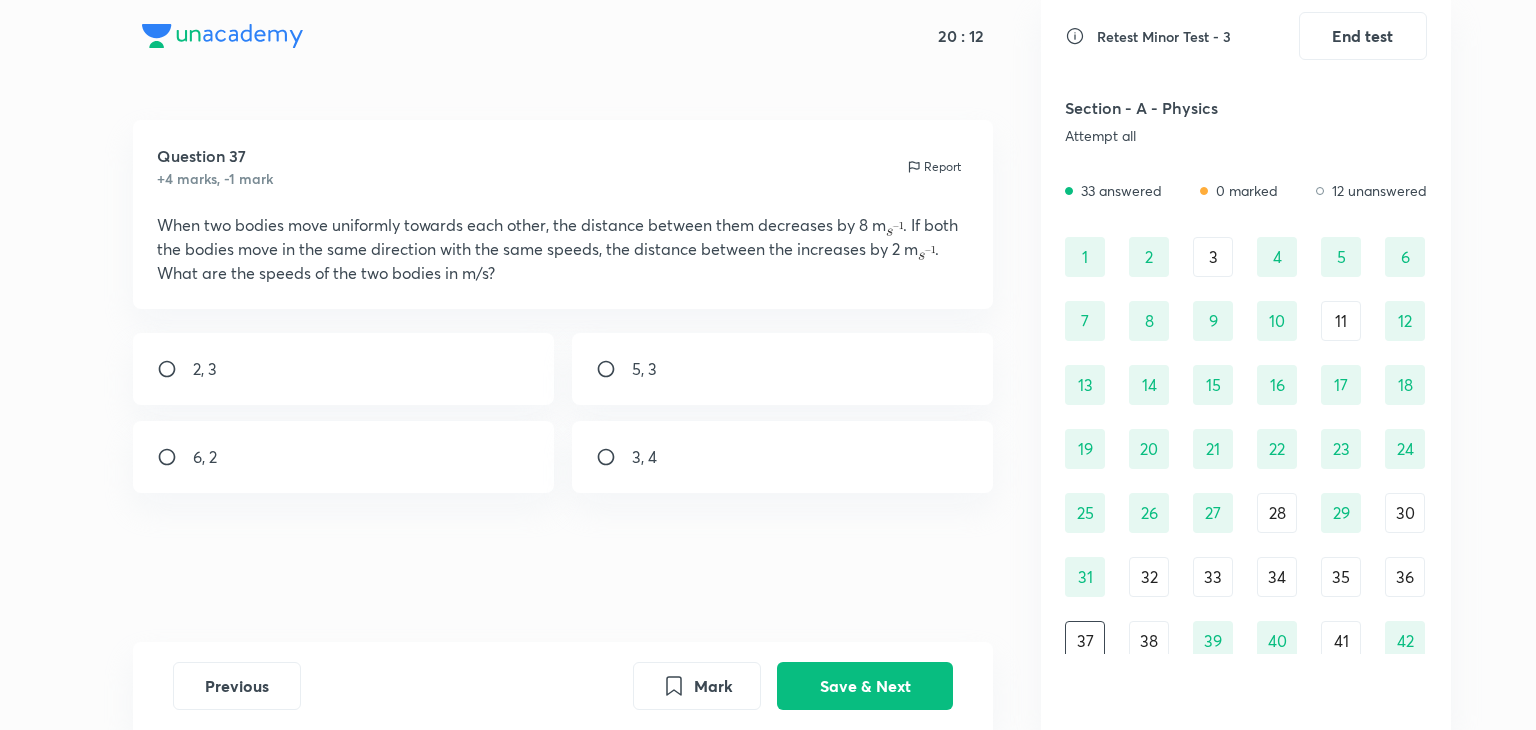 click on "1 2 3 4 5 6 7 8 9 10 11 12 13 14 15 16 17 18 19 20 21 22 23 24 25 26 27 28 29 30 31 32 33 34 35 36 37 38 39 40 41 42 43 44 45" at bounding box center (1246, 481) 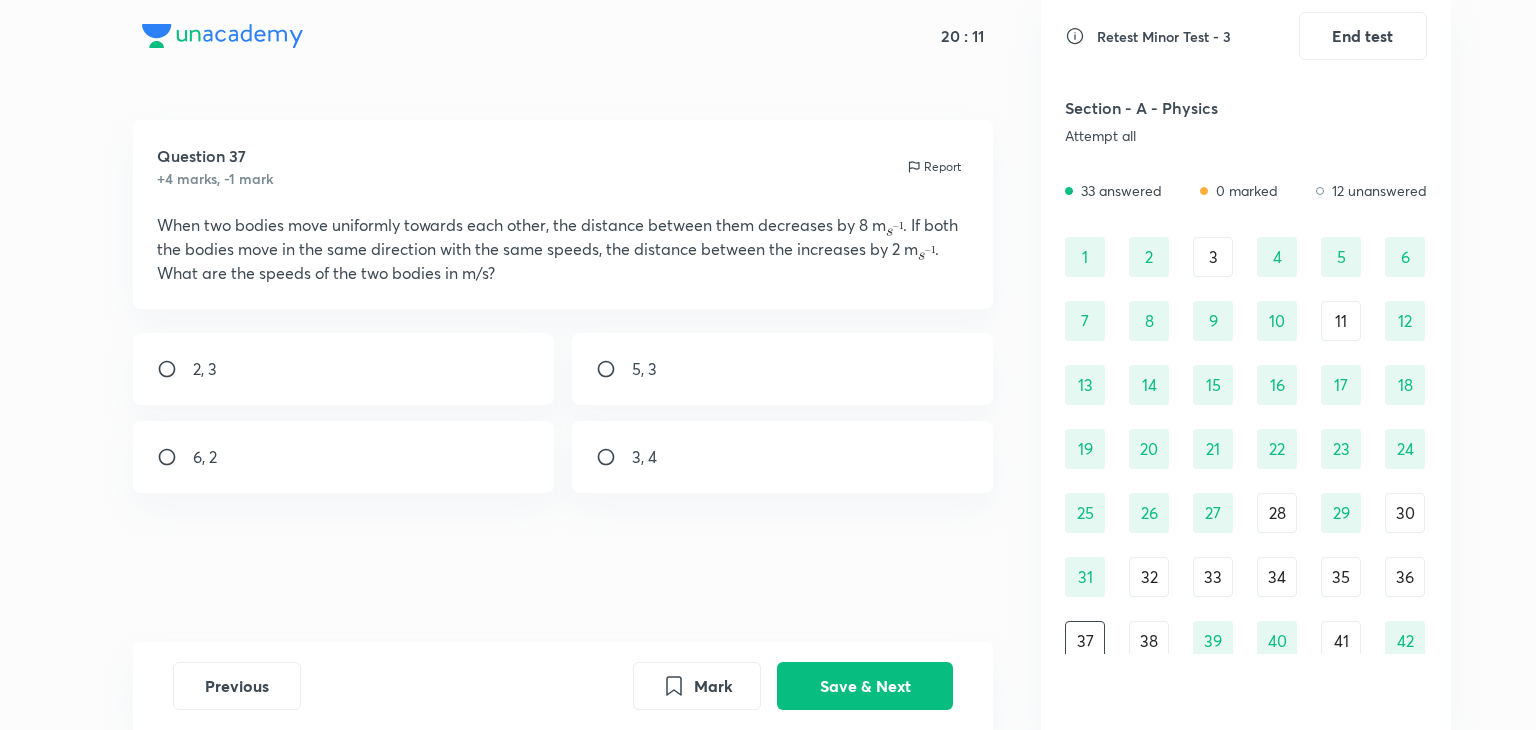 click on "32" at bounding box center (1149, 577) 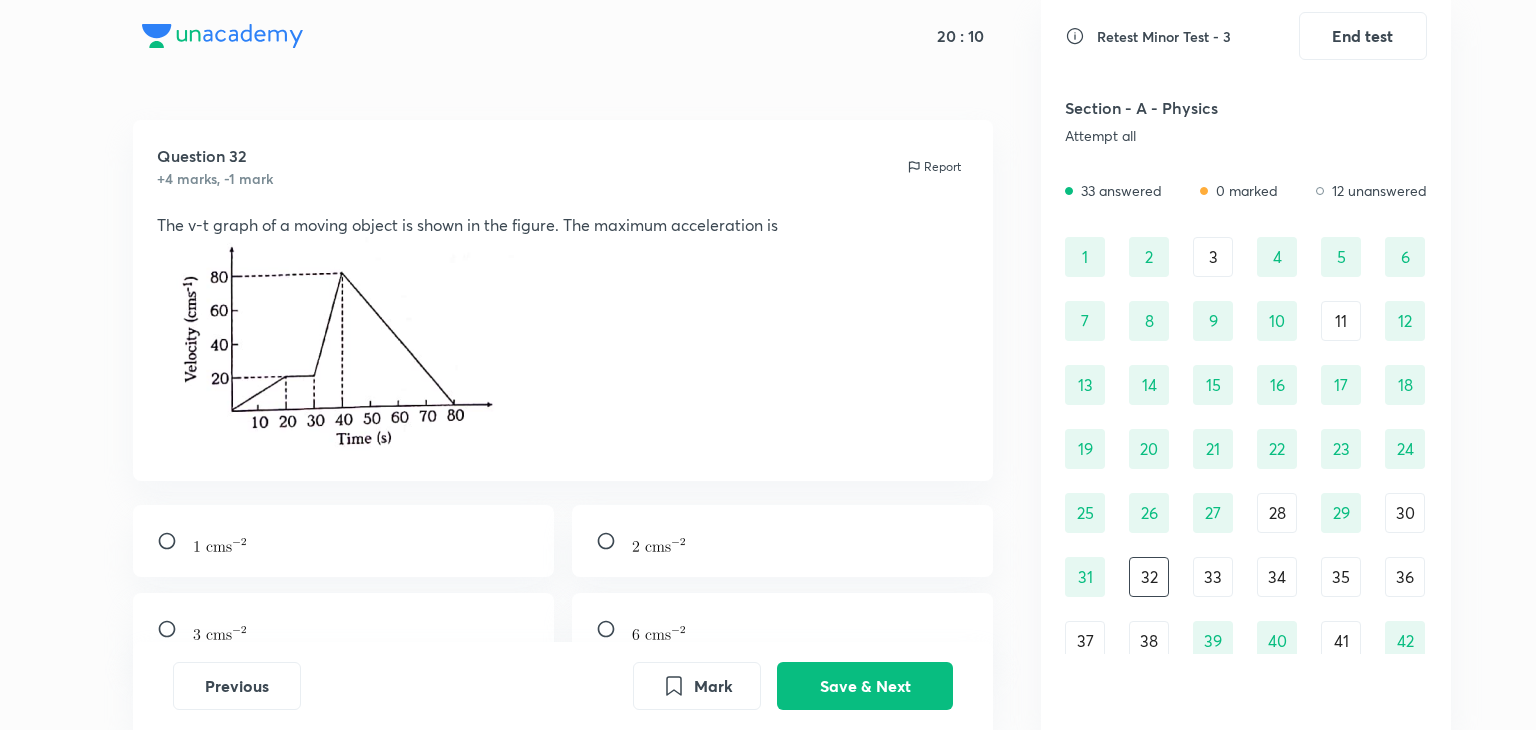 click on "33" at bounding box center (1213, 577) 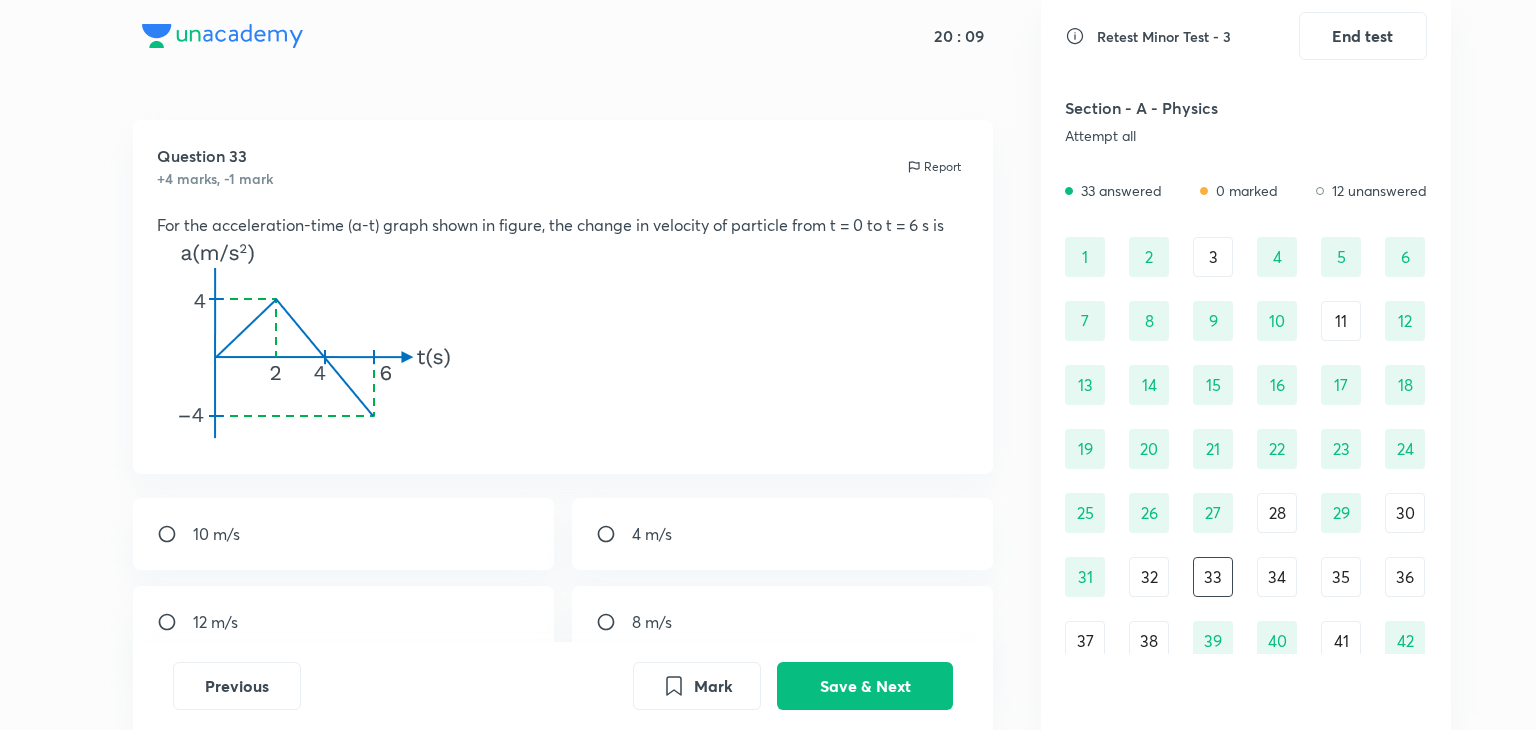 click on "34" at bounding box center [1277, 577] 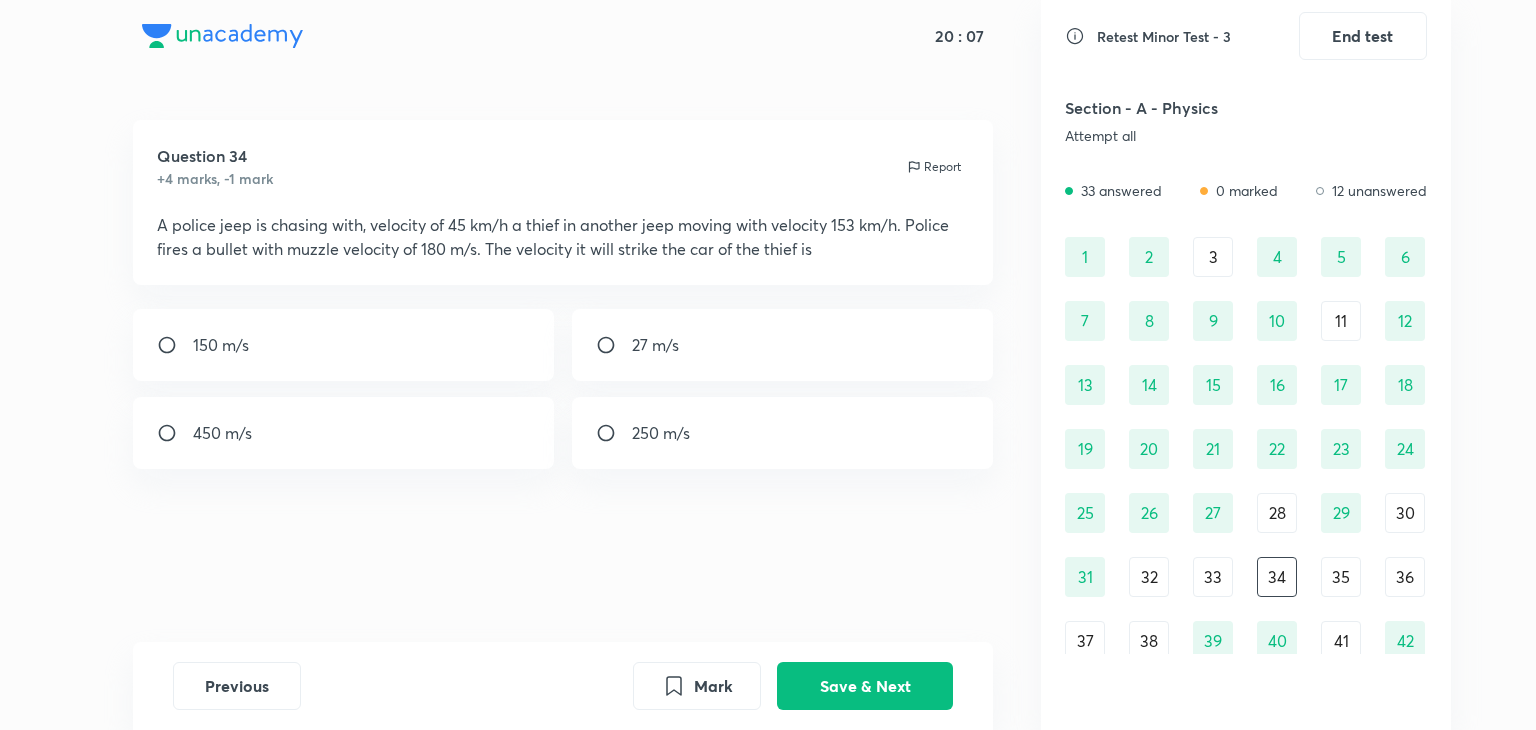click on "35" at bounding box center (1341, 577) 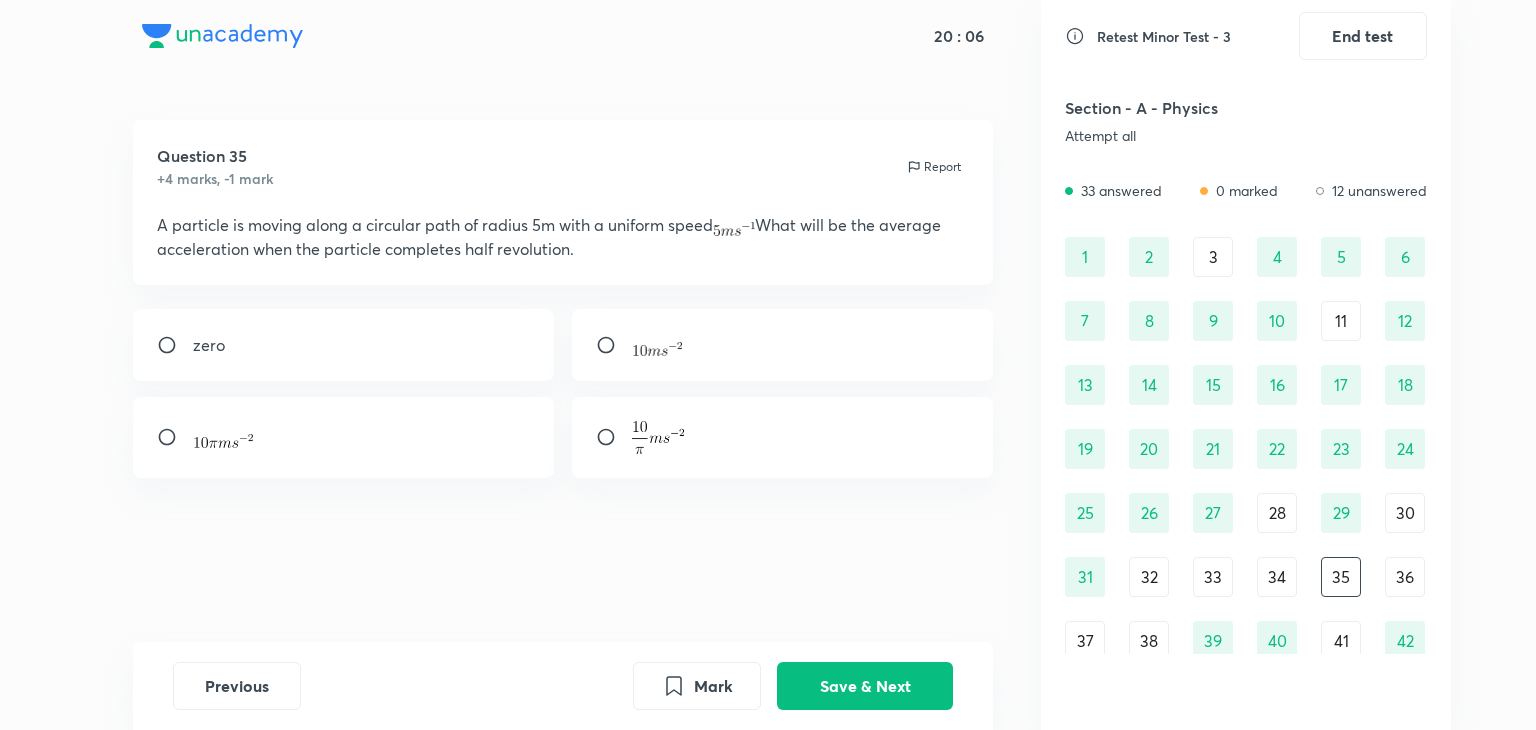 click on "1 2 3 4 5 6 7 8 9 10 11 12 13 14 15 16 17 18 19 20 21 22 23 24 25 26 27 28 29 30 31 32 33 34 35 36 37 38 39 40 41 42 43 44 45" at bounding box center [1246, 481] 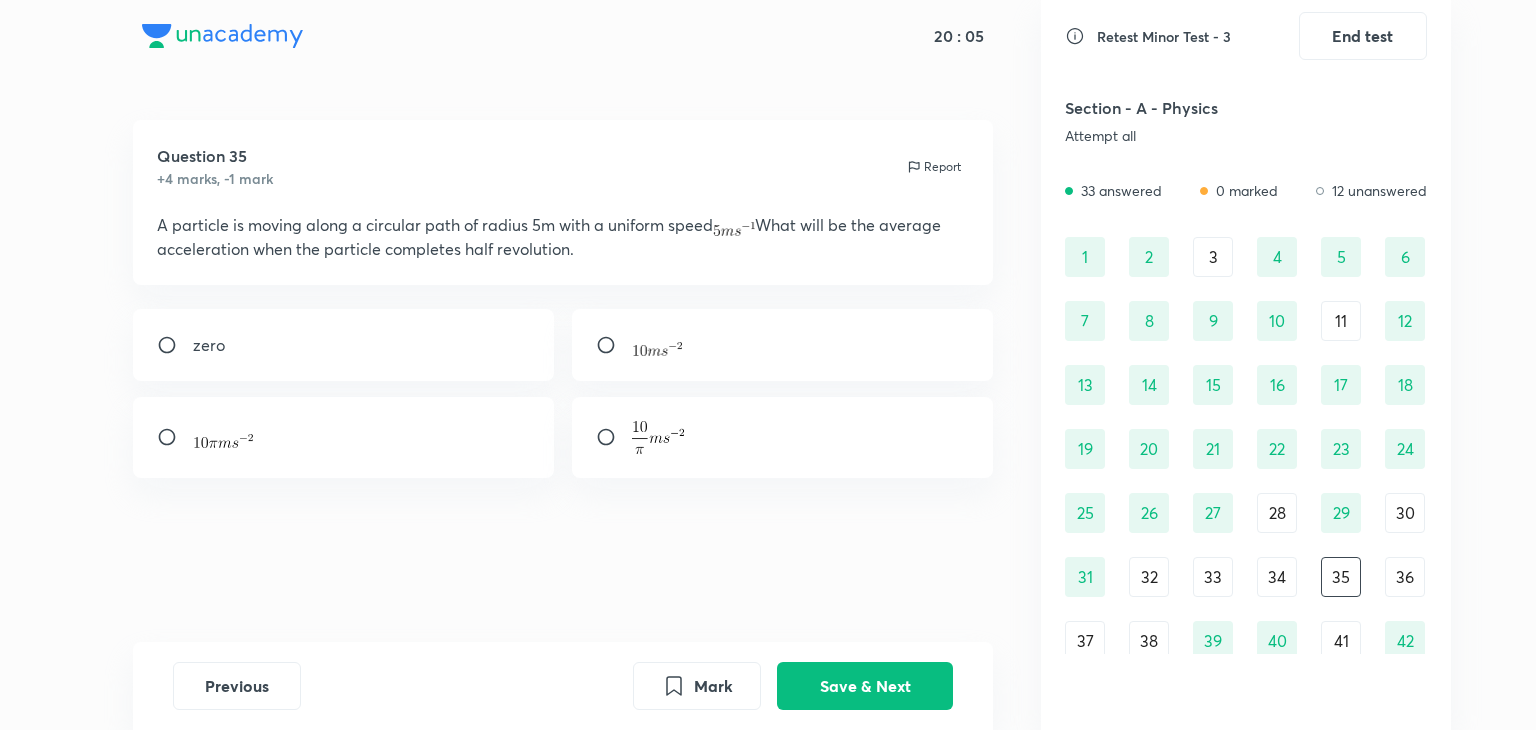 click on "36" at bounding box center [1405, 577] 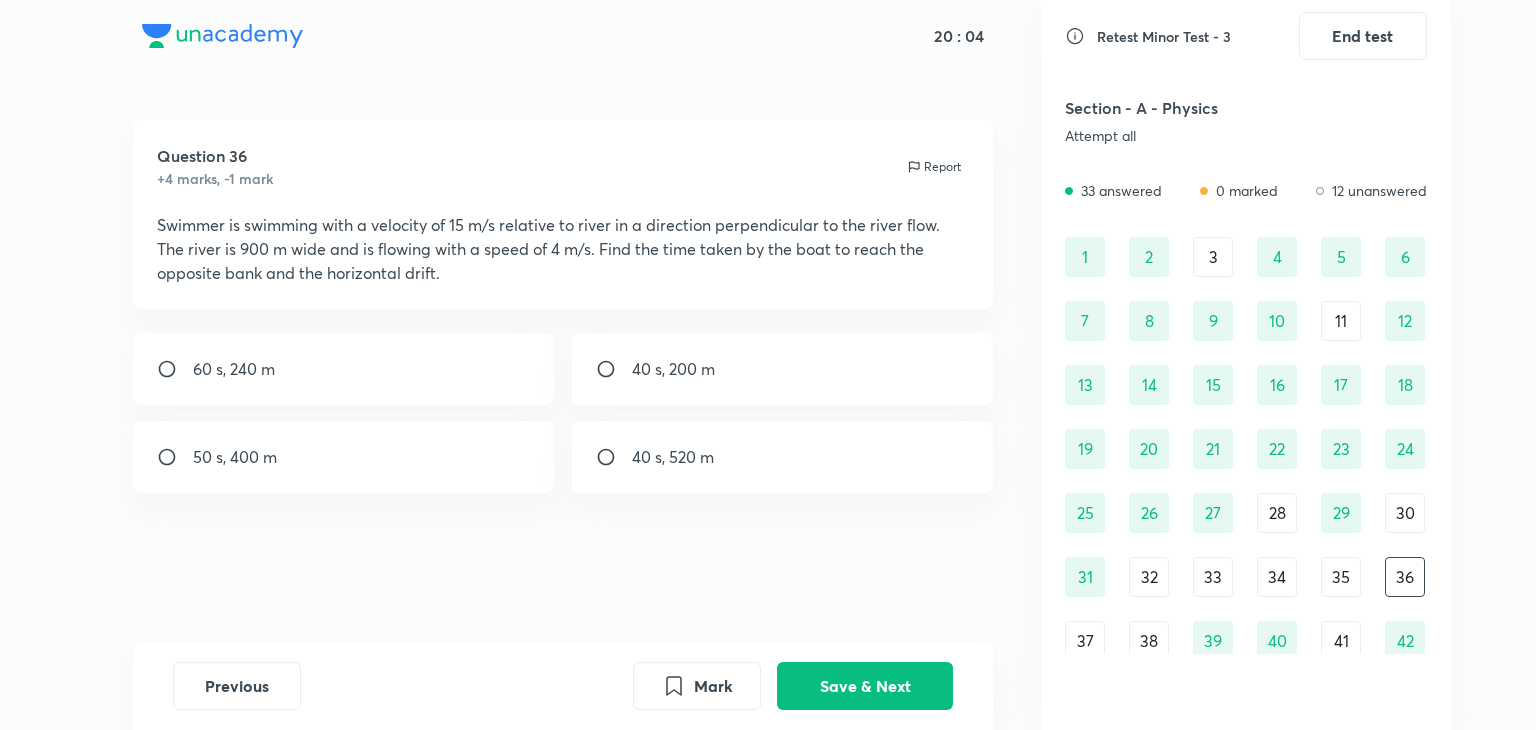 click on "30" at bounding box center (1405, 513) 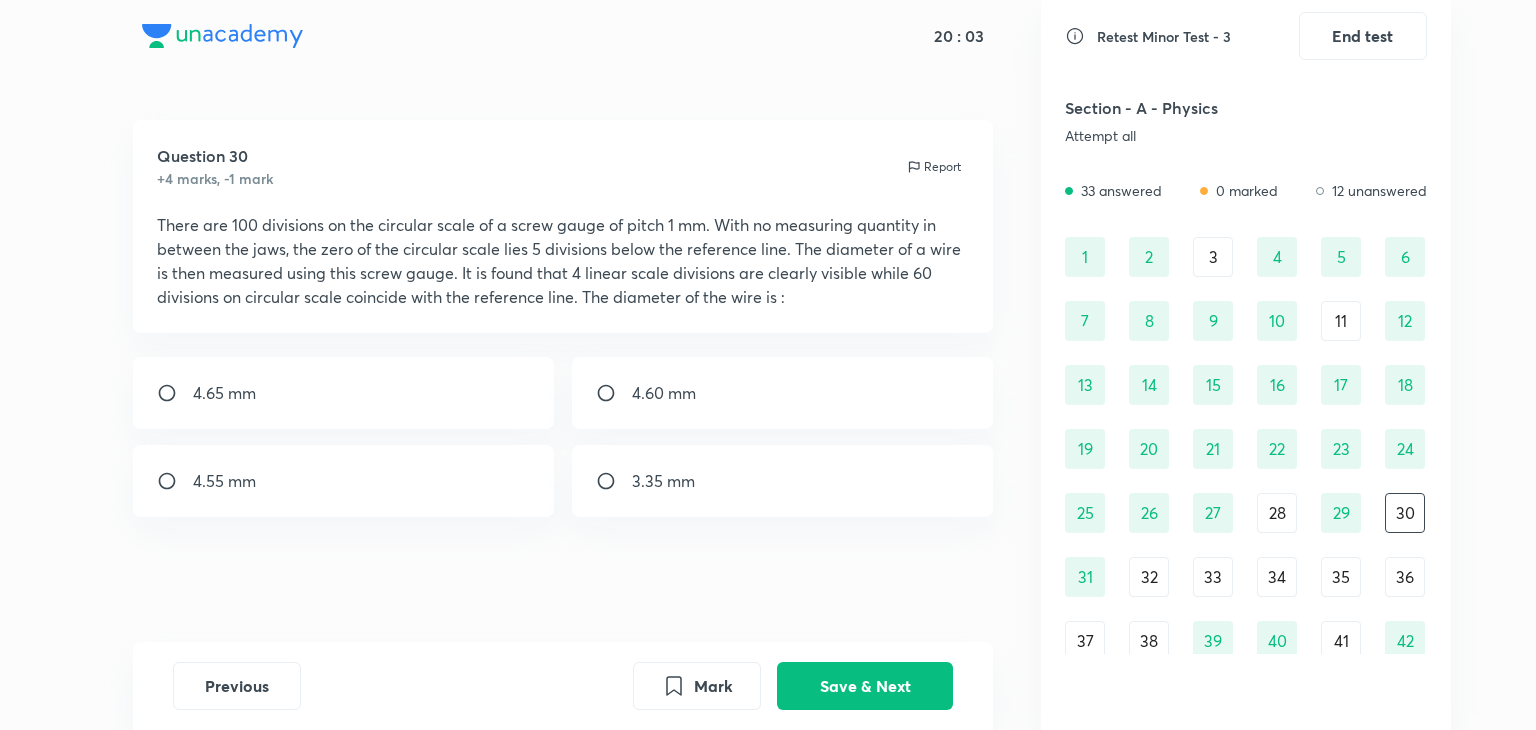 scroll, scrollTop: 136, scrollLeft: 0, axis: vertical 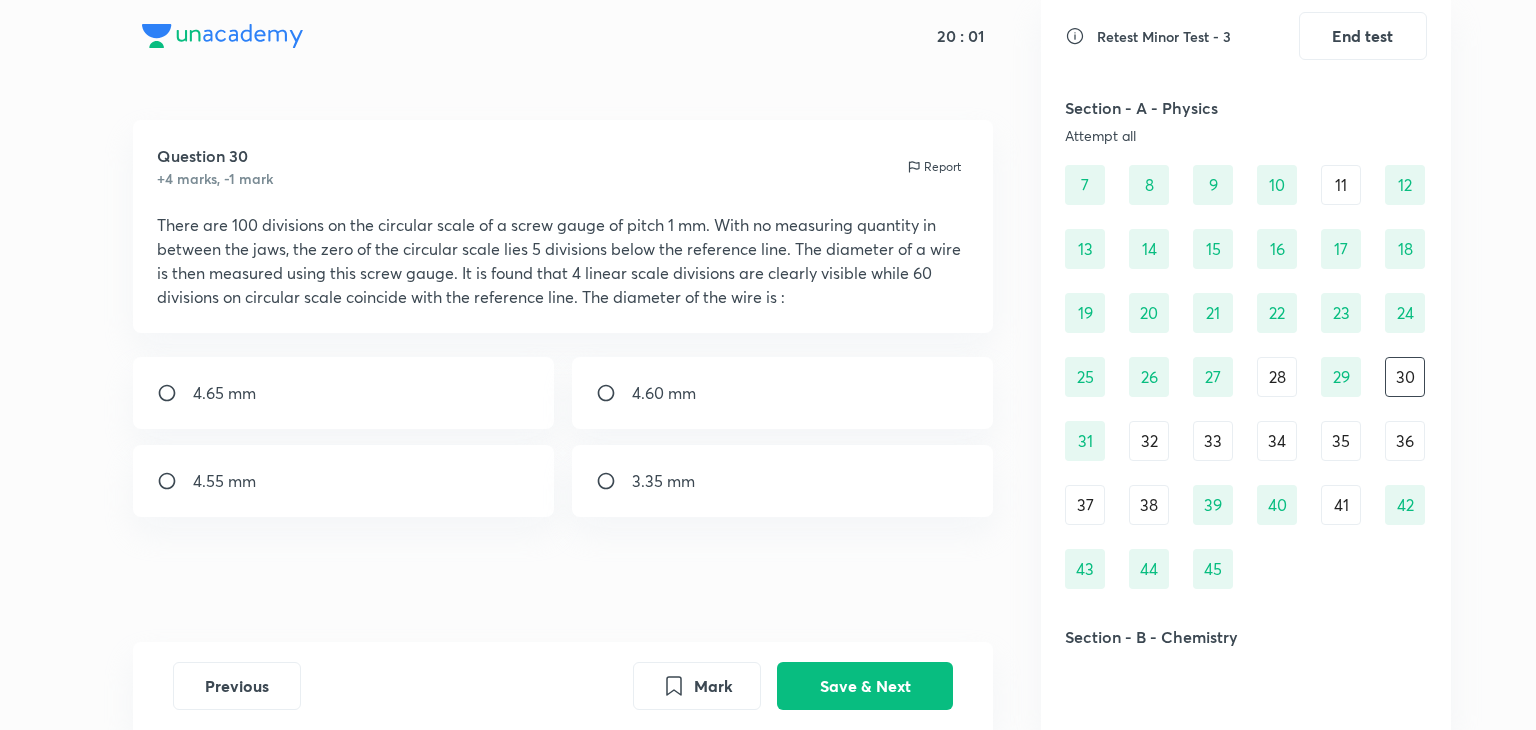 click on "41" at bounding box center [1341, 505] 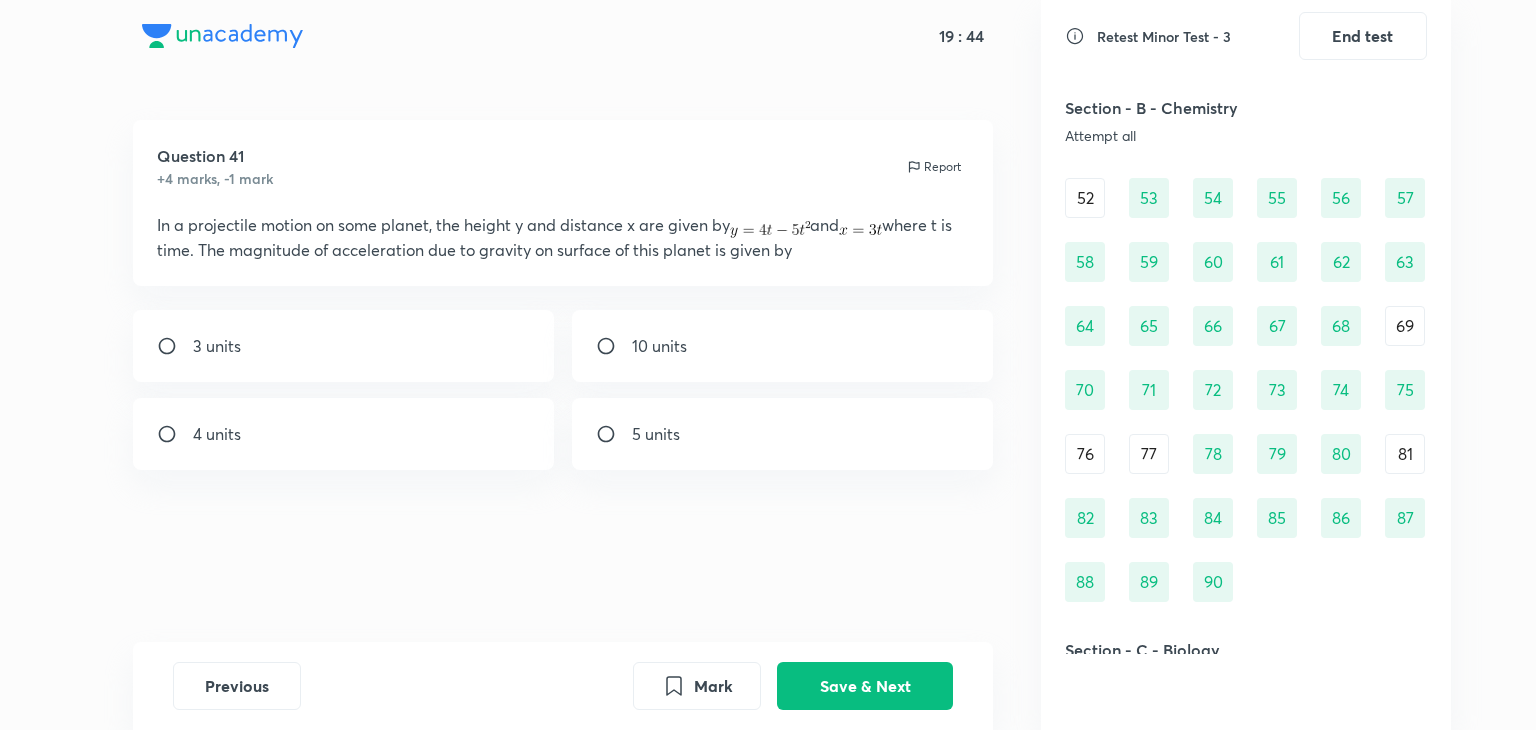 scroll, scrollTop: 800, scrollLeft: 0, axis: vertical 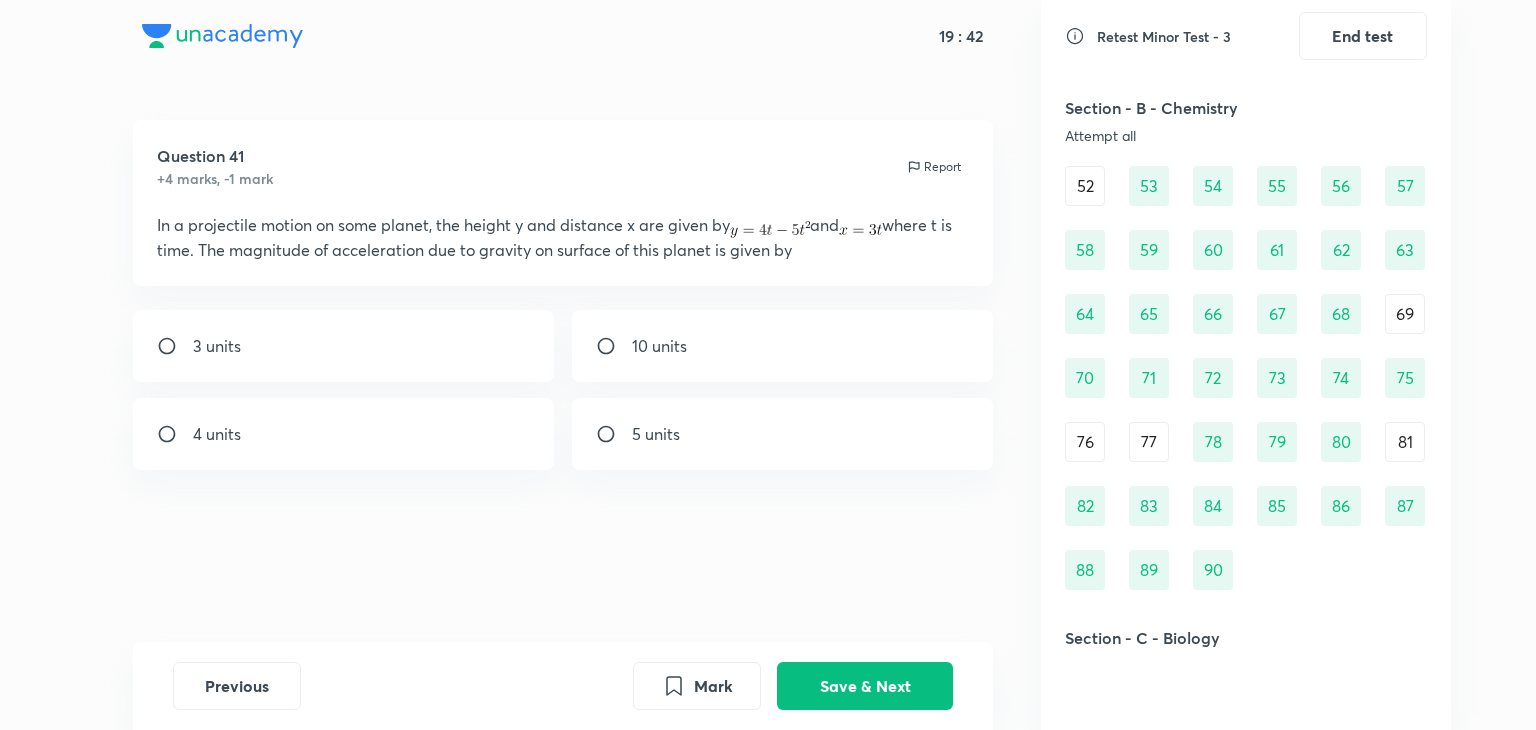 click on "77" at bounding box center (1149, 442) 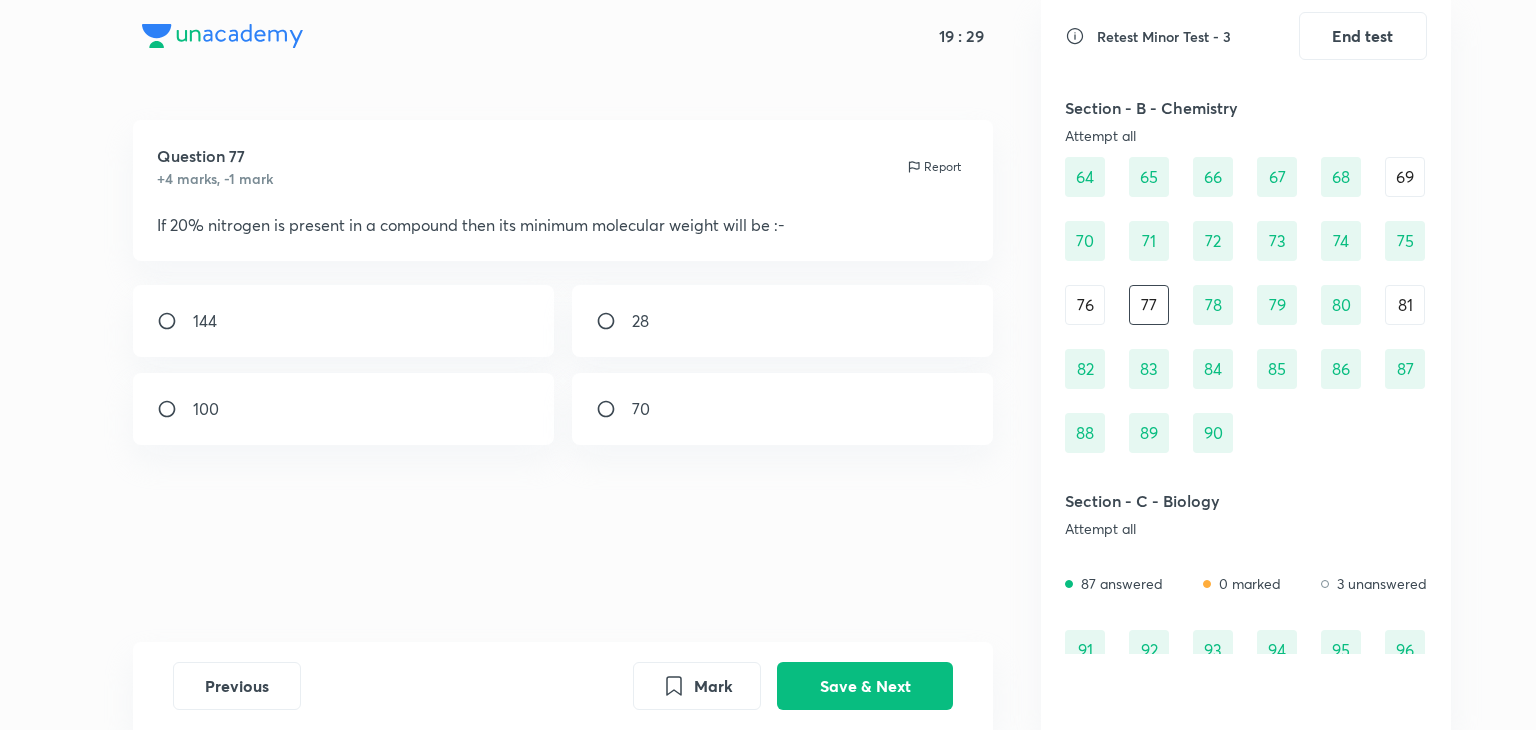 scroll, scrollTop: 933, scrollLeft: 0, axis: vertical 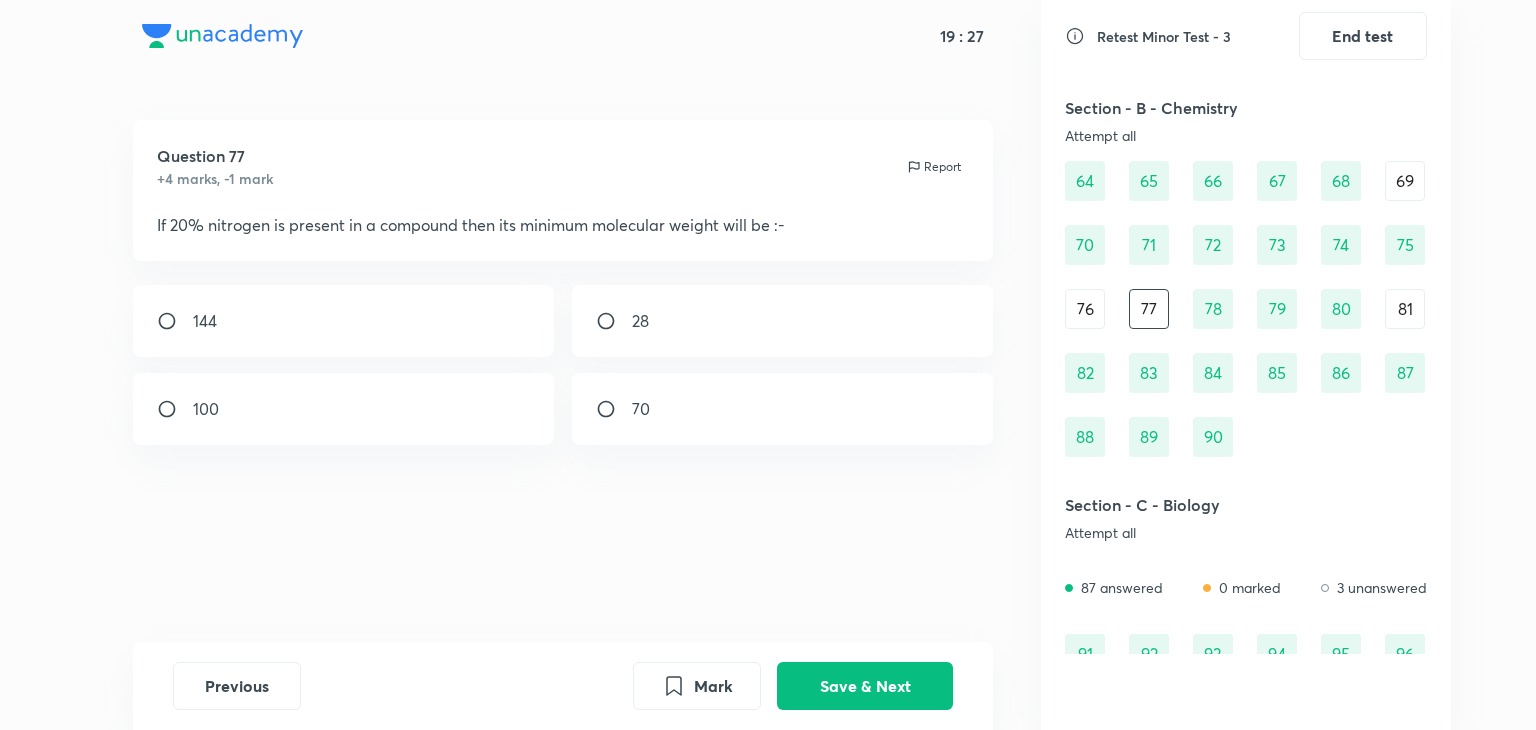 click on "76" at bounding box center [1085, 309] 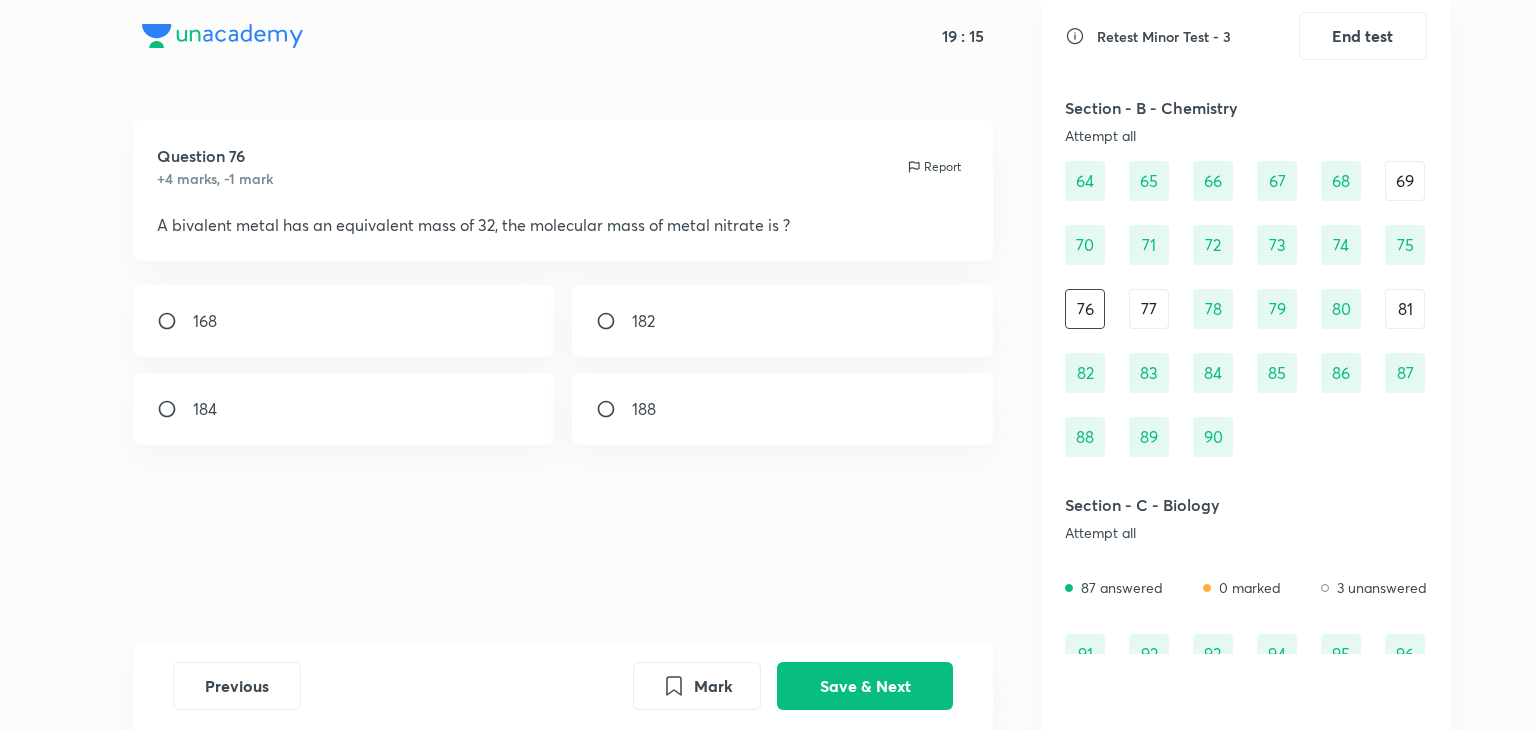click on "77" at bounding box center [1149, 309] 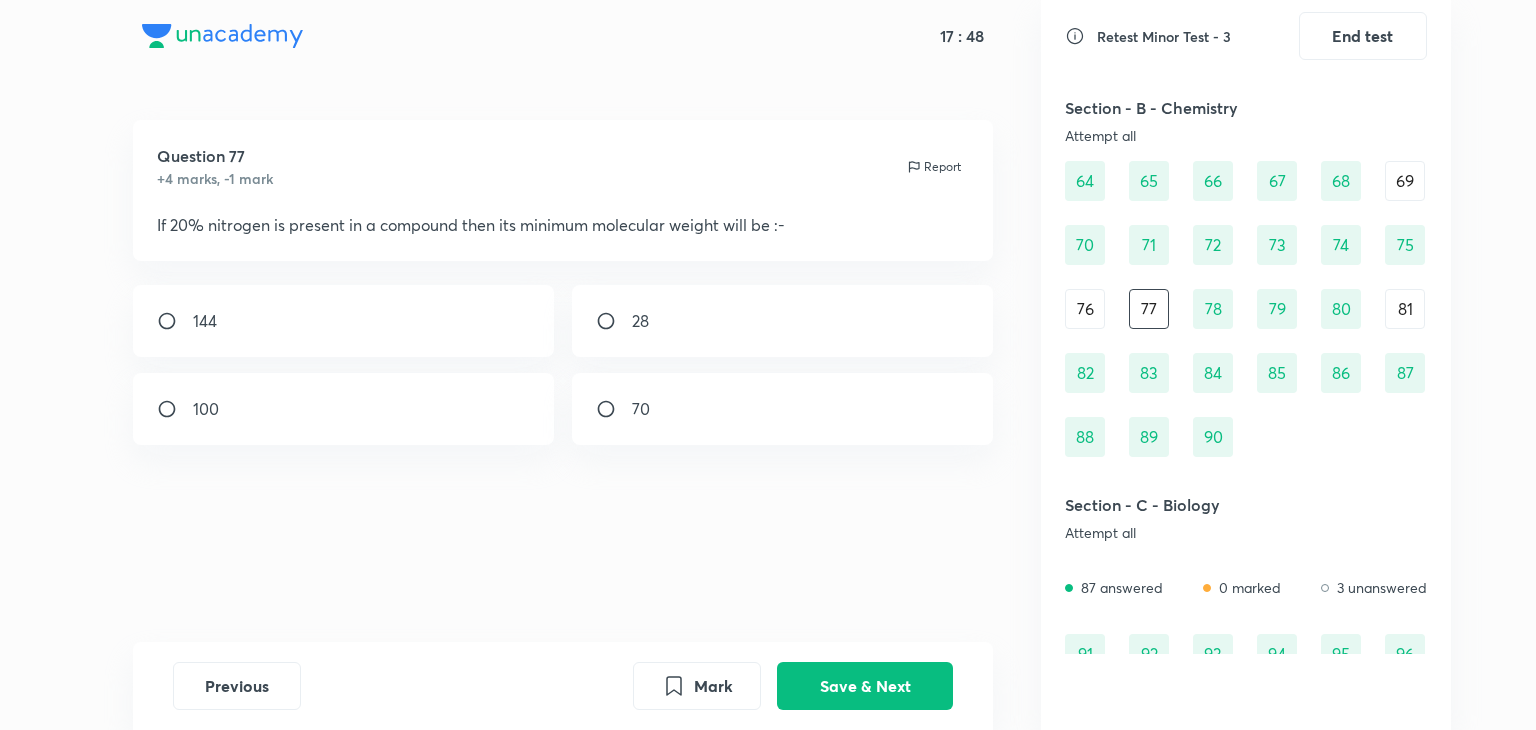 click on "77" at bounding box center (1149, 309) 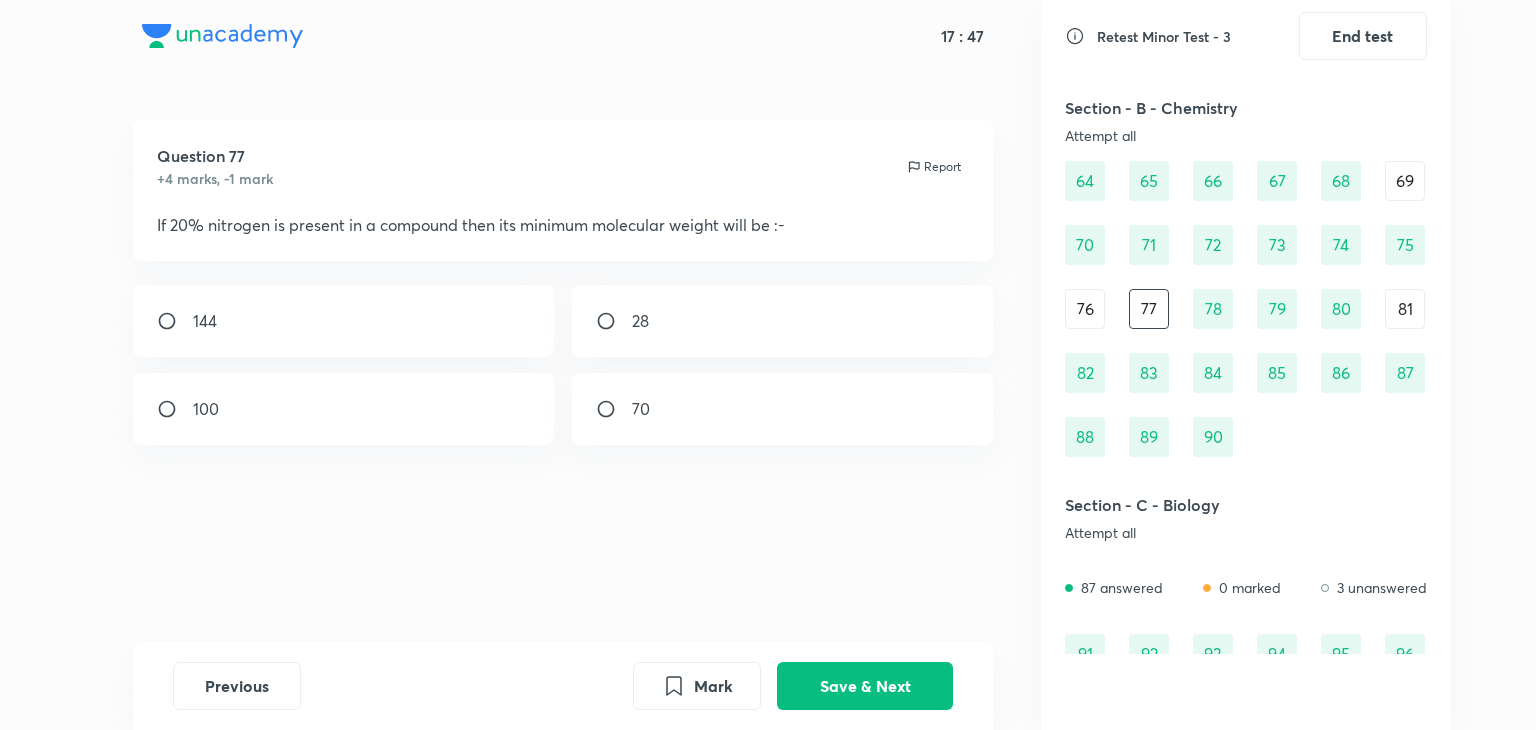 click on "81" at bounding box center [1405, 309] 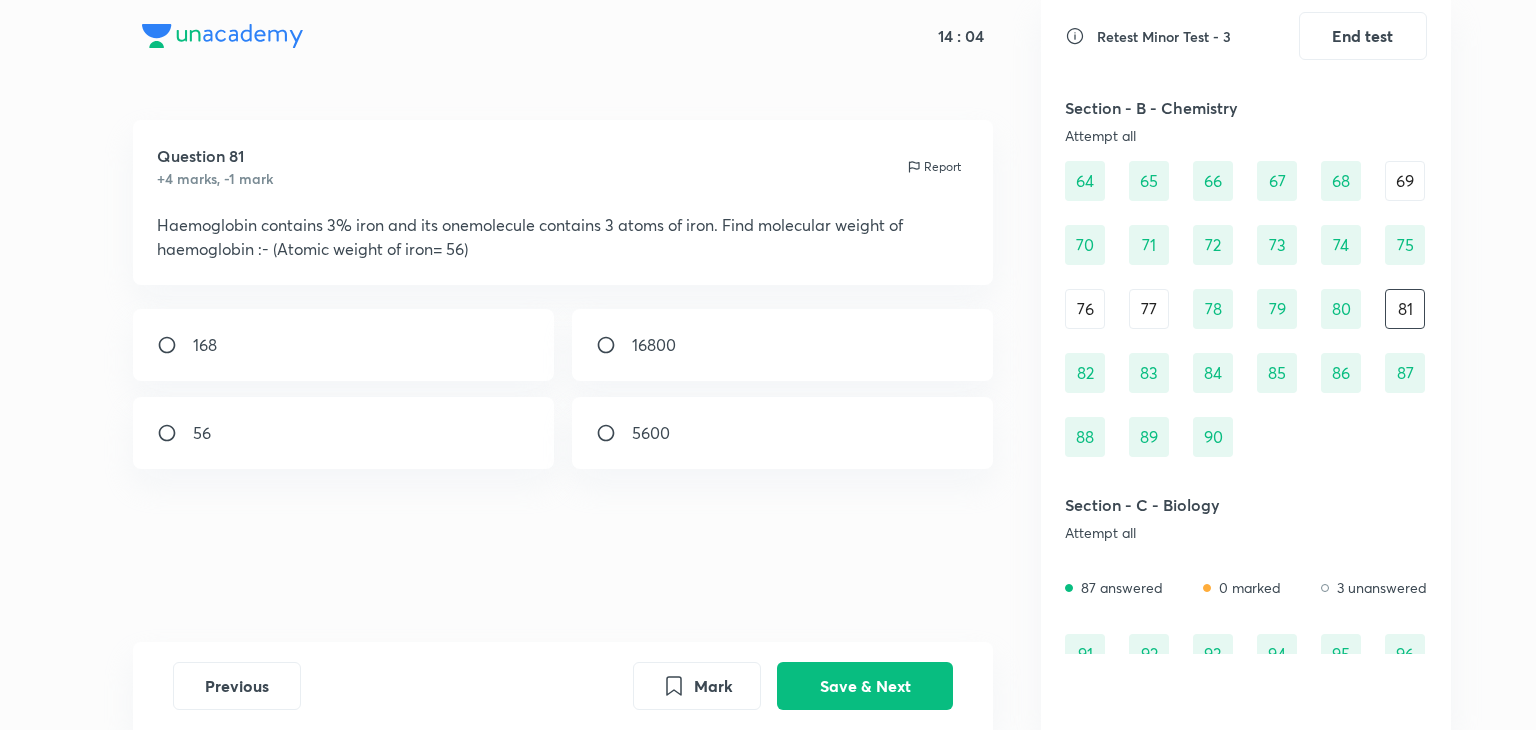 click on "5600" at bounding box center (783, 433) 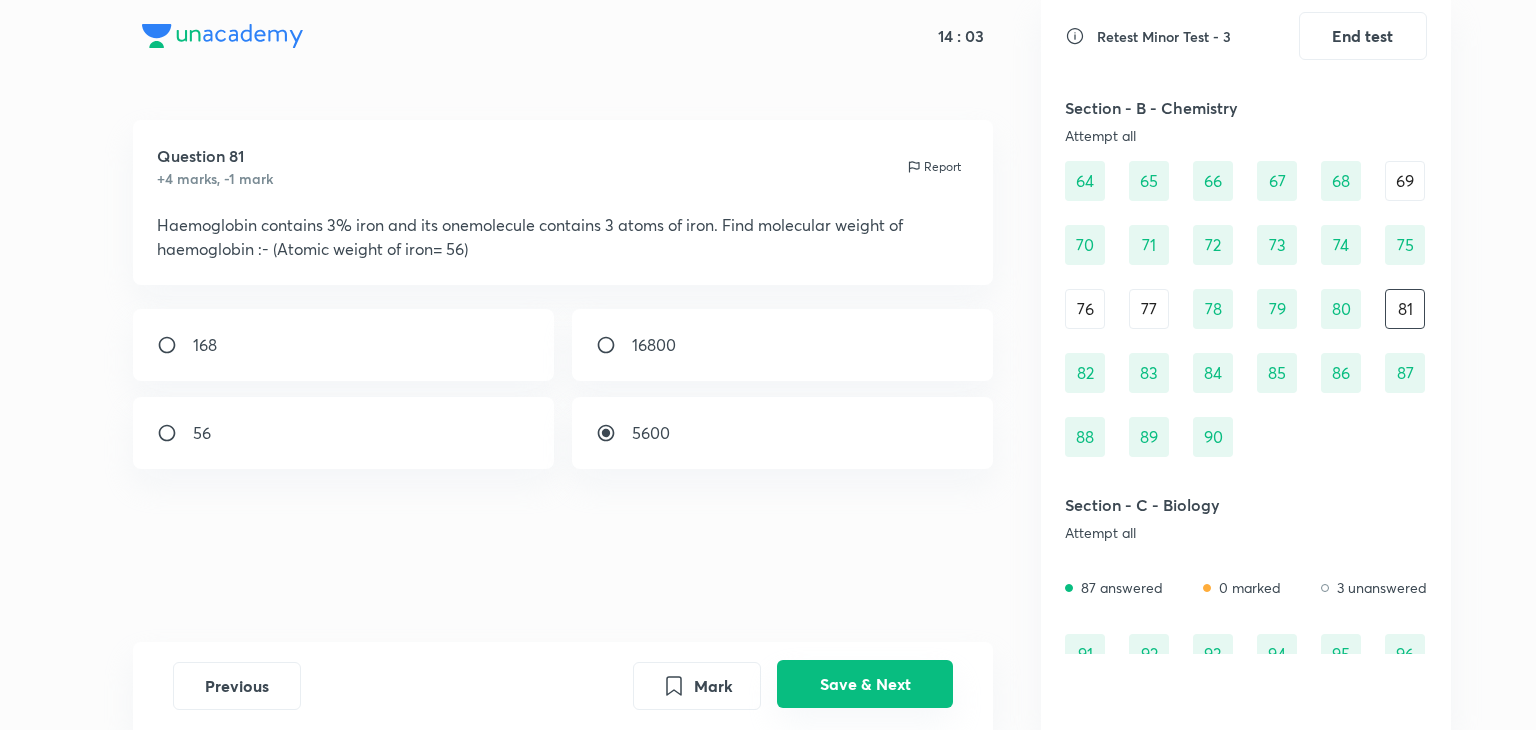 click on "Save & Next" at bounding box center (865, 684) 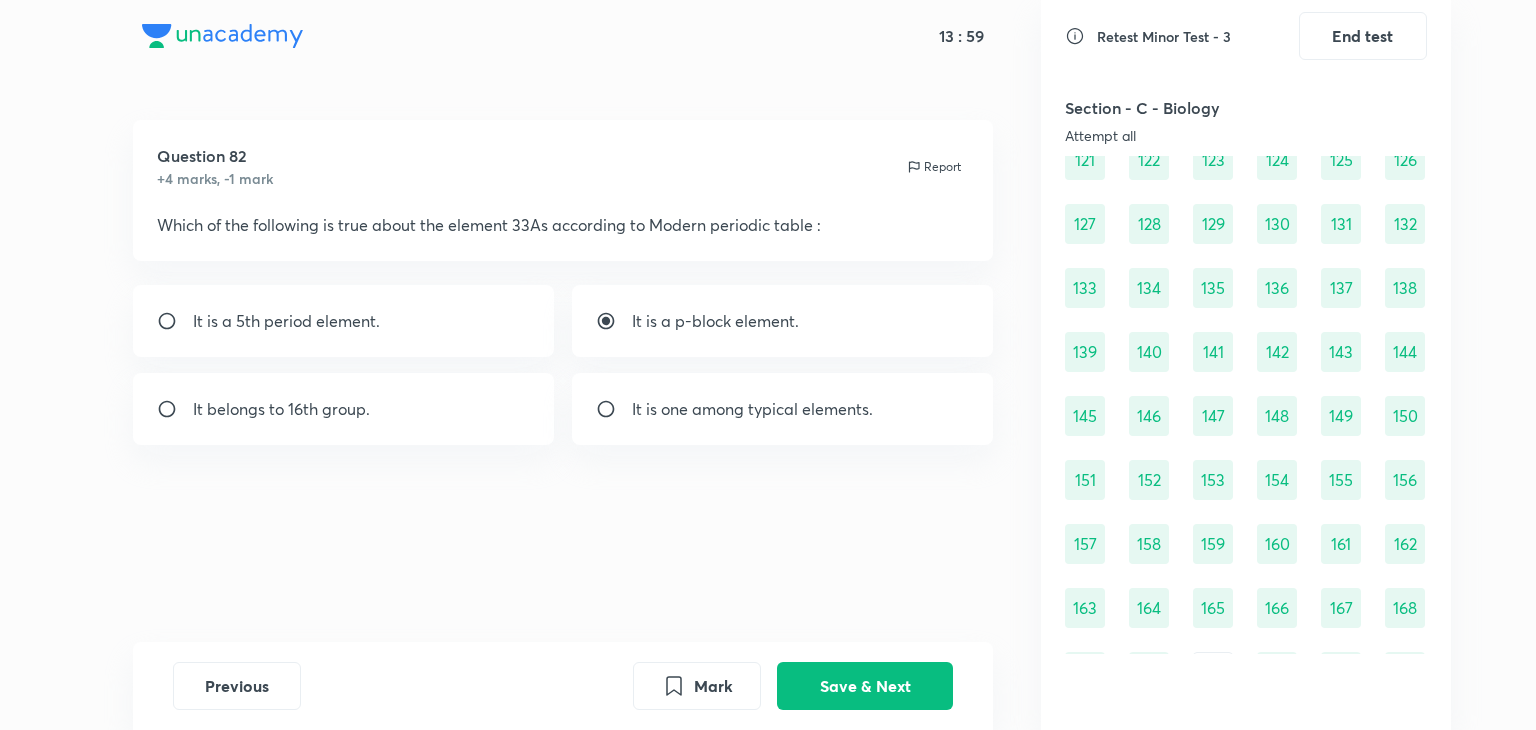 scroll, scrollTop: 1894, scrollLeft: 0, axis: vertical 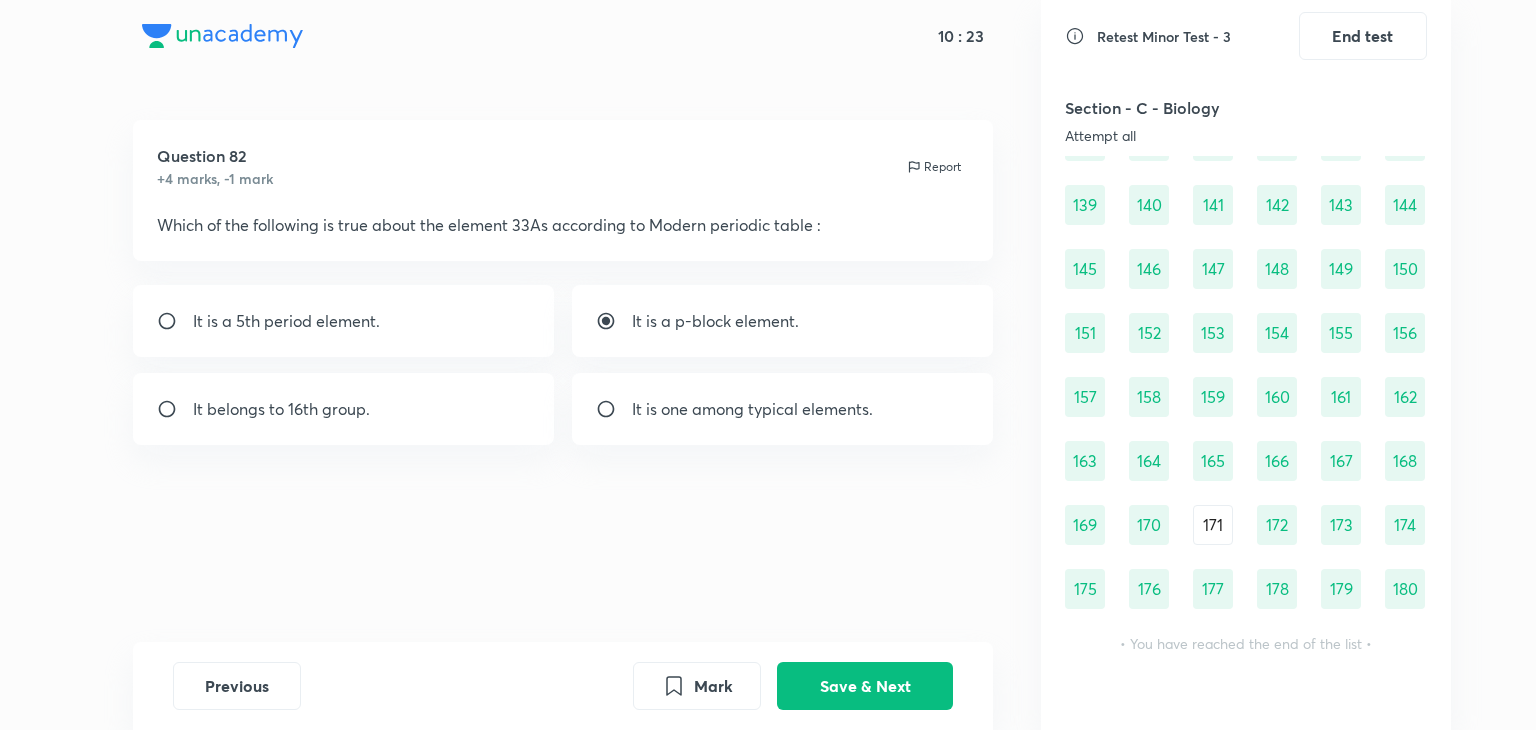 click on "171" at bounding box center (1213, 525) 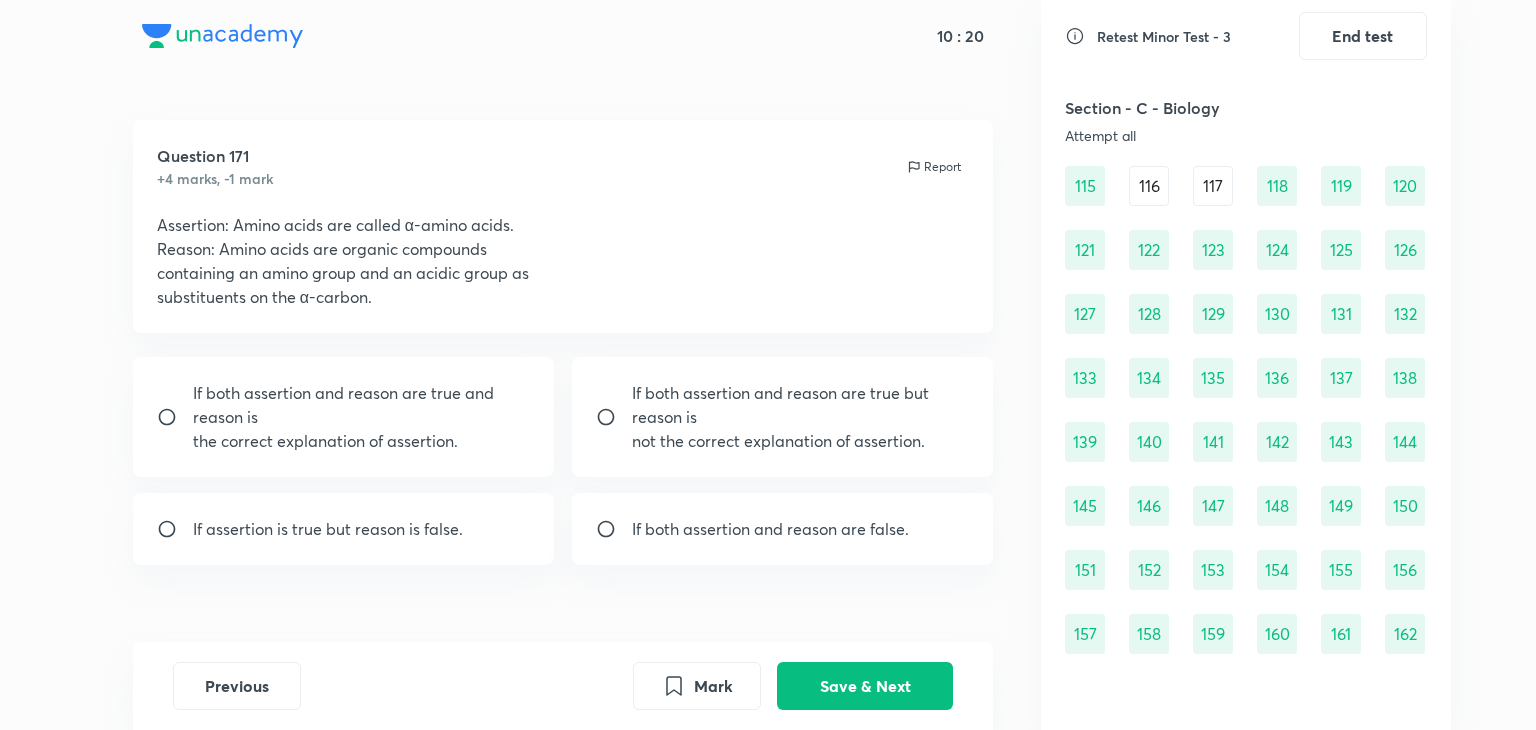 scroll, scrollTop: 1650, scrollLeft: 0, axis: vertical 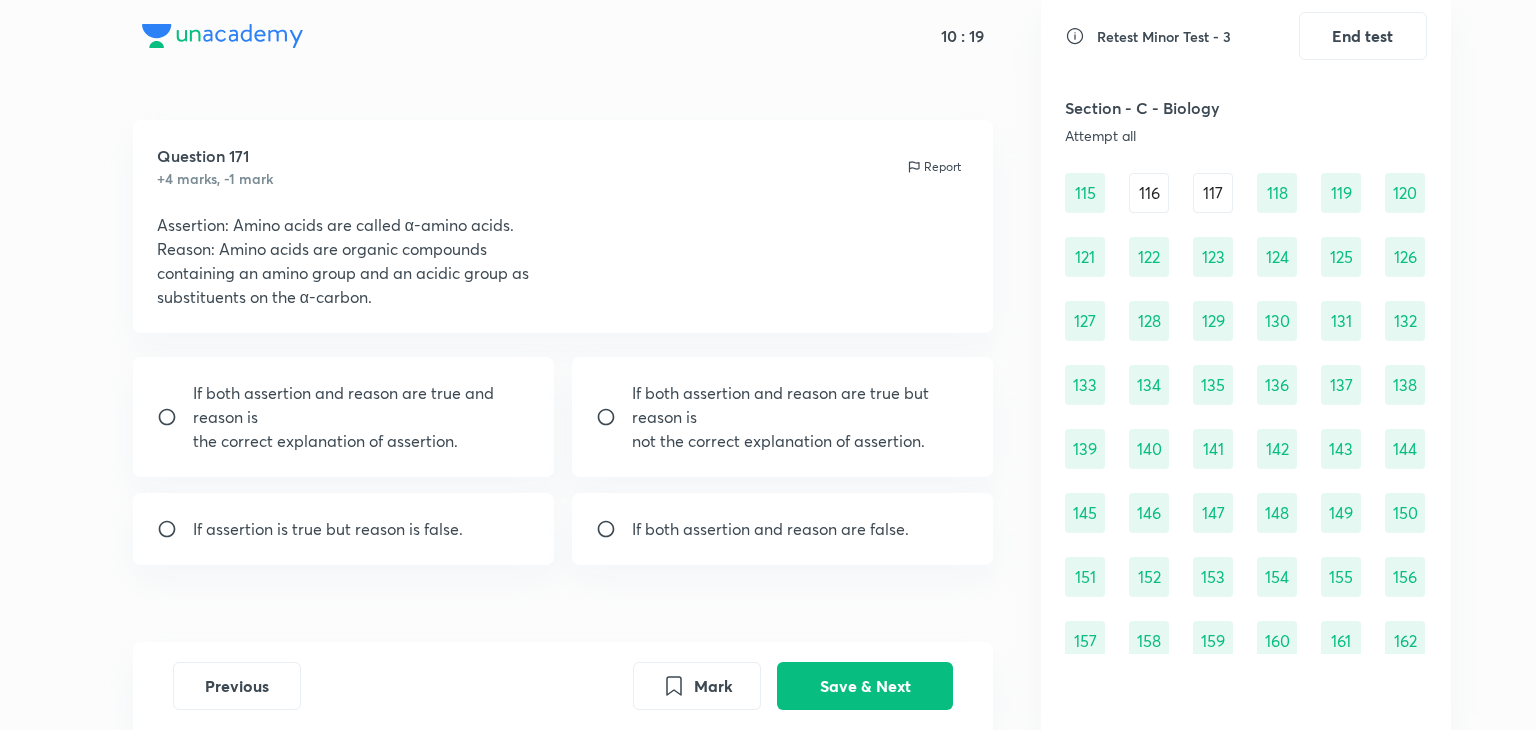 click on "117" at bounding box center [1213, 193] 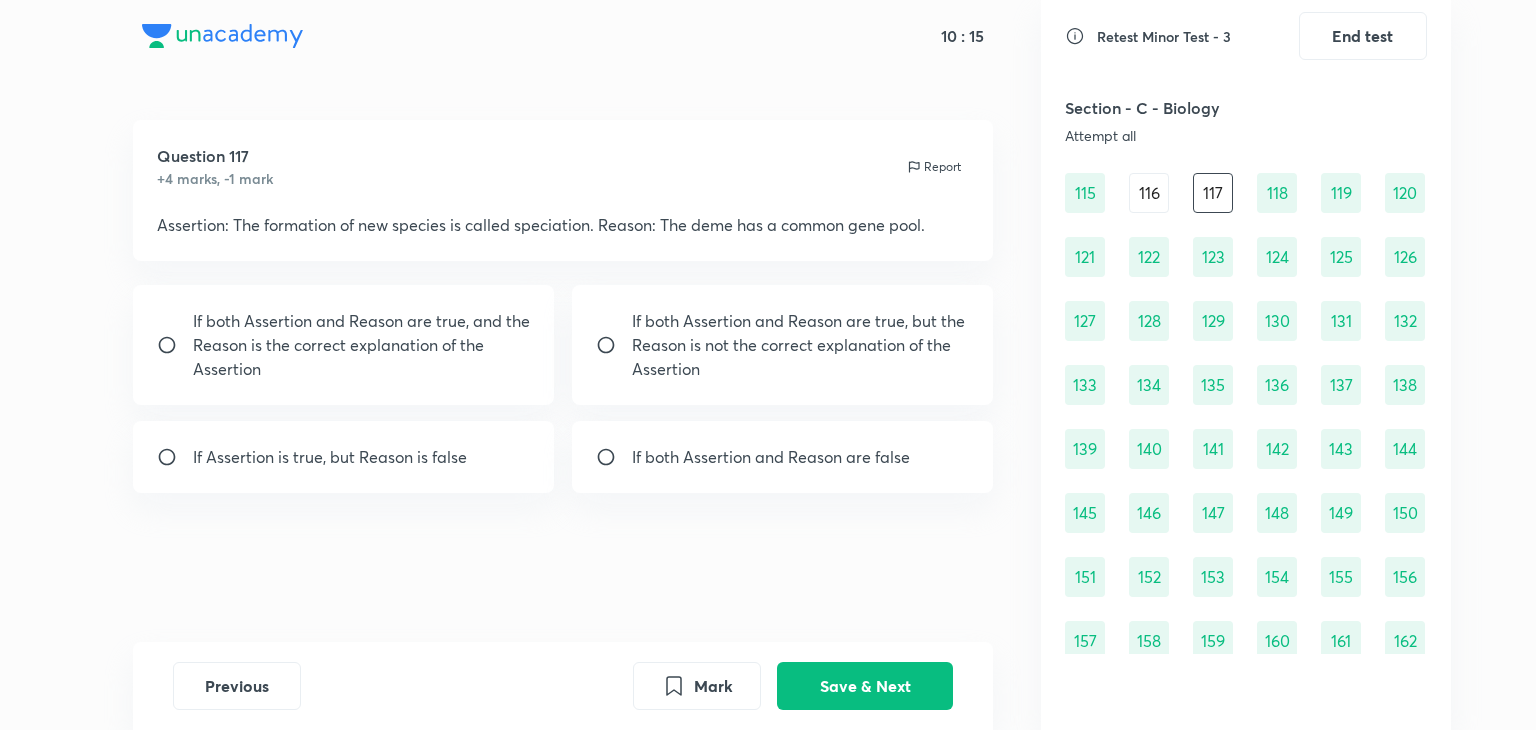 click on "116" at bounding box center (1149, 193) 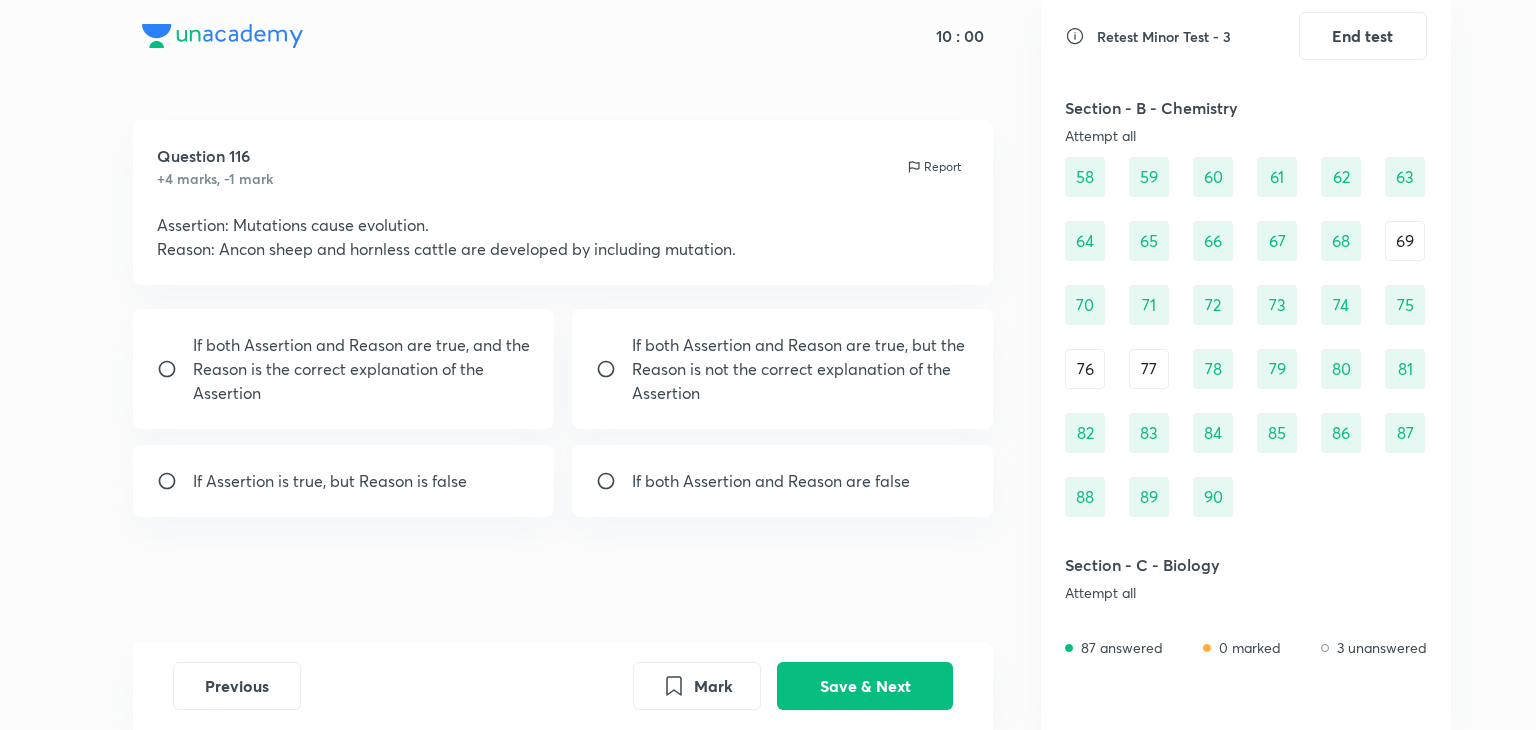 scroll, scrollTop: 877, scrollLeft: 0, axis: vertical 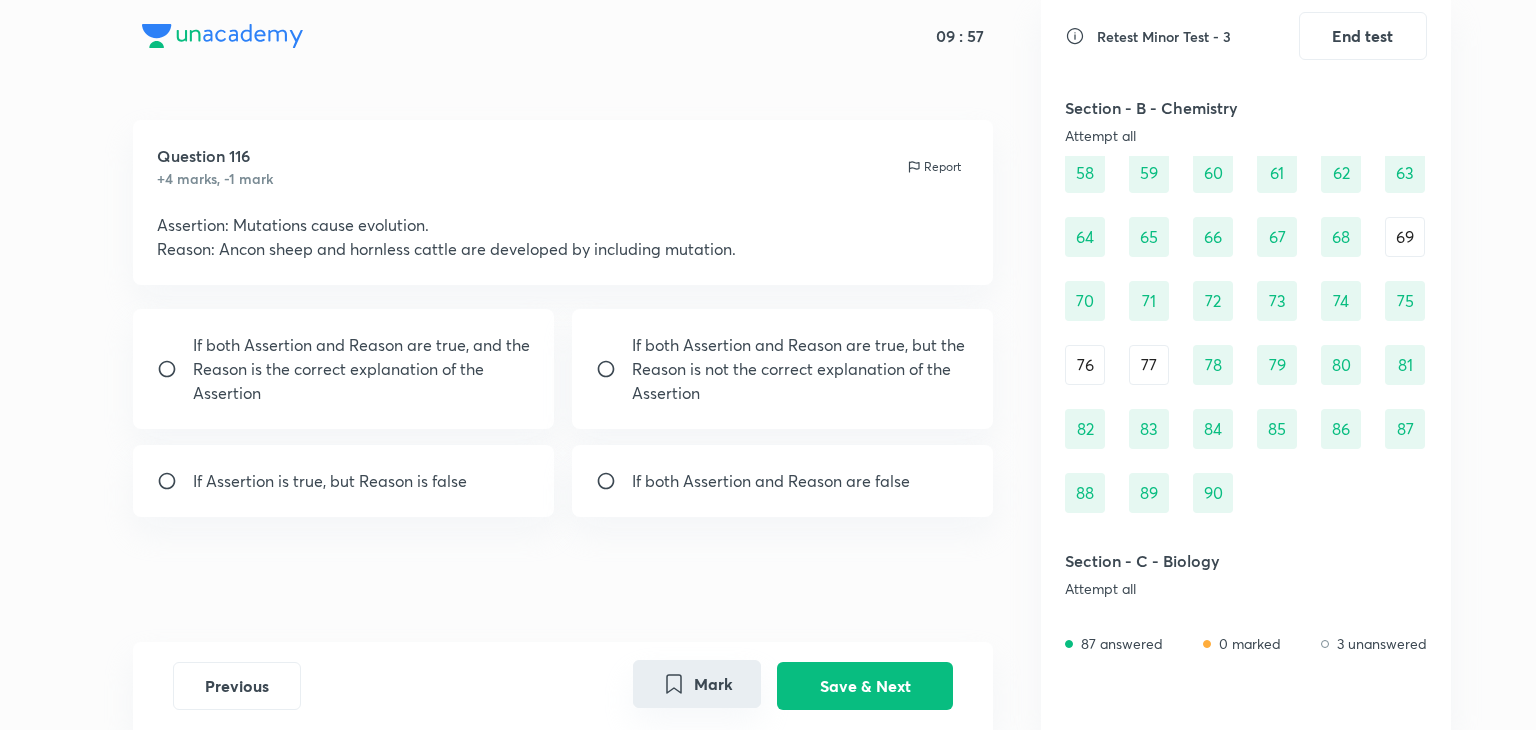 click on "Mark" at bounding box center [697, 684] 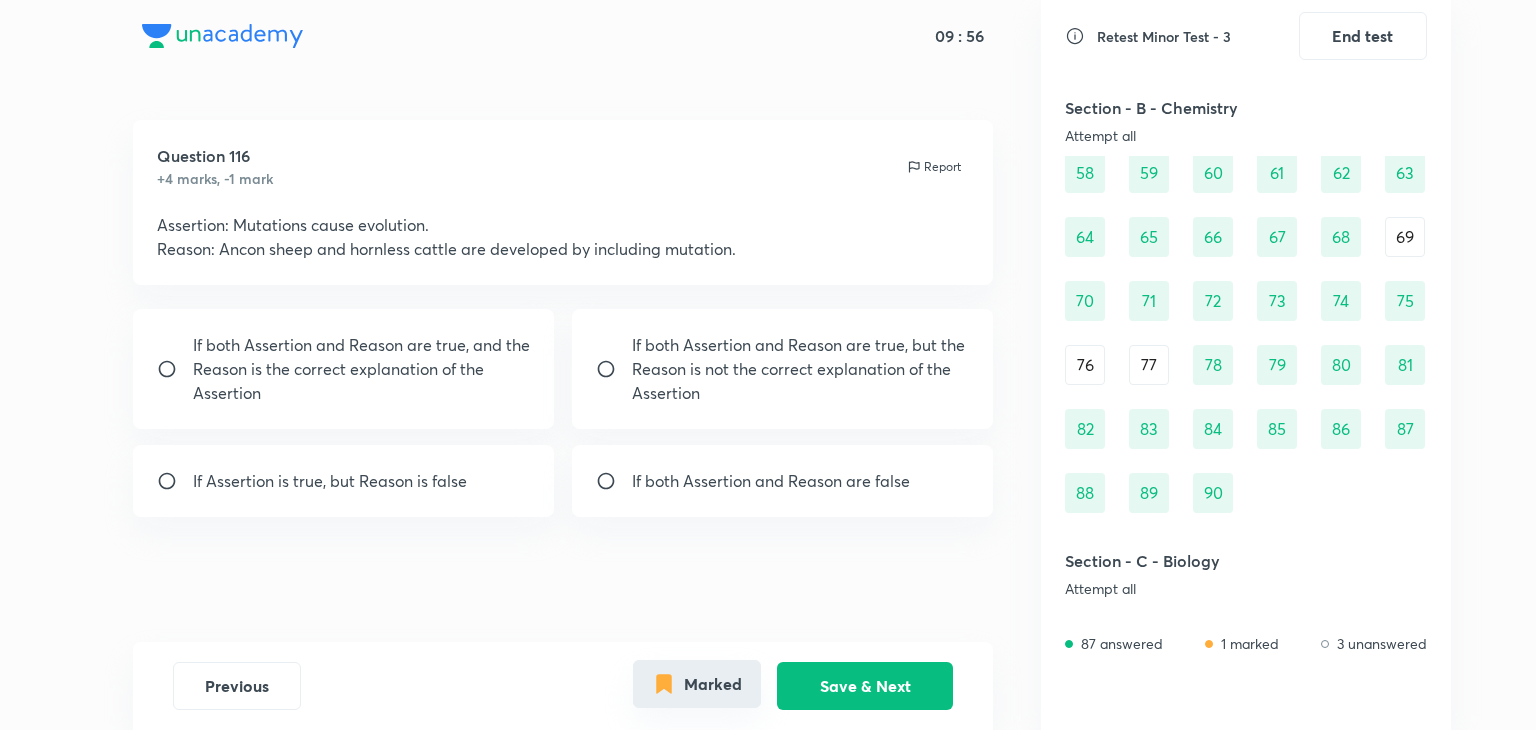 click on "Marked" at bounding box center (697, 684) 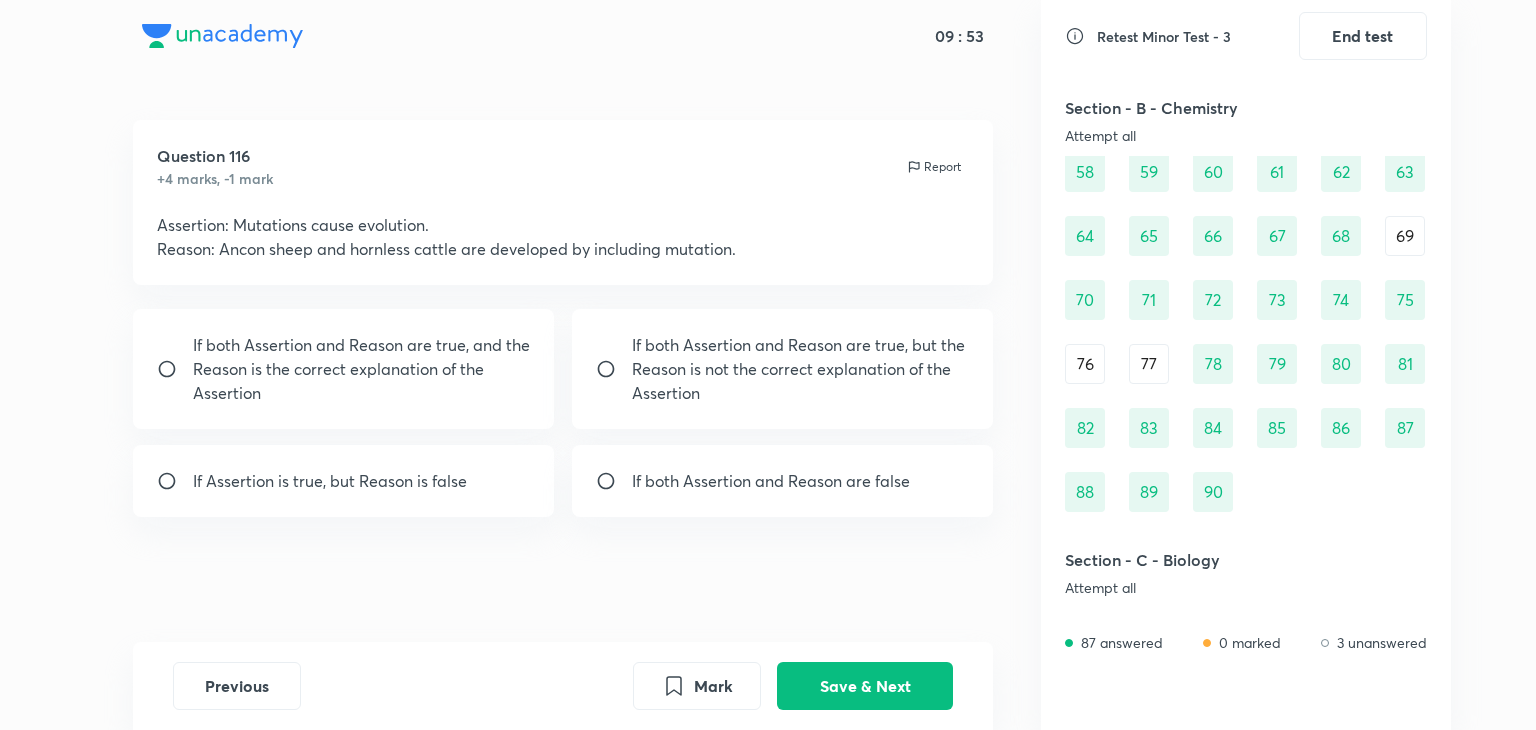 scroll, scrollTop: 902, scrollLeft: 0, axis: vertical 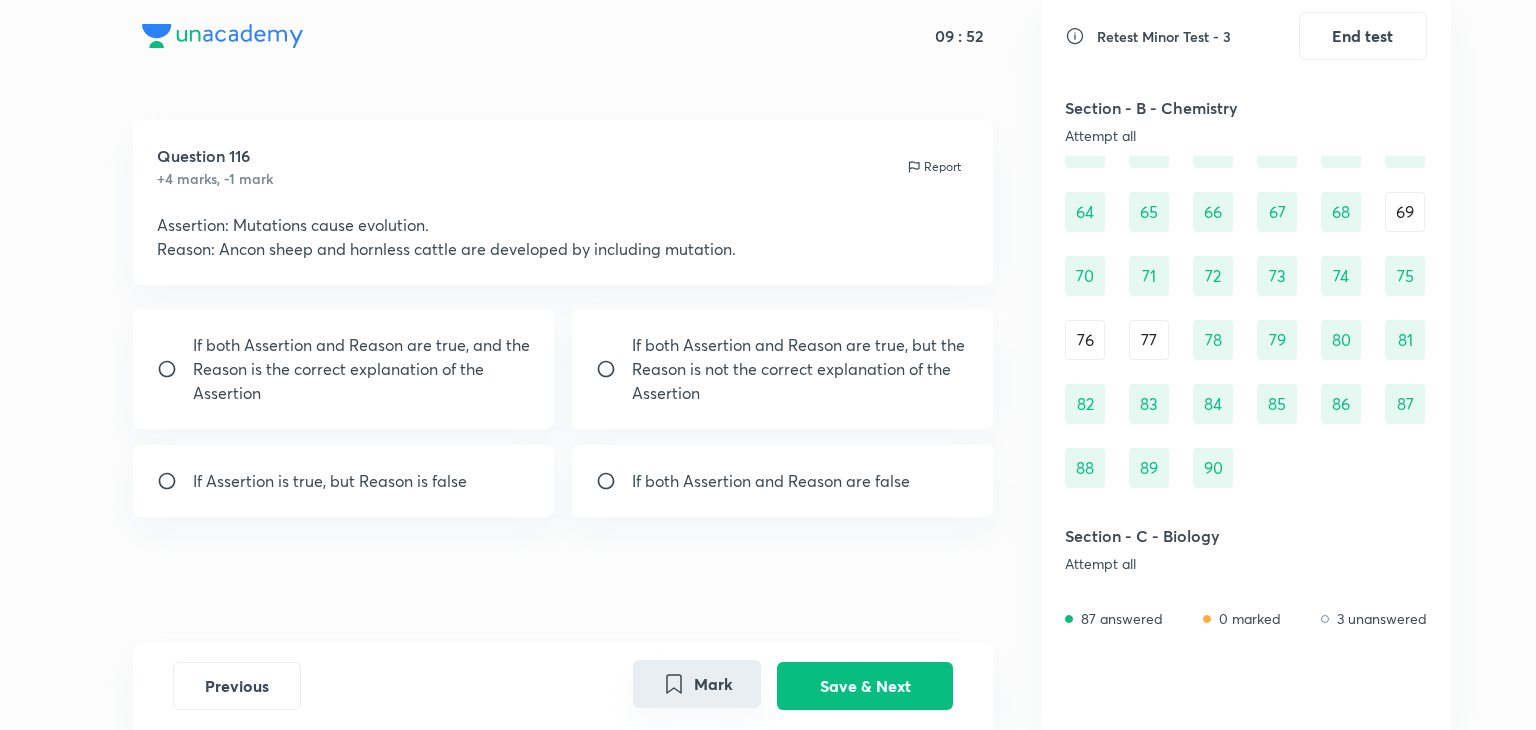 click on "Mark" at bounding box center (697, 684) 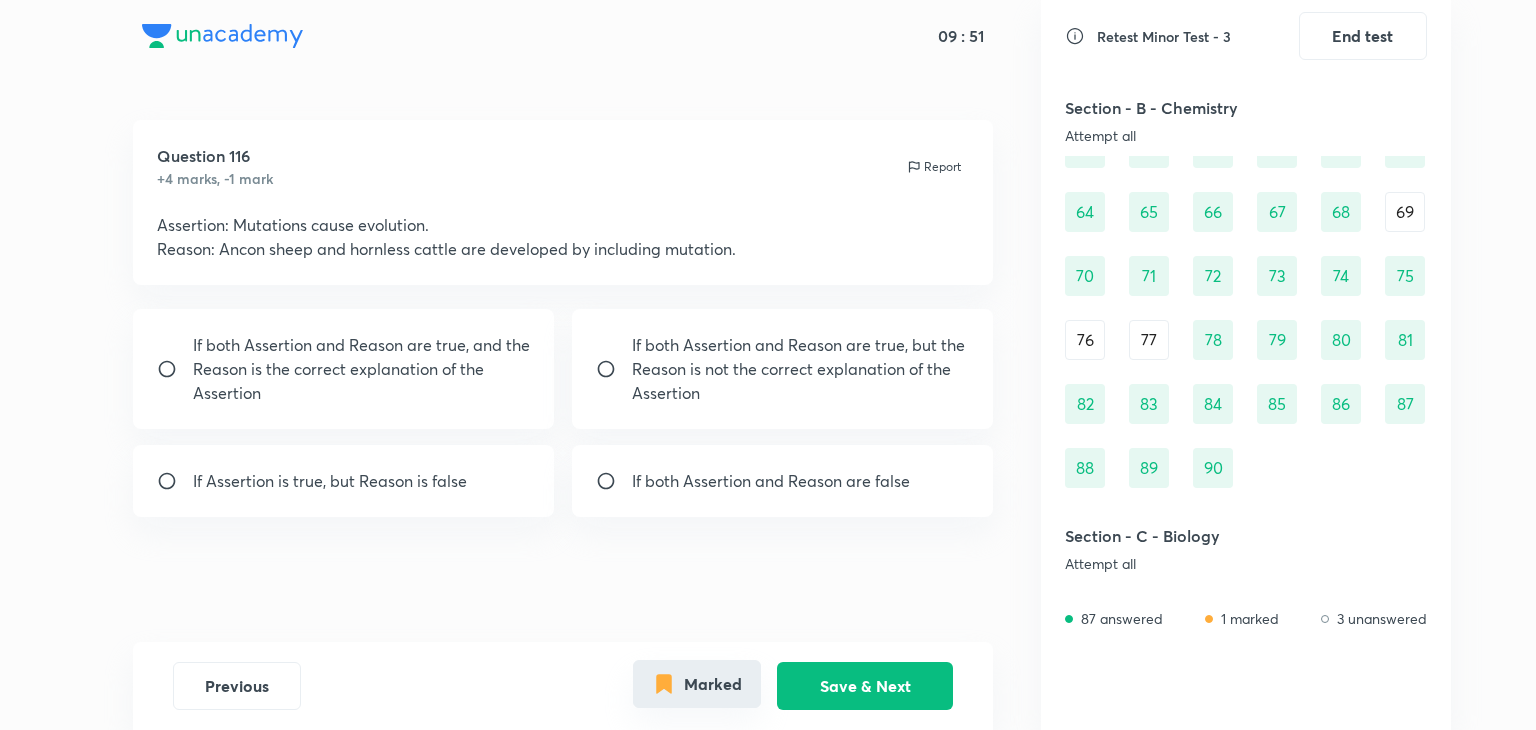 click on "Marked" at bounding box center (697, 684) 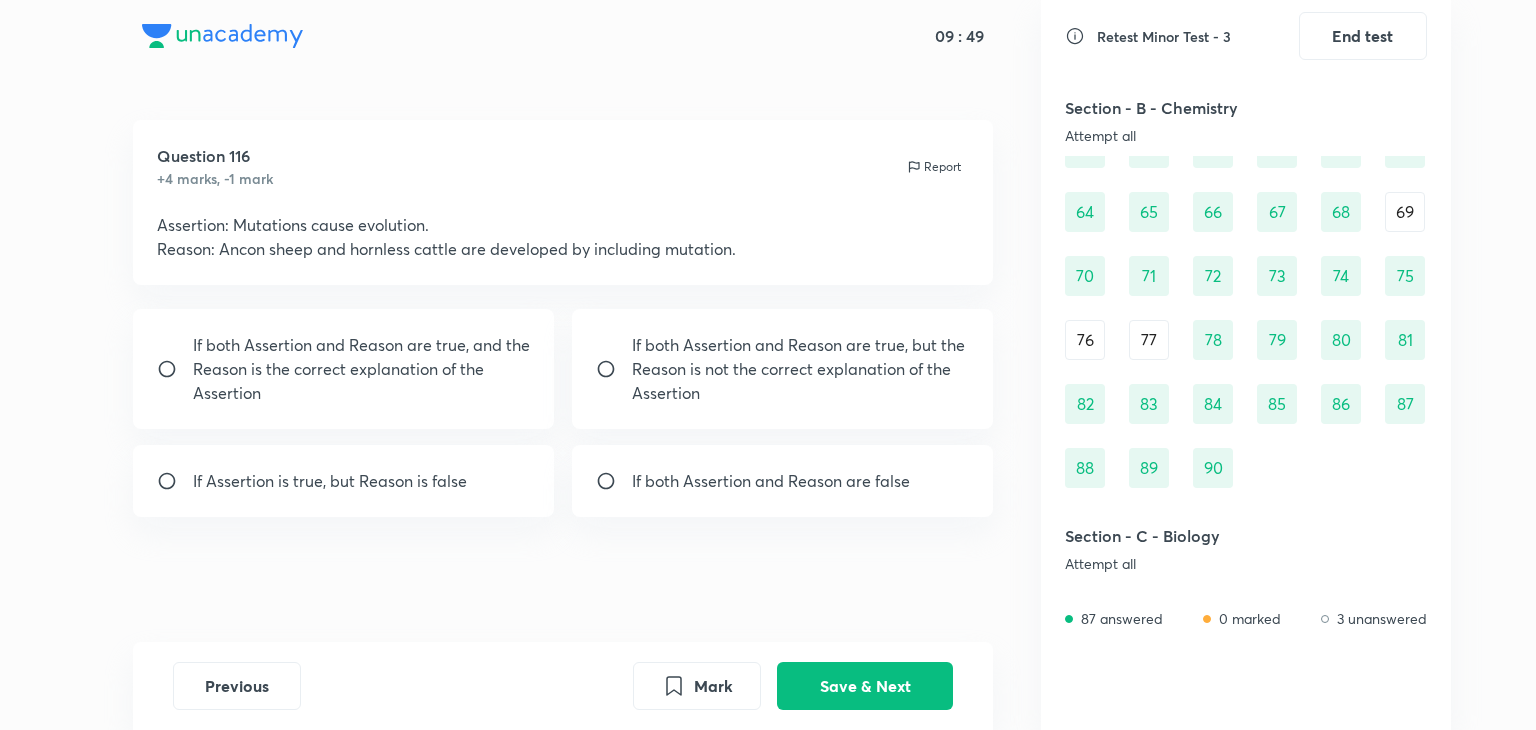 click on "Question 116 +4 marks, -1 mark Report Assertion: Mutations cause evolution. Reason: Ancon sheep and hornless cattle are developed by including mutation. If both Assertion and Reason are true, and the Reason is the correct explanation of the Assertion  If both Assertion and Reason are true, but the Reason is not the correct explanation of the Assertion  If Assertion is true, but Reason is false  If both Assertion and Reason are false" at bounding box center [563, 381] 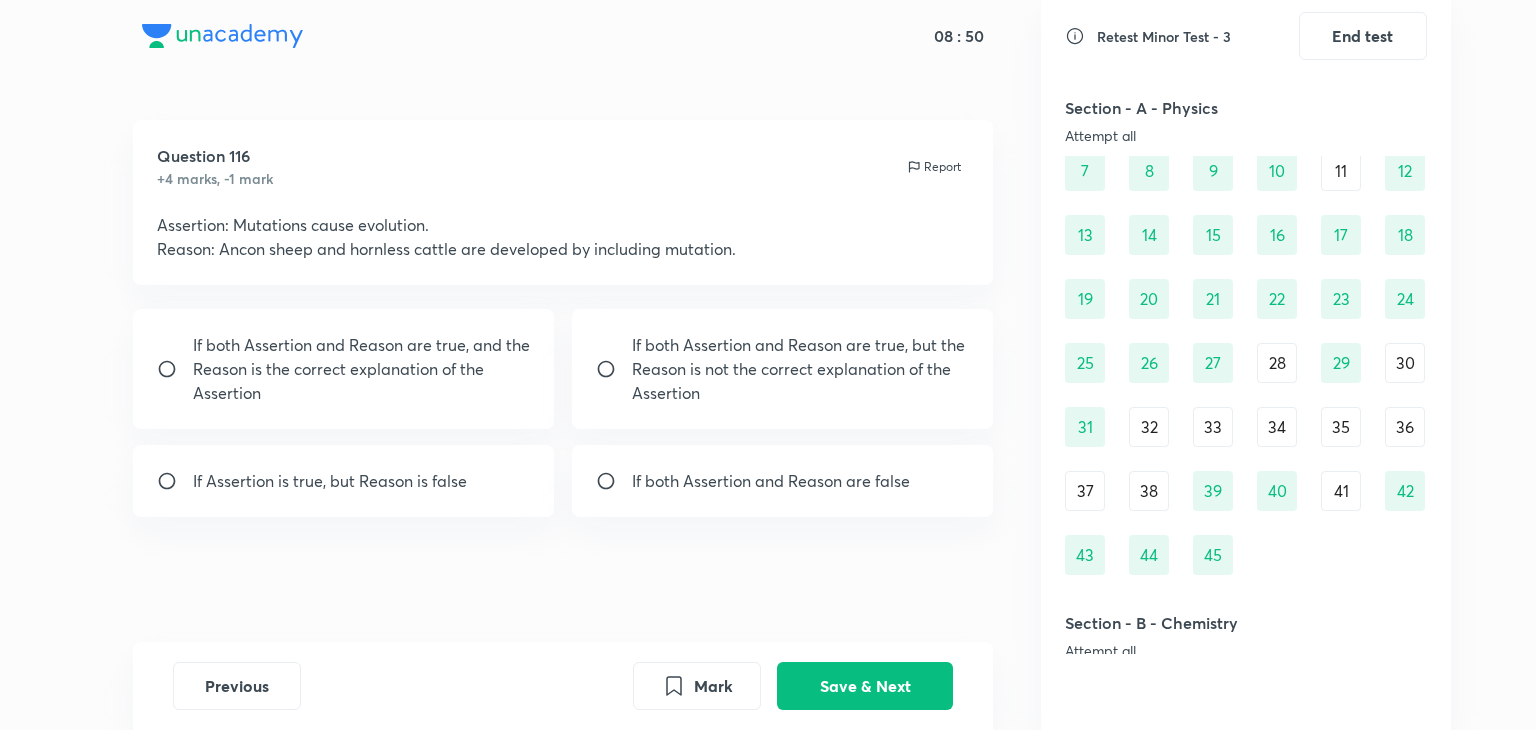 scroll, scrollTop: 0, scrollLeft: 0, axis: both 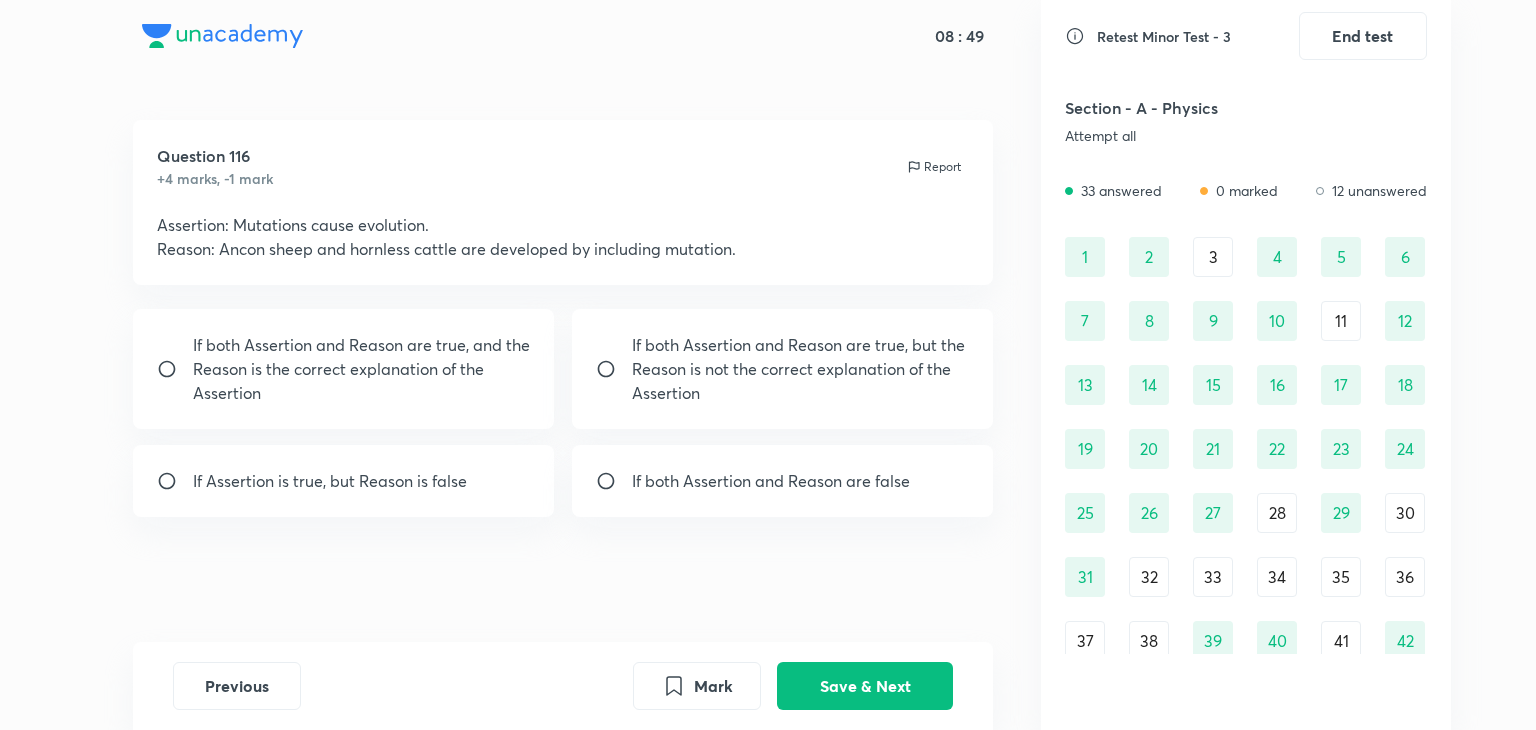 click on "3" at bounding box center (1213, 257) 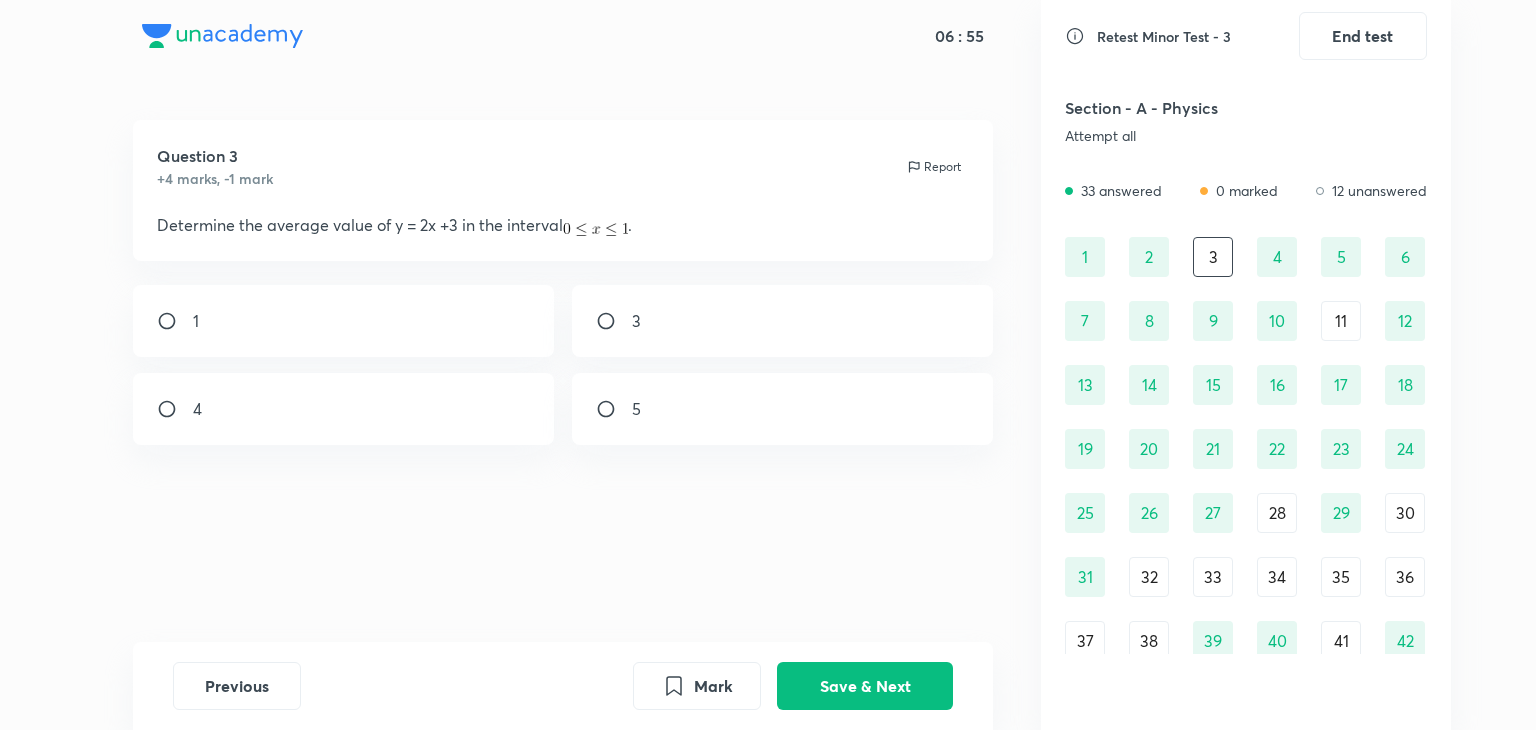 click on "1" at bounding box center [344, 321] 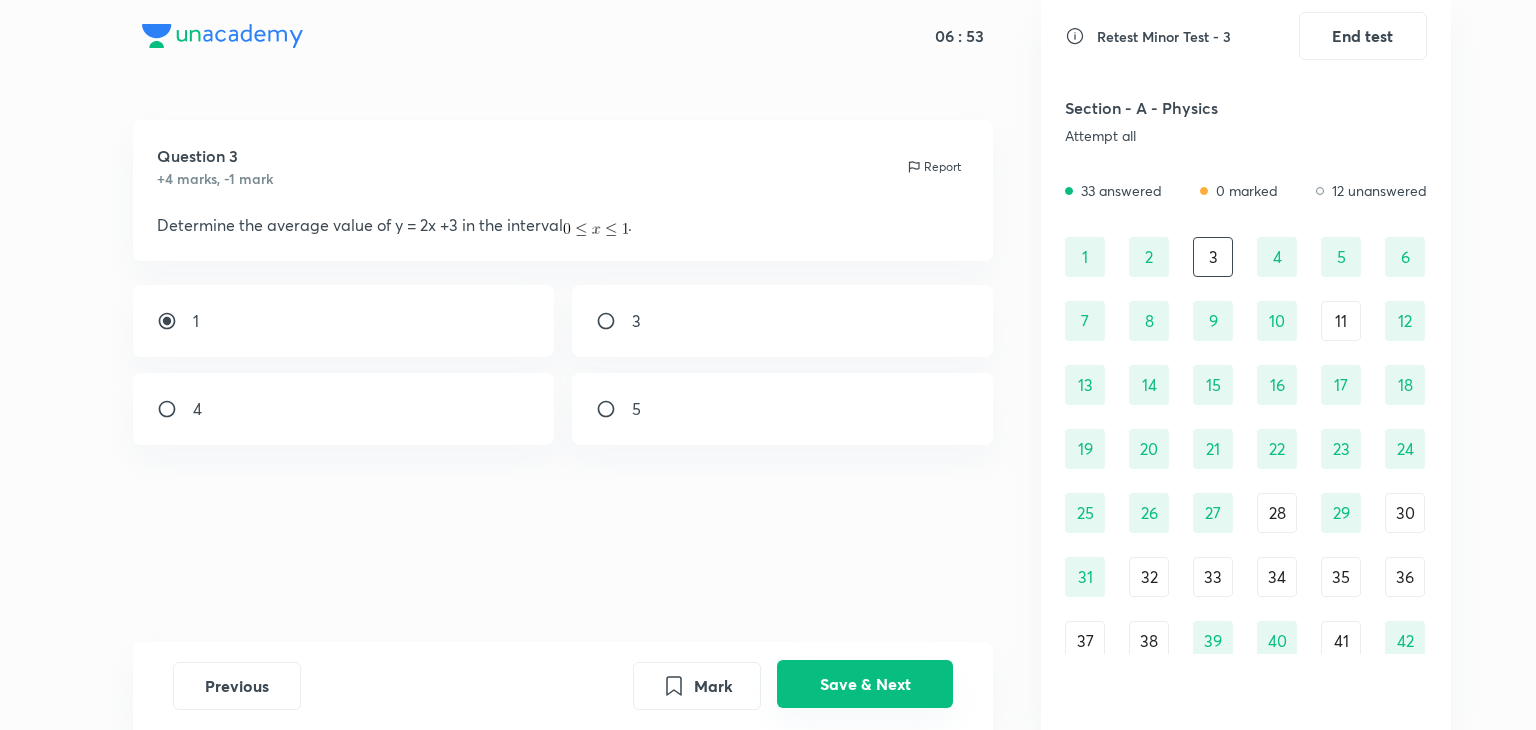click on "Save & Next" at bounding box center [865, 684] 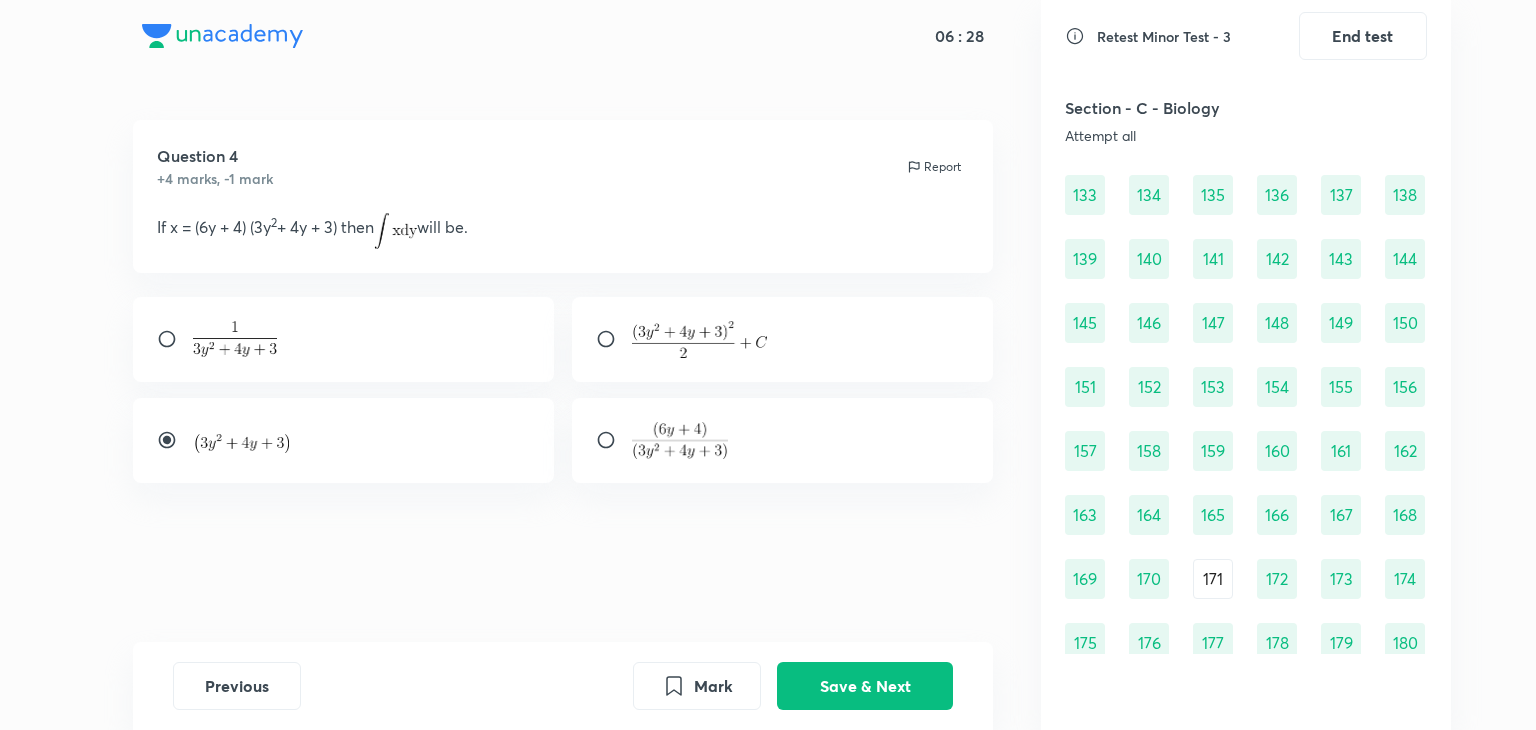 scroll, scrollTop: 1894, scrollLeft: 0, axis: vertical 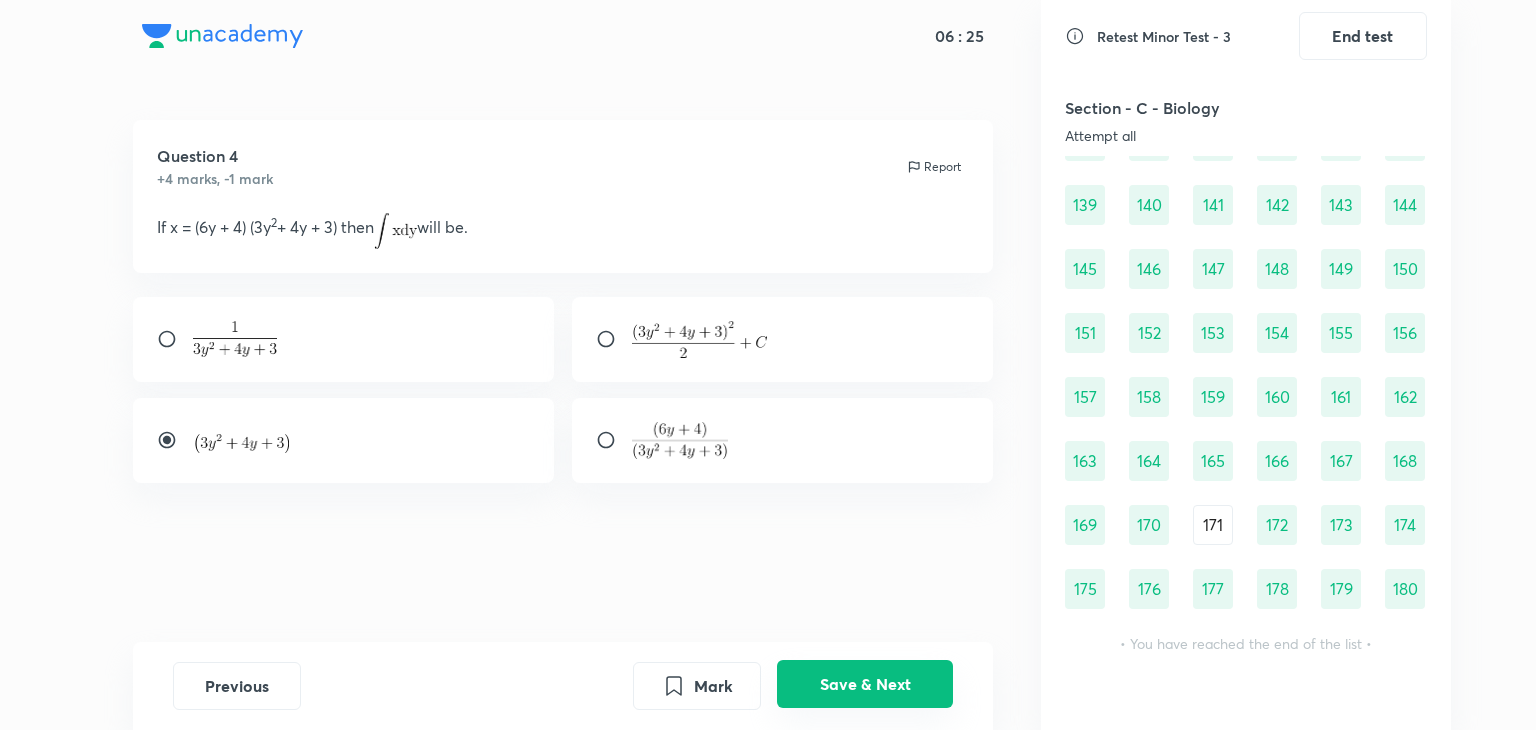 click on "Save & Next" at bounding box center (865, 684) 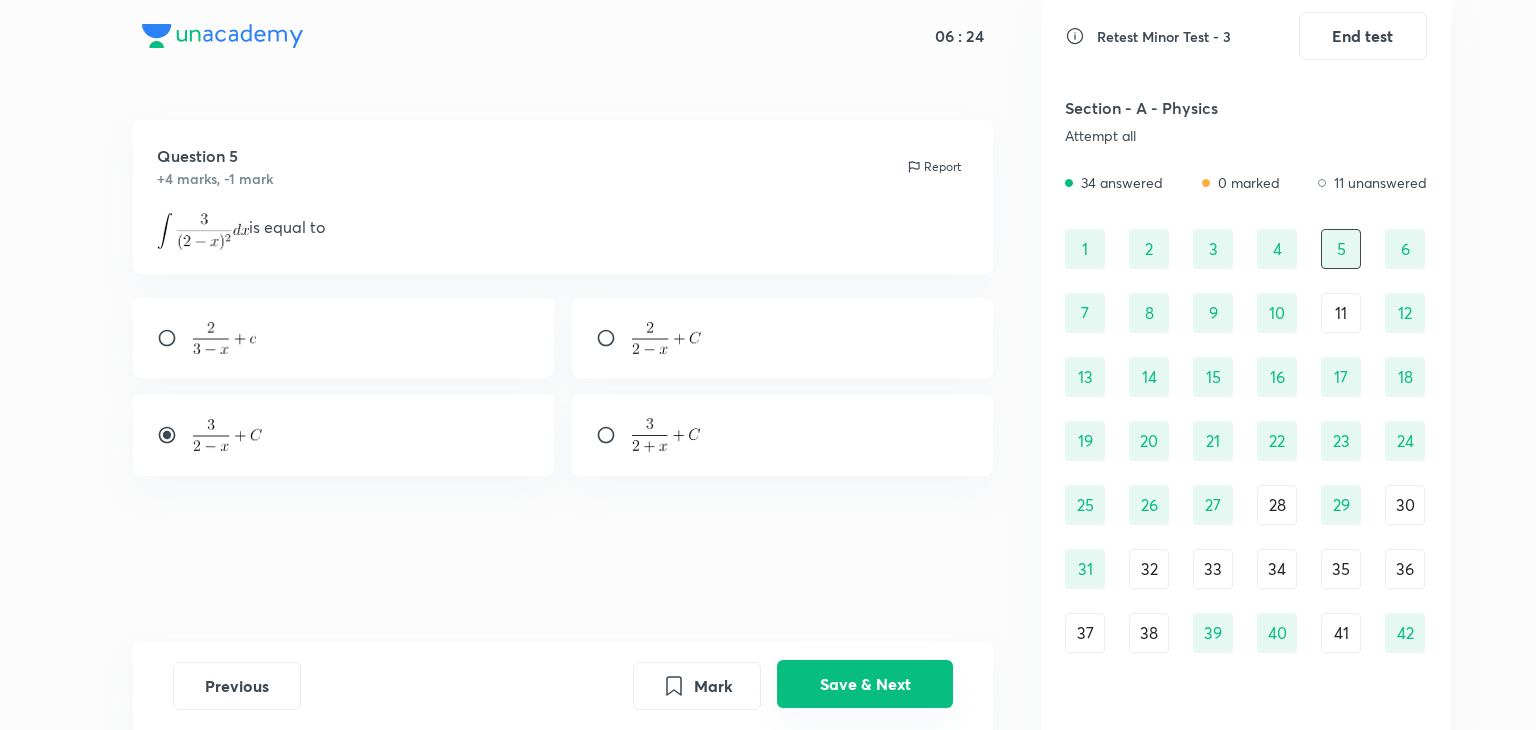 scroll, scrollTop: 0, scrollLeft: 0, axis: both 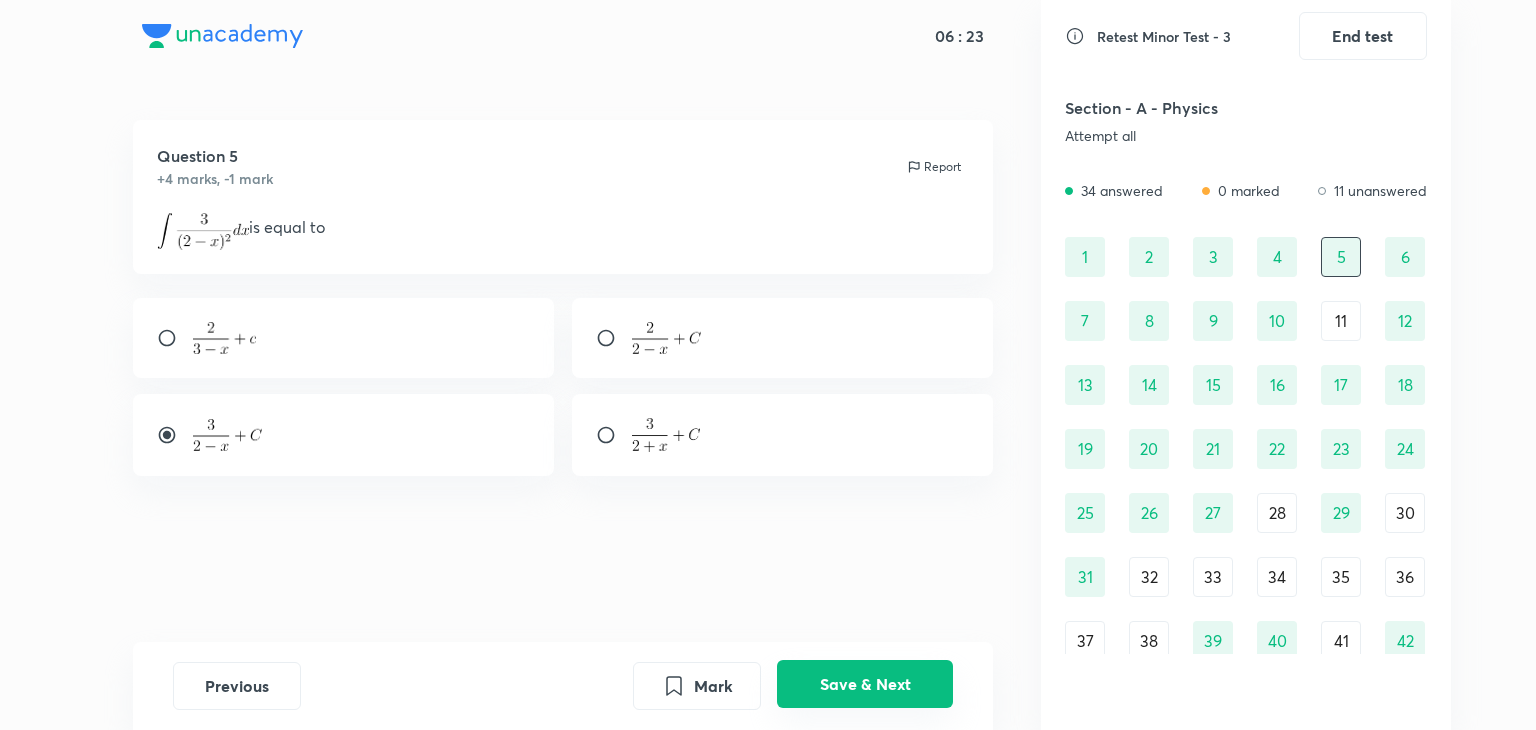 click on "Save & Next" at bounding box center (865, 684) 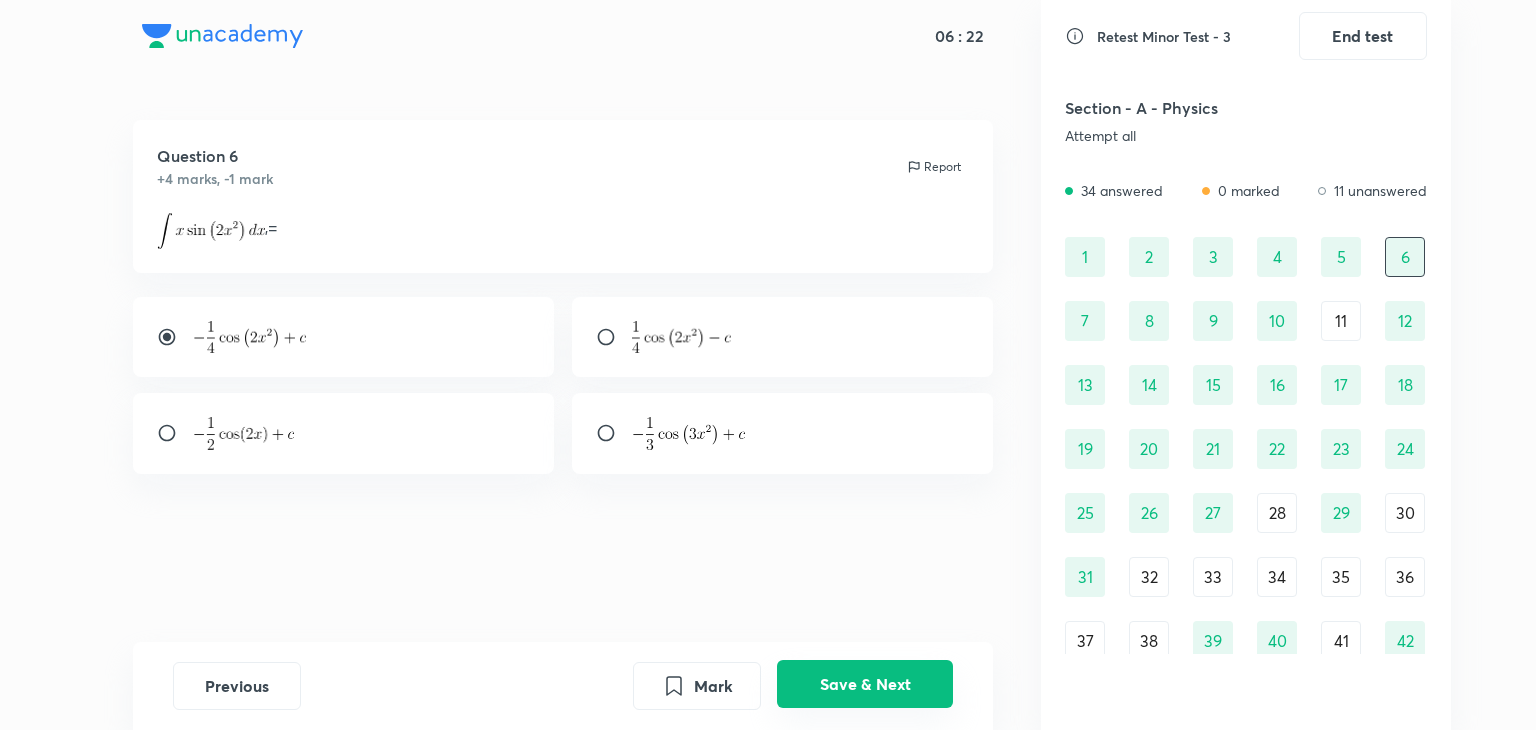 click on "Save & Next" at bounding box center [865, 684] 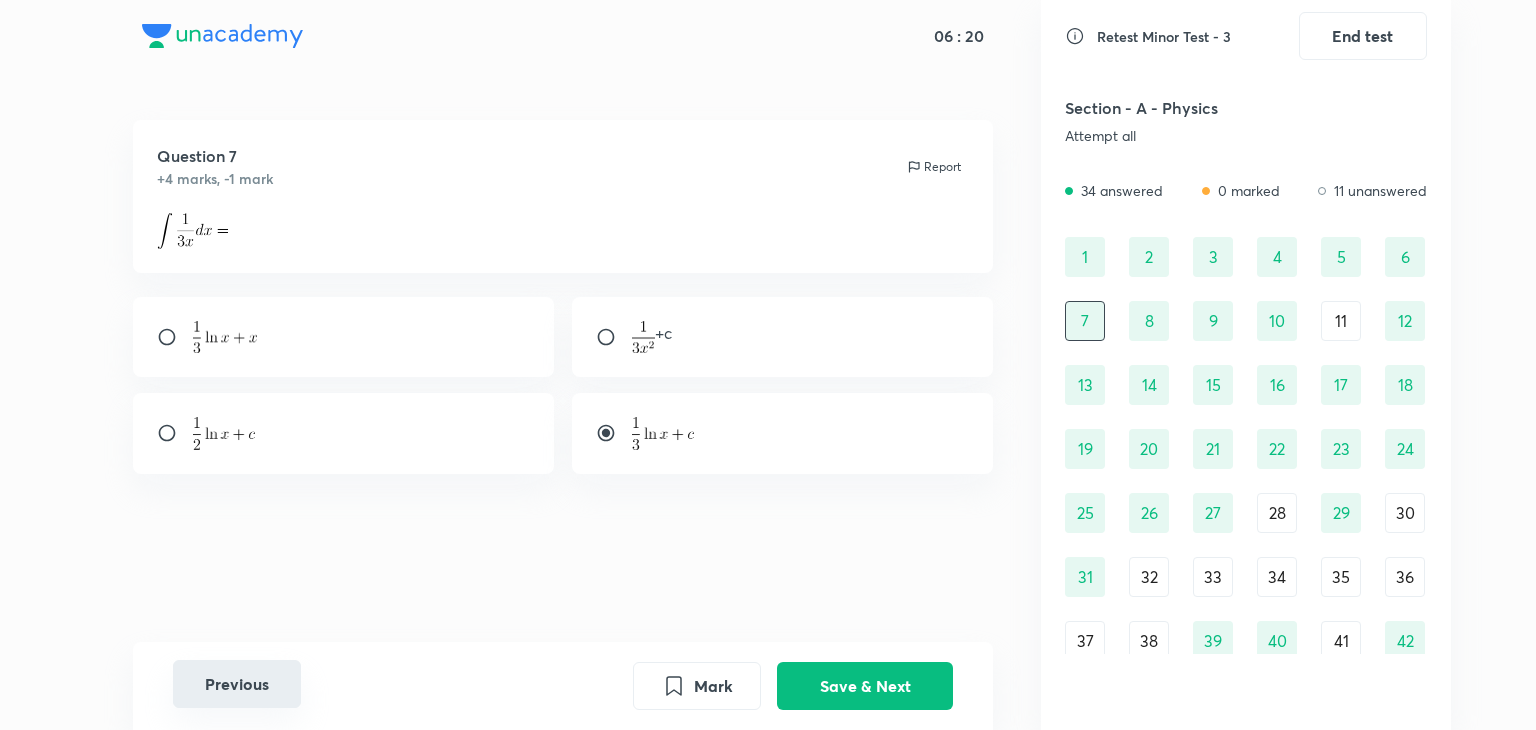 click on "Previous" at bounding box center [237, 684] 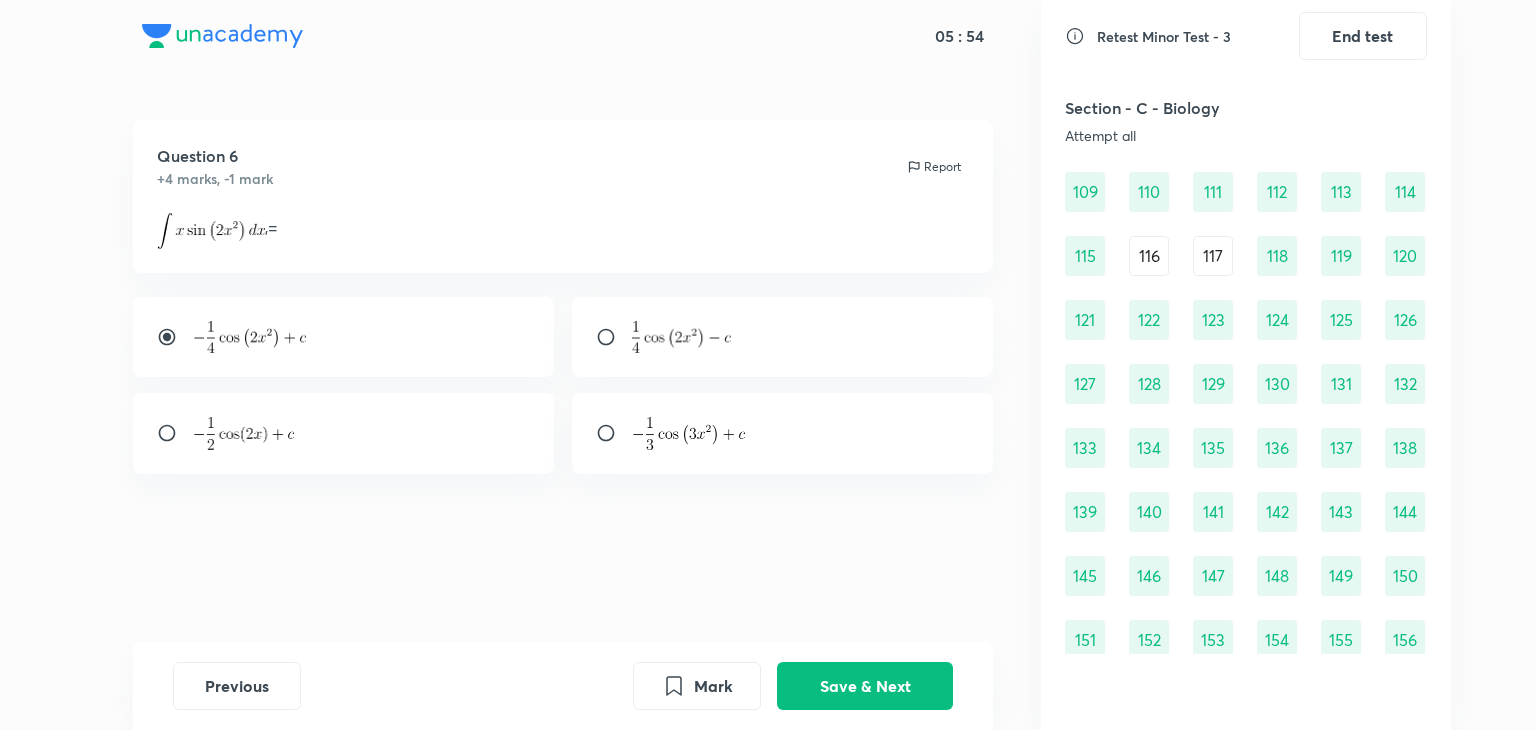 scroll, scrollTop: 1584, scrollLeft: 0, axis: vertical 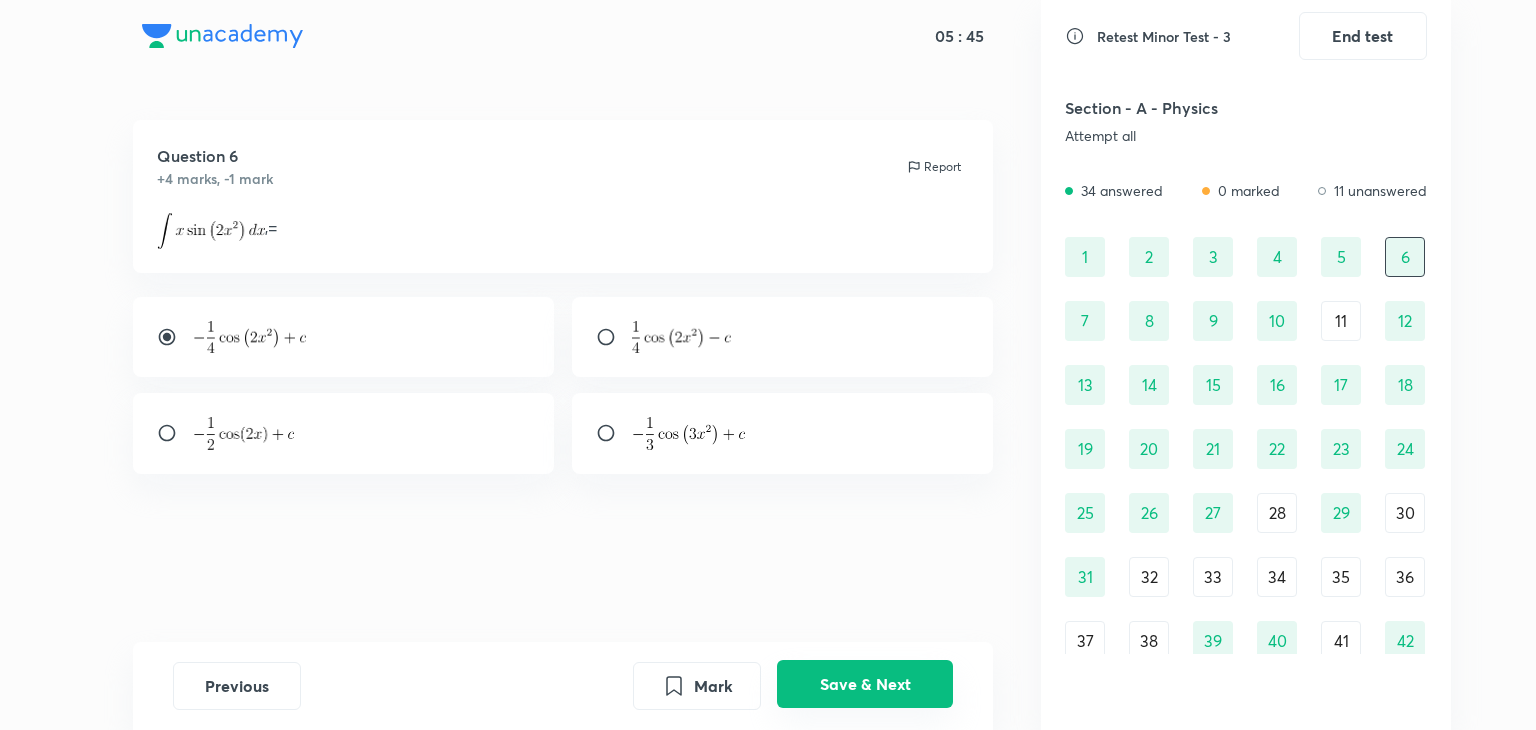 click on "Save & Next" at bounding box center [865, 684] 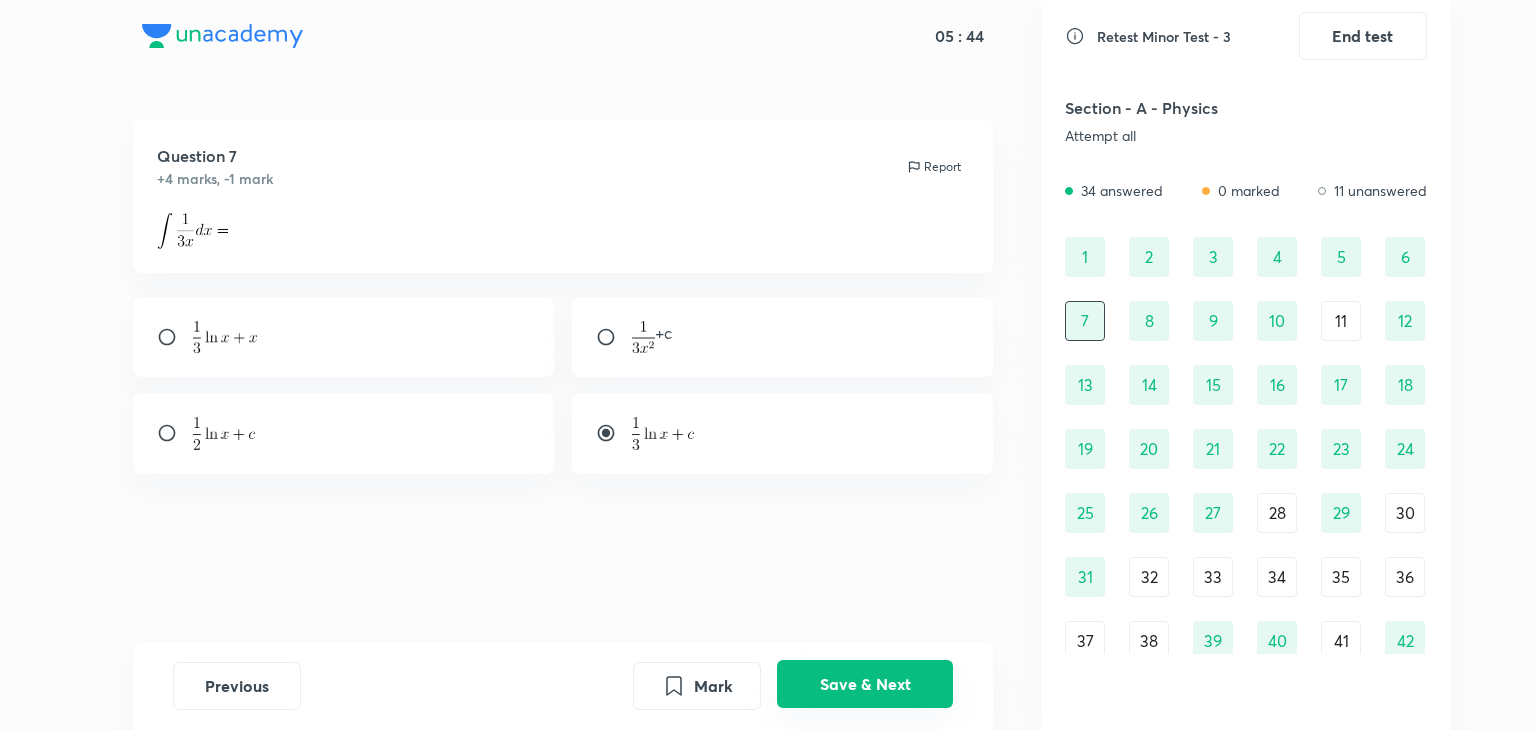 click on "Save & Next" at bounding box center [865, 684] 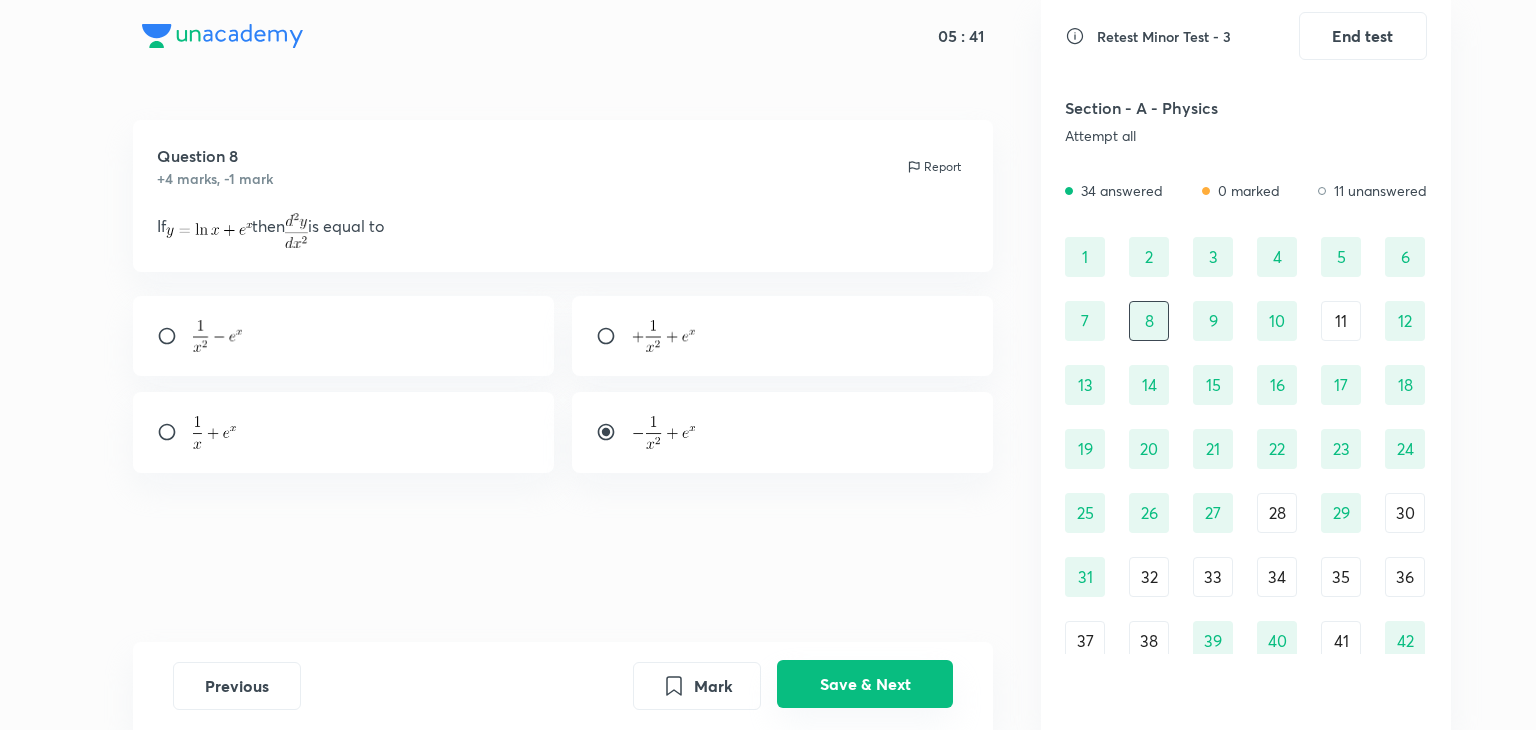 click on "Save & Next" at bounding box center [865, 684] 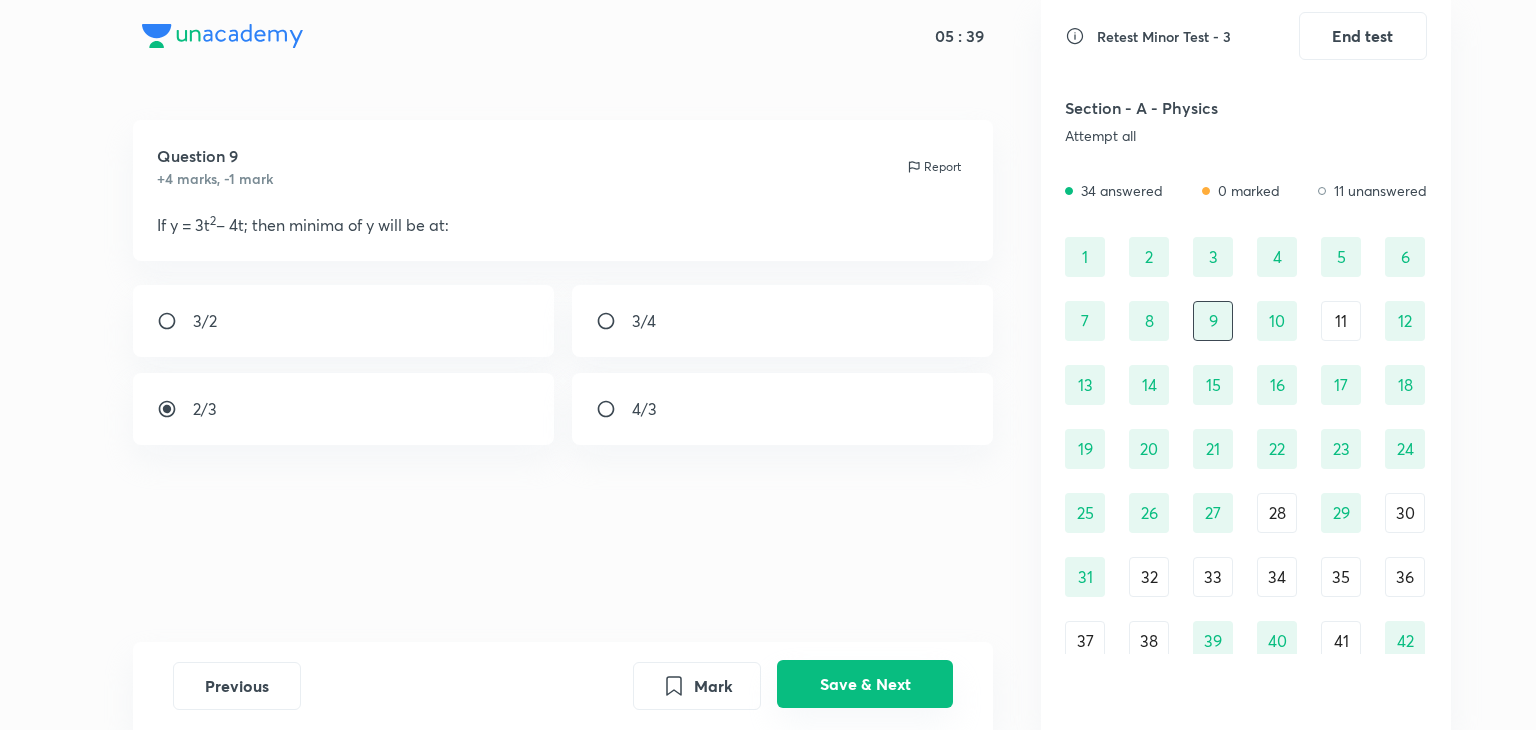click on "Save & Next" at bounding box center [865, 684] 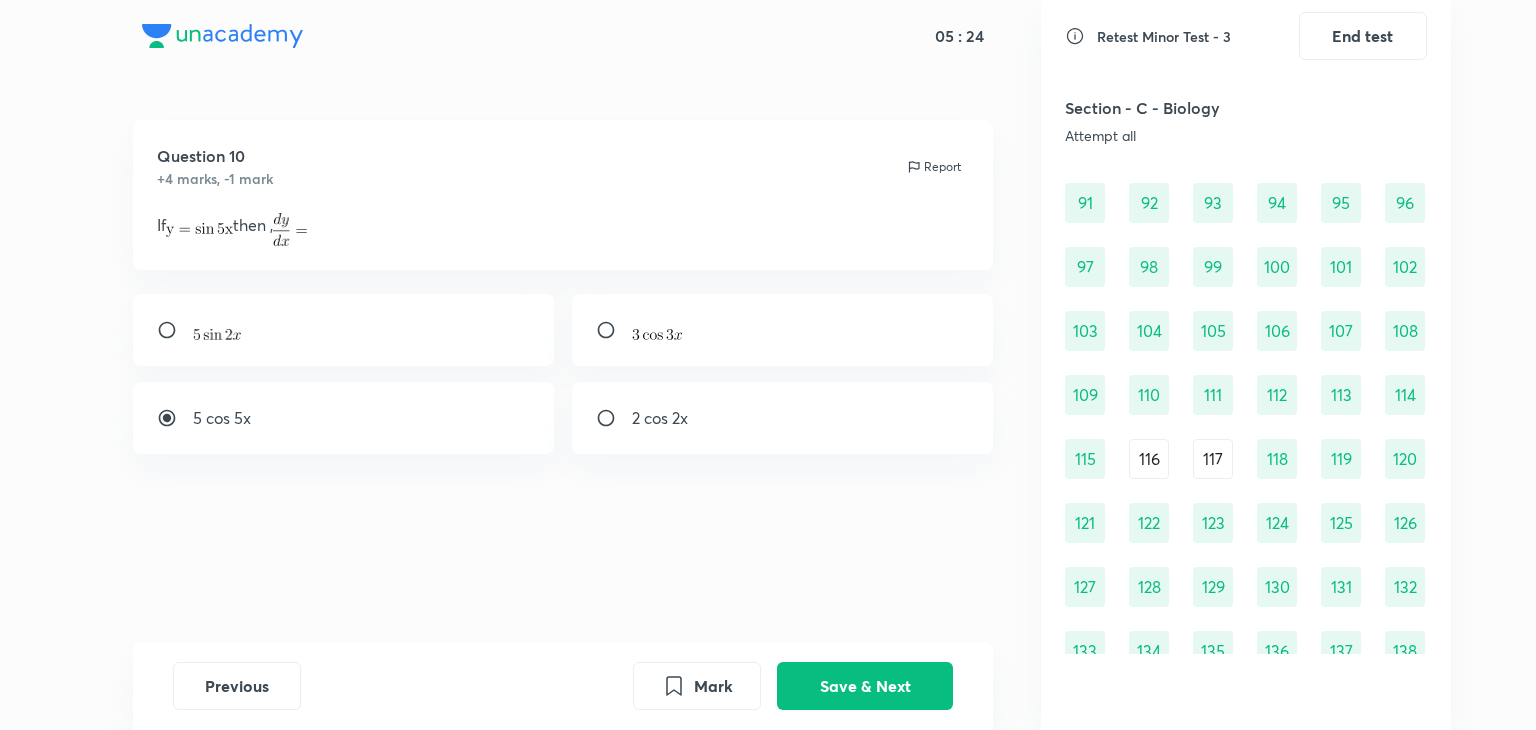 scroll, scrollTop: 1894, scrollLeft: 0, axis: vertical 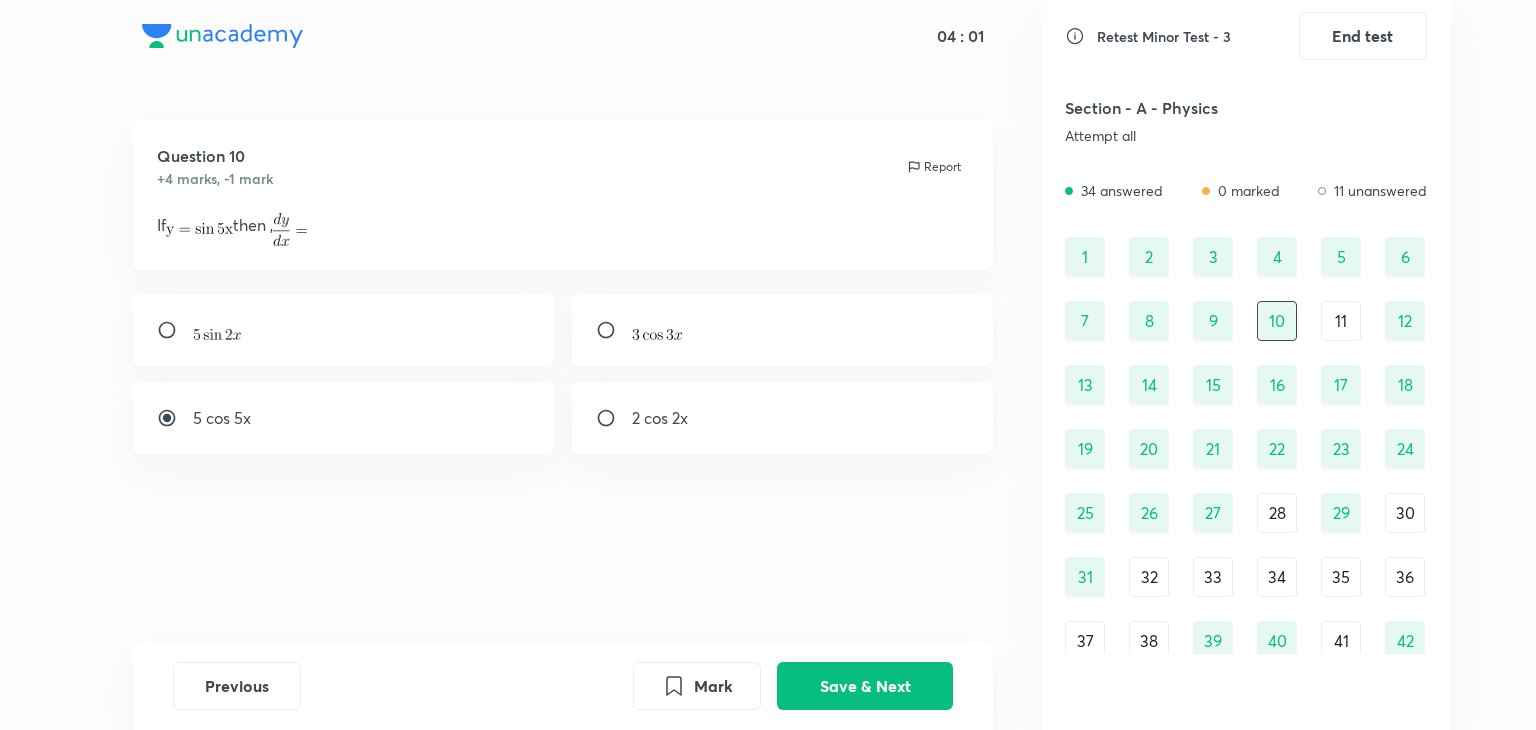 click at bounding box center (344, 330) 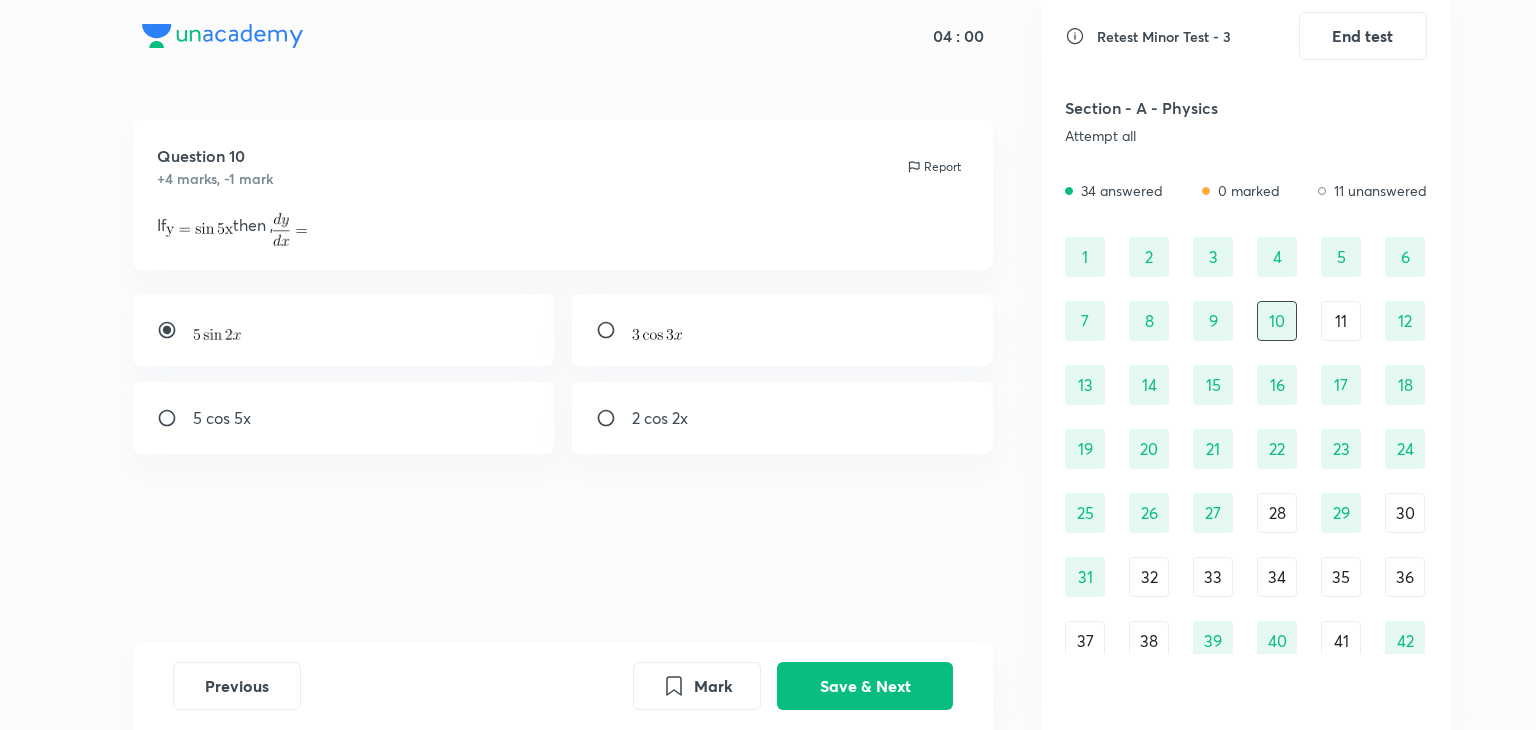 click on "5 cos 5x" at bounding box center (344, 418) 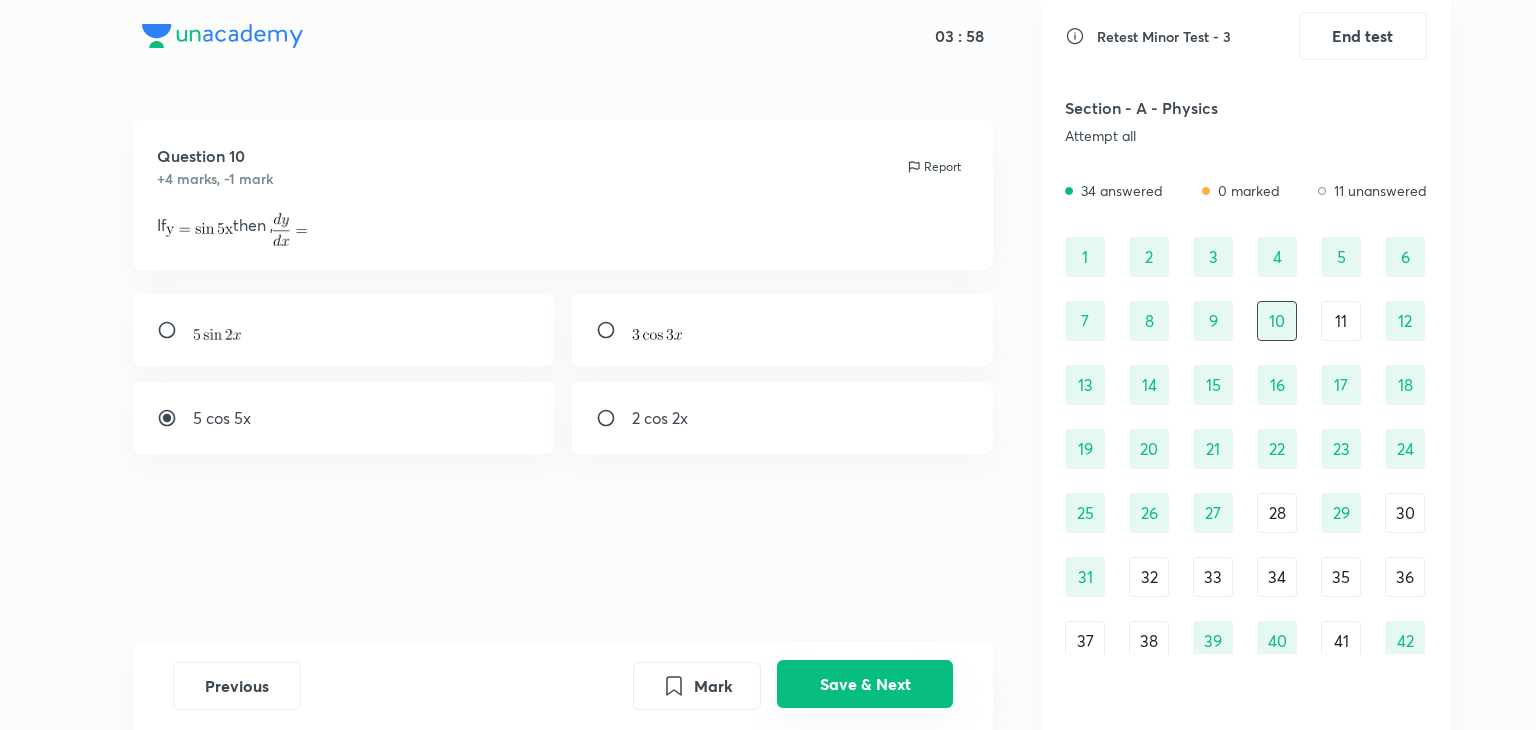 click on "Save & Next" at bounding box center (865, 684) 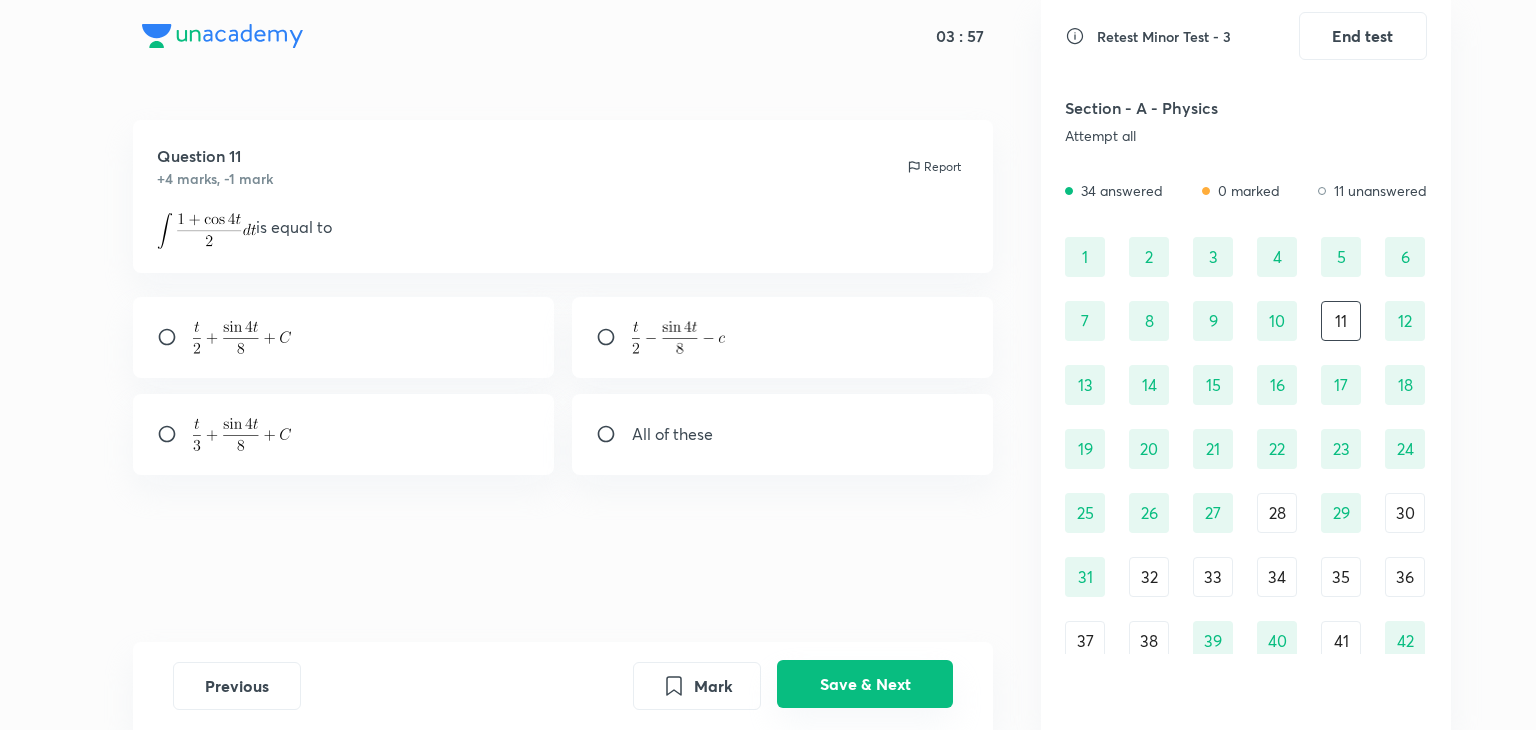 click on "Save & Next" at bounding box center [865, 684] 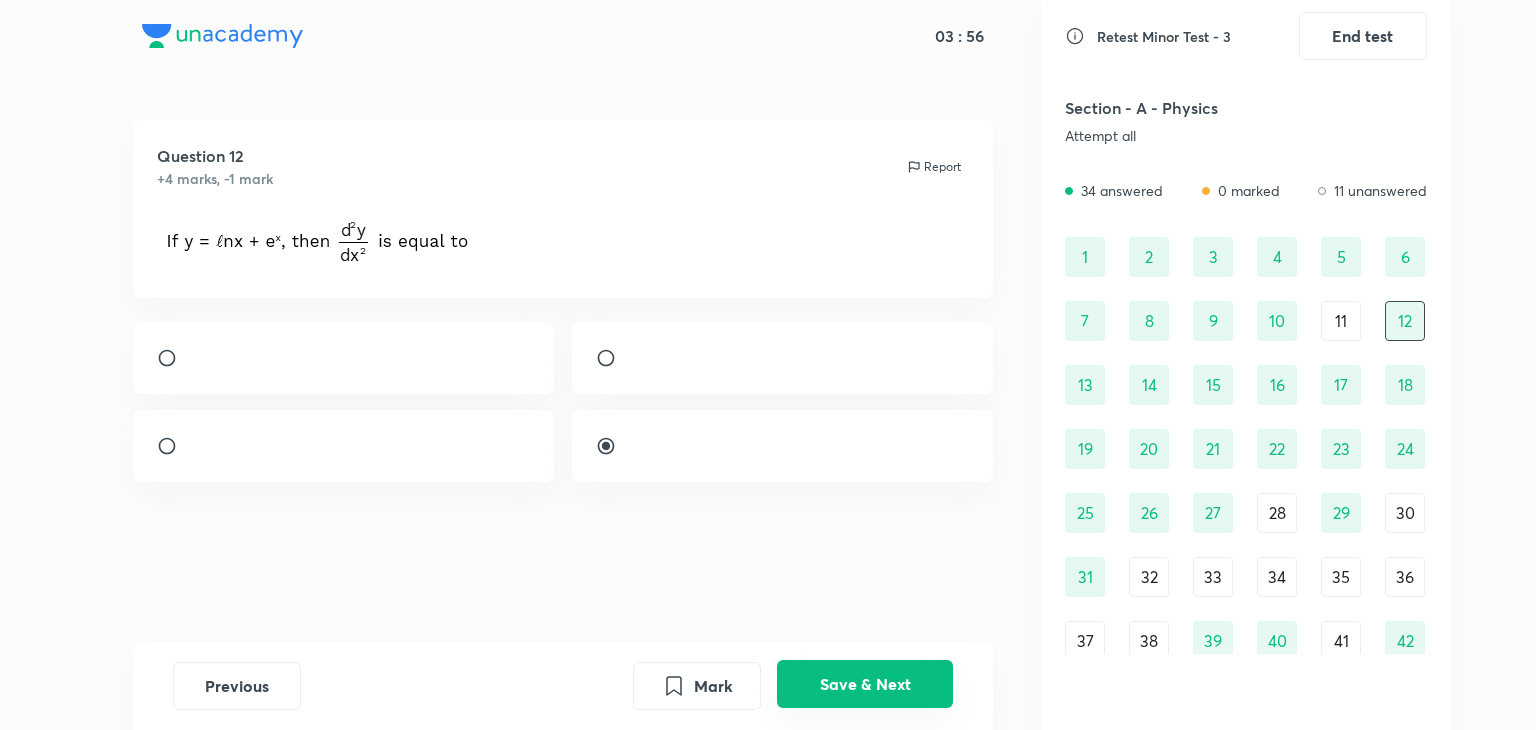 click on "Save & Next" at bounding box center [865, 684] 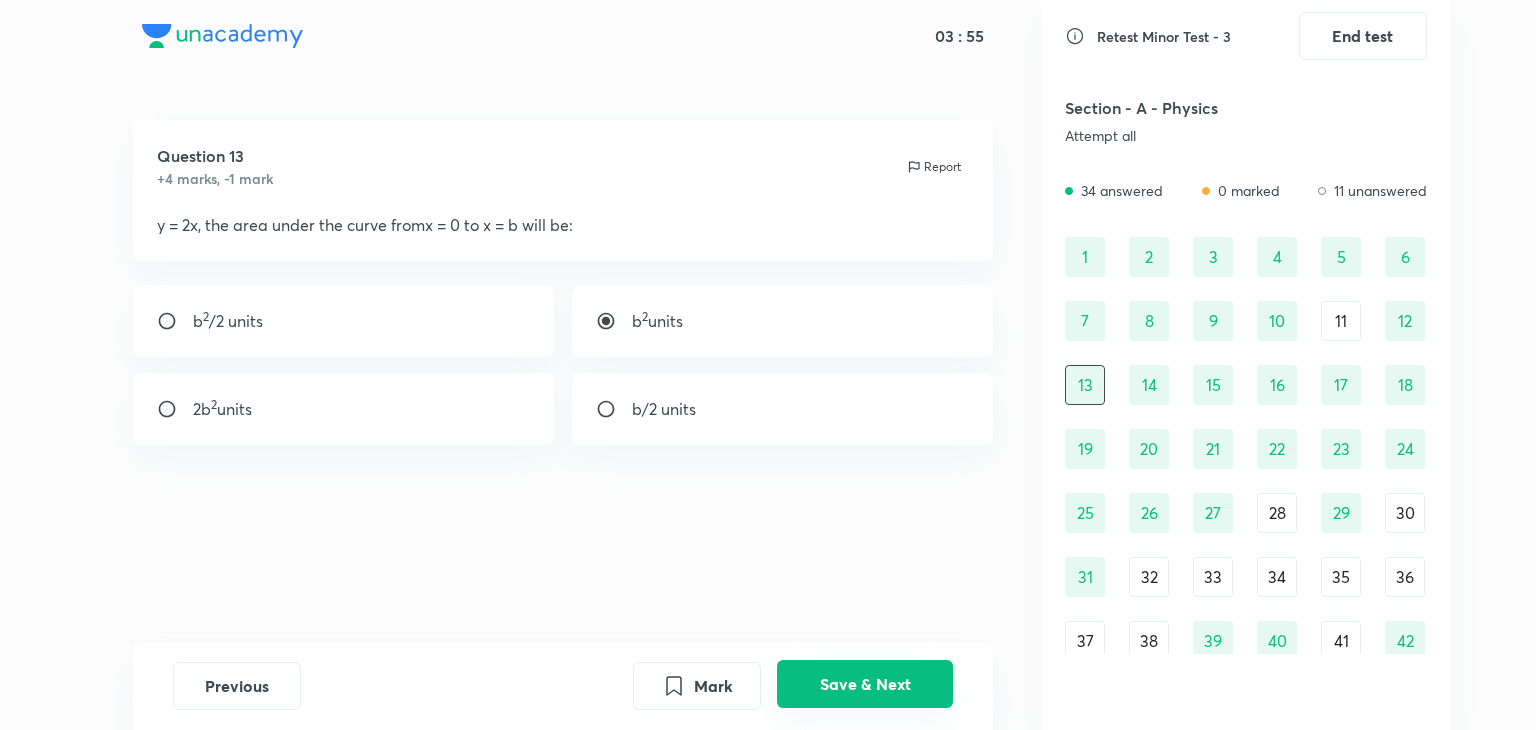 click on "Save & Next" at bounding box center [865, 684] 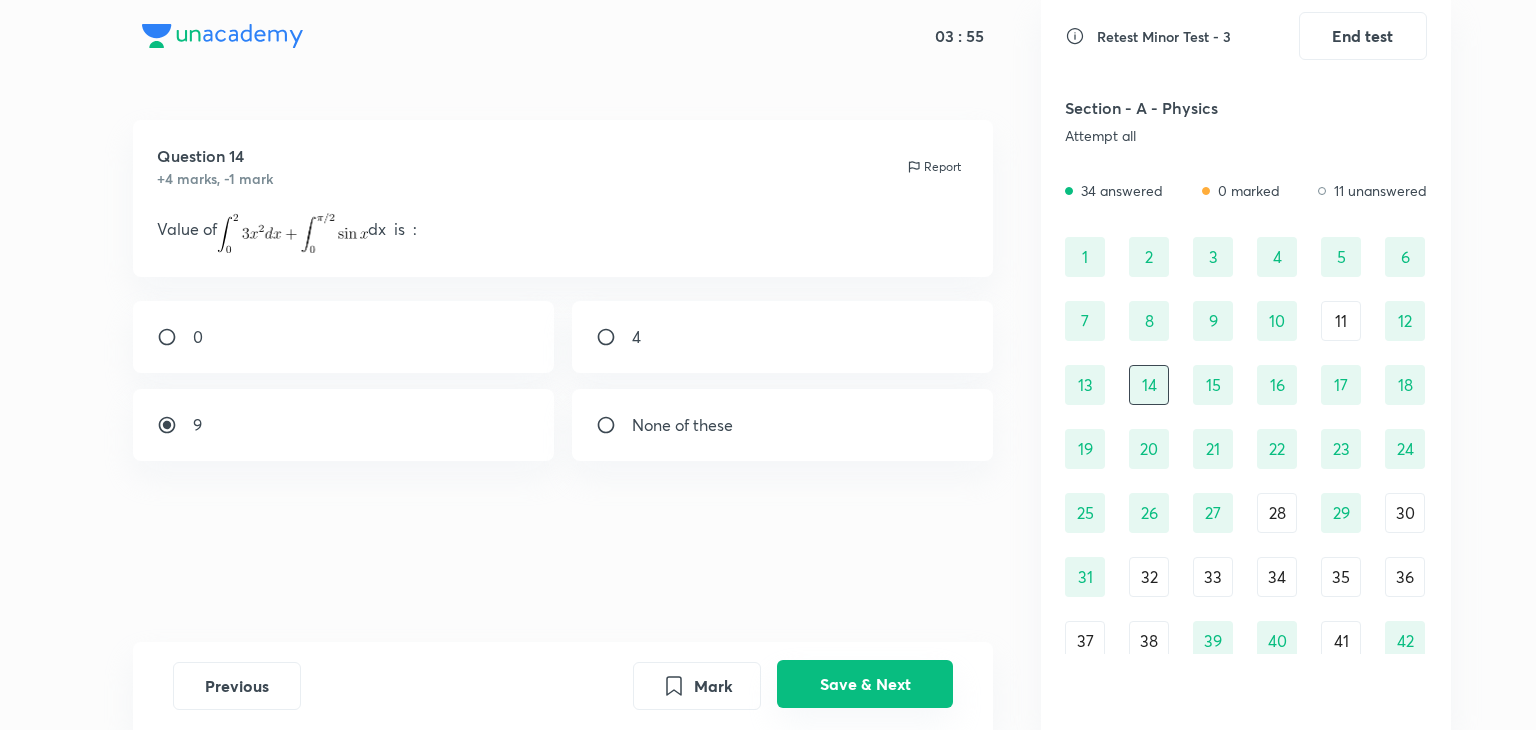 click on "Save & Next" at bounding box center (865, 684) 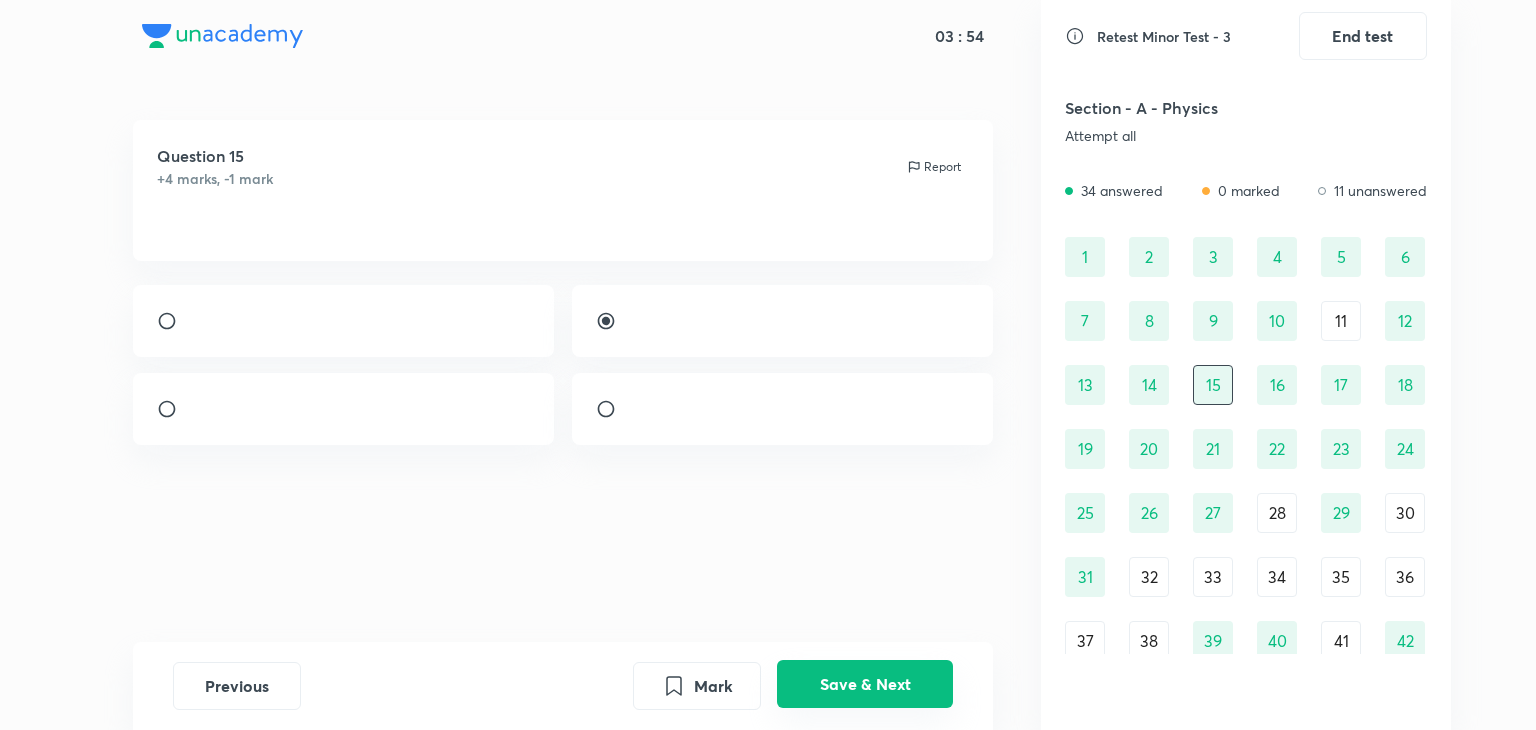 click on "Save & Next" at bounding box center (865, 684) 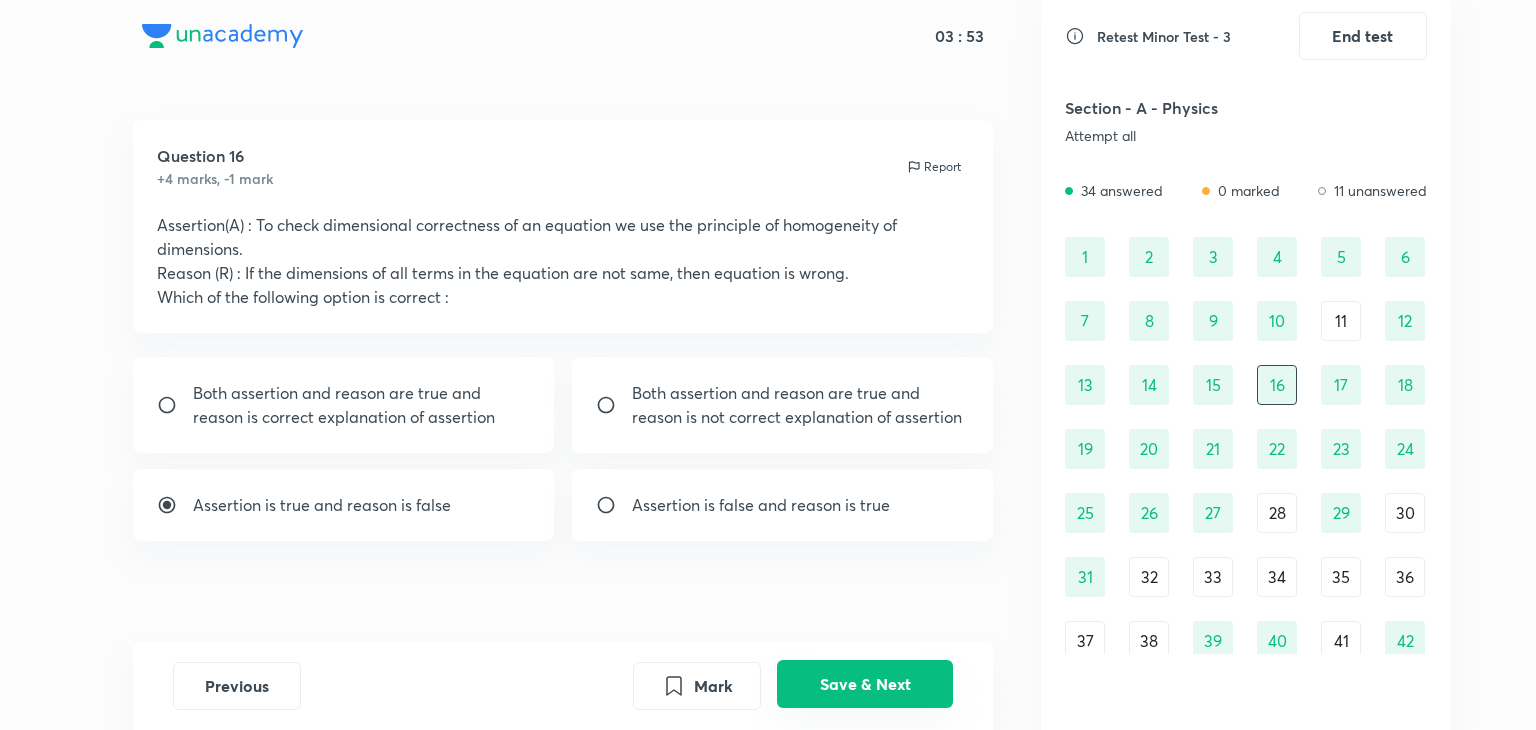 click on "Save & Next" at bounding box center [865, 684] 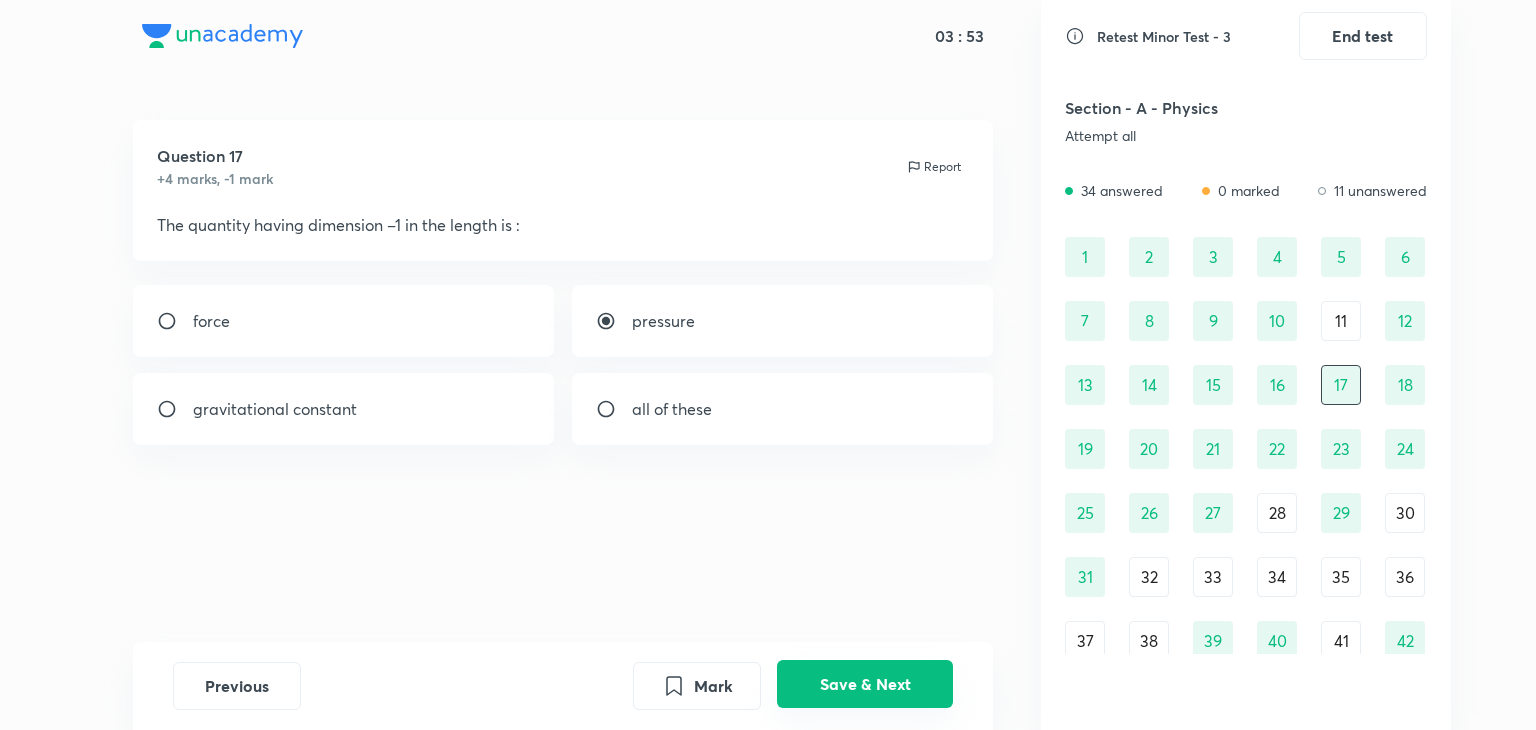 click on "Save & Next" at bounding box center (865, 684) 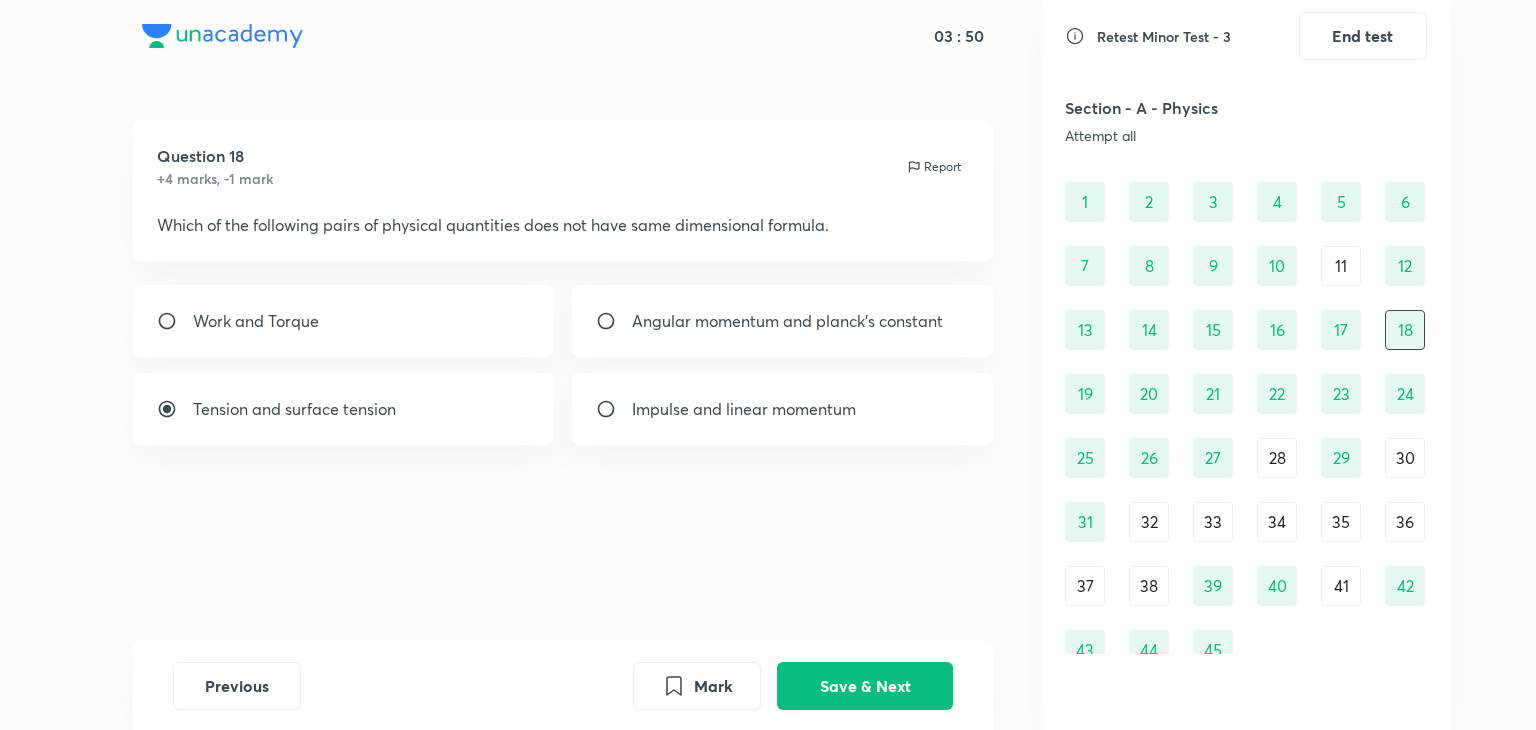 scroll, scrollTop: 56, scrollLeft: 0, axis: vertical 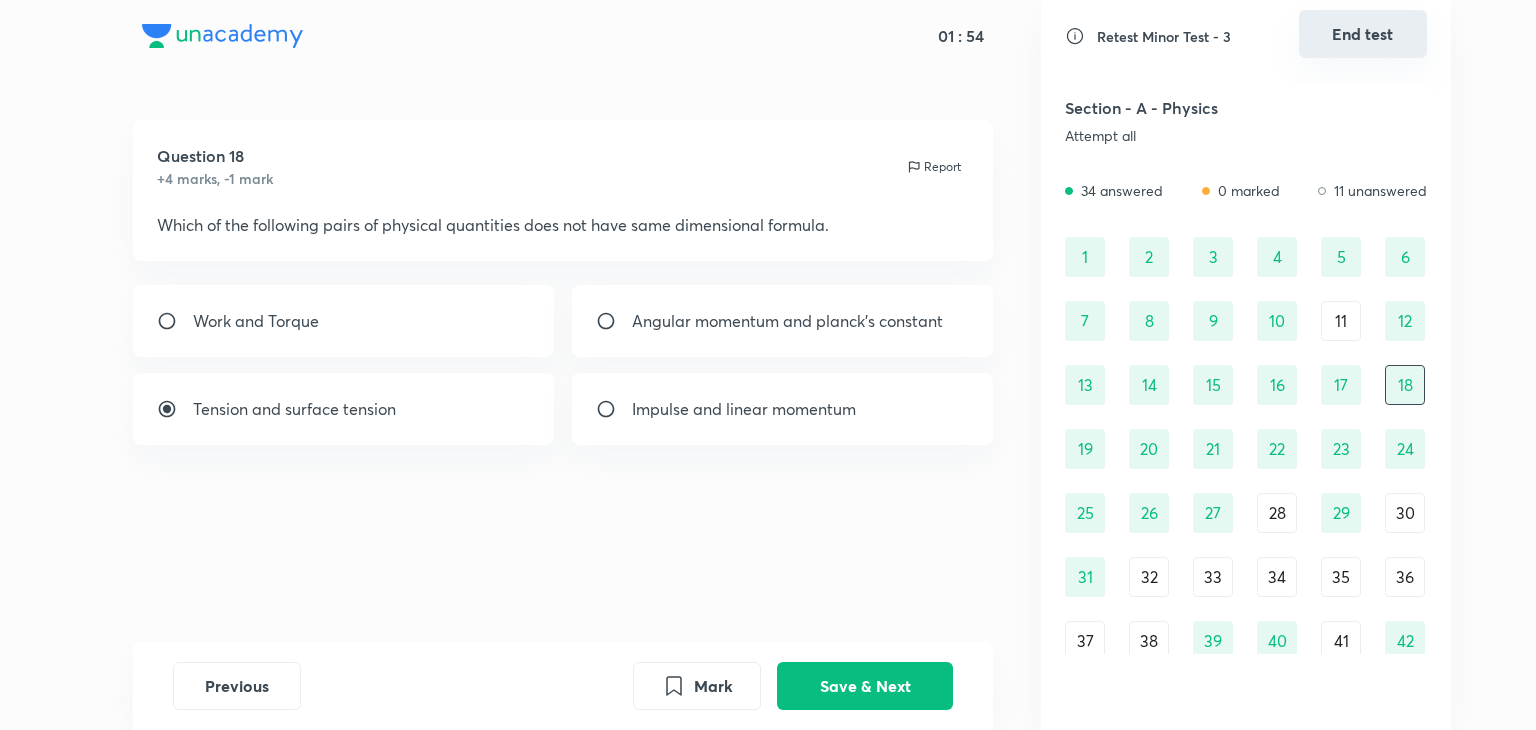 click on "End test" at bounding box center [1363, 34] 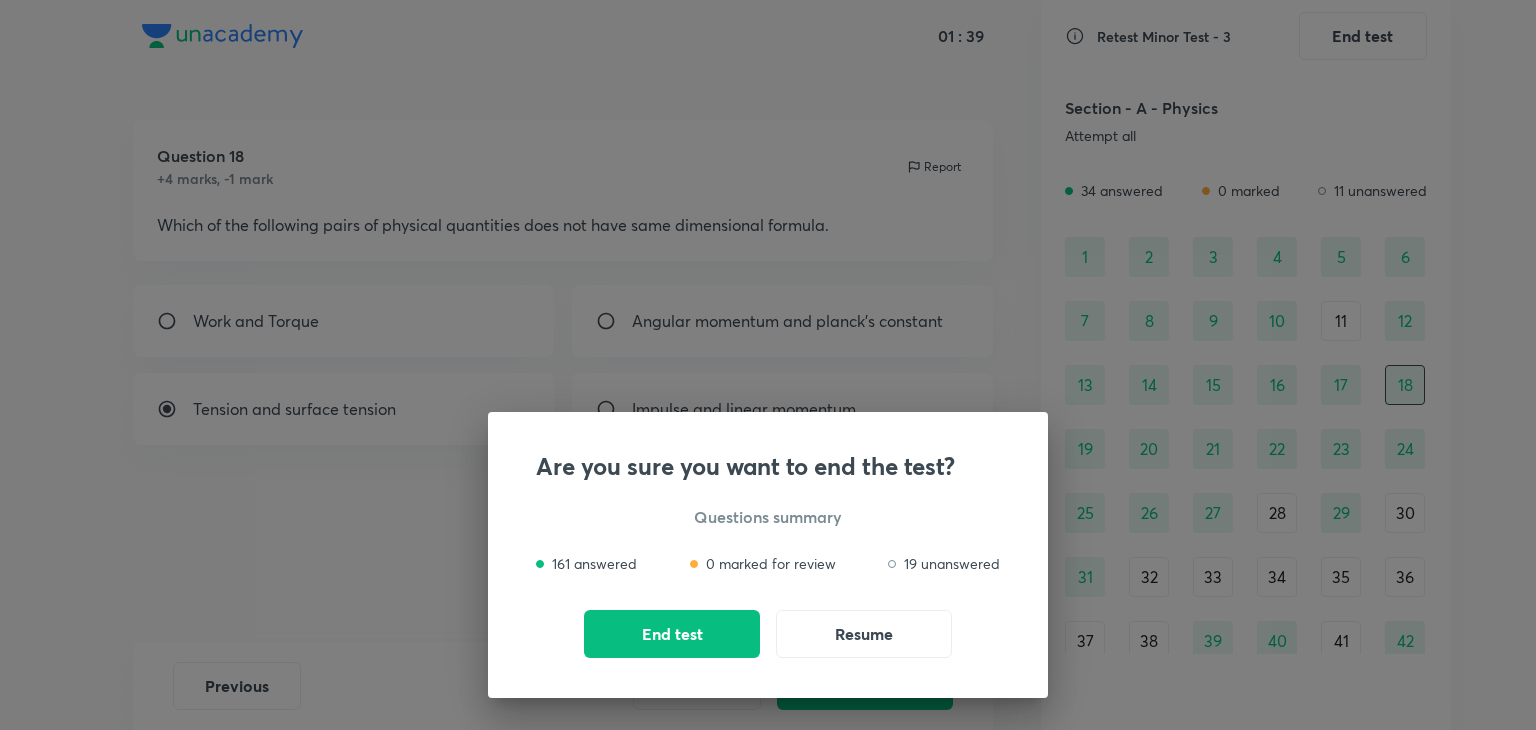 click on "Are you sure you want to end the test? Questions summary 161 answered 0 marked for review 19 unanswered End test Resume" at bounding box center [768, 365] 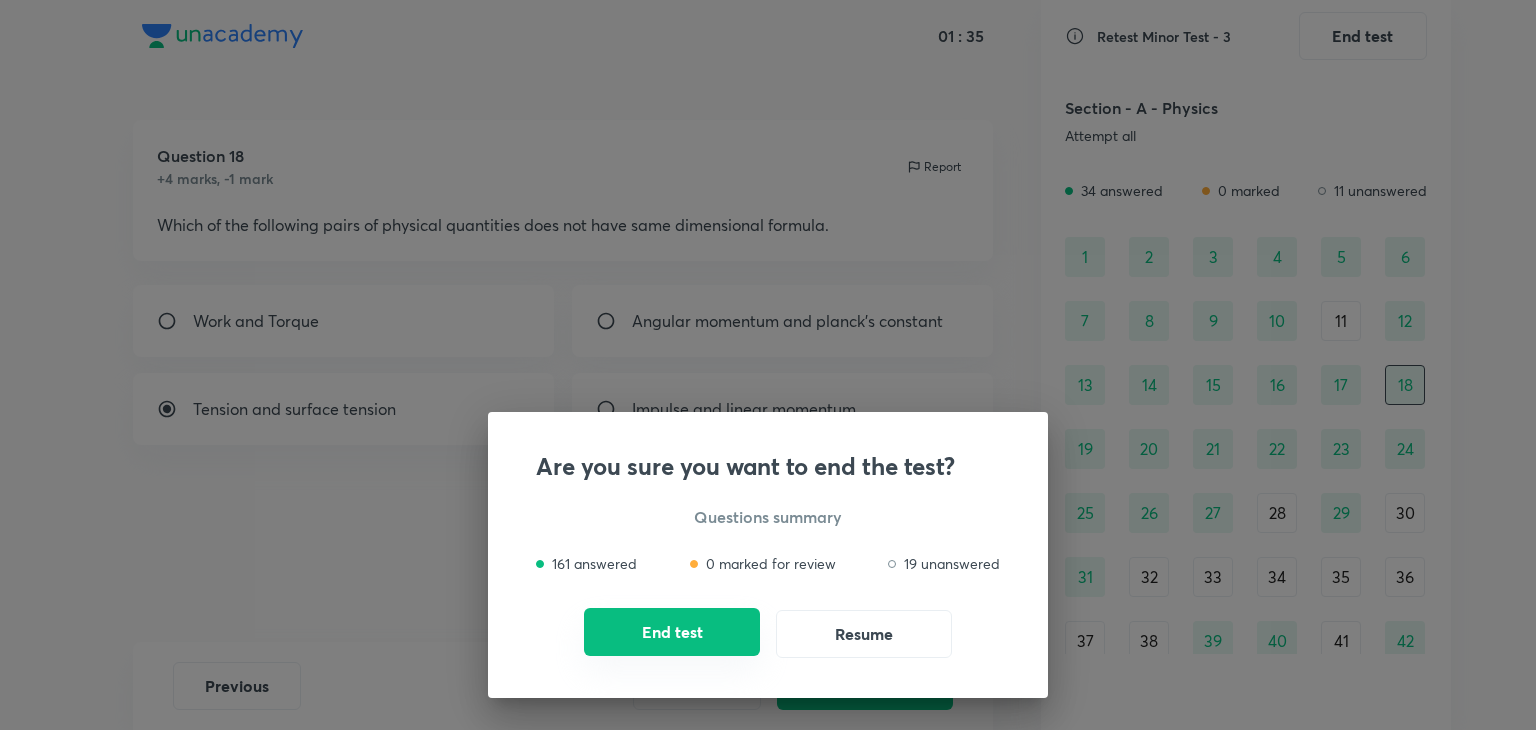 click on "End test" at bounding box center [672, 632] 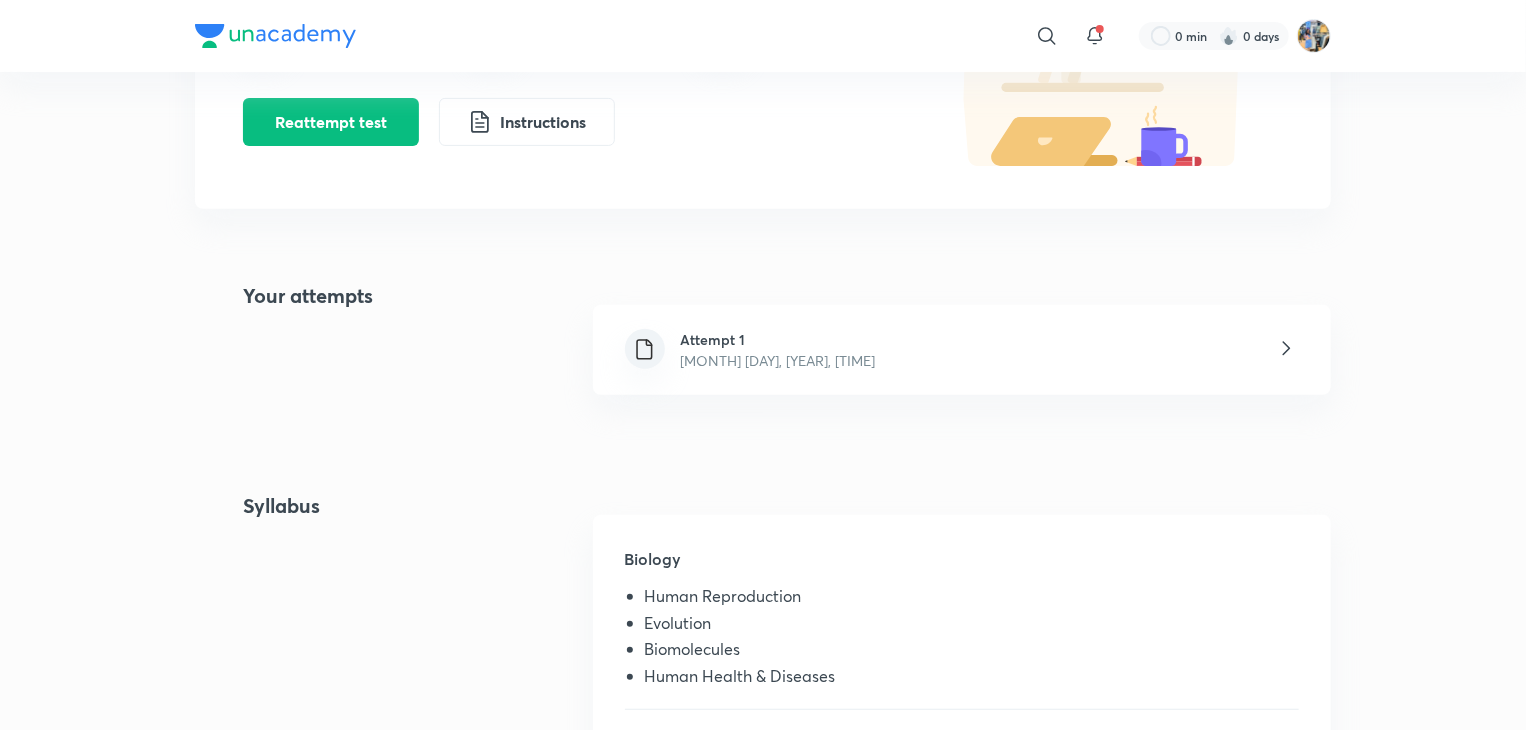 scroll, scrollTop: 275, scrollLeft: 0, axis: vertical 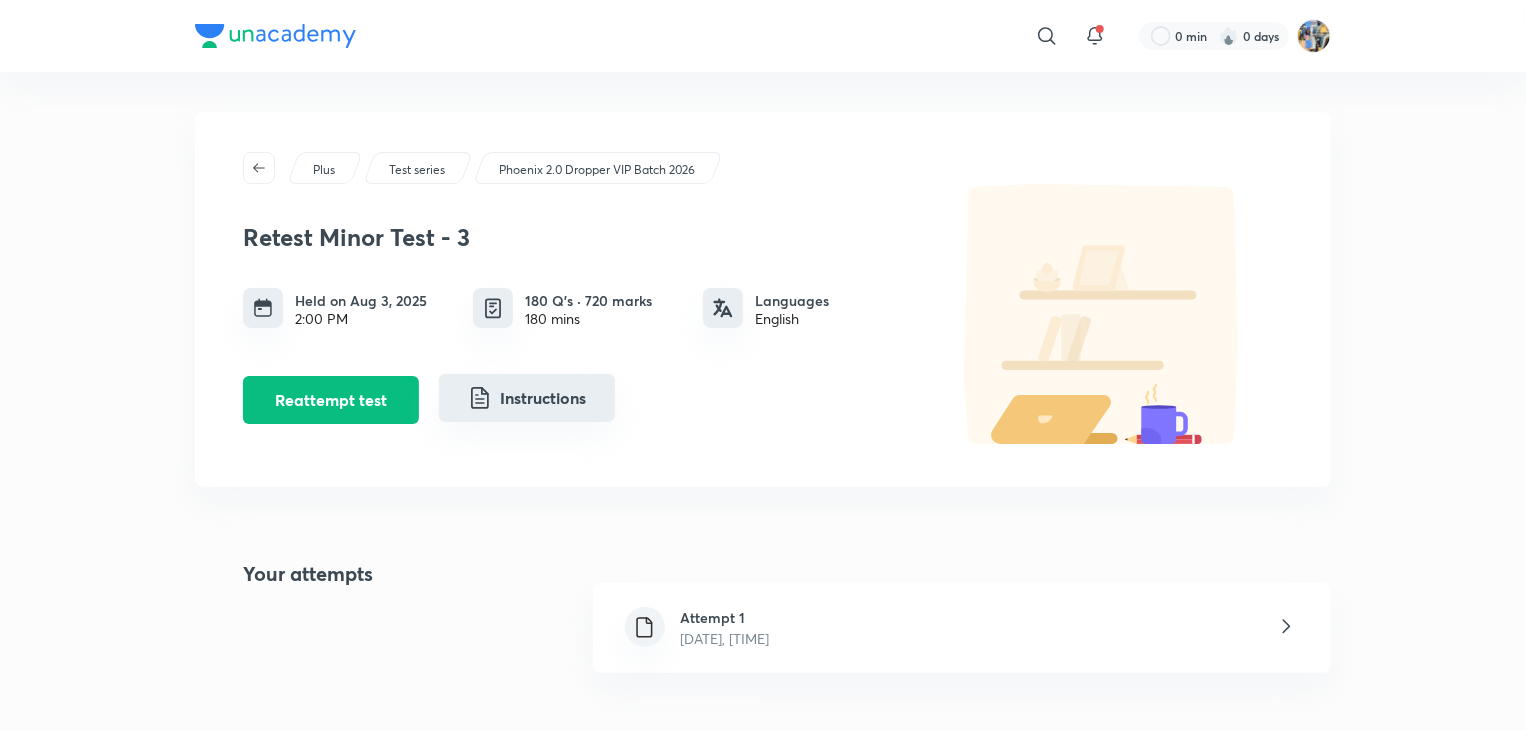 click on "Instructions" at bounding box center (527, 398) 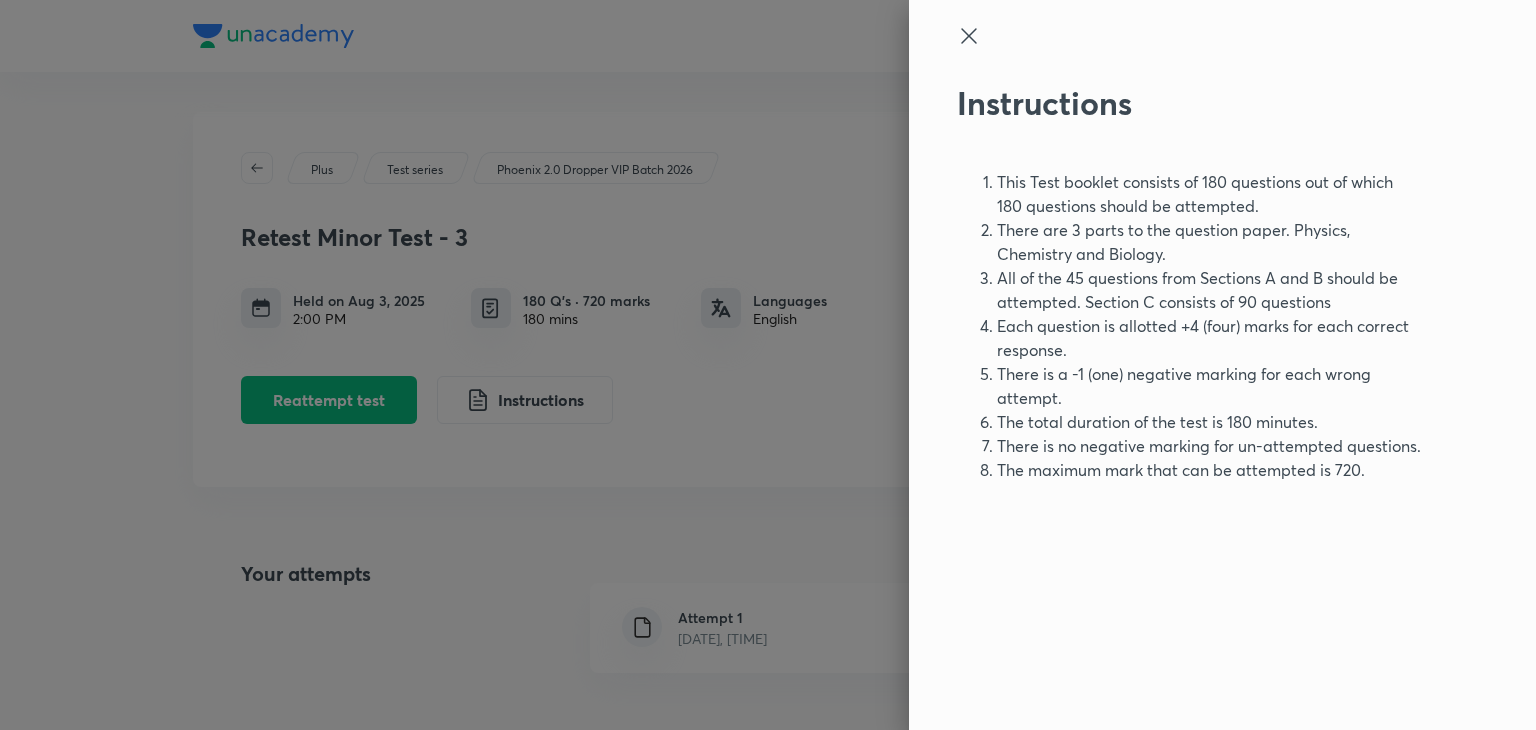 click at bounding box center (768, 365) 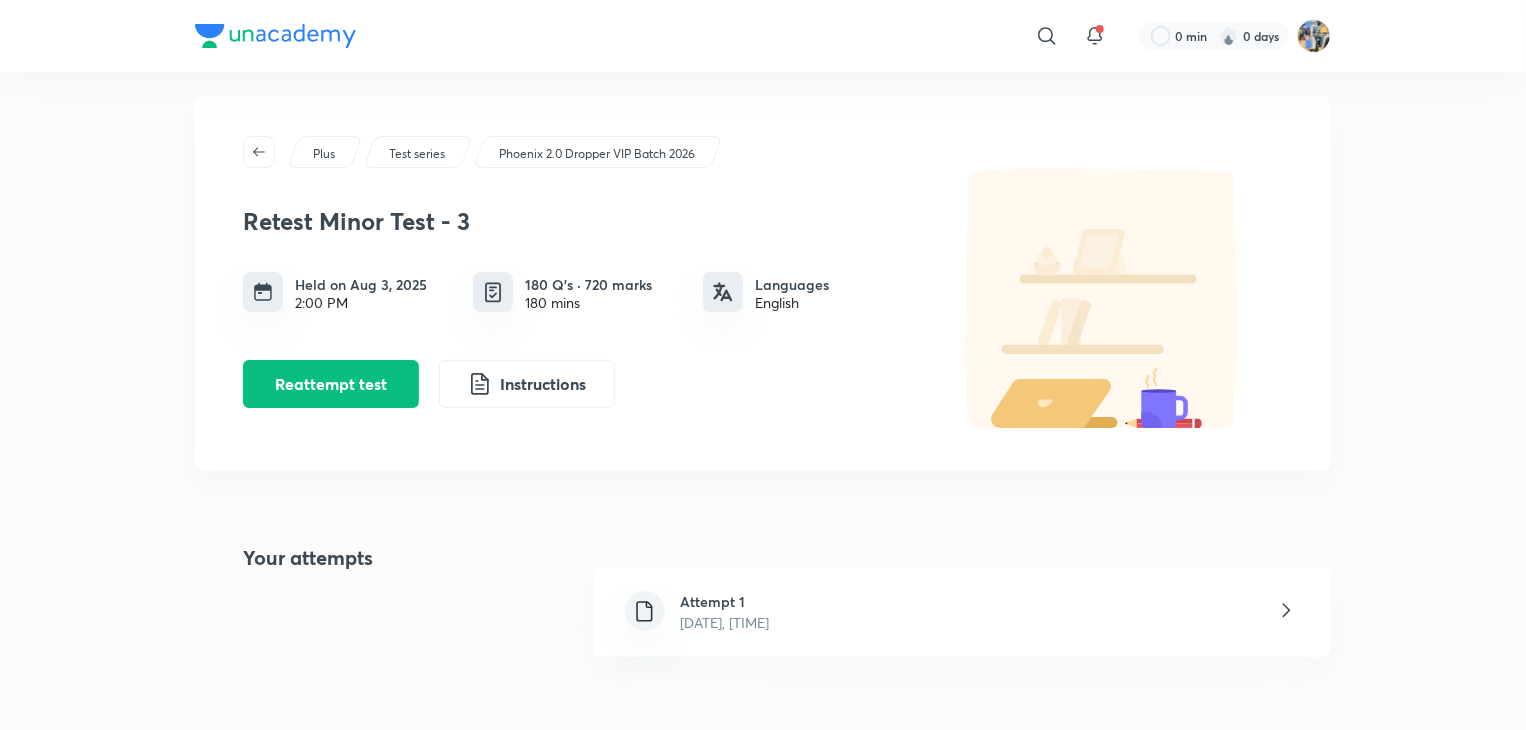 scroll, scrollTop: 0, scrollLeft: 0, axis: both 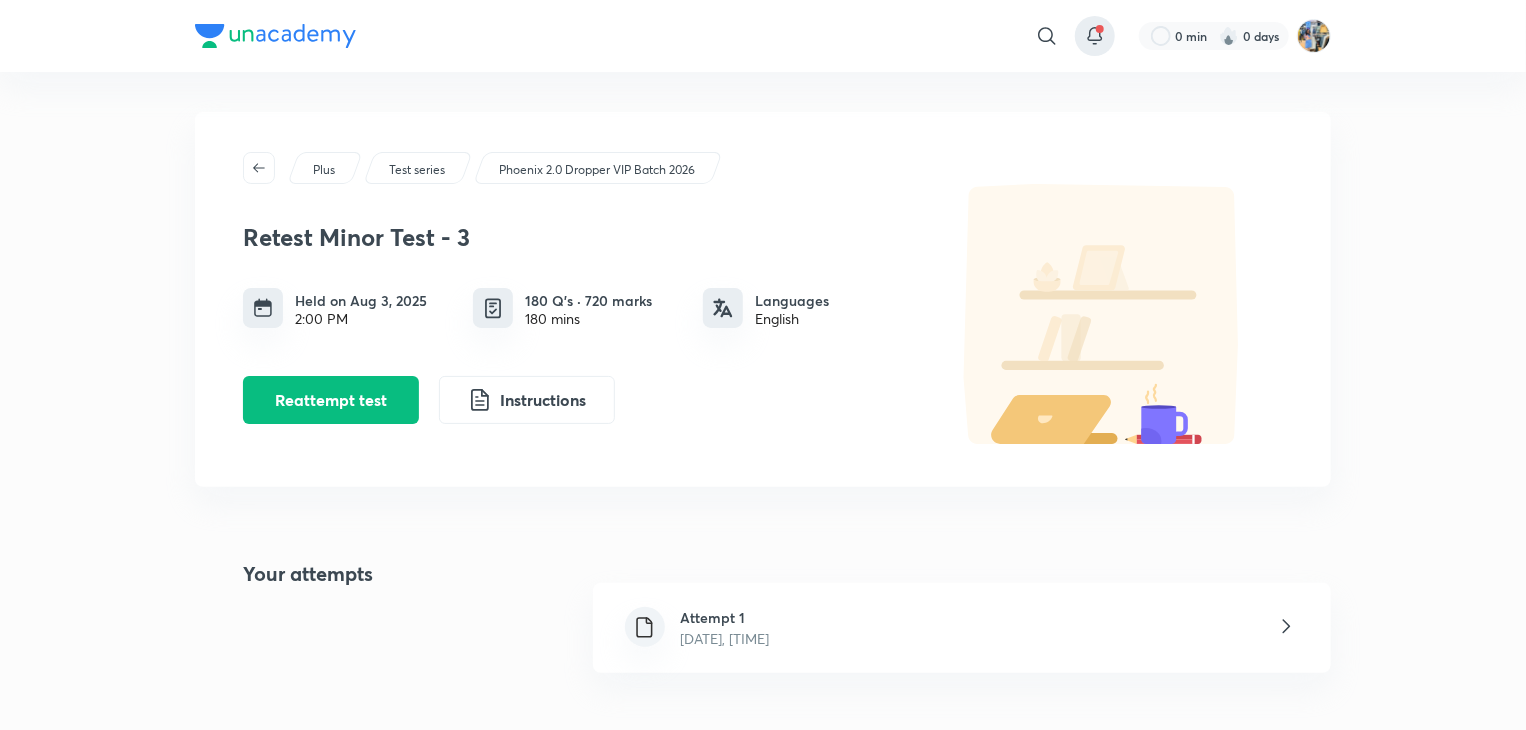click 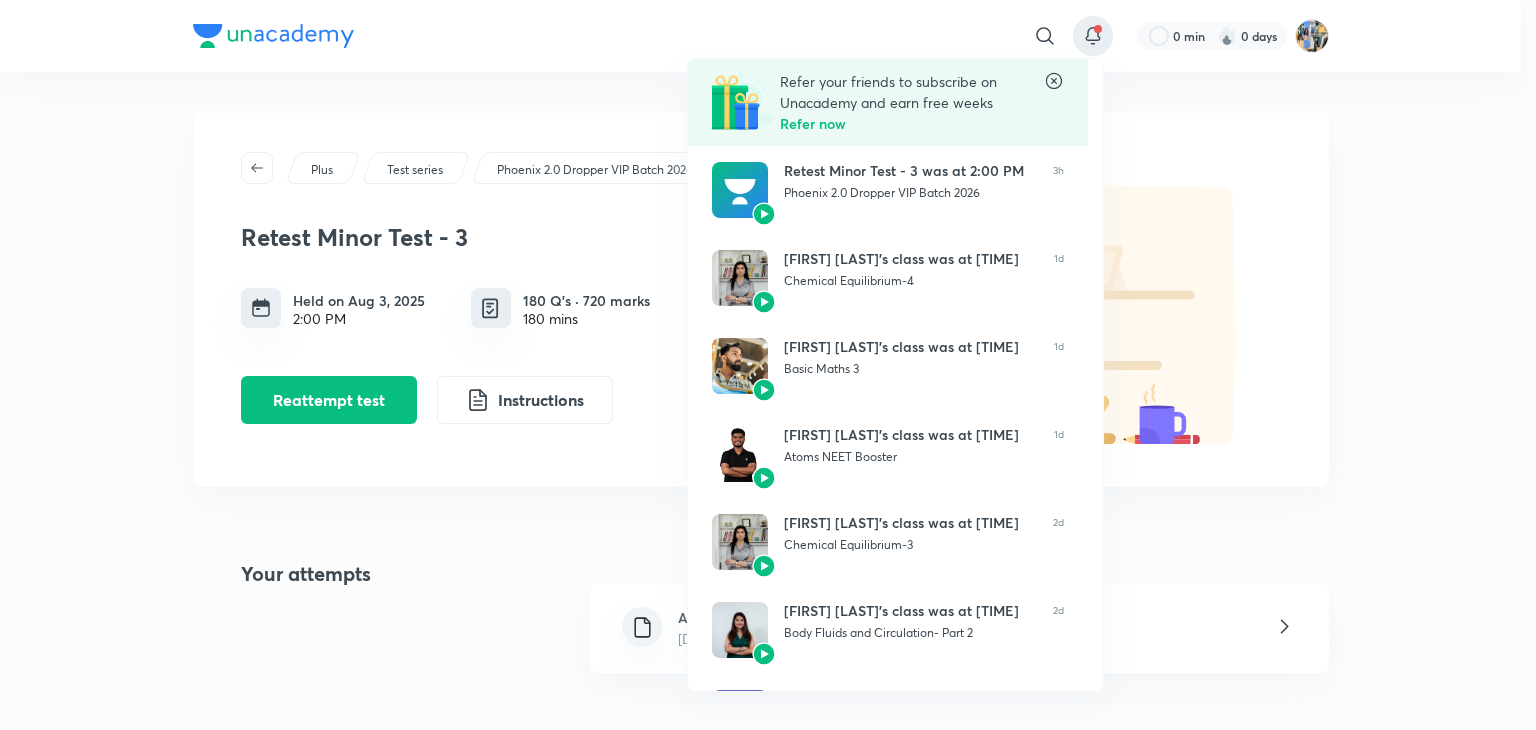 click at bounding box center (768, 365) 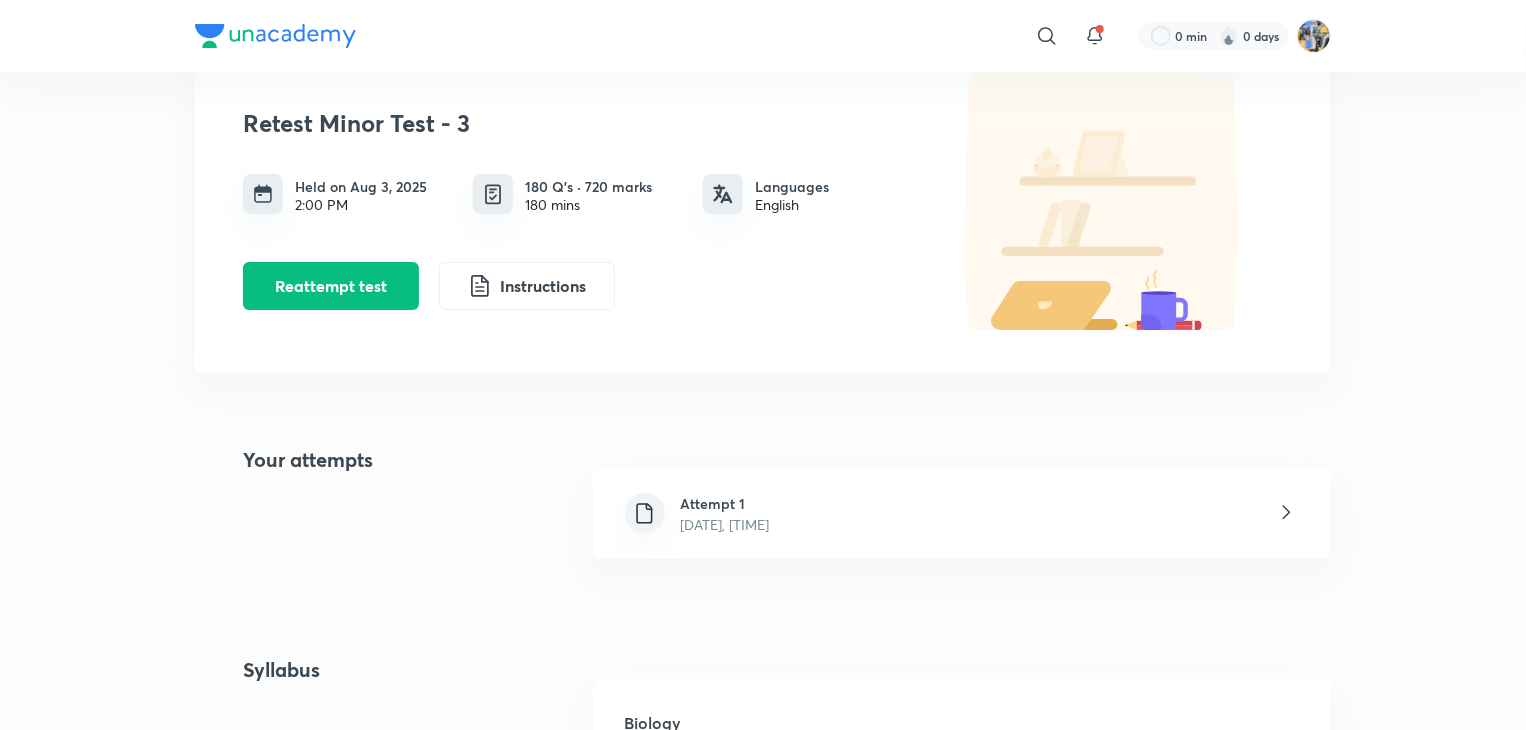 scroll, scrollTop: 116, scrollLeft: 0, axis: vertical 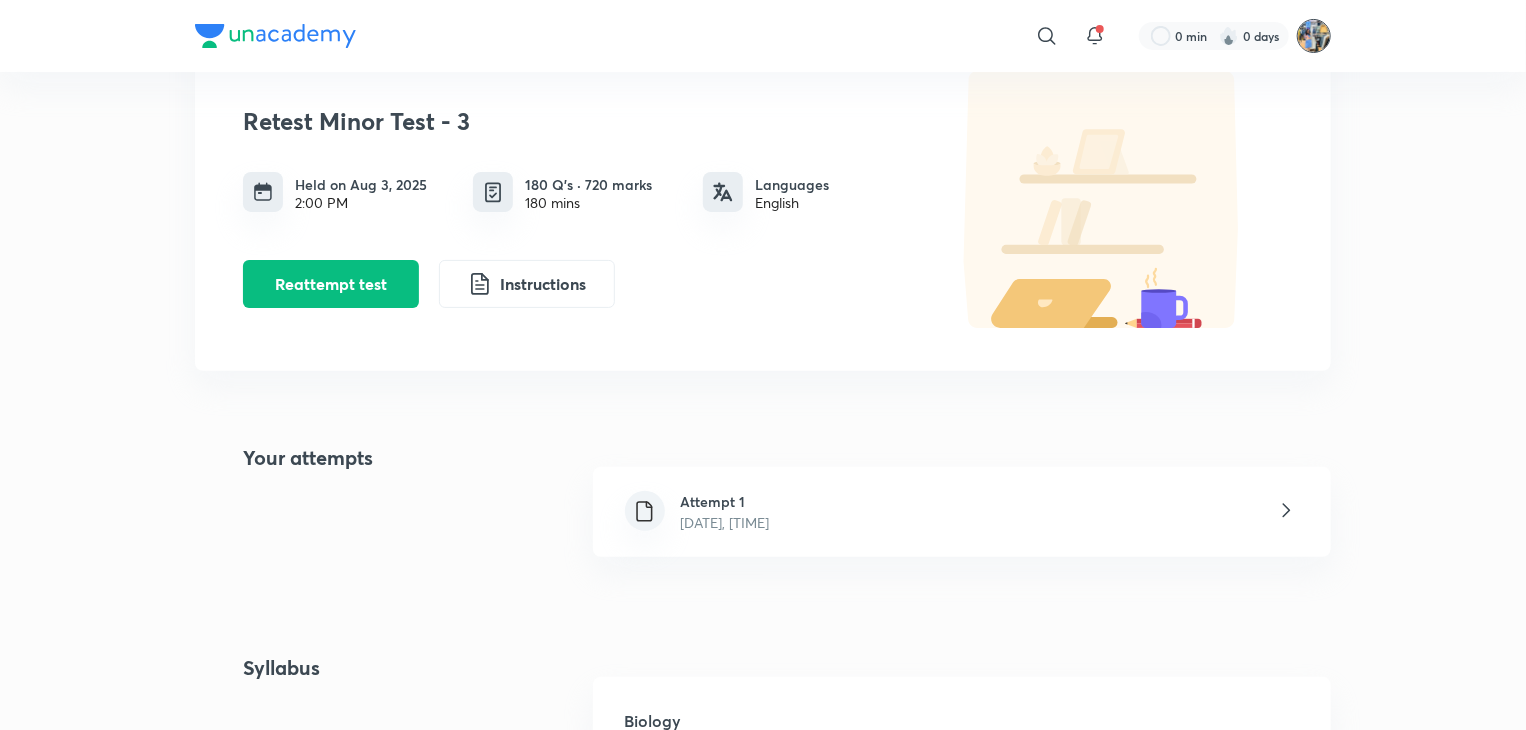 click at bounding box center (1314, 36) 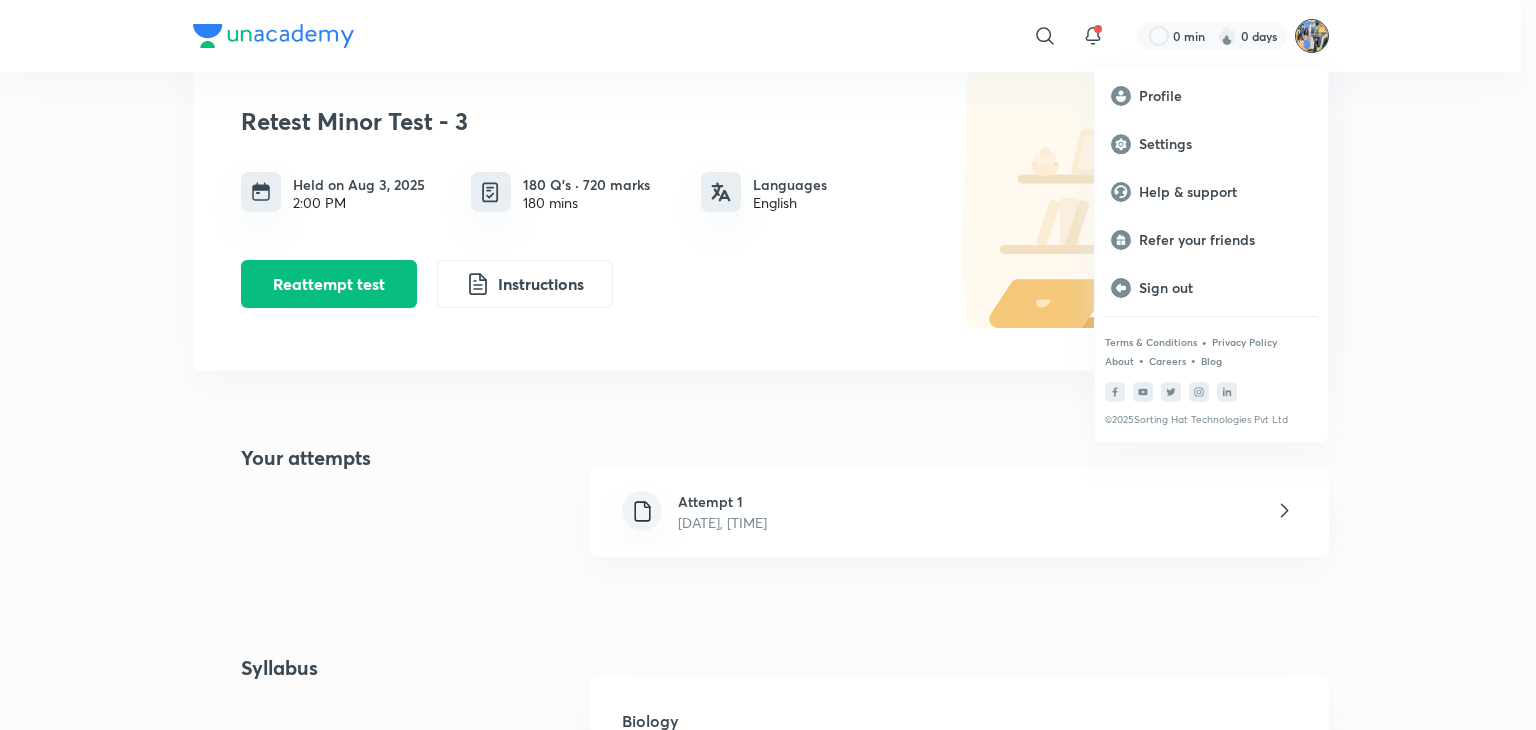 click at bounding box center (768, 365) 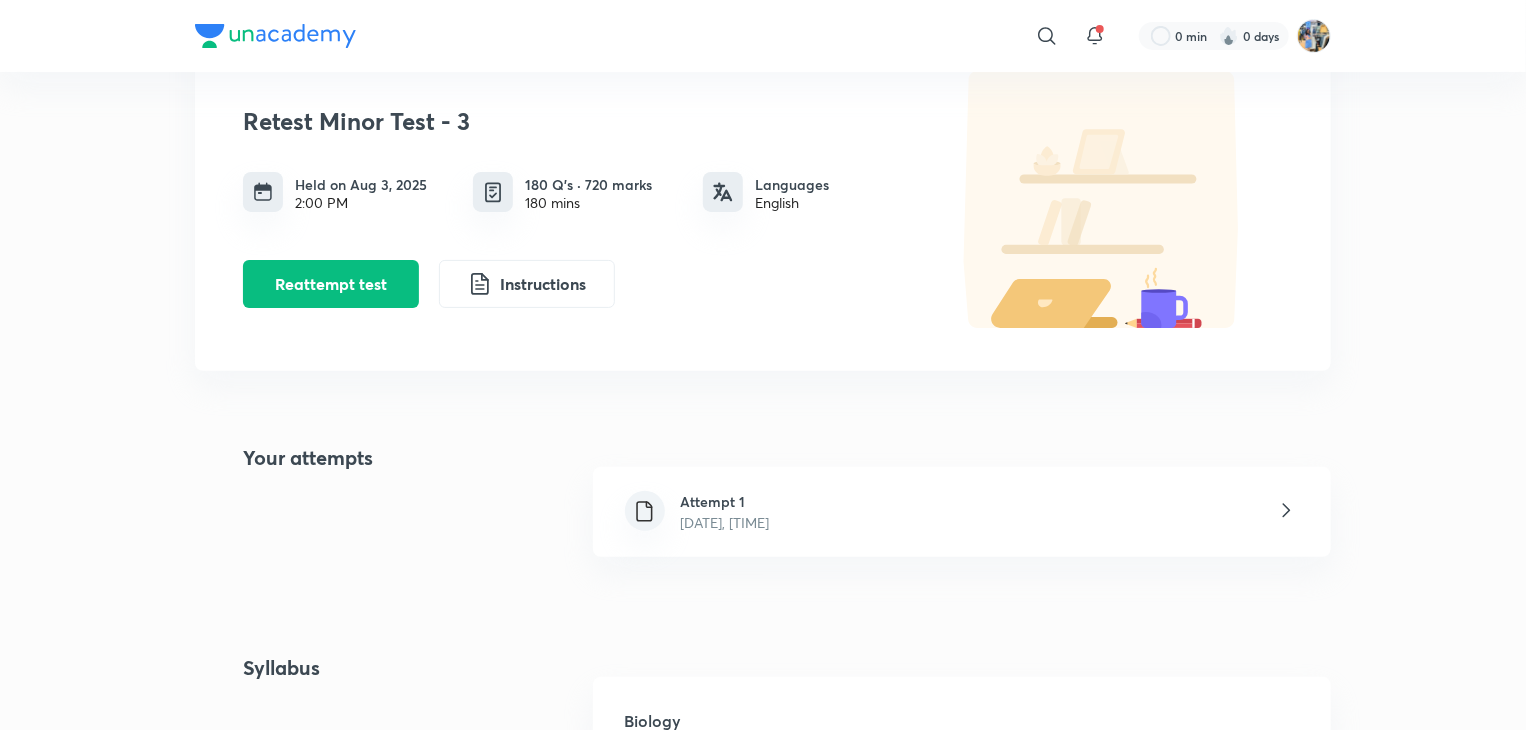 click at bounding box center [275, 36] 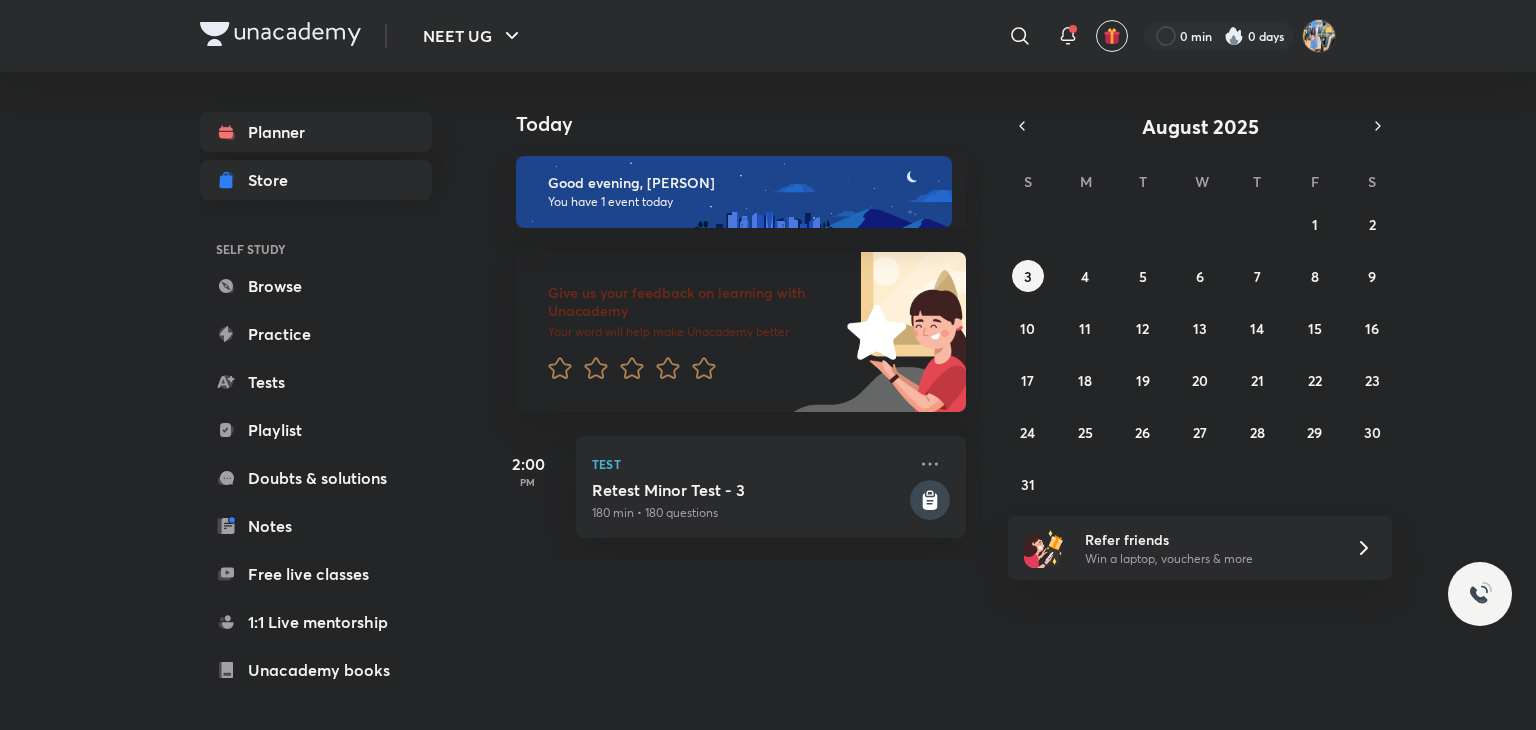 scroll, scrollTop: 0, scrollLeft: 0, axis: both 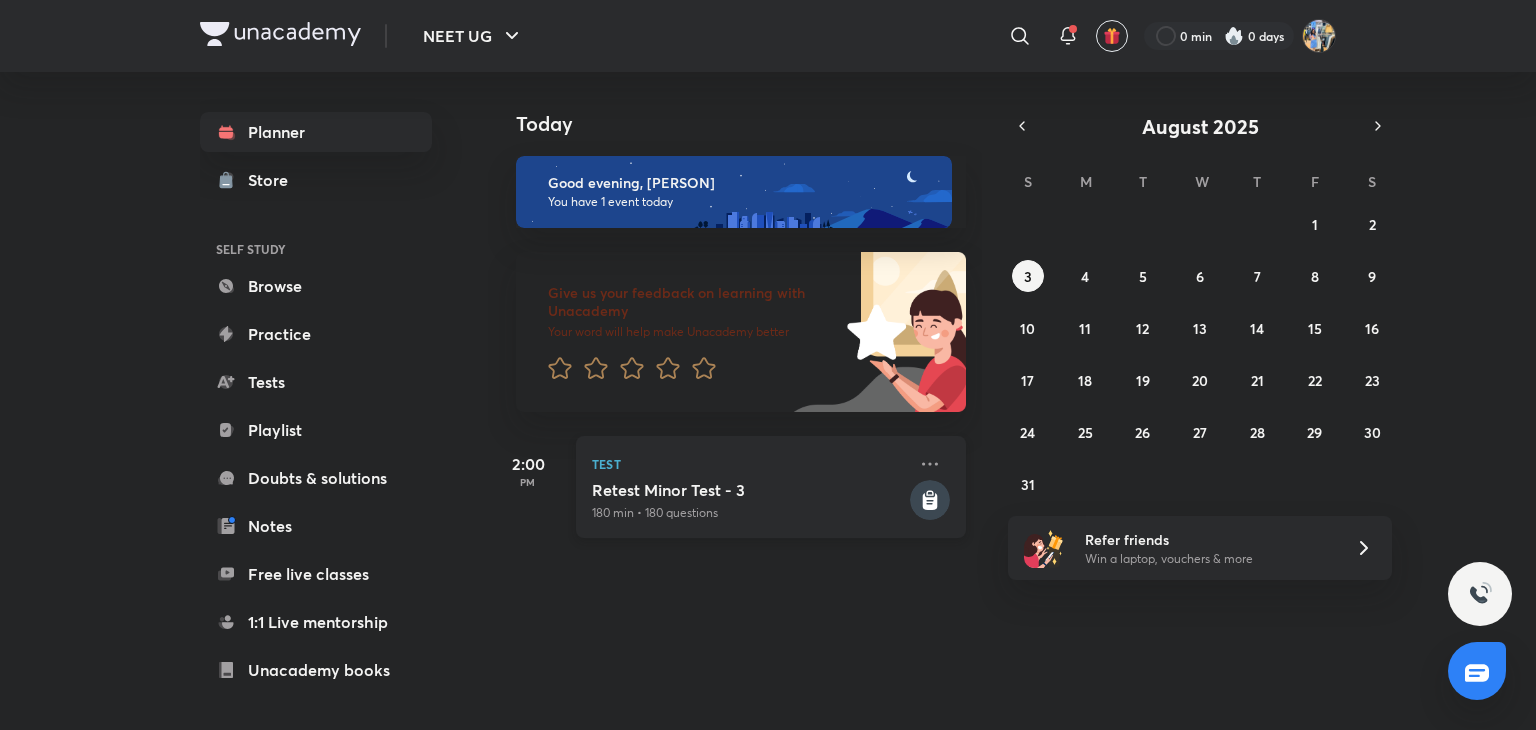 click on "180 min • 180 questions" at bounding box center [749, 513] 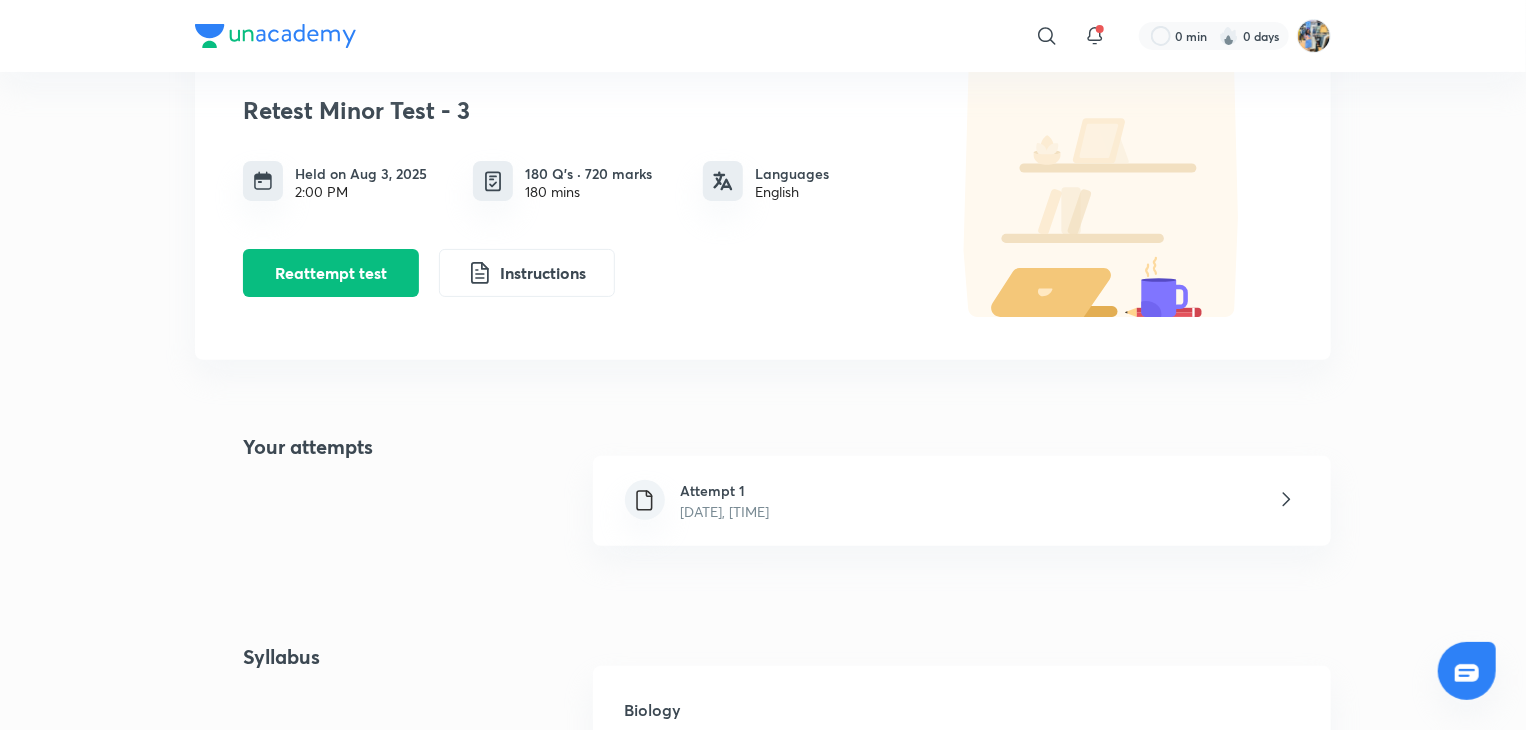 scroll, scrollTop: 132, scrollLeft: 0, axis: vertical 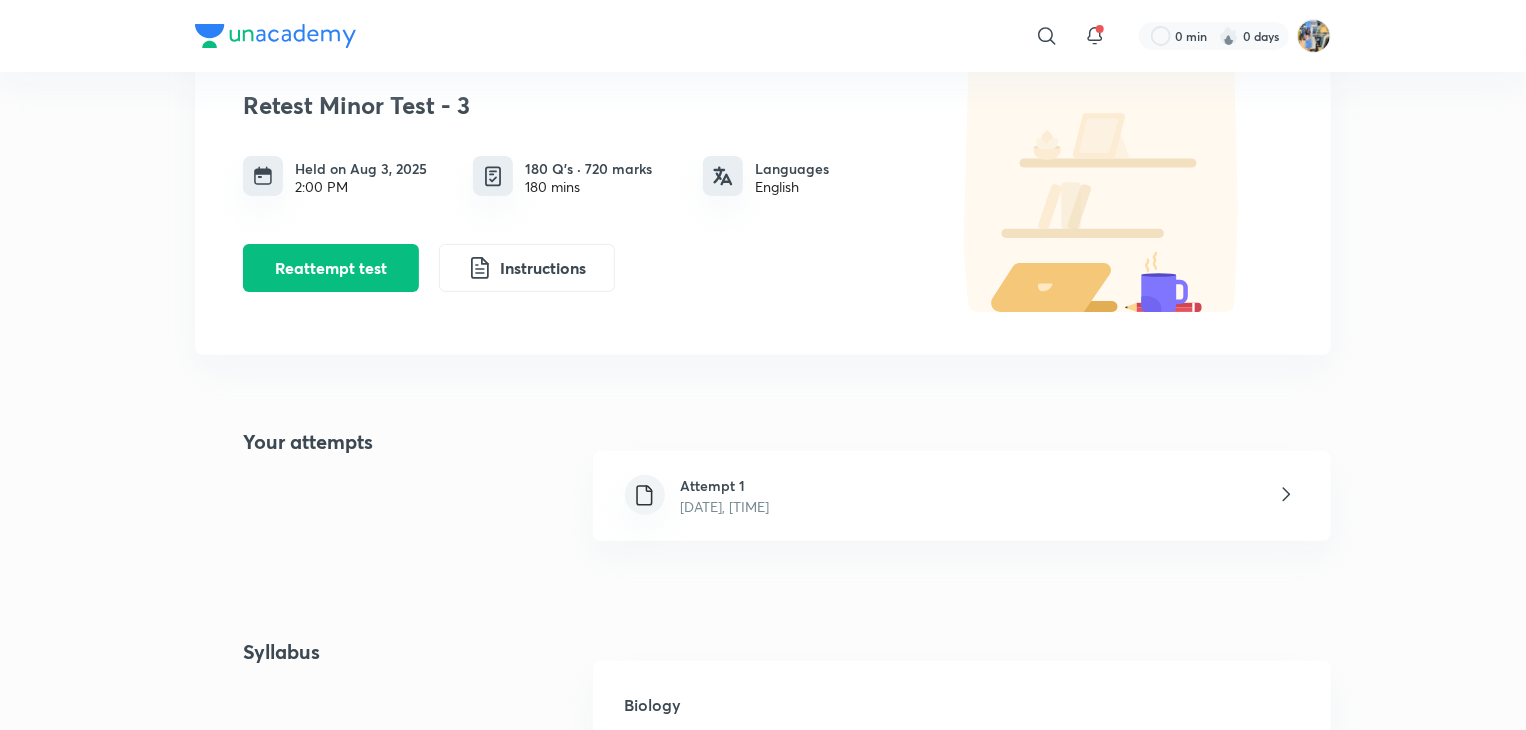 click on "[DATE], [TIME]" at bounding box center (725, 506) 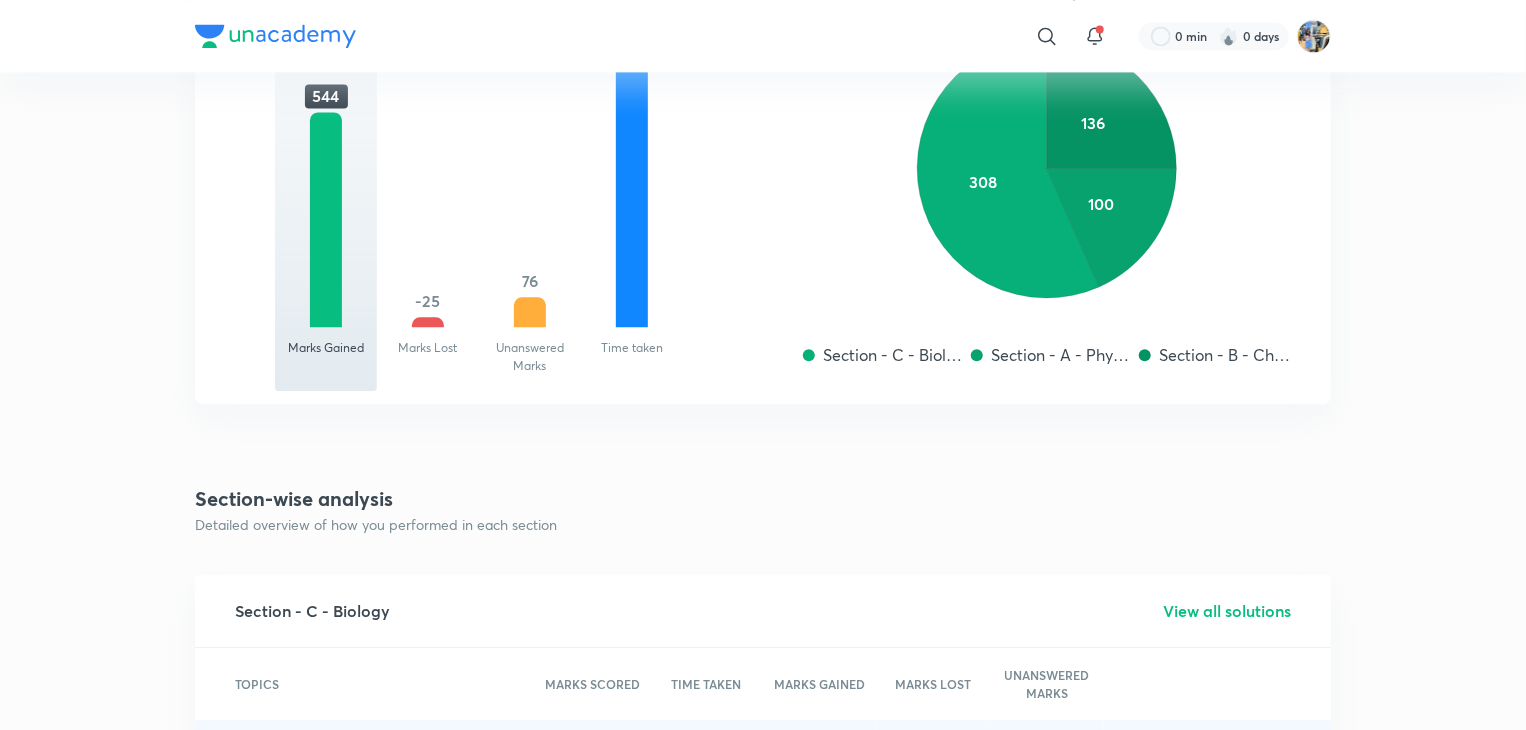scroll, scrollTop: 2247, scrollLeft: 0, axis: vertical 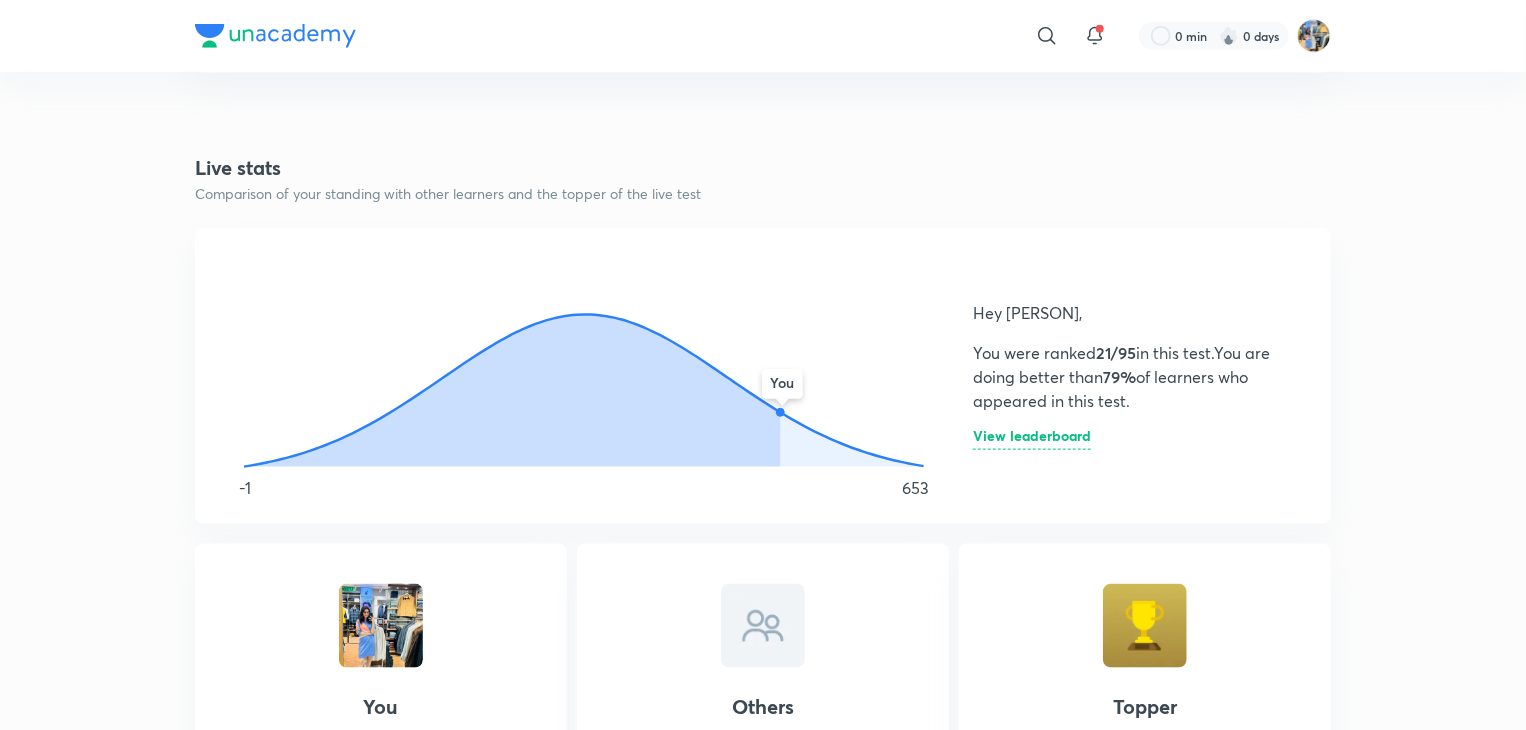 click on "Hey [PERSON], You were ranked [NUM]/[NUM] in this test. You are doing better than [NUM]% of learners who appeared in this test. View leaderboard" at bounding box center [1128, 376] 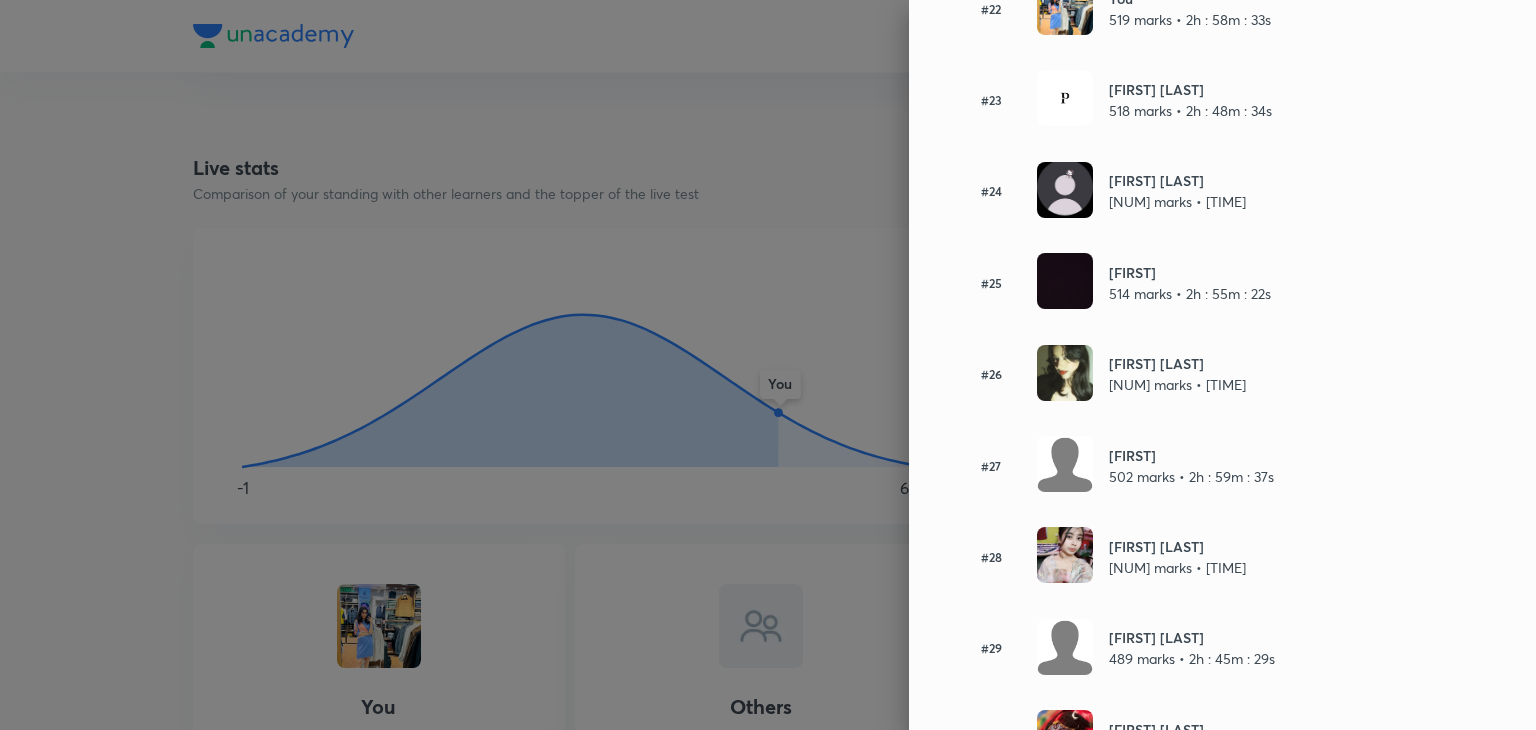scroll, scrollTop: 2232, scrollLeft: 0, axis: vertical 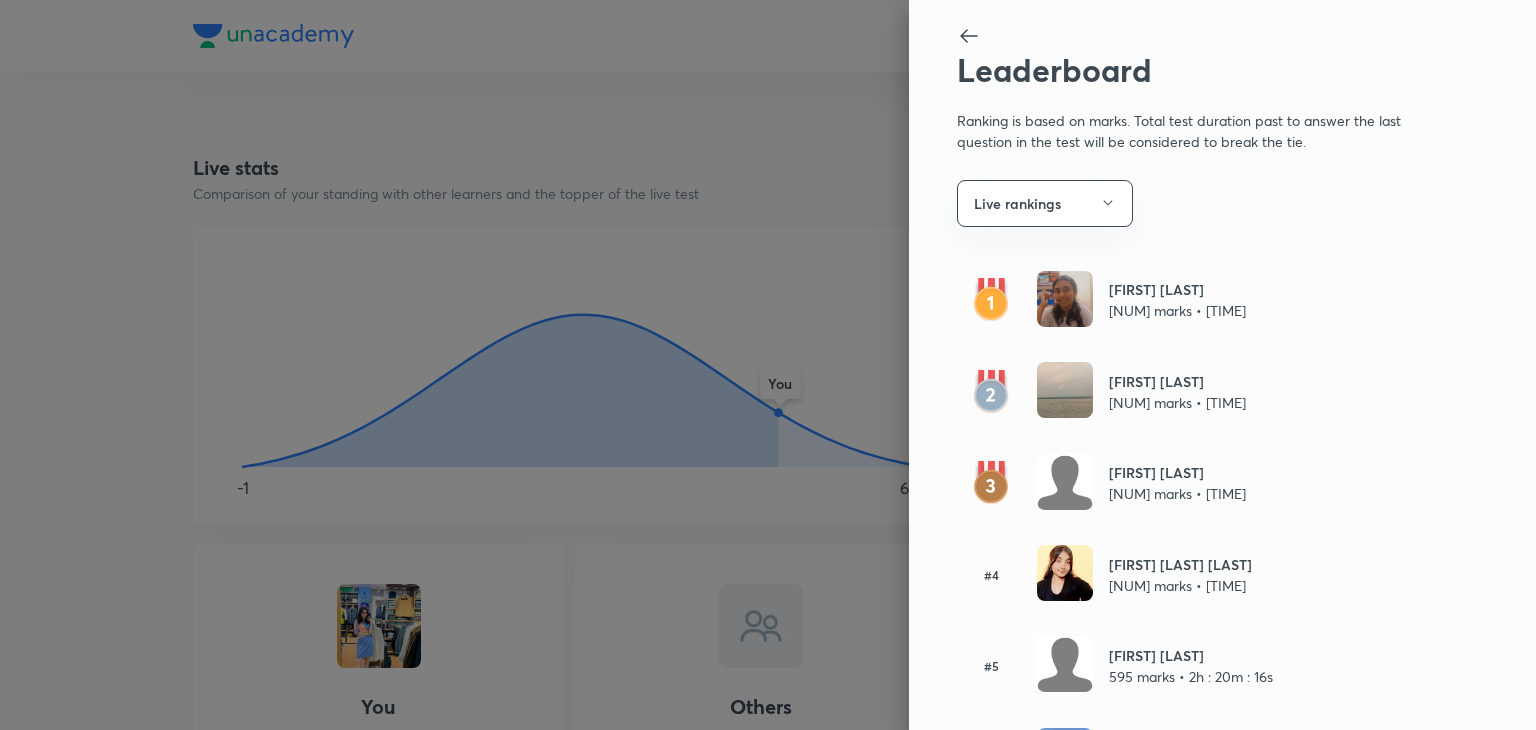 click at bounding box center [768, 365] 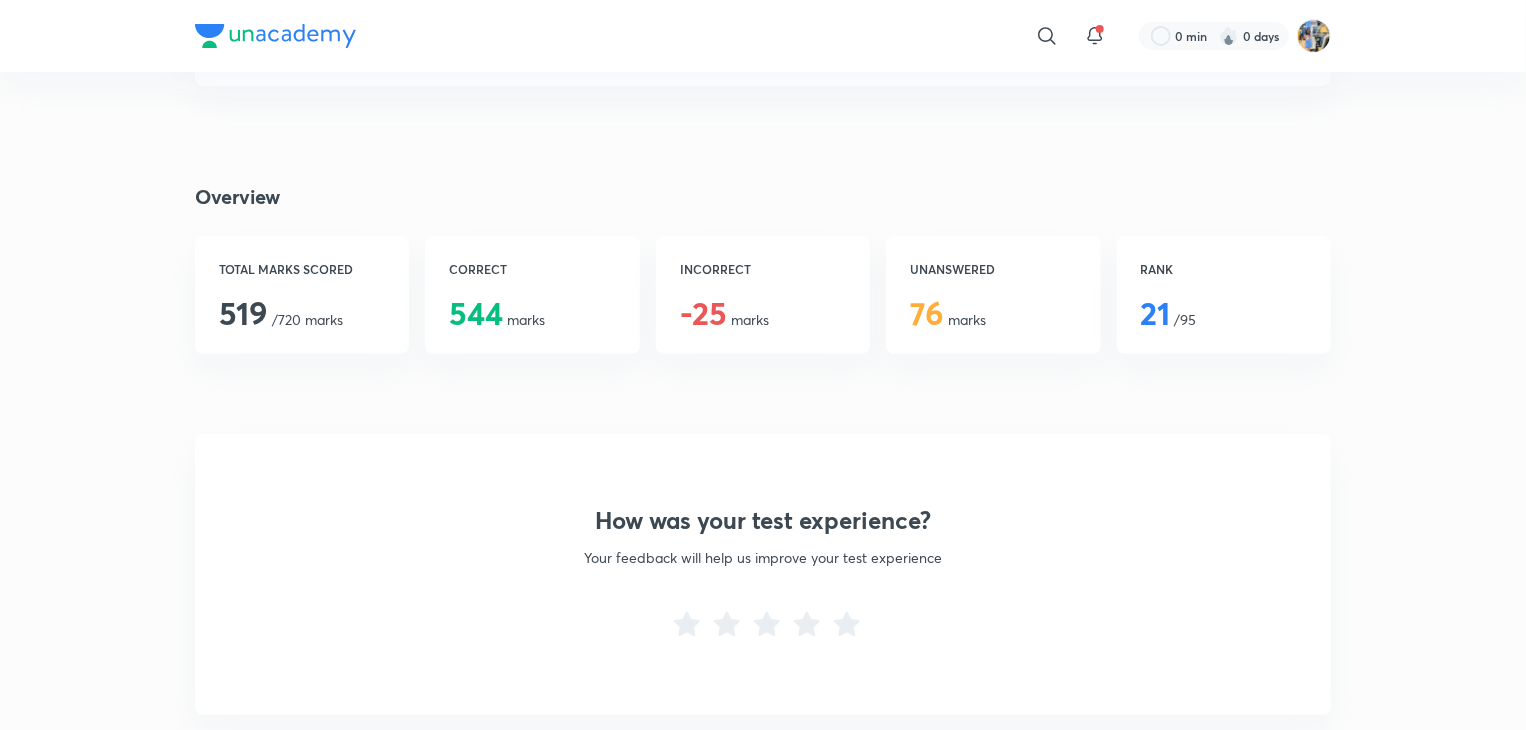 scroll, scrollTop: 0, scrollLeft: 0, axis: both 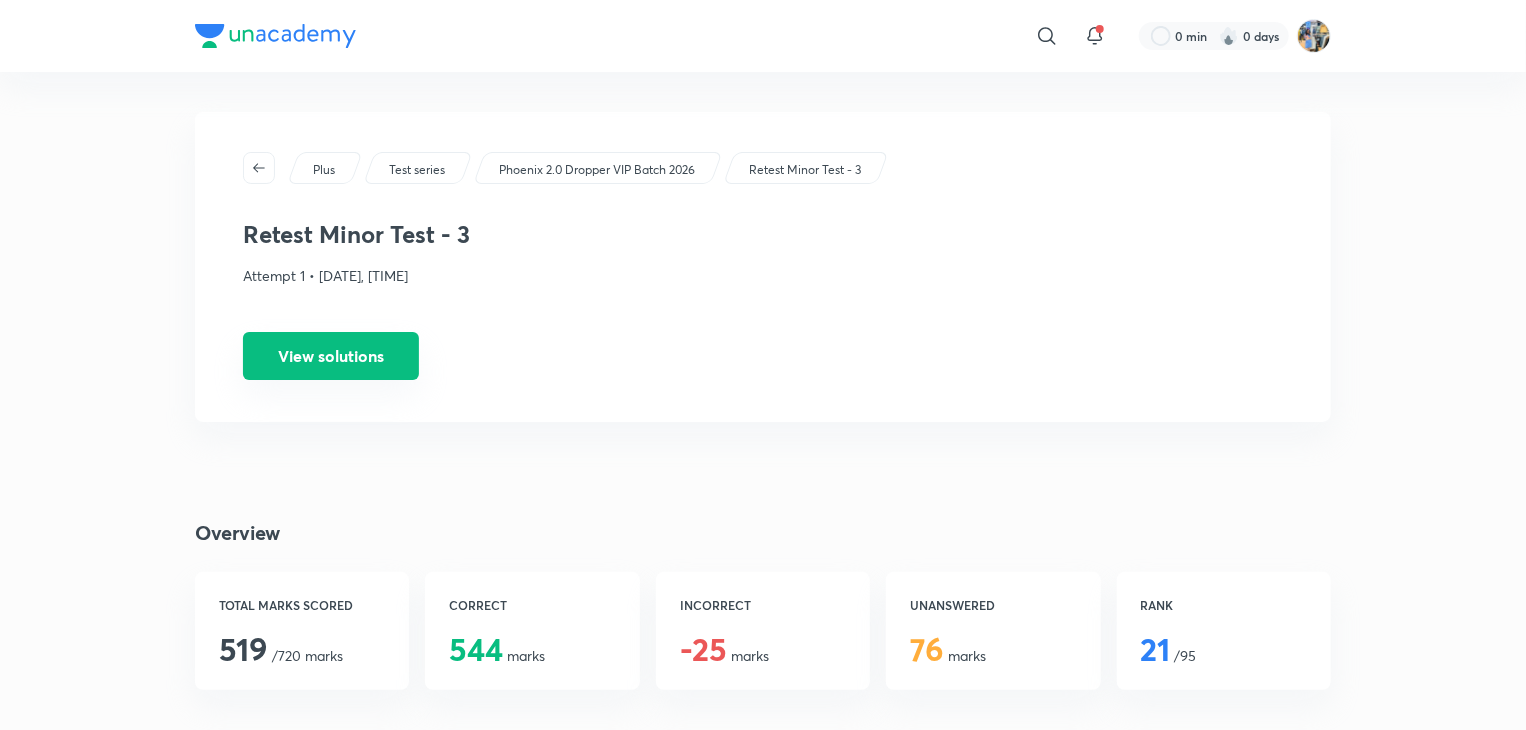 click on "View solutions" at bounding box center (331, 356) 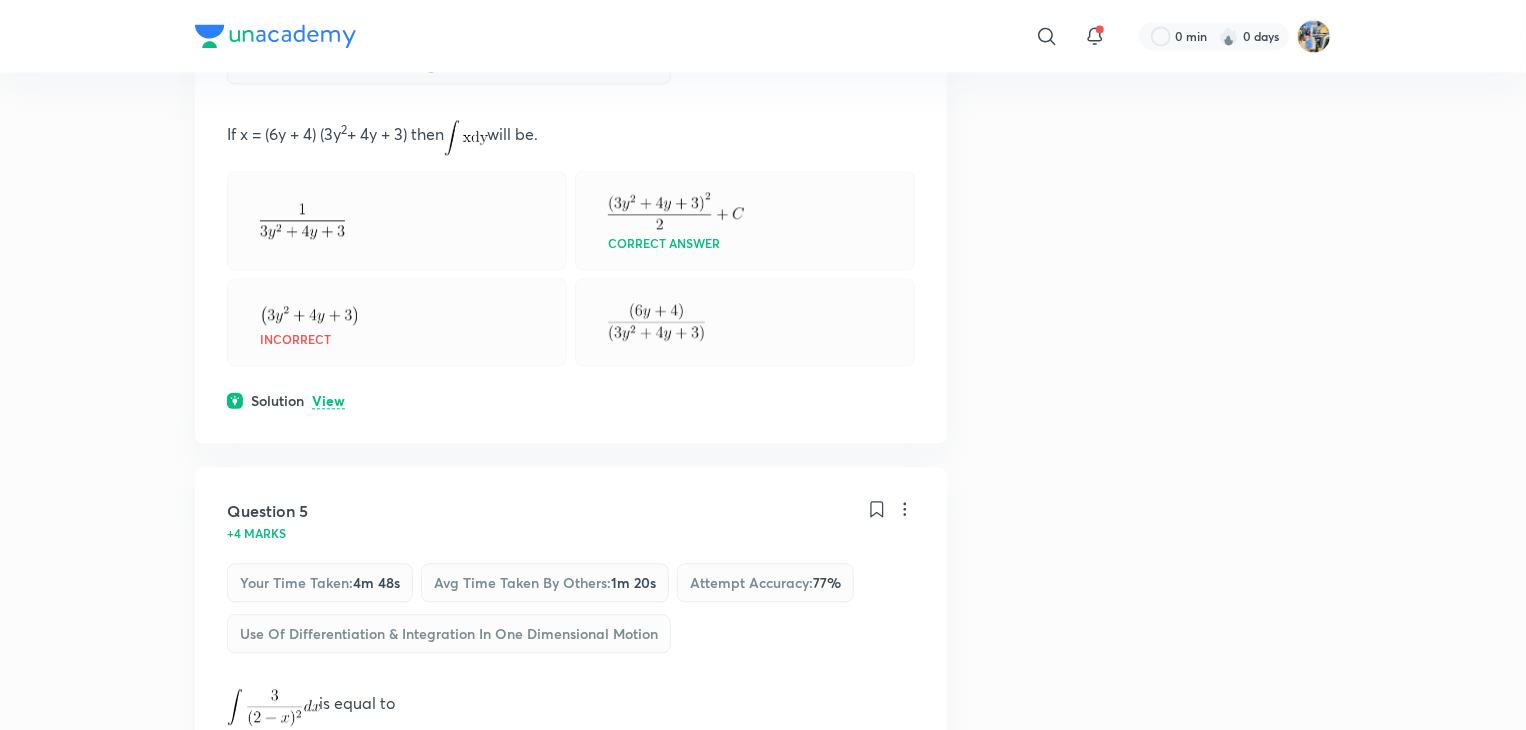 scroll, scrollTop: 2224, scrollLeft: 0, axis: vertical 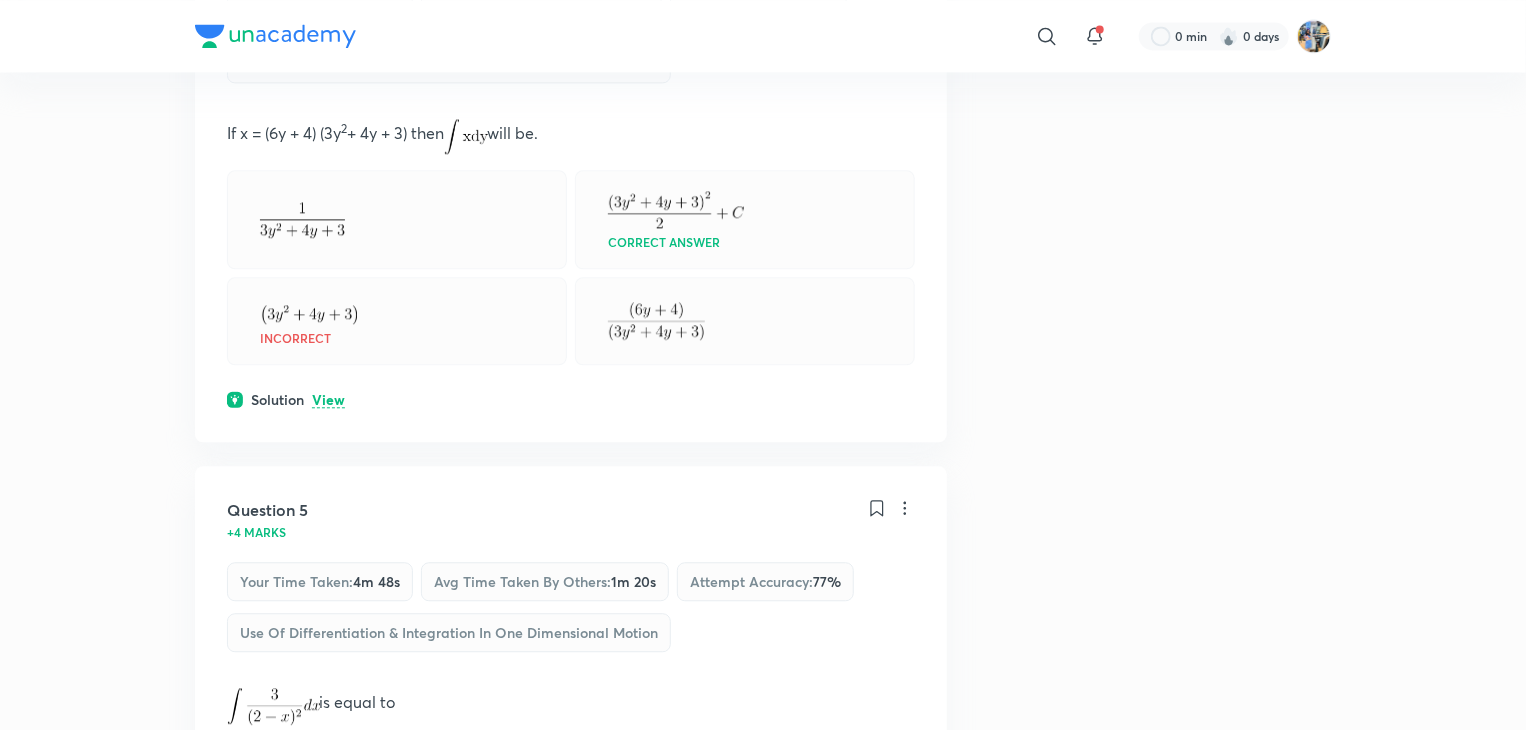 click on "View" at bounding box center (328, 400) 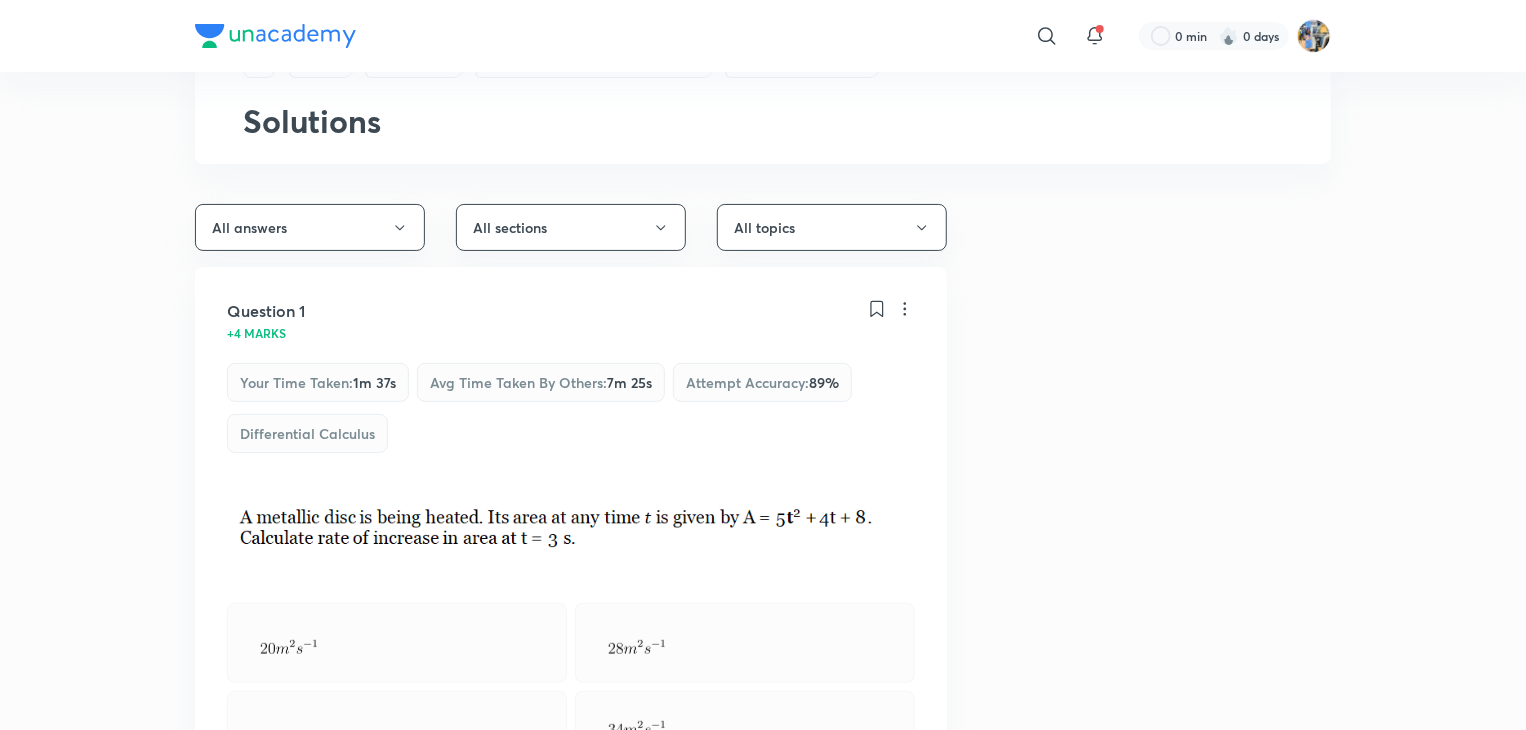 scroll, scrollTop: 0, scrollLeft: 0, axis: both 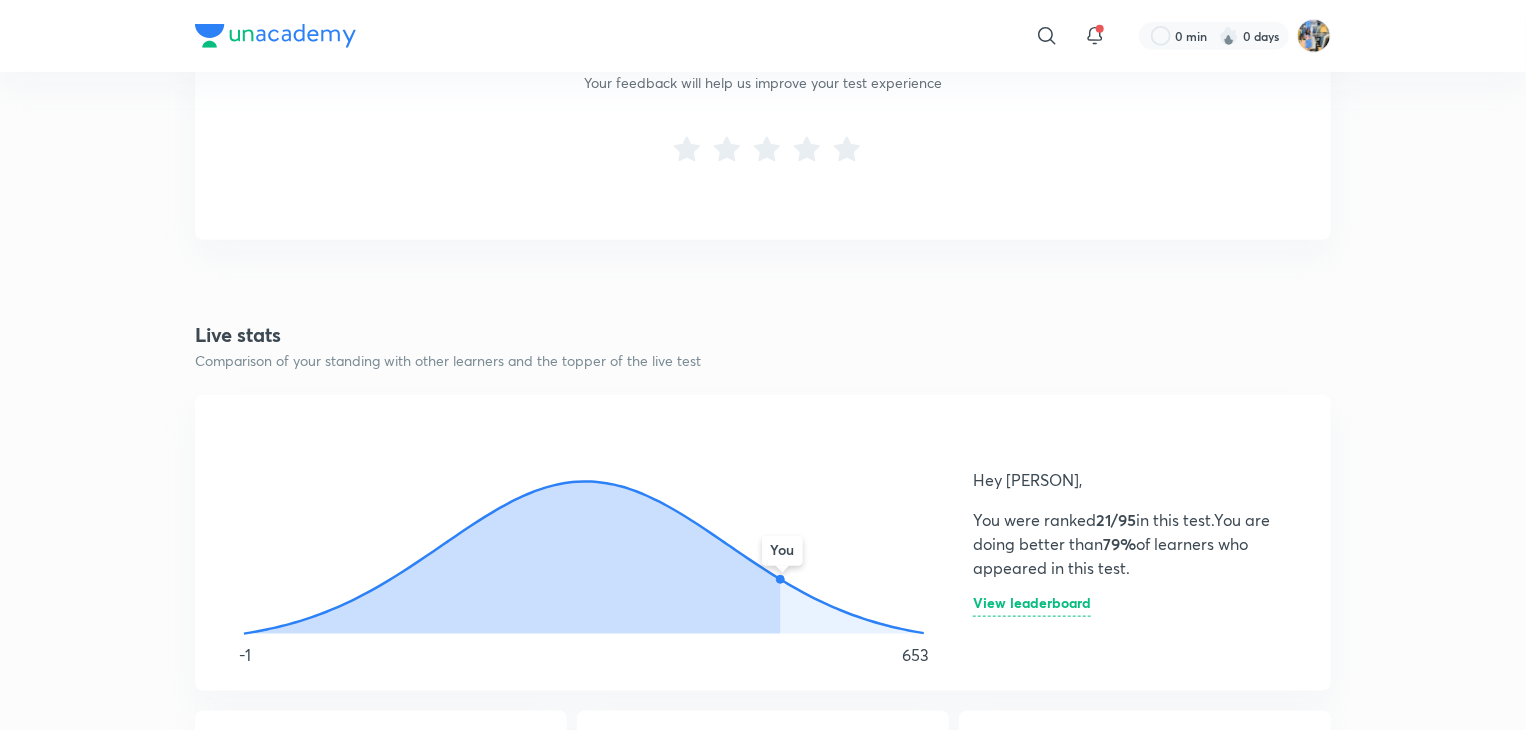 click on "View leaderboard" at bounding box center [1032, 606] 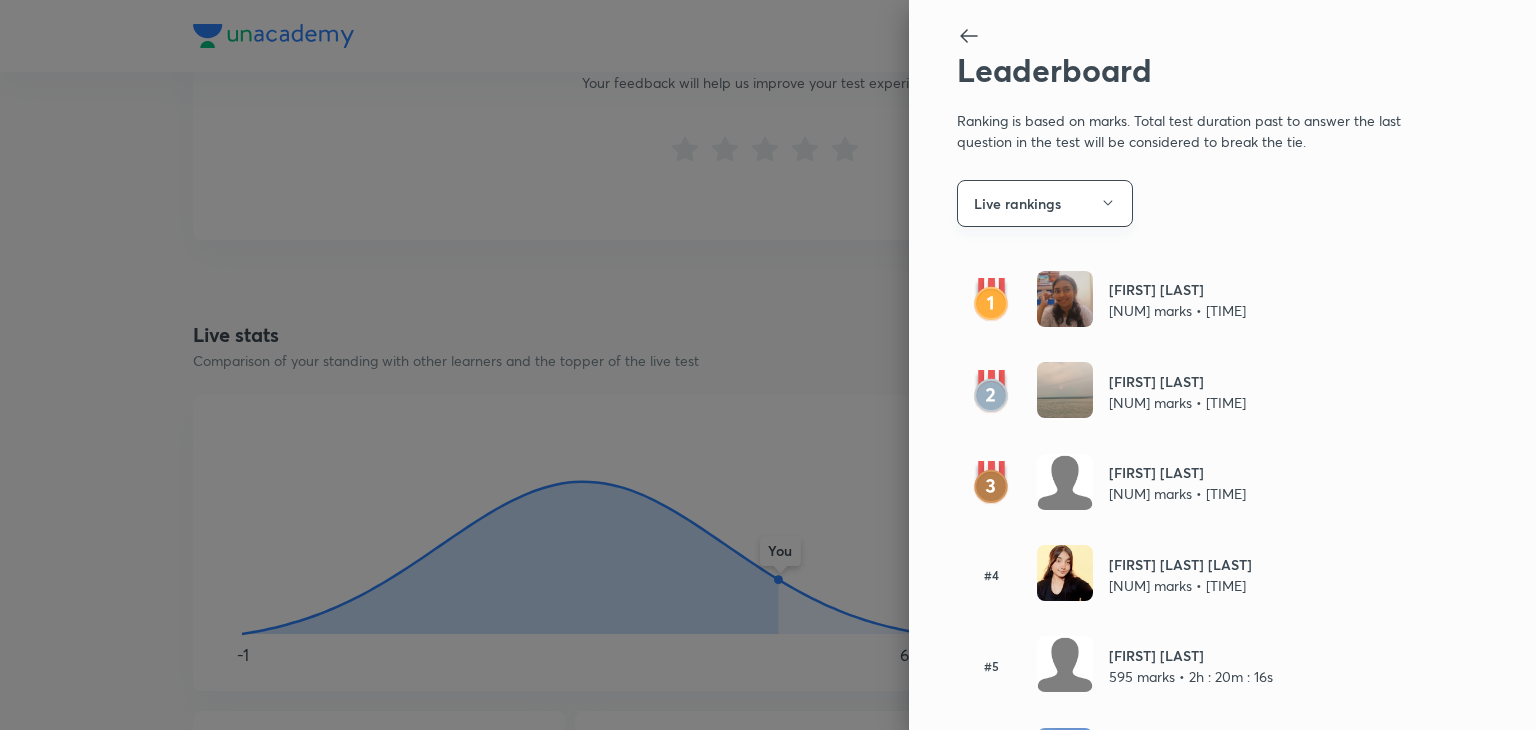 click on "Live rankings" at bounding box center [1045, 203] 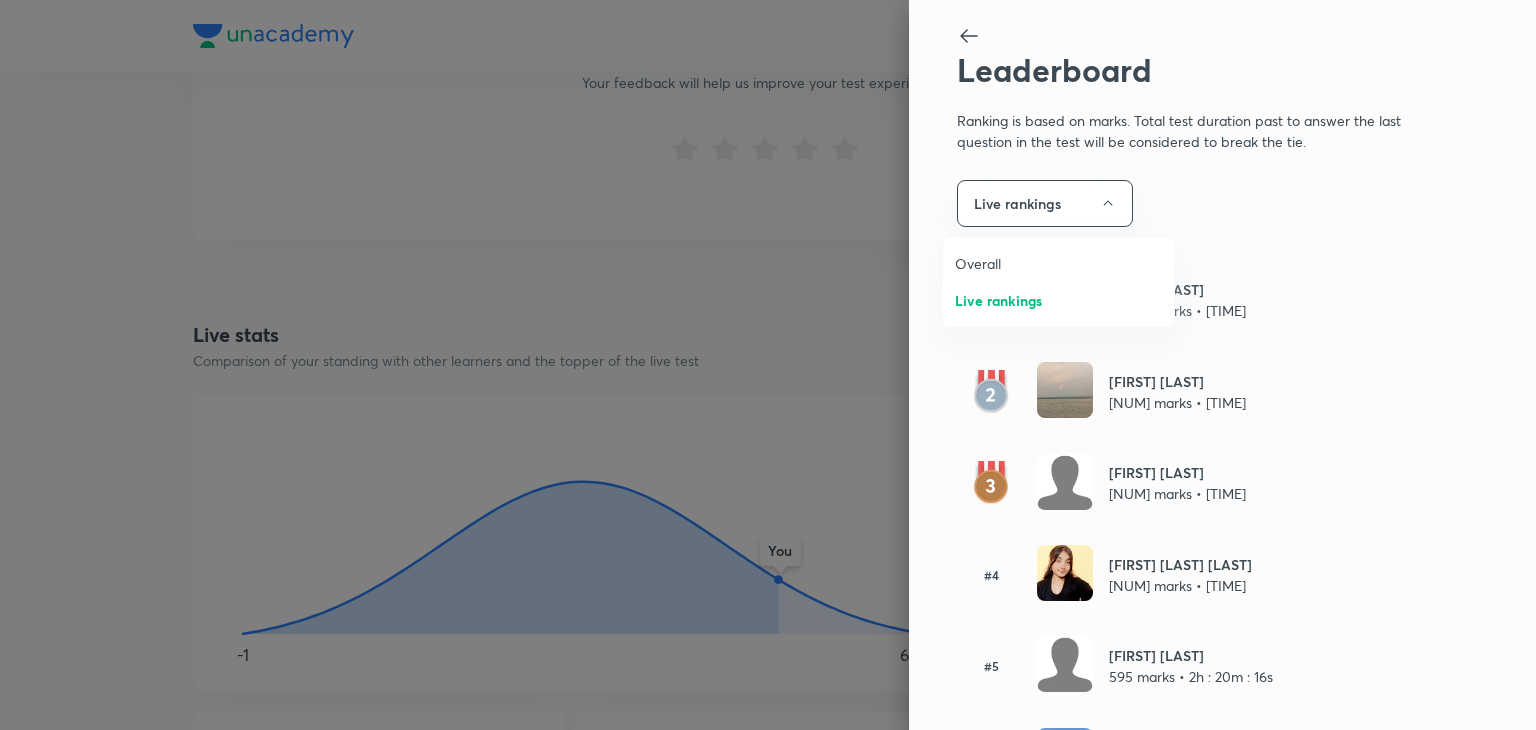 click on "Overall" at bounding box center [1058, 263] 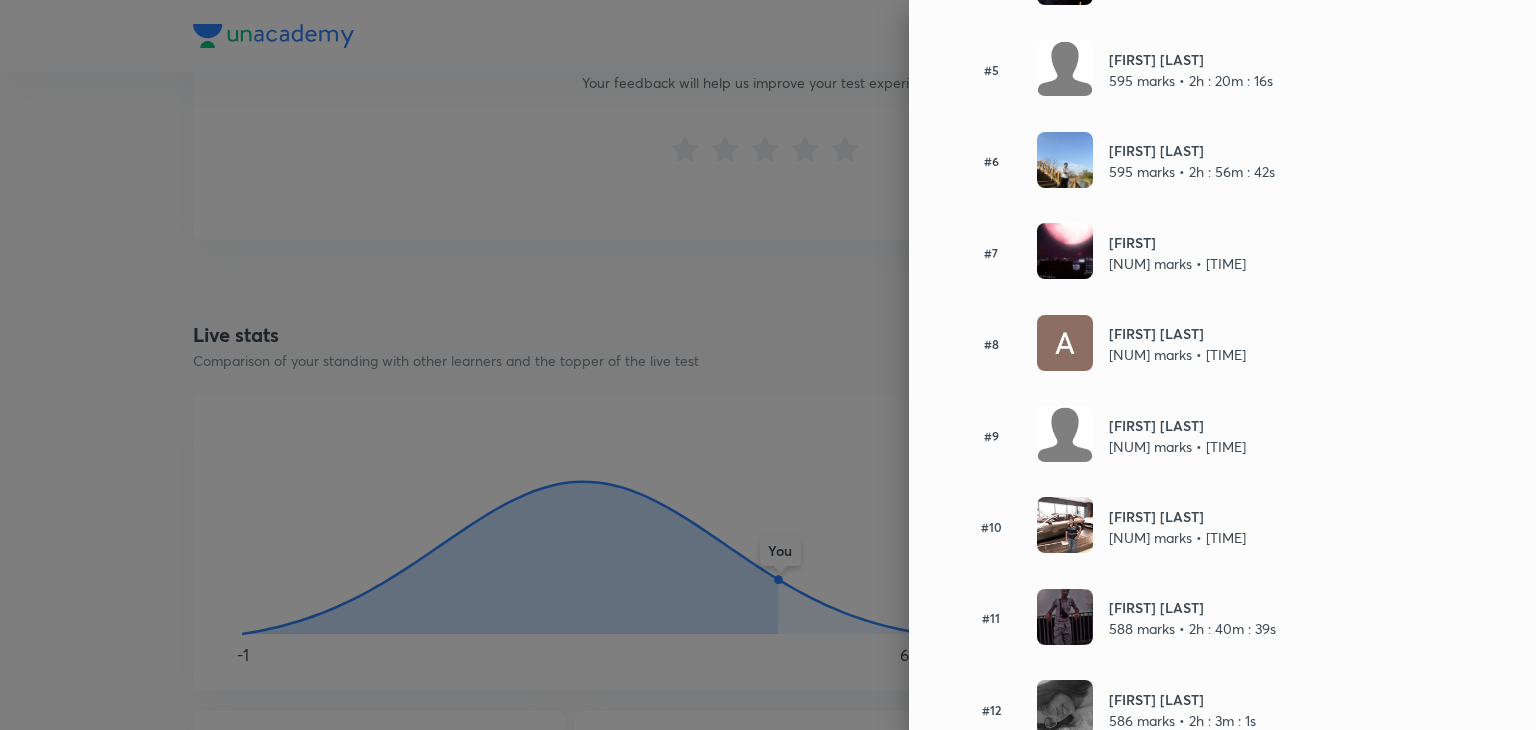 scroll, scrollTop: 0, scrollLeft: 0, axis: both 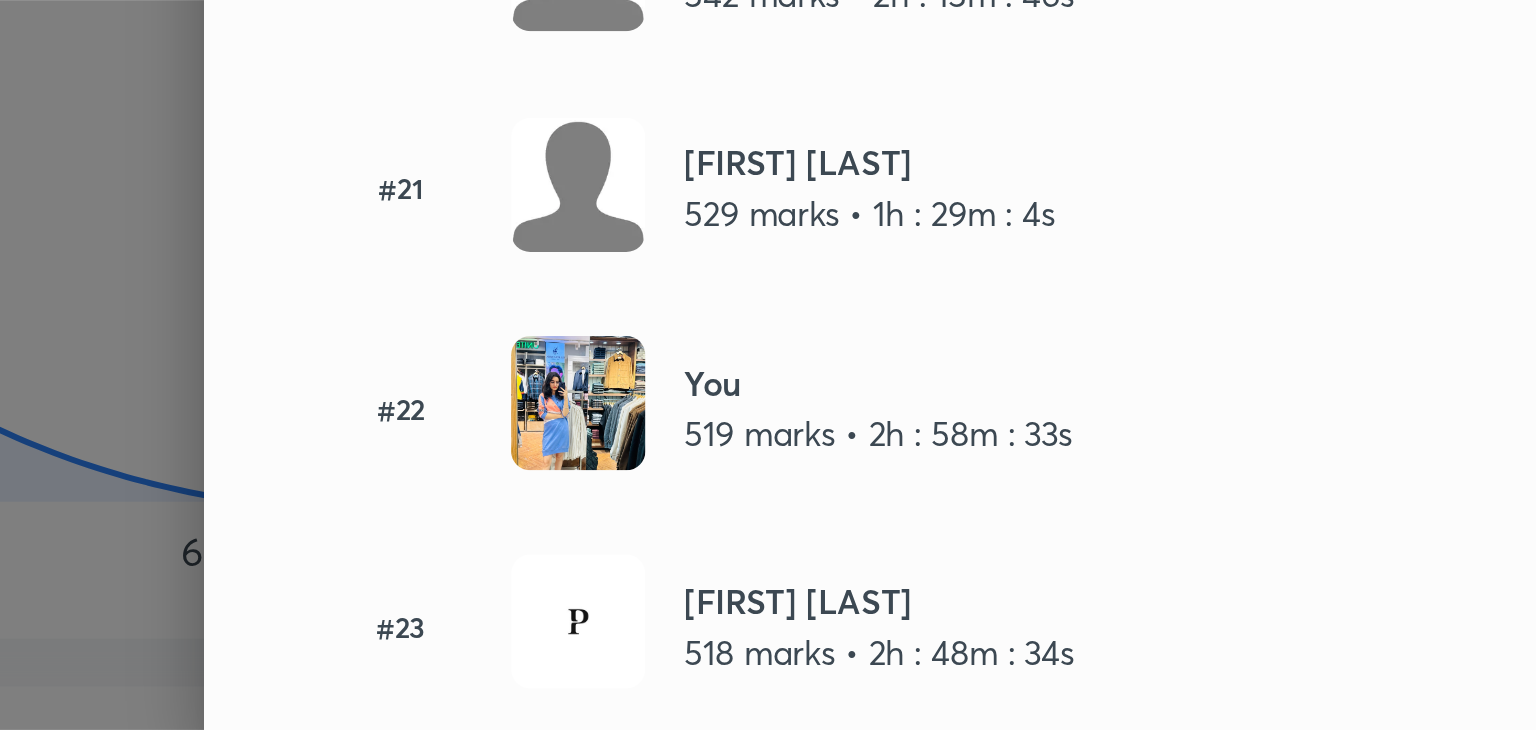 click at bounding box center (1065, 593) 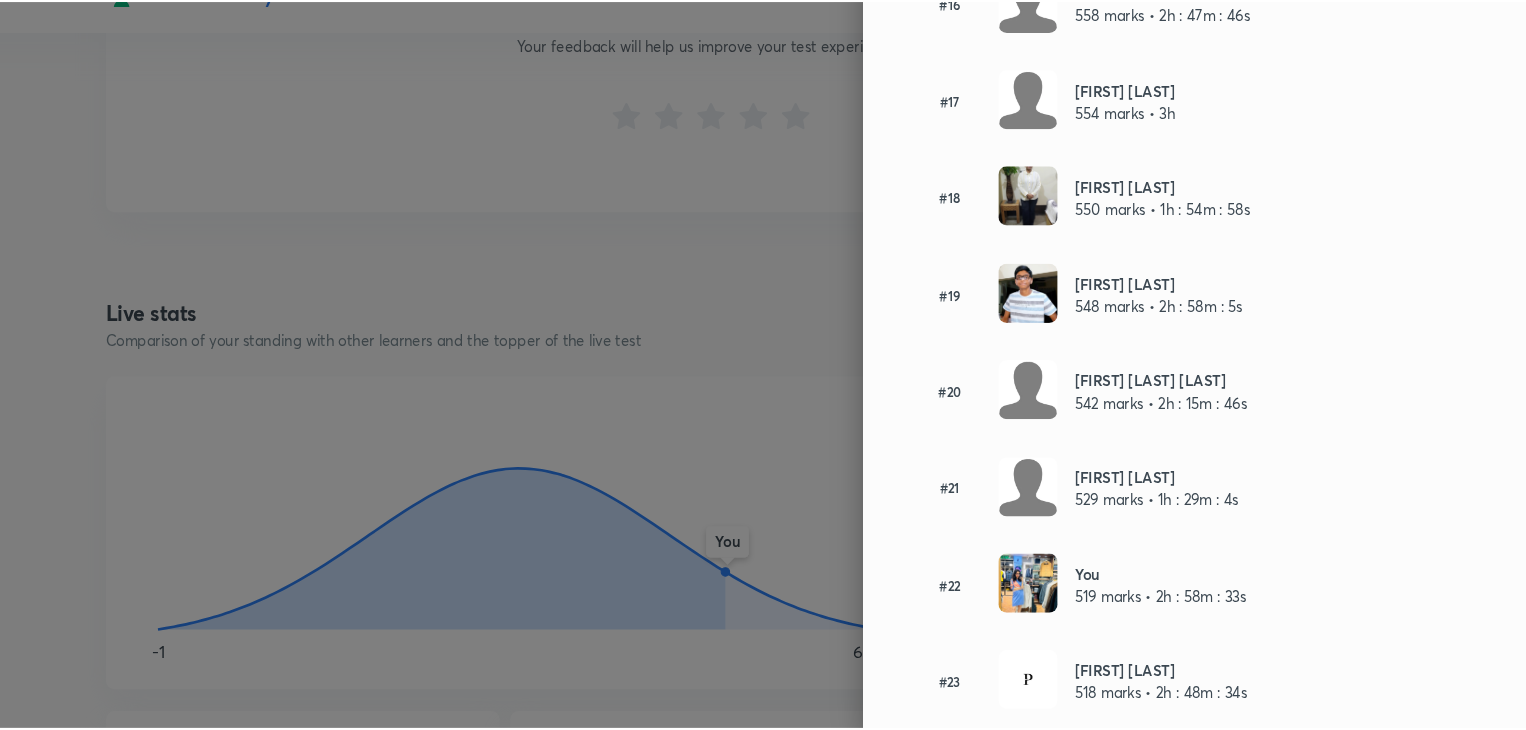 scroll, scrollTop: 809, scrollLeft: 0, axis: vertical 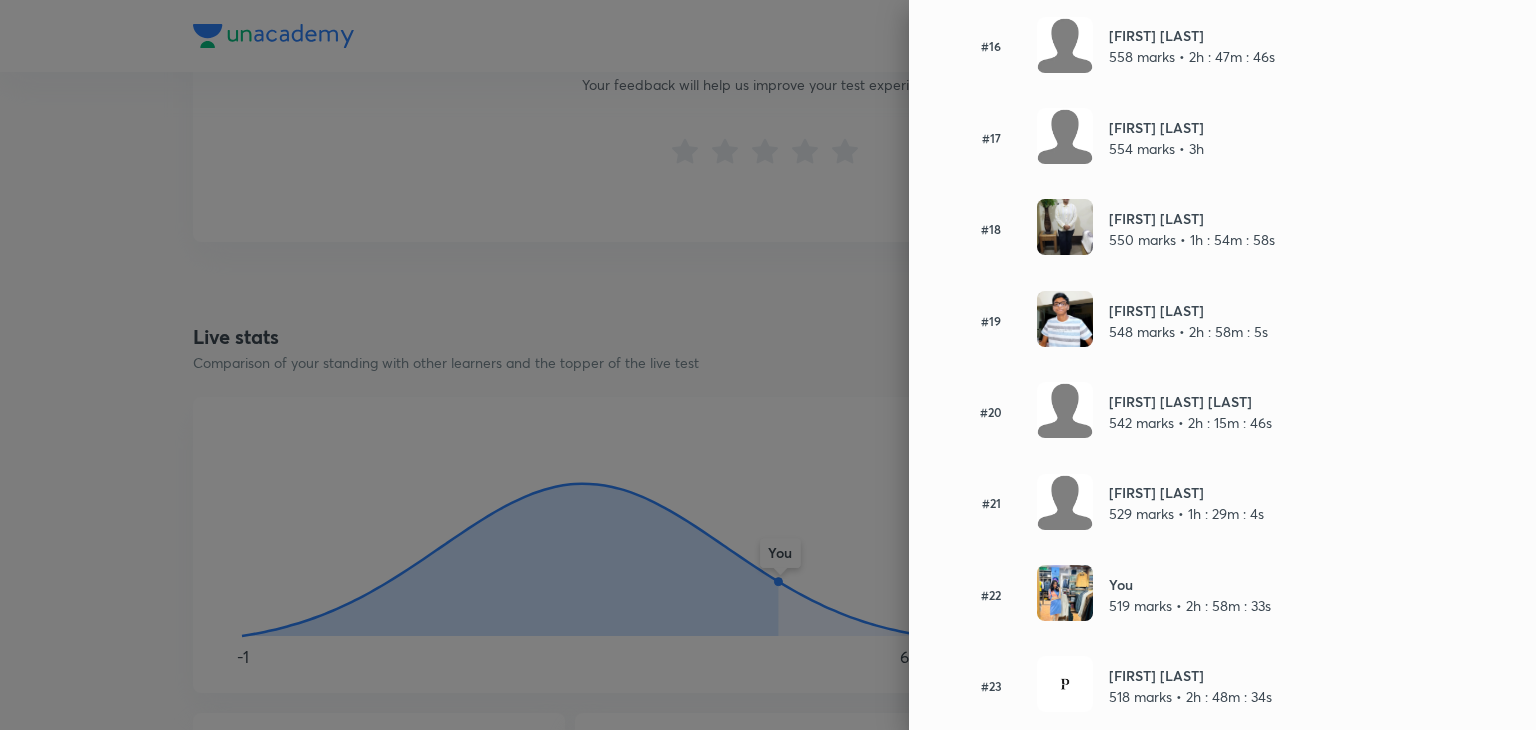 click at bounding box center (768, 365) 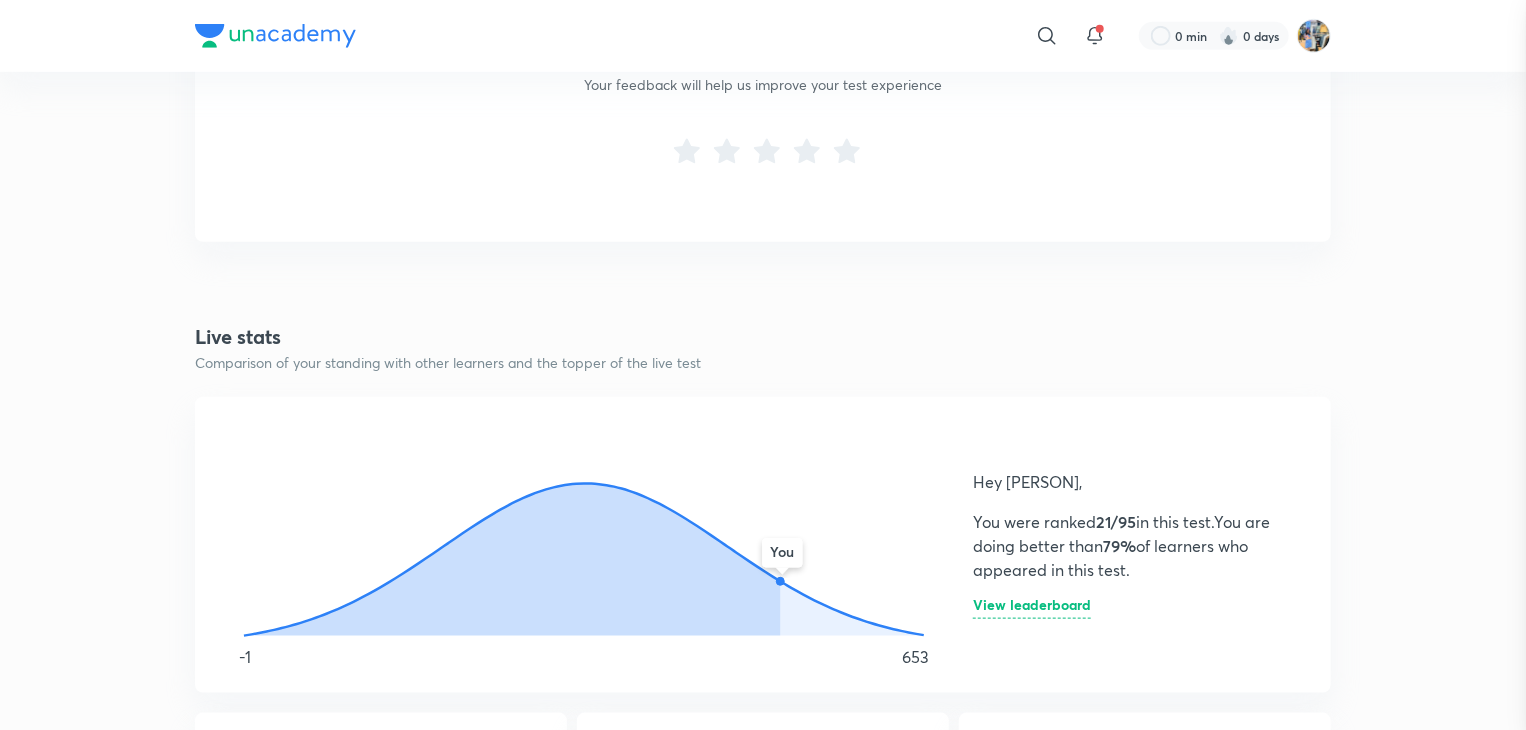scroll, scrollTop: 0, scrollLeft: 0, axis: both 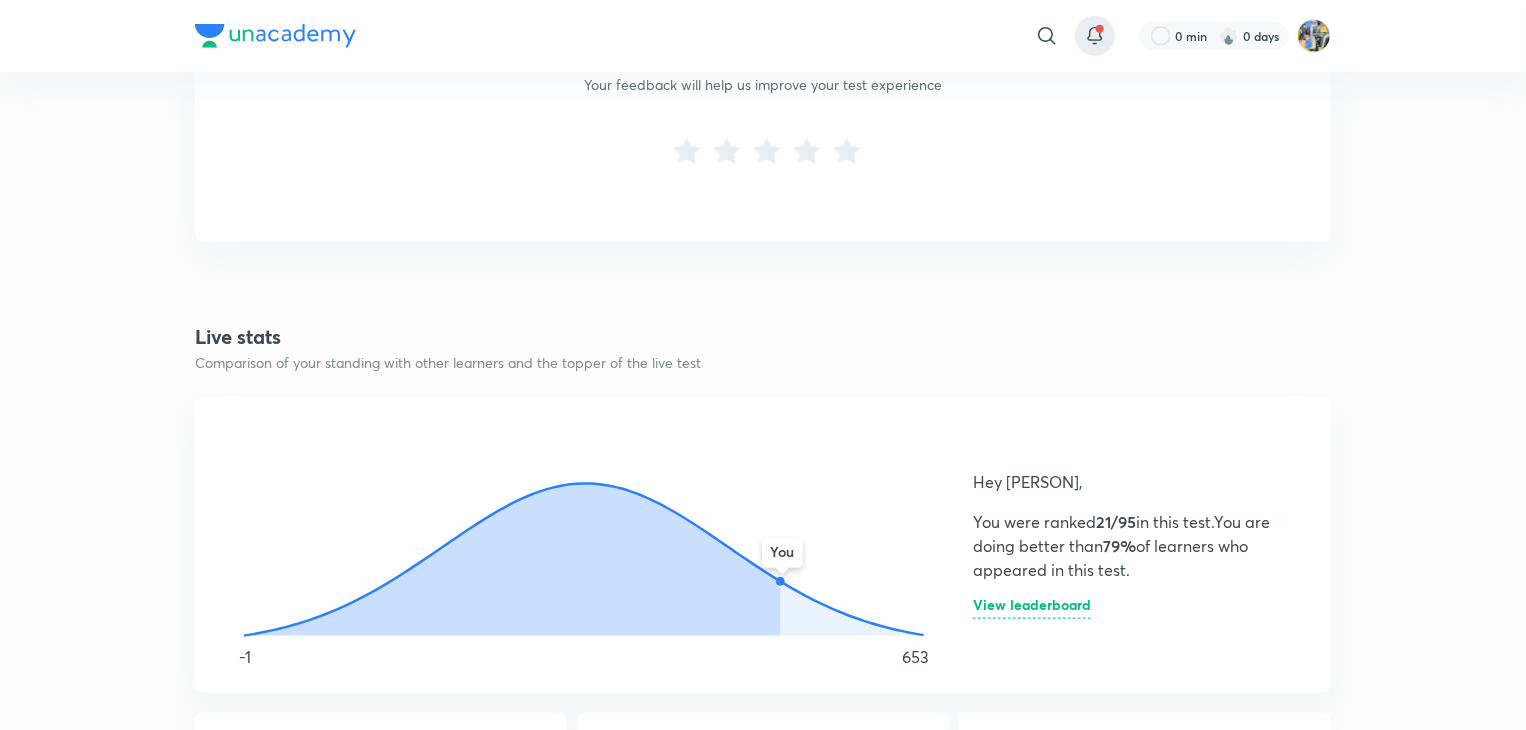 click 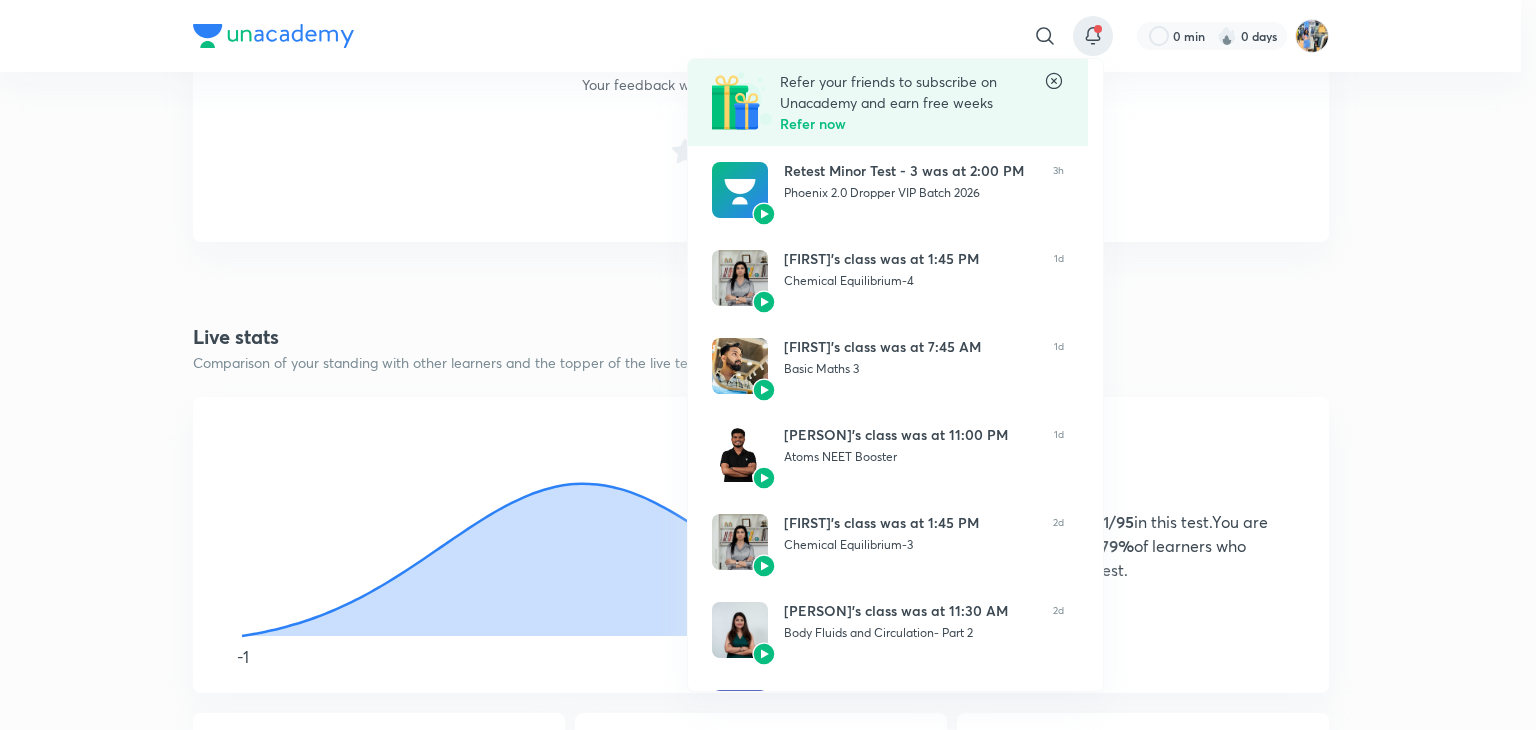 click at bounding box center (768, 365) 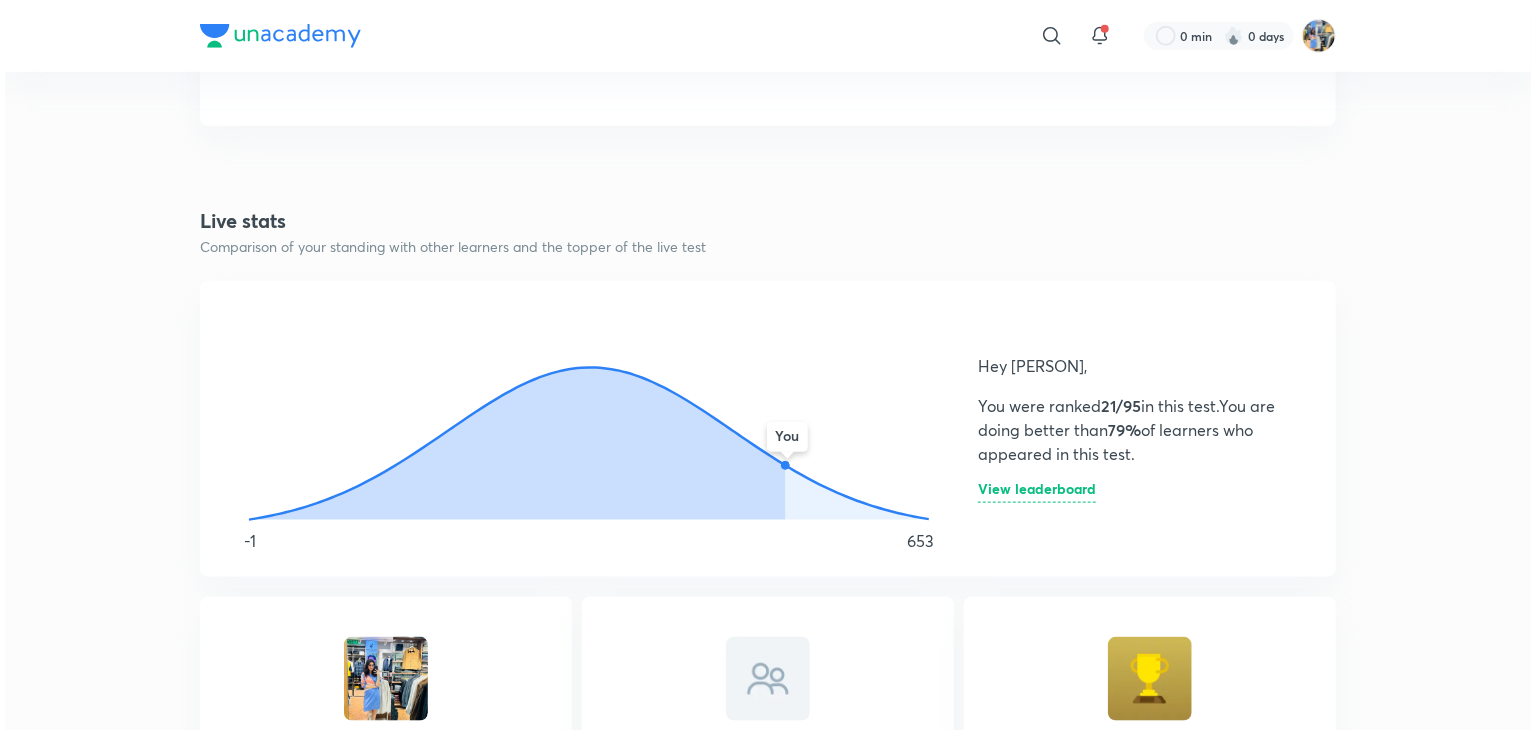 scroll, scrollTop: 926, scrollLeft: 0, axis: vertical 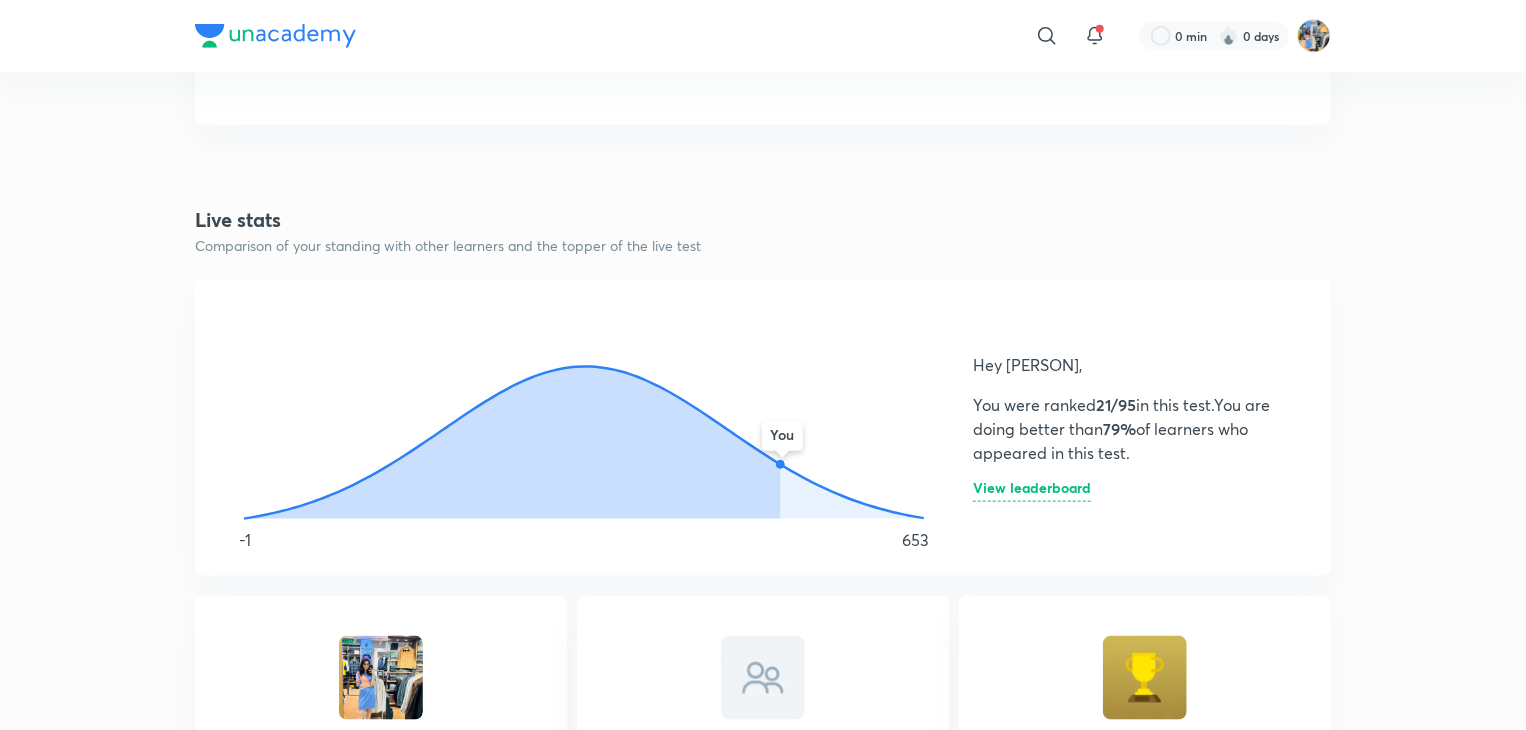 click on "View leaderboard" at bounding box center [1032, 491] 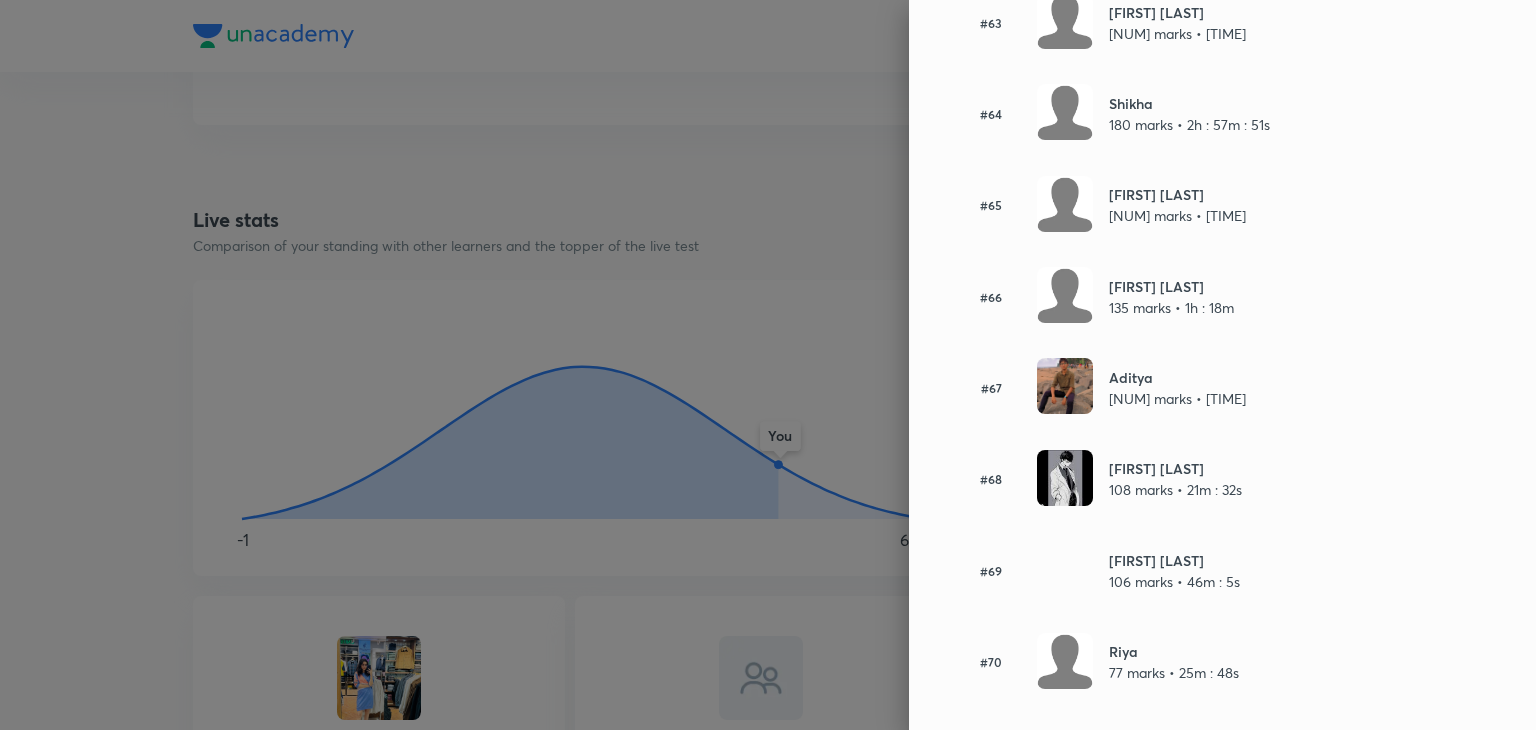 scroll, scrollTop: 5820, scrollLeft: 0, axis: vertical 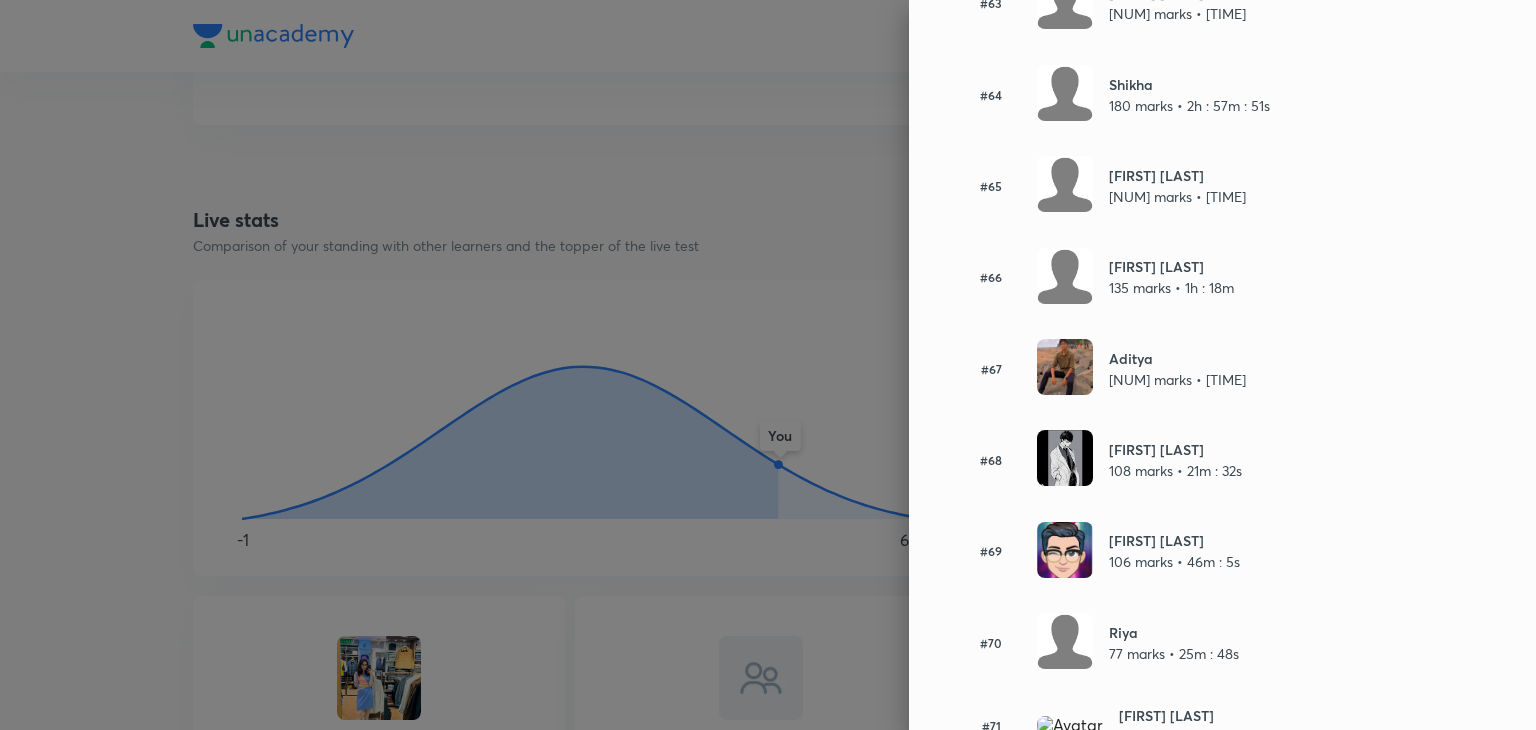 click at bounding box center [1065, 550] 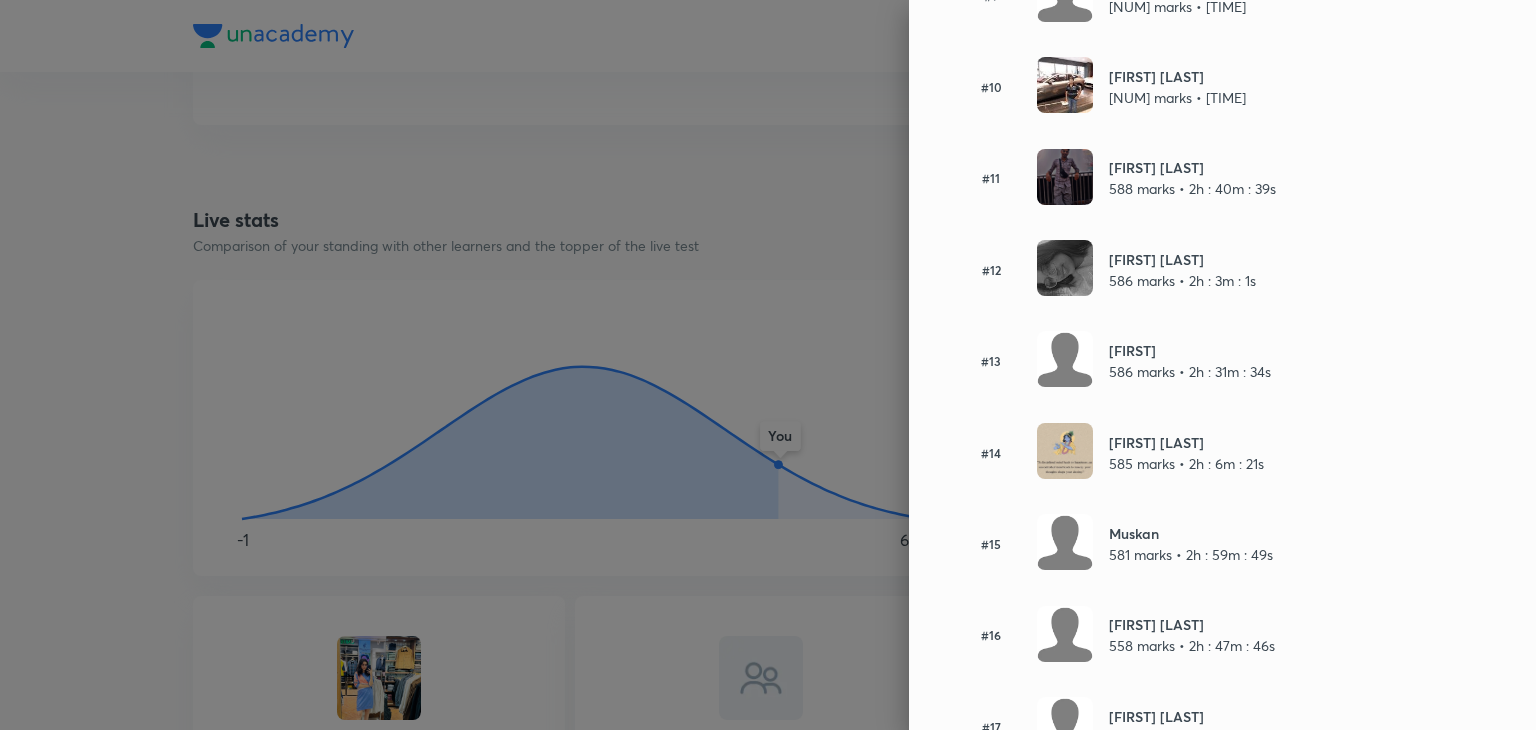 scroll, scrollTop: 1038, scrollLeft: 0, axis: vertical 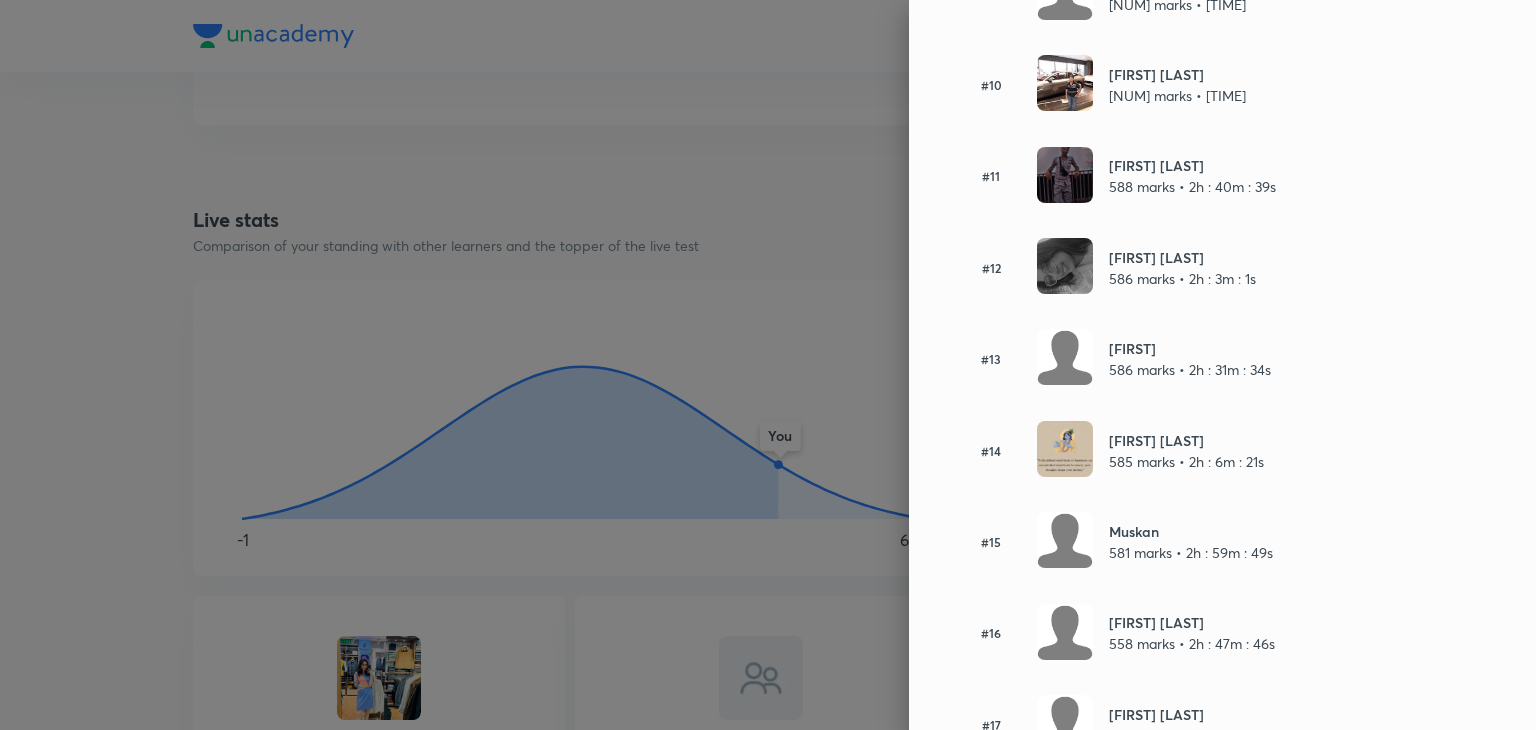 click at bounding box center [1065, 357] 